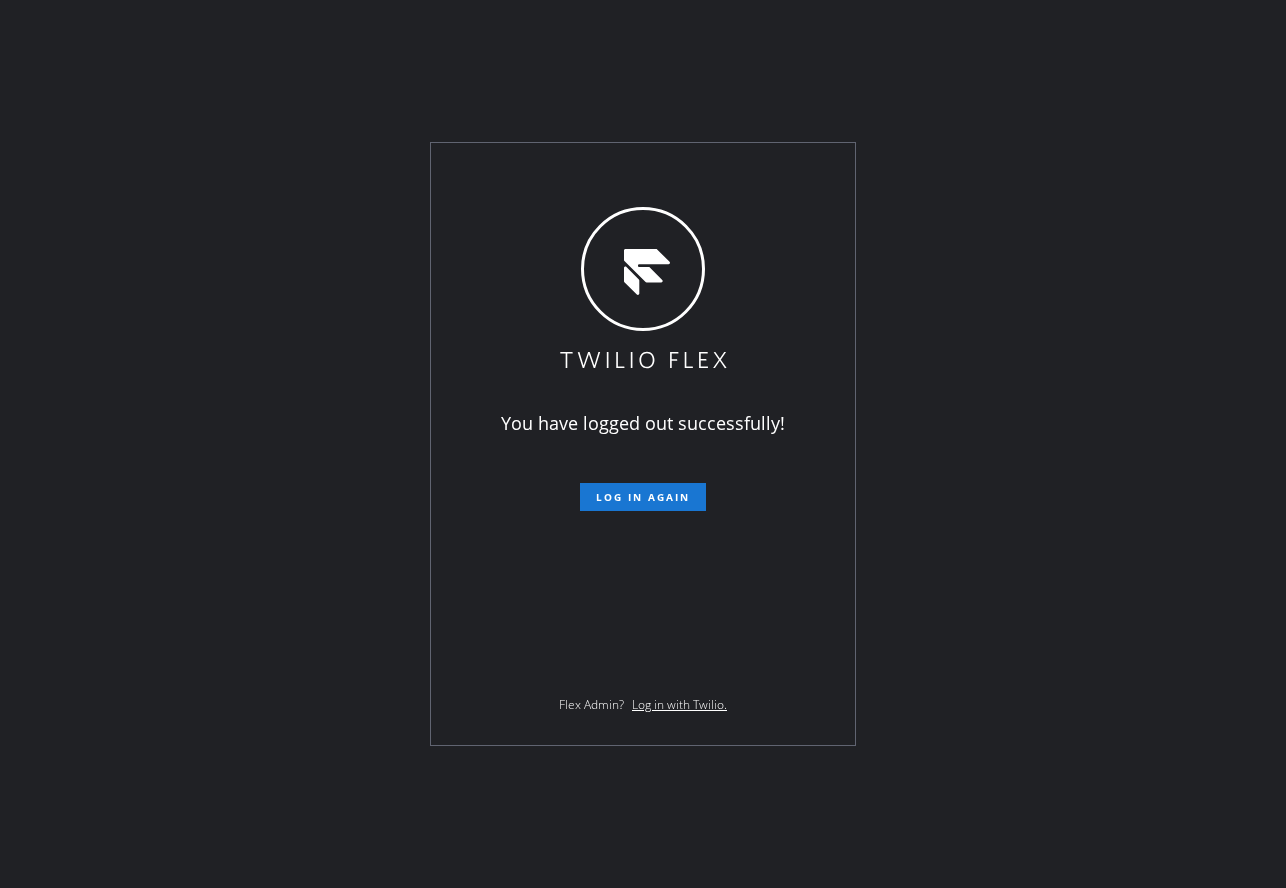 scroll, scrollTop: 0, scrollLeft: 0, axis: both 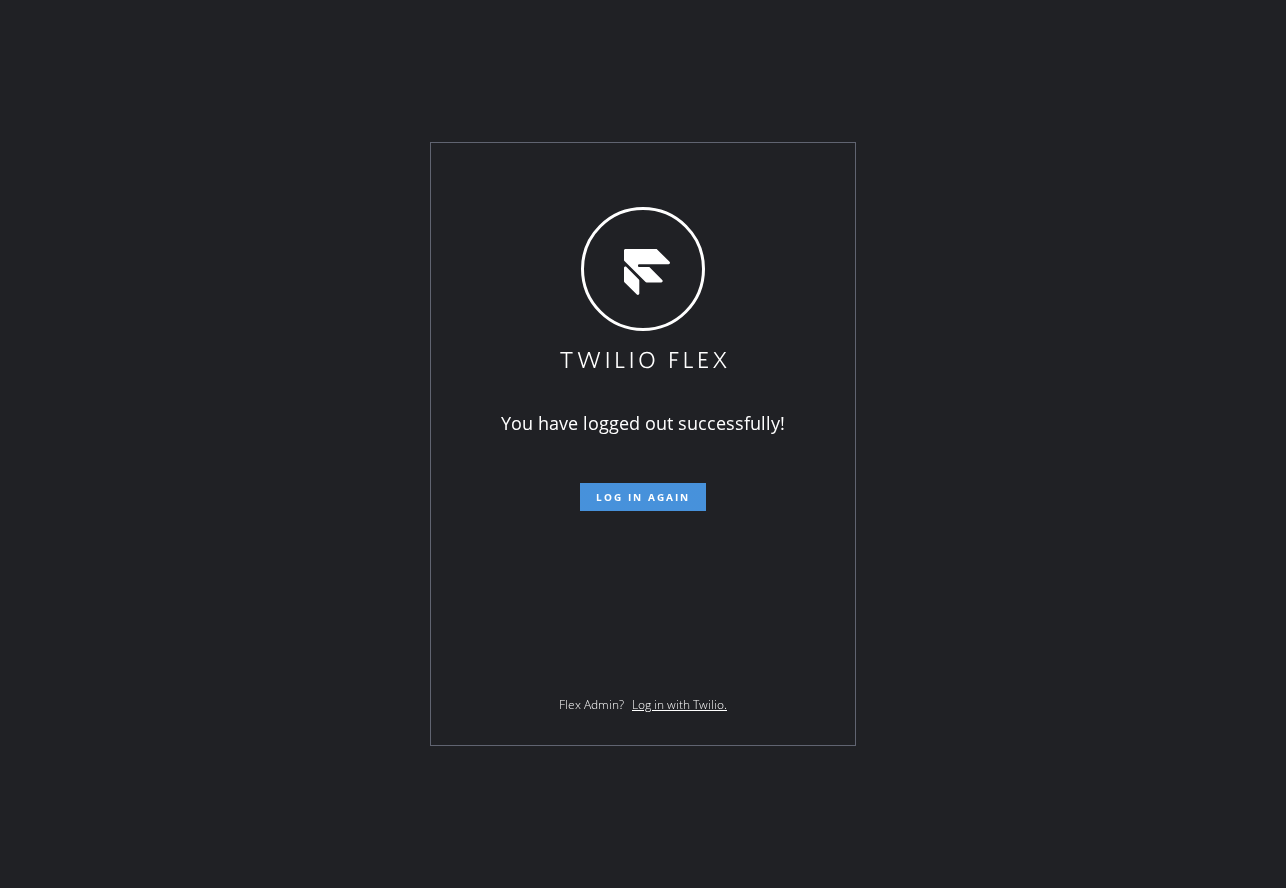 click on "Log in again" at bounding box center [643, 497] 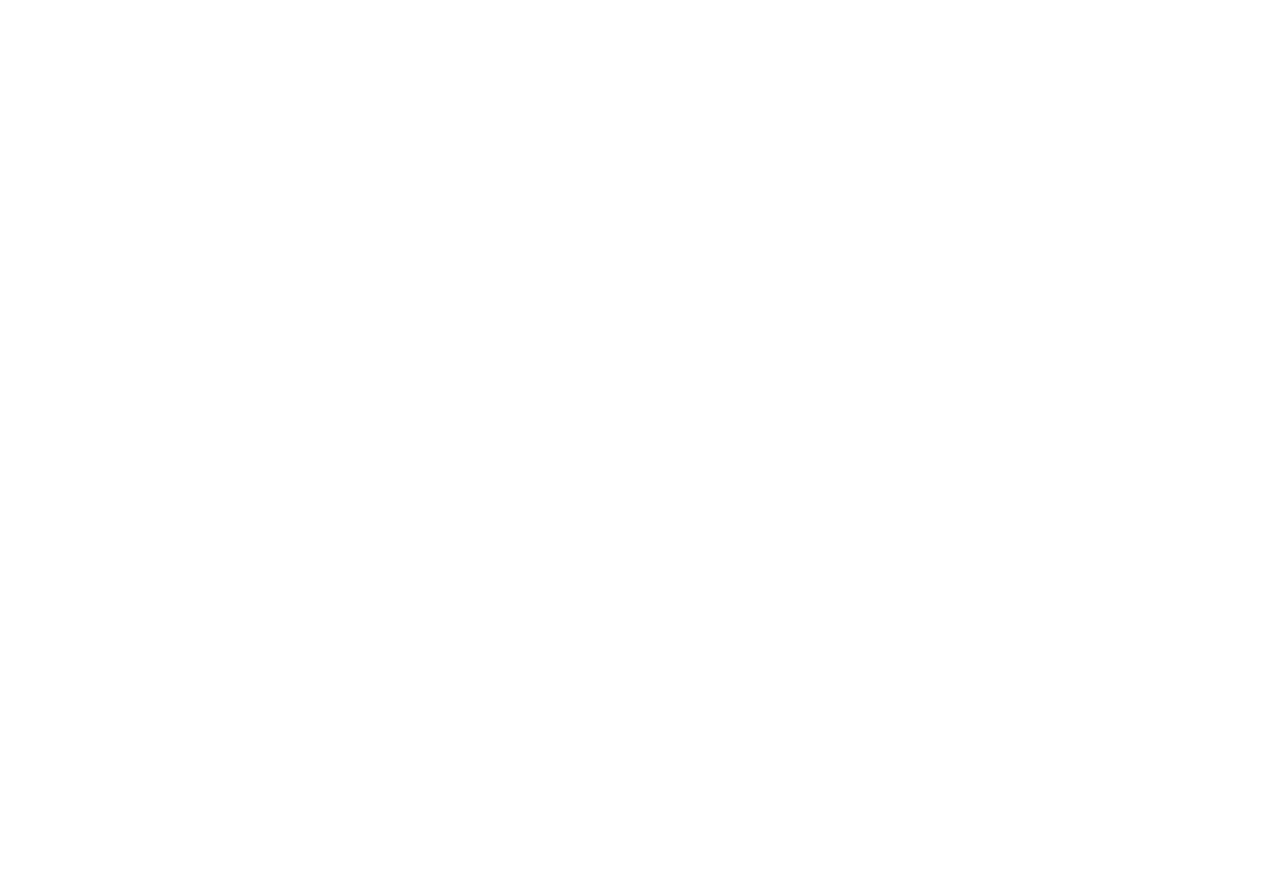 scroll, scrollTop: 0, scrollLeft: 0, axis: both 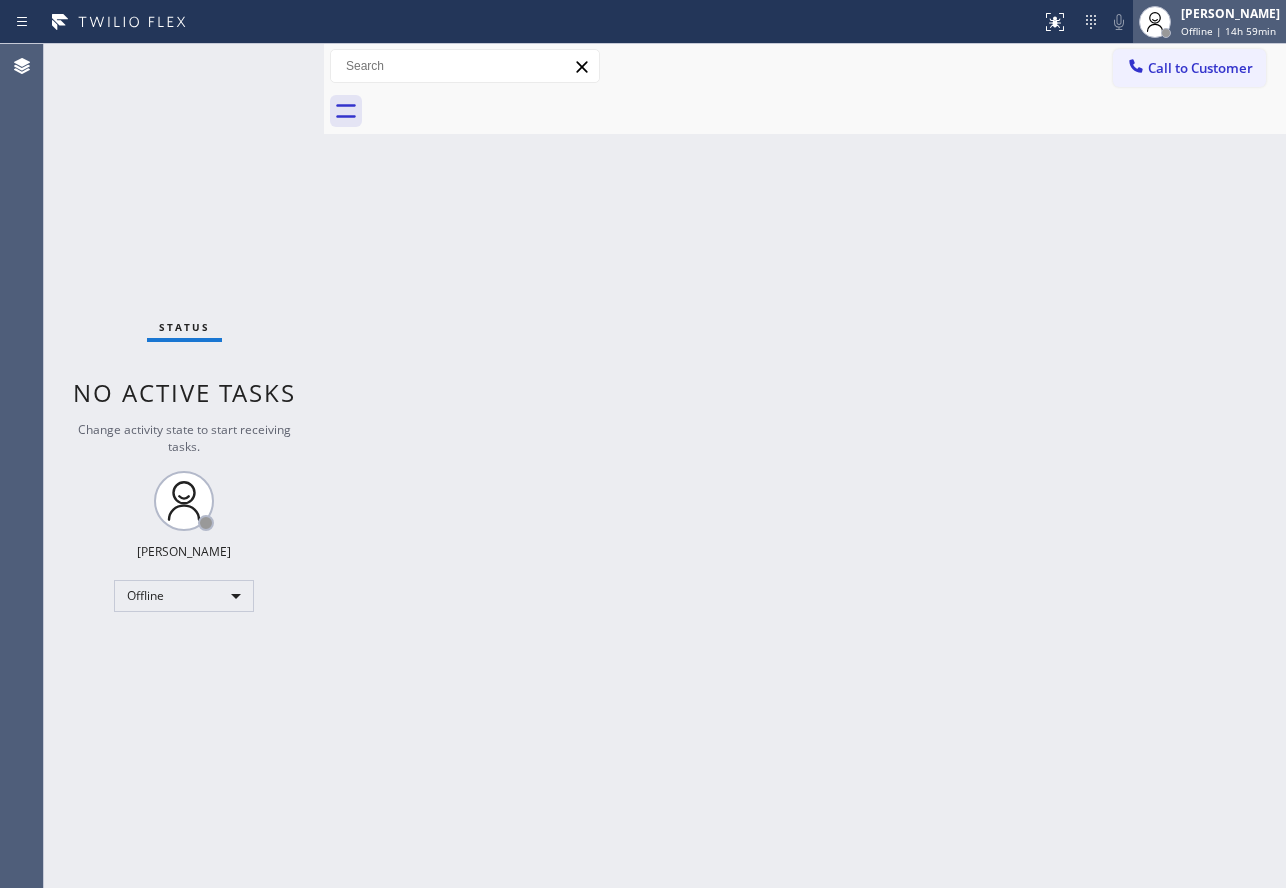 click on "[PERSON_NAME]" at bounding box center (1230, 13) 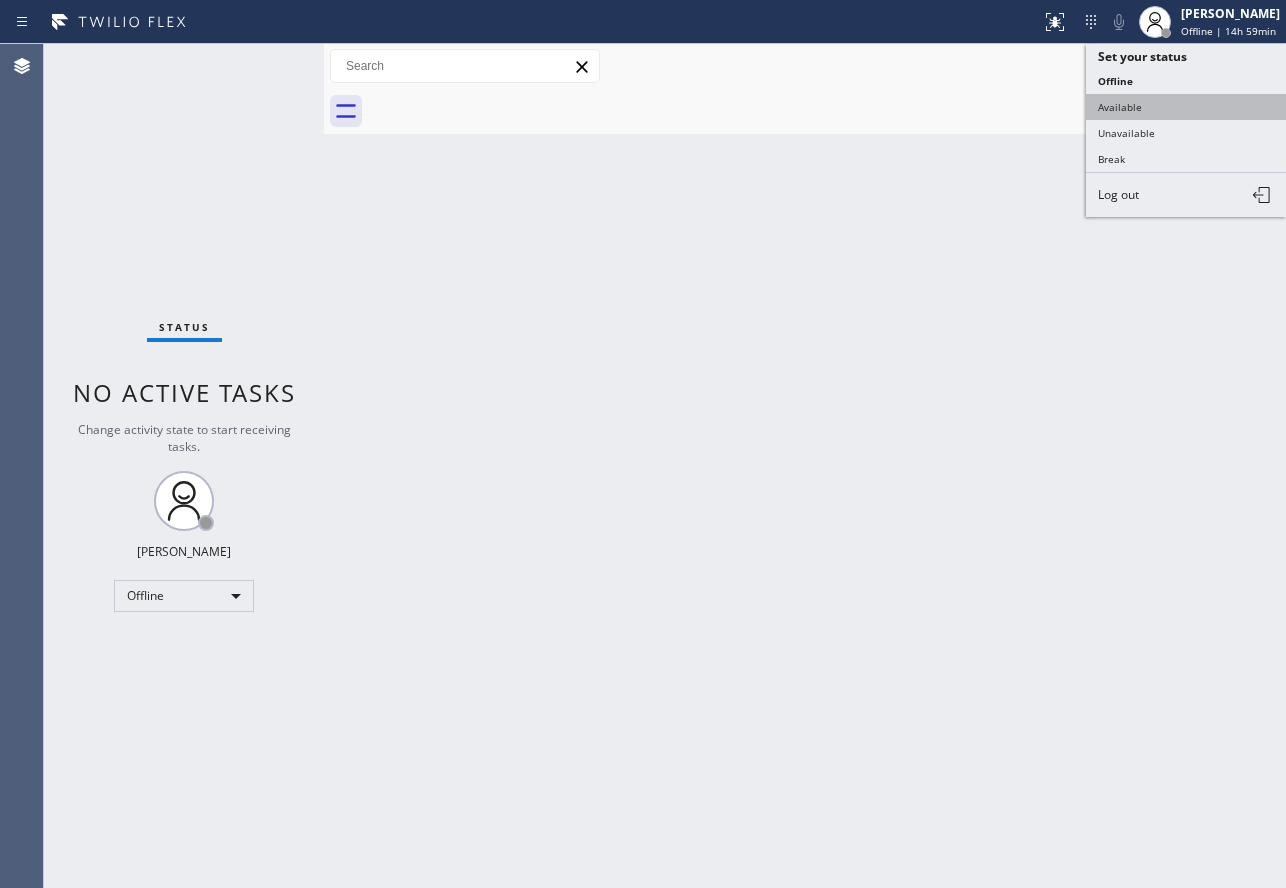 click on "Available" at bounding box center [1186, 107] 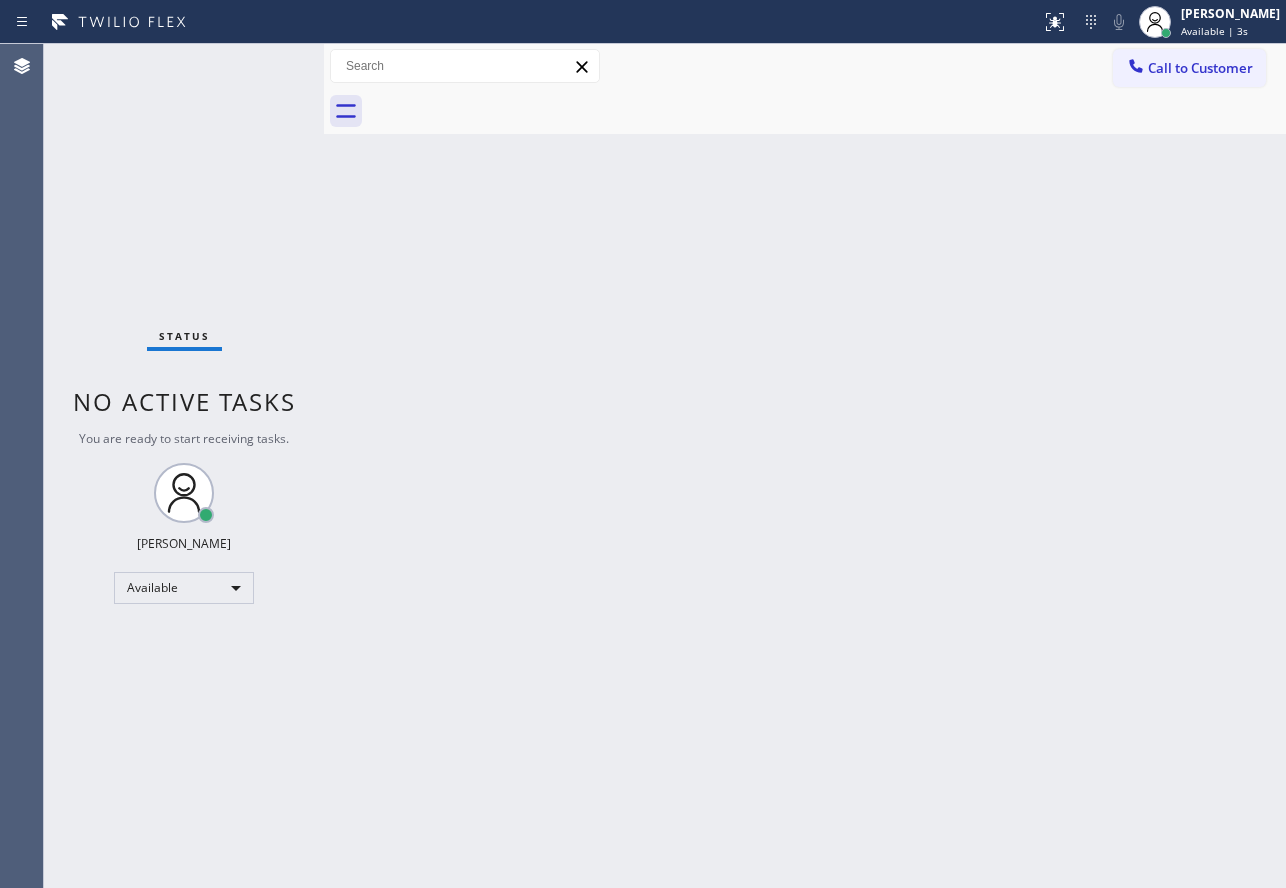 click on "Back to Dashboard Change Sender ID Customers Technicians Select a contact Outbound call Technician Search Technician Your caller id phone number Your caller id phone number Call Technician info Name   Phone none Address none Change Sender ID HVAC [PHONE_NUMBER] 5 Star Appliance [PHONE_NUMBER] Appliance Repair [PHONE_NUMBER] Plumbing [PHONE_NUMBER] Air Duct Cleaning [PHONE_NUMBER]  Electricians [PHONE_NUMBER] Cancel Change Check personal SMS Reset Change No tabs Call to Customer Outbound call Location Search location Your caller id phone number Customer number Call Outbound call Technician Search Technician Your caller id phone number Your caller id phone number Call" at bounding box center [805, 466] 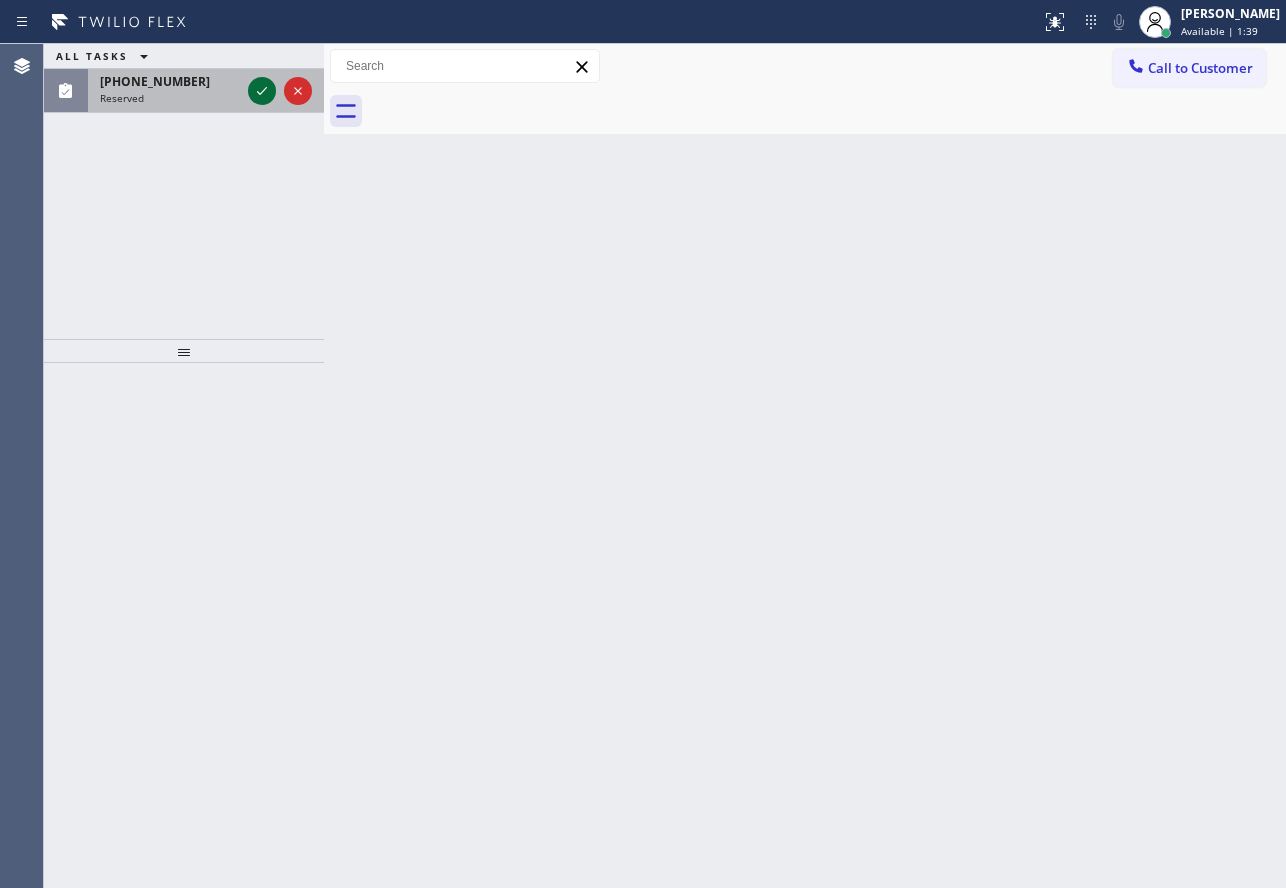 click 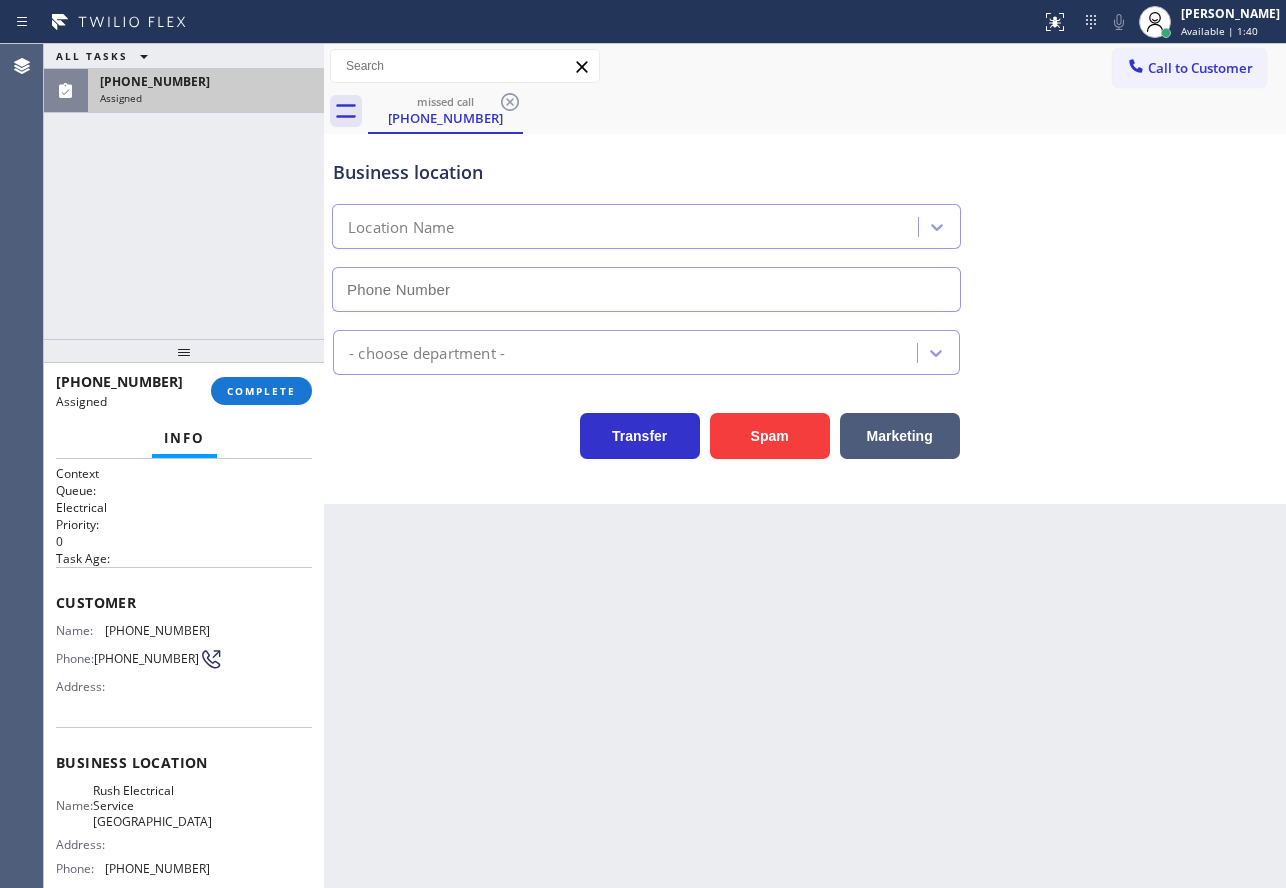type on "[PHONE_NUMBER]" 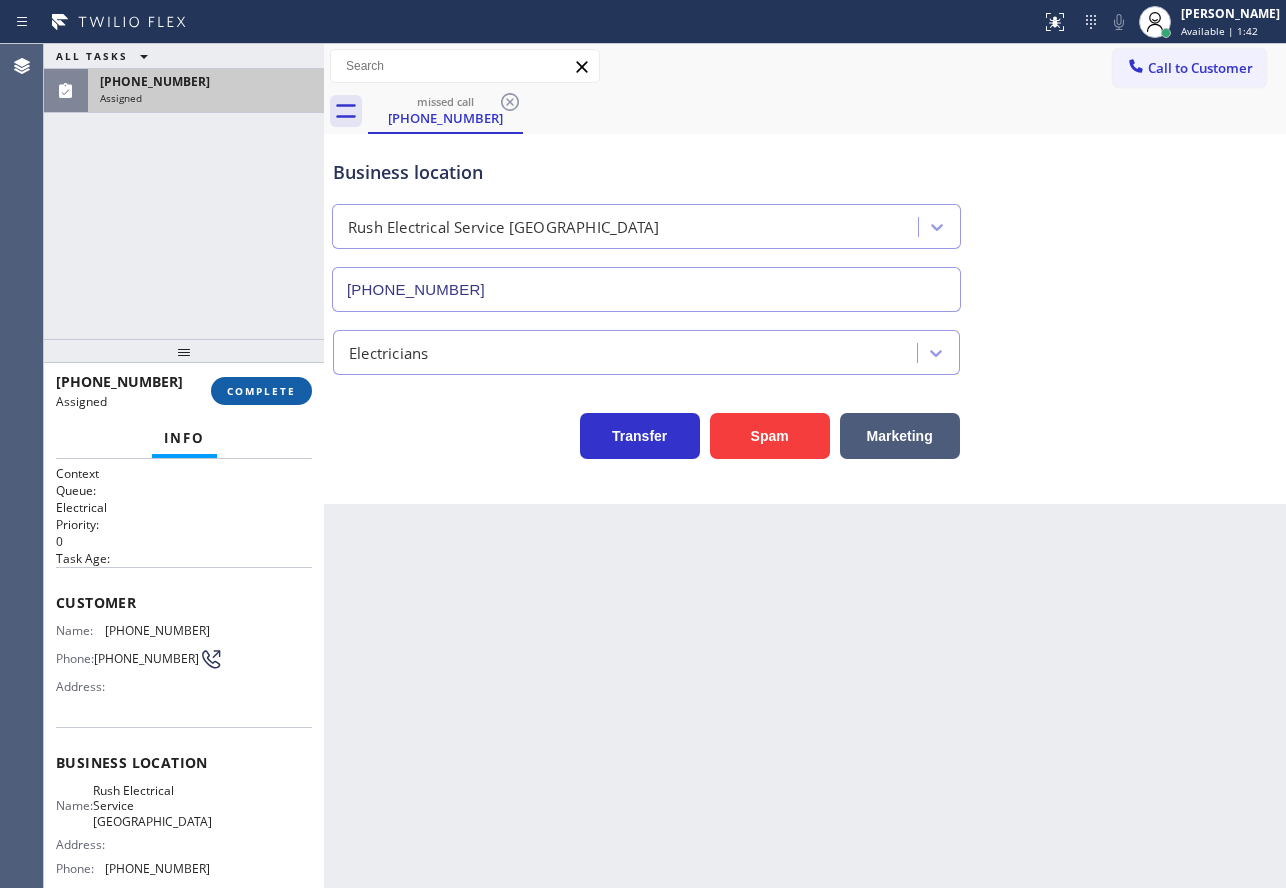click on "COMPLETE" at bounding box center [261, 391] 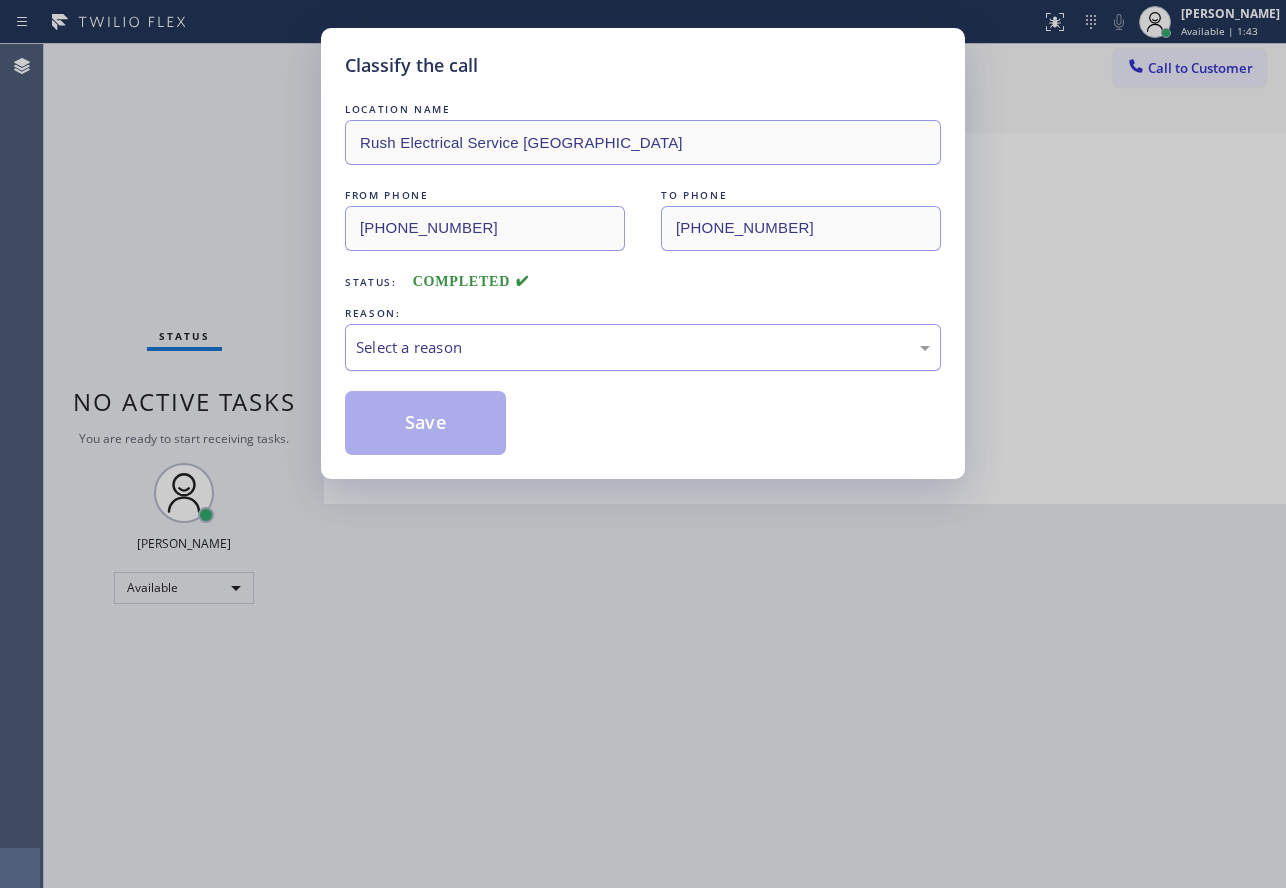click on "Select a reason" at bounding box center [643, 347] 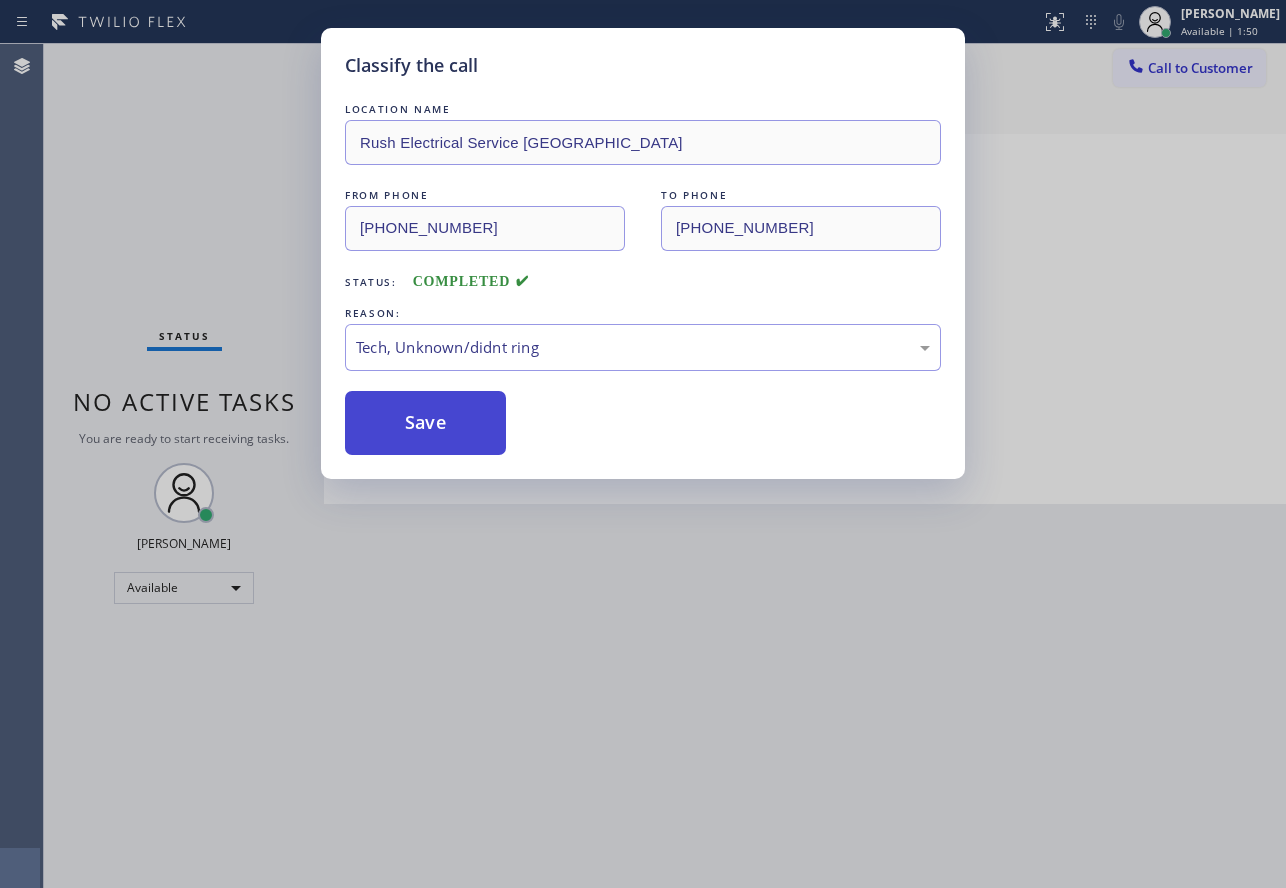 click on "Save" at bounding box center [425, 423] 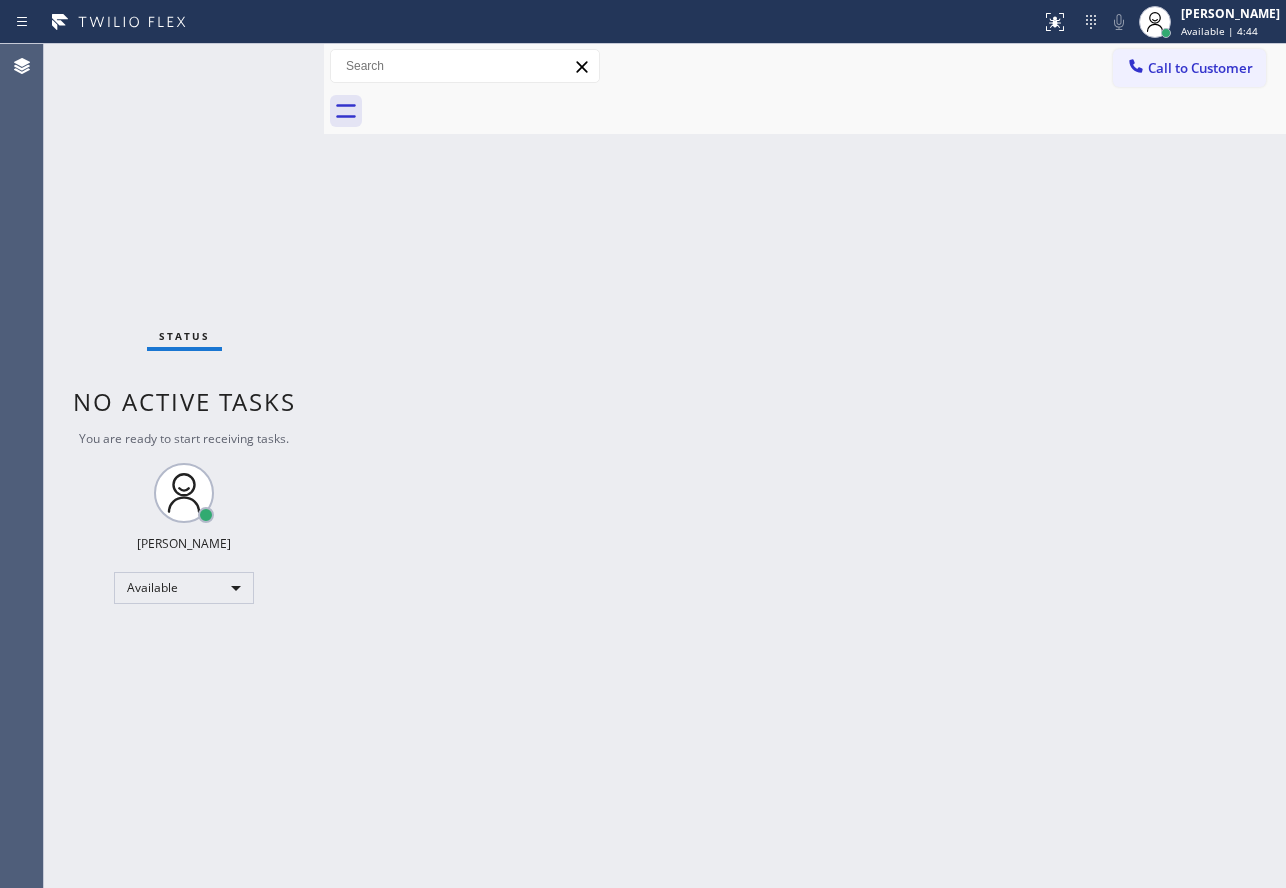 click on "Back to Dashboard Change Sender ID Customers Technicians Select a contact Outbound call Technician Search Technician Your caller id phone number Your caller id phone number Call Technician info Name   Phone none Address none Change Sender ID HVAC [PHONE_NUMBER] 5 Star Appliance [PHONE_NUMBER] Appliance Repair [PHONE_NUMBER] Plumbing [PHONE_NUMBER] Air Duct Cleaning [PHONE_NUMBER]  Electricians [PHONE_NUMBER] Cancel Change Check personal SMS Reset Change No tabs Call to Customer Outbound call Location Search location Your caller id phone number Customer number Call Outbound call Technician Search Technician Your caller id phone number Your caller id phone number Call" at bounding box center [805, 466] 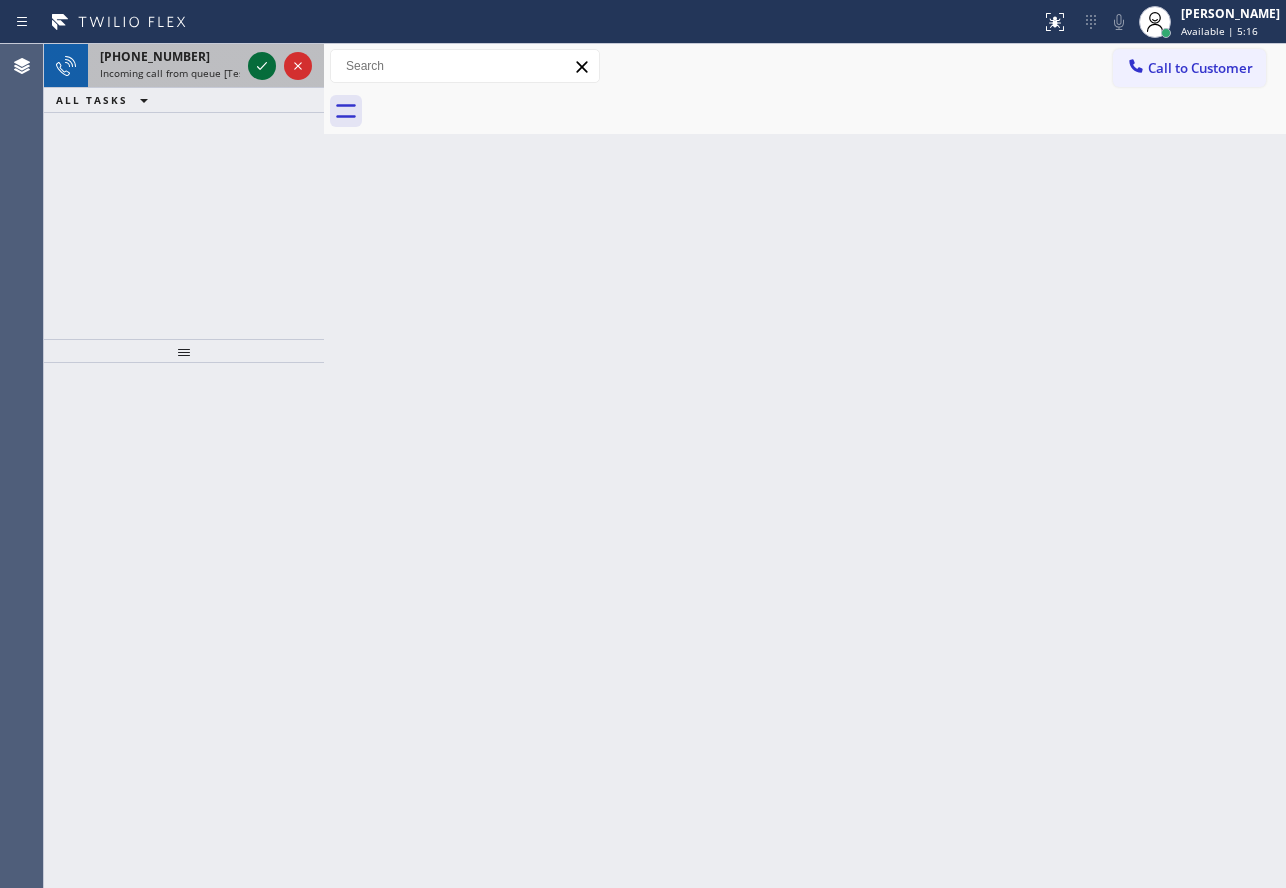 click 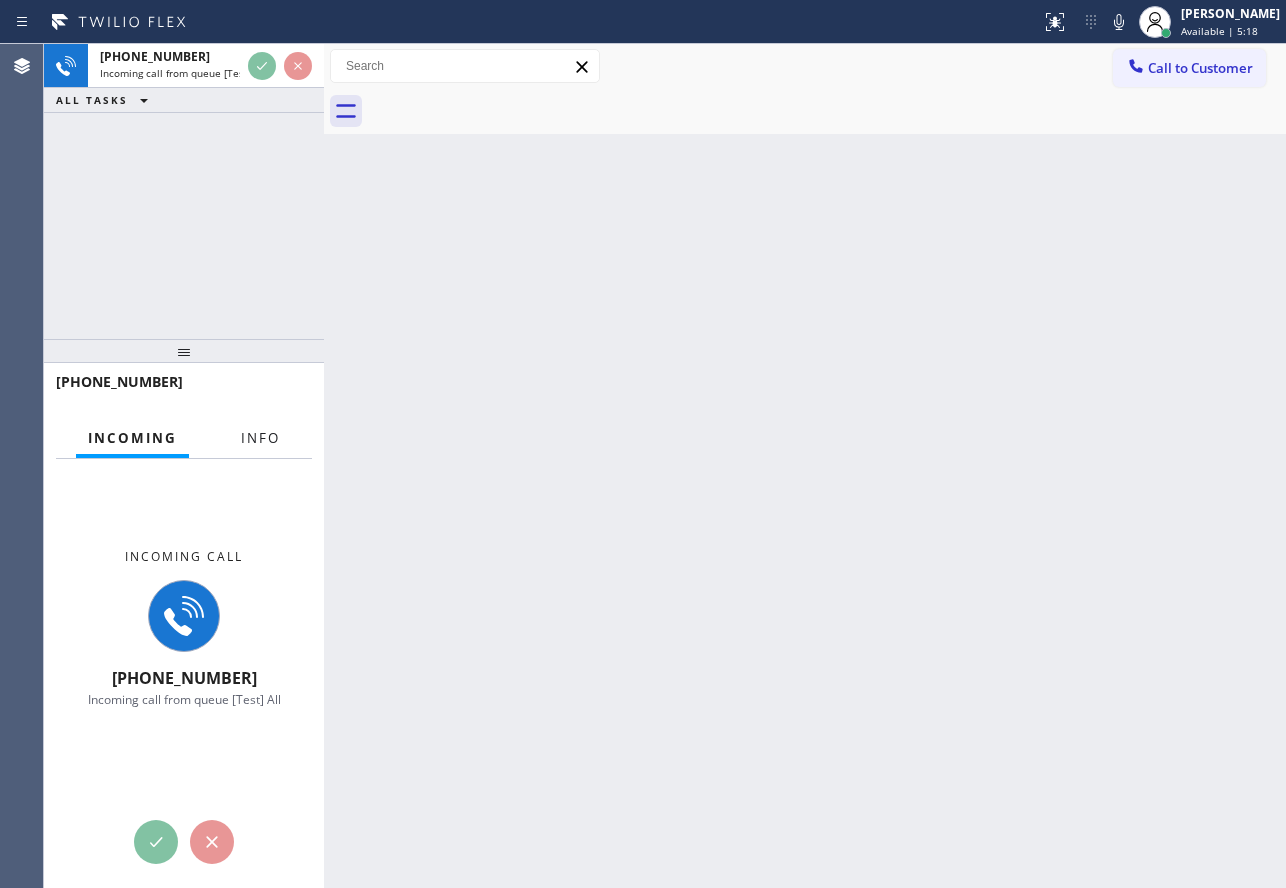 click on "Info" at bounding box center [260, 438] 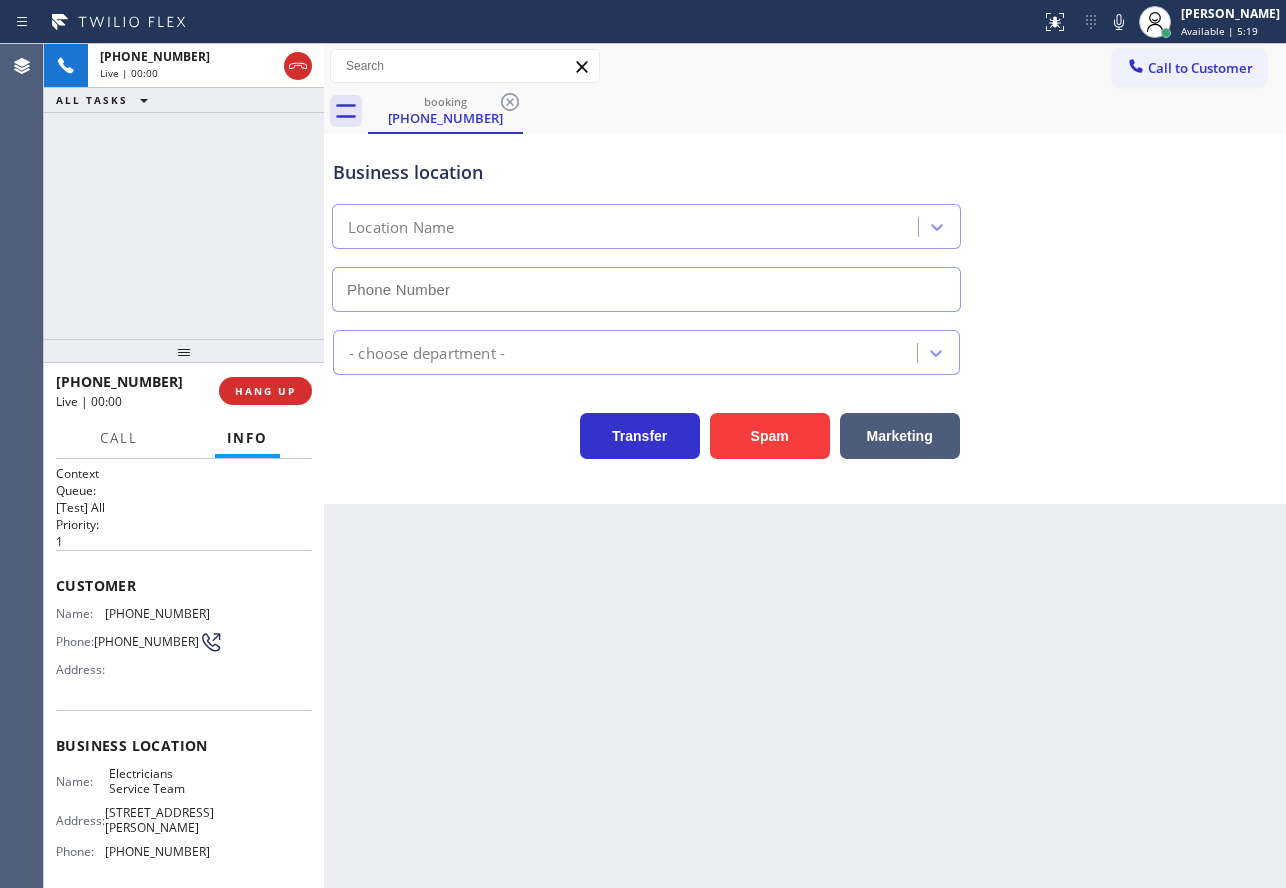 type on "[PHONE_NUMBER]" 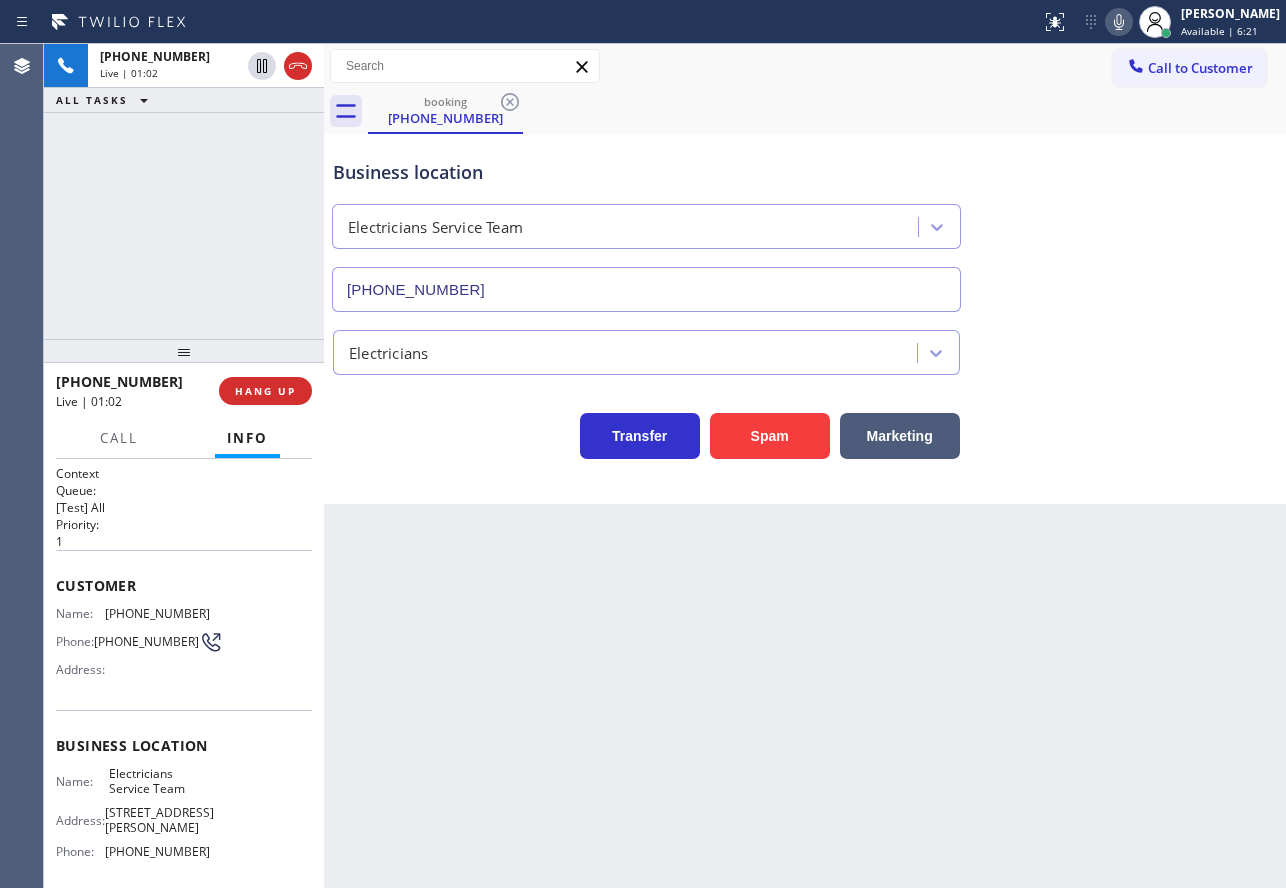 click 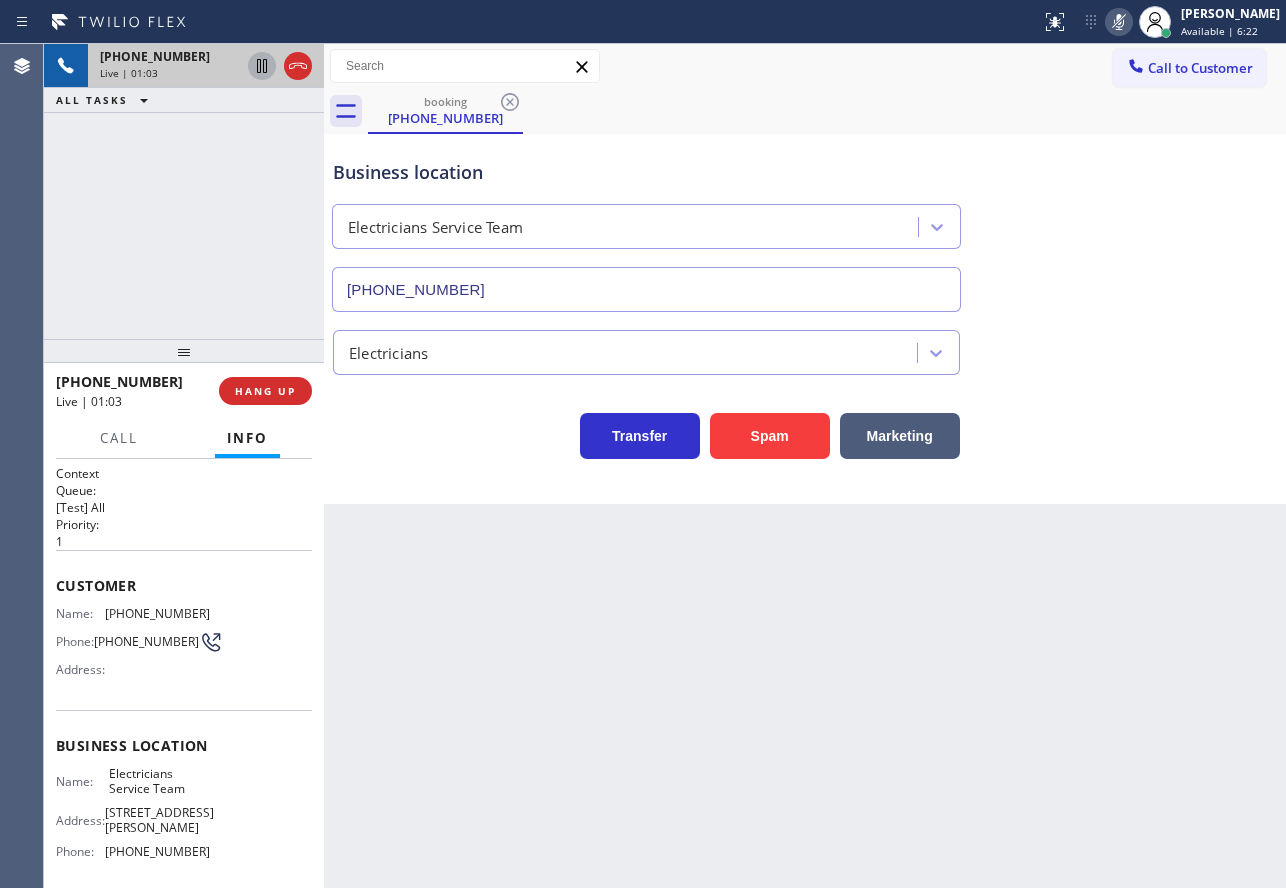 click 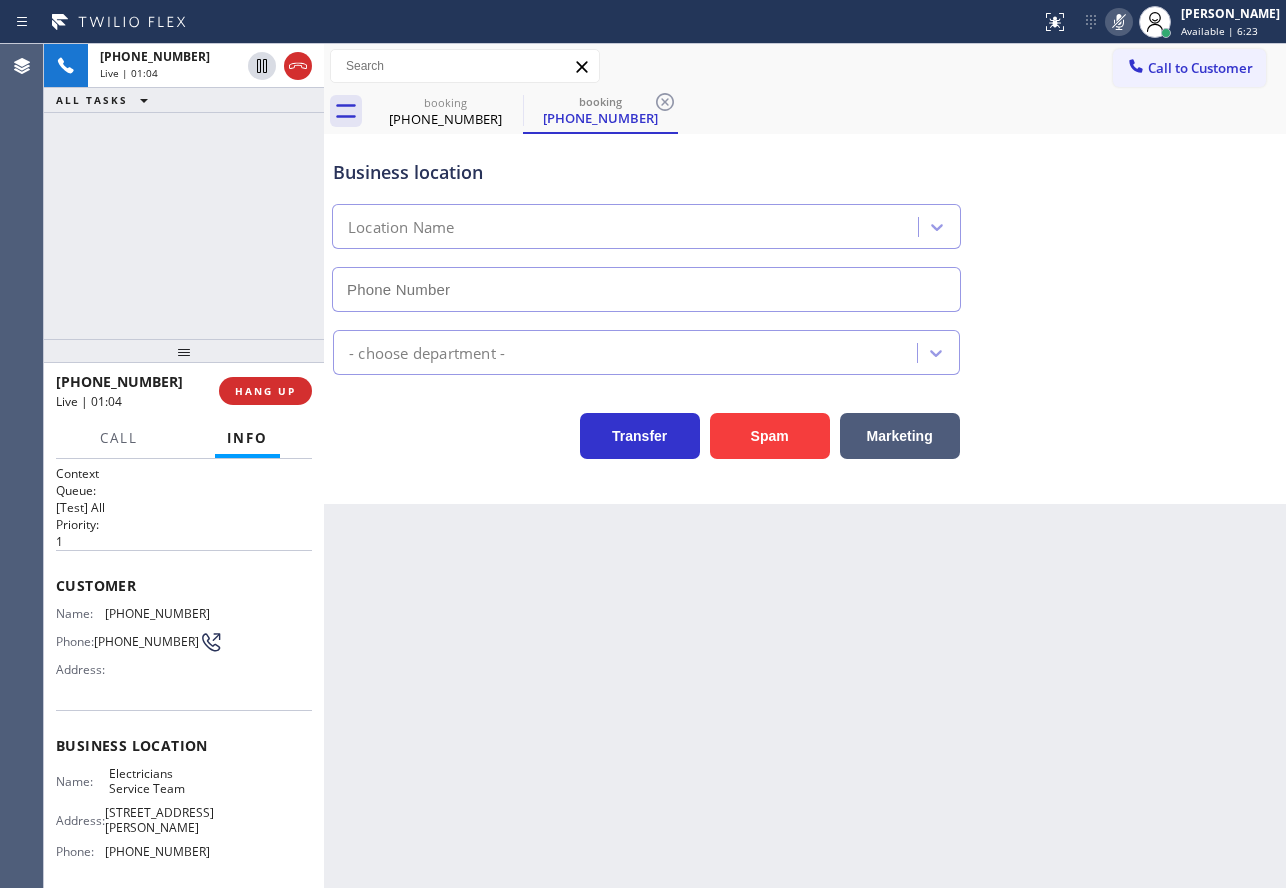 type on "[PHONE_NUMBER]" 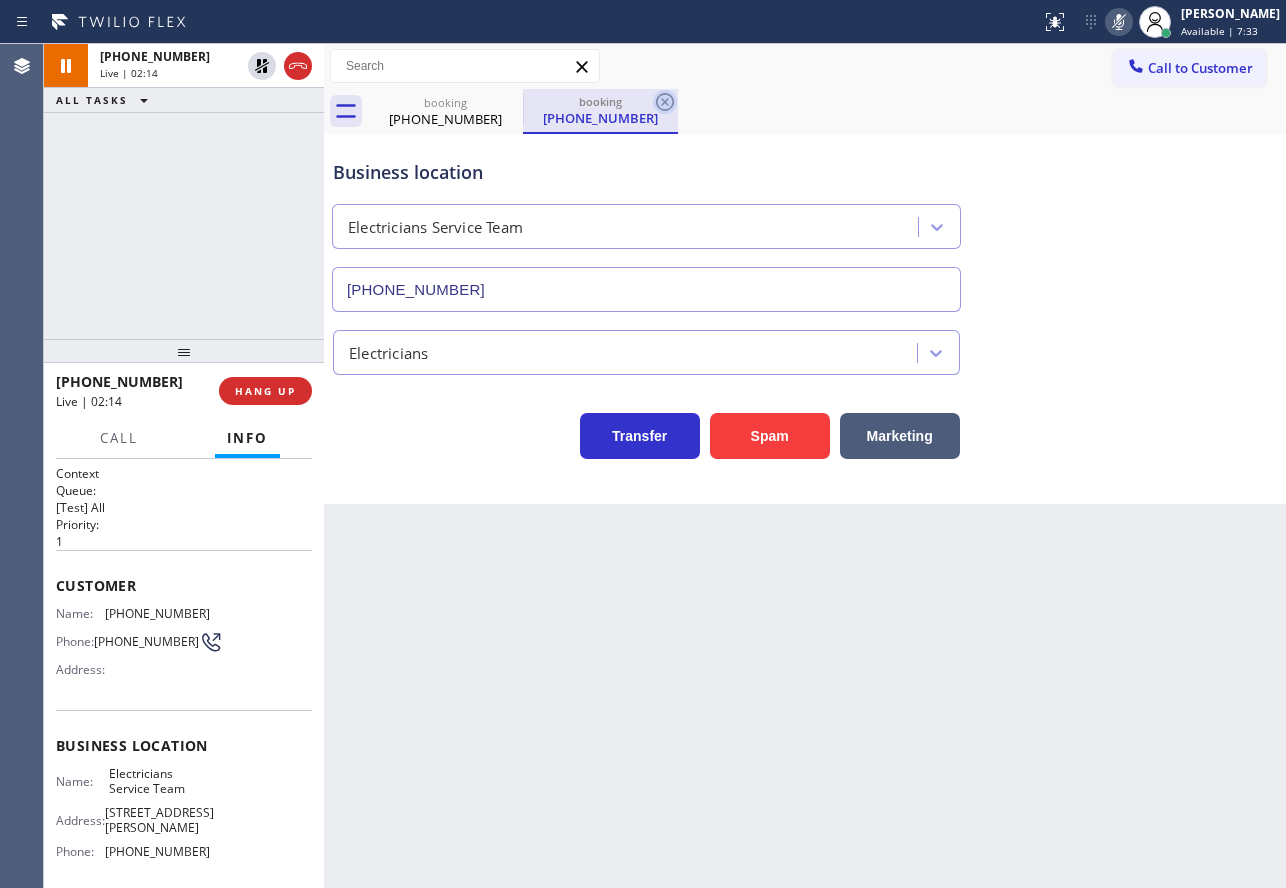 click 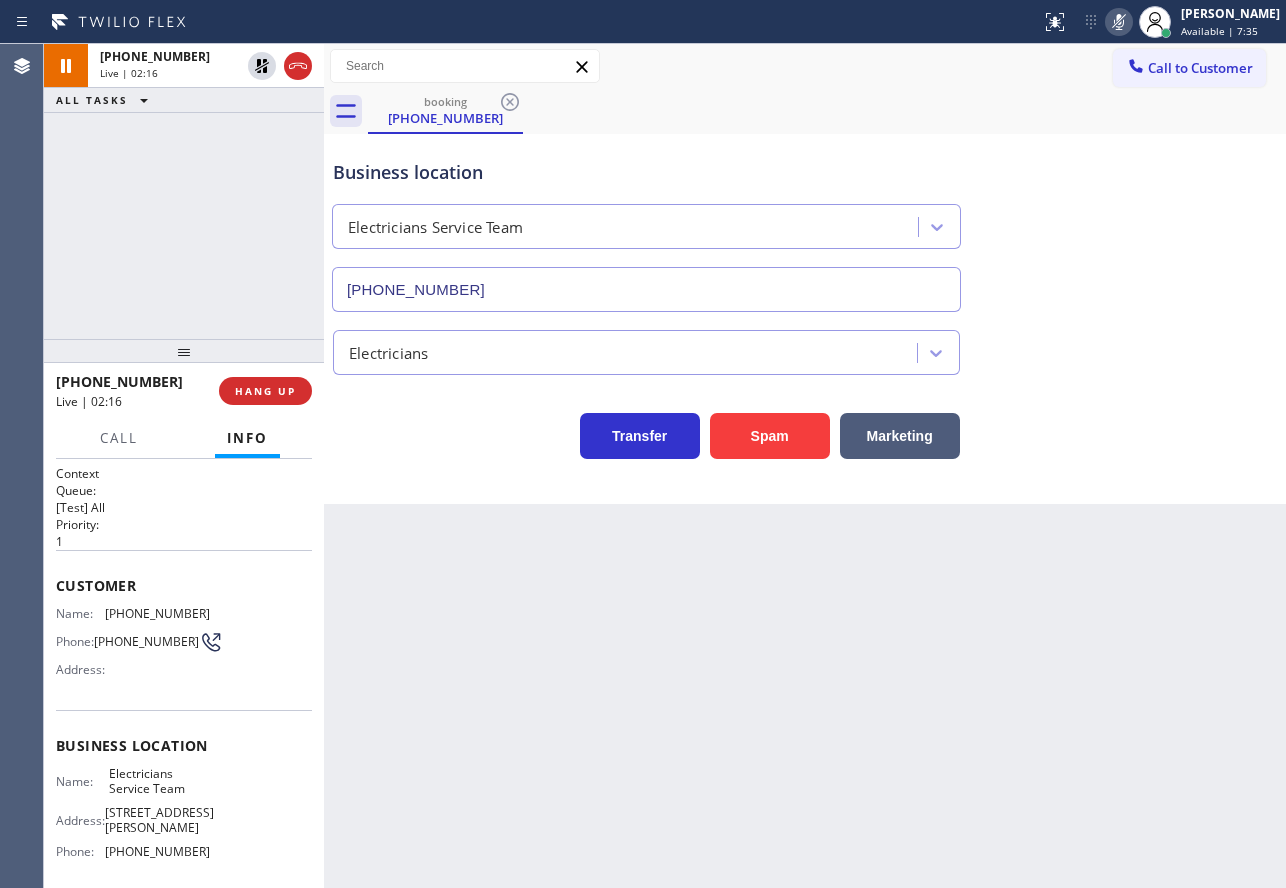 click on "[PHONE_NUMBER]" at bounding box center [157, 613] 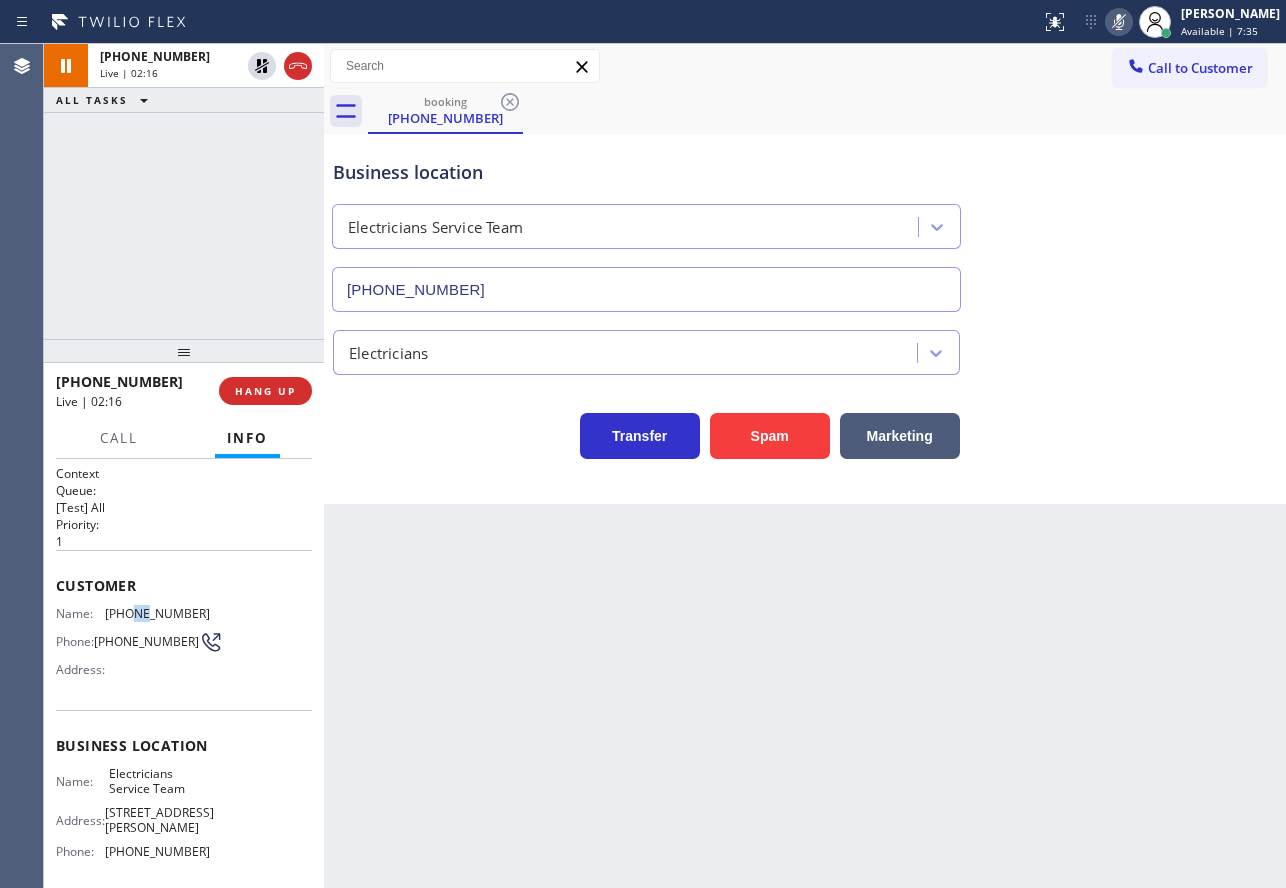 click on "[PHONE_NUMBER]" at bounding box center [157, 613] 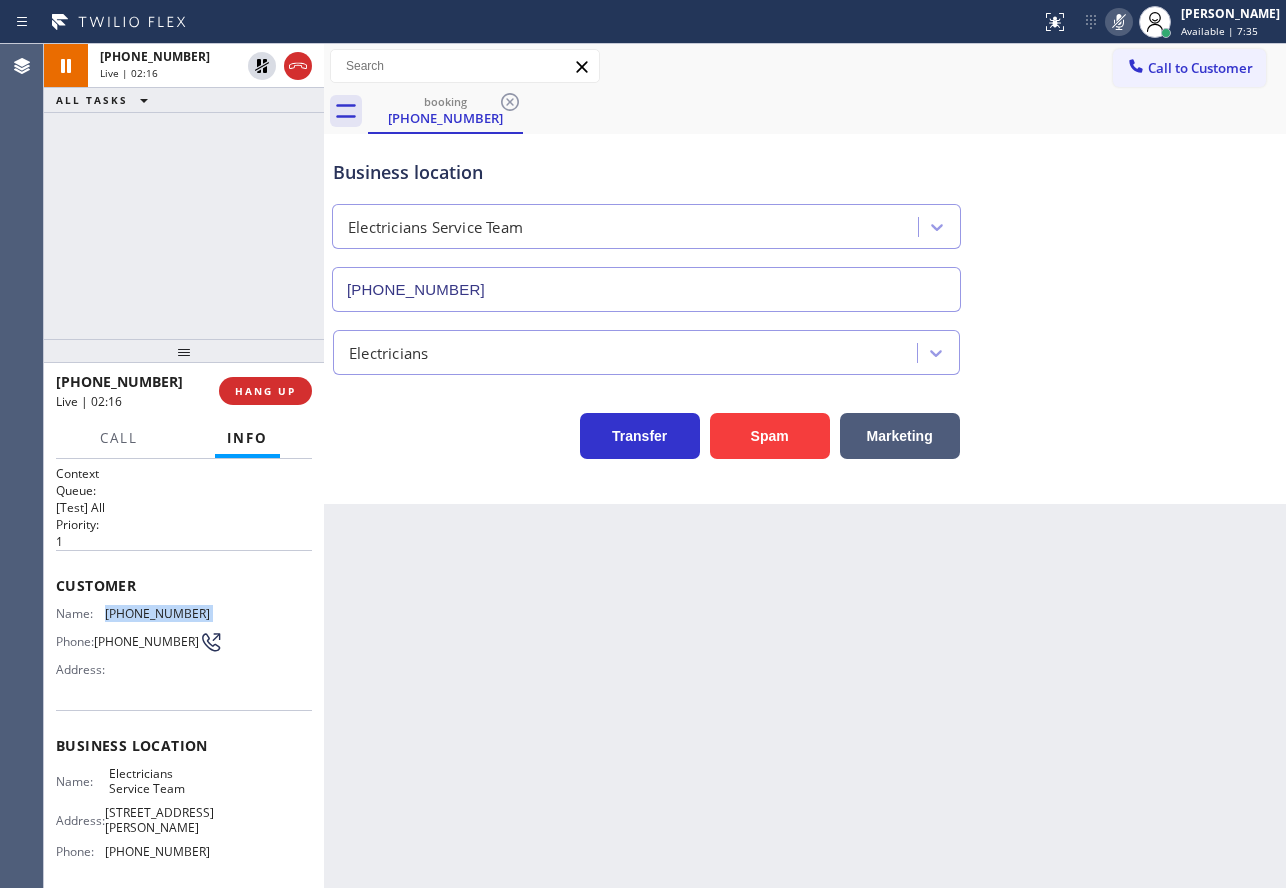 click on "[PHONE_NUMBER]" at bounding box center (157, 613) 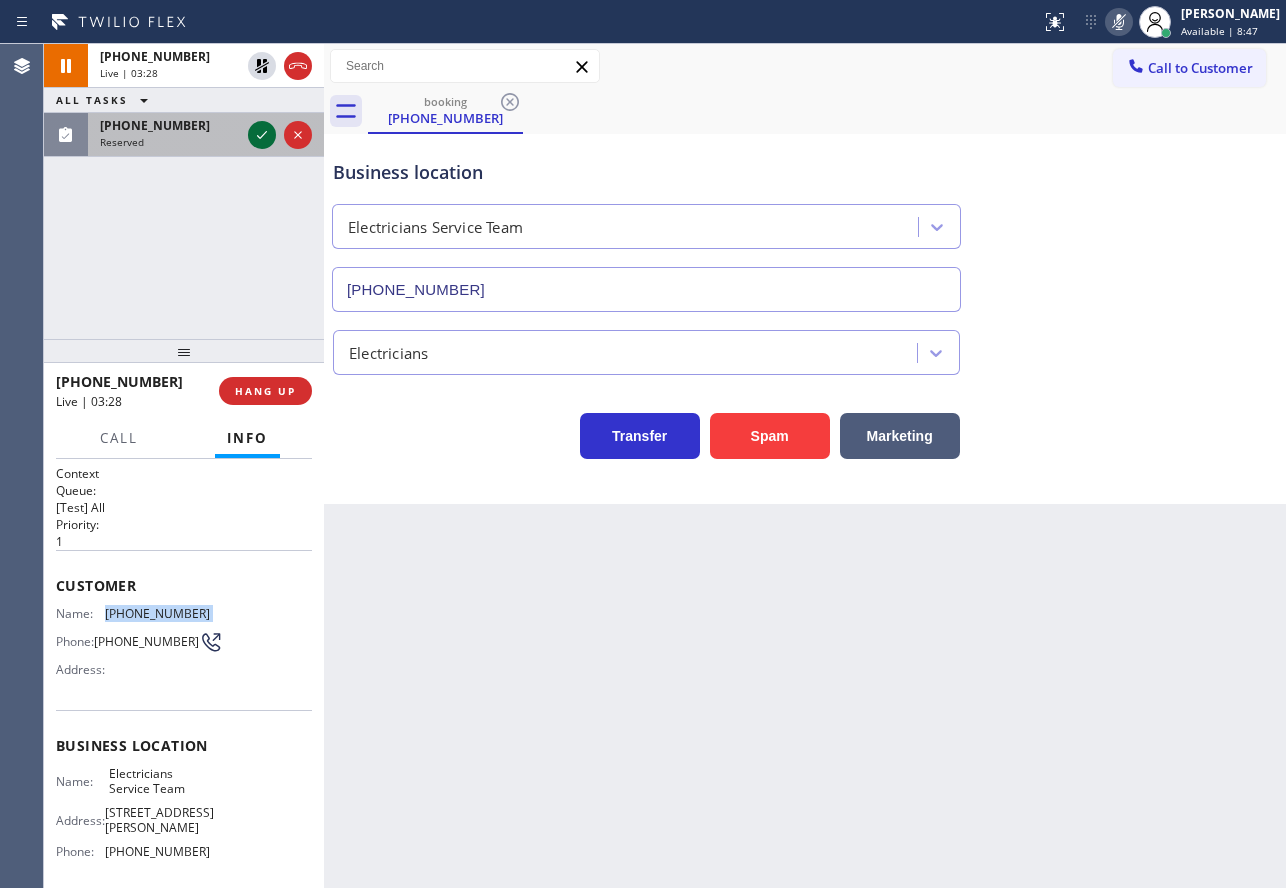 click 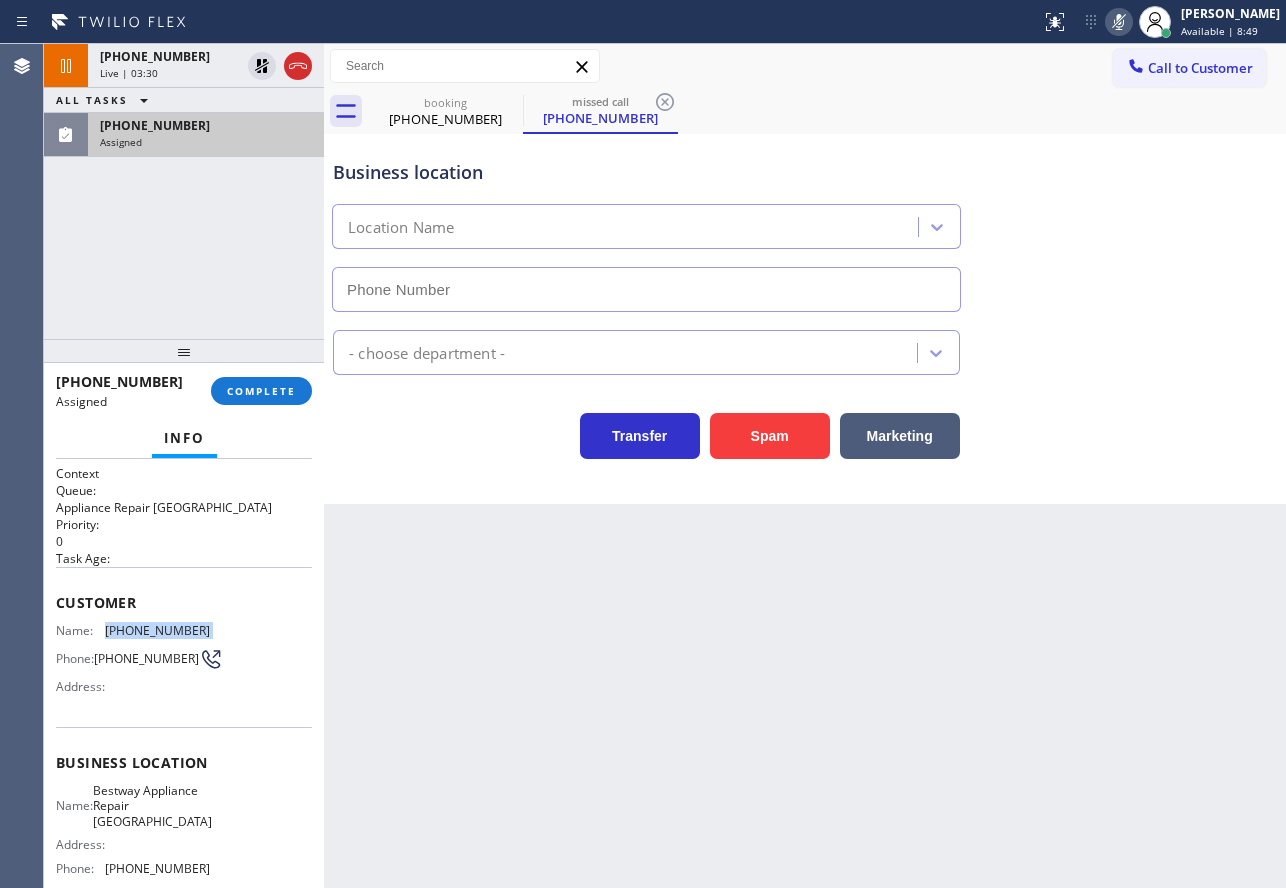 type on "[PHONE_NUMBER]" 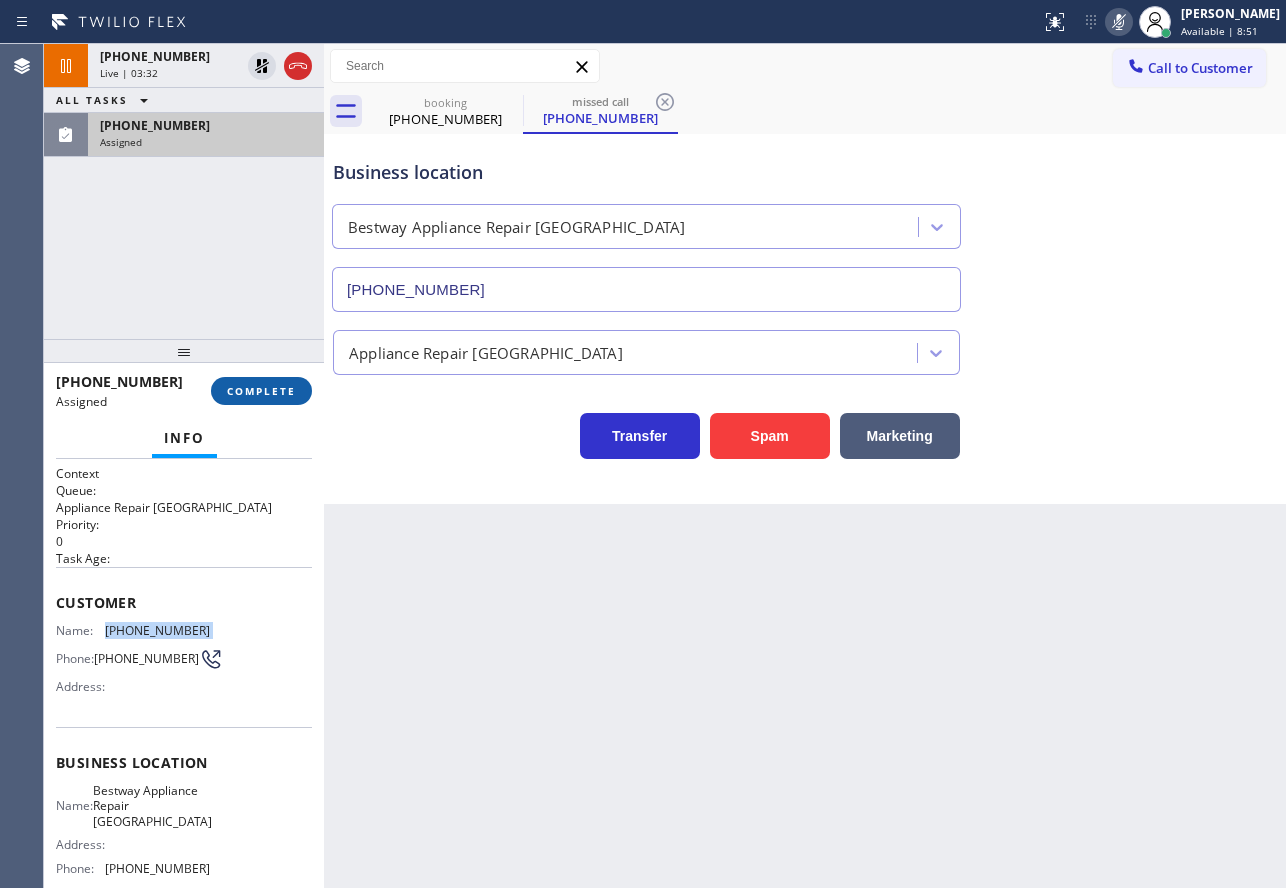 click on "COMPLETE" at bounding box center [261, 391] 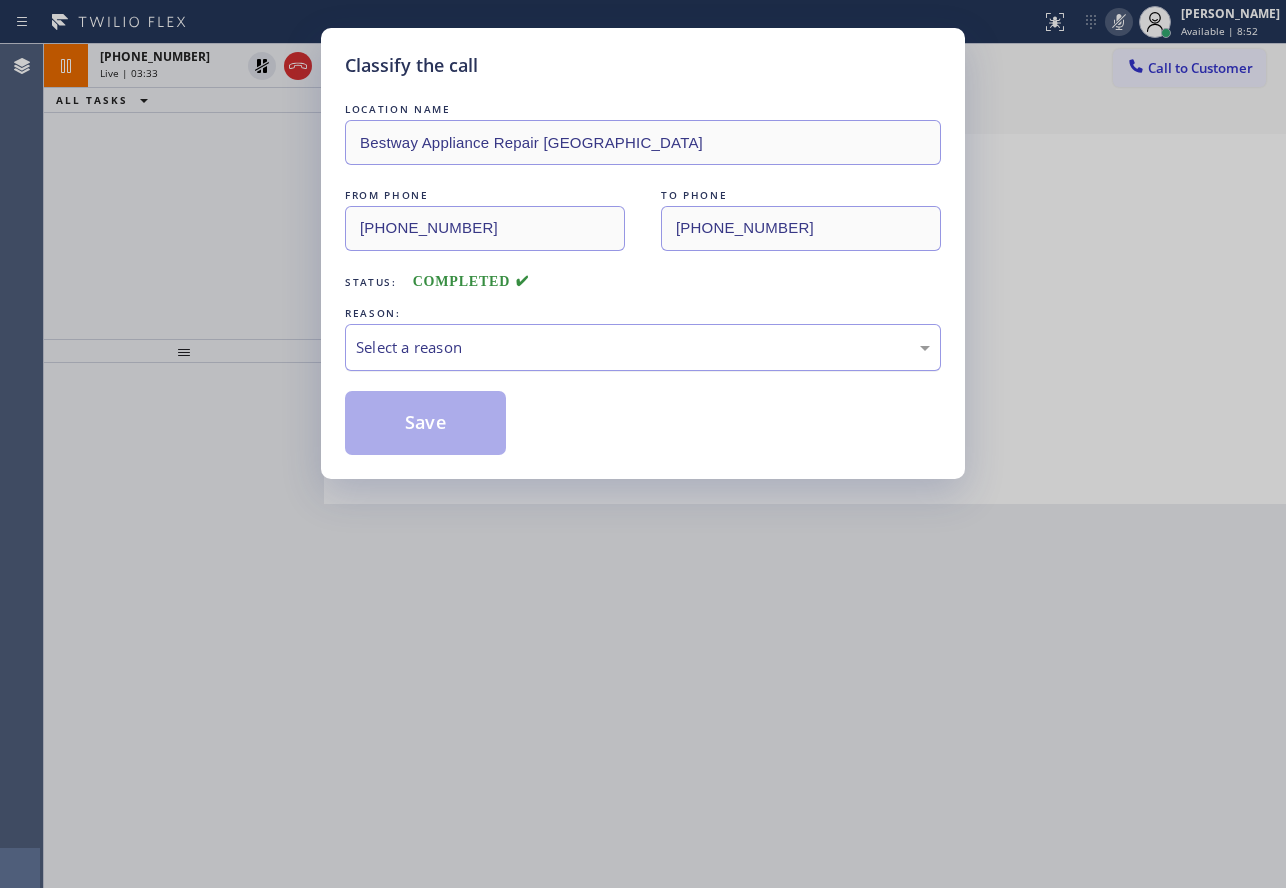 click on "Select a reason" at bounding box center [643, 347] 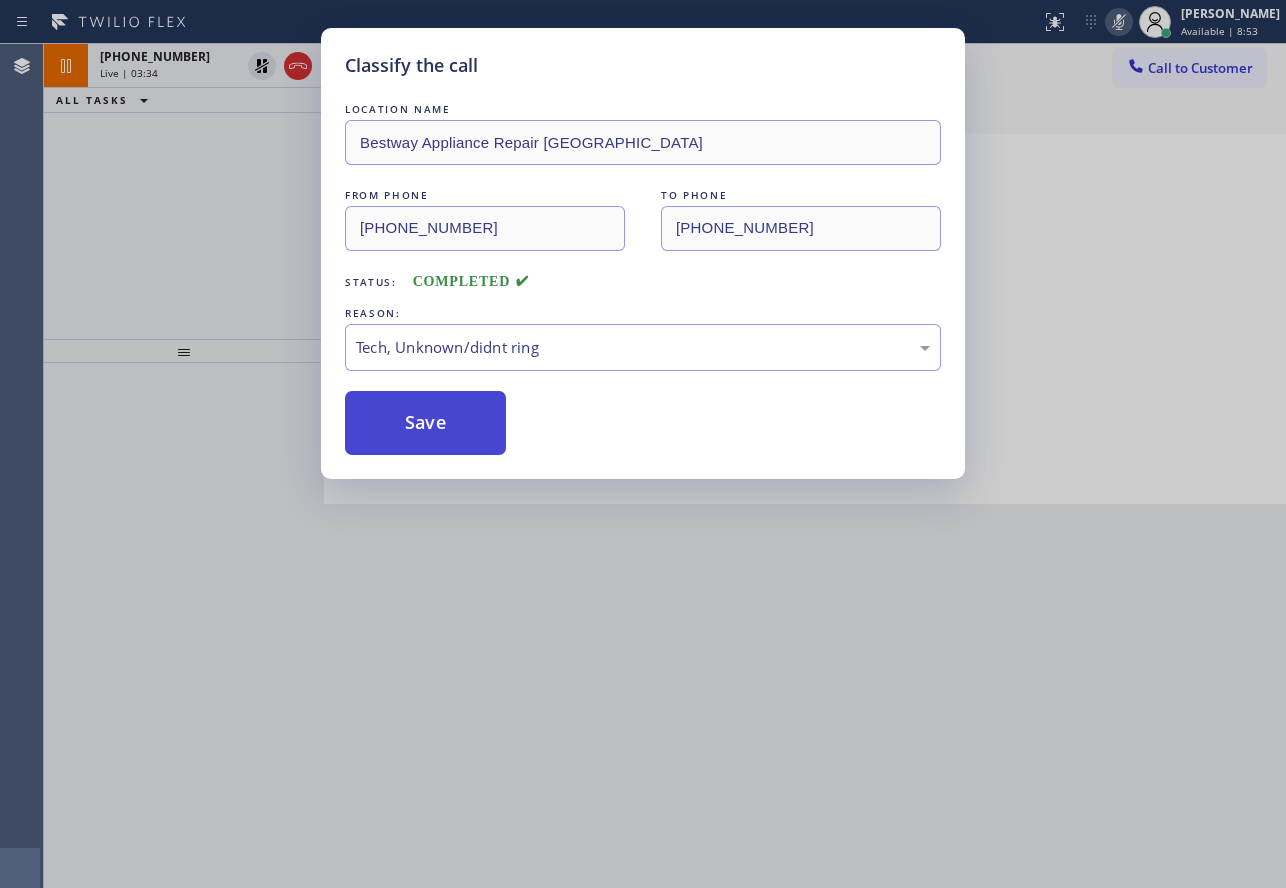 click on "Save" at bounding box center (425, 423) 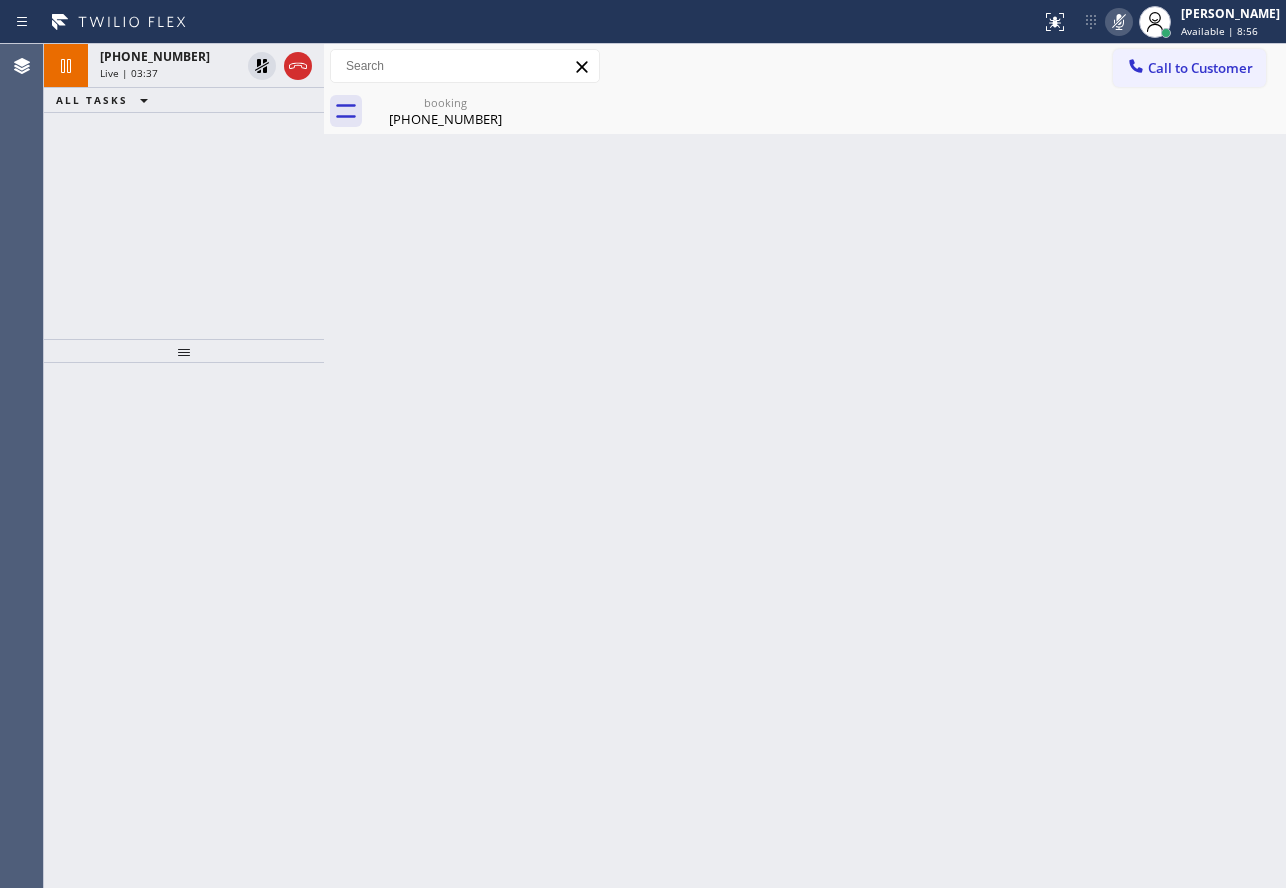 click 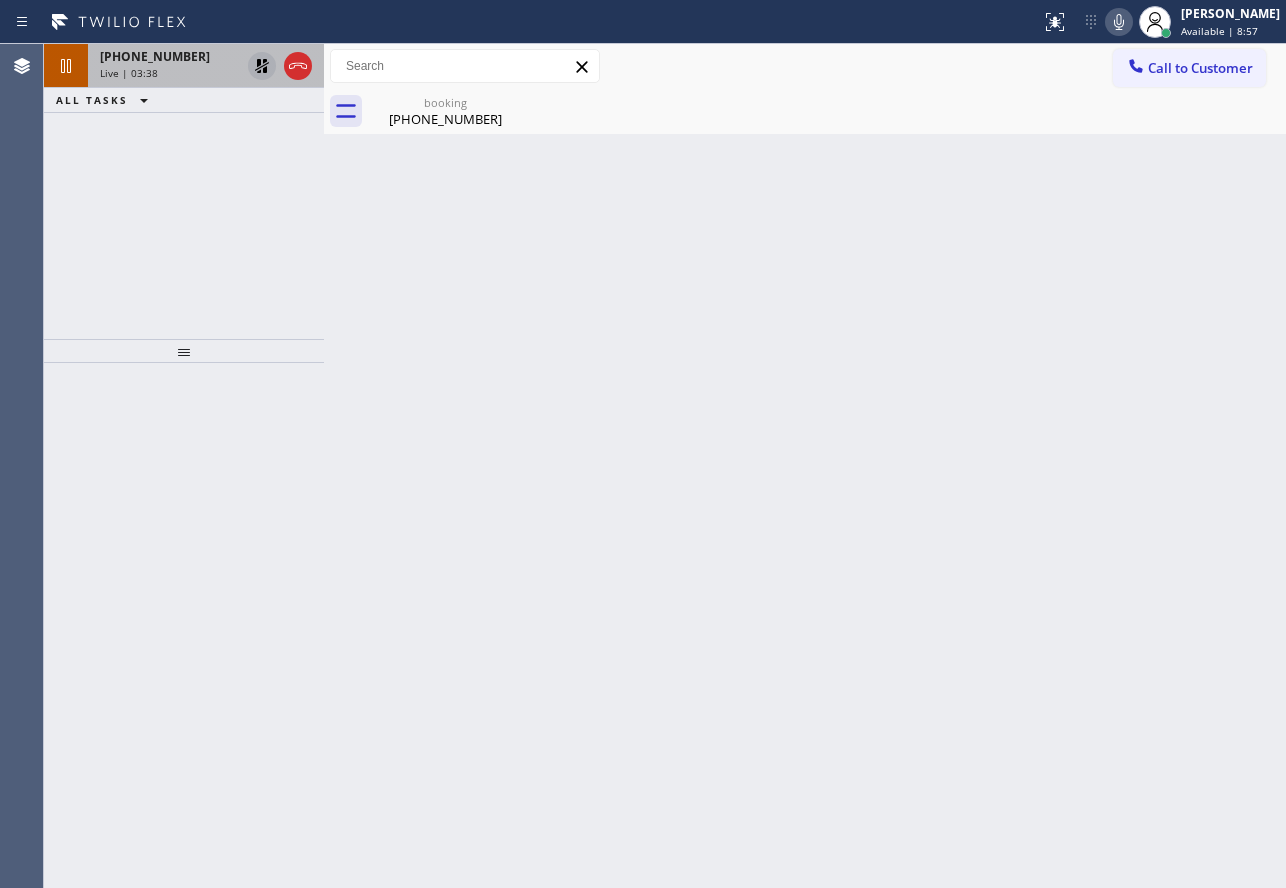 click 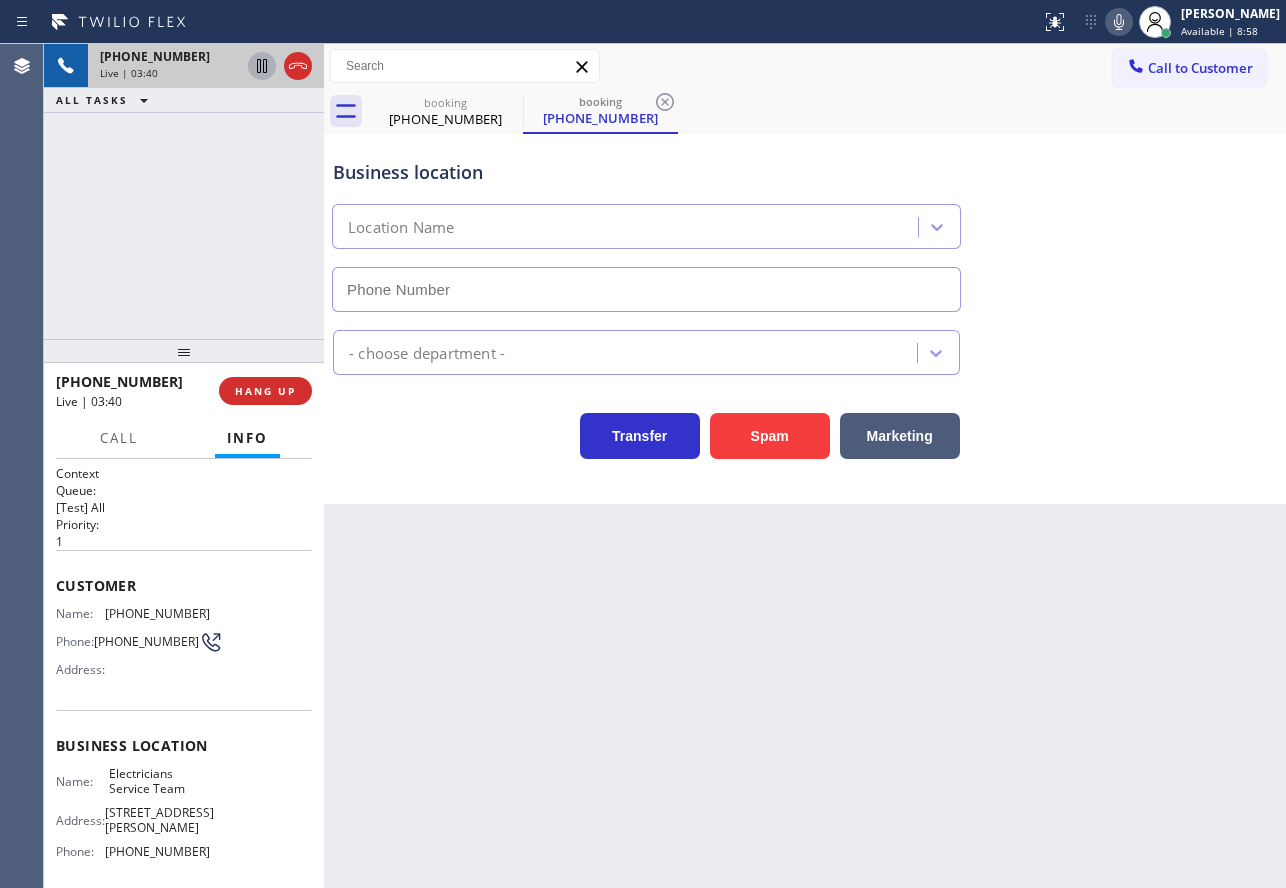 type on "[PHONE_NUMBER]" 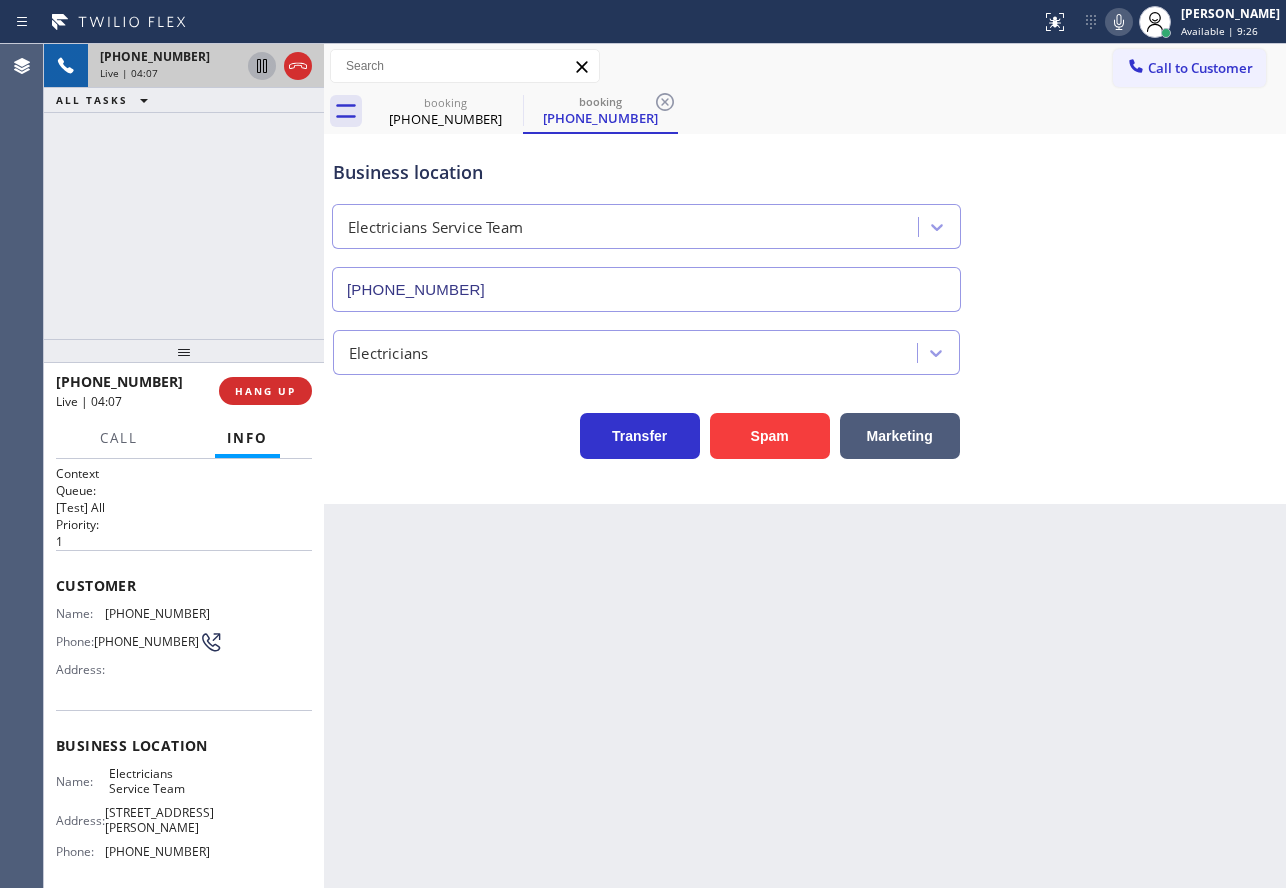 click 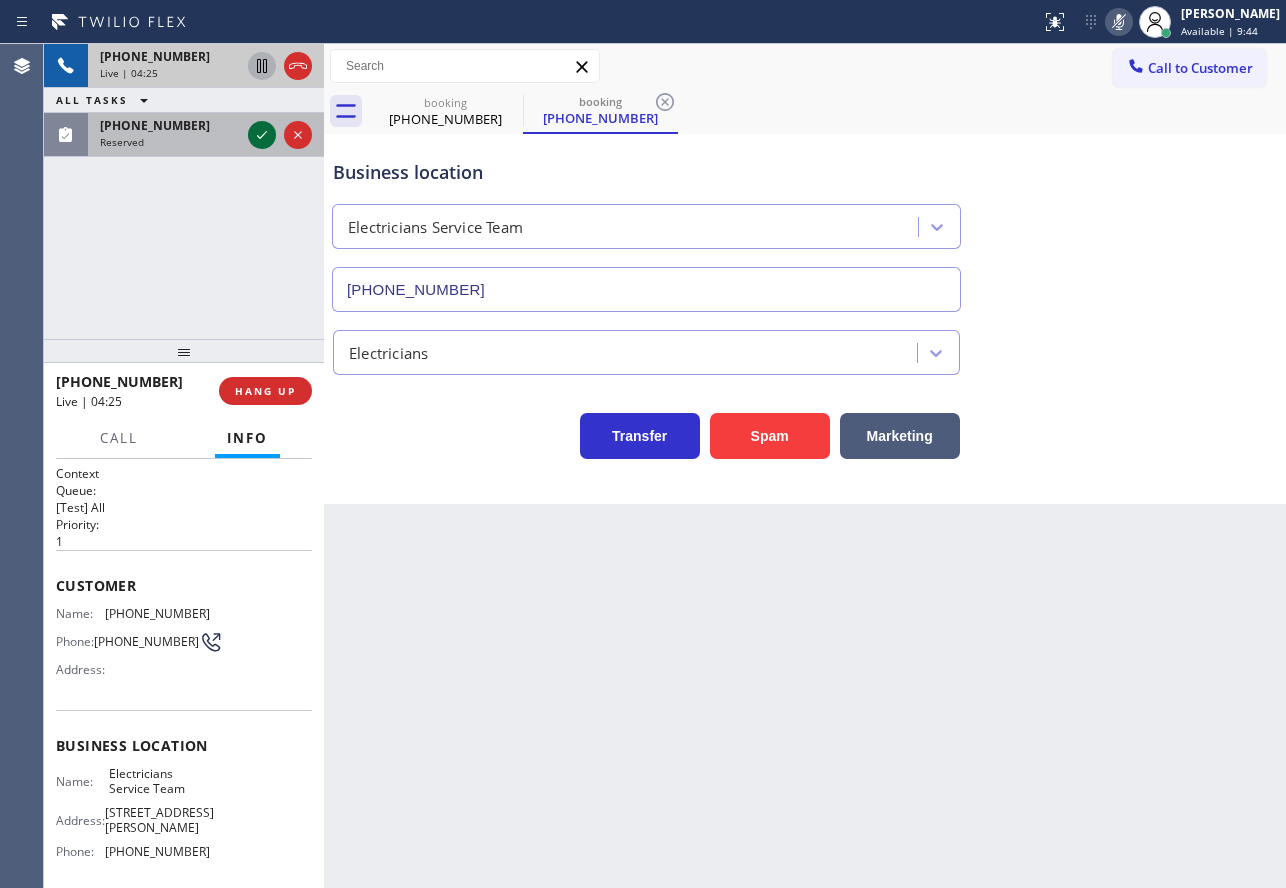 click 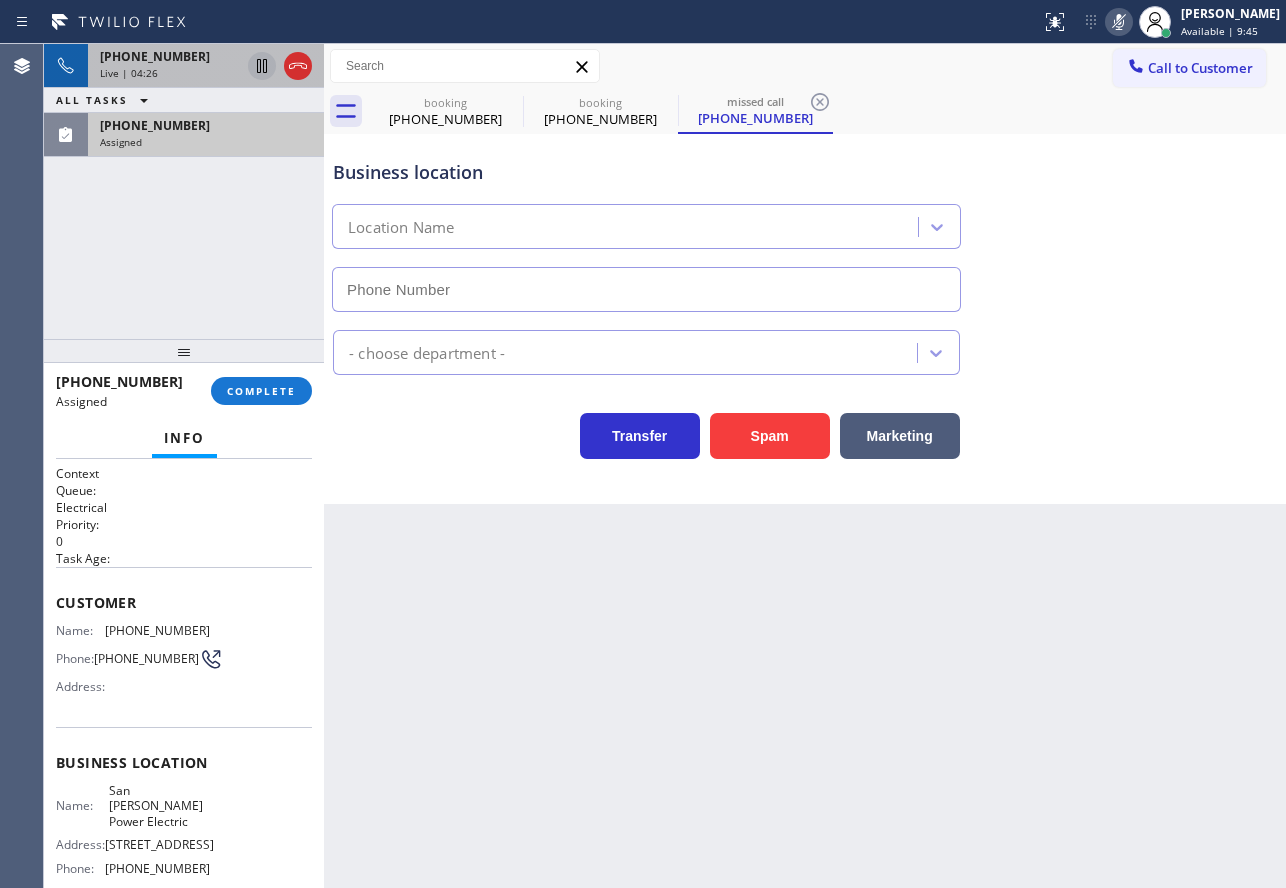 type on "[PHONE_NUMBER]" 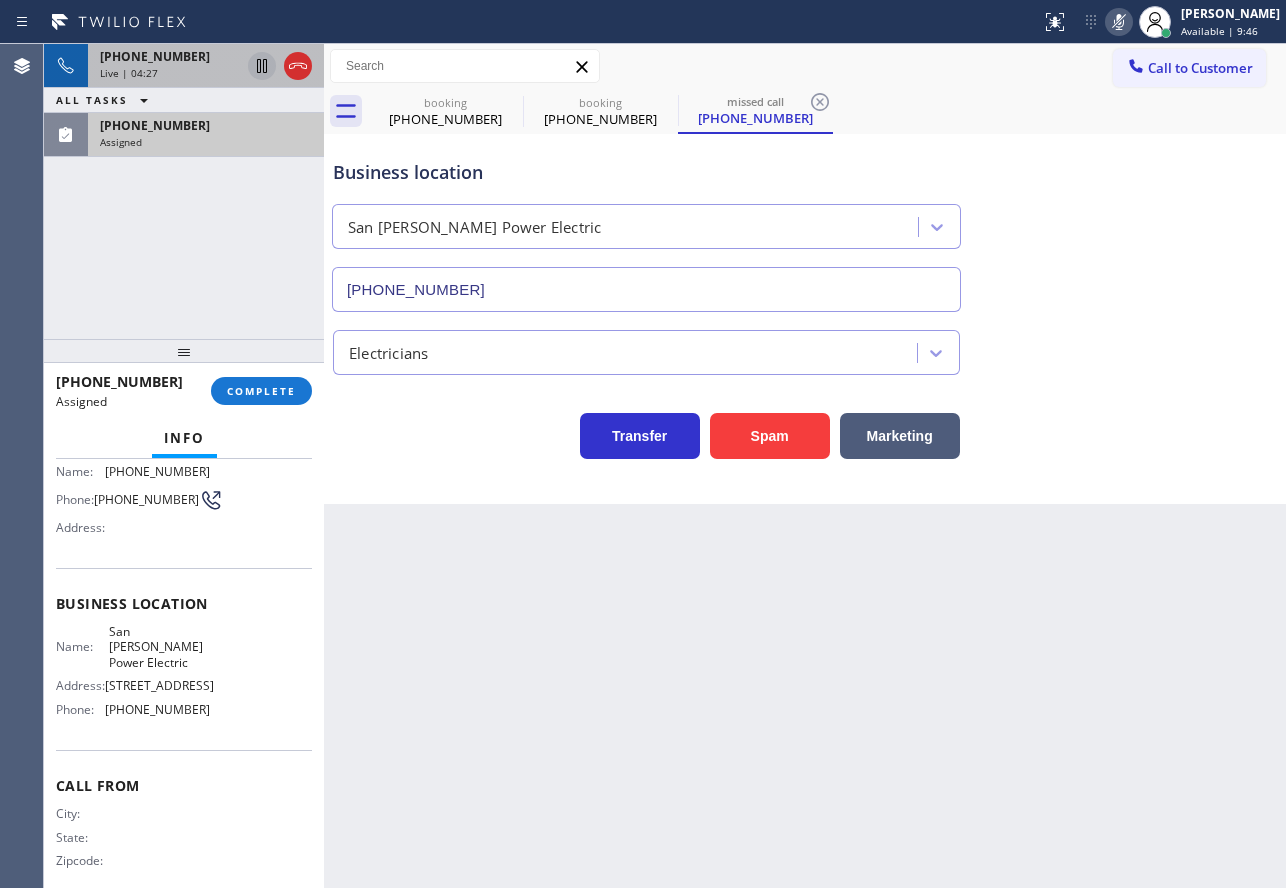scroll, scrollTop: 170, scrollLeft: 0, axis: vertical 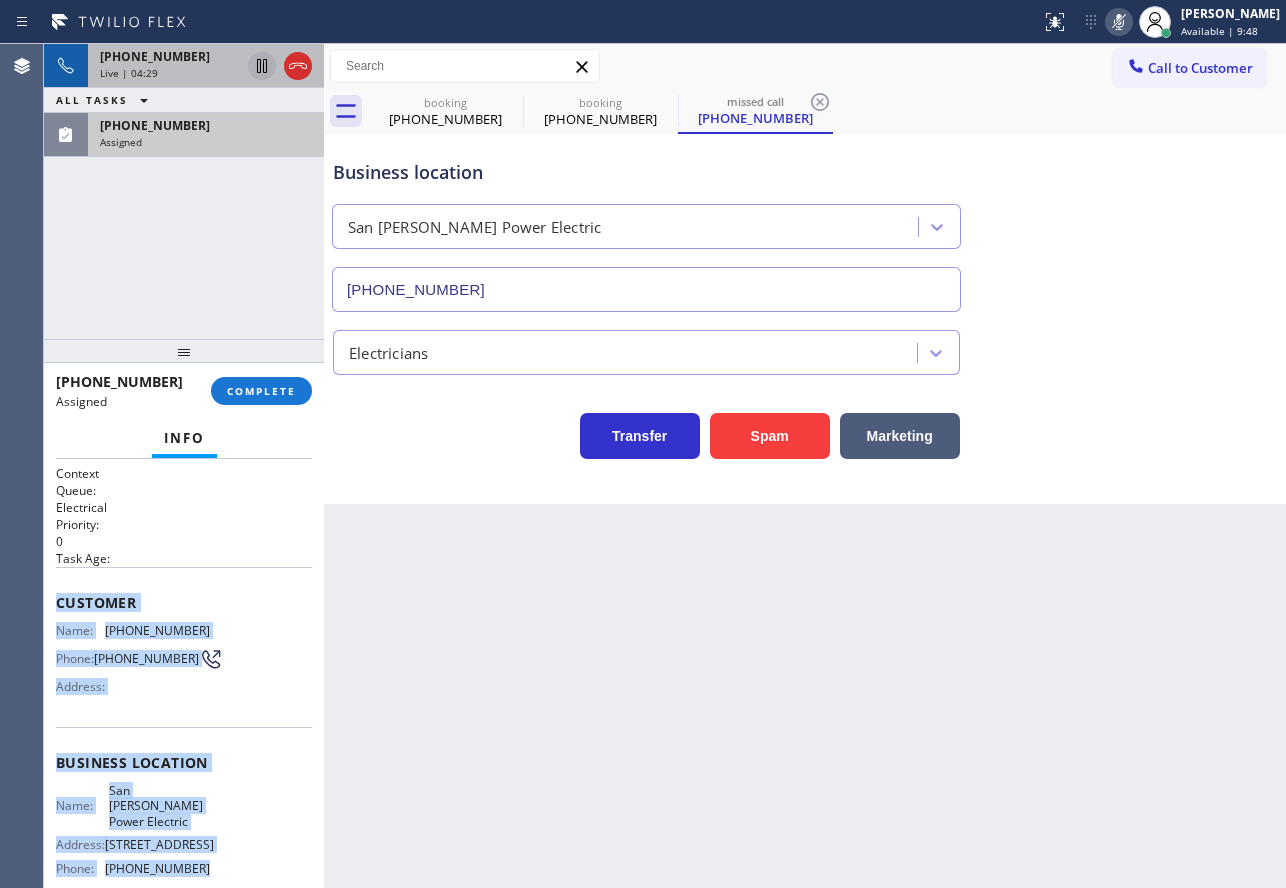 drag, startPoint x: 198, startPoint y: 695, endPoint x: 56, endPoint y: 594, distance: 174.25555 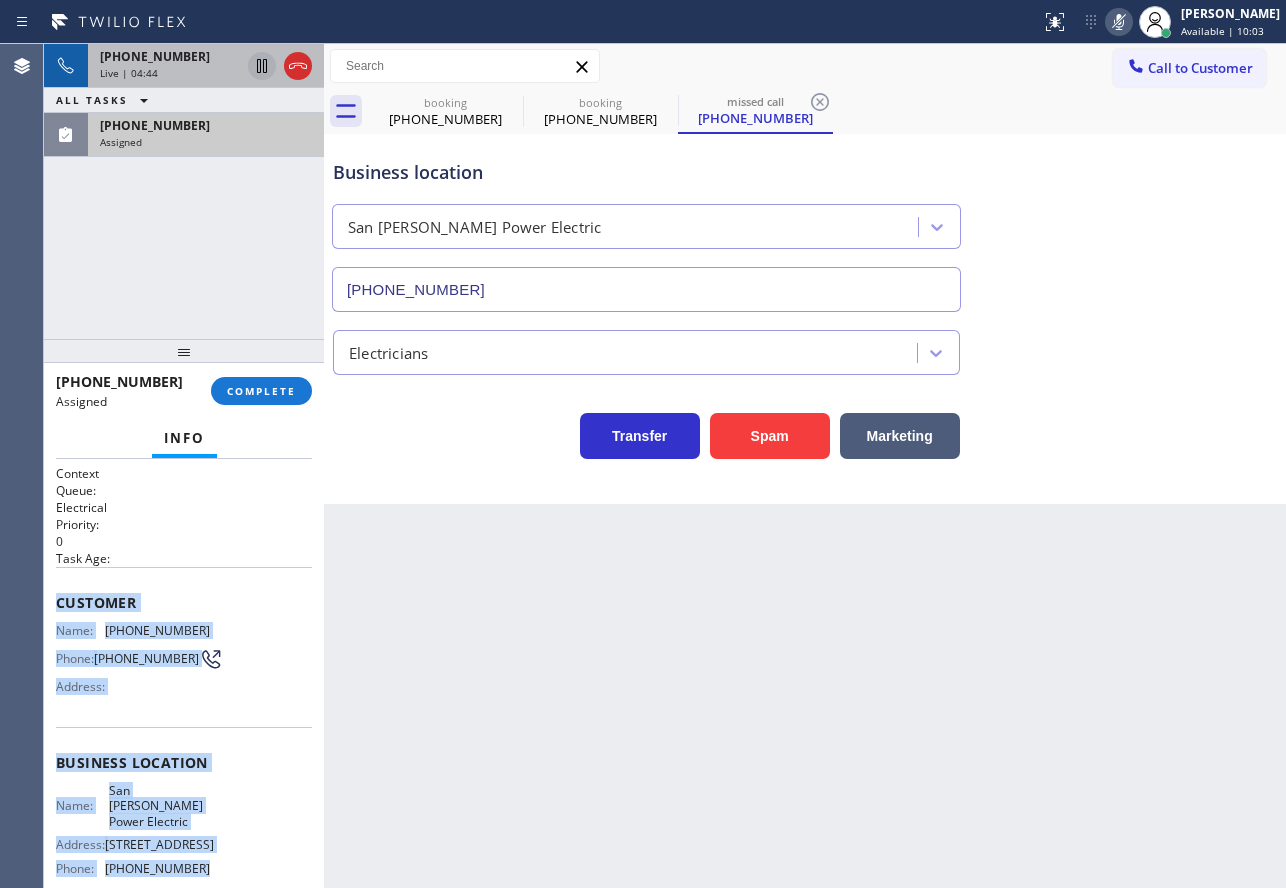 click 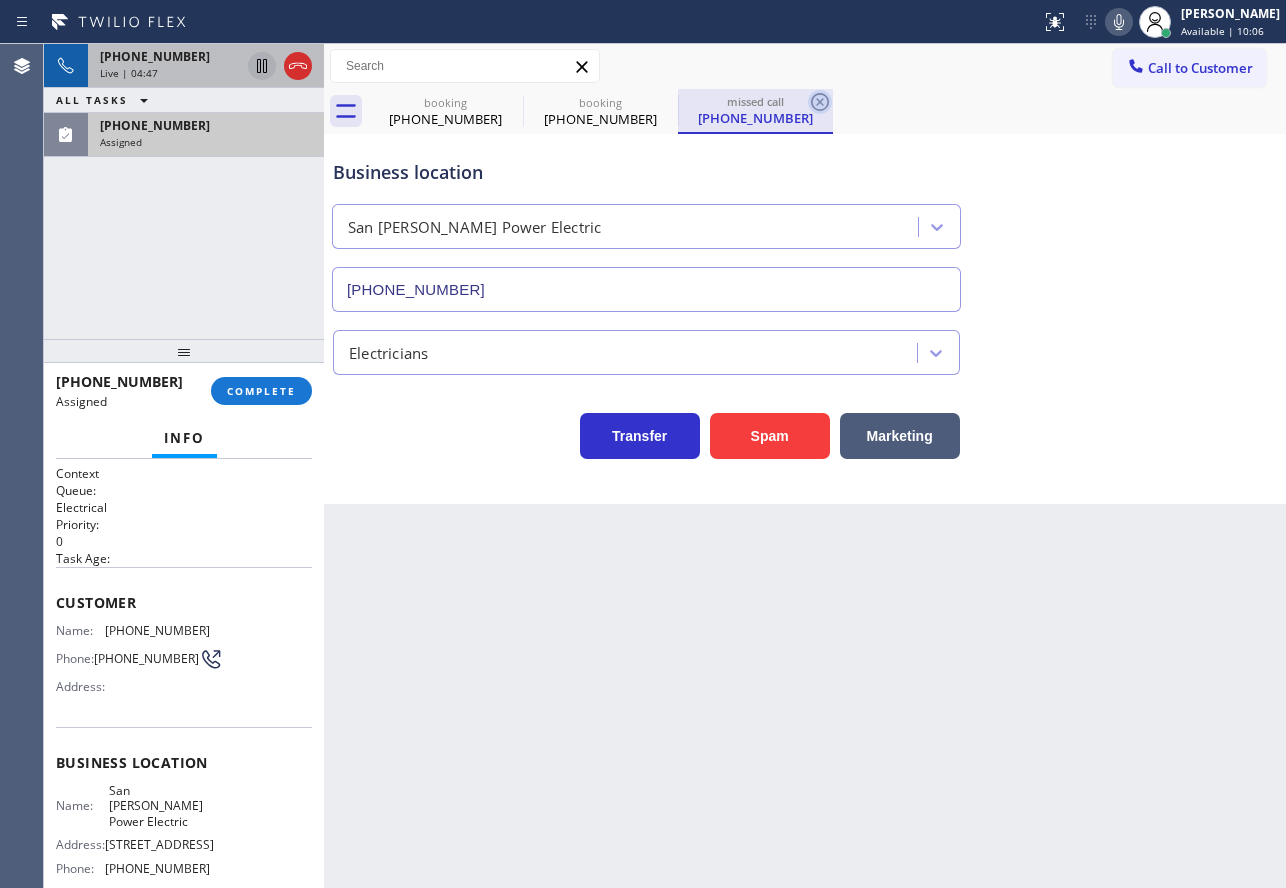 click 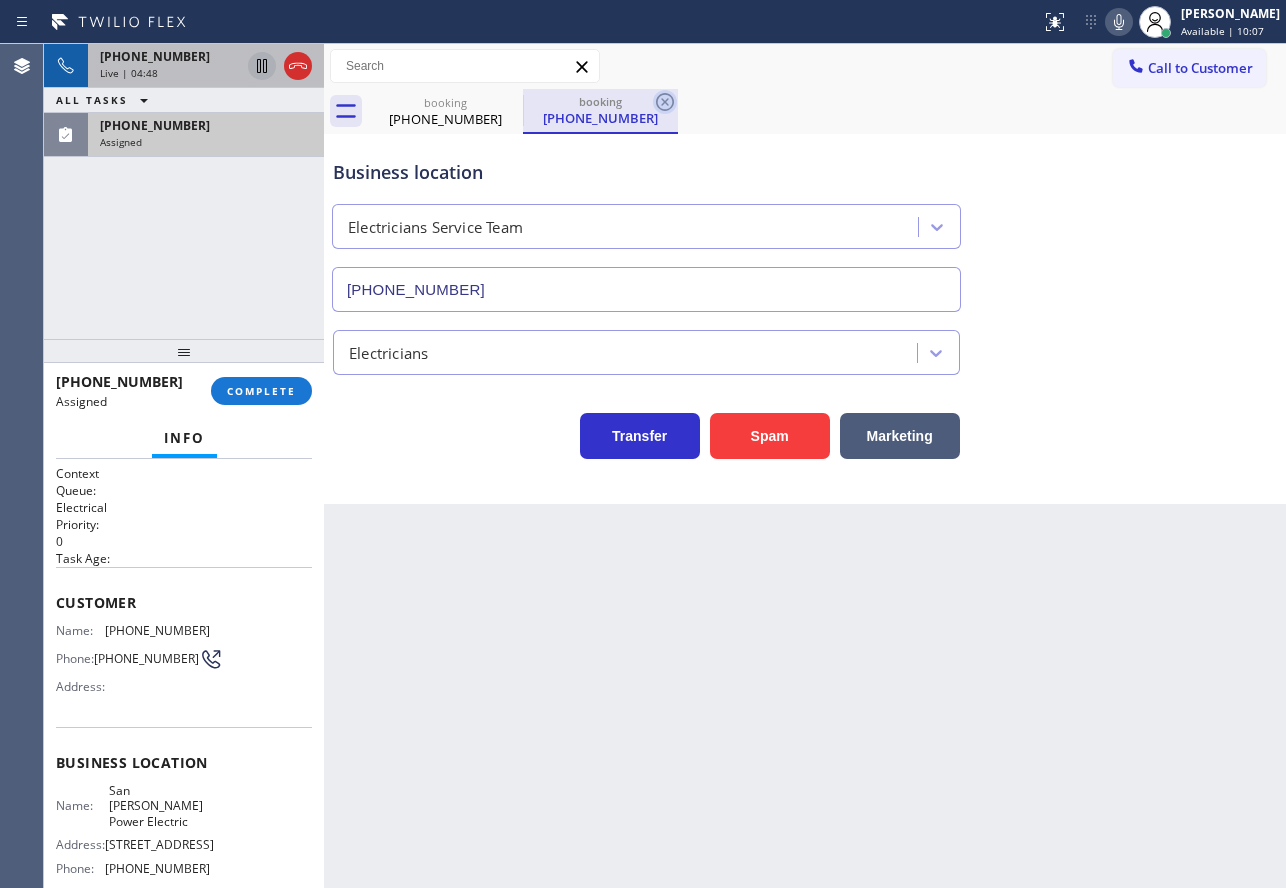click 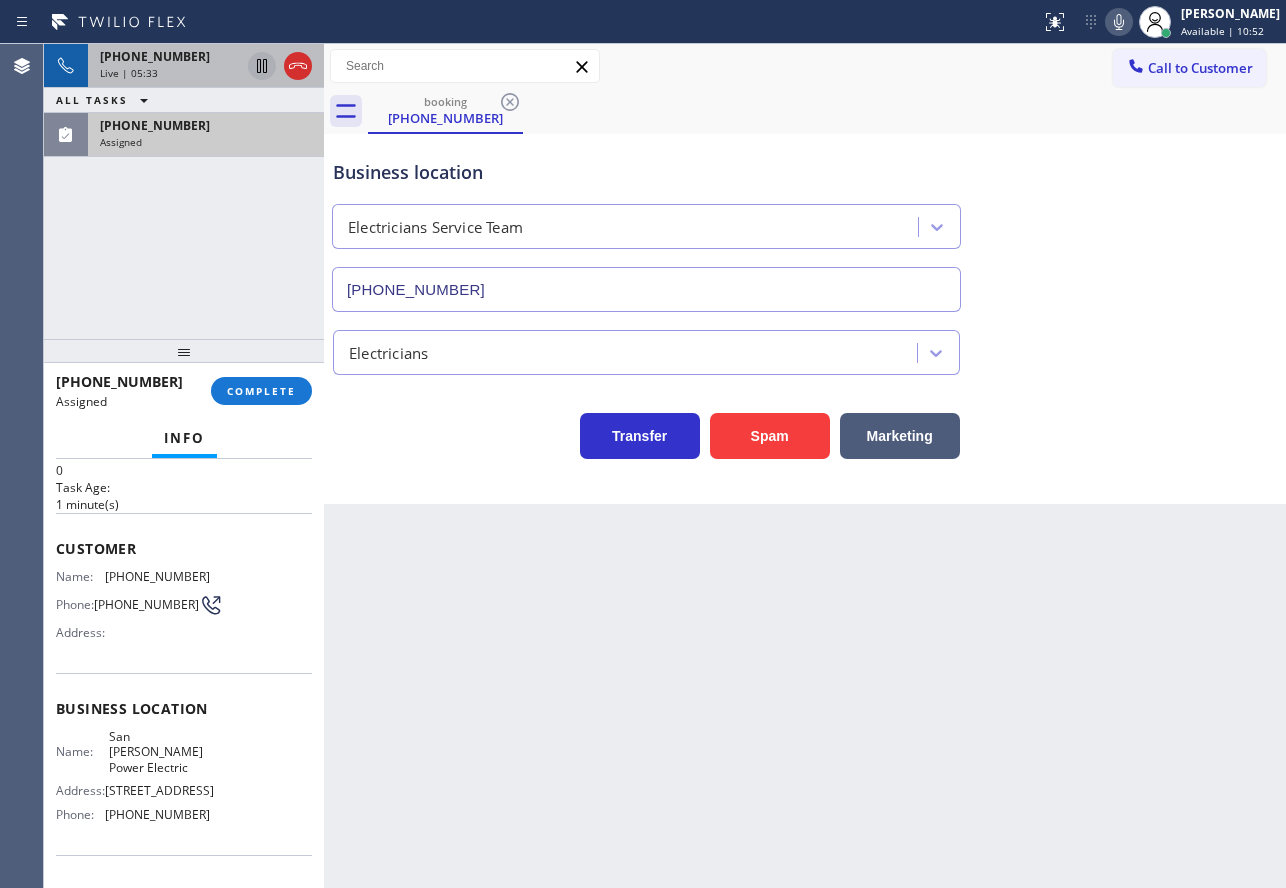 scroll, scrollTop: 100, scrollLeft: 0, axis: vertical 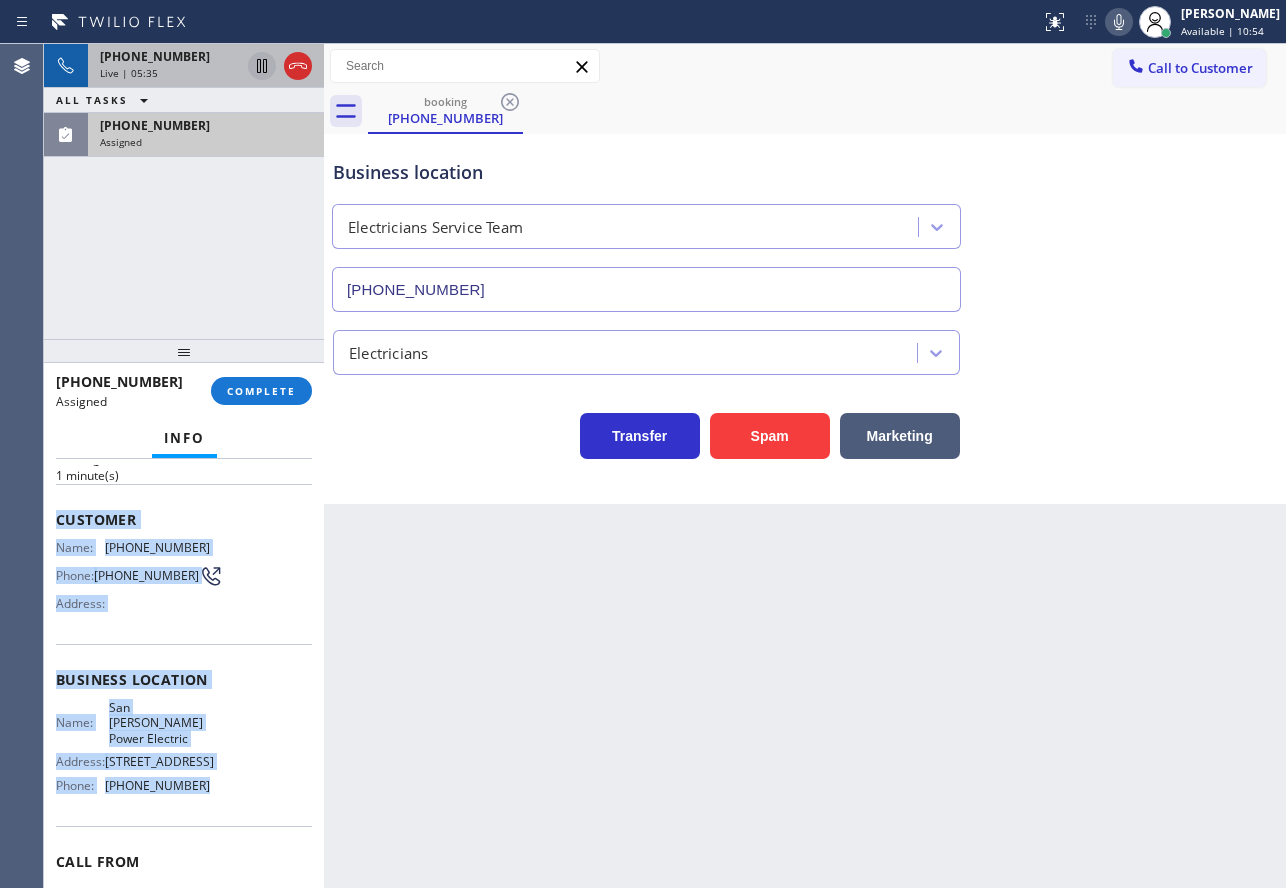drag, startPoint x: 199, startPoint y: 778, endPoint x: 55, endPoint y: 511, distance: 303.35623 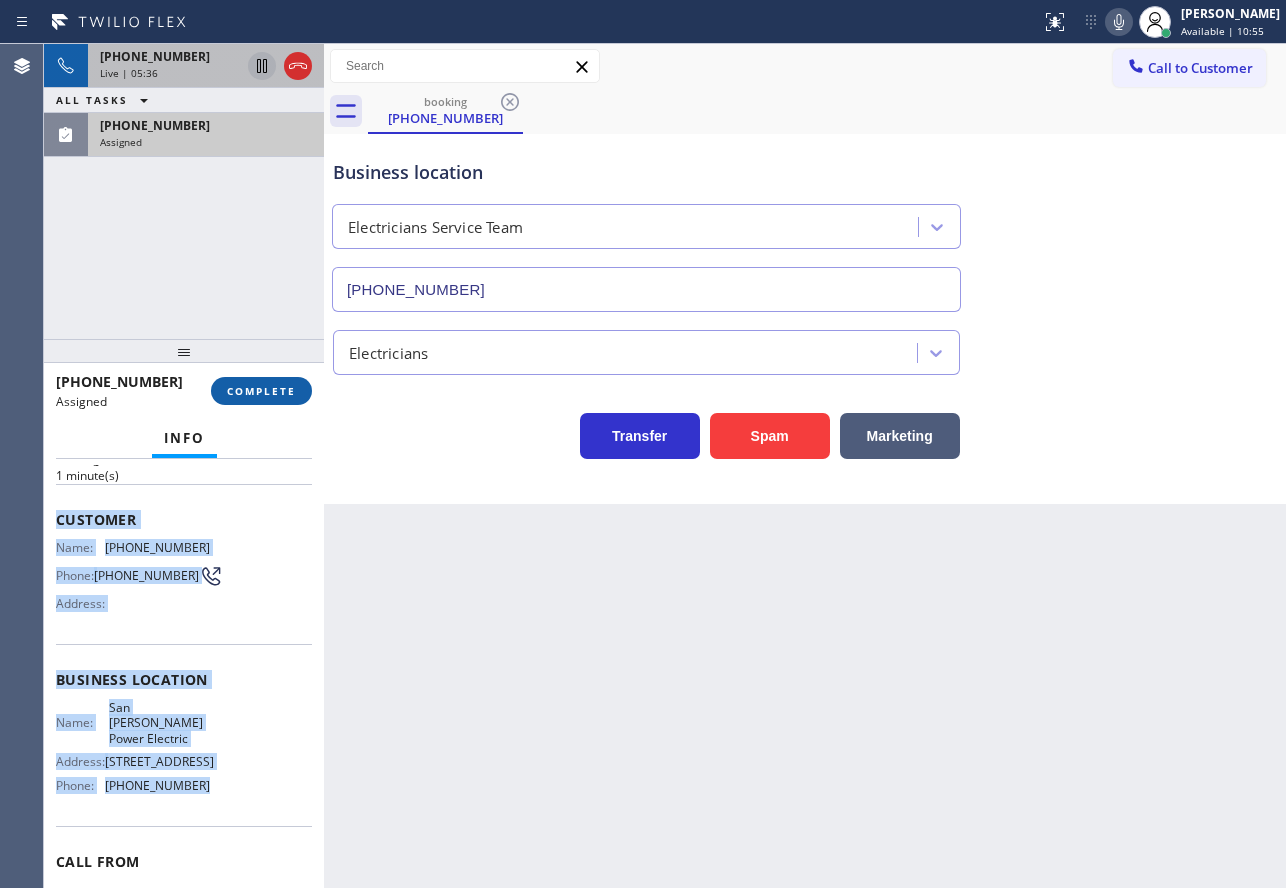 click on "COMPLETE" at bounding box center (261, 391) 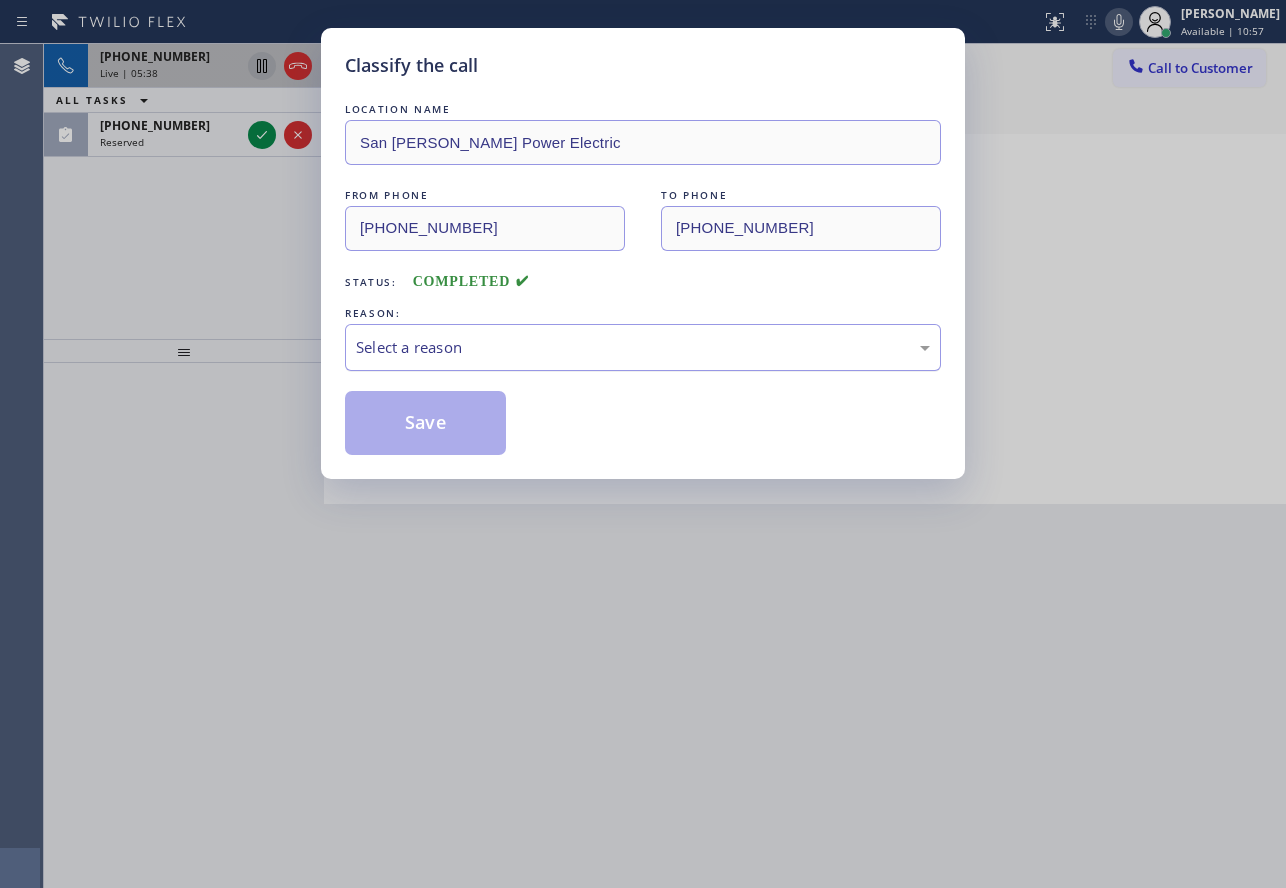 click on "Select a reason" at bounding box center (643, 347) 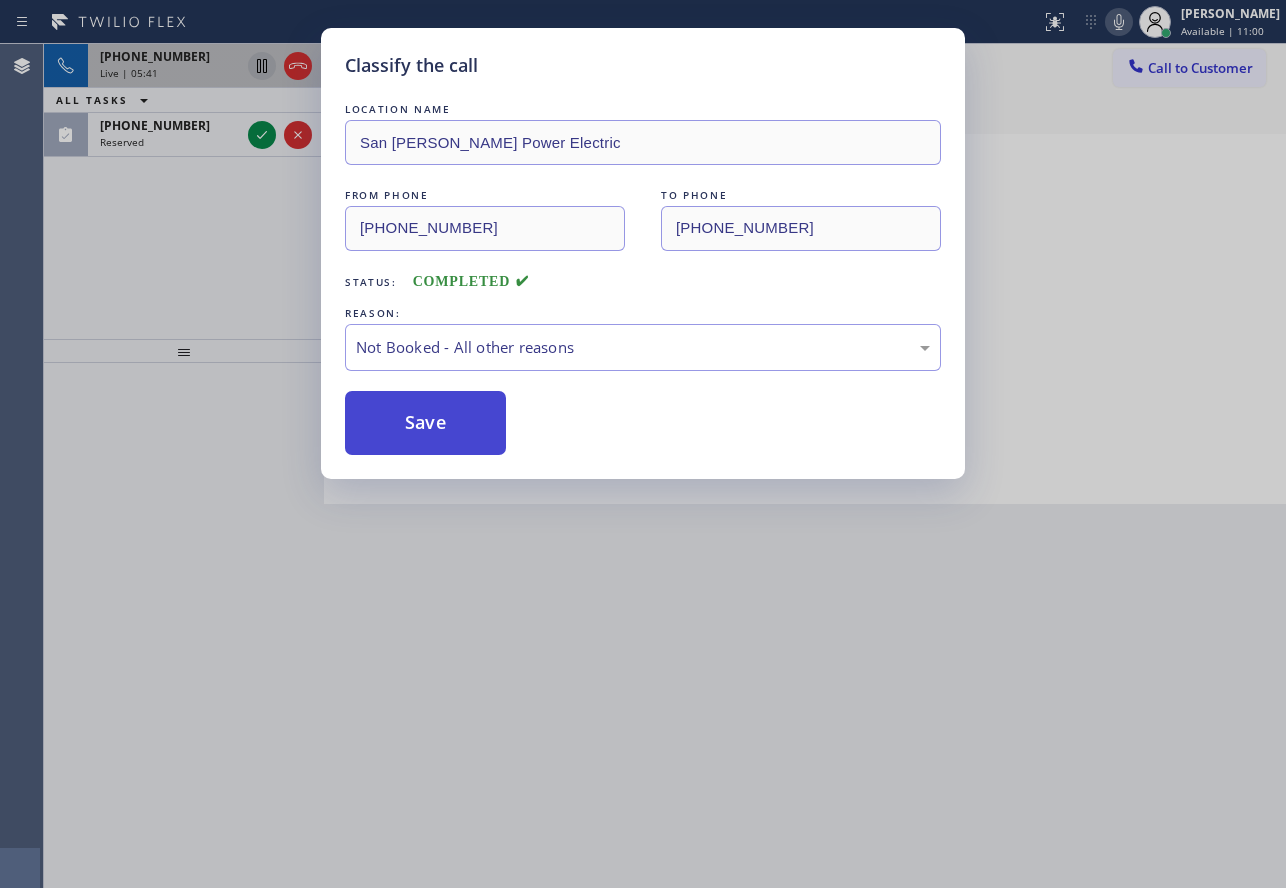 click on "Save" at bounding box center [425, 423] 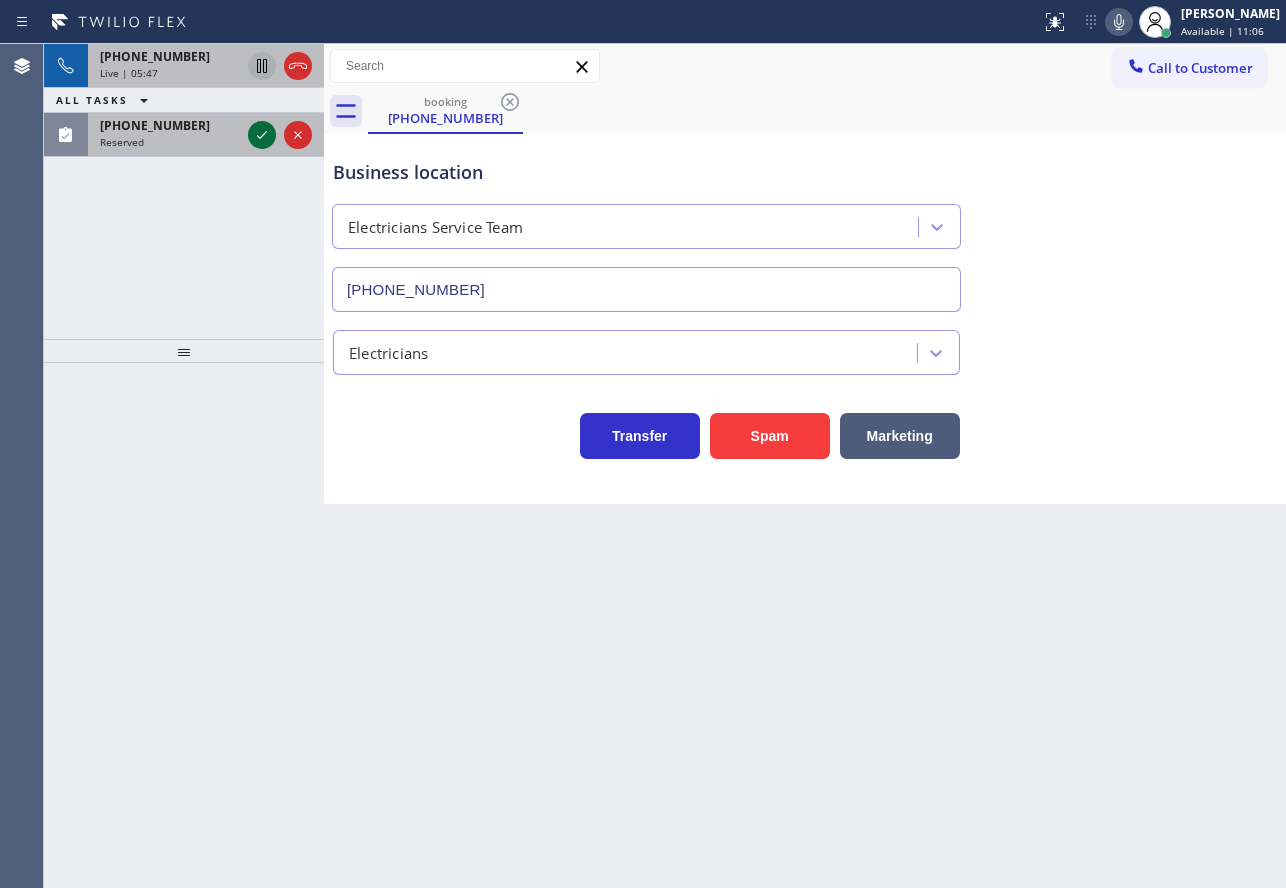 click 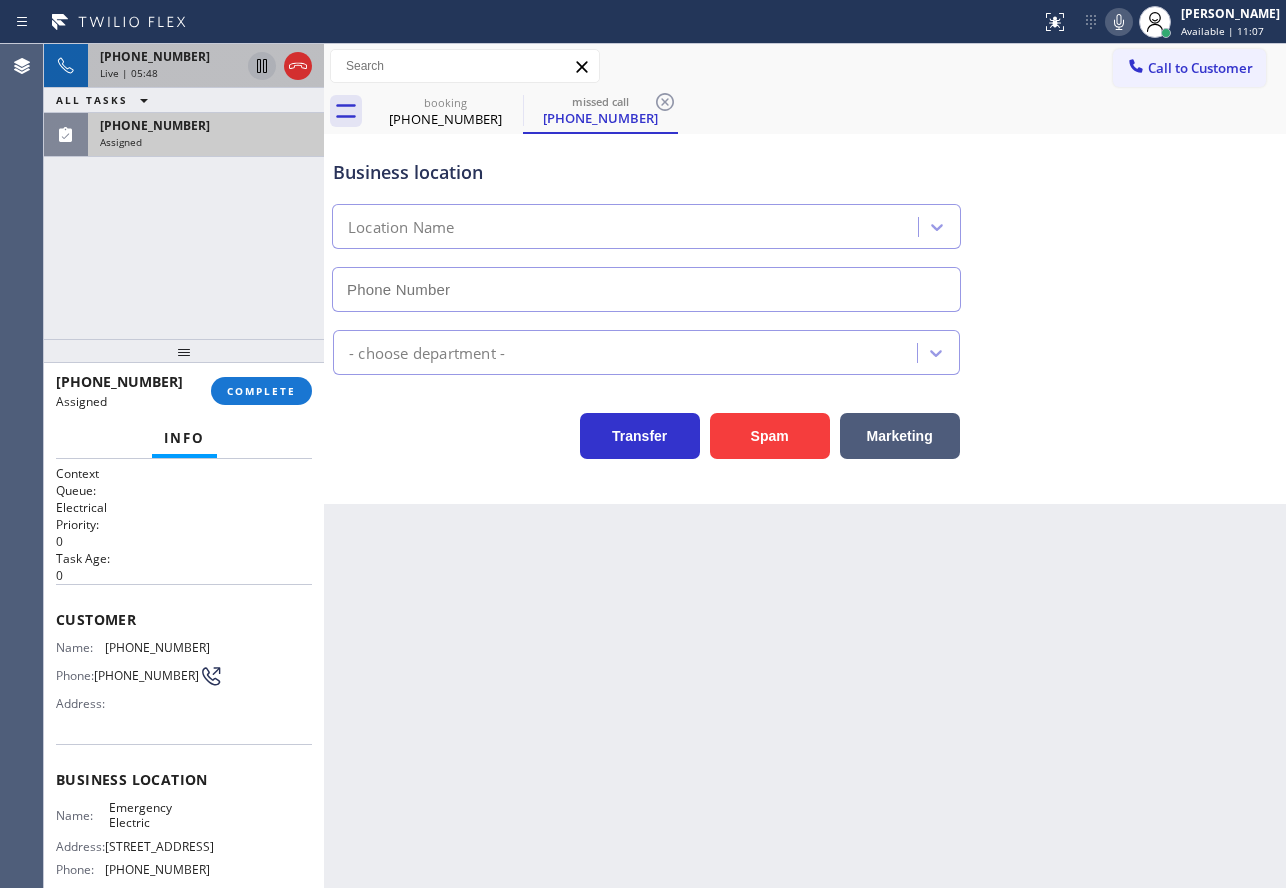 type on "[PHONE_NUMBER]" 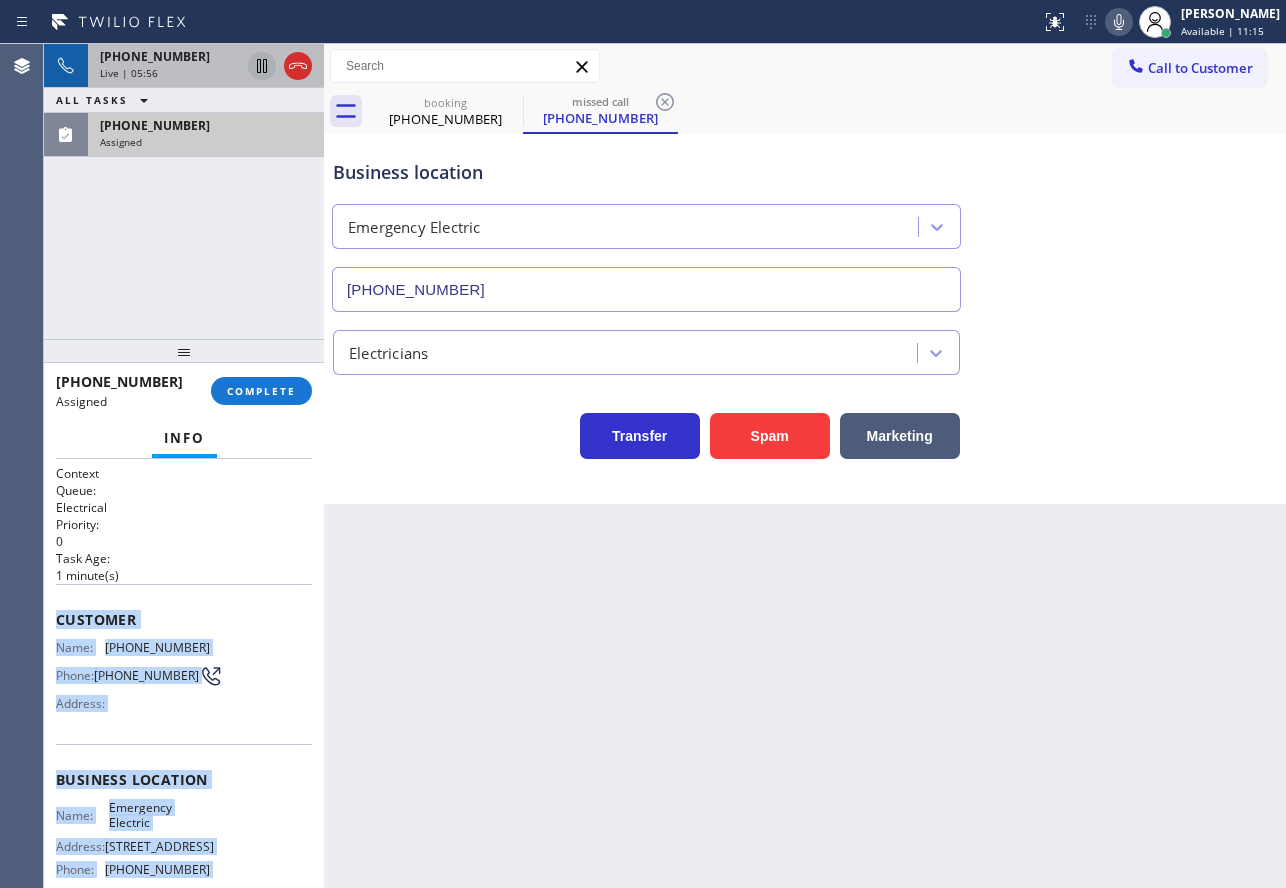 scroll, scrollTop: 203, scrollLeft: 0, axis: vertical 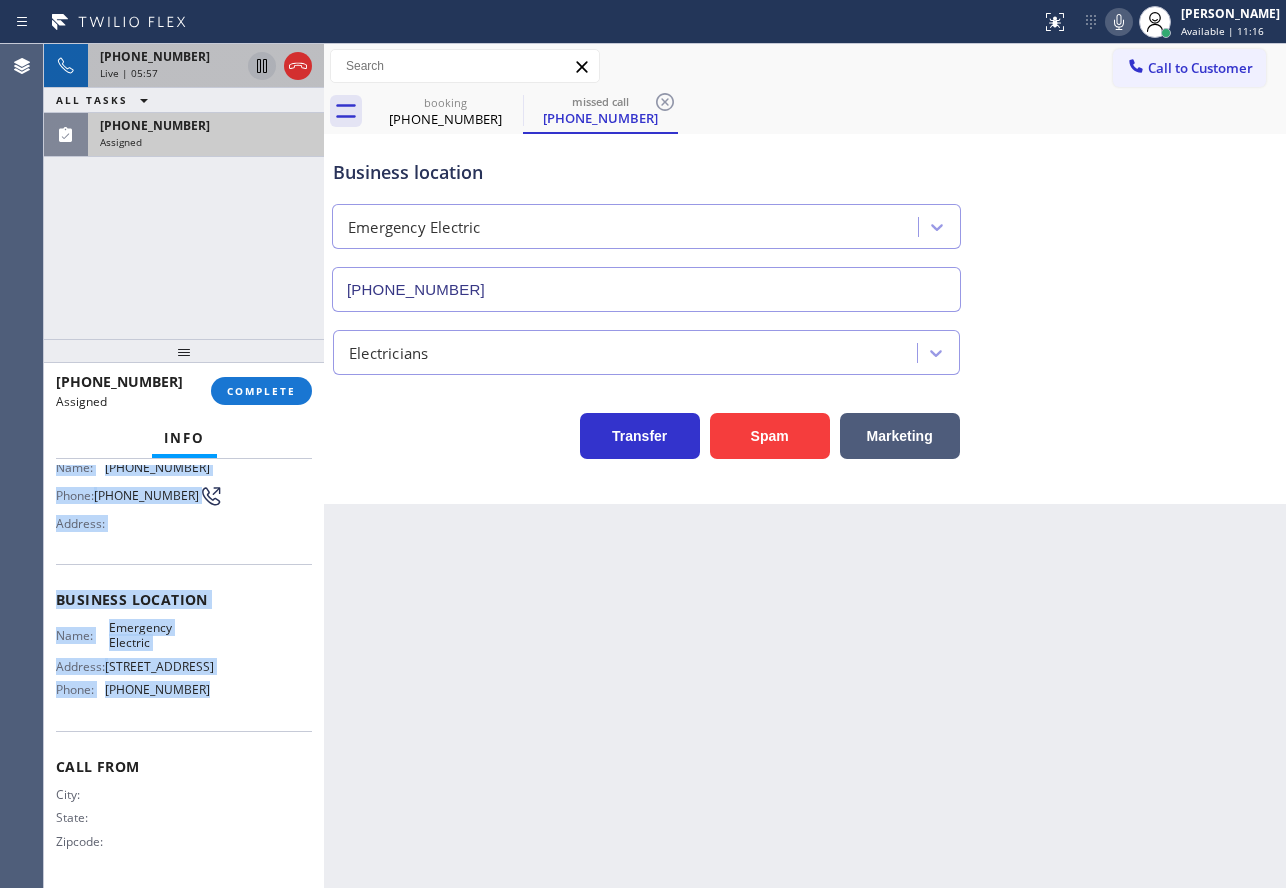 copy on "Customer Name: [PHONE_NUMBER] Phone: [PHONE_NUMBER] Address: Business location Name: Emergency Electric Address: [STREET_ADDRESS] Phone: [PHONE_NUMBER]" 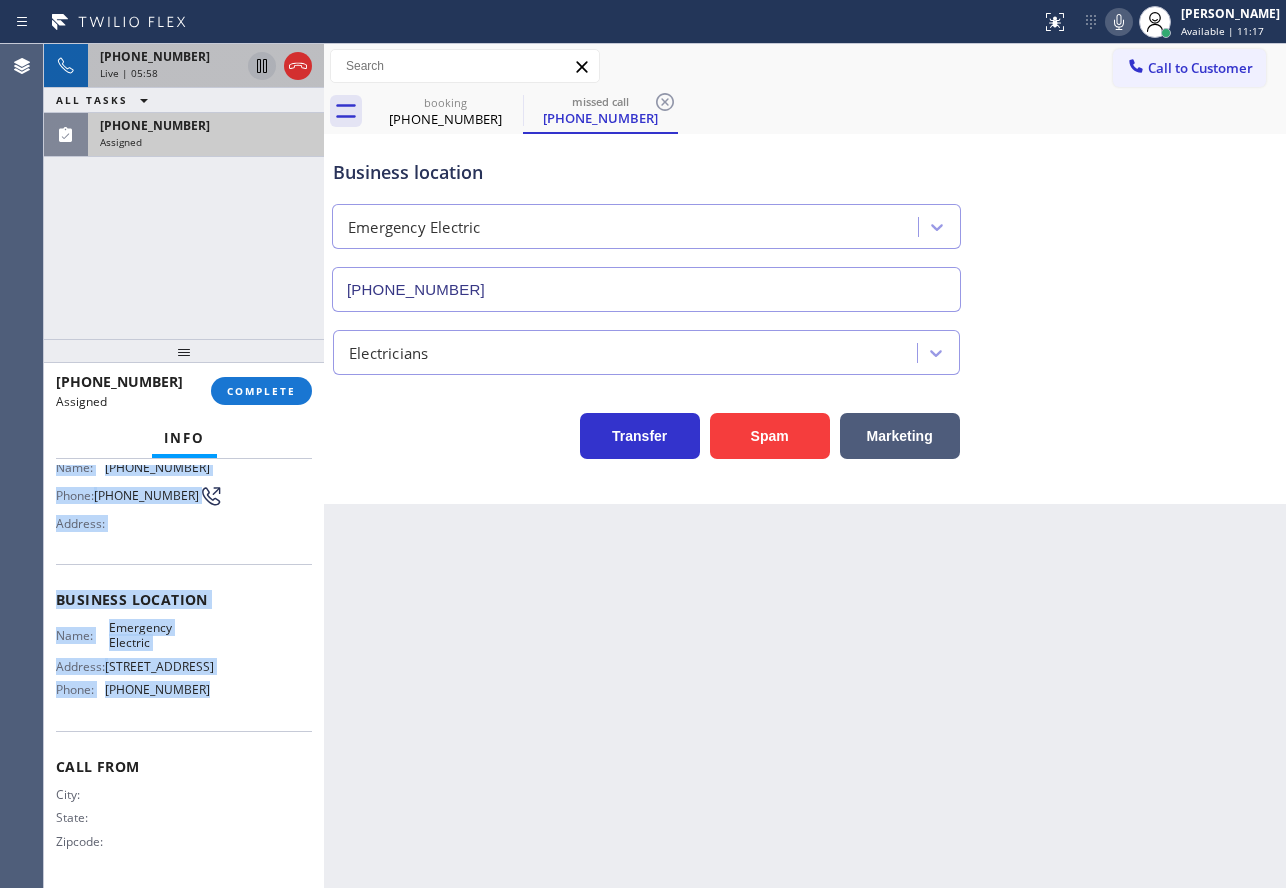 drag, startPoint x: 57, startPoint y: 617, endPoint x: 220, endPoint y: 691, distance: 179.01117 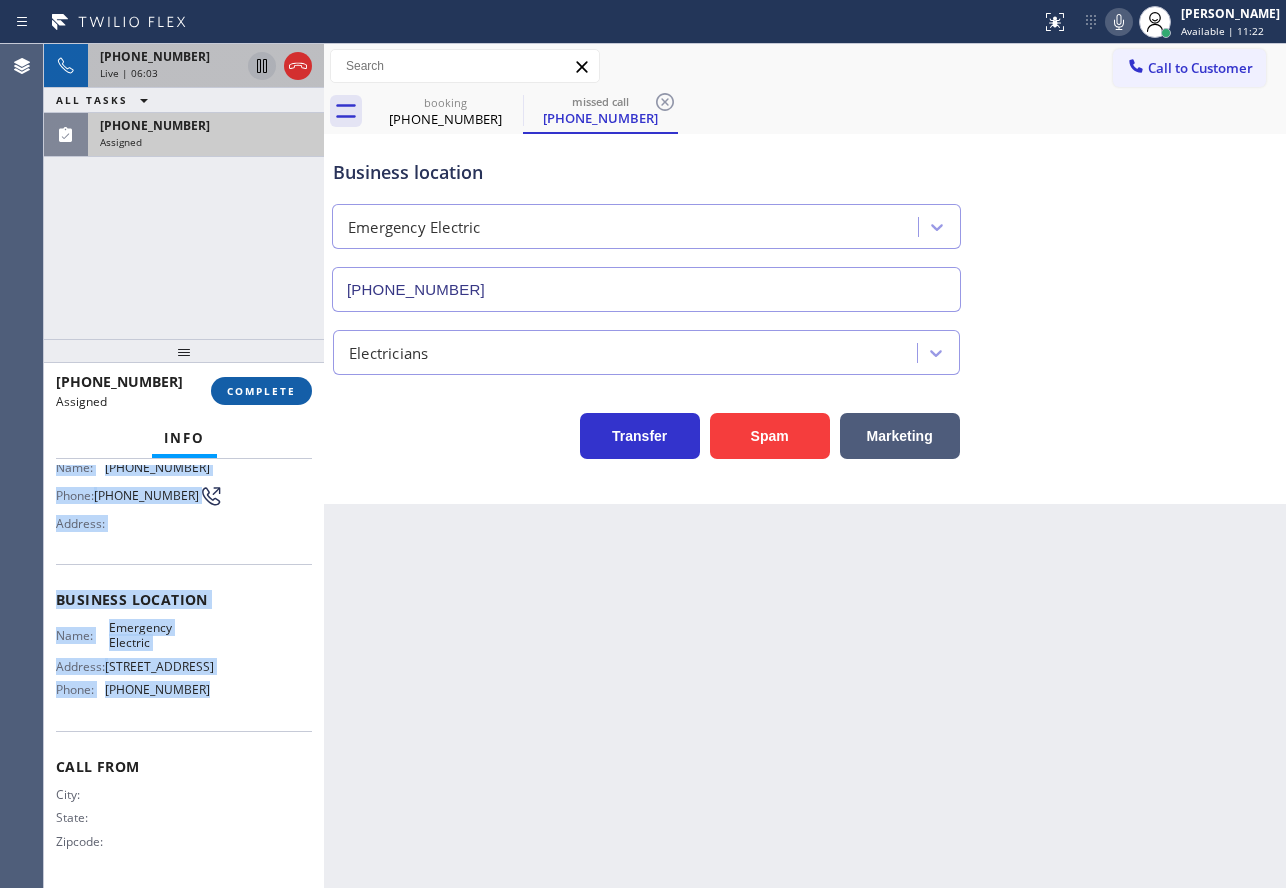 click on "COMPLETE" at bounding box center (261, 391) 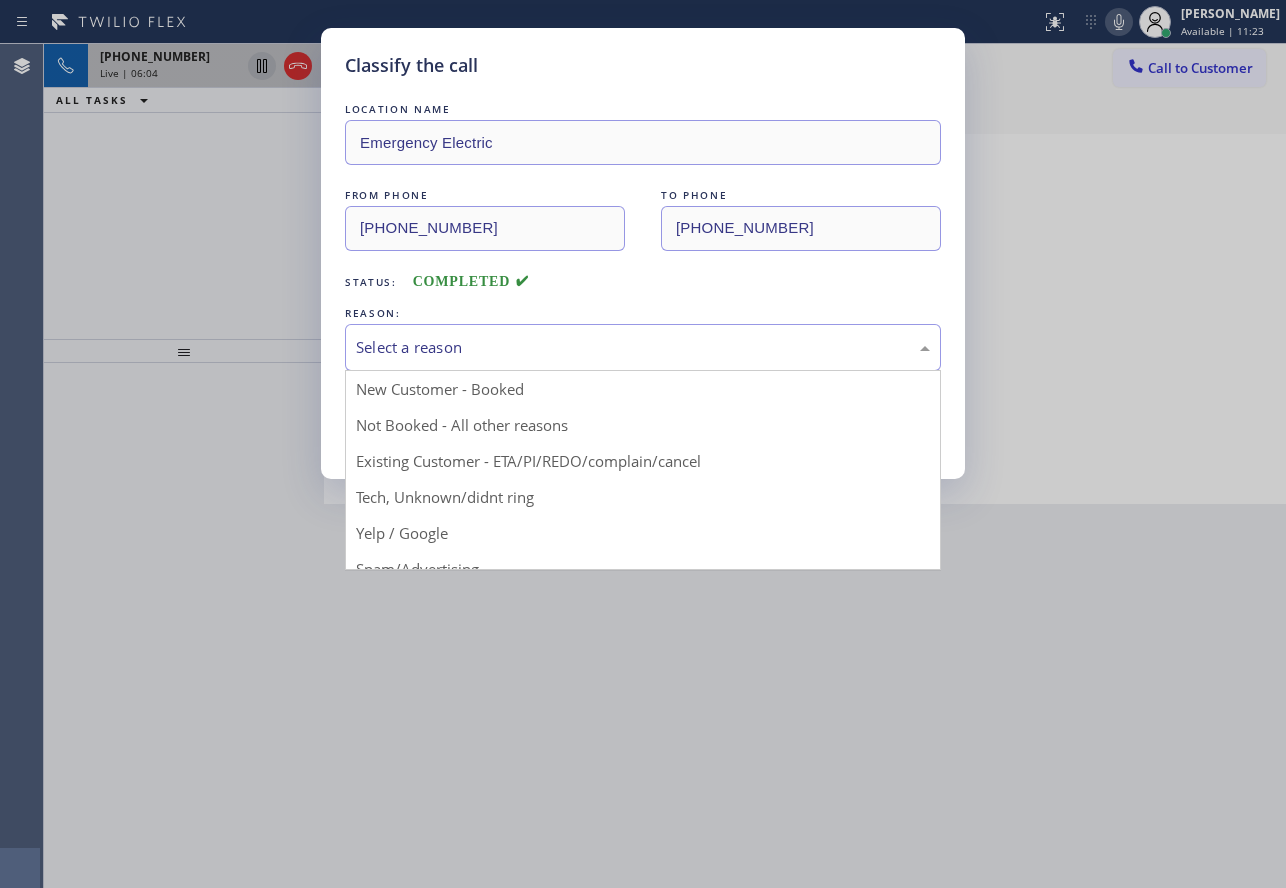 click on "Select a reason" at bounding box center (643, 347) 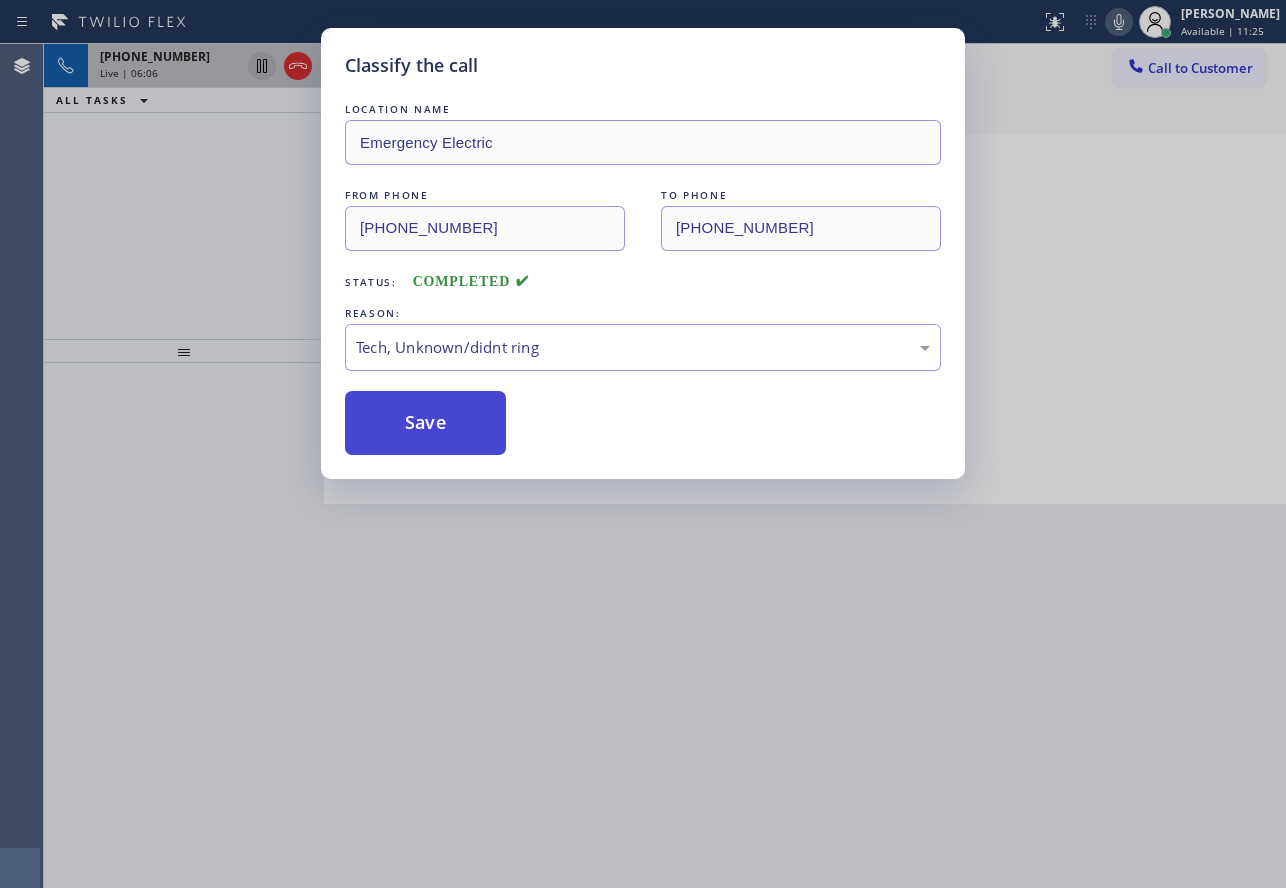 click on "Save" at bounding box center [425, 423] 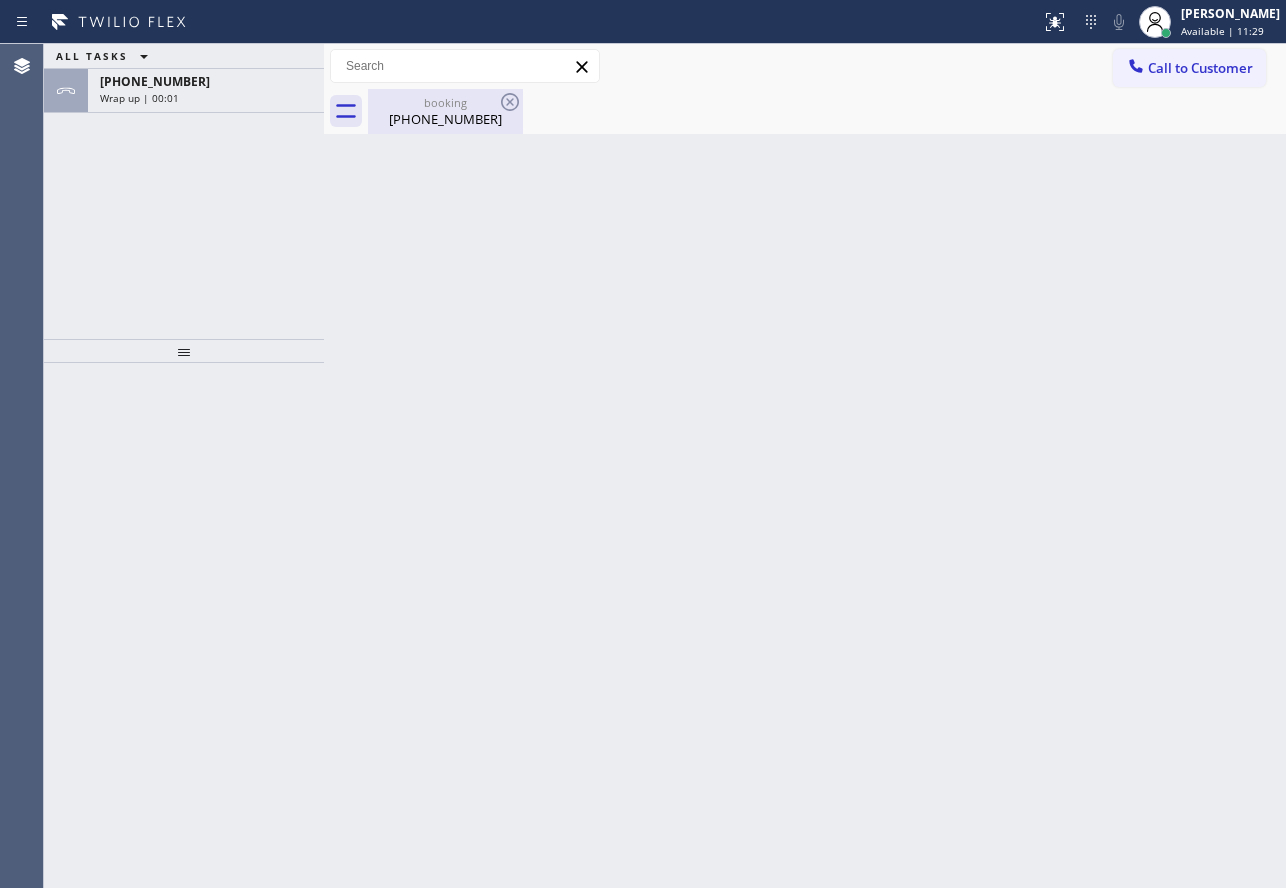 click on "booking" at bounding box center [445, 102] 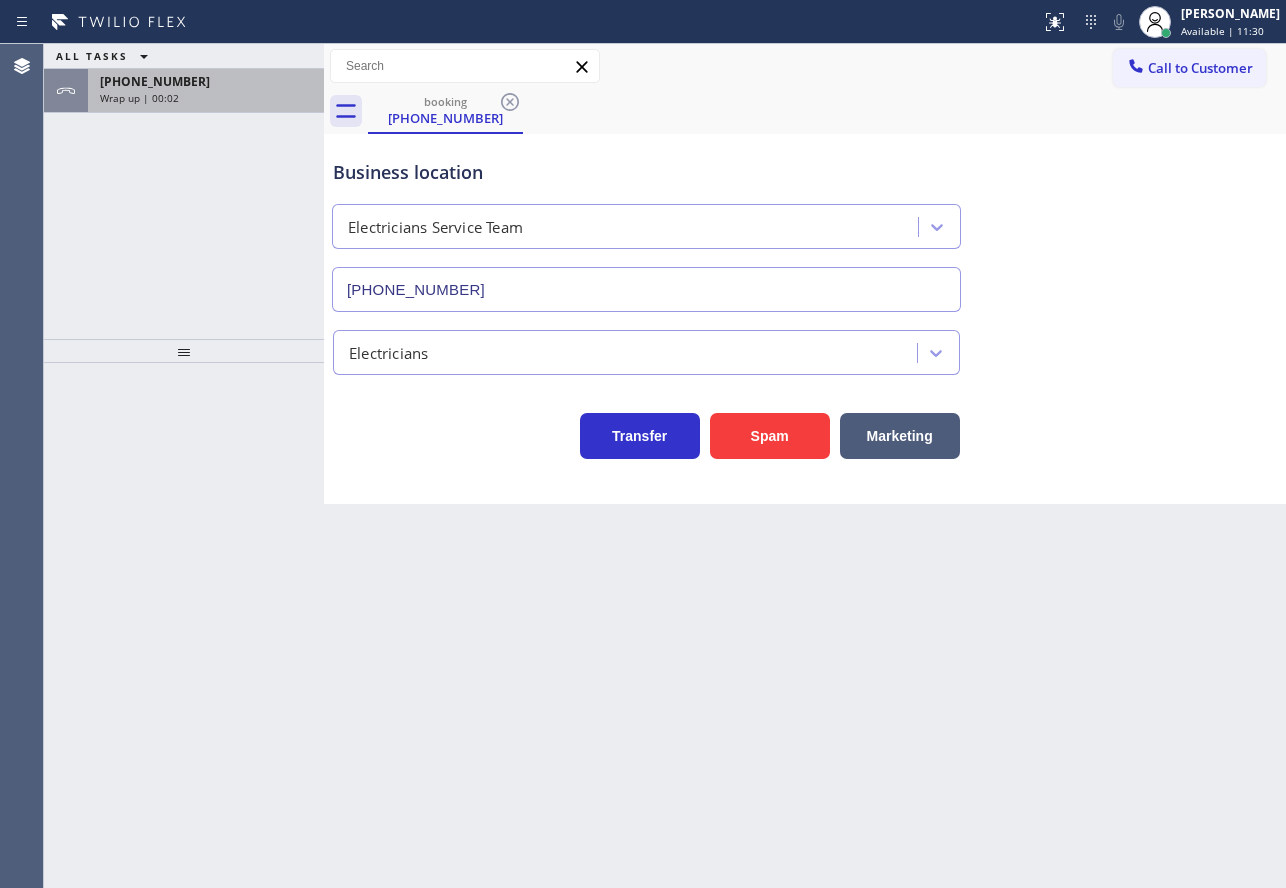 click on "[PHONE_NUMBER]" at bounding box center [206, 81] 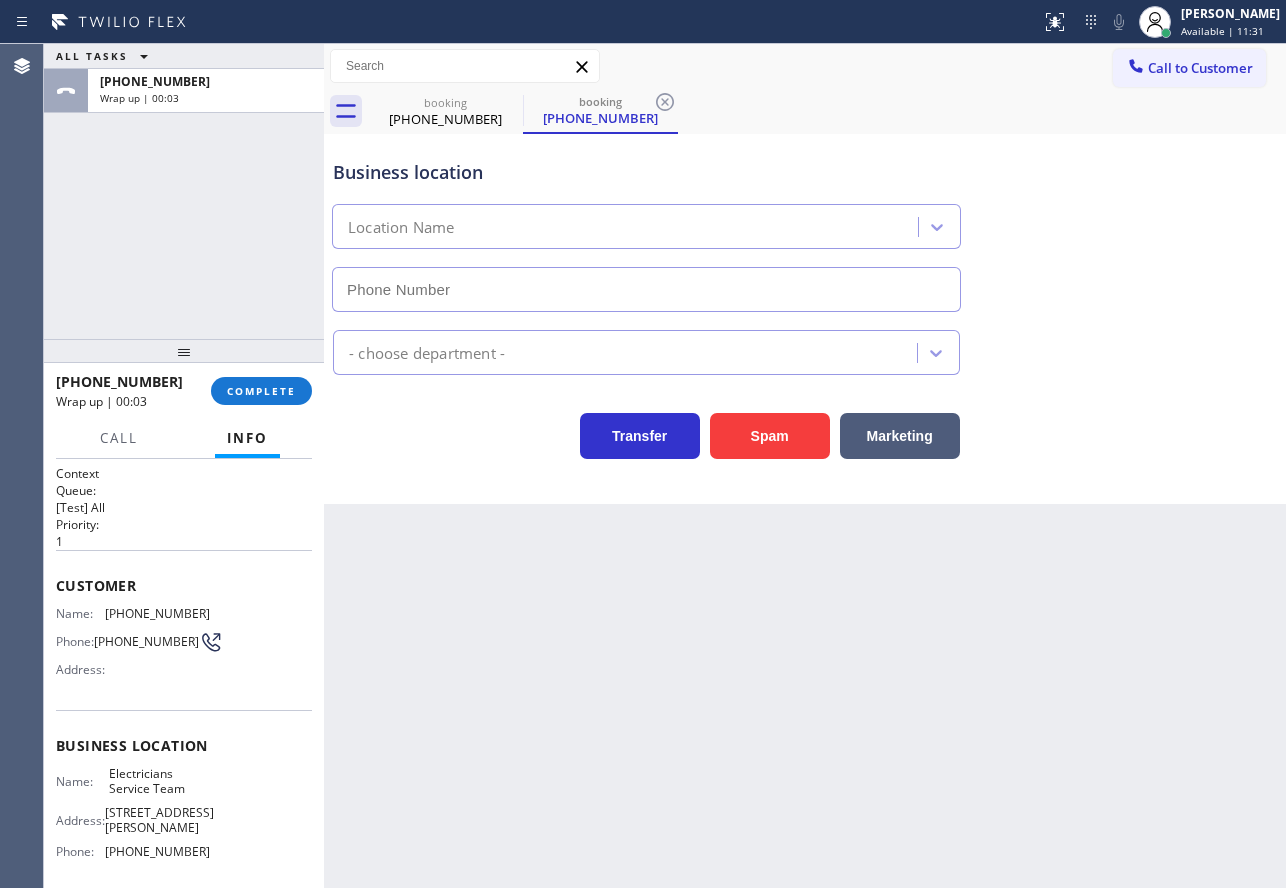 type on "[PHONE_NUMBER]" 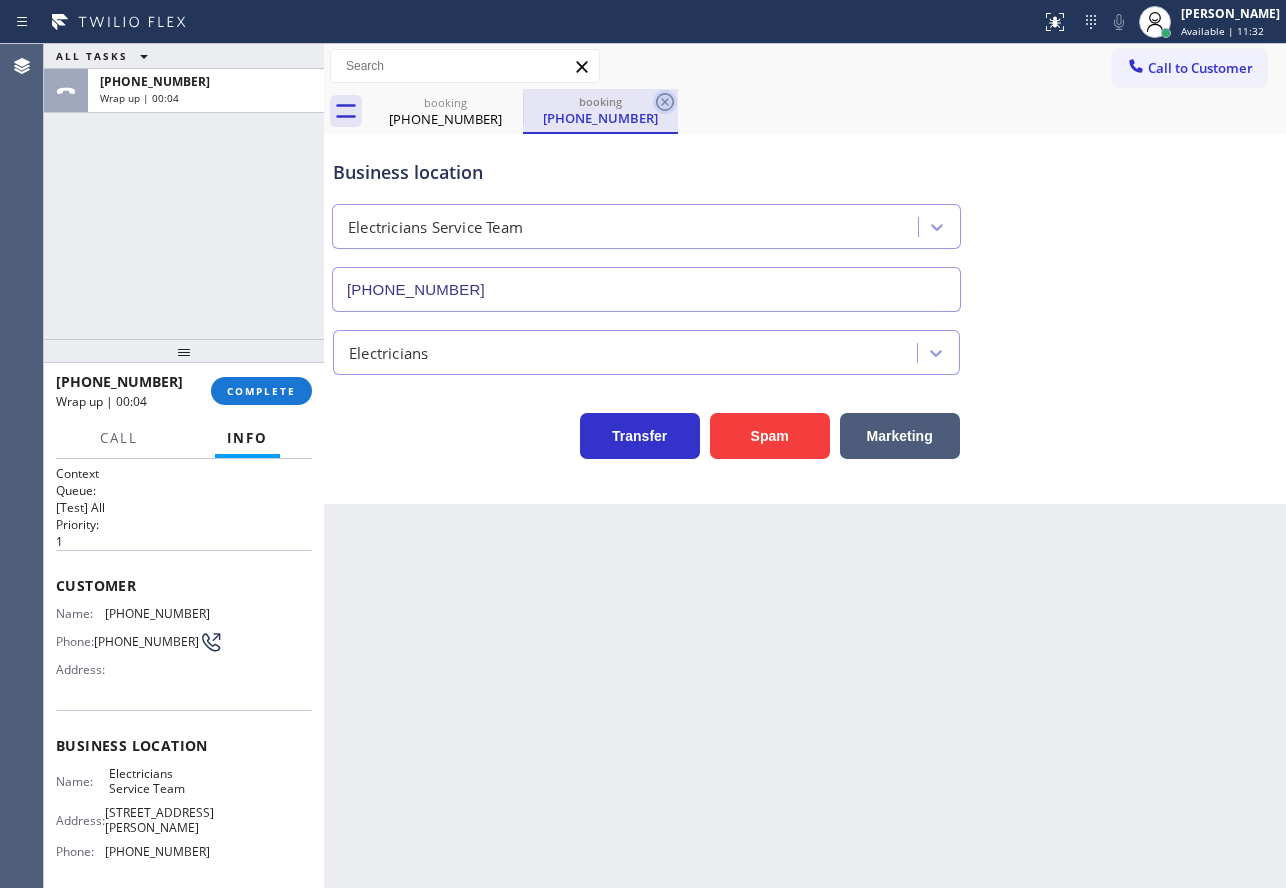 click 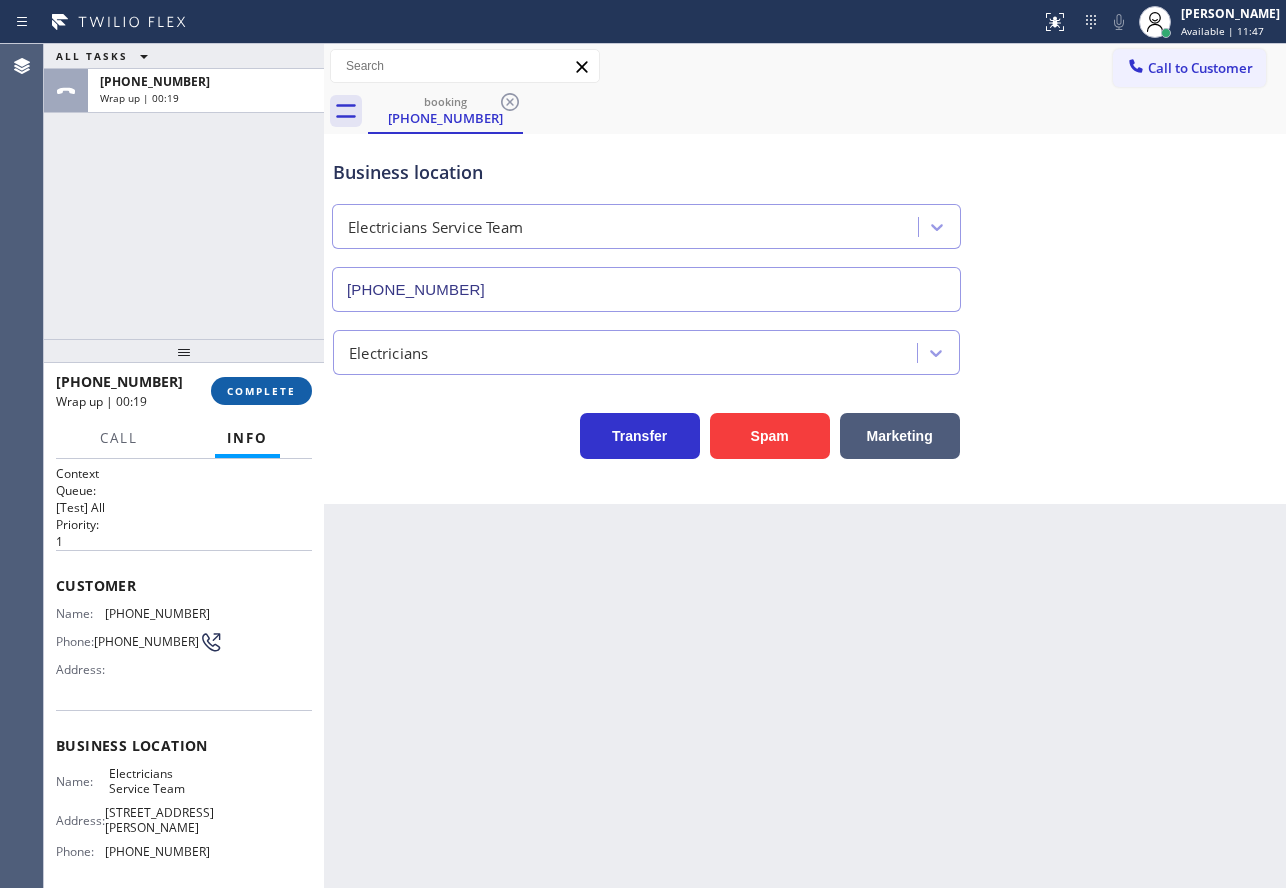 click on "COMPLETE" at bounding box center (261, 391) 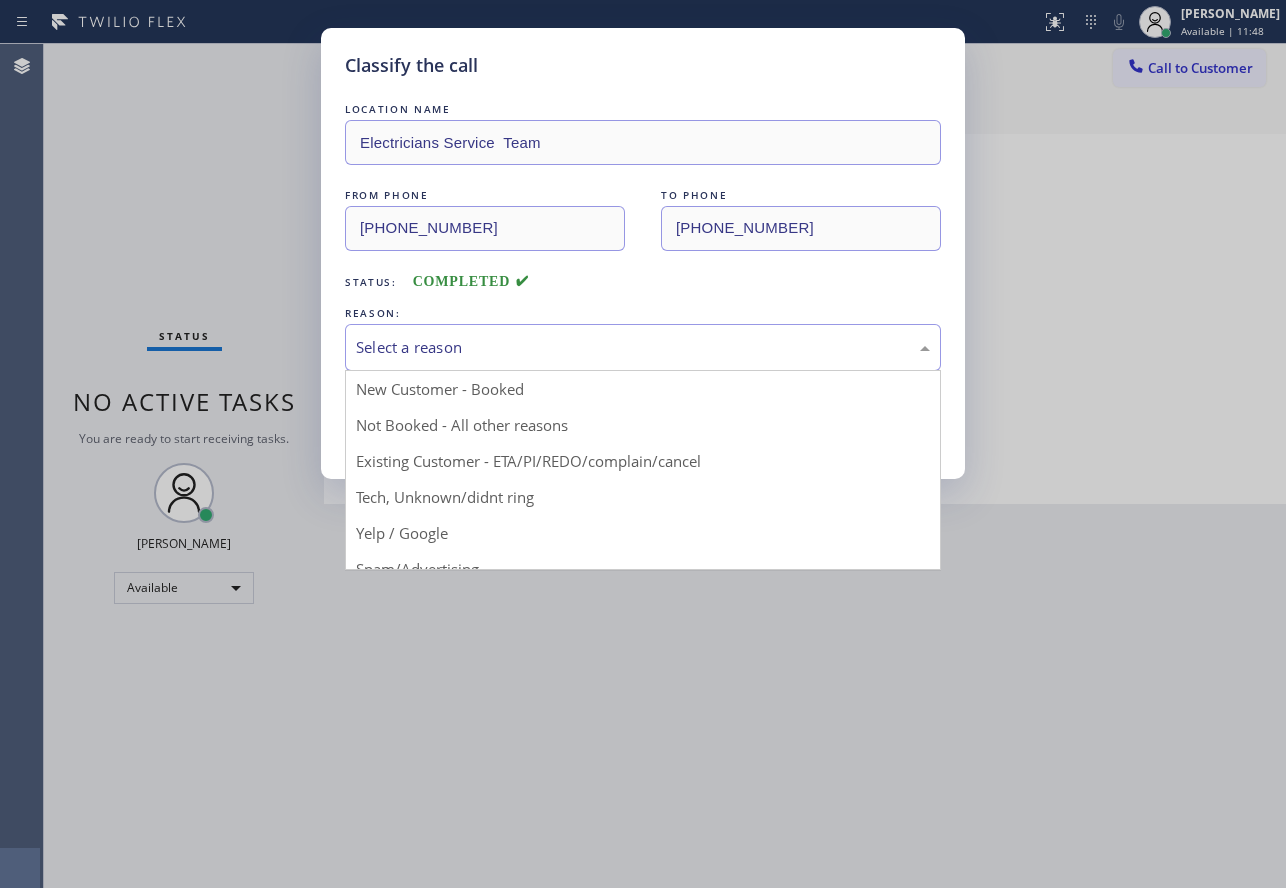 click on "Select a reason" at bounding box center [643, 347] 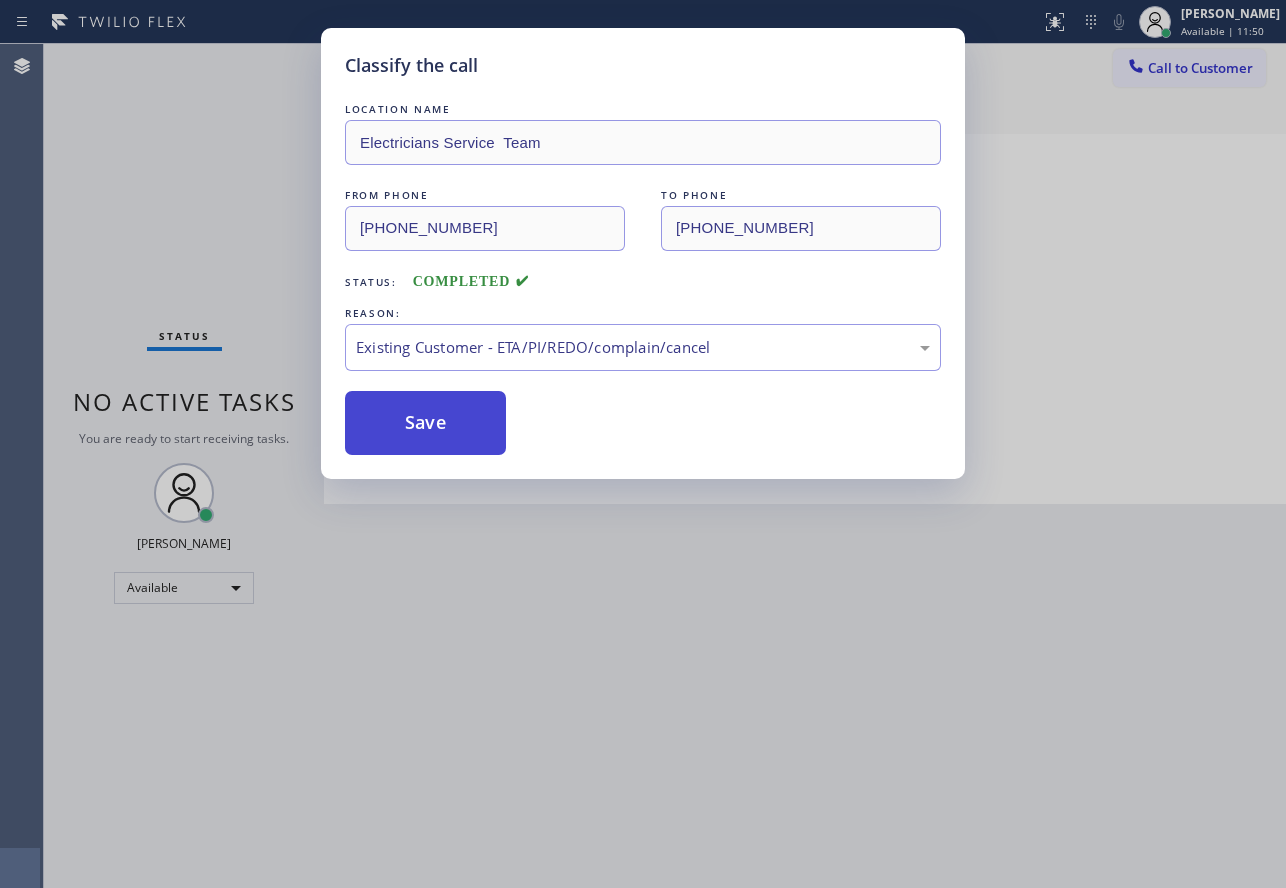 click on "Save" at bounding box center (425, 423) 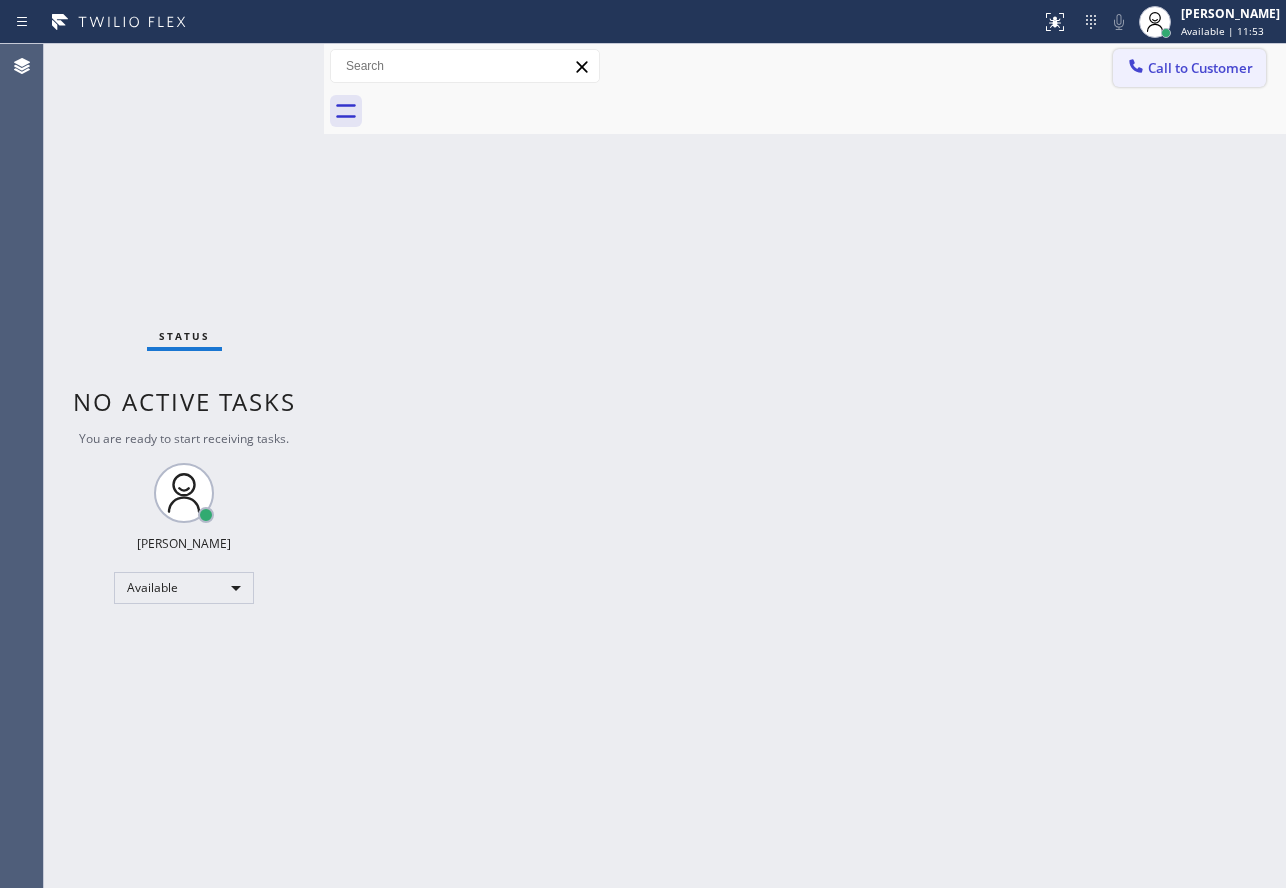 click on "Call to Customer" at bounding box center [1200, 68] 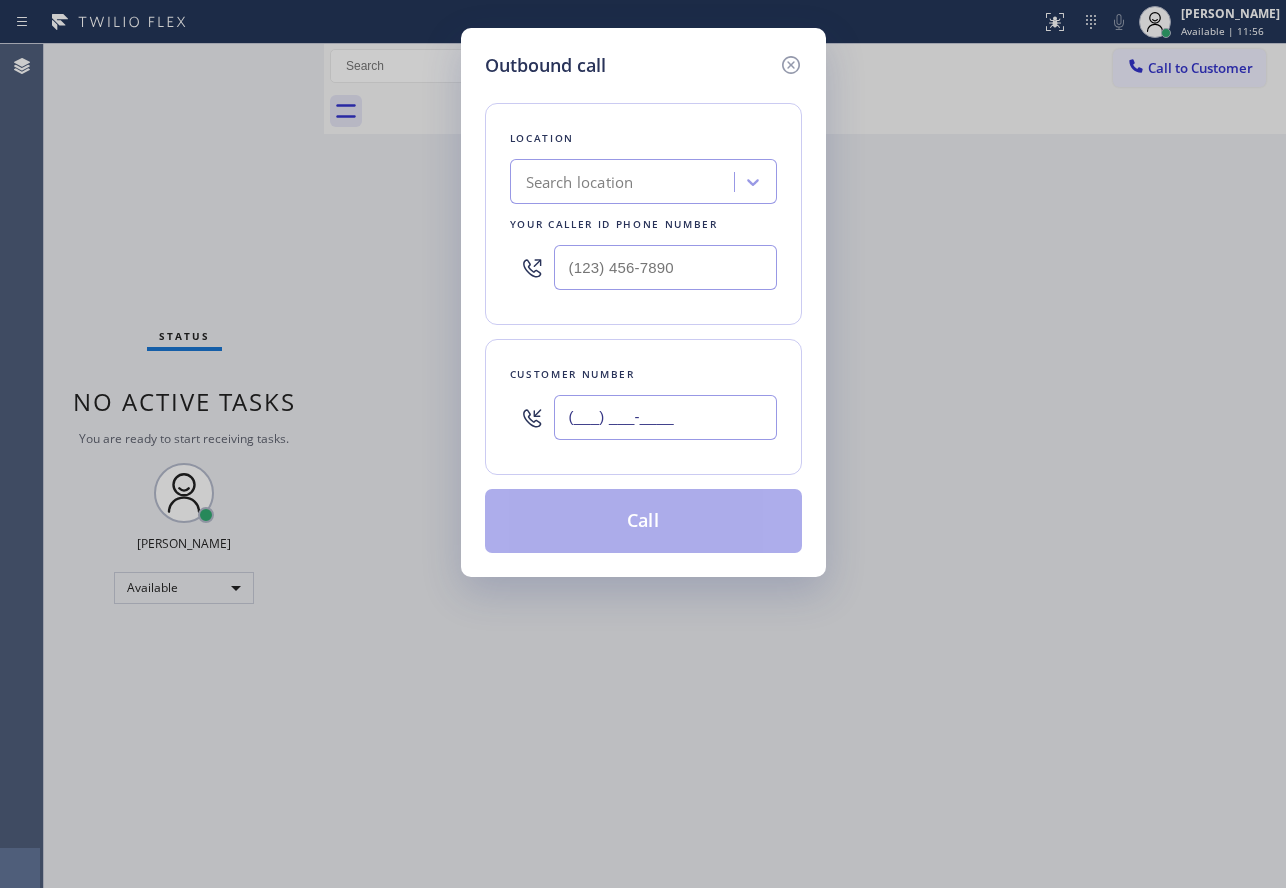 click on "(___) ___-____" at bounding box center (665, 417) 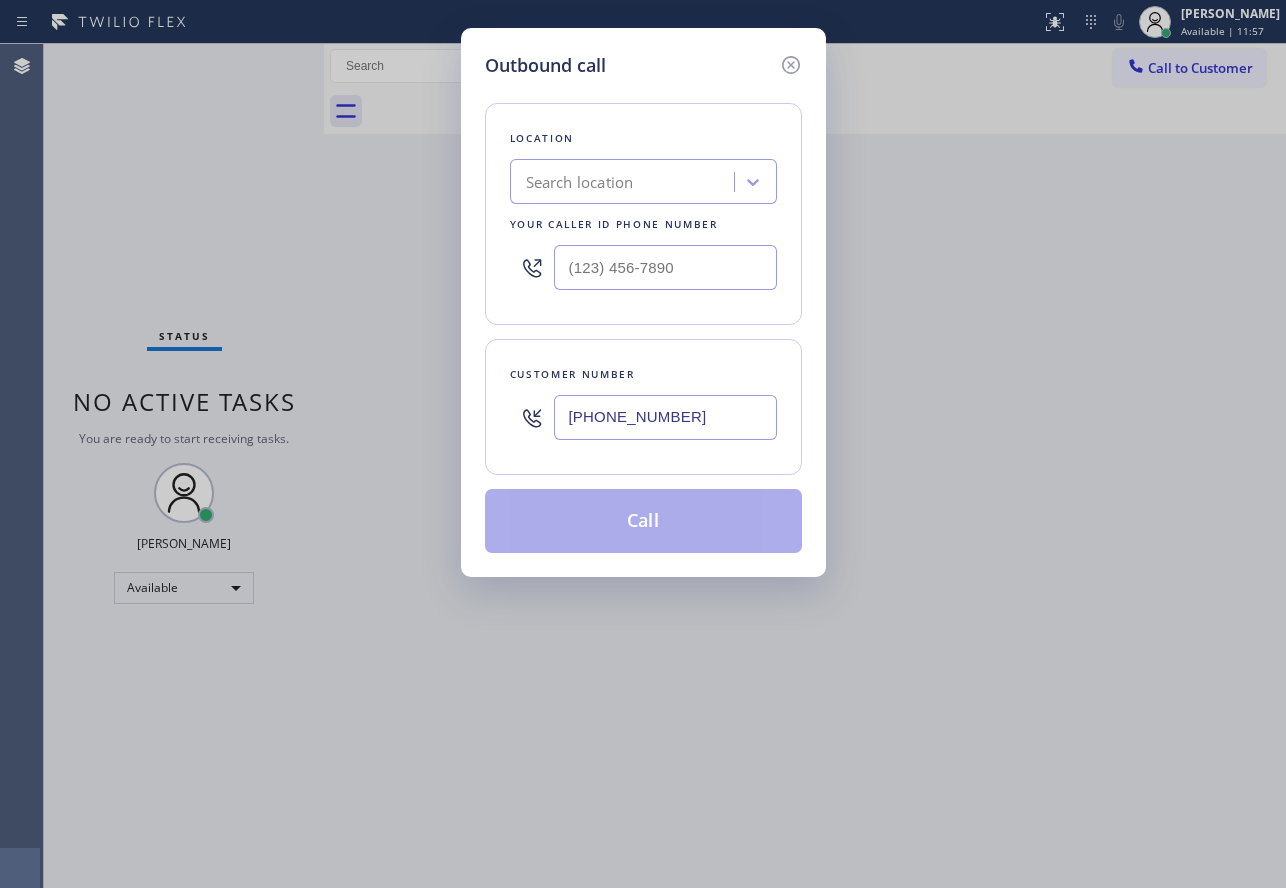 type on "[PHONE_NUMBER]" 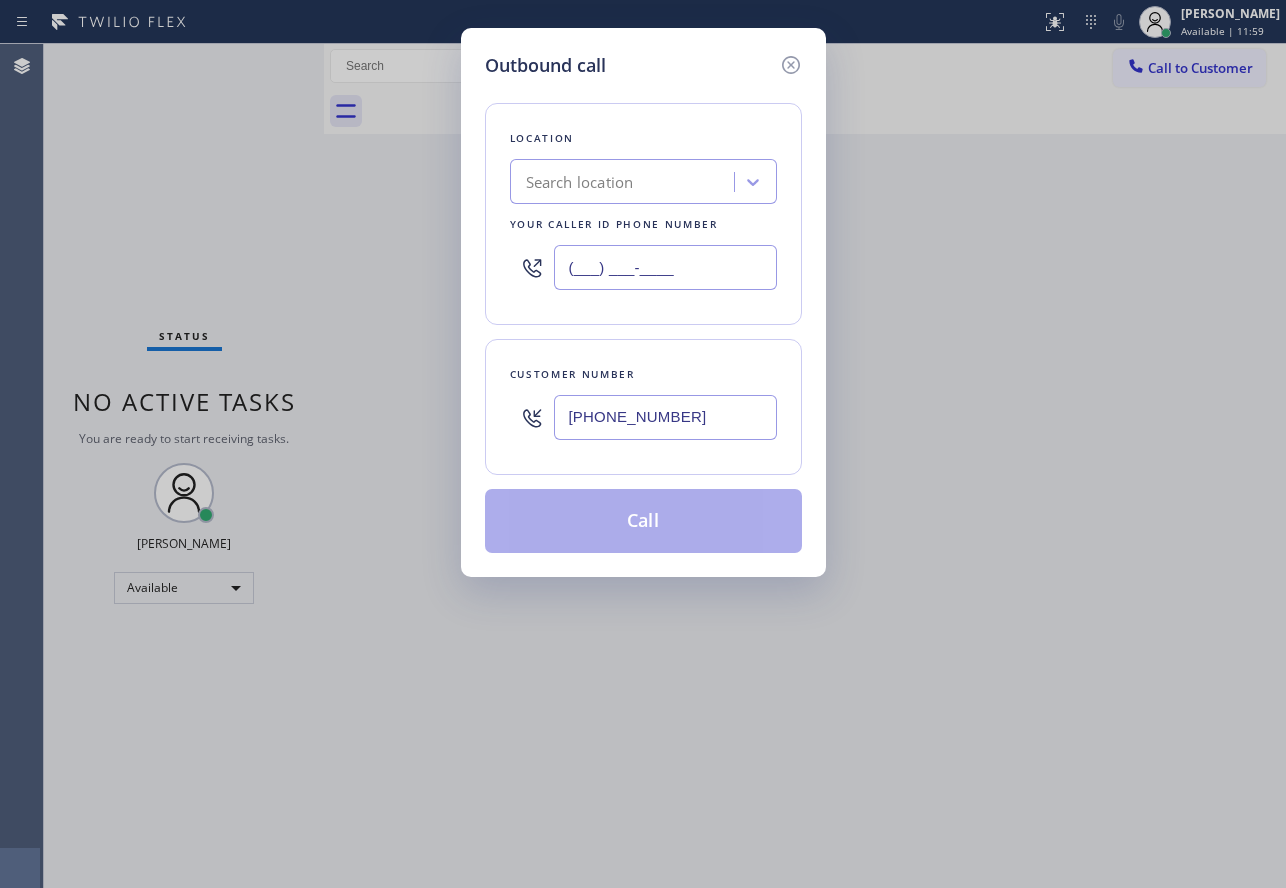 click on "(___) ___-____" at bounding box center (665, 267) 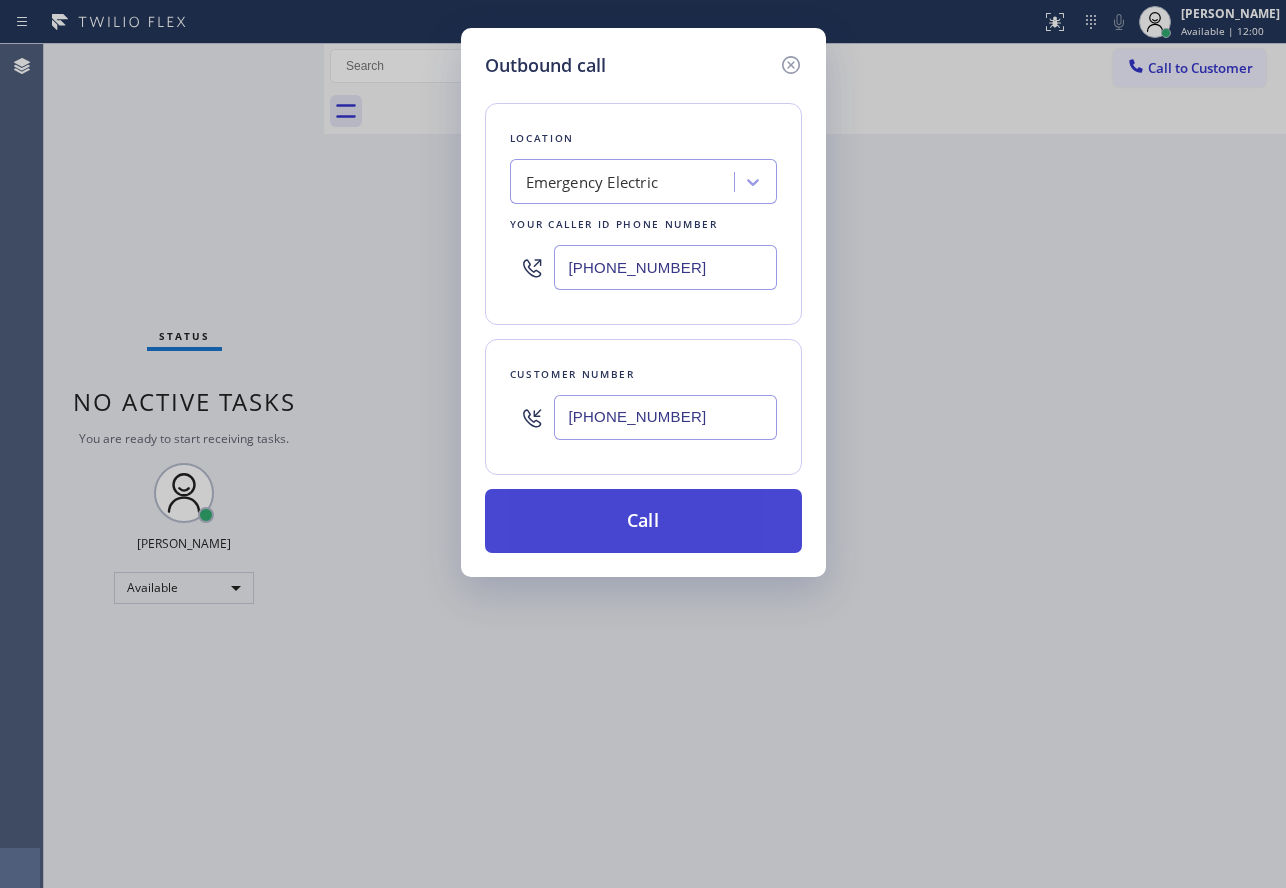type on "[PHONE_NUMBER]" 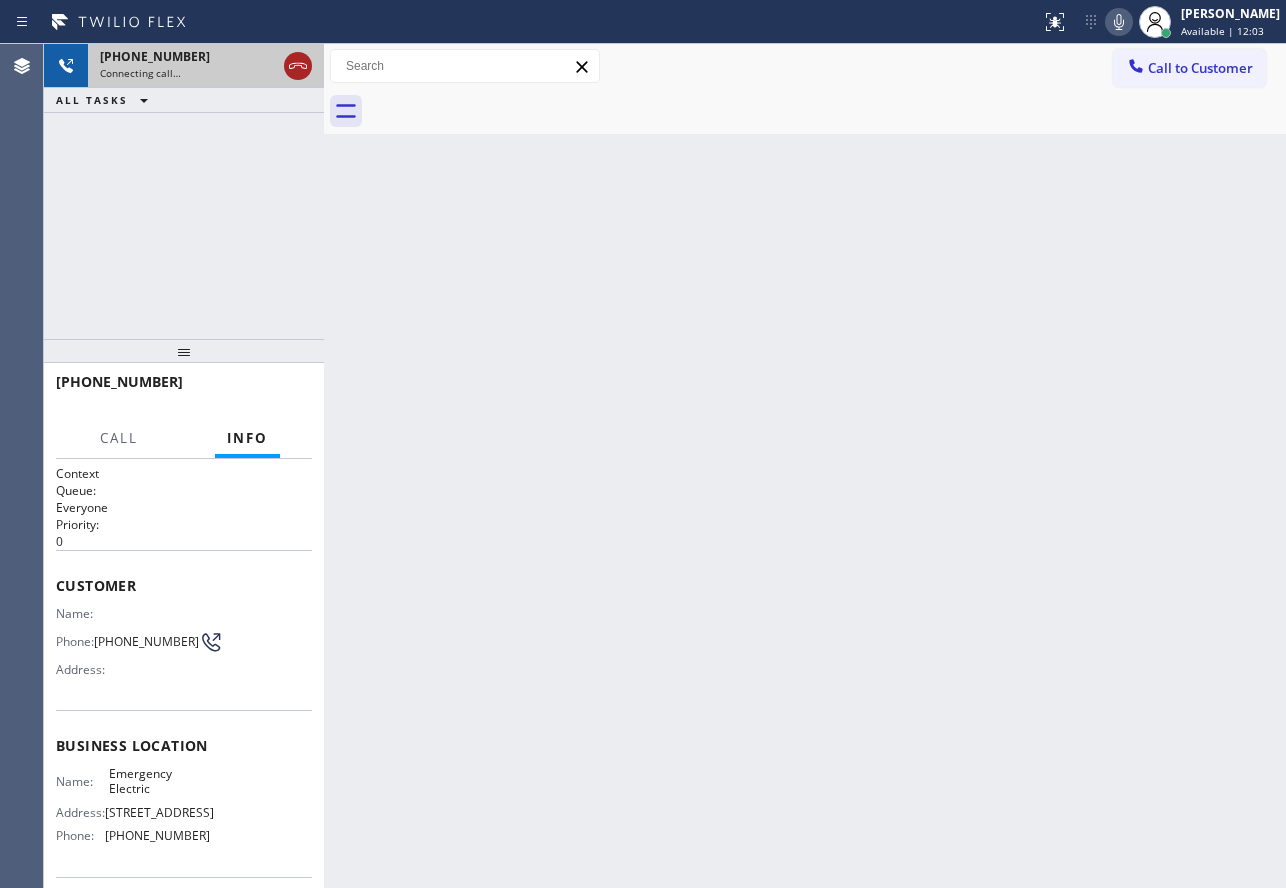 click 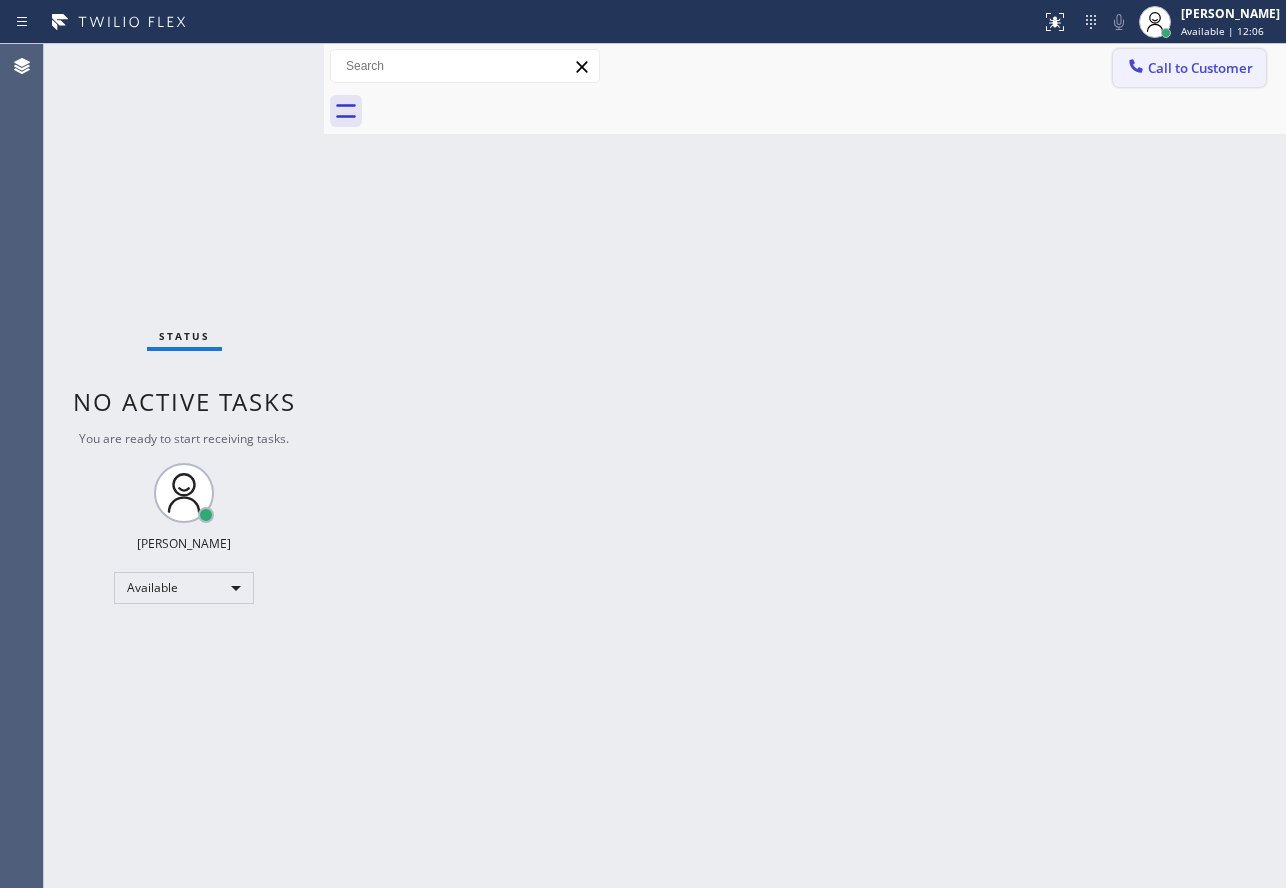 click on "Call to Customer" at bounding box center (1189, 68) 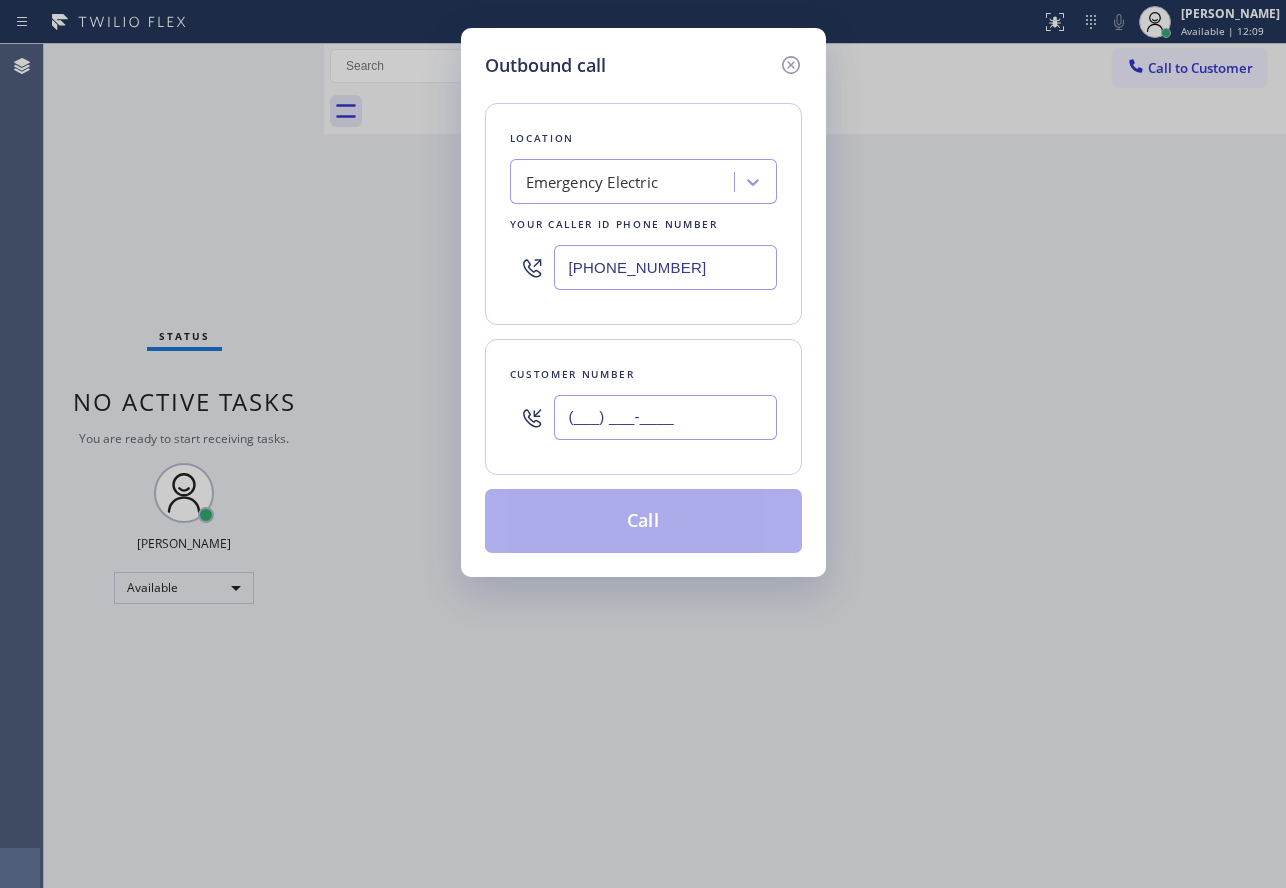 click on "(___) ___-____" at bounding box center [665, 417] 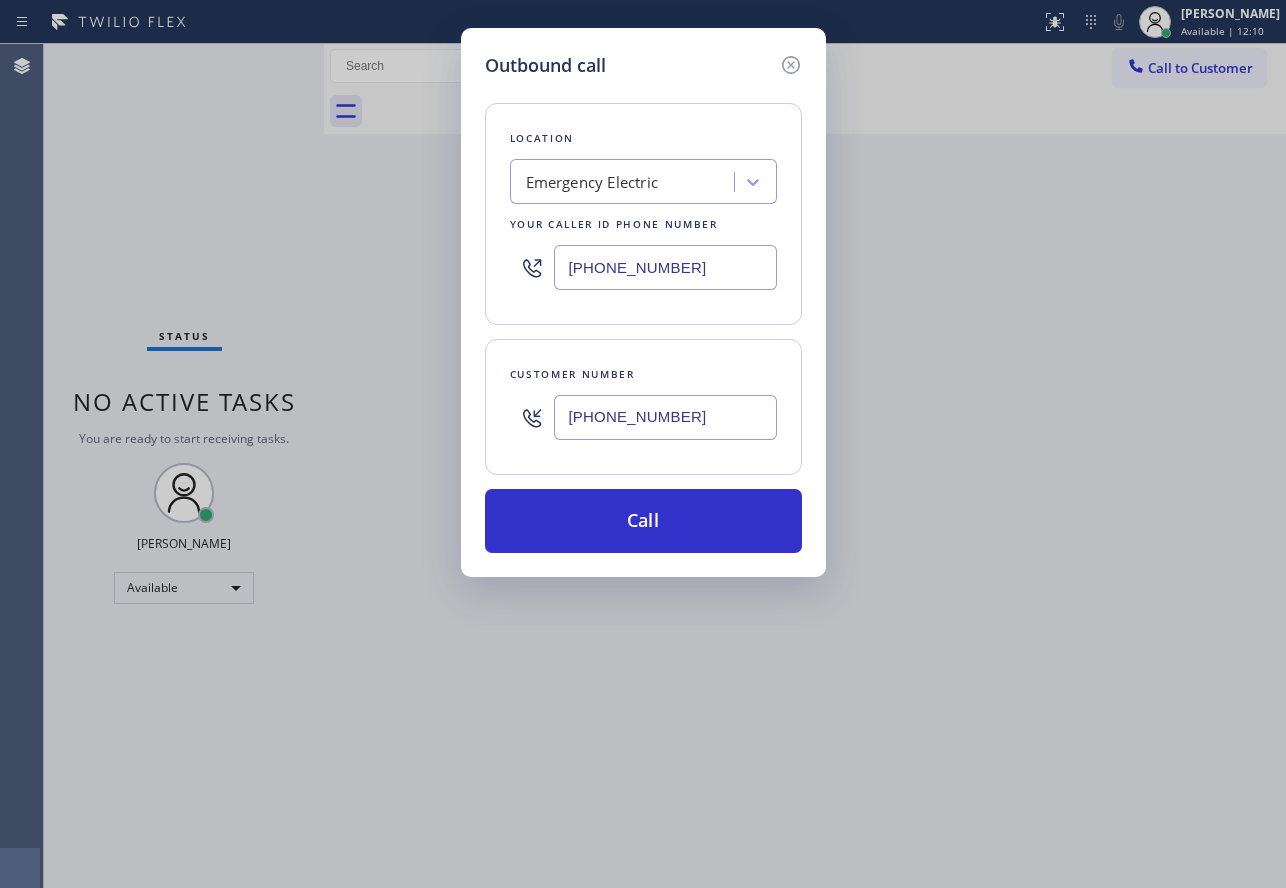 type on "[PHONE_NUMBER]" 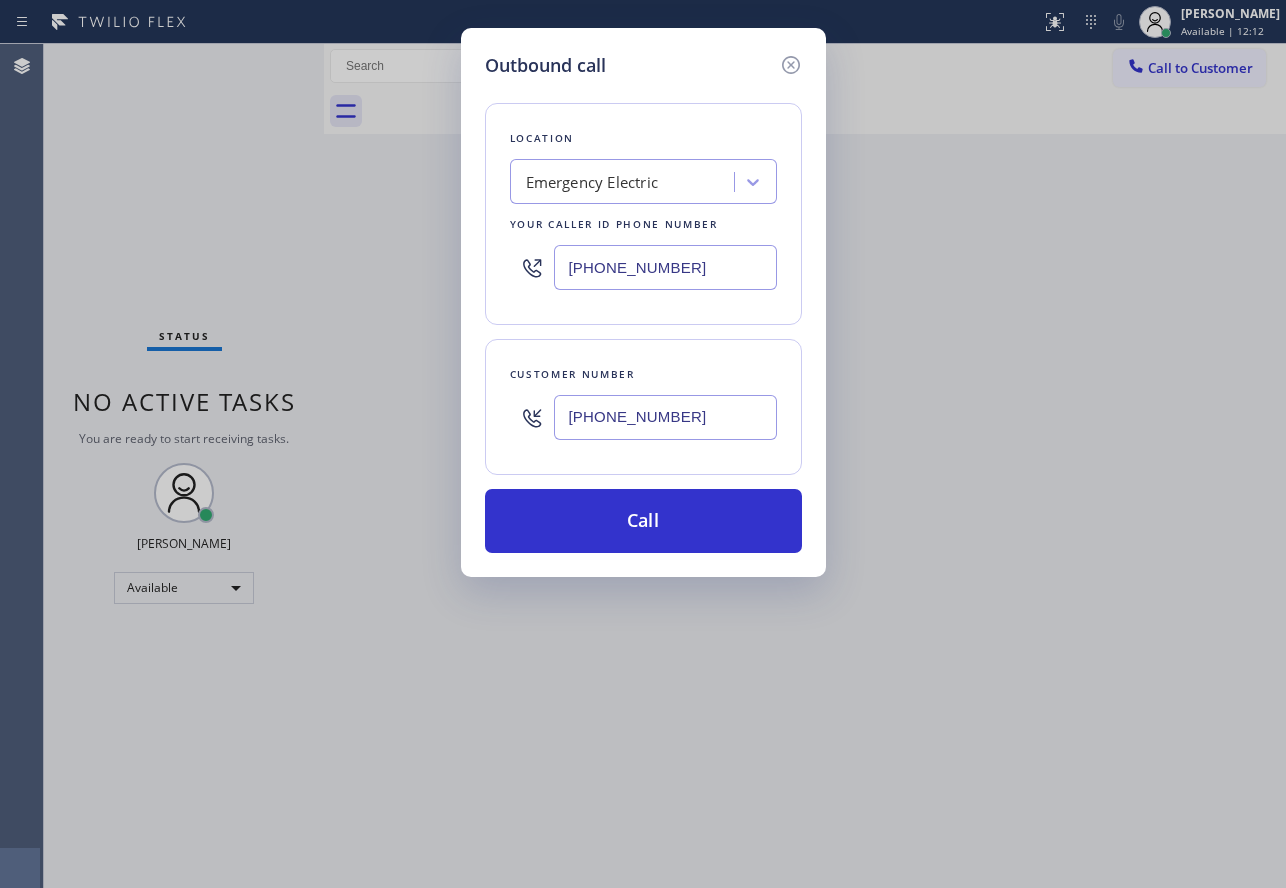 drag, startPoint x: 710, startPoint y: 260, endPoint x: 480, endPoint y: 261, distance: 230.00217 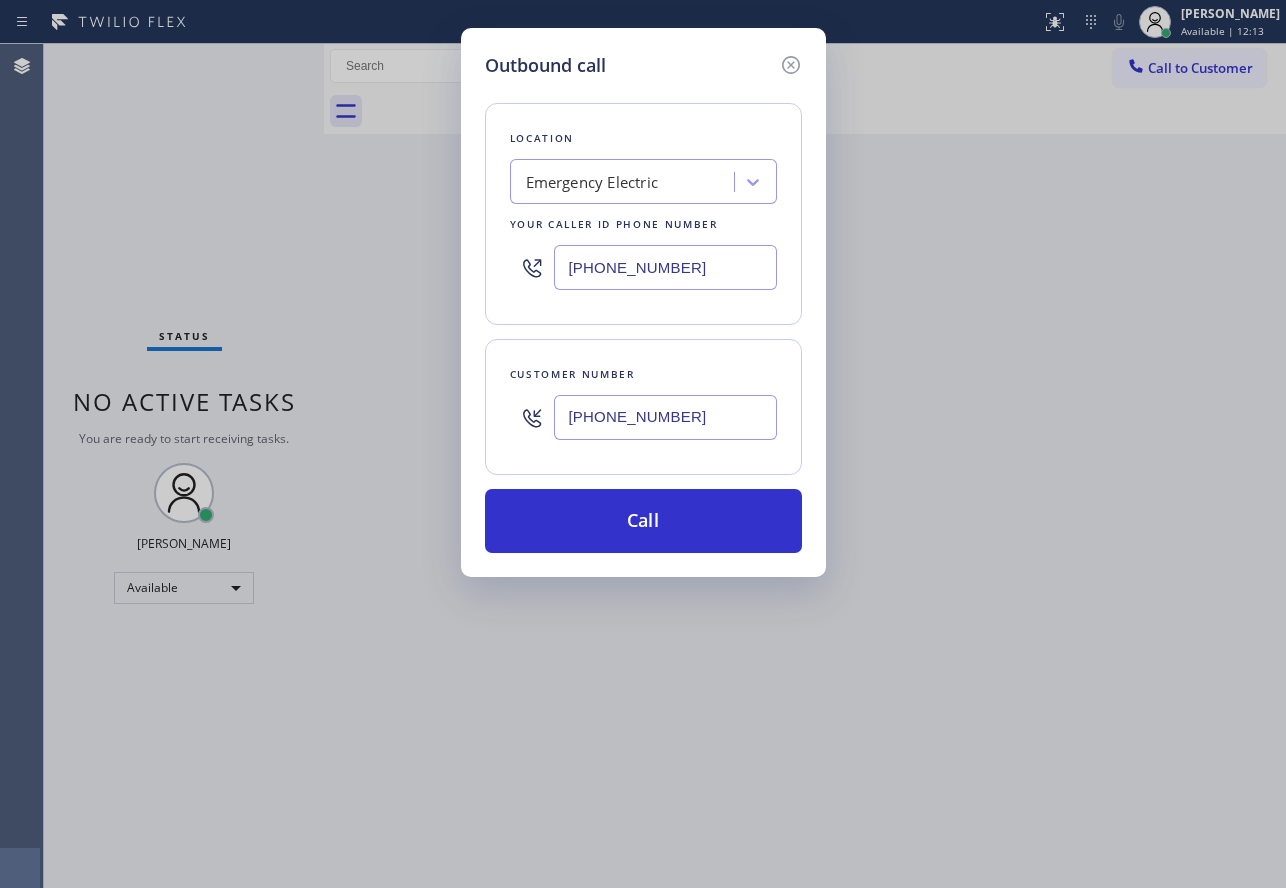 paste on "424) 533-5426" 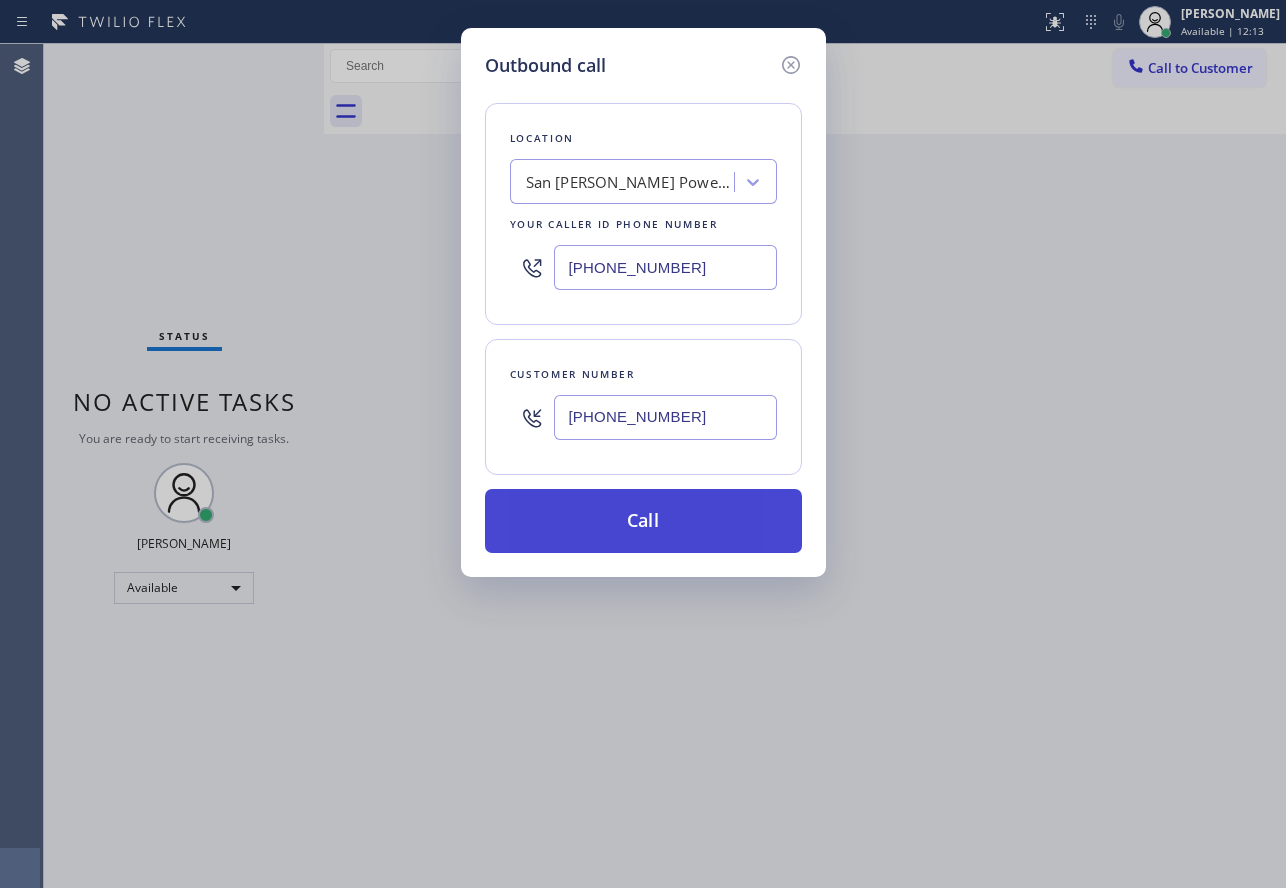 type on "[PHONE_NUMBER]" 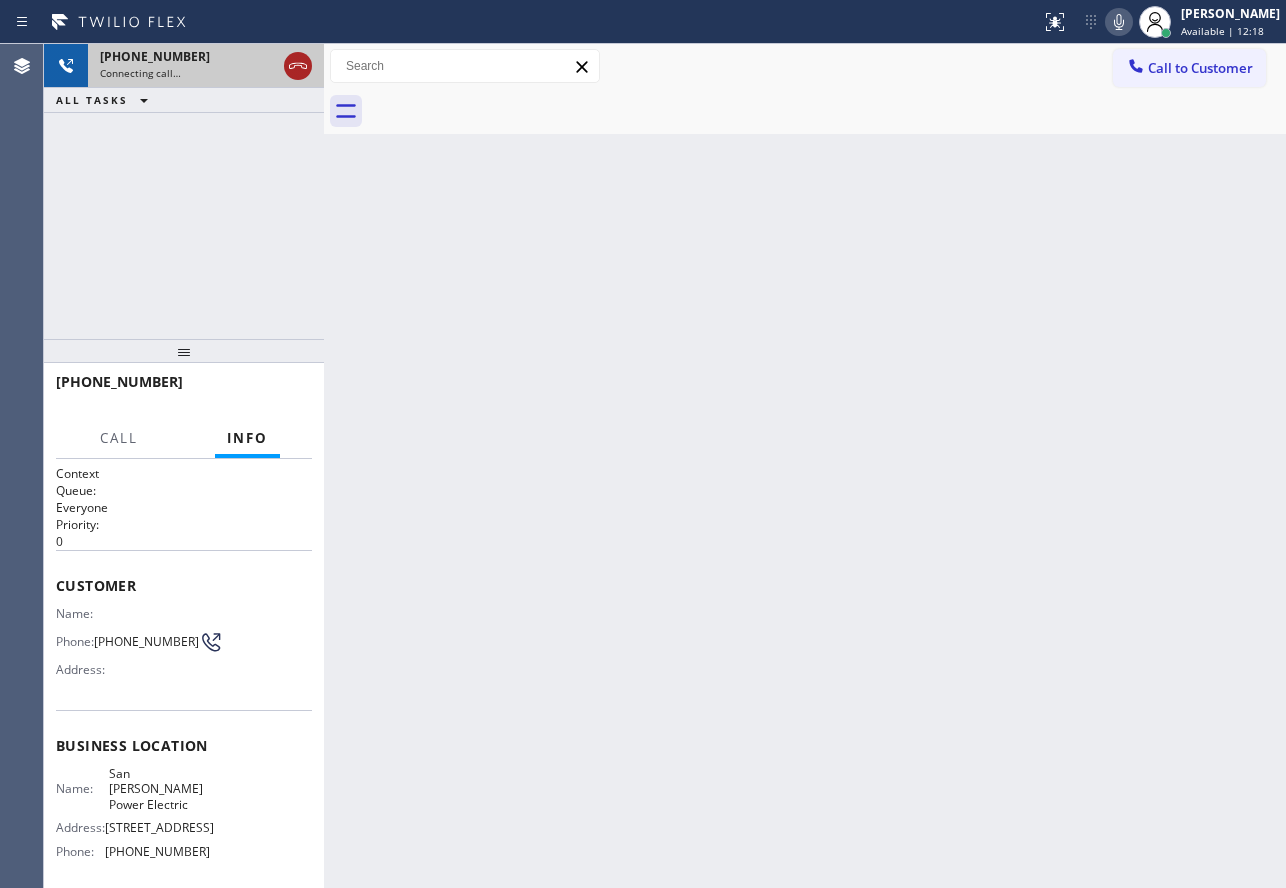 click 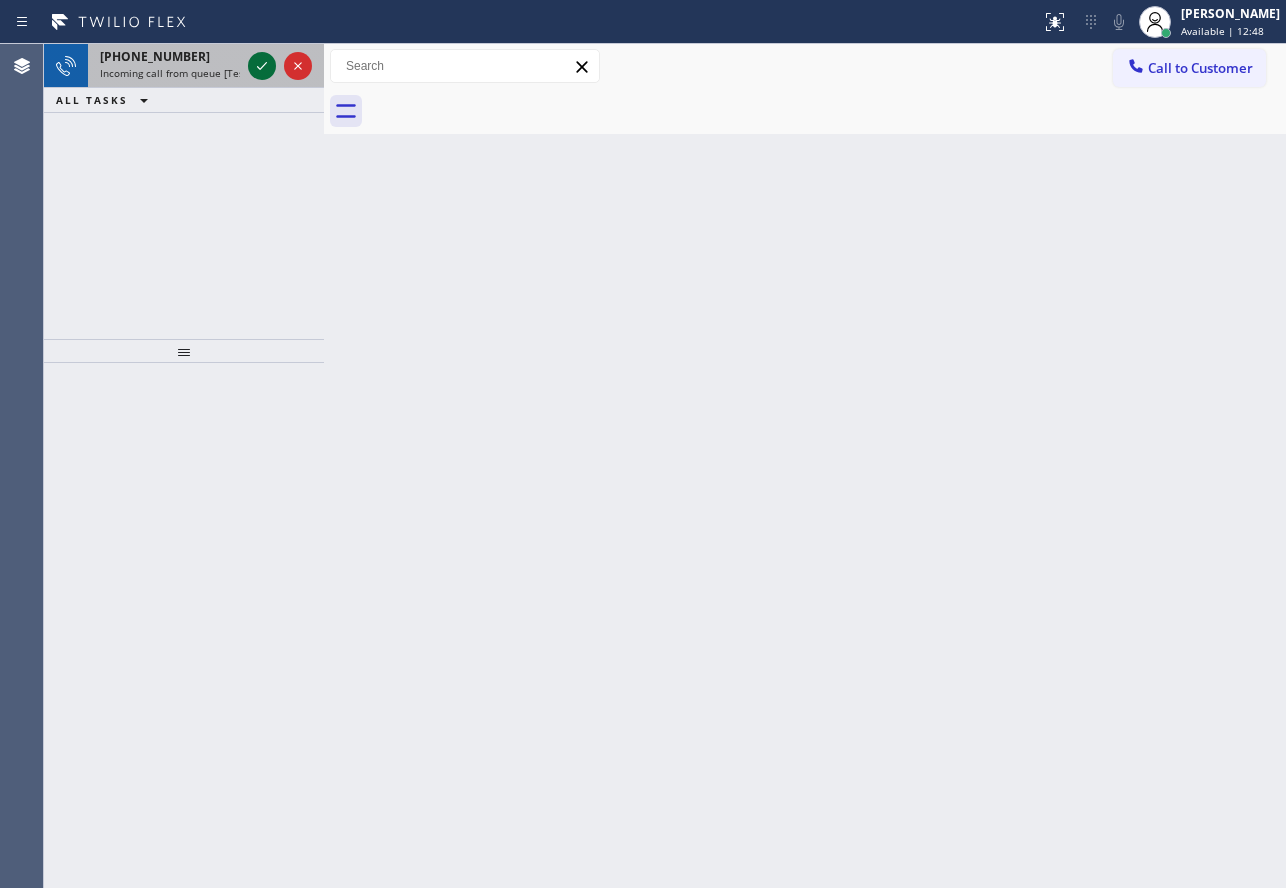 click 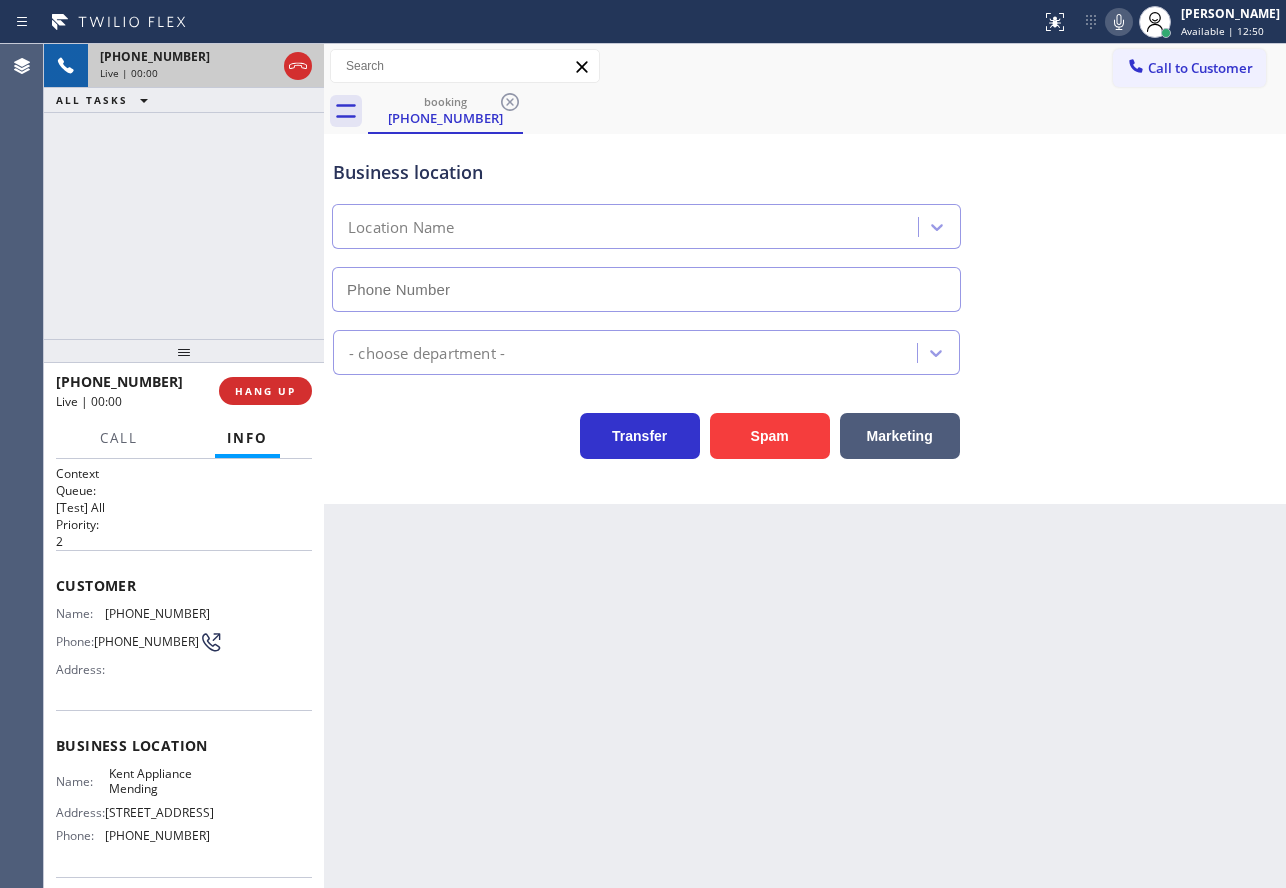 type on "[PHONE_NUMBER]" 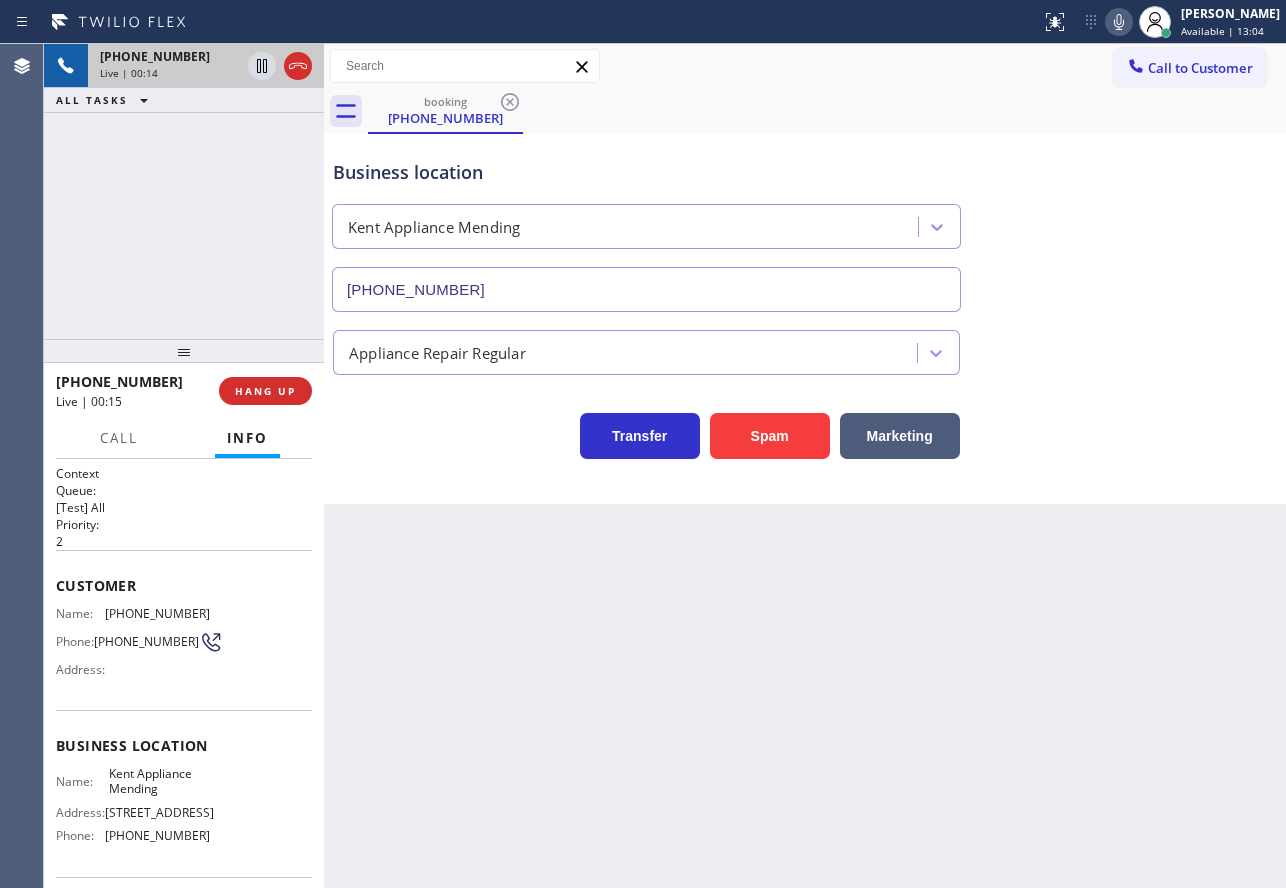 click 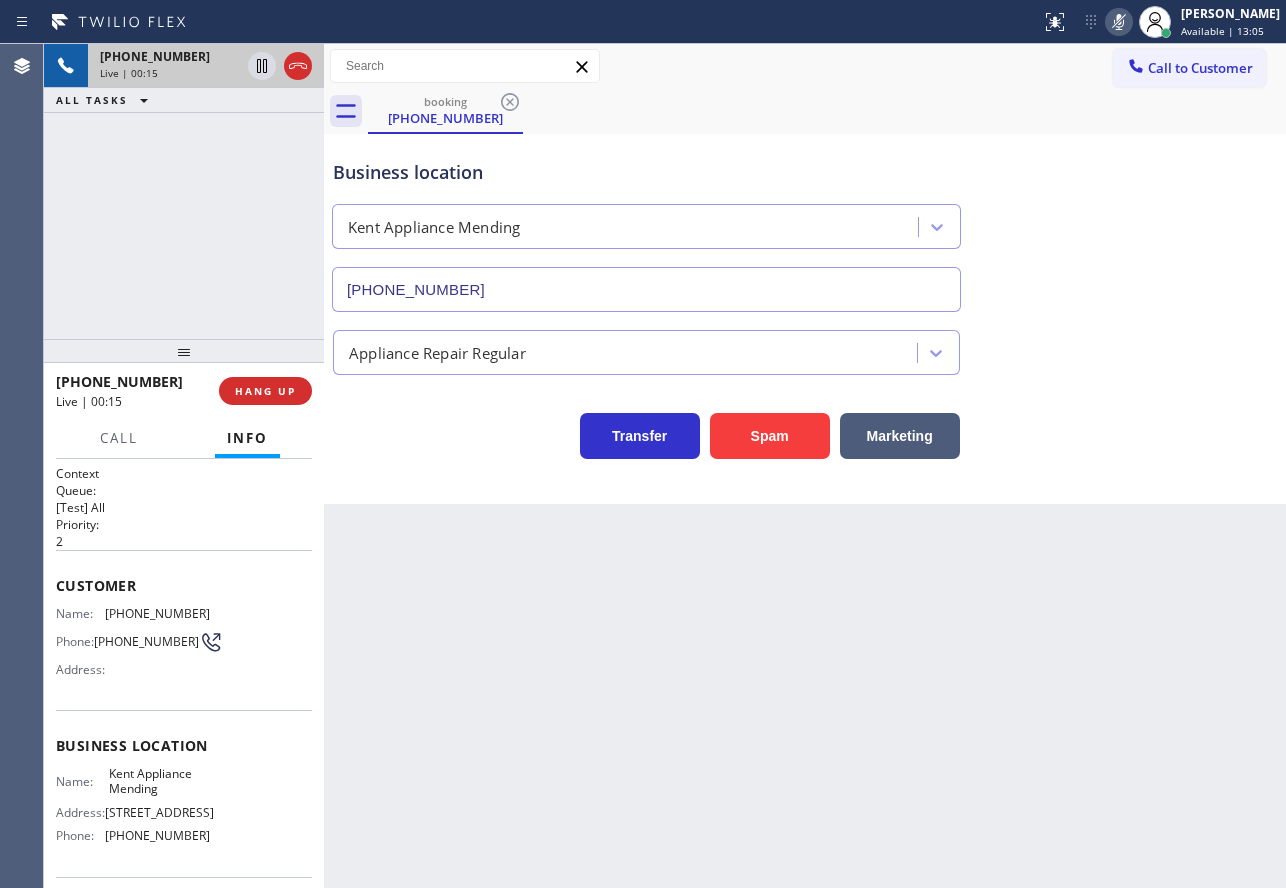 click 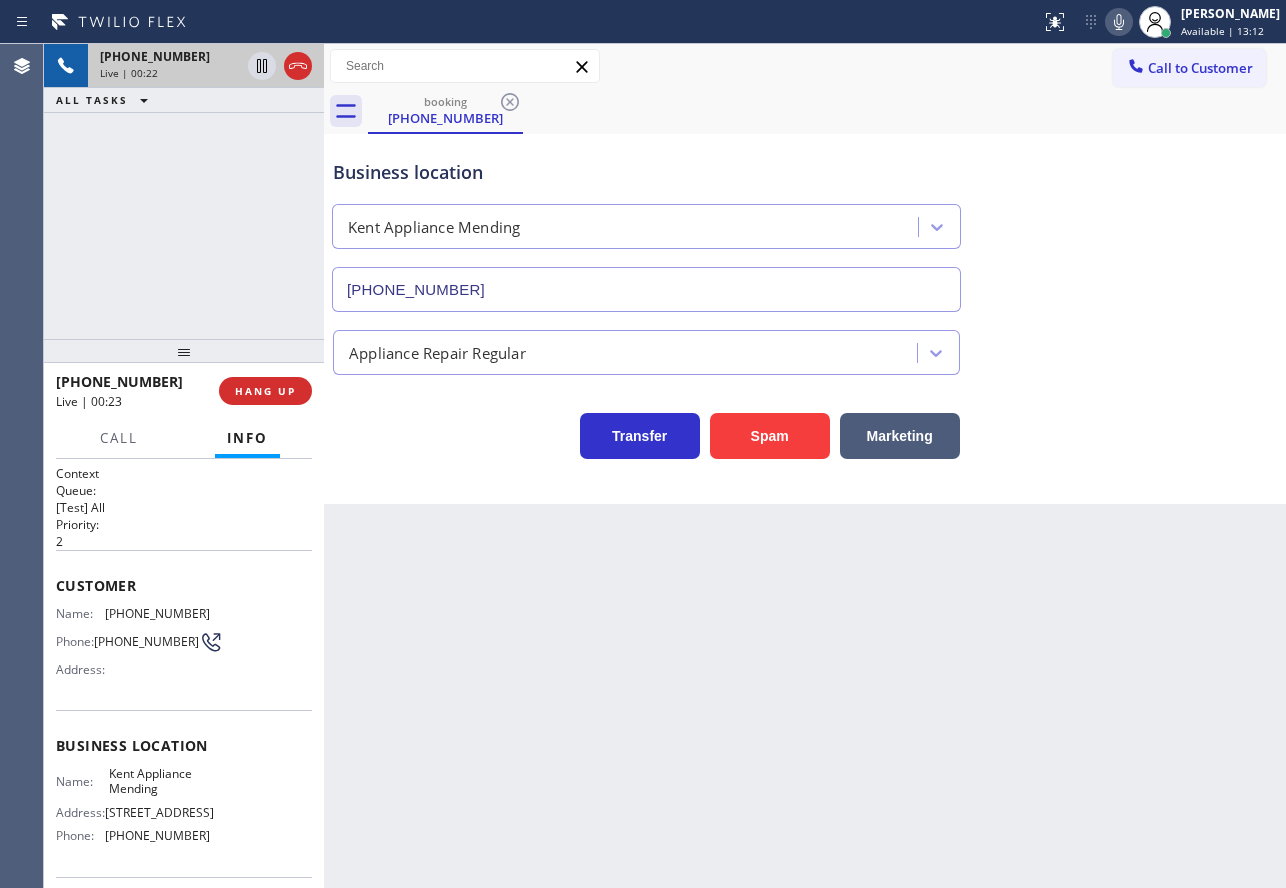 click 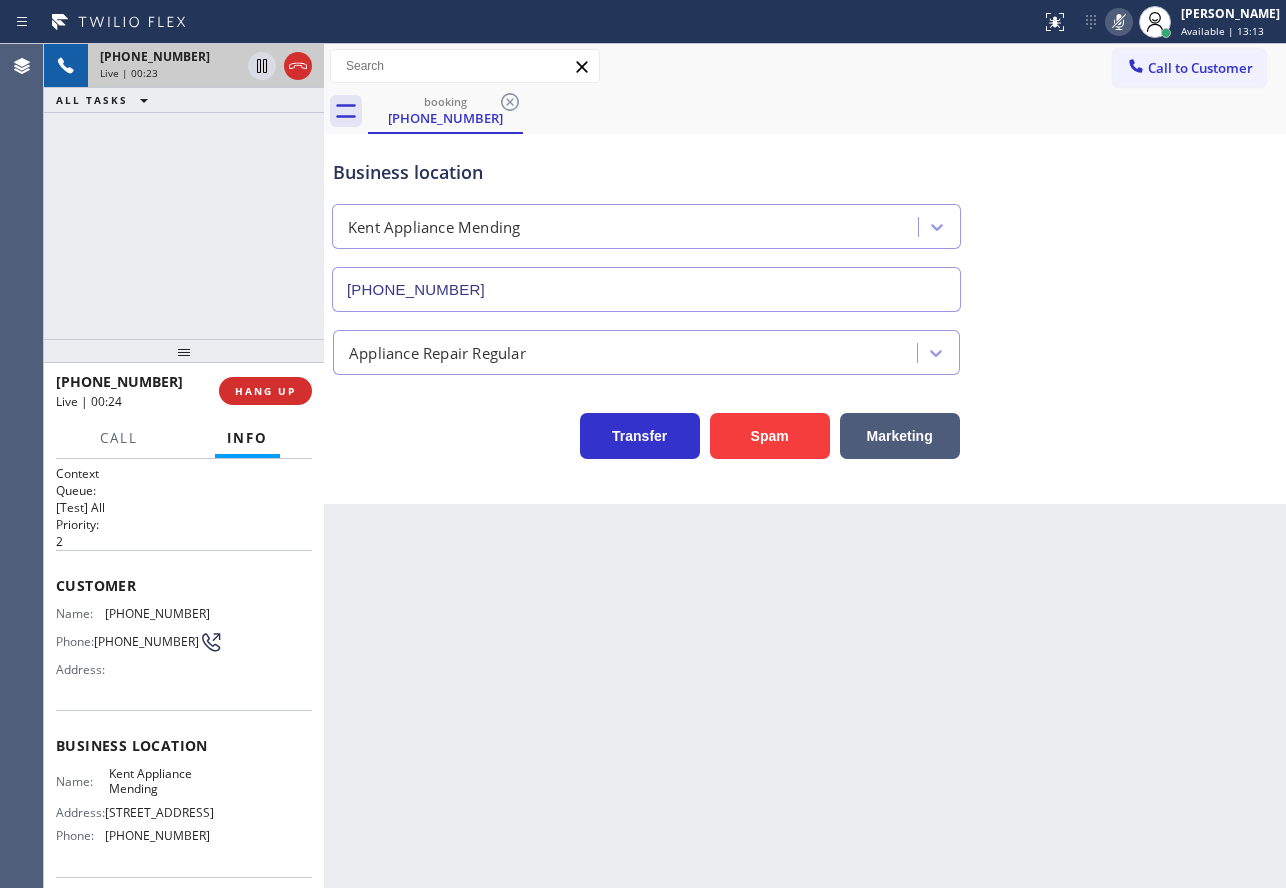 click 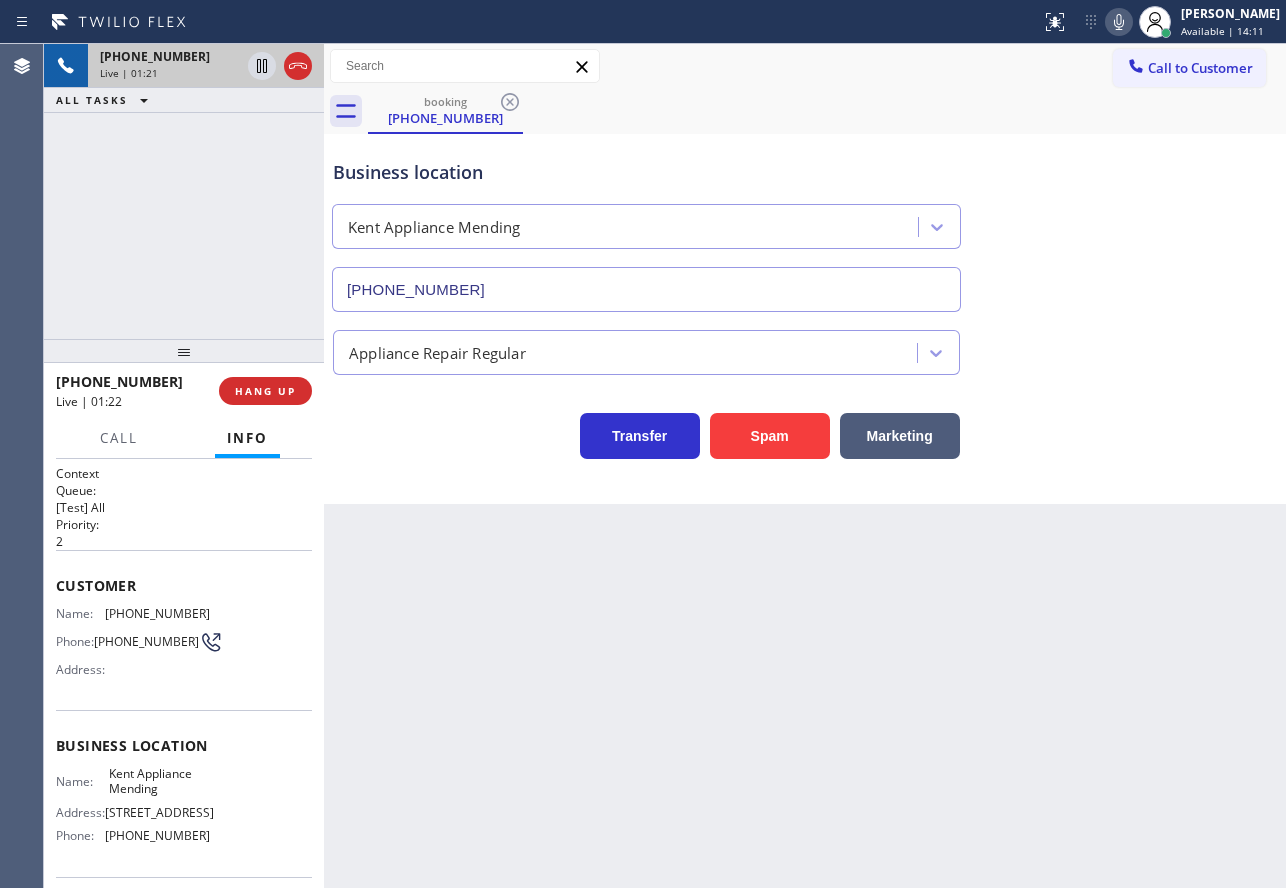 click 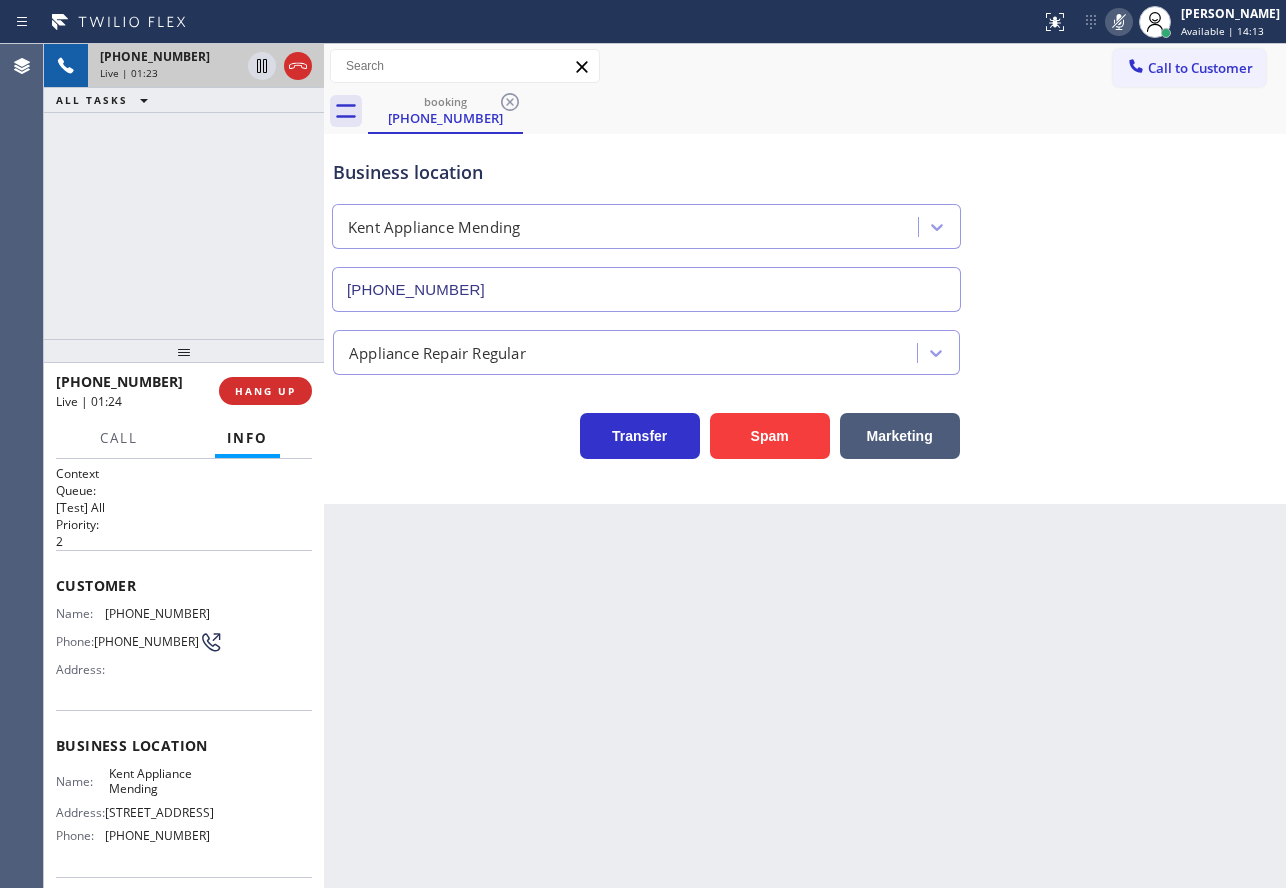 click 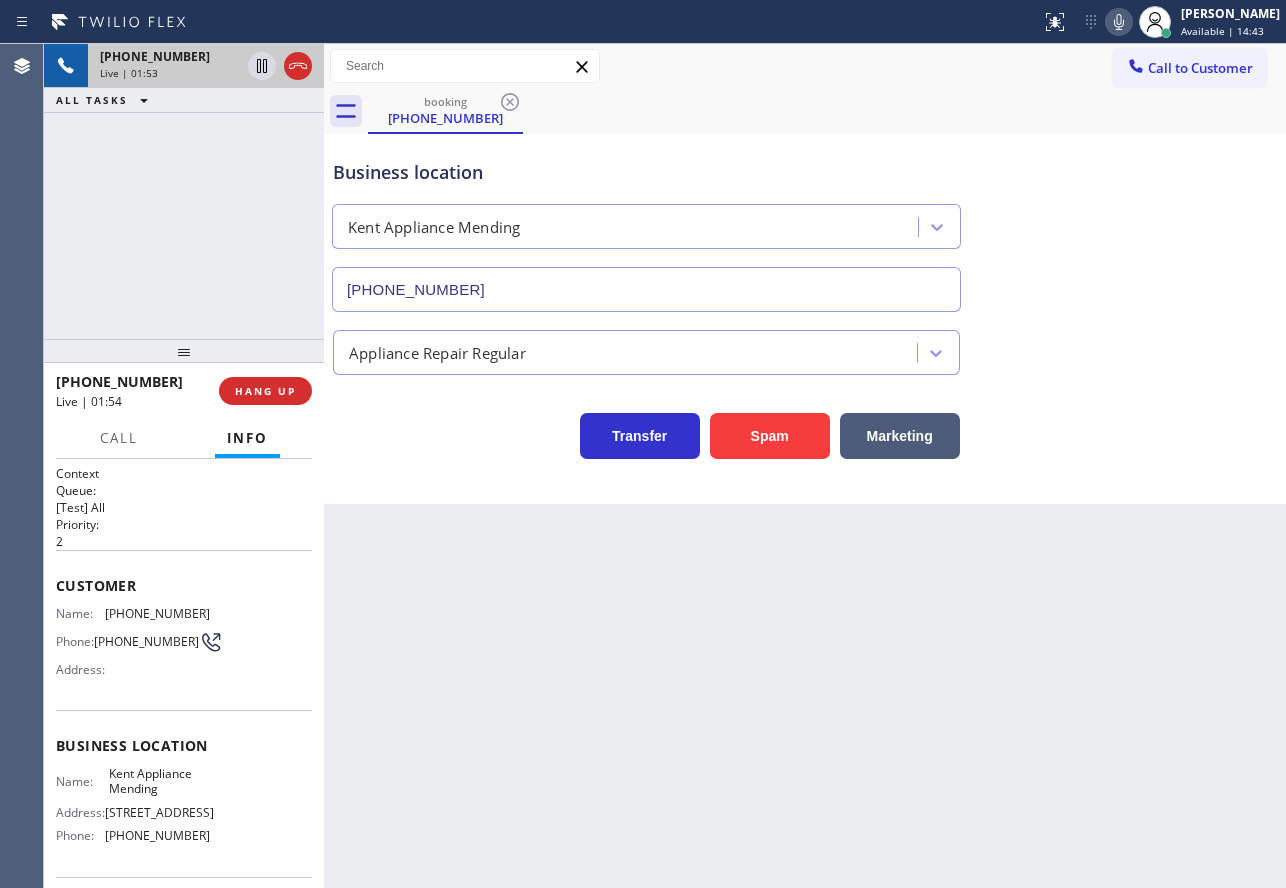 click 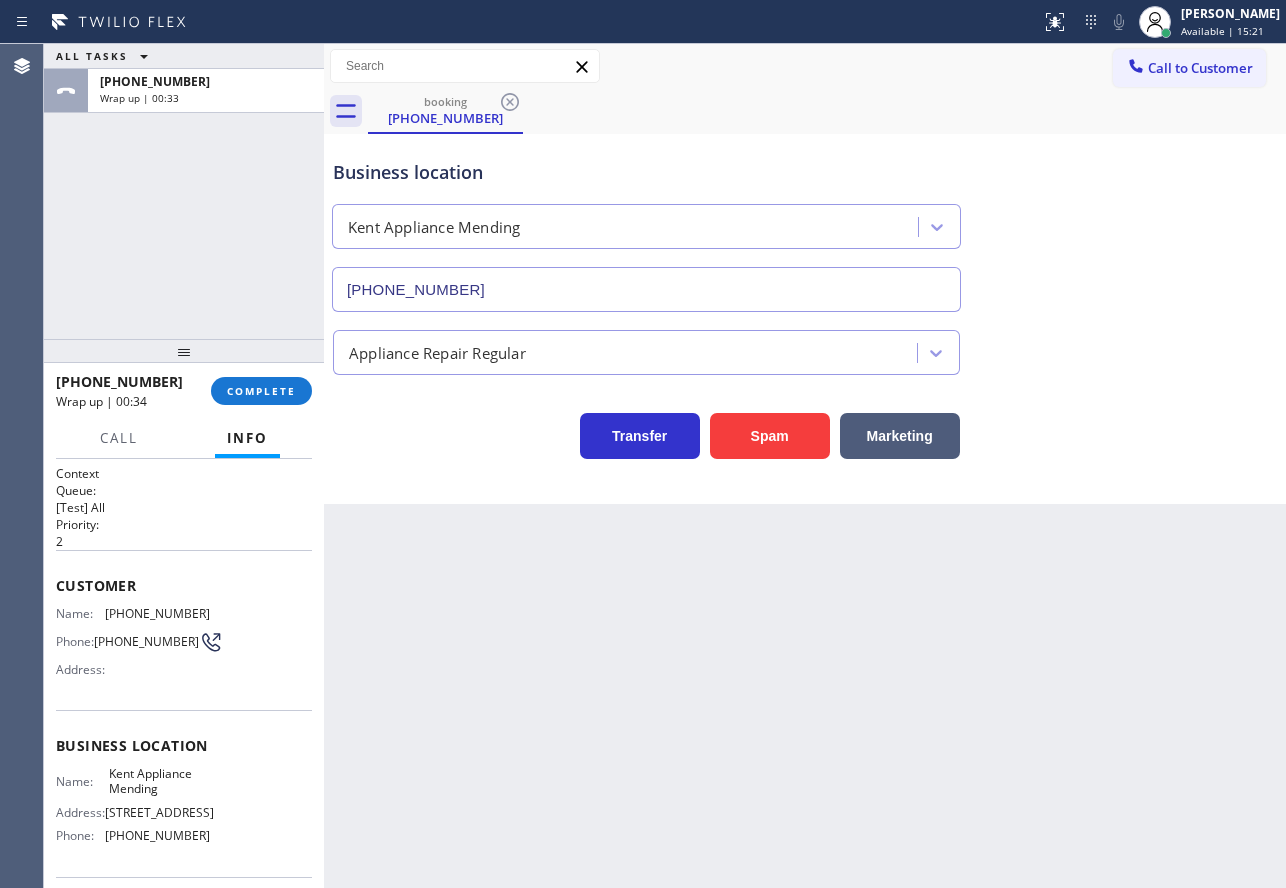 click on "[PHONE_NUMBER]" at bounding box center [157, 613] 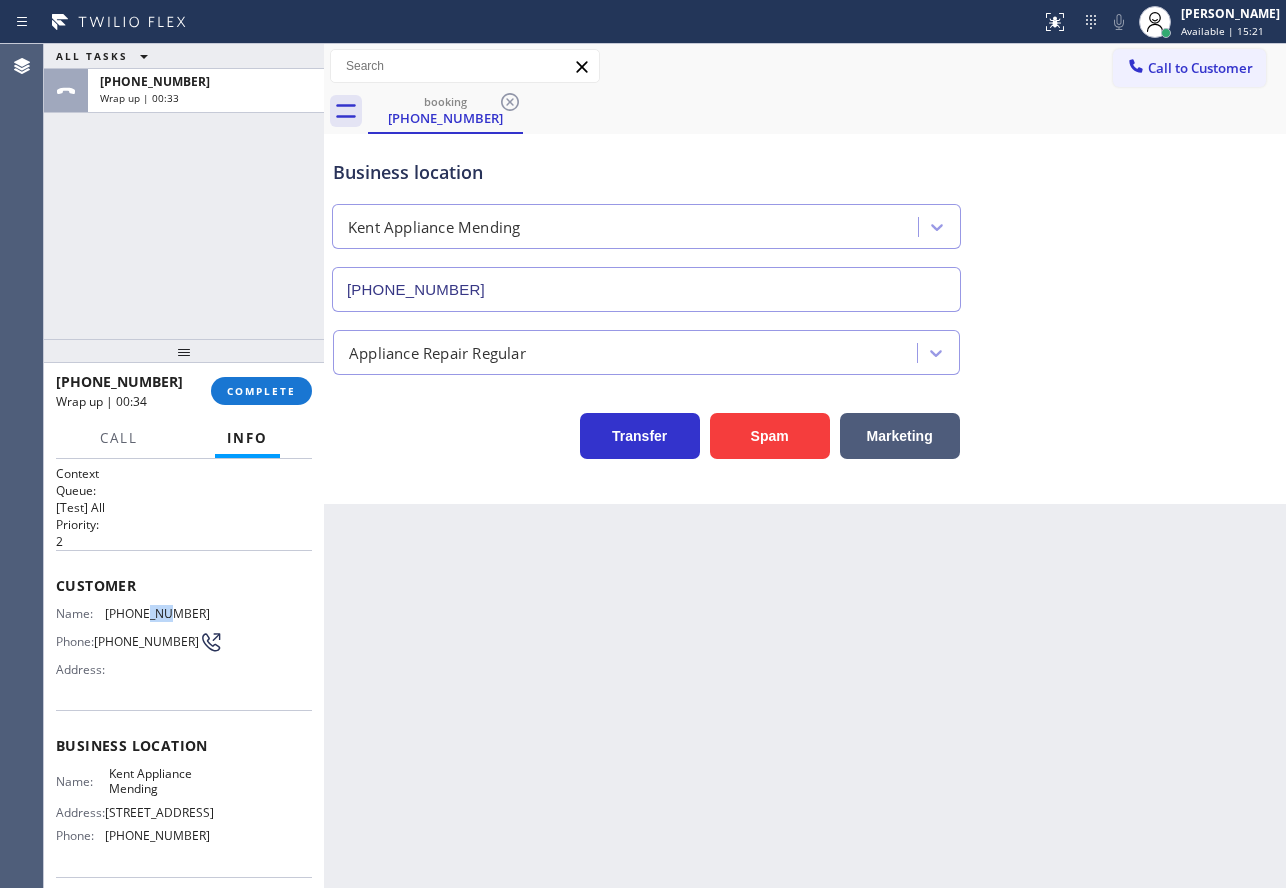 click on "[PHONE_NUMBER]" at bounding box center (157, 613) 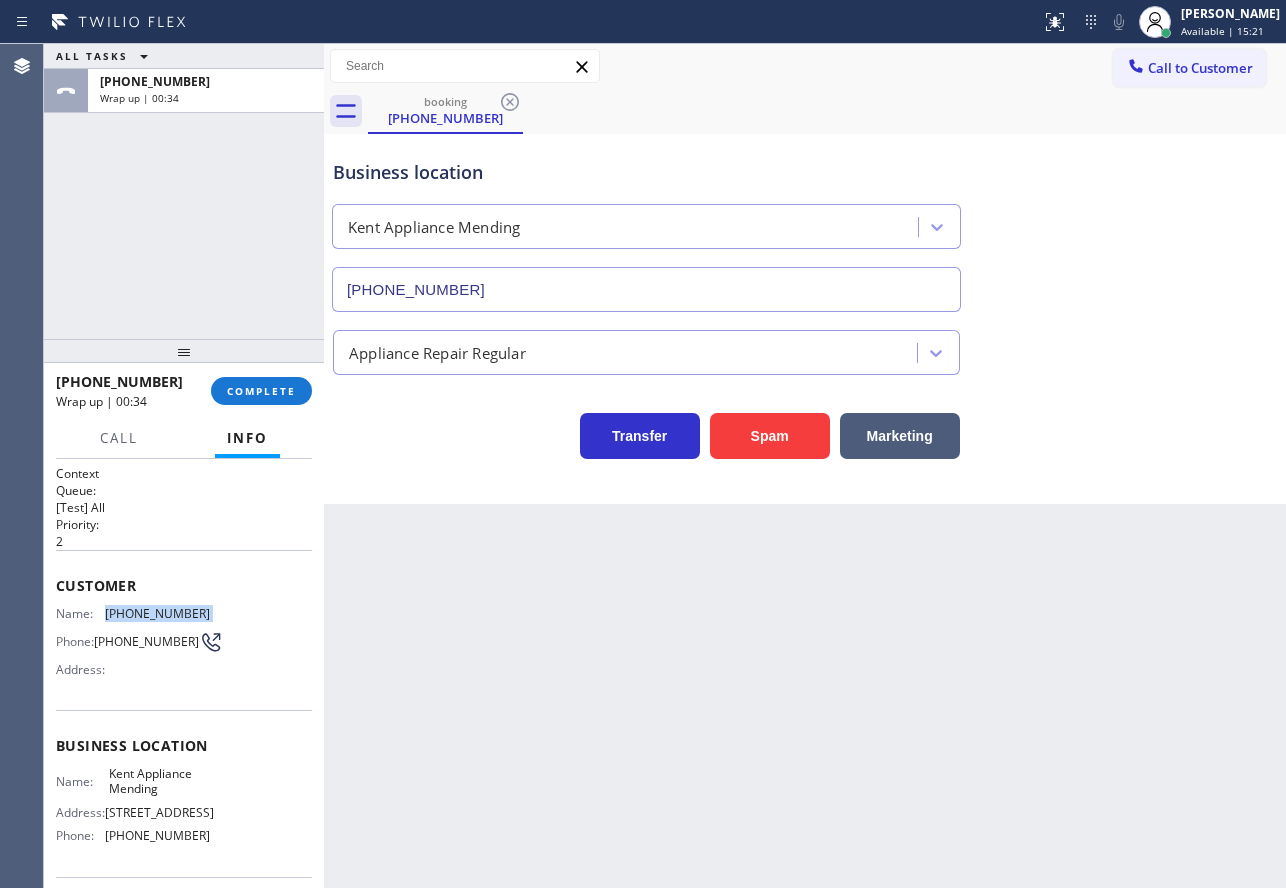 click on "[PHONE_NUMBER]" at bounding box center (157, 613) 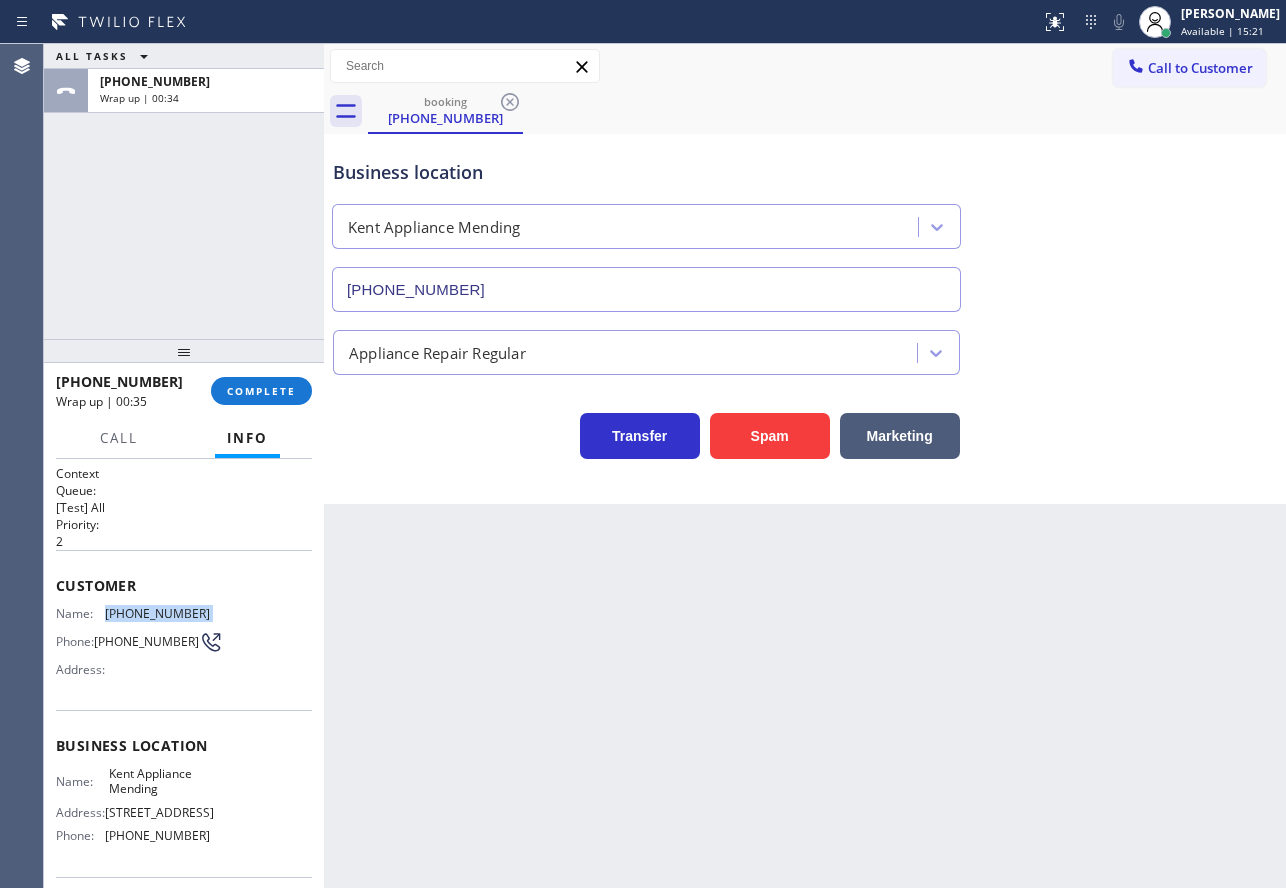 copy on "[PHONE_NUMBER]" 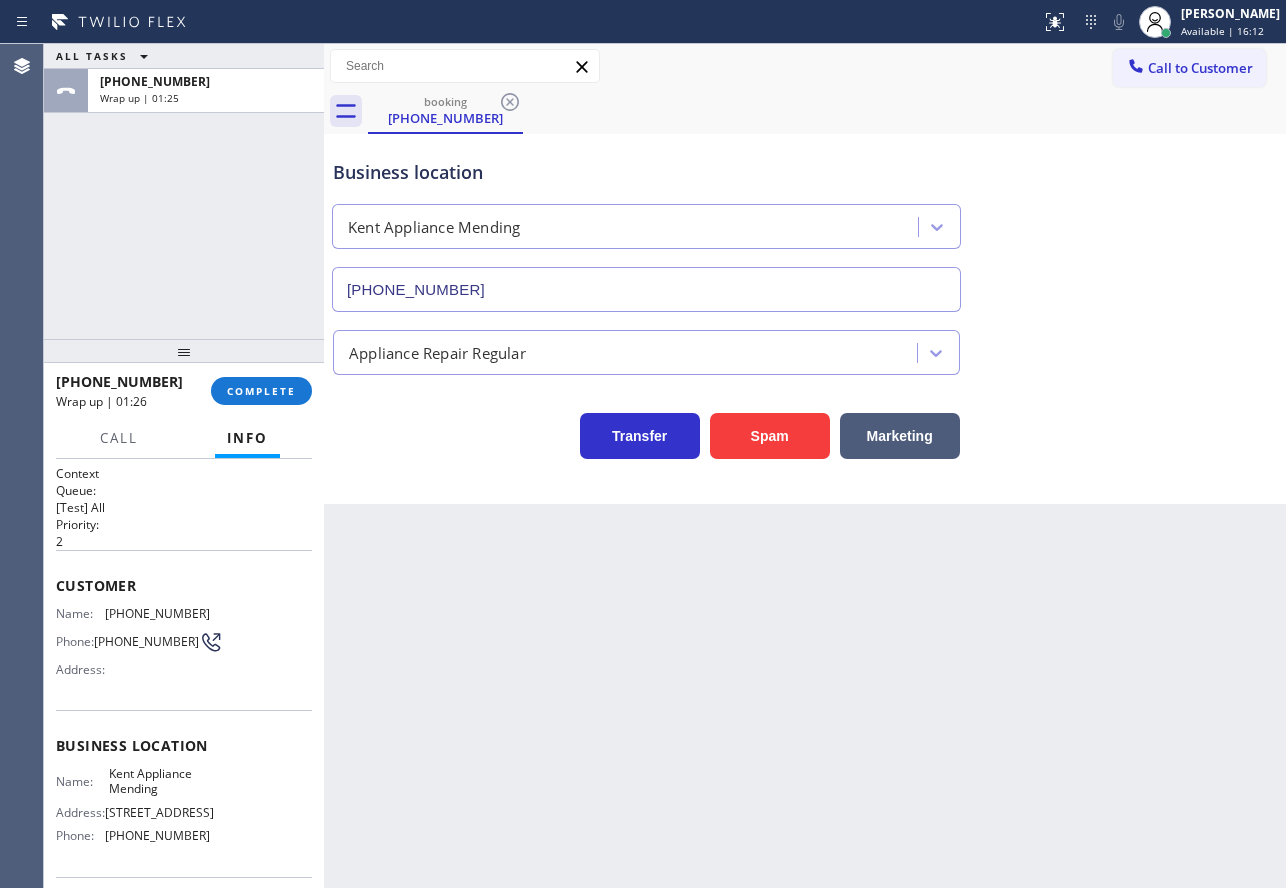 click on "[PHONE_NUMBER]" at bounding box center (157, 835) 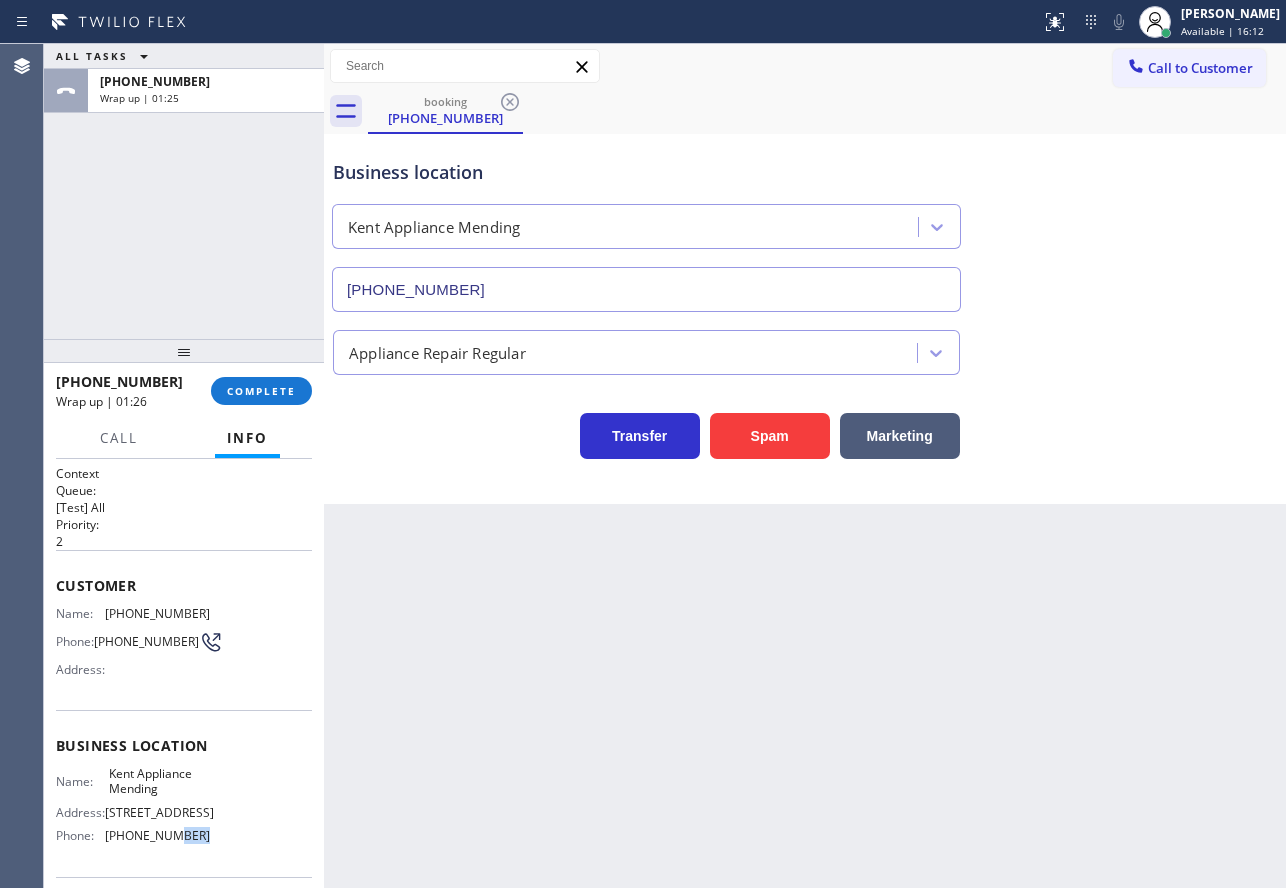 click on "[PHONE_NUMBER]" at bounding box center [157, 835] 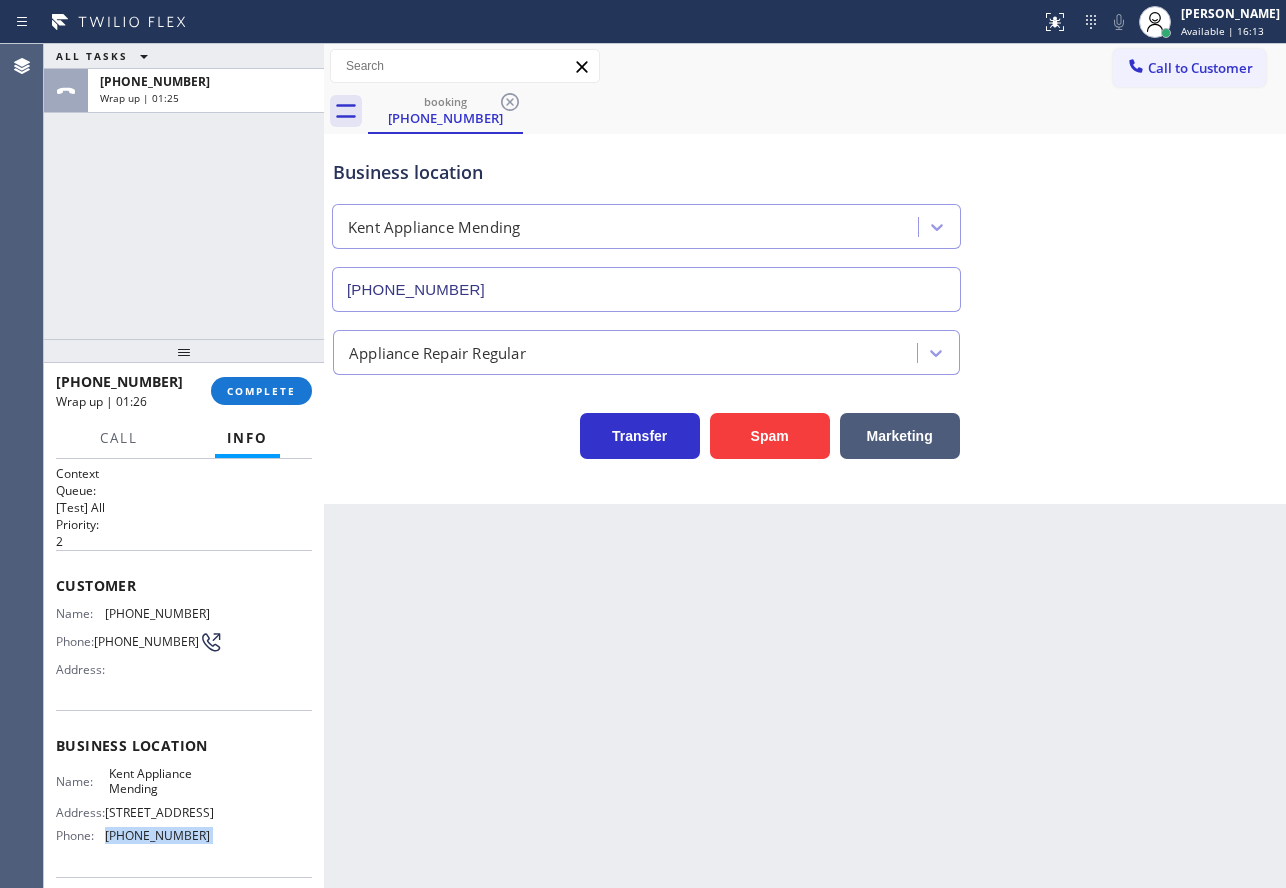click on "[PHONE_NUMBER]" at bounding box center (157, 835) 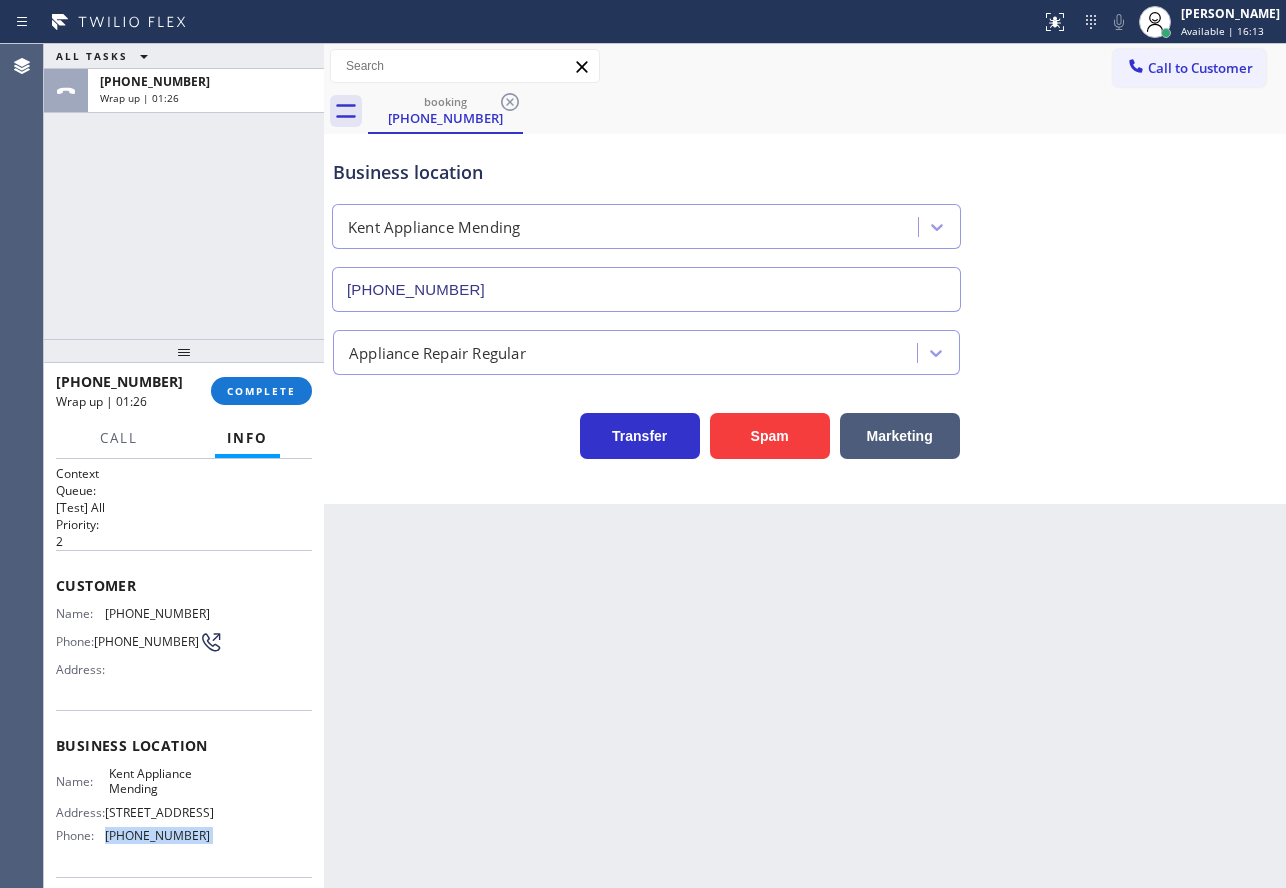 copy on "[PHONE_NUMBER]" 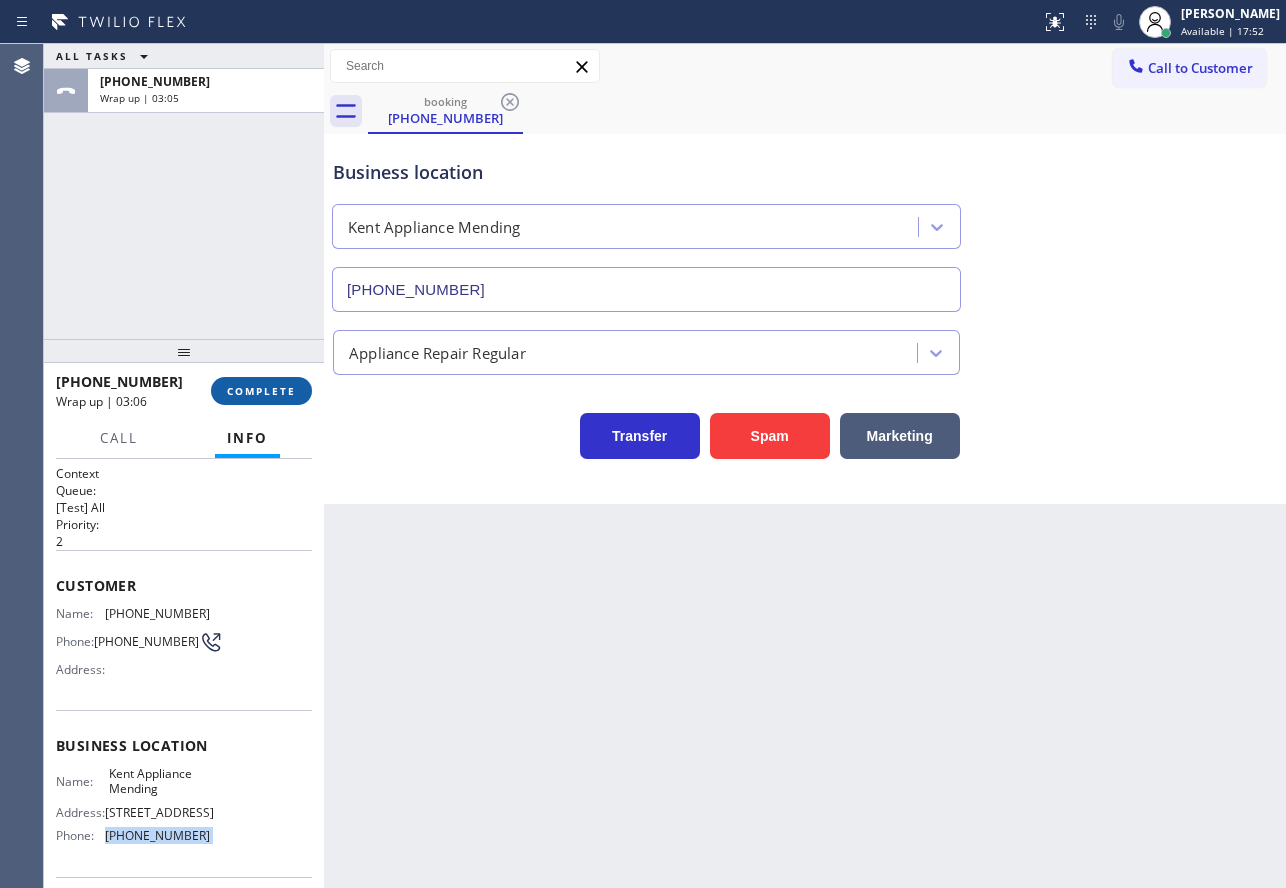 click on "COMPLETE" at bounding box center [261, 391] 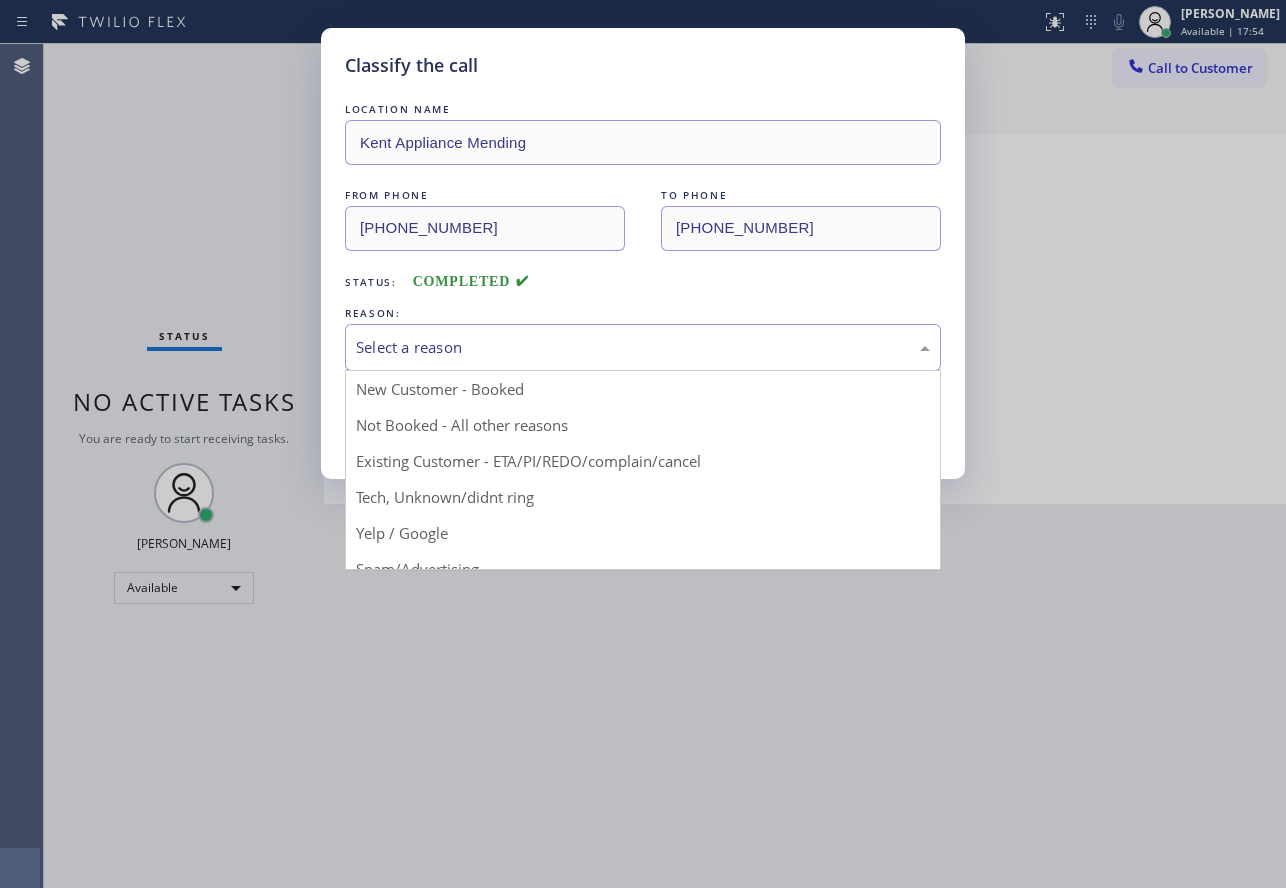 click on "Select a reason" at bounding box center (643, 347) 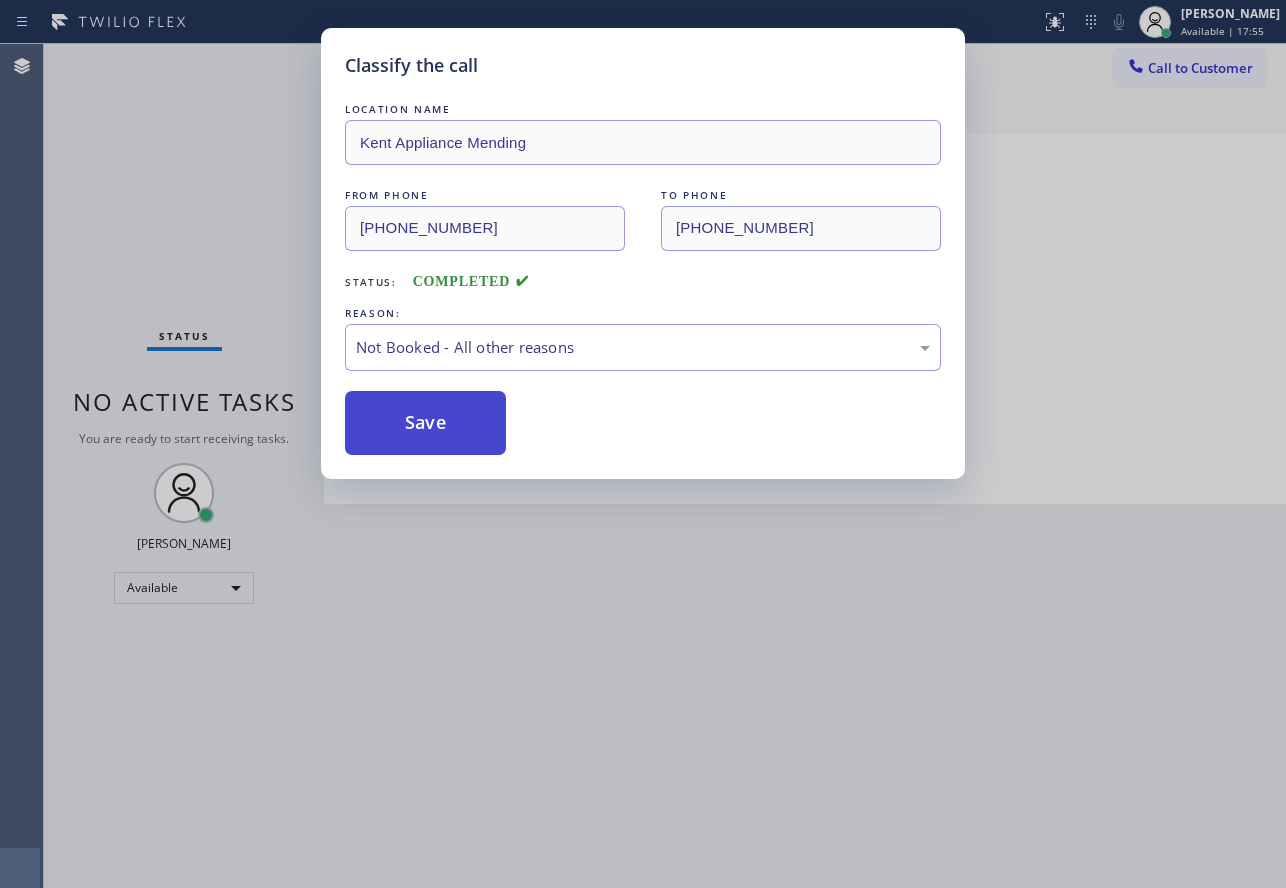 click on "Save" at bounding box center [425, 423] 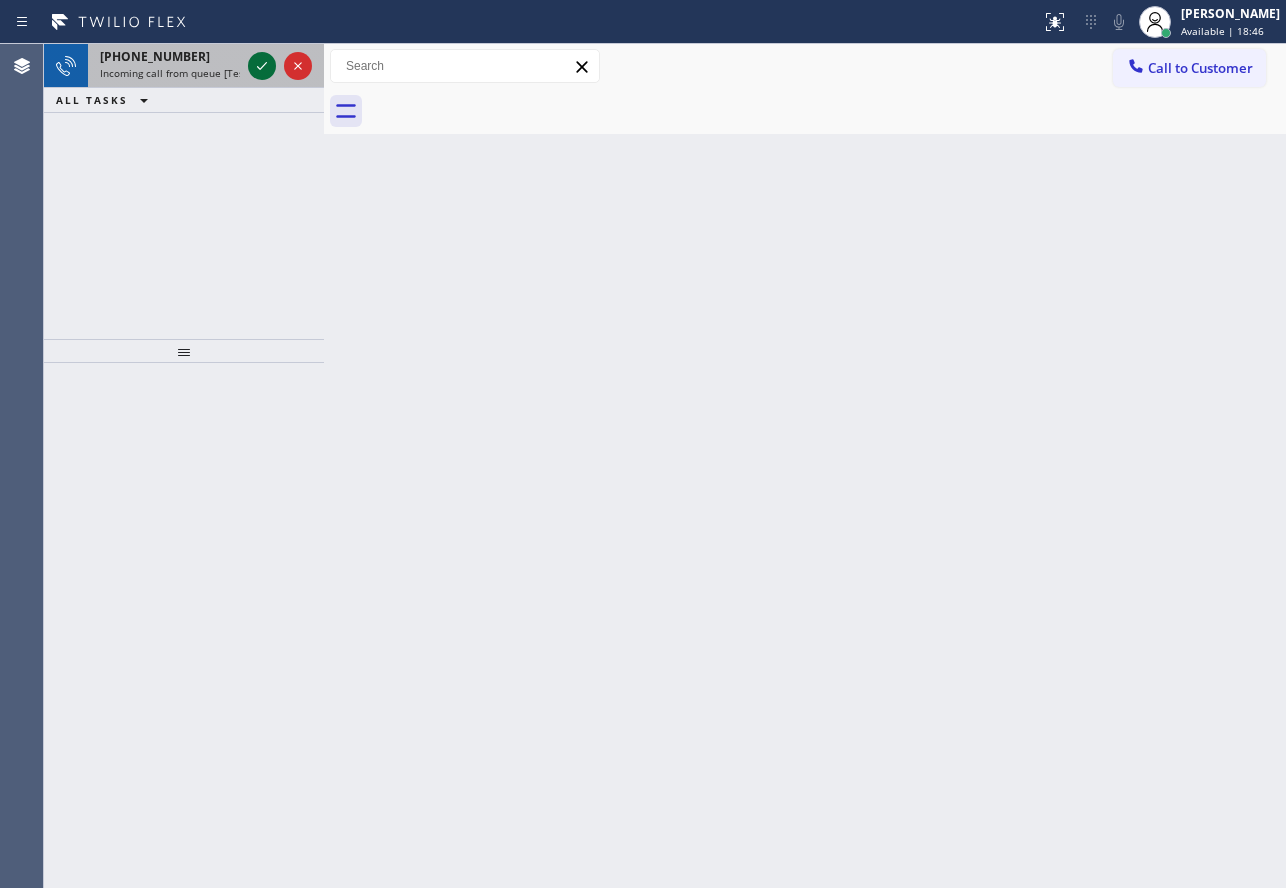 click 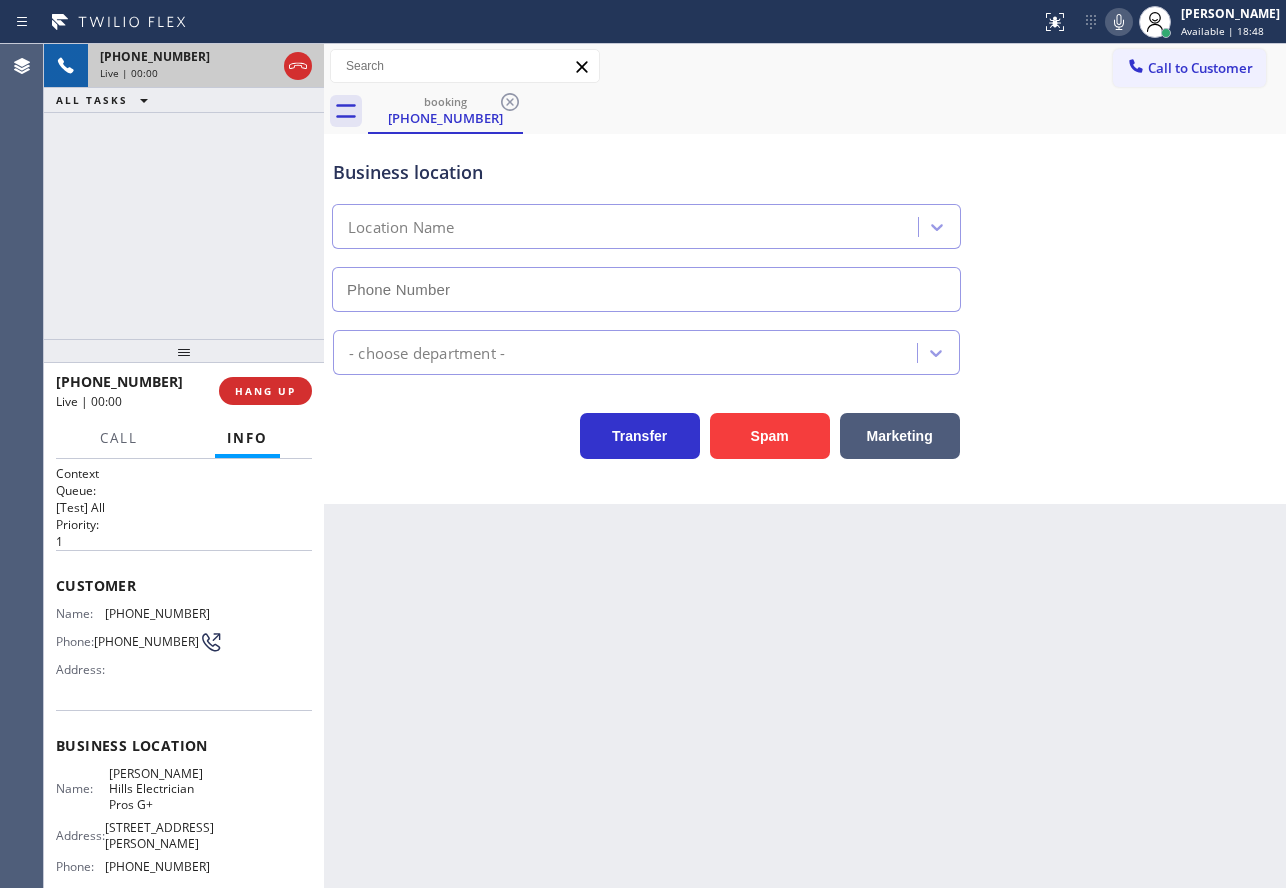 type on "[PHONE_NUMBER]" 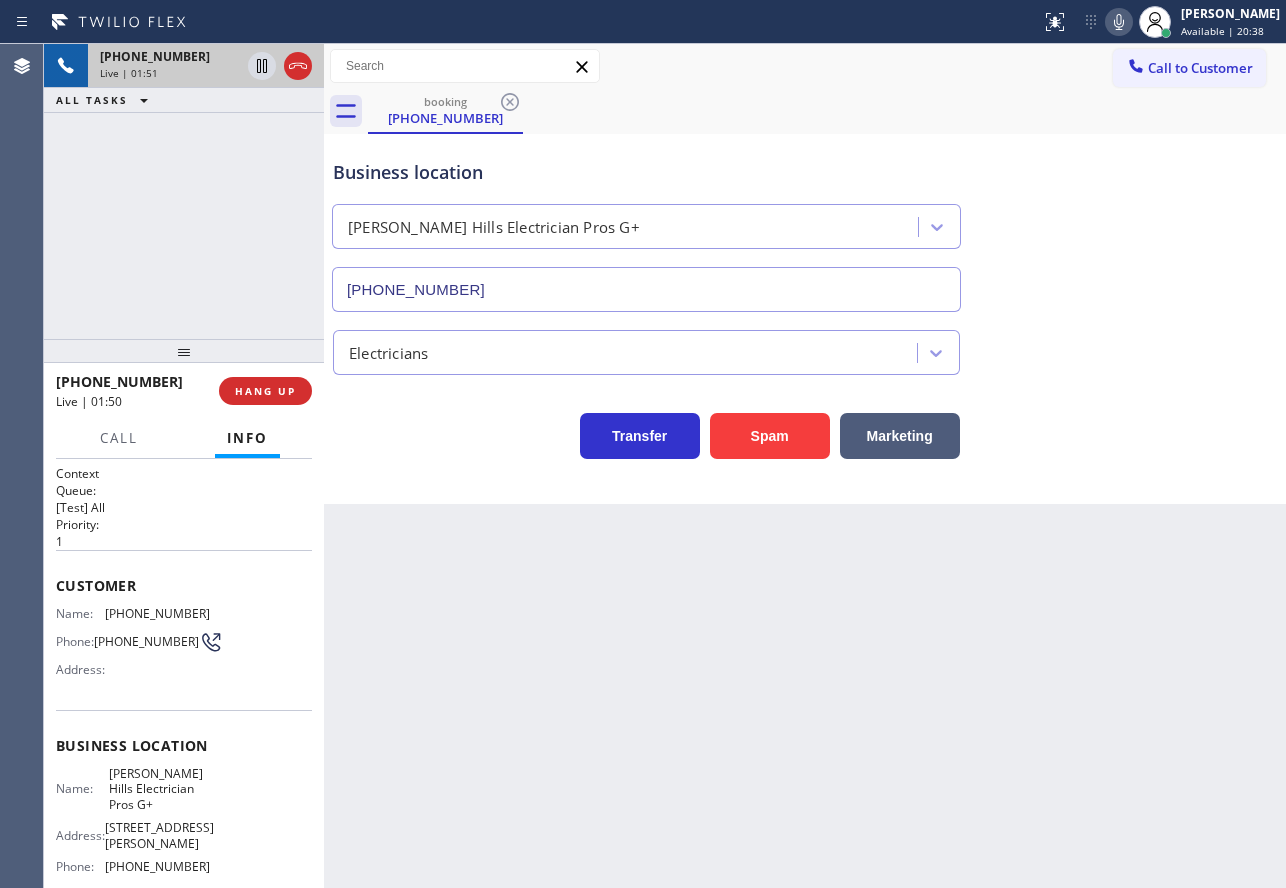click on "Back to Dashboard Change Sender ID Customers Technicians Select a contact Outbound call Technician Search Technician Your caller id phone number Your caller id phone number Call Technician info Name   Phone none Address none Change Sender ID HVAC [PHONE_NUMBER] 5 Star Appliance [PHONE_NUMBER] Appliance Repair [PHONE_NUMBER] Plumbing [PHONE_NUMBER] Air Duct Cleaning [PHONE_NUMBER]  Electricians [PHONE_NUMBER] Cancel Change Check personal SMS Reset Change booking [PHONE_NUMBER] Call to Customer Outbound call Location [GEOGRAPHIC_DATA][PERSON_NAME] Power Electric Your caller id phone number [PHONE_NUMBER] Customer number Call Outbound call Technician Search Technician Your caller id phone number Your caller id phone number Call booking [PHONE_NUMBER] Business location [PERSON_NAME][GEOGRAPHIC_DATA] Electrician Pros G+ [PHONE_NUMBER] Electricians Transfer Spam Marketing" at bounding box center (805, 466) 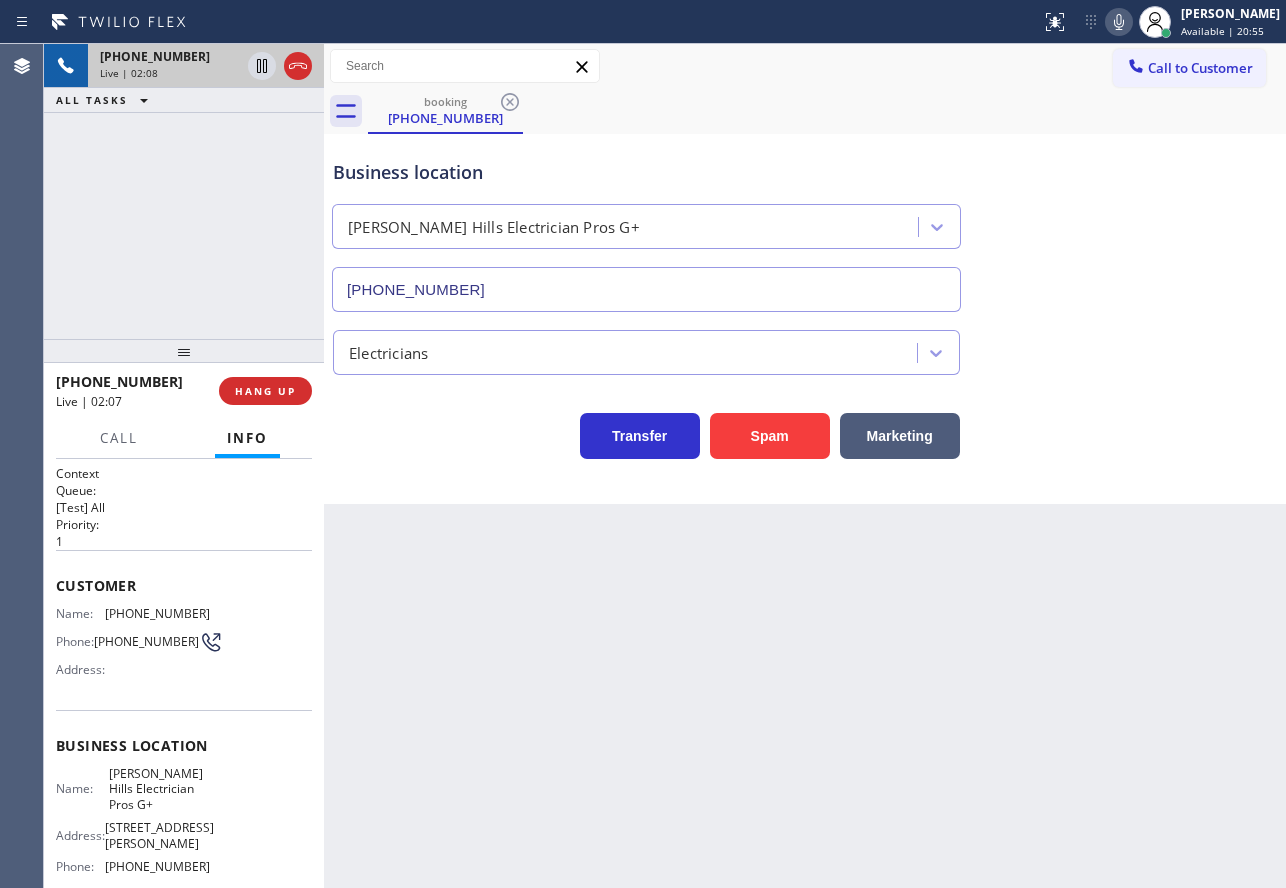 click 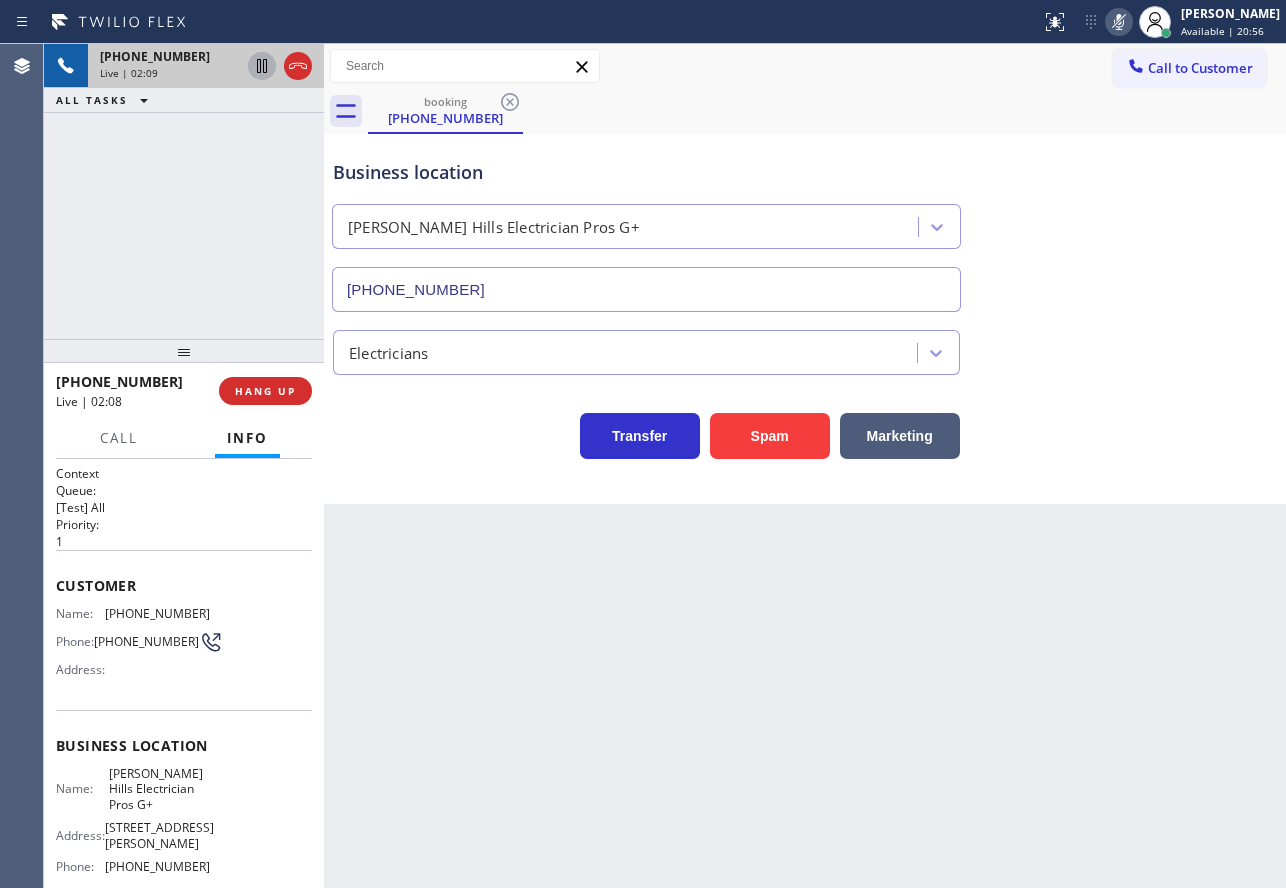 click 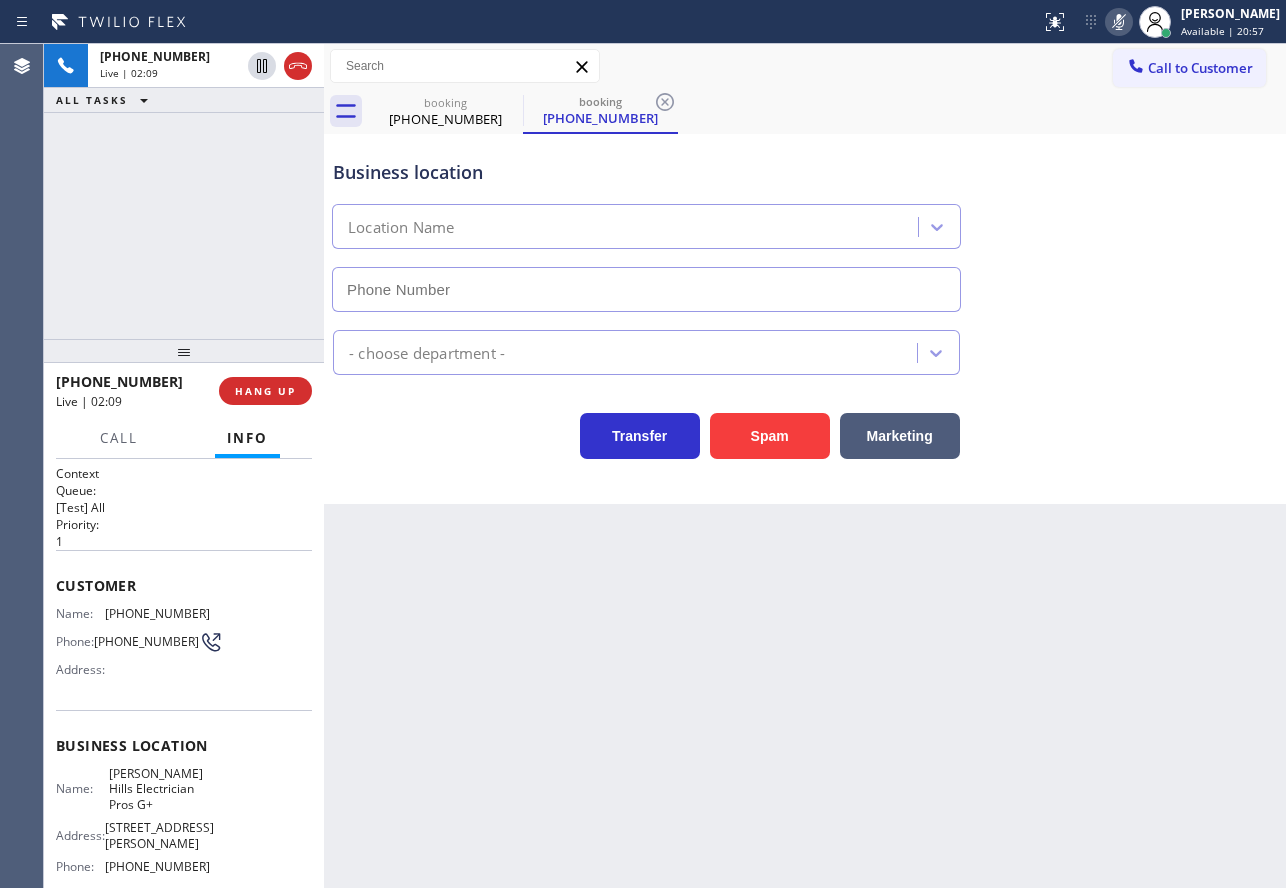 type on "[PHONE_NUMBER]" 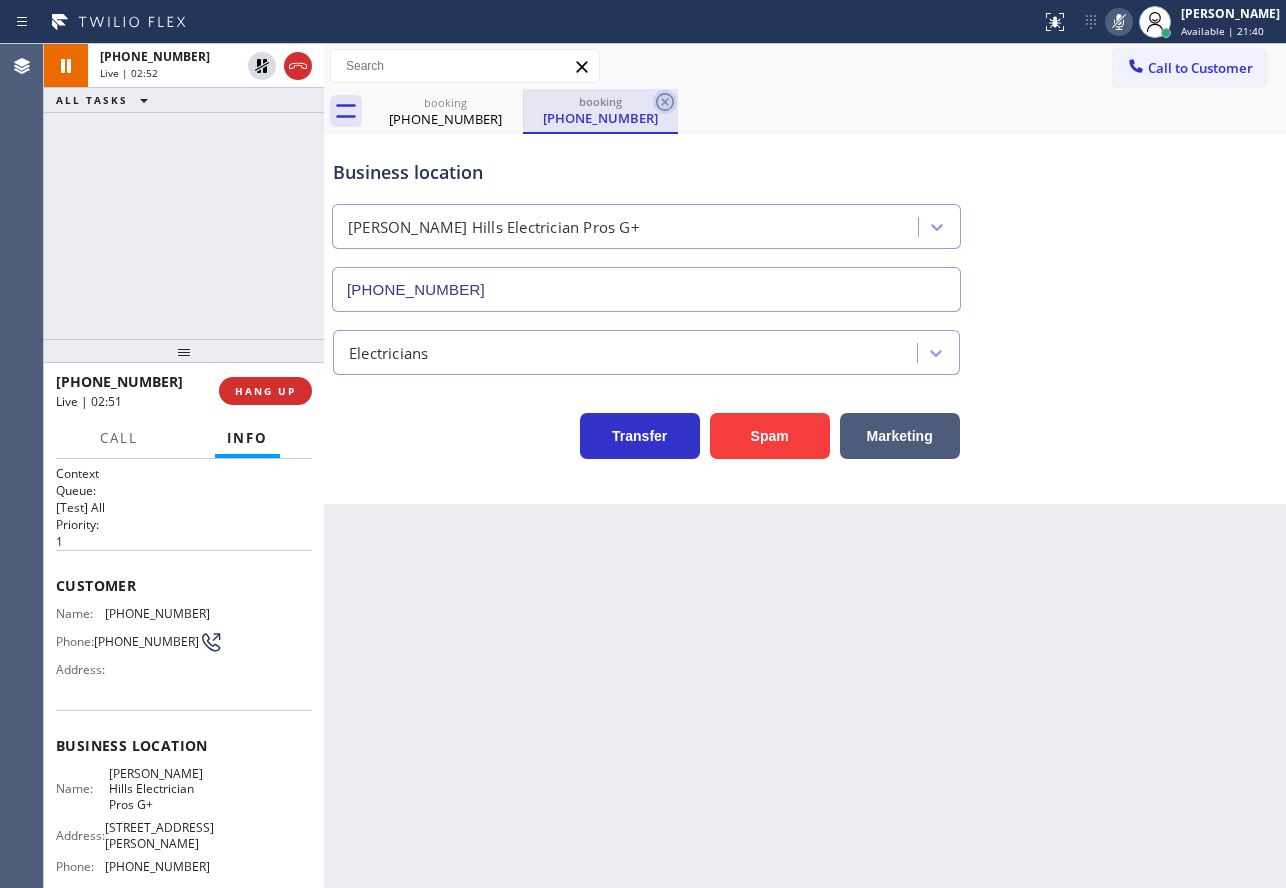 click 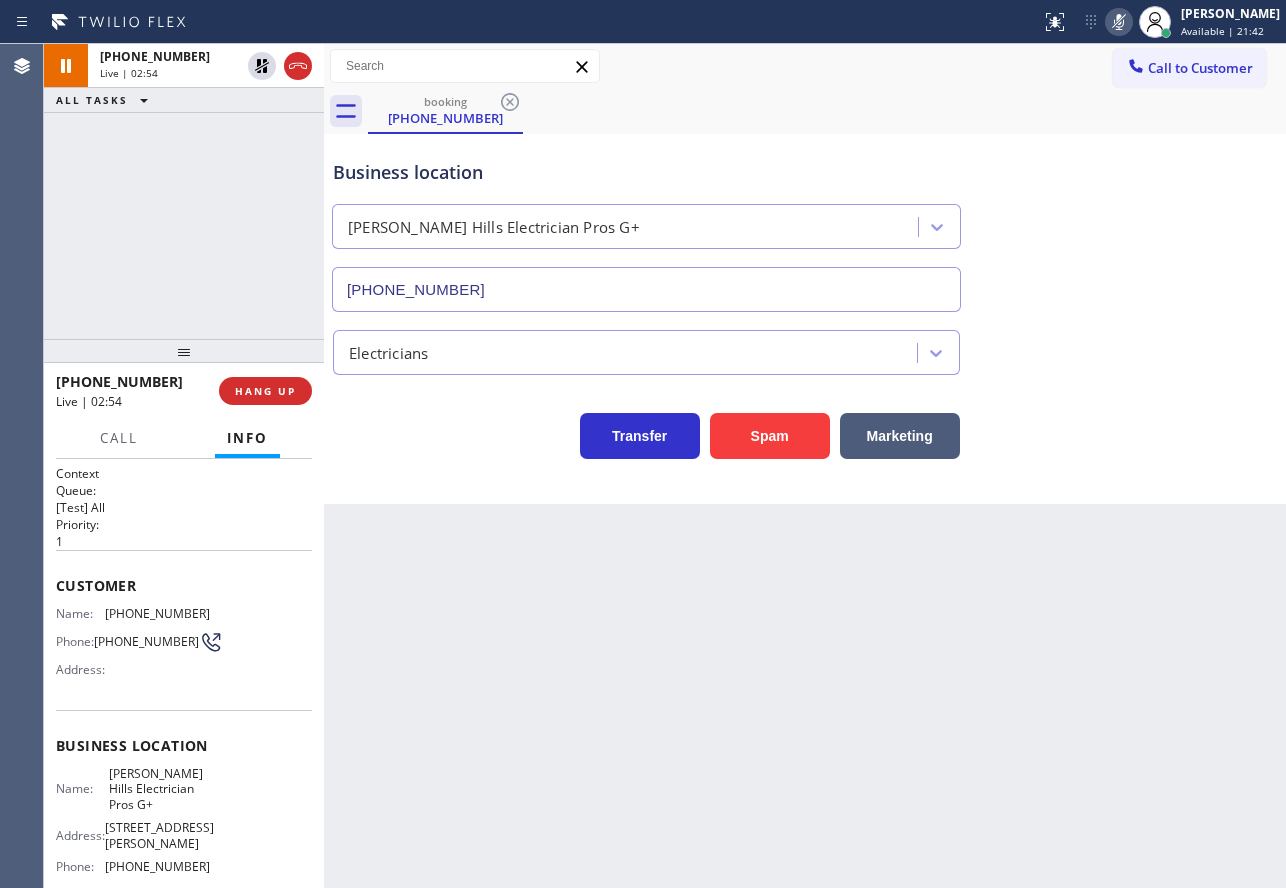 click 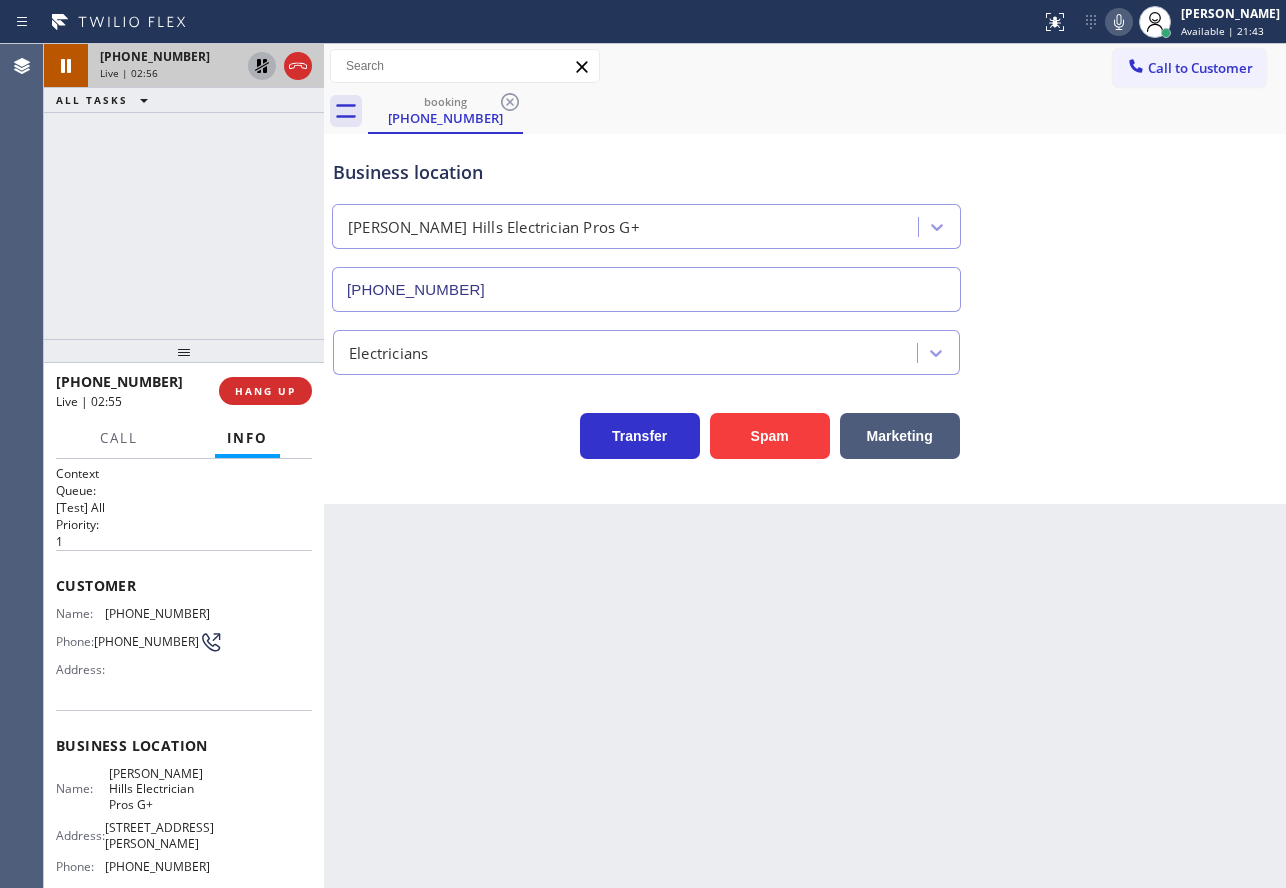 click 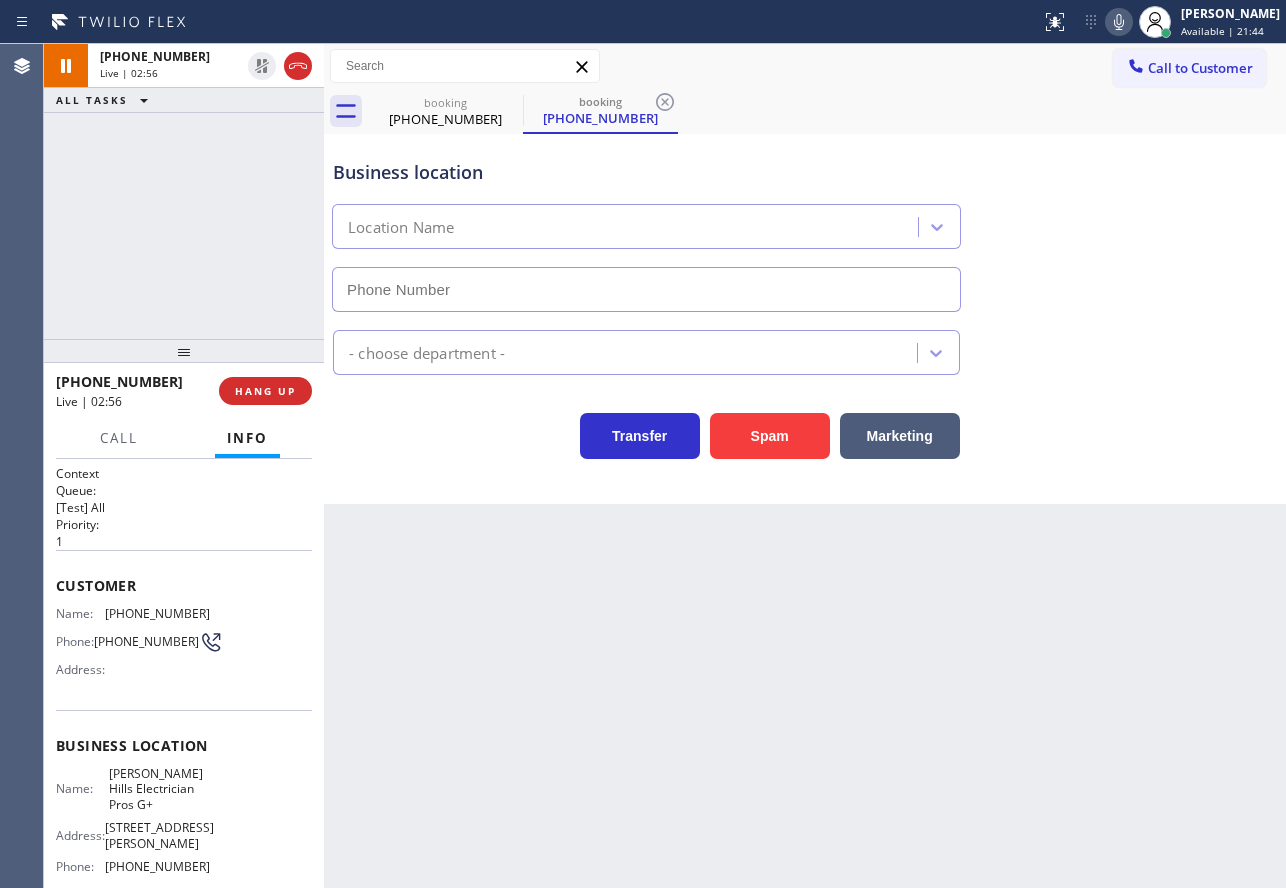 type on "[PHONE_NUMBER]" 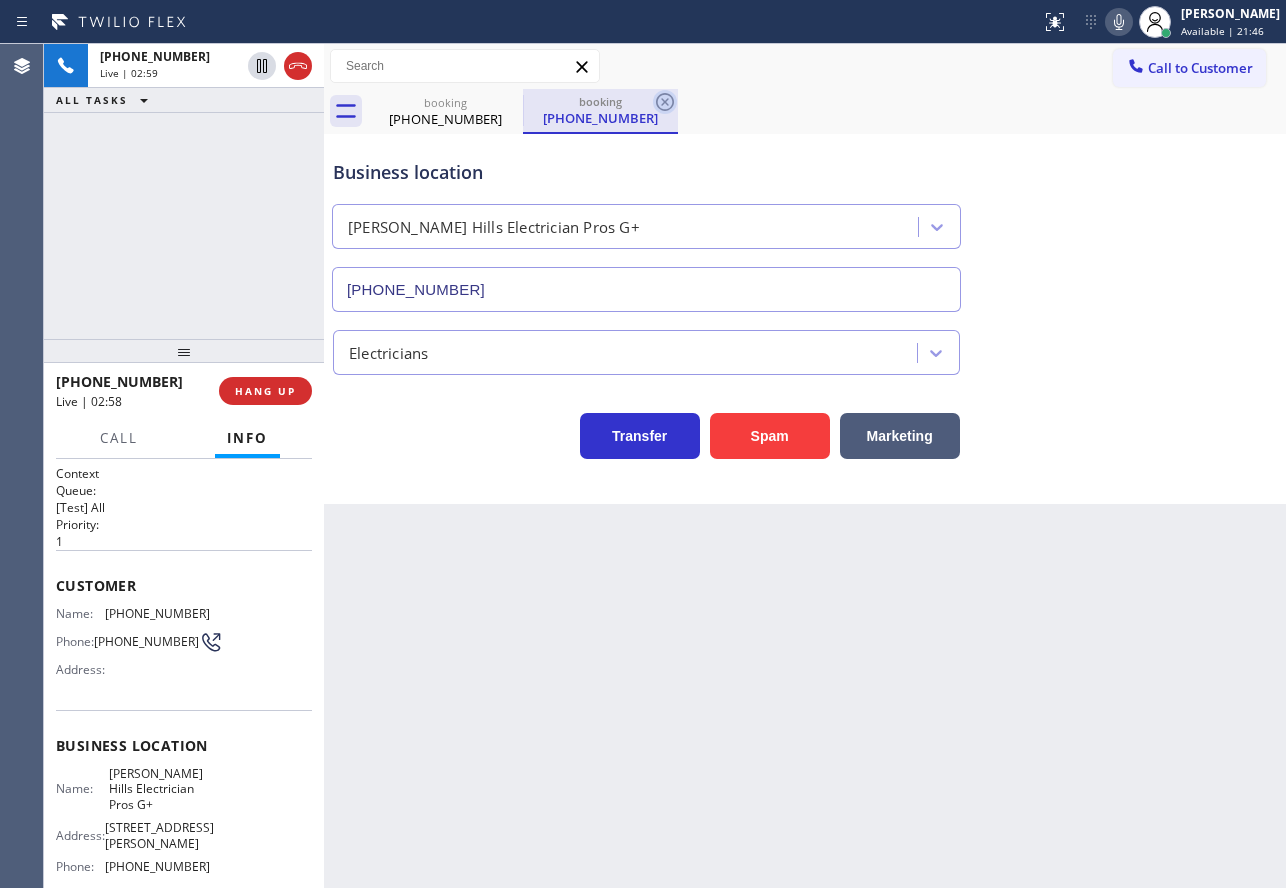 click 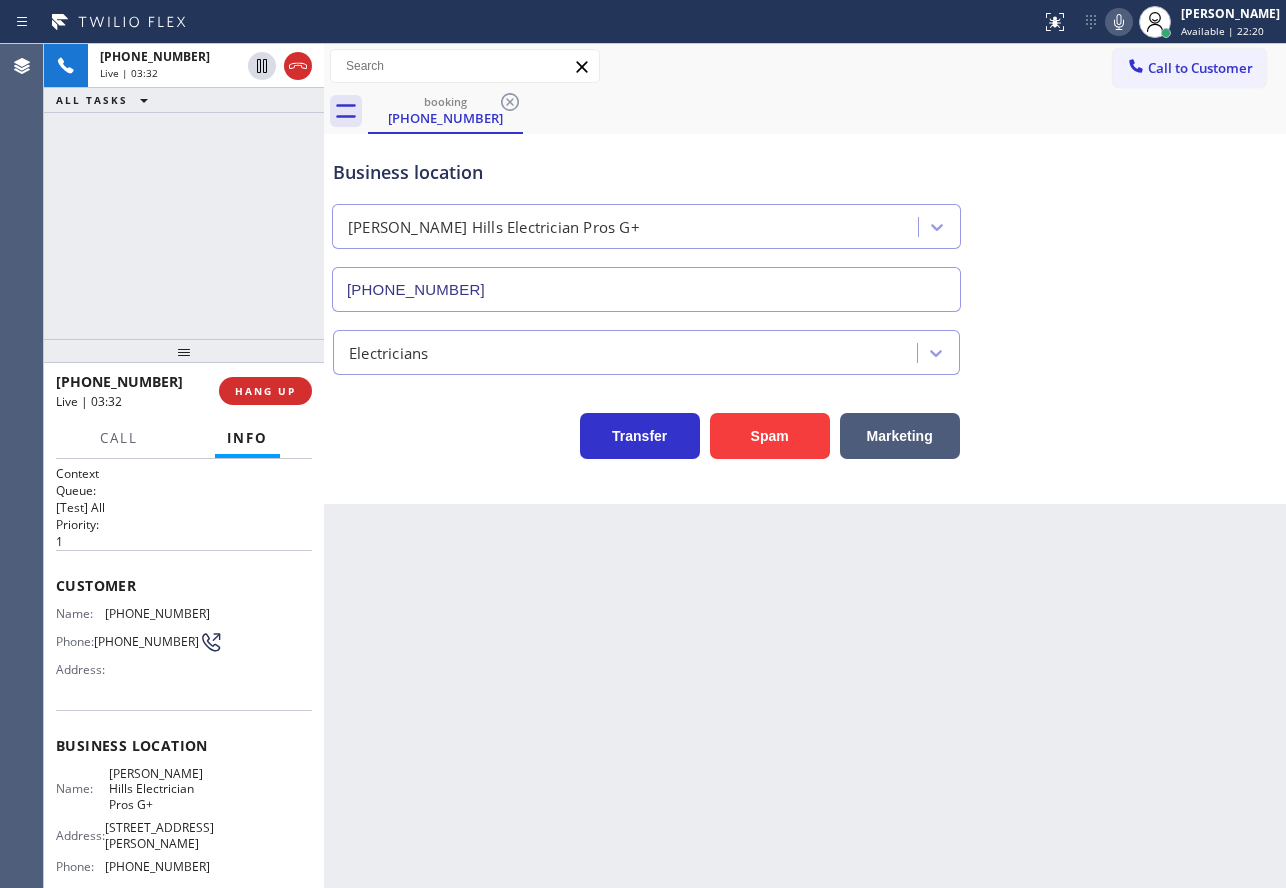 click on "[PHONE_NUMBER]" at bounding box center [157, 613] 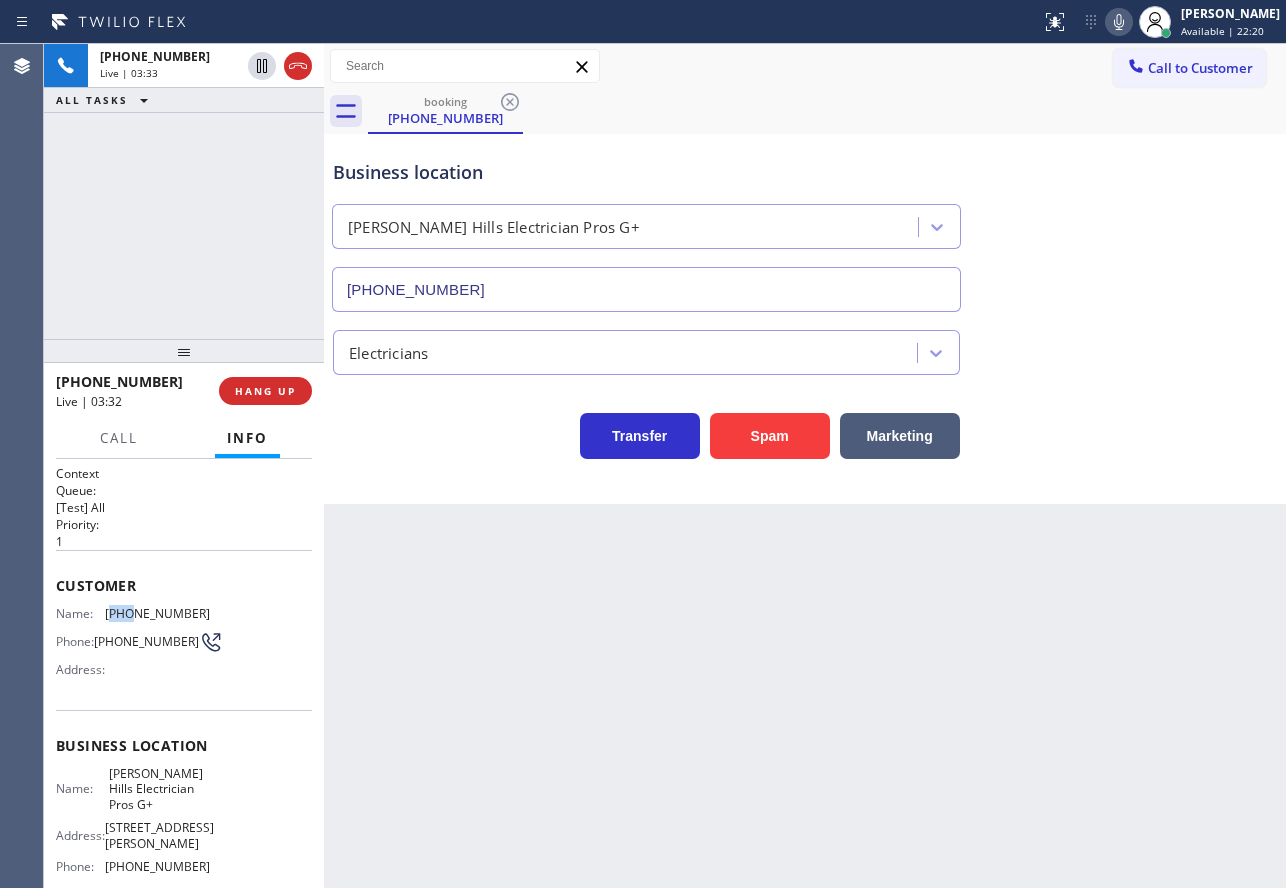 click on "[PHONE_NUMBER]" at bounding box center (157, 613) 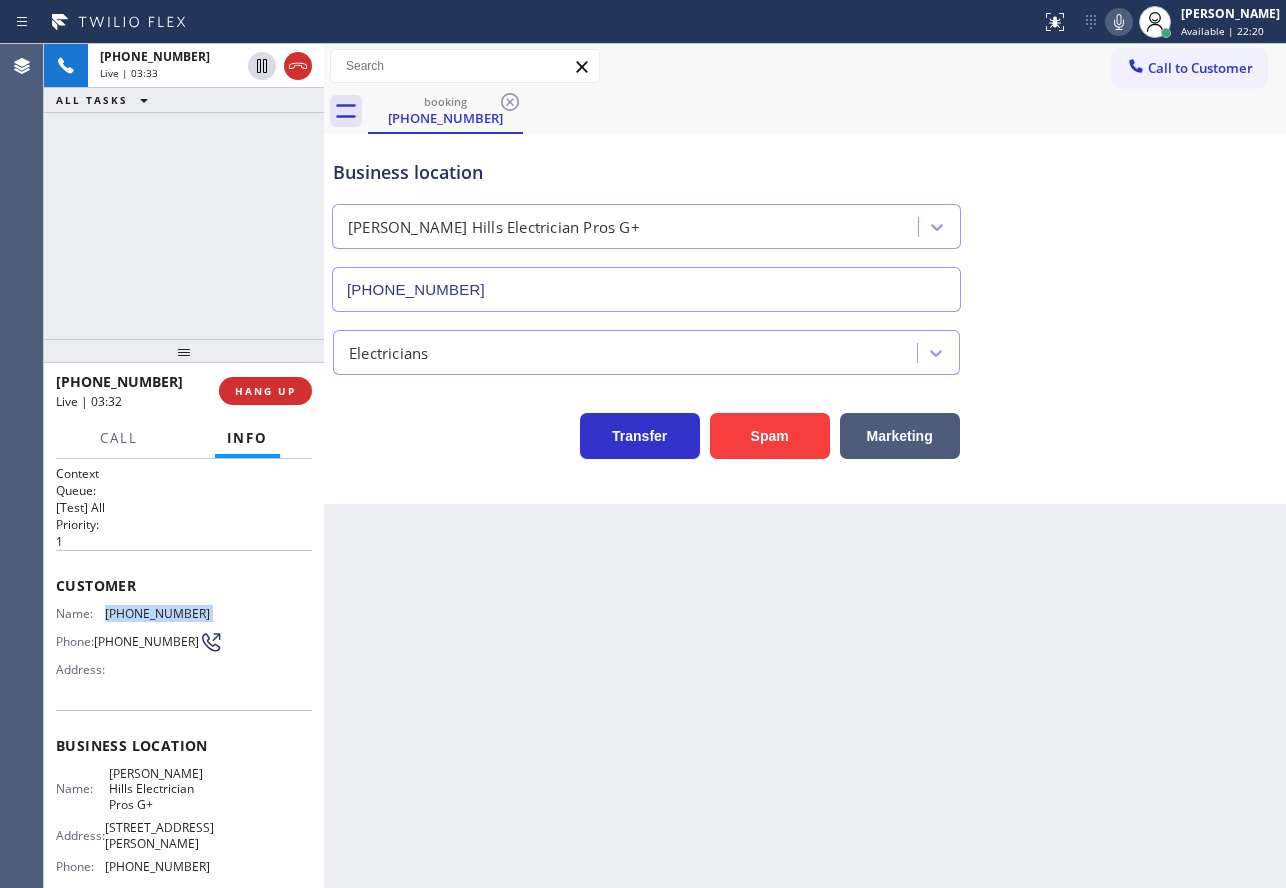 click on "[PHONE_NUMBER]" at bounding box center (157, 613) 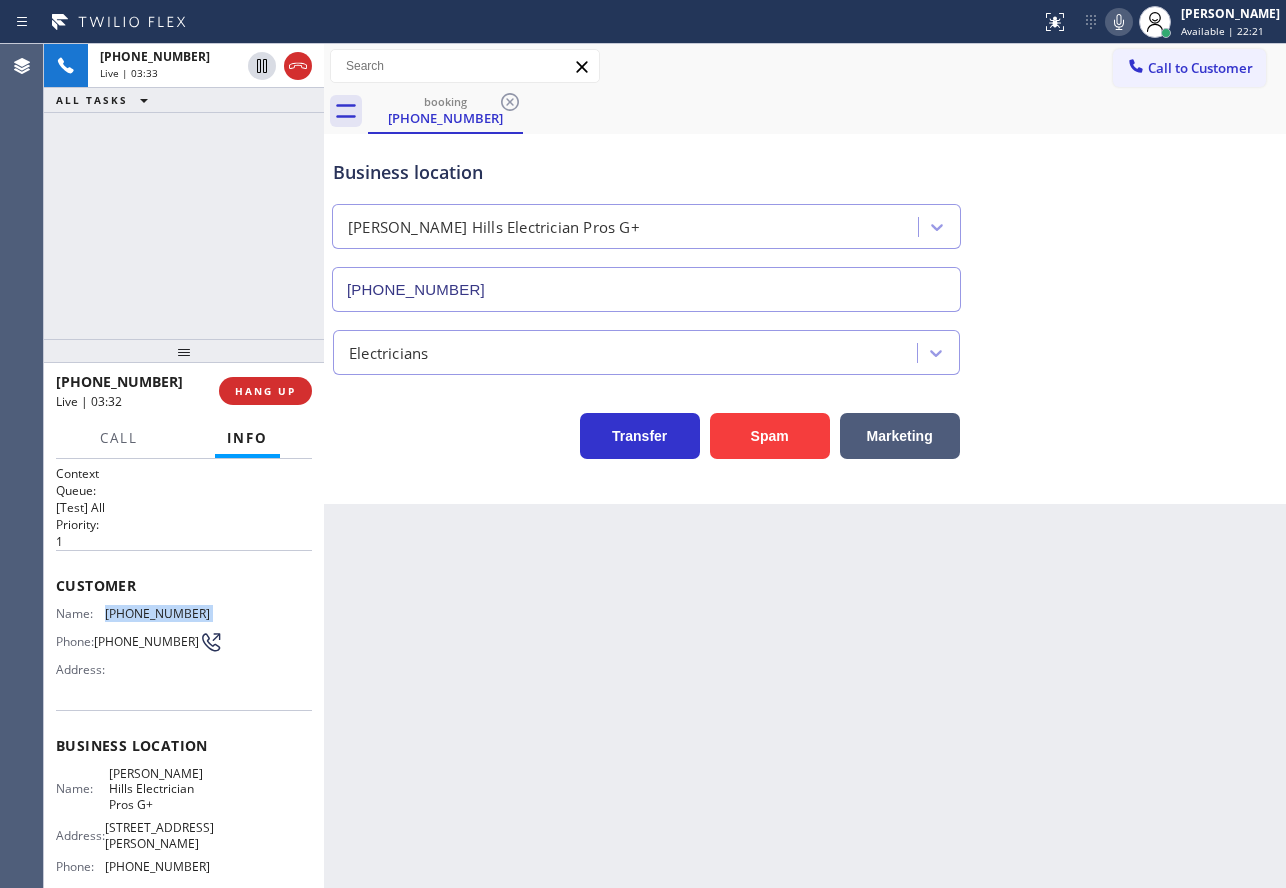 click on "[PHONE_NUMBER]" at bounding box center [157, 613] 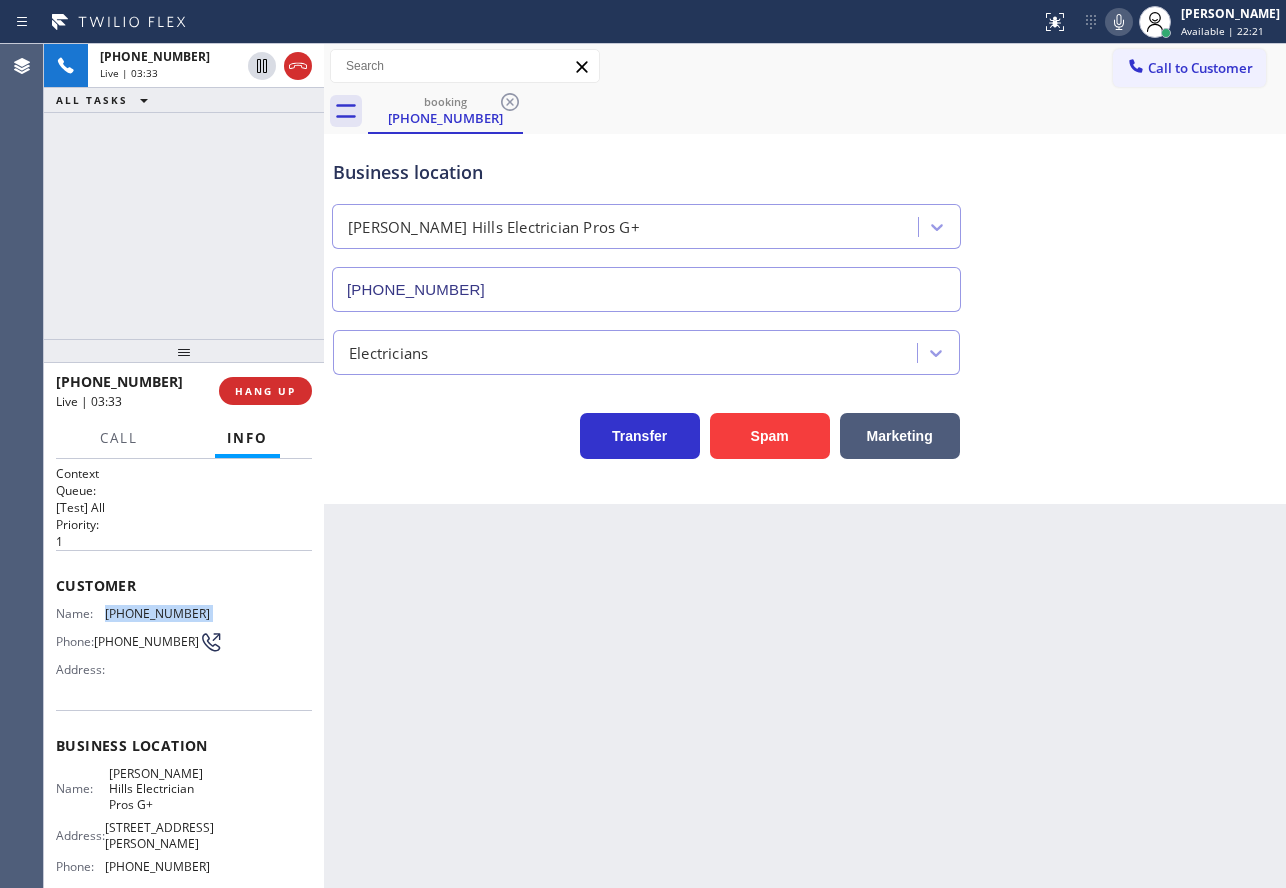 copy on "[PHONE_NUMBER]" 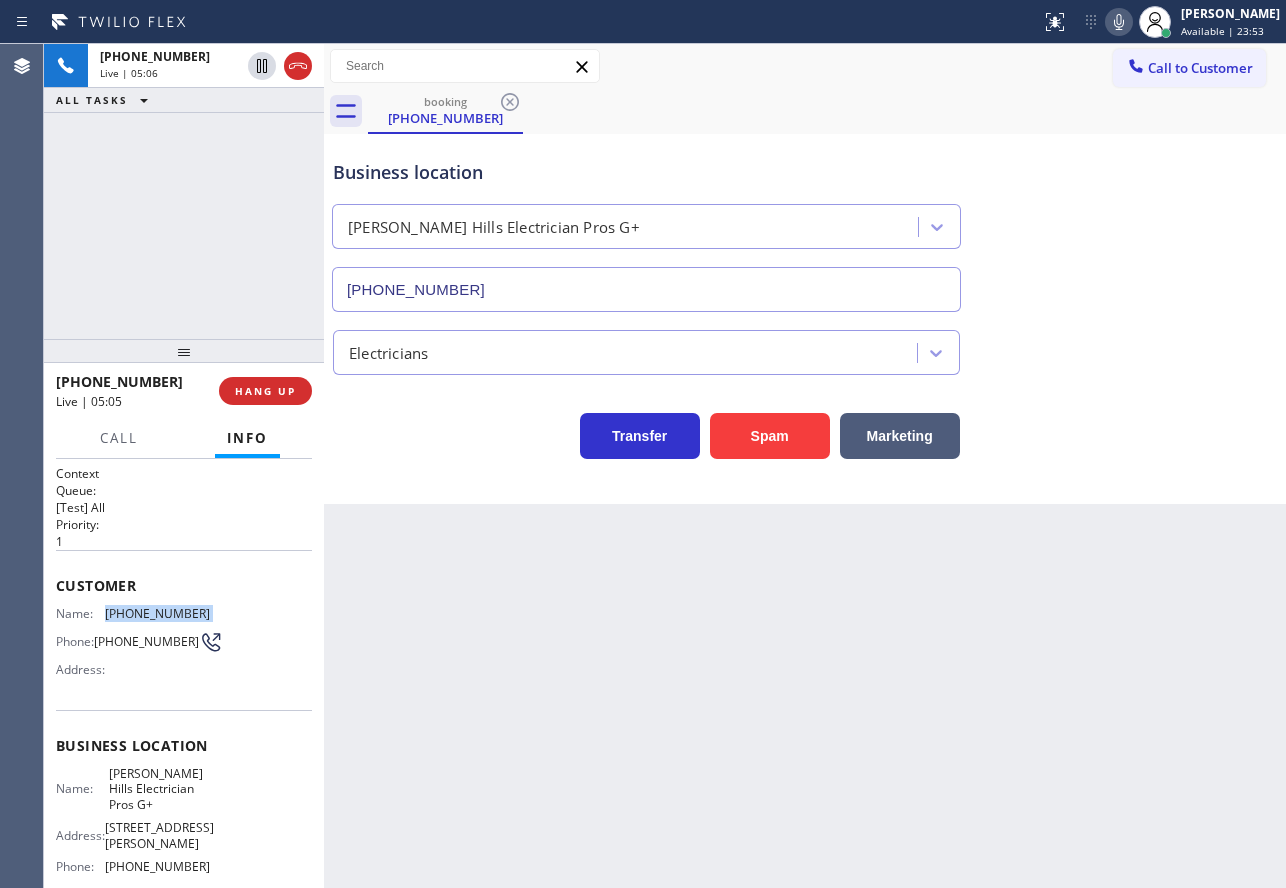 scroll, scrollTop: 100, scrollLeft: 0, axis: vertical 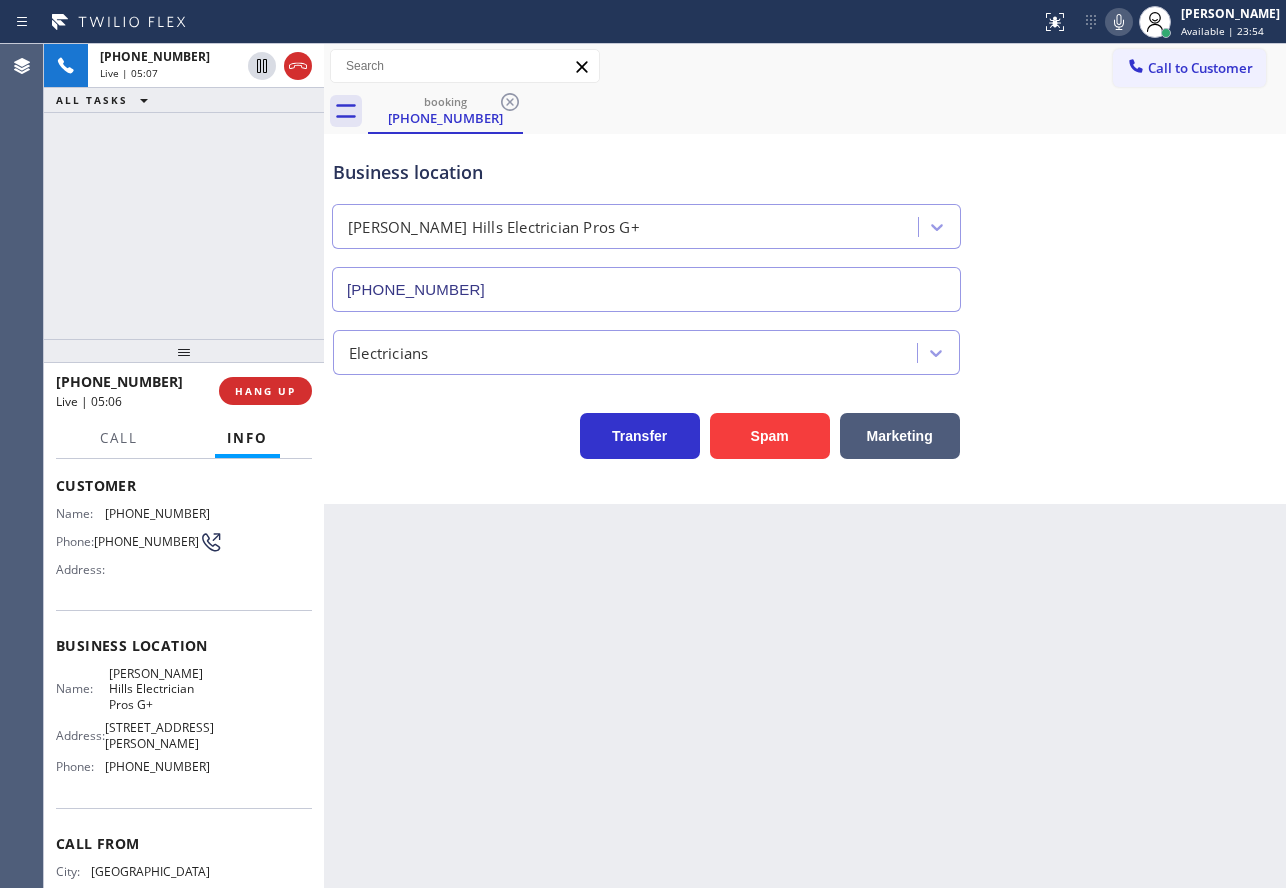 click on "[PHONE_NUMBER]" at bounding box center [157, 766] 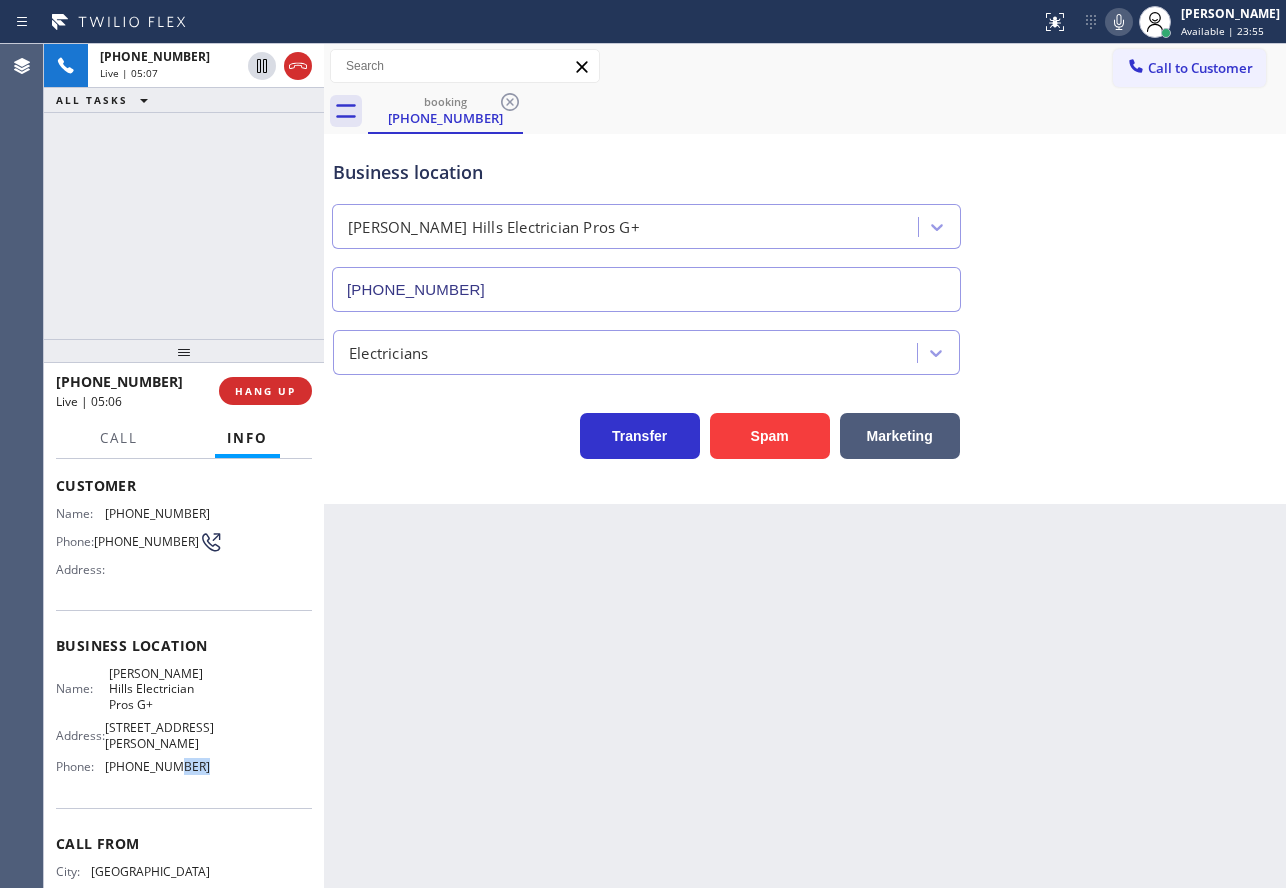 click on "[PHONE_NUMBER]" at bounding box center [157, 766] 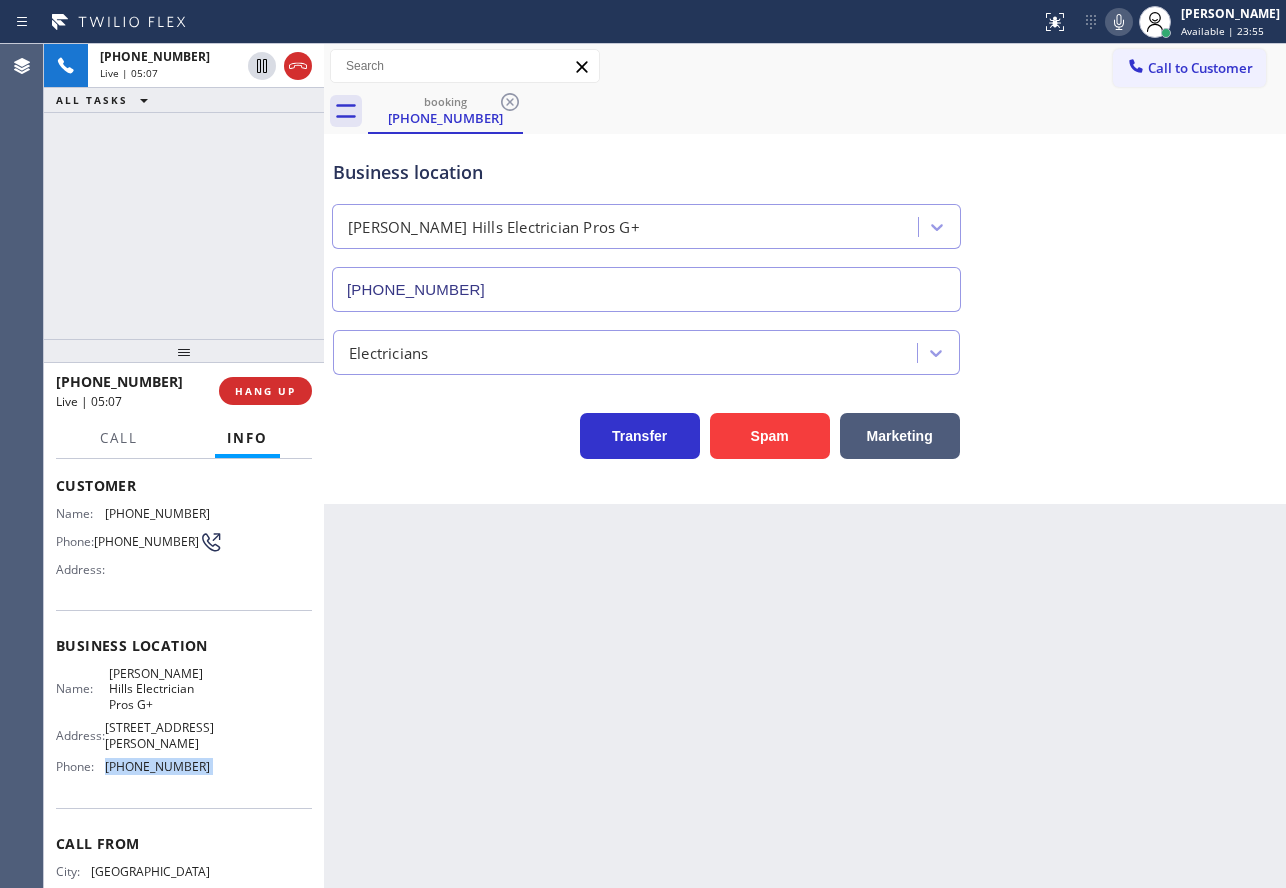 click on "[PHONE_NUMBER]" at bounding box center (157, 766) 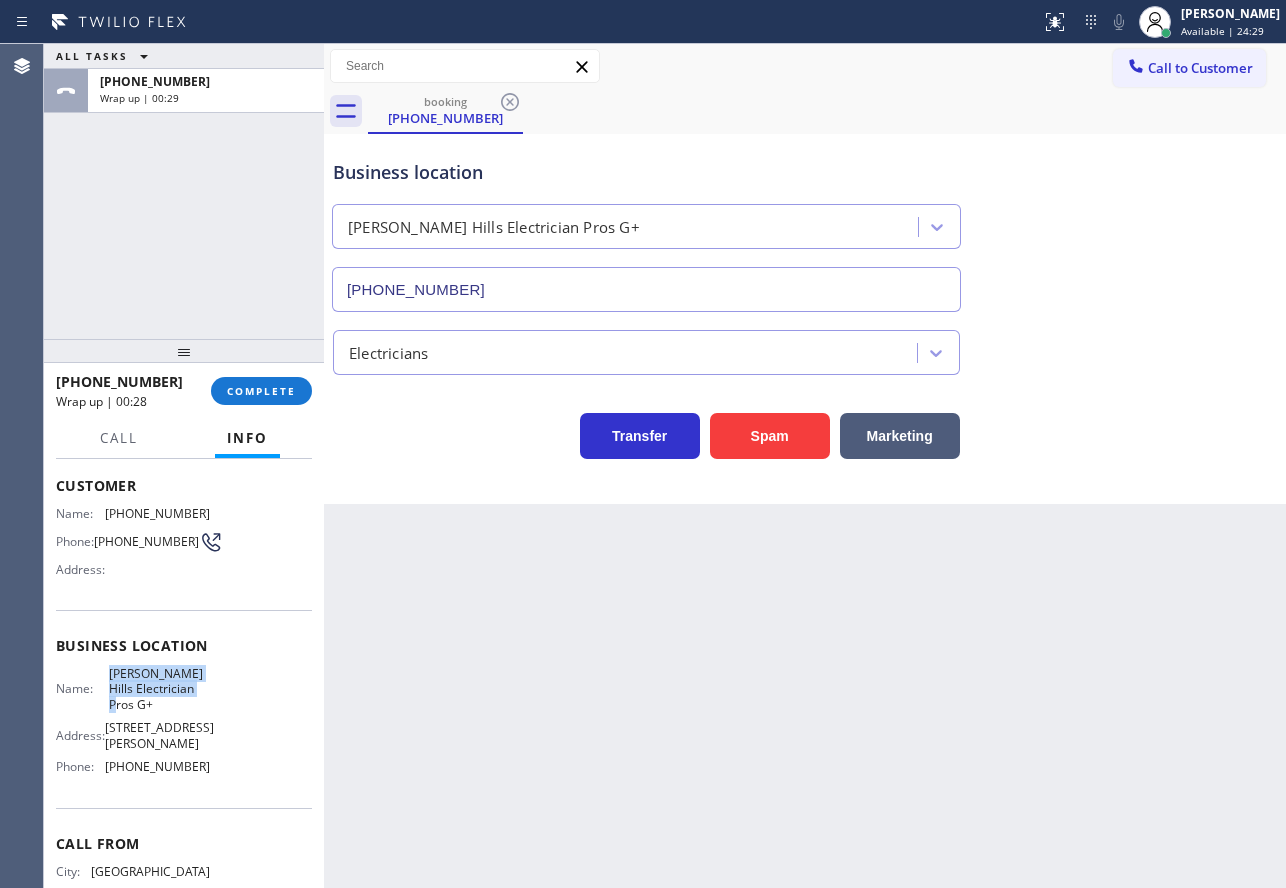 drag, startPoint x: 126, startPoint y: 706, endPoint x: 104, endPoint y: 684, distance: 31.112698 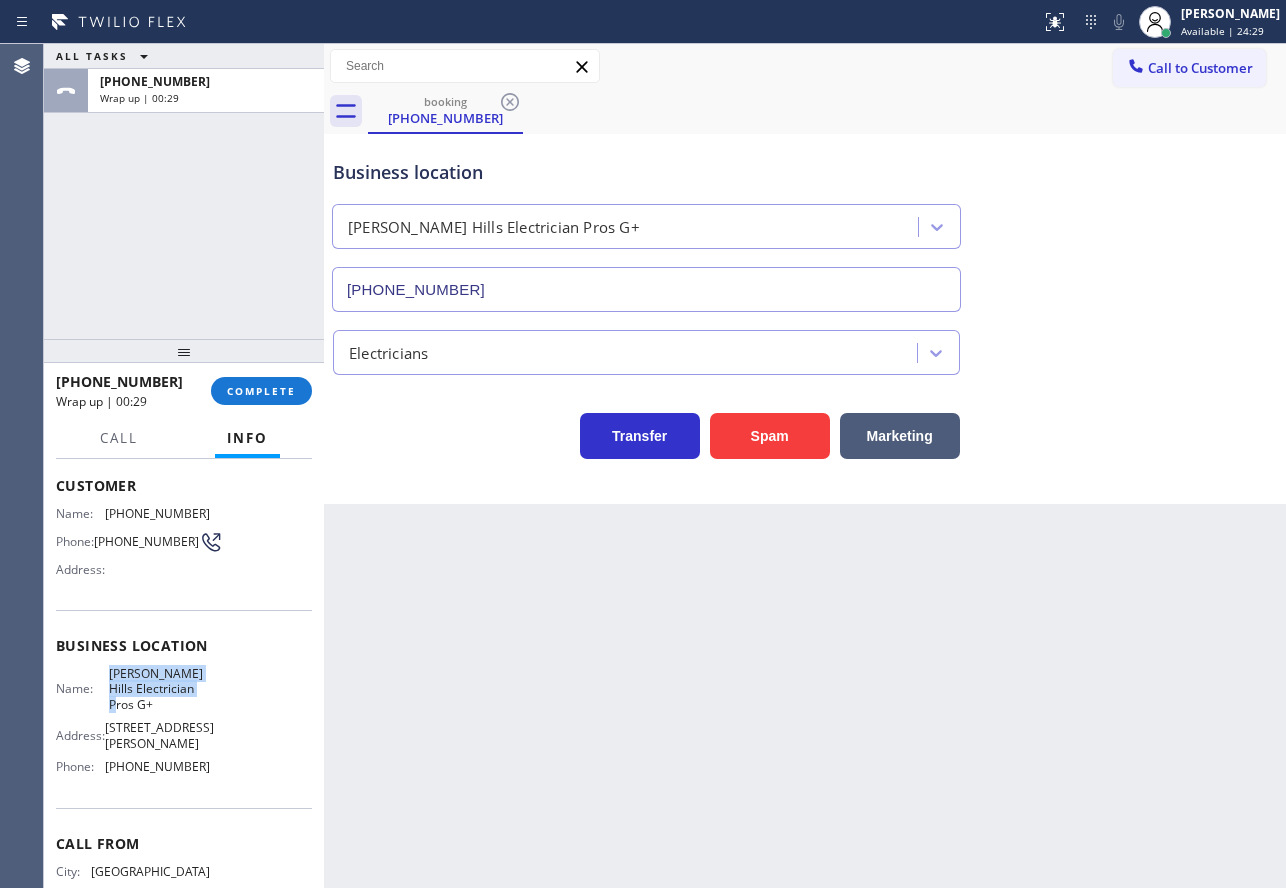 copy on "[PERSON_NAME] Hills Electrician Pros G+" 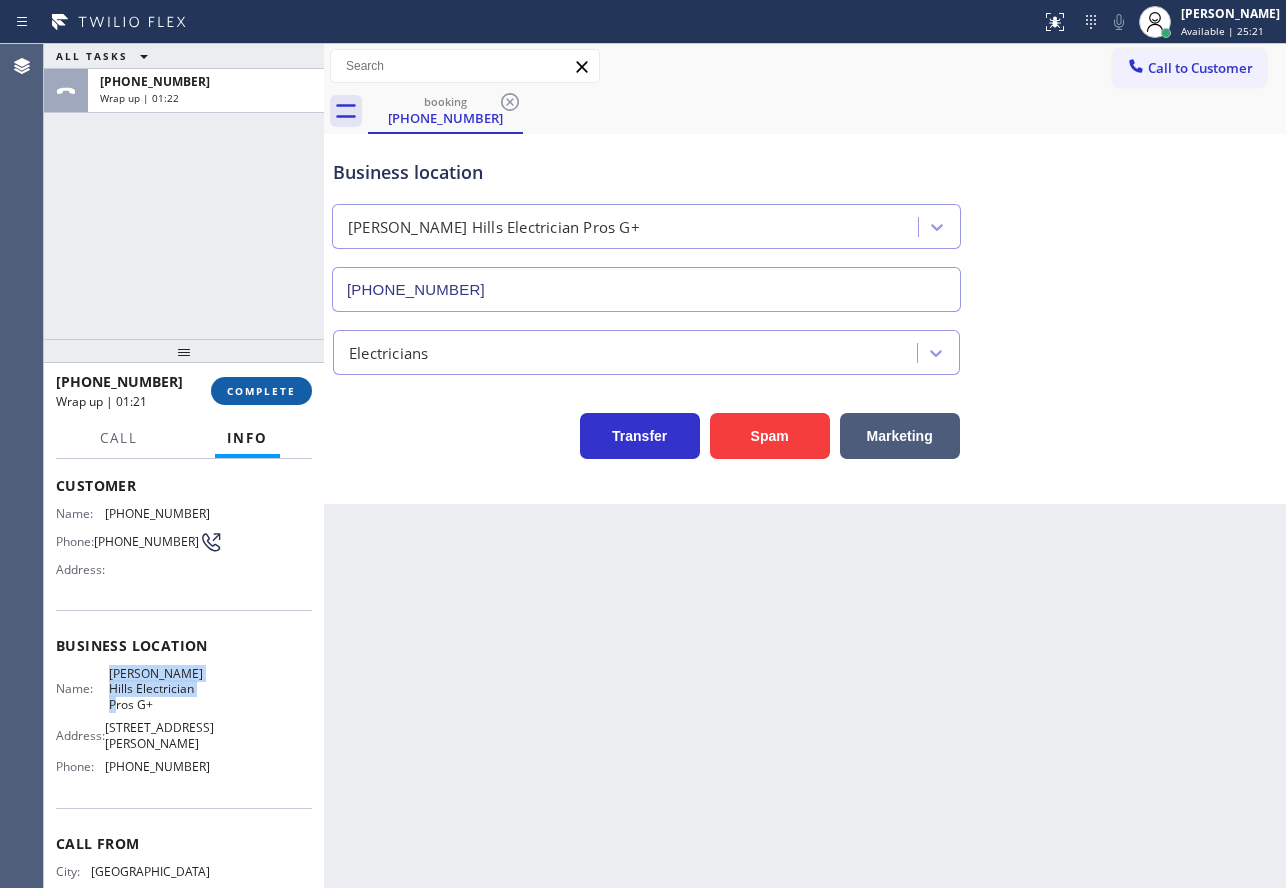click on "COMPLETE" at bounding box center [261, 391] 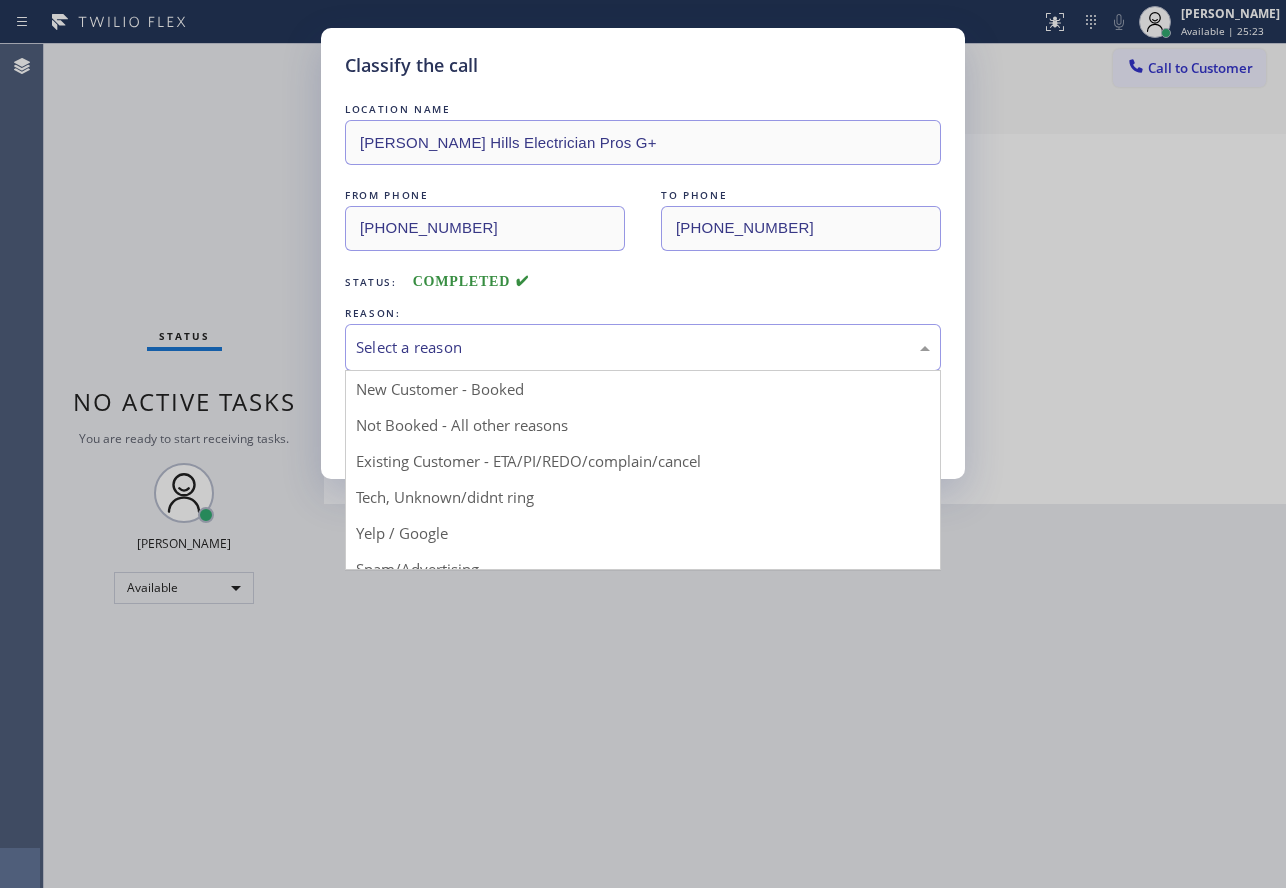 click on "Select a reason" at bounding box center (643, 347) 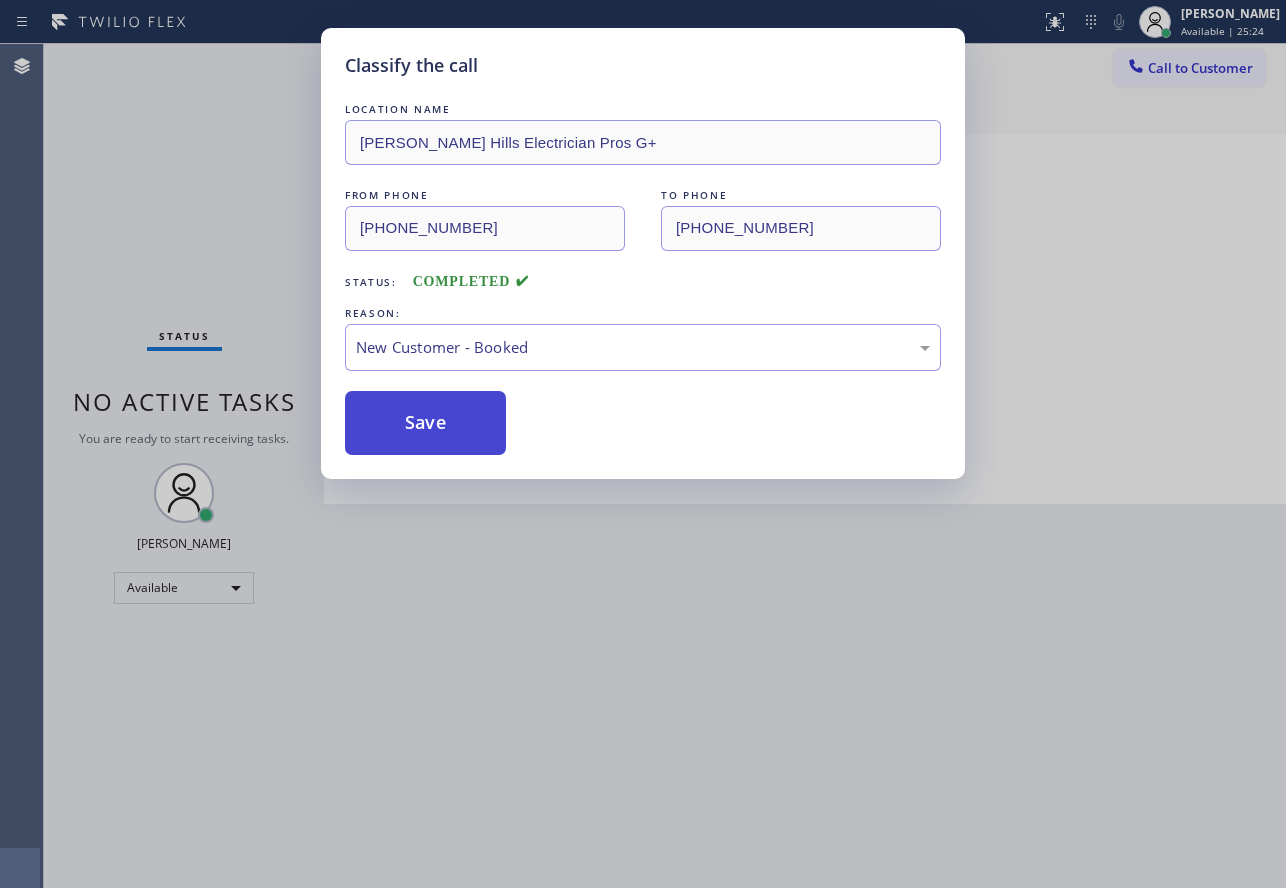 click on "Save" at bounding box center [425, 423] 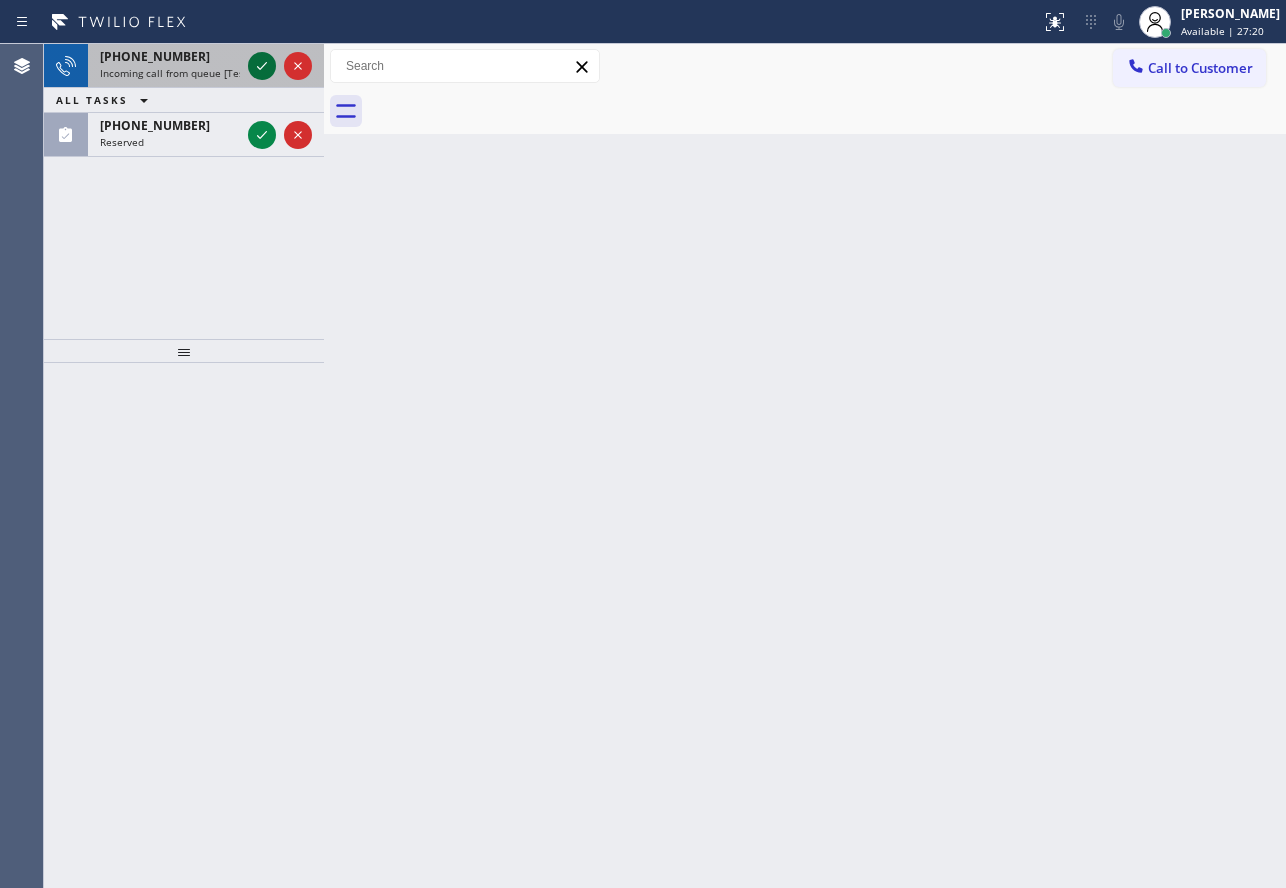 click 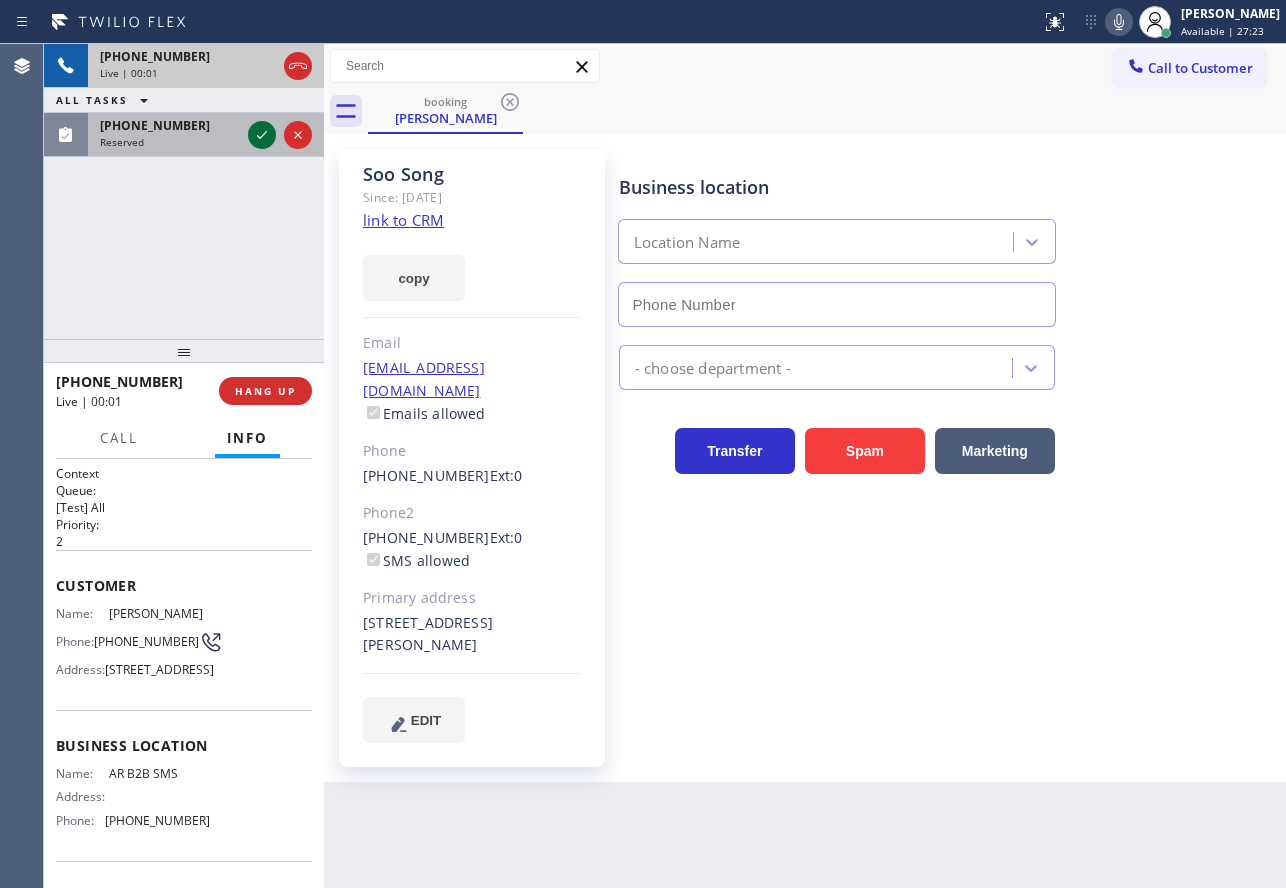 click 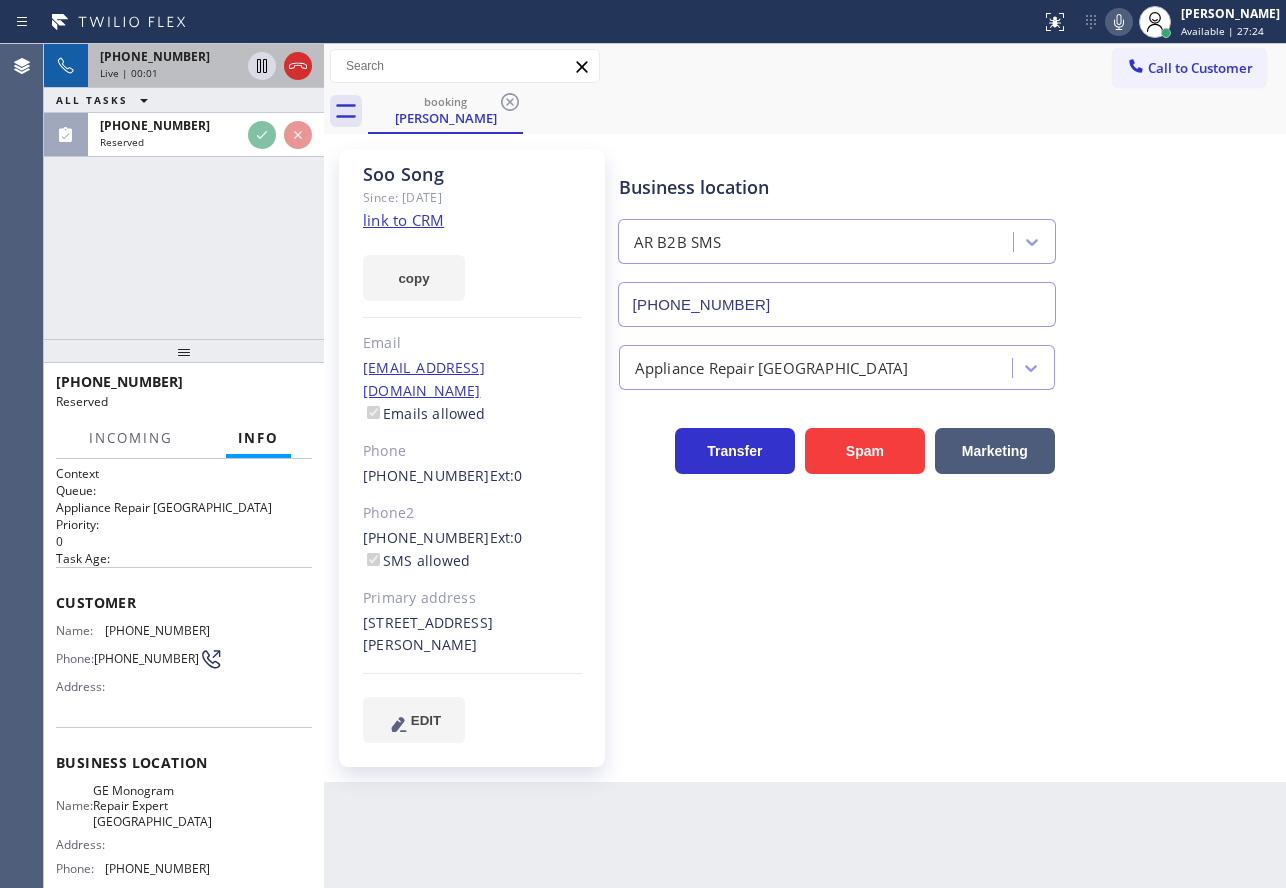 type on "[PHONE_NUMBER]" 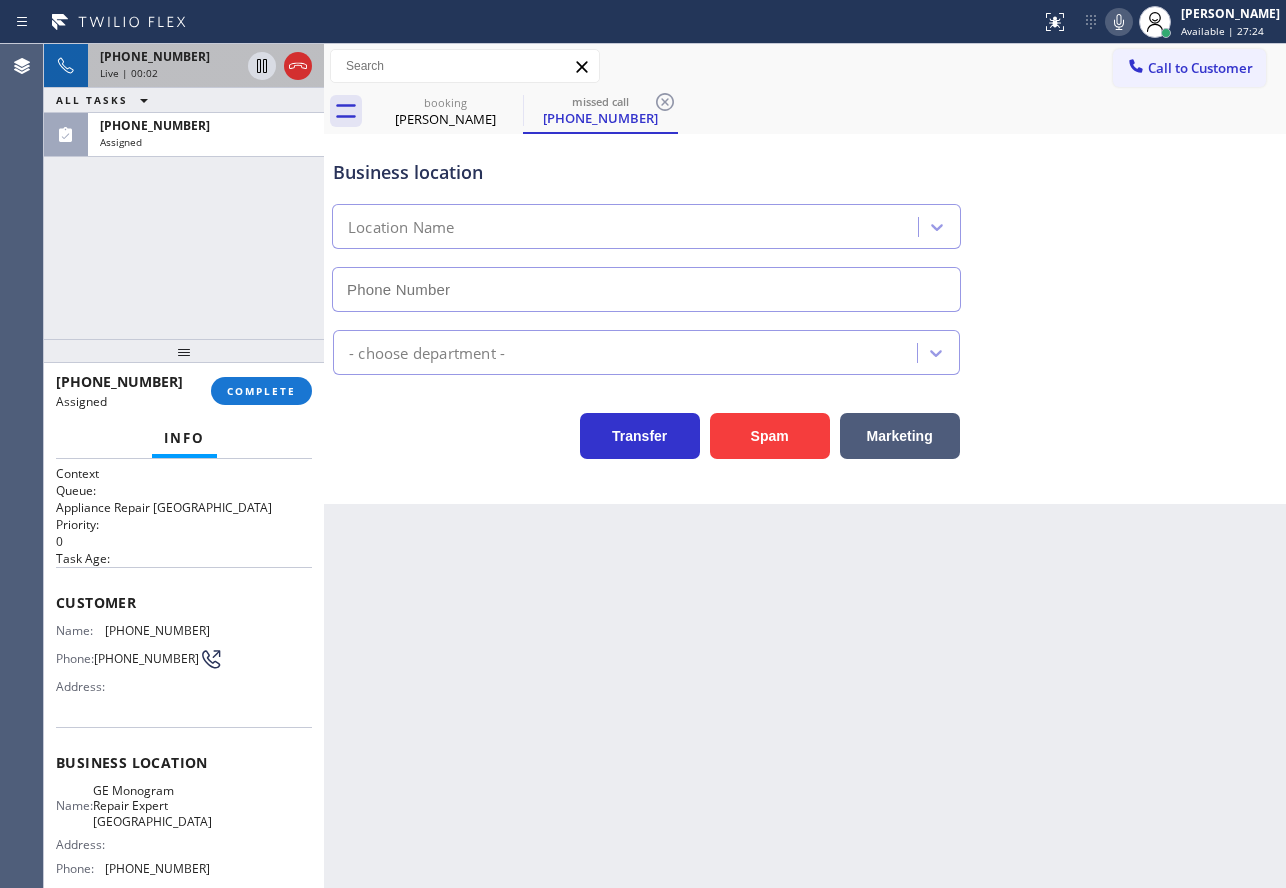 type on "[PHONE_NUMBER]" 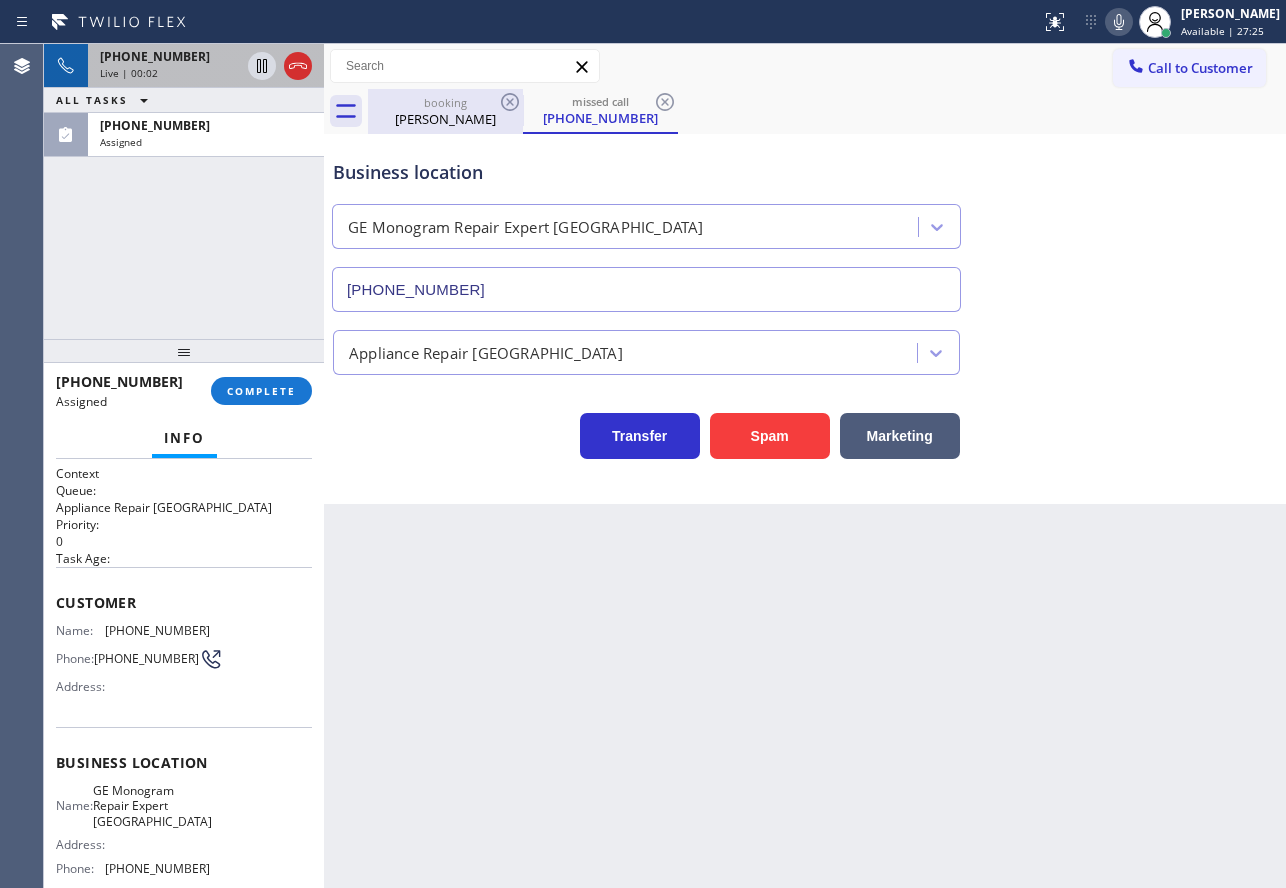 click on "[PERSON_NAME]" at bounding box center [445, 119] 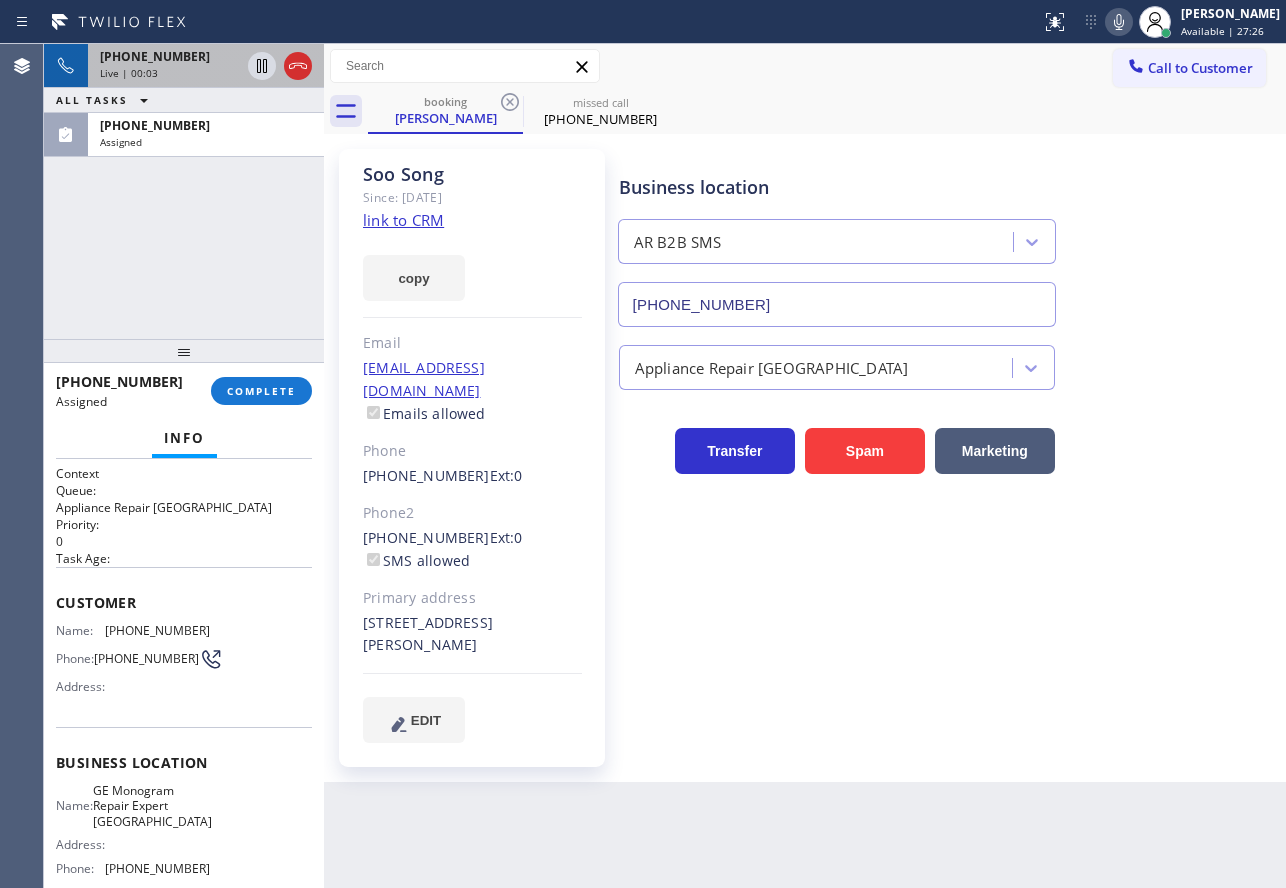 click on "link to CRM" 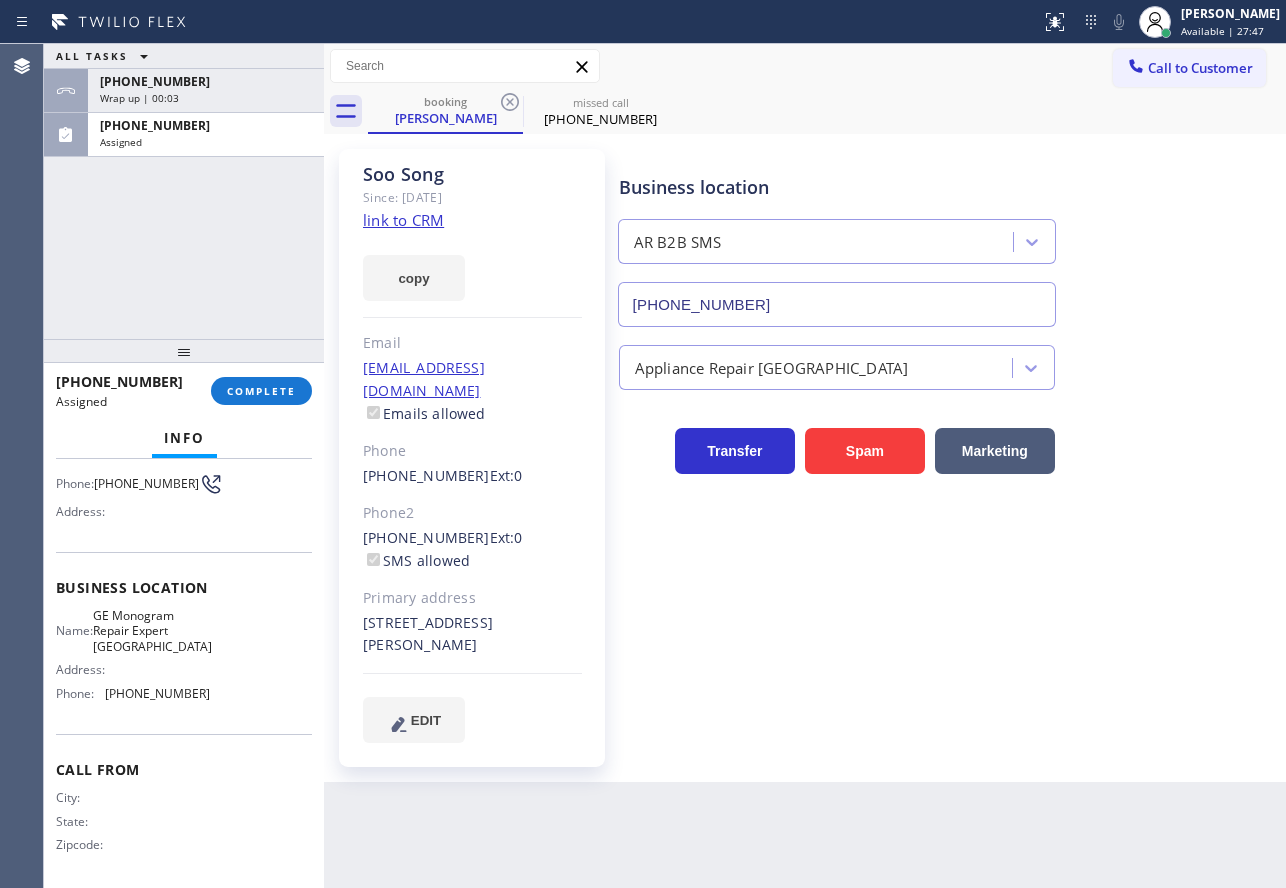scroll, scrollTop: 200, scrollLeft: 0, axis: vertical 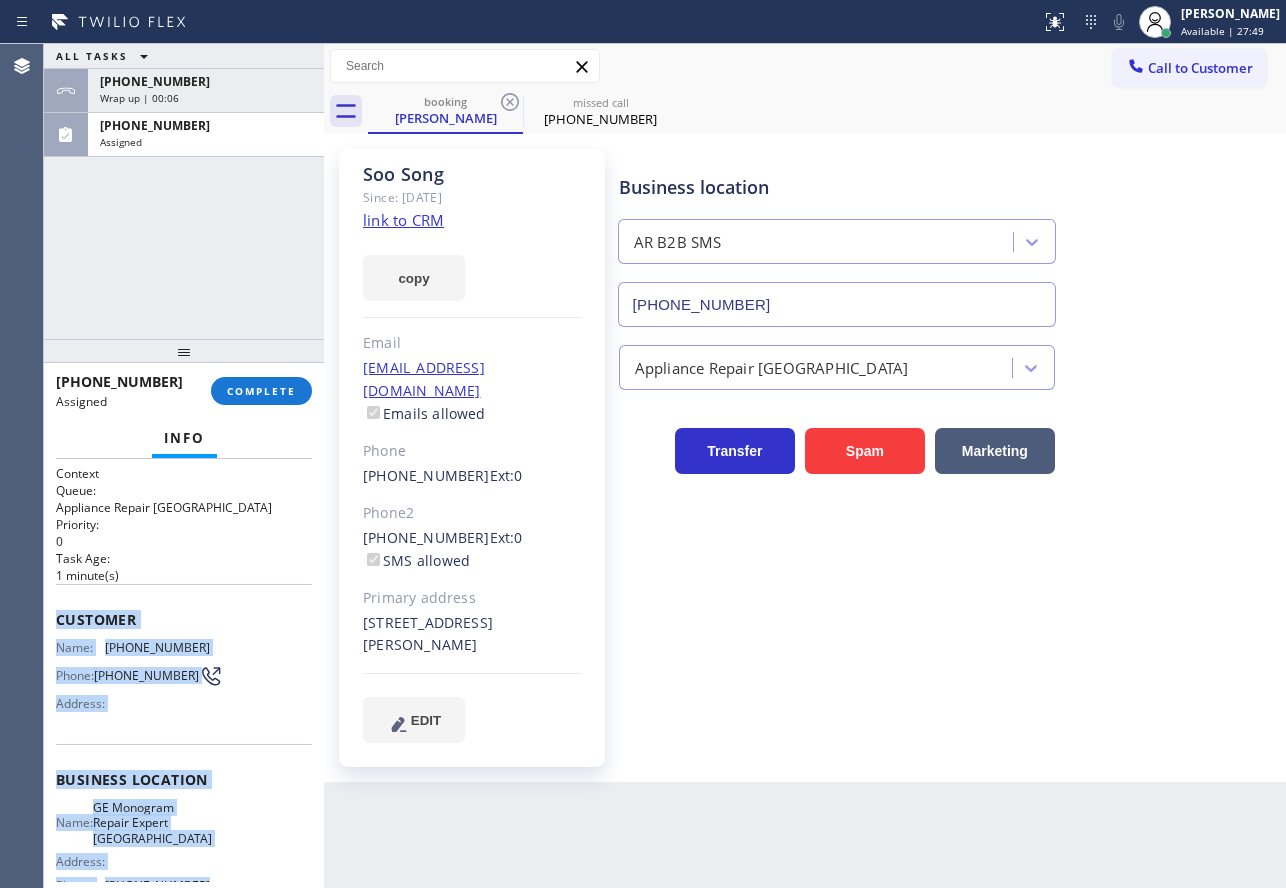 drag, startPoint x: 194, startPoint y: 699, endPoint x: 50, endPoint y: 627, distance: 160.99689 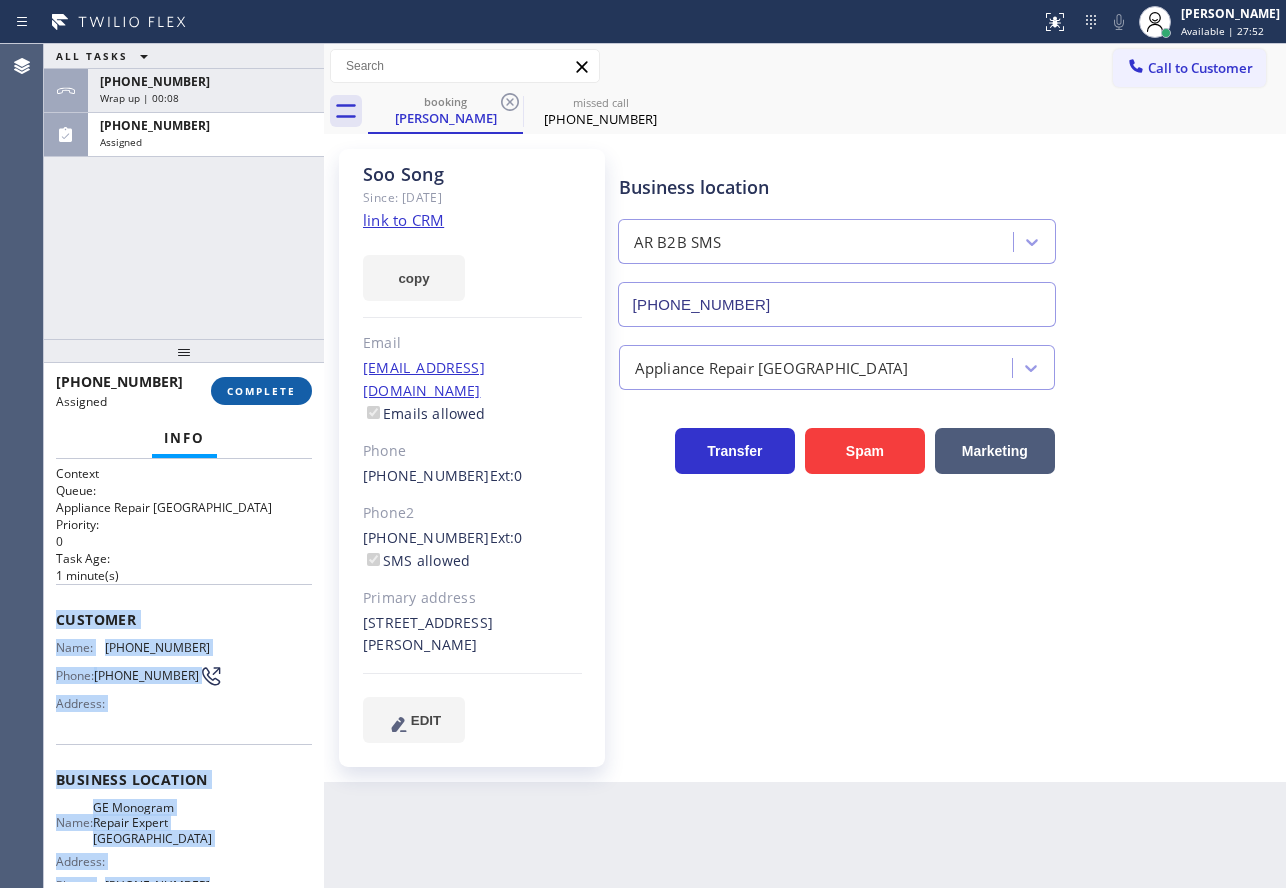 click on "COMPLETE" at bounding box center [261, 391] 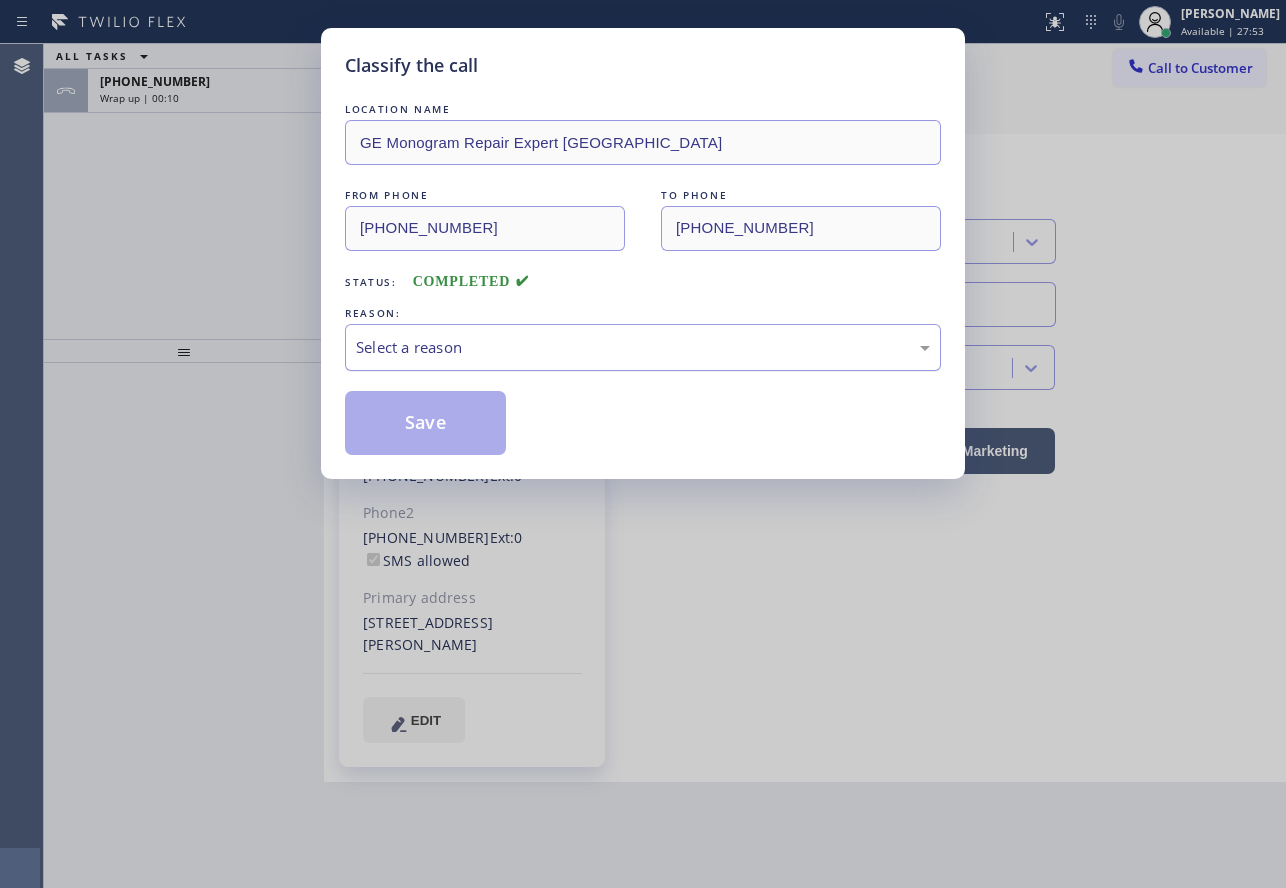click on "Select a reason" at bounding box center (643, 347) 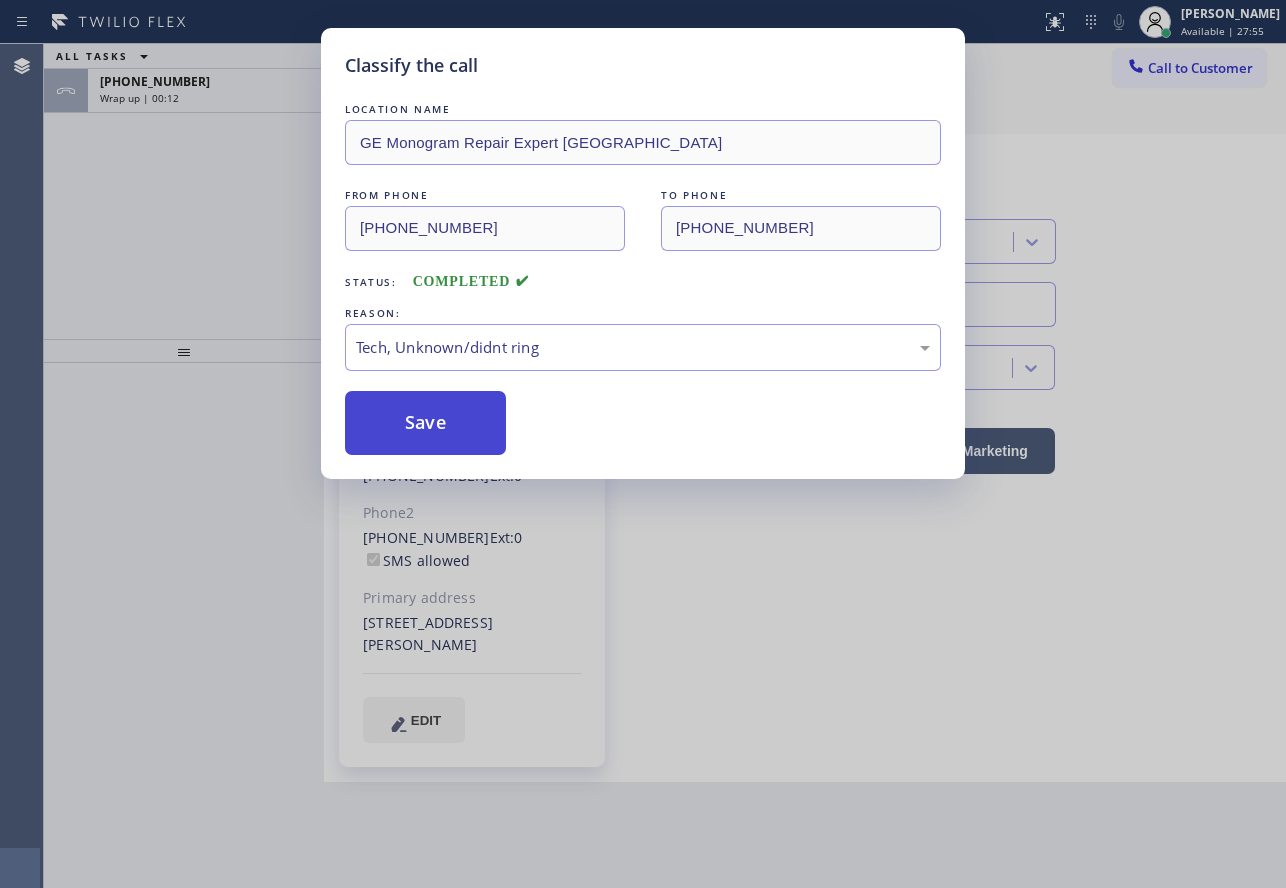 click on "Save" at bounding box center [425, 423] 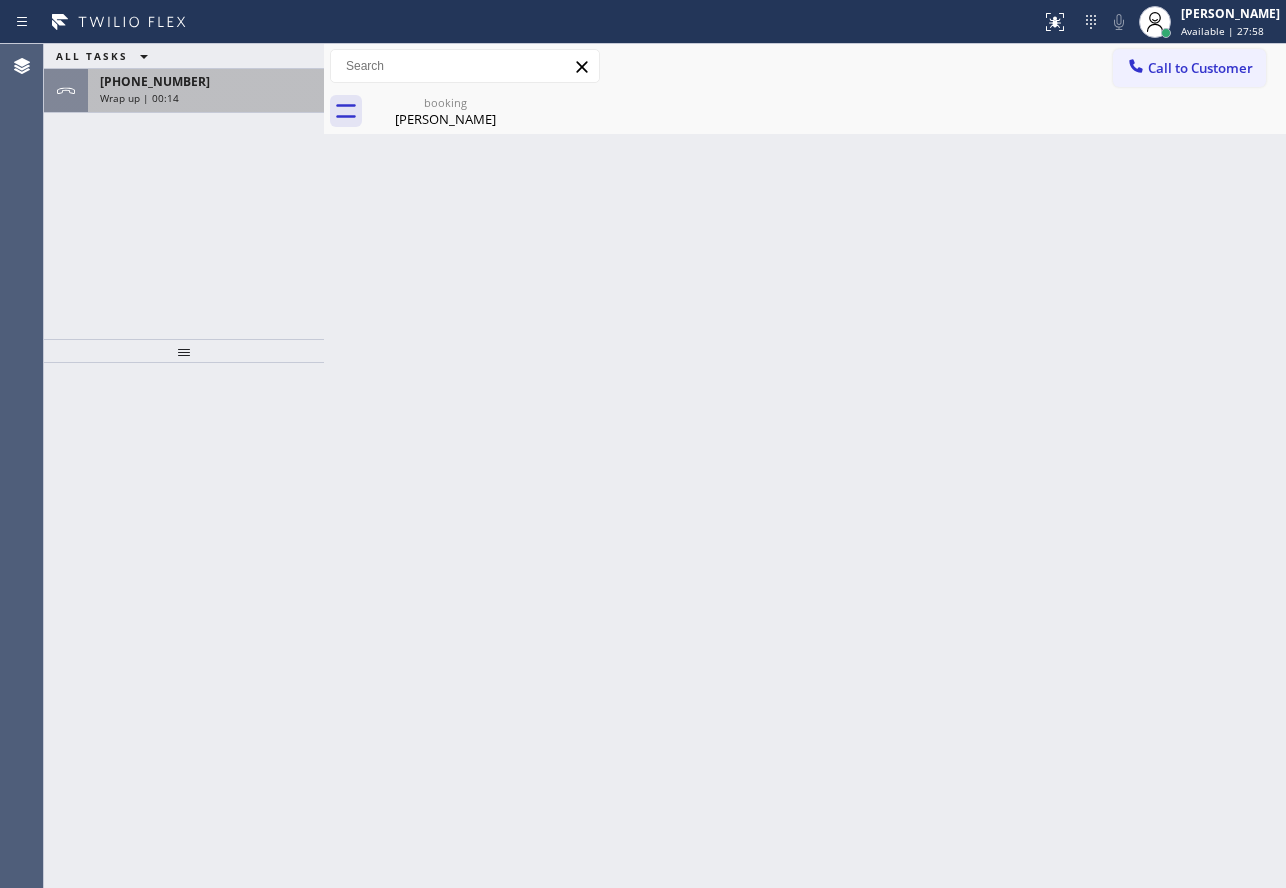 click on "Wrap up | 00:14" at bounding box center [206, 98] 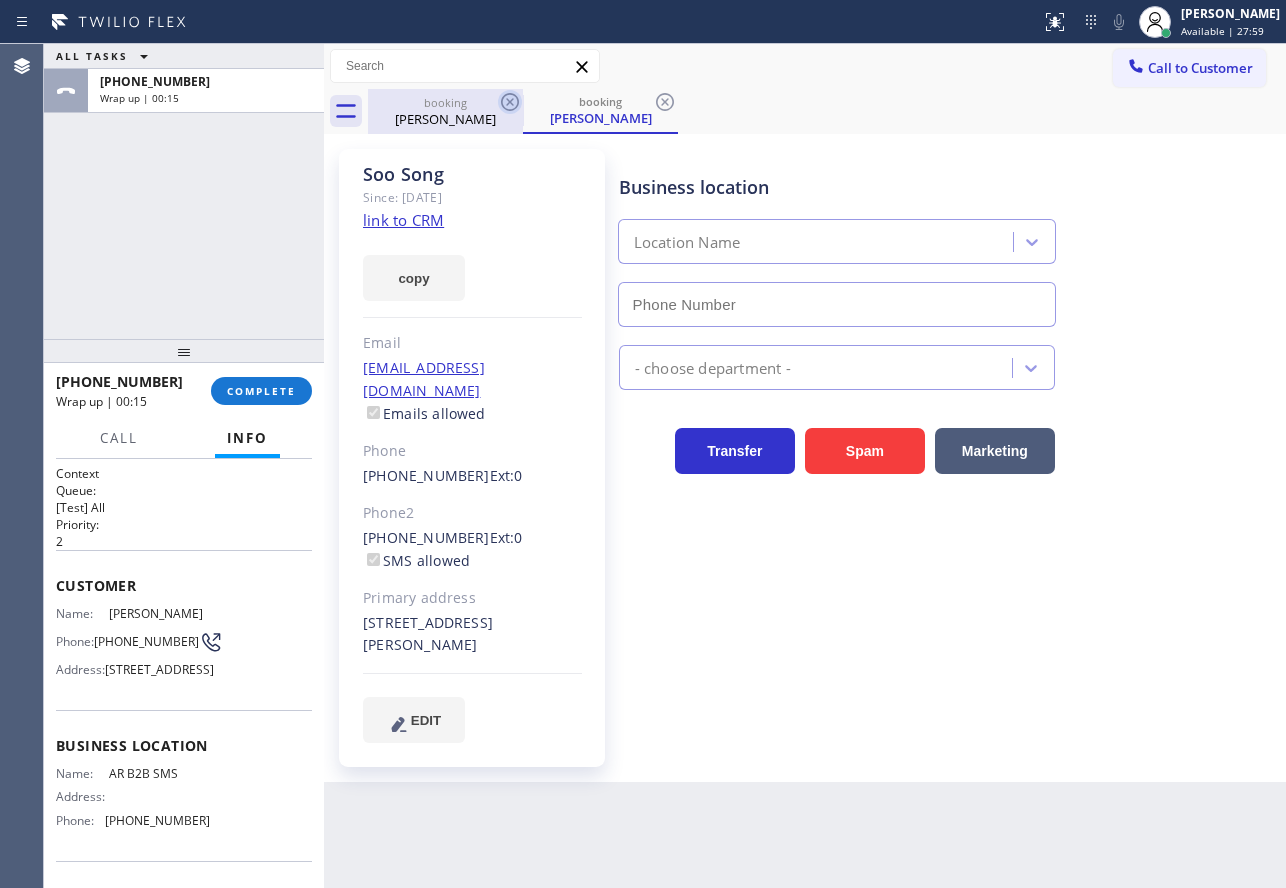 type on "[PHONE_NUMBER]" 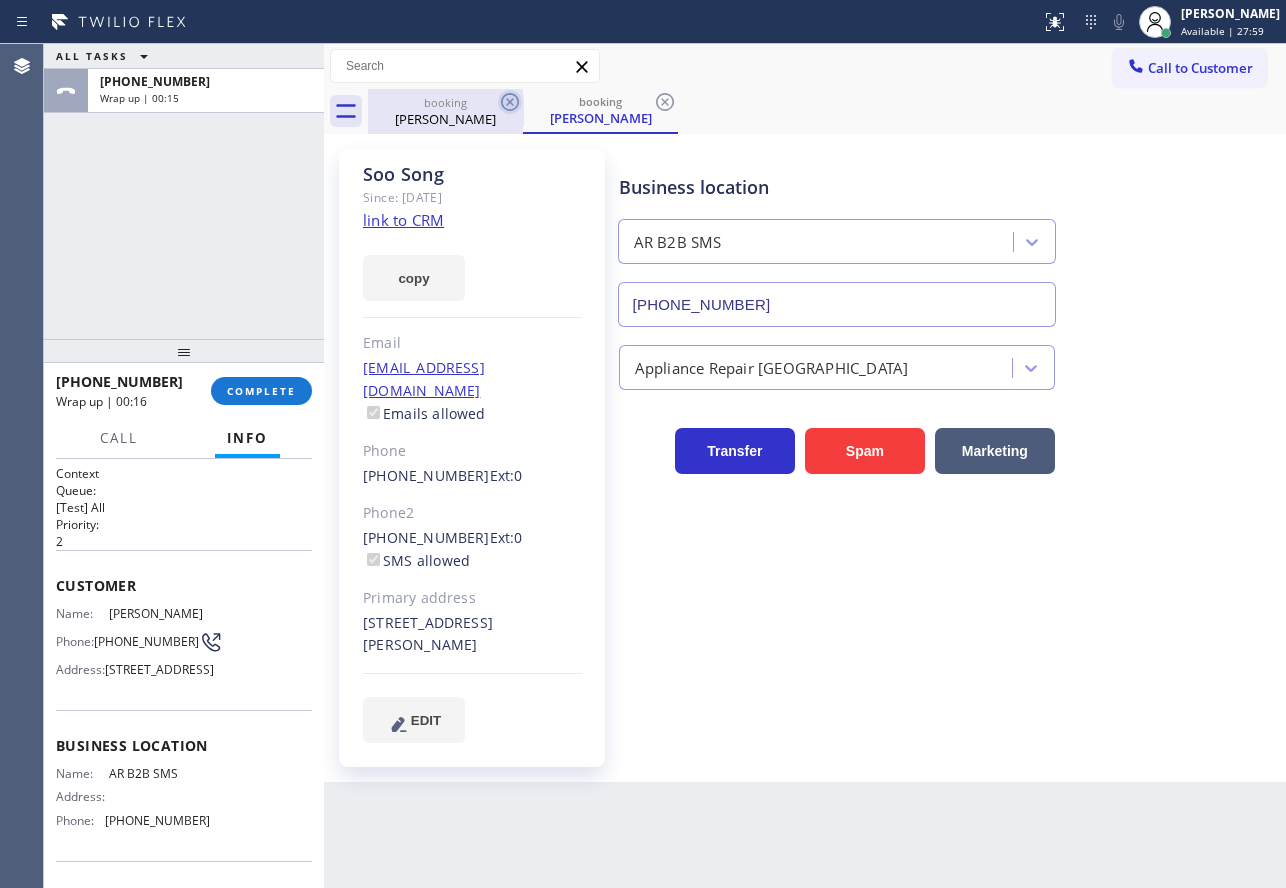 click 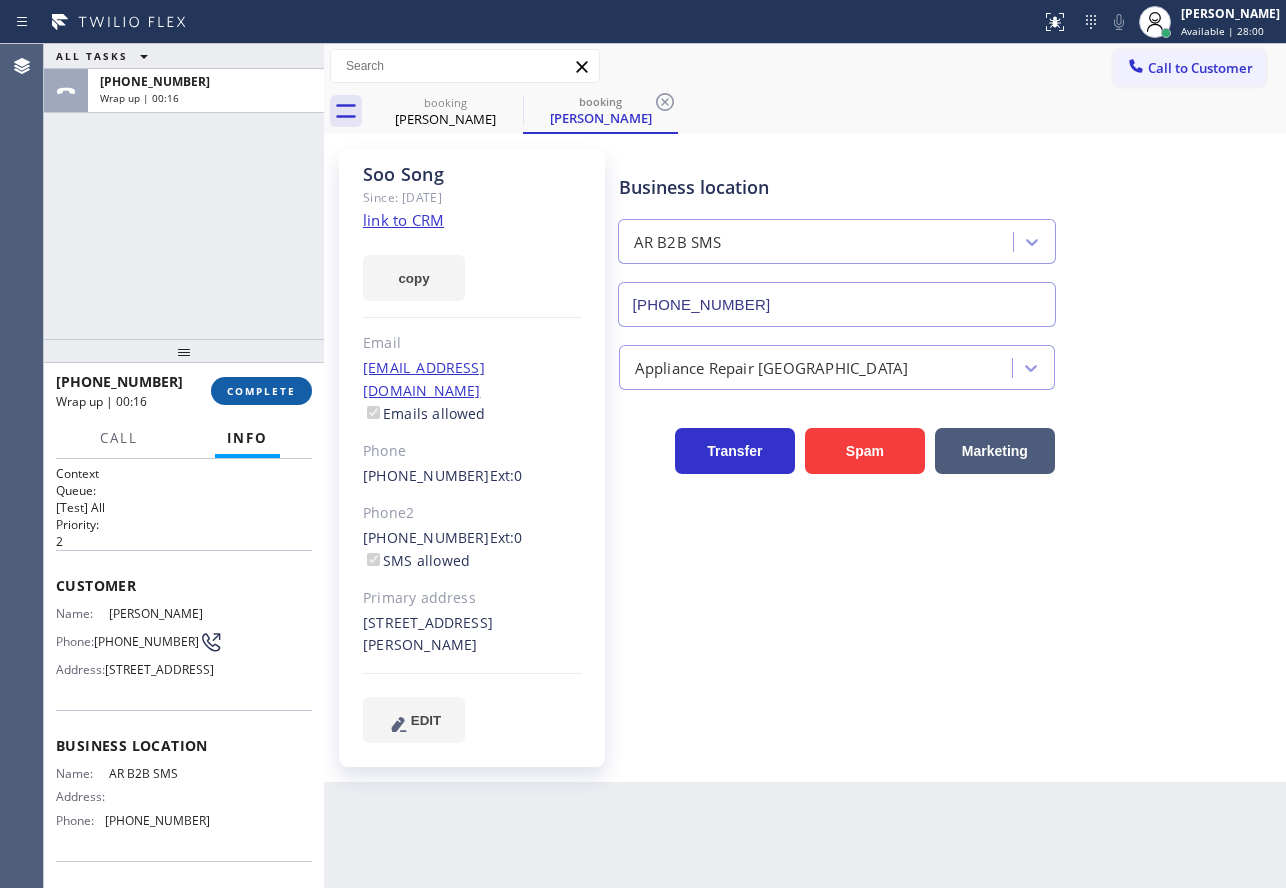 click on "COMPLETE" at bounding box center [261, 391] 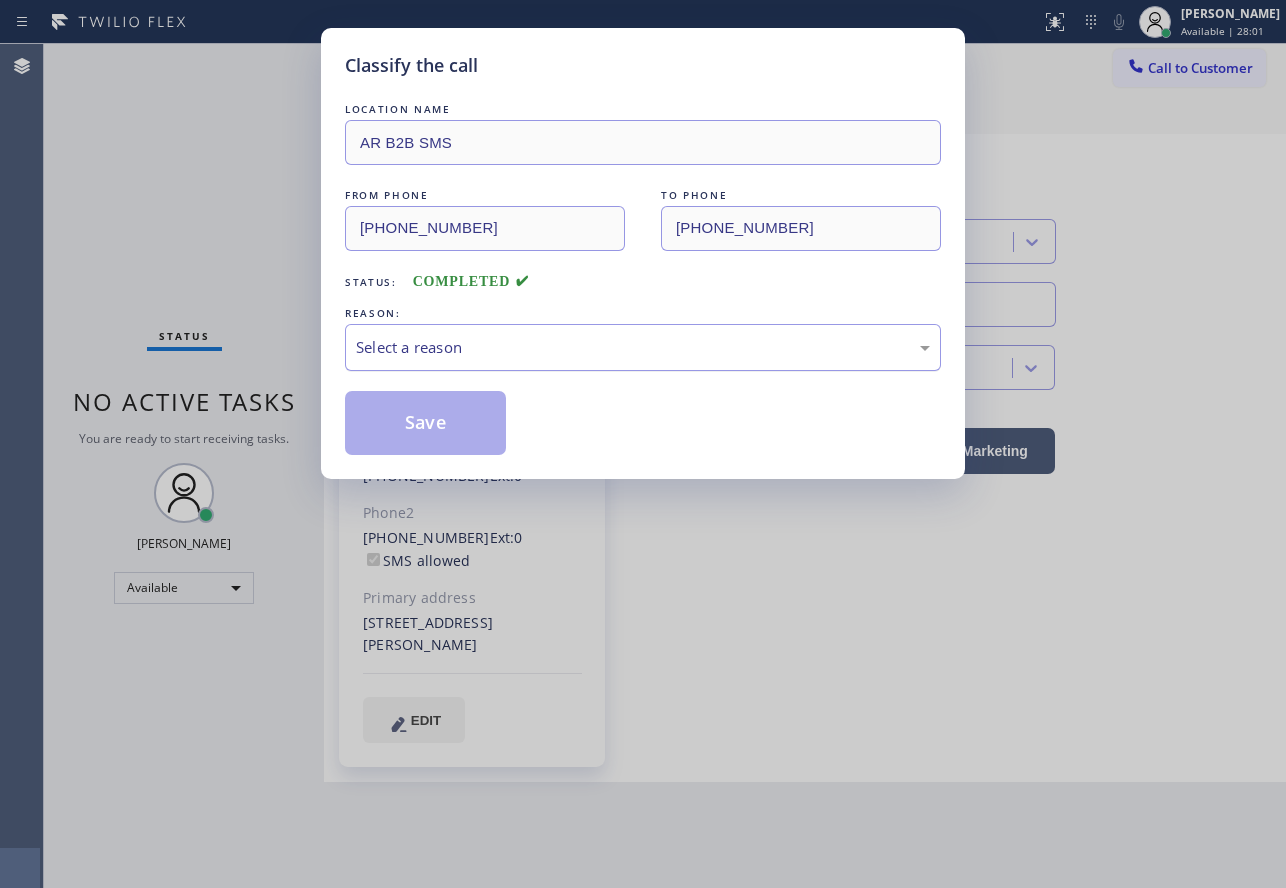 click on "Select a reason" at bounding box center [643, 347] 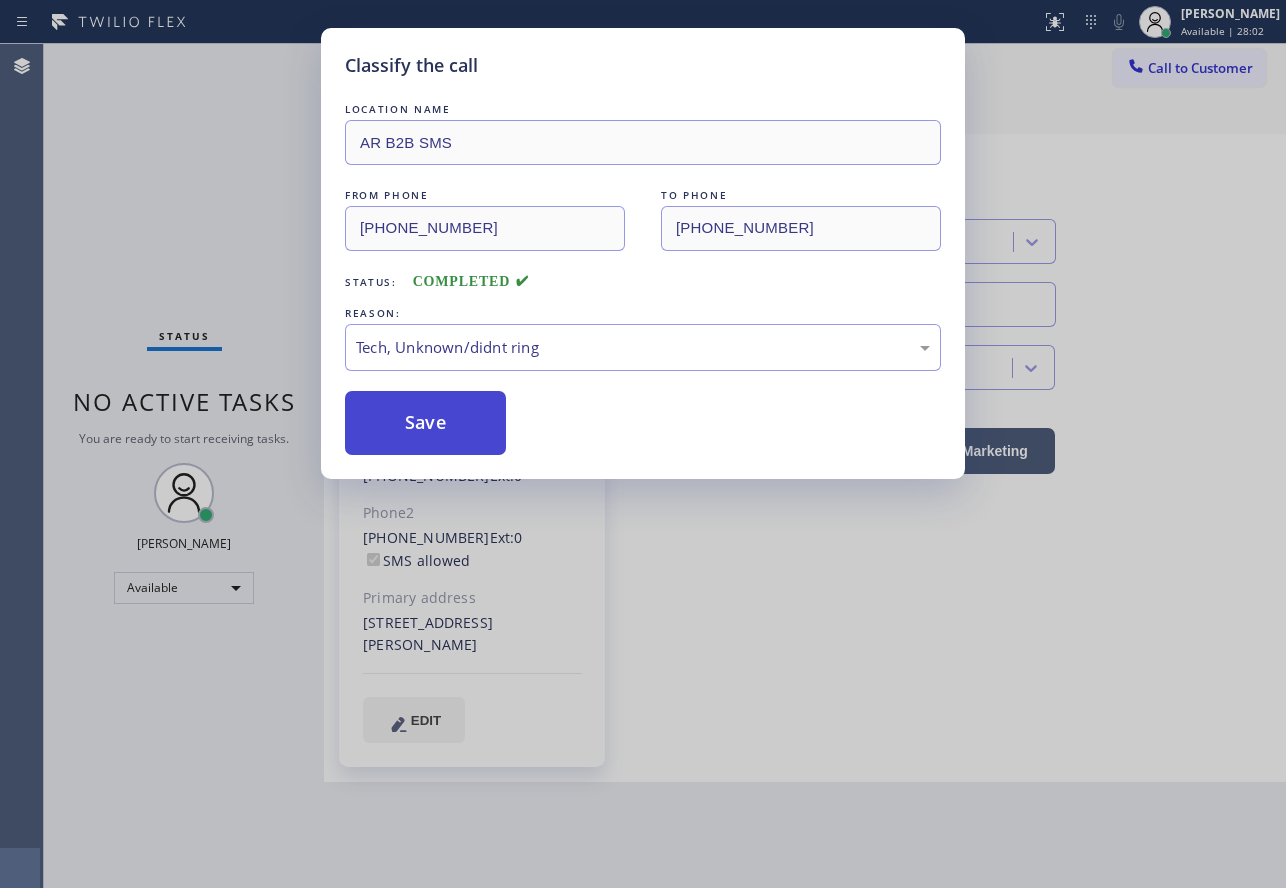 click on "Save" at bounding box center [425, 423] 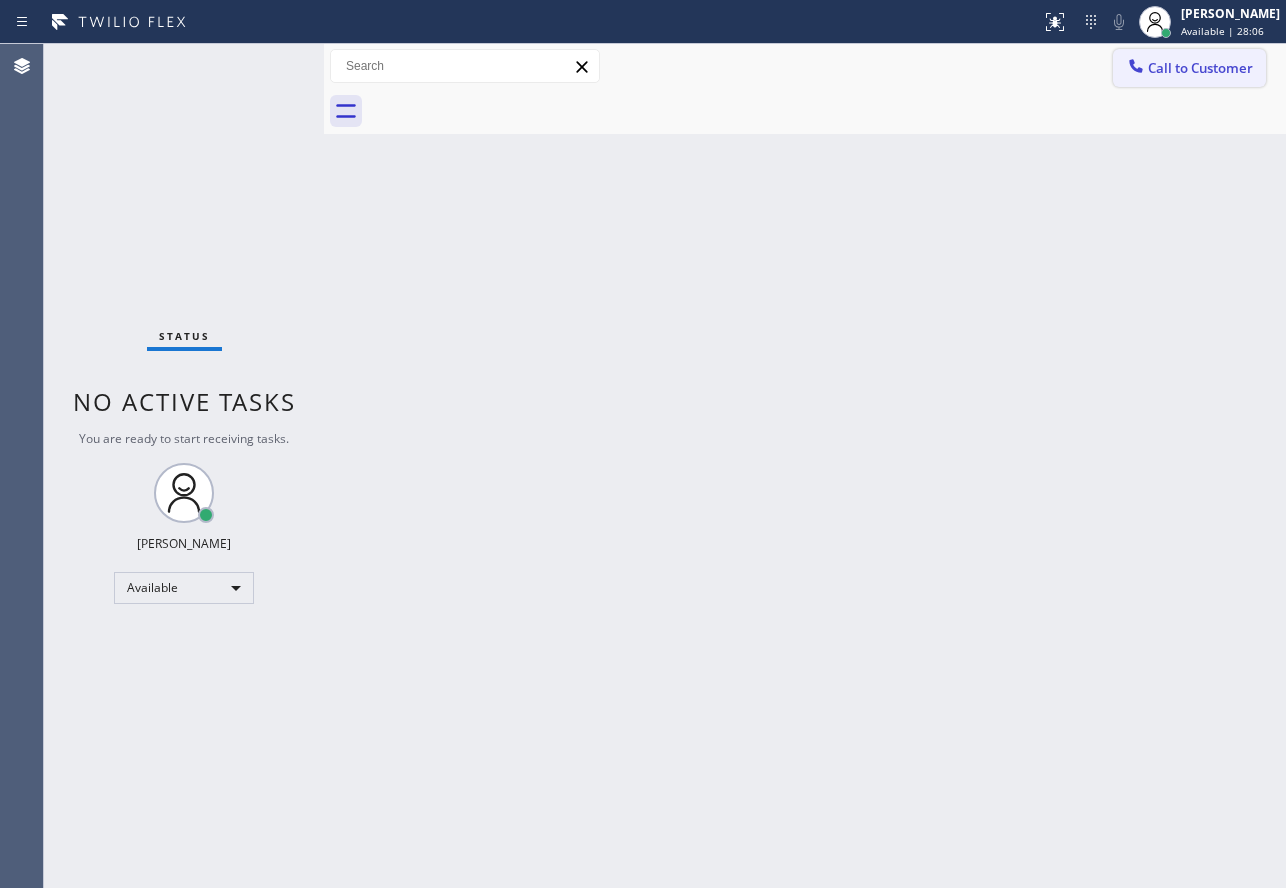 click on "Call to Customer" at bounding box center [1189, 68] 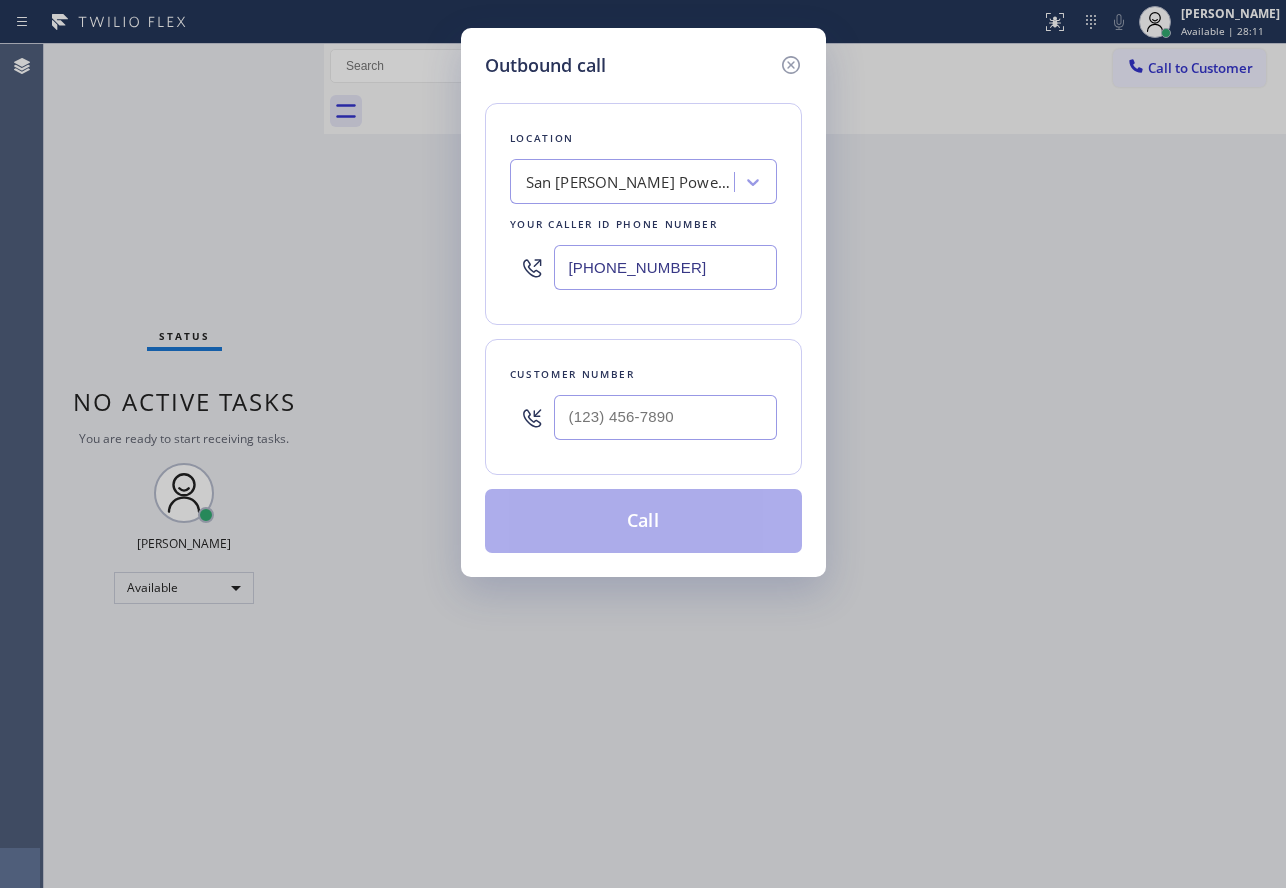 drag, startPoint x: 702, startPoint y: 258, endPoint x: 502, endPoint y: 267, distance: 200.2024 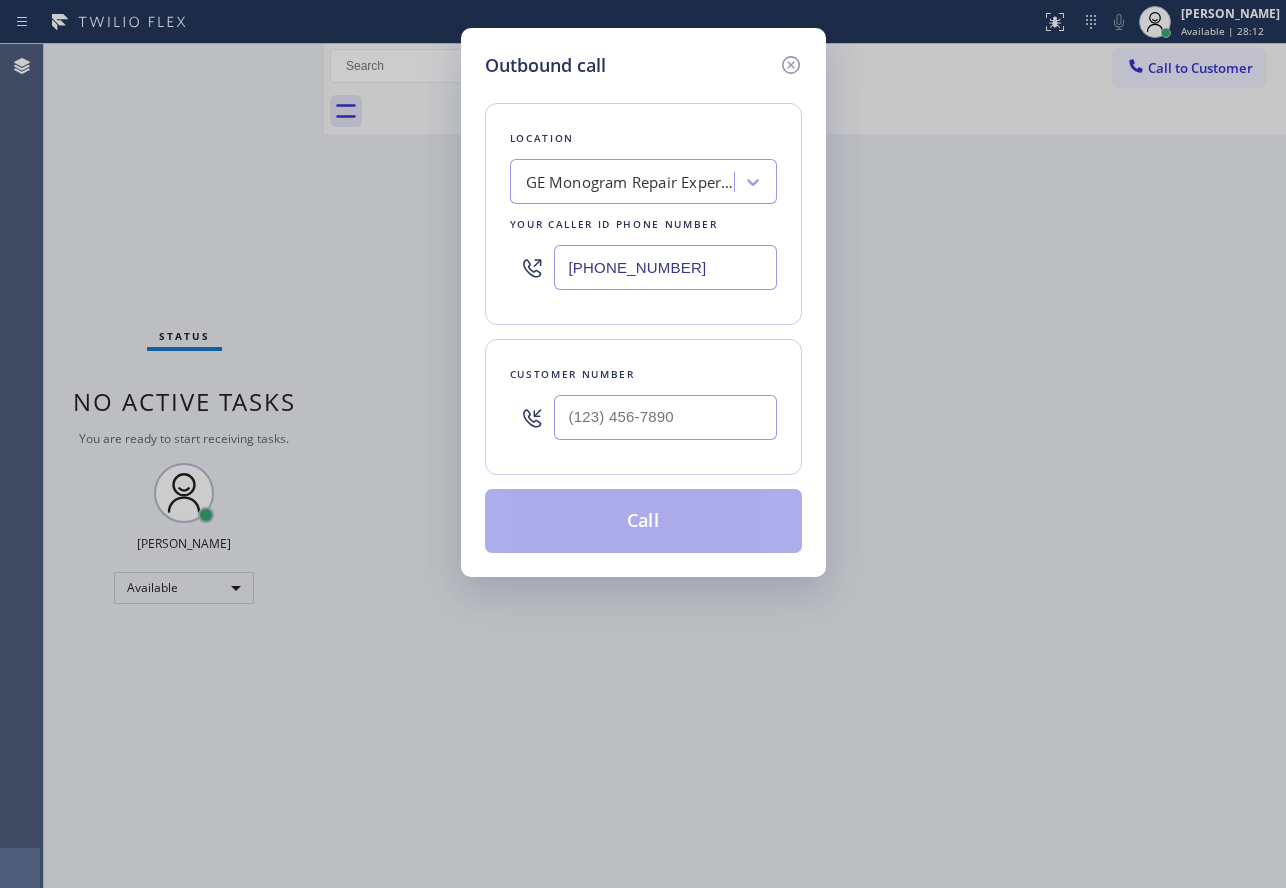 type on "[PHONE_NUMBER]" 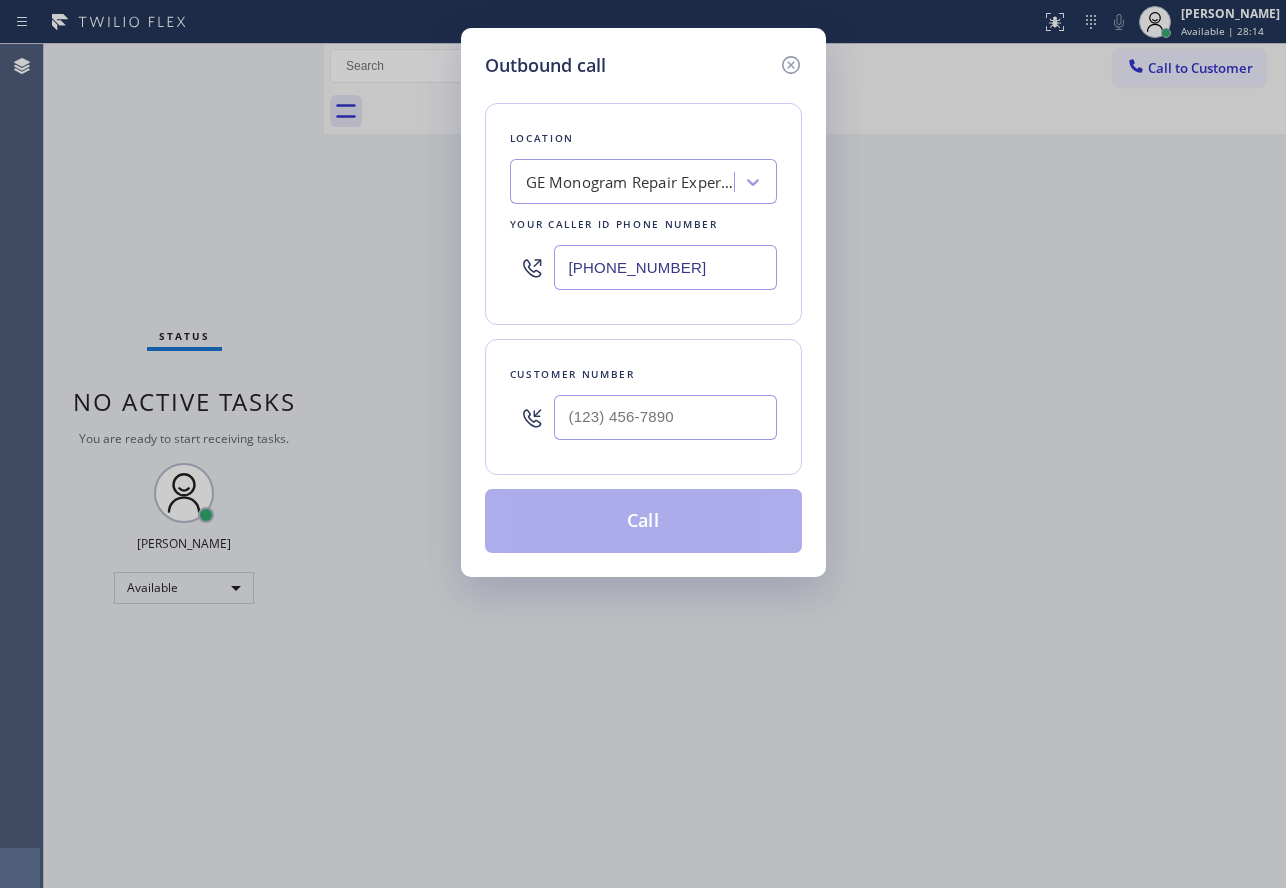 click at bounding box center [665, 417] 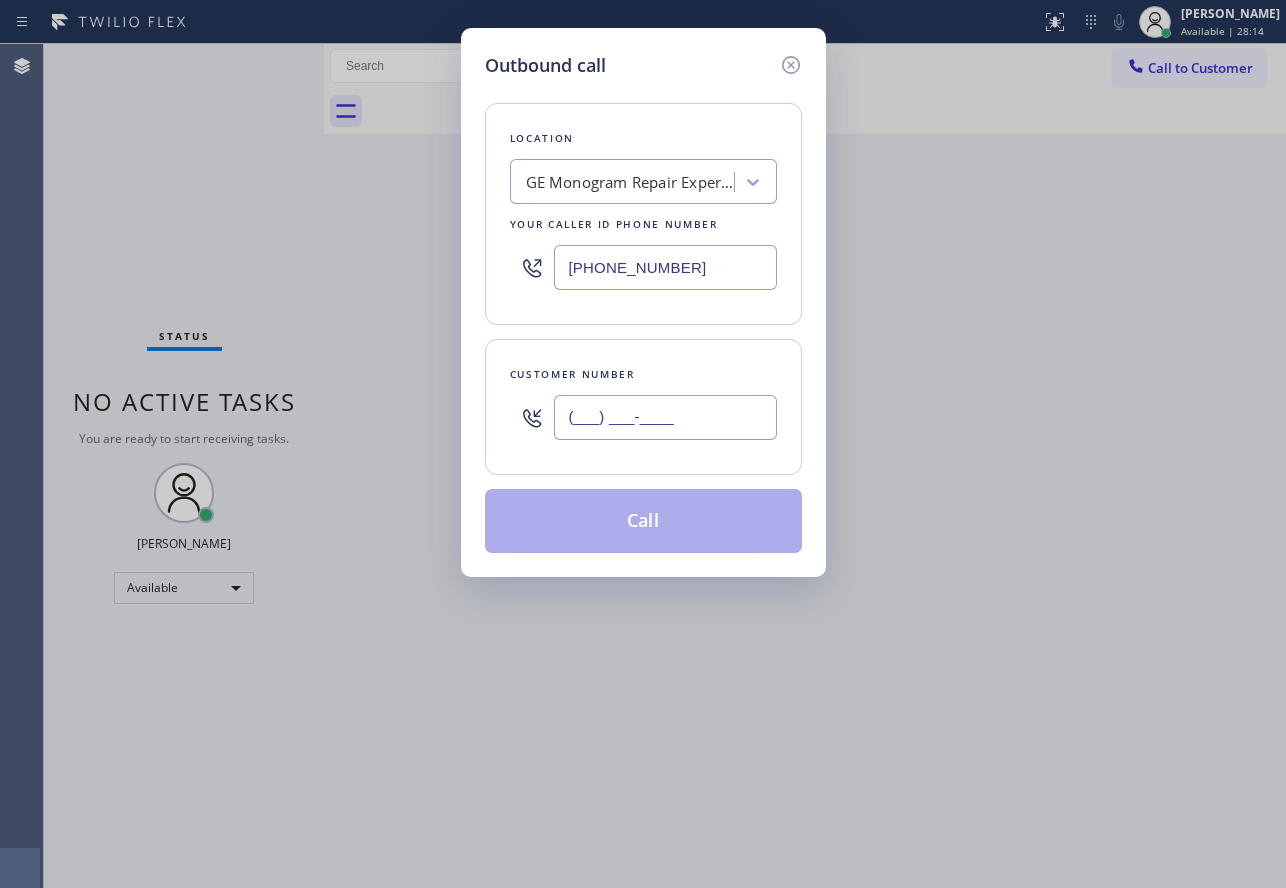paste on "909) 271-0199" 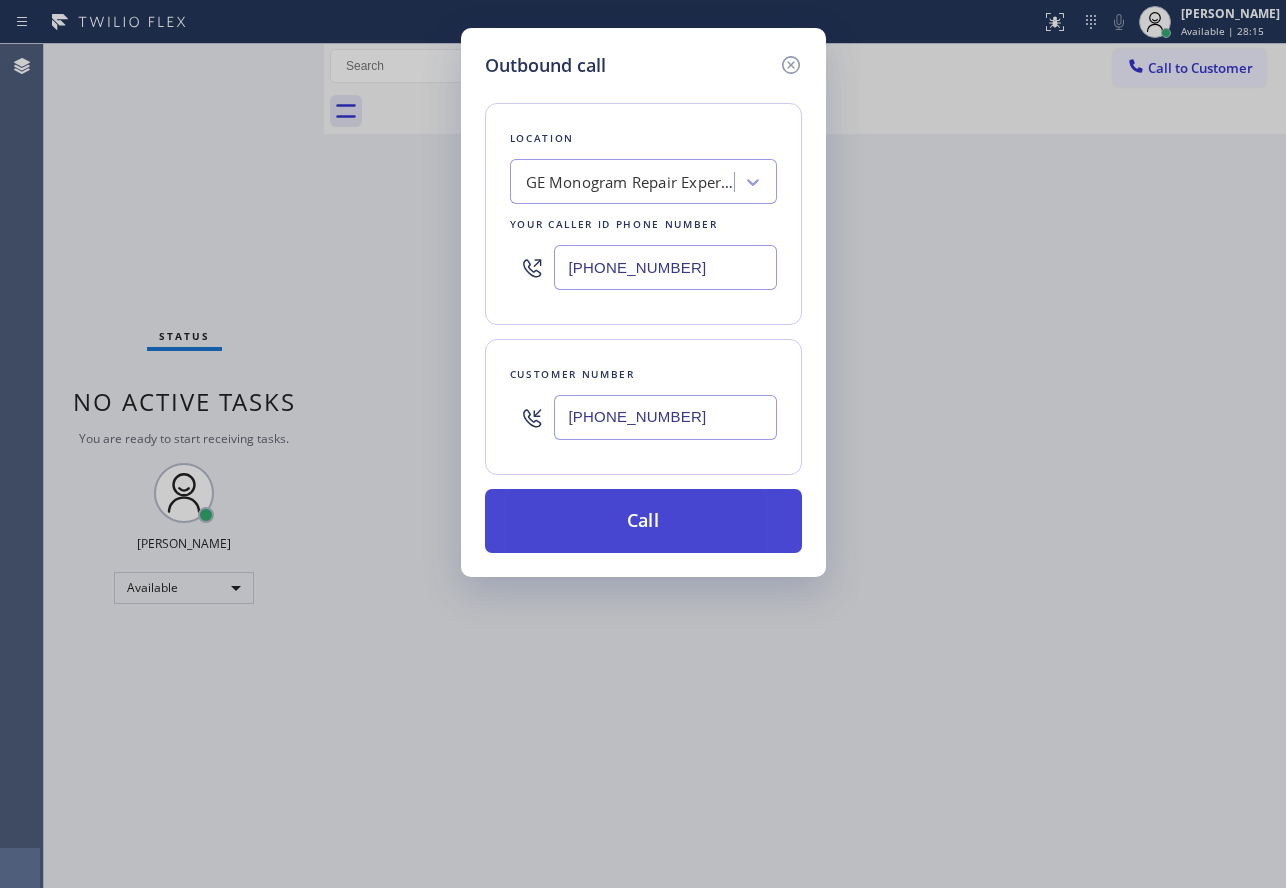 click on "Call" at bounding box center (643, 521) 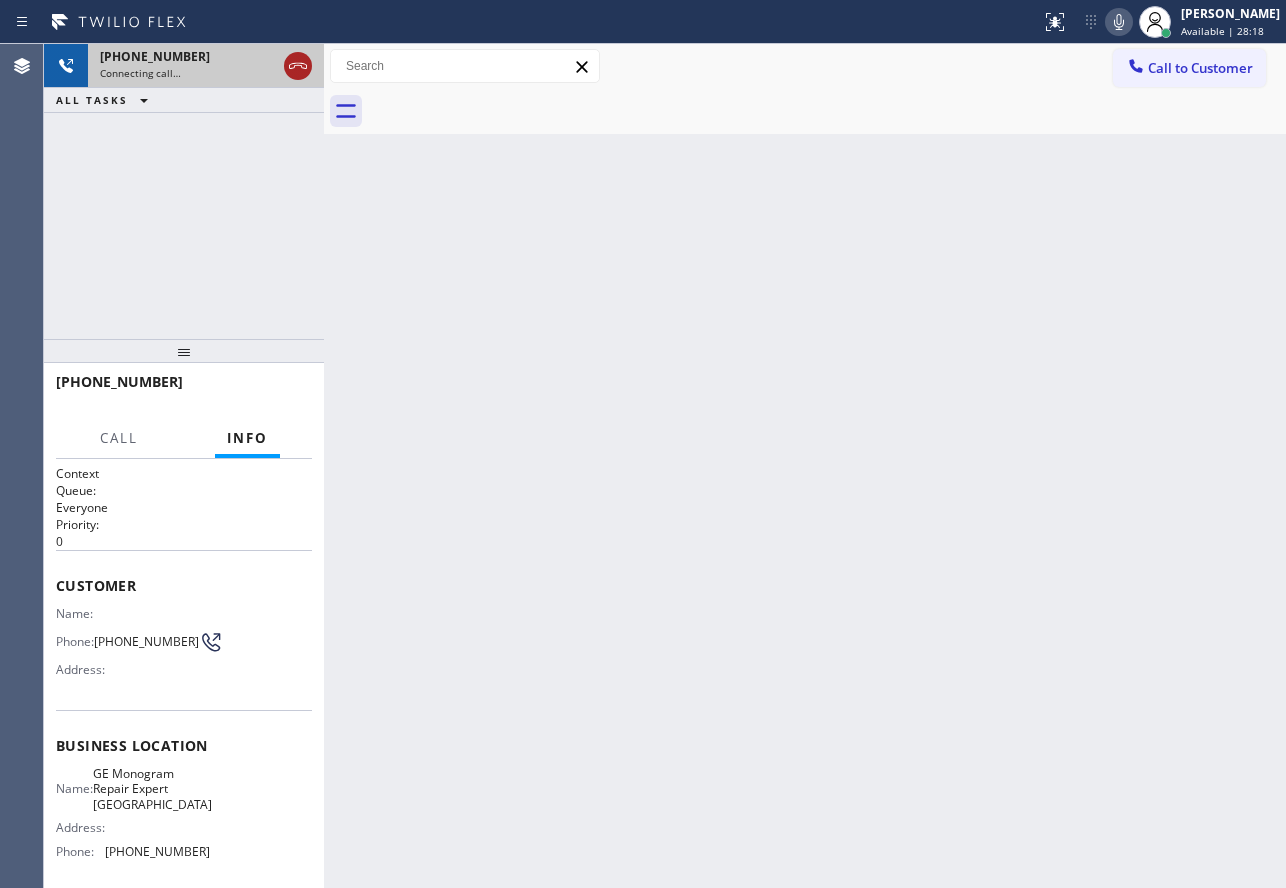 click 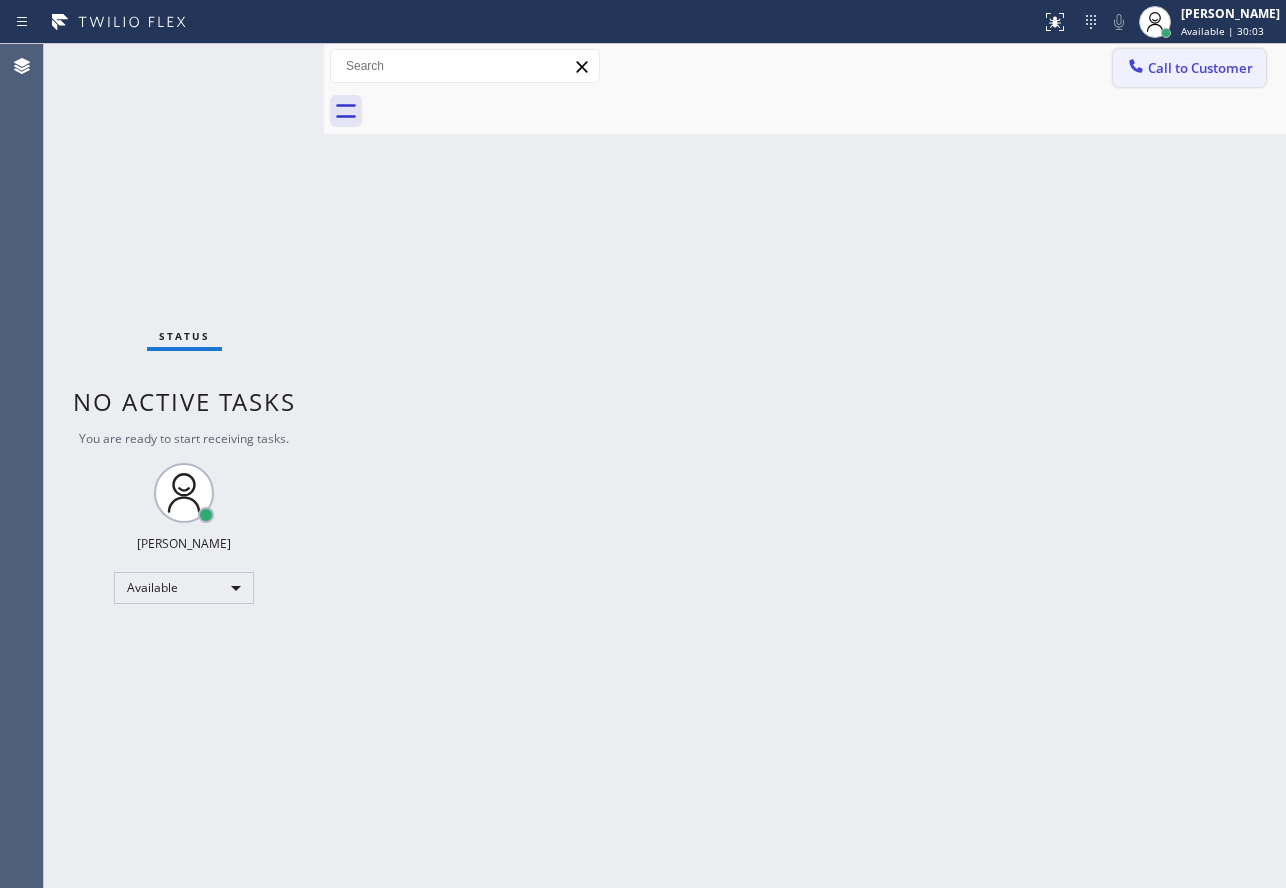 click on "Call to Customer" at bounding box center [1200, 68] 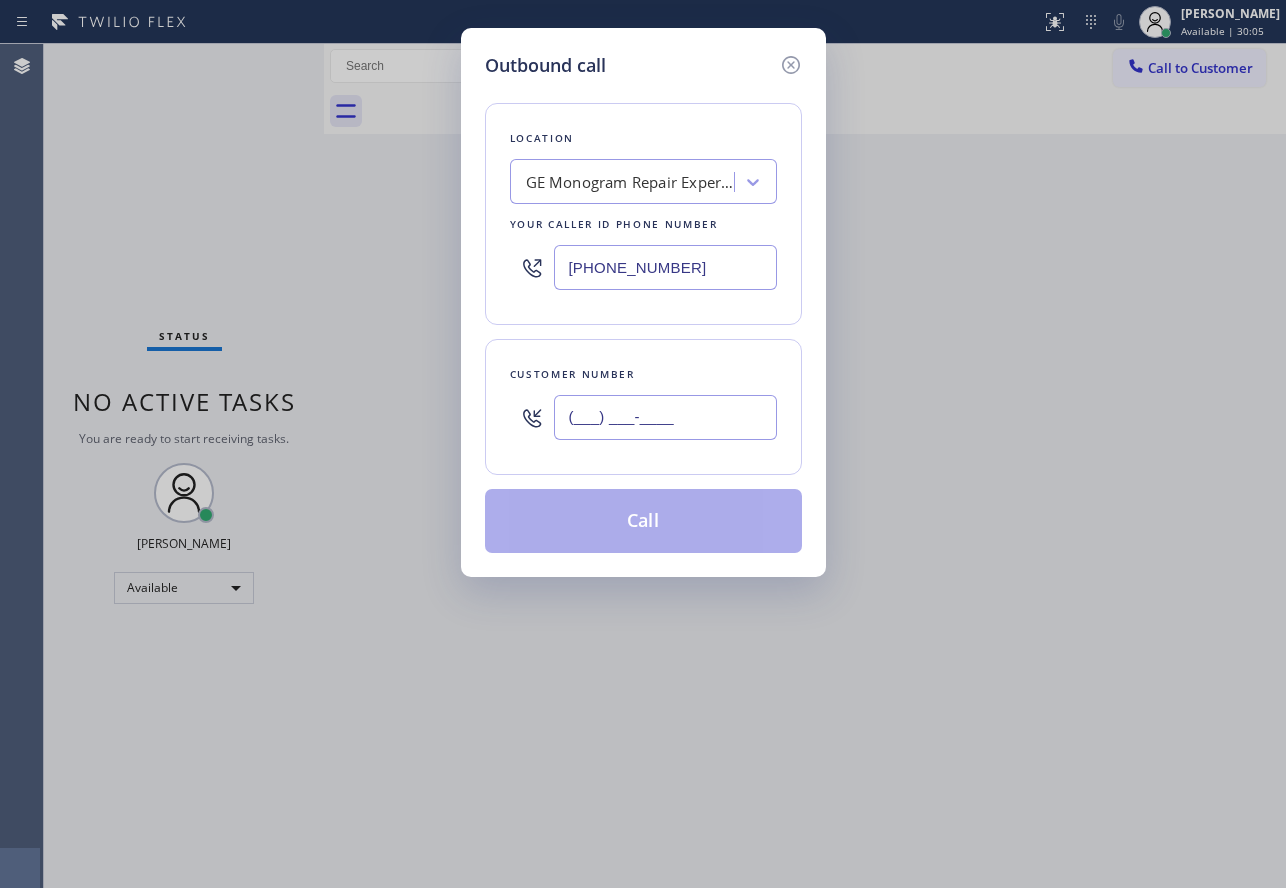 click on "(___) ___-____" at bounding box center [665, 417] 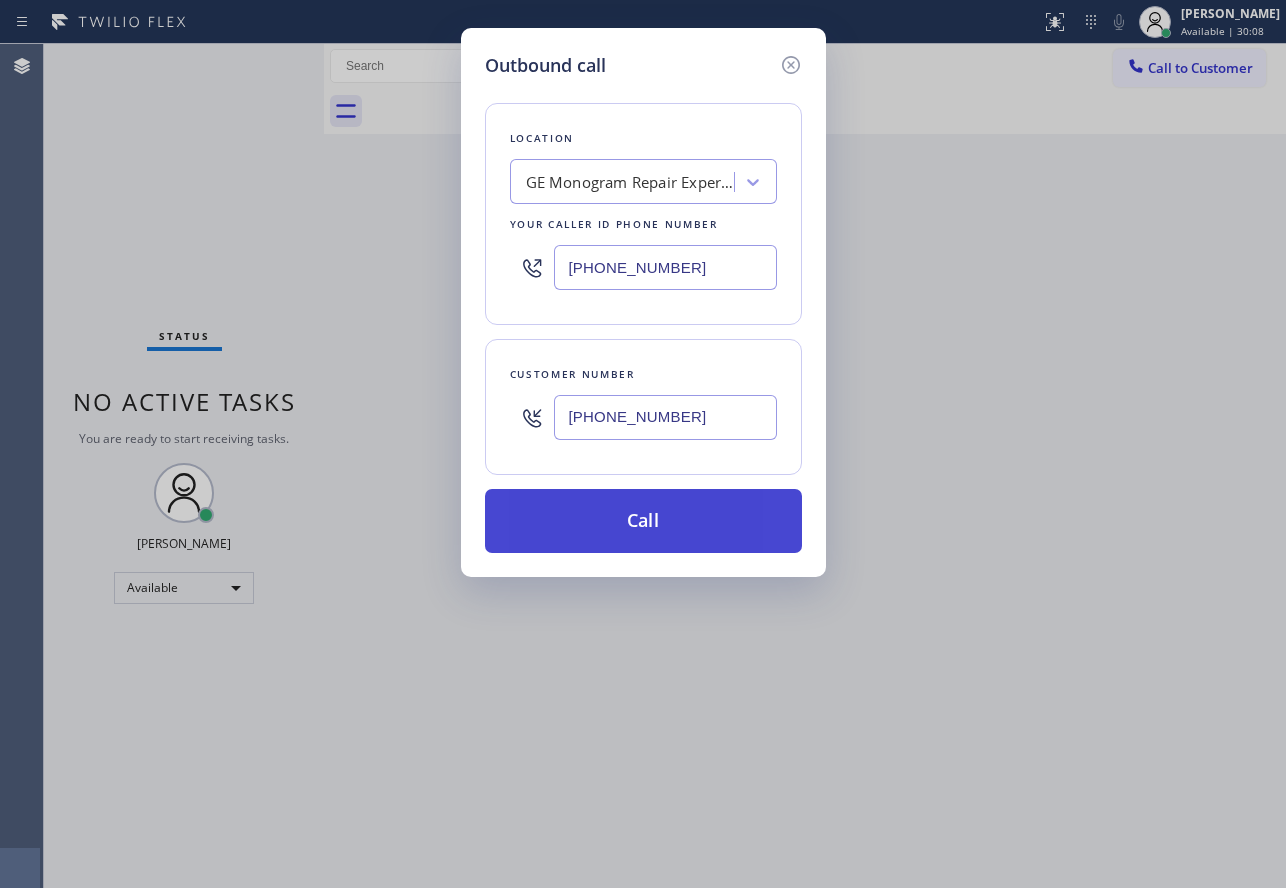 type on "[PHONE_NUMBER]" 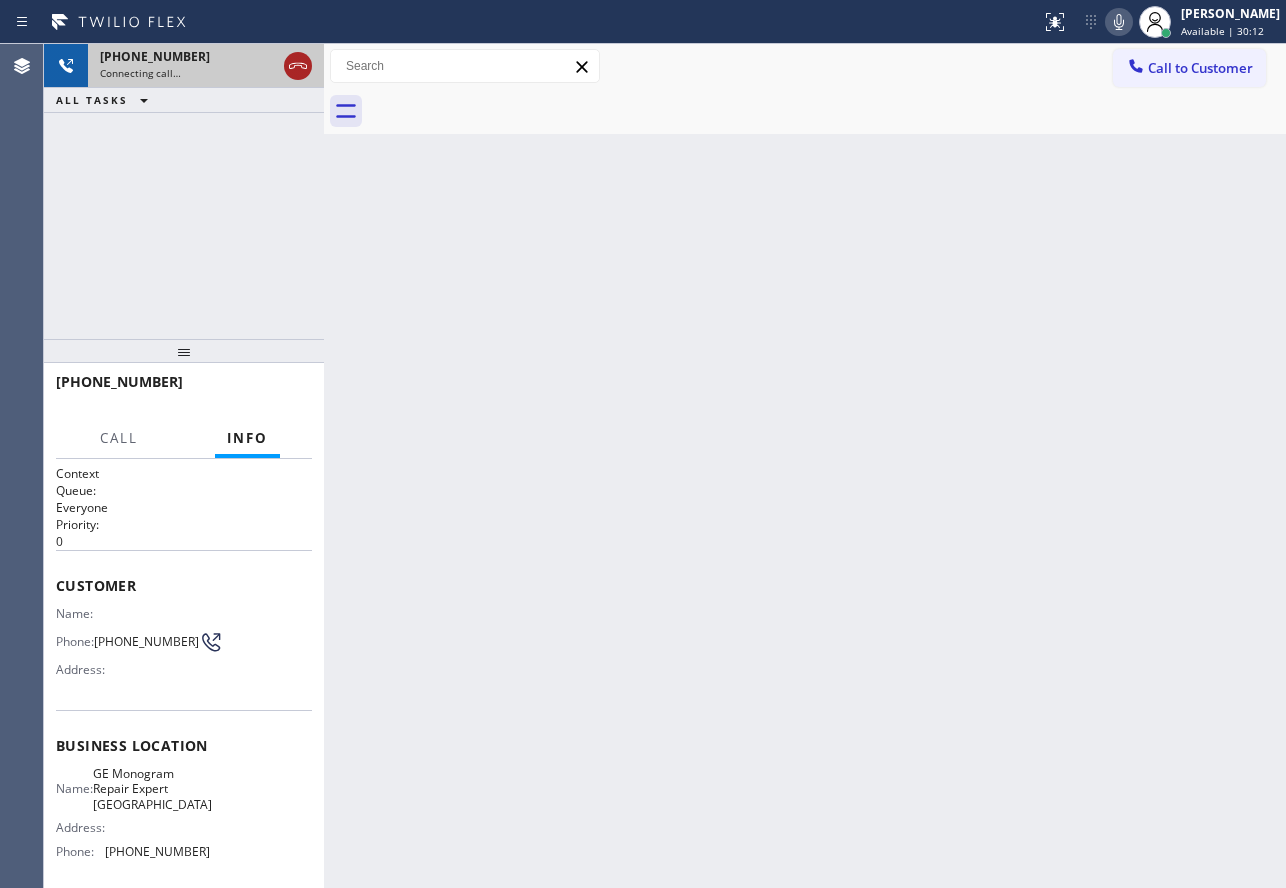 click 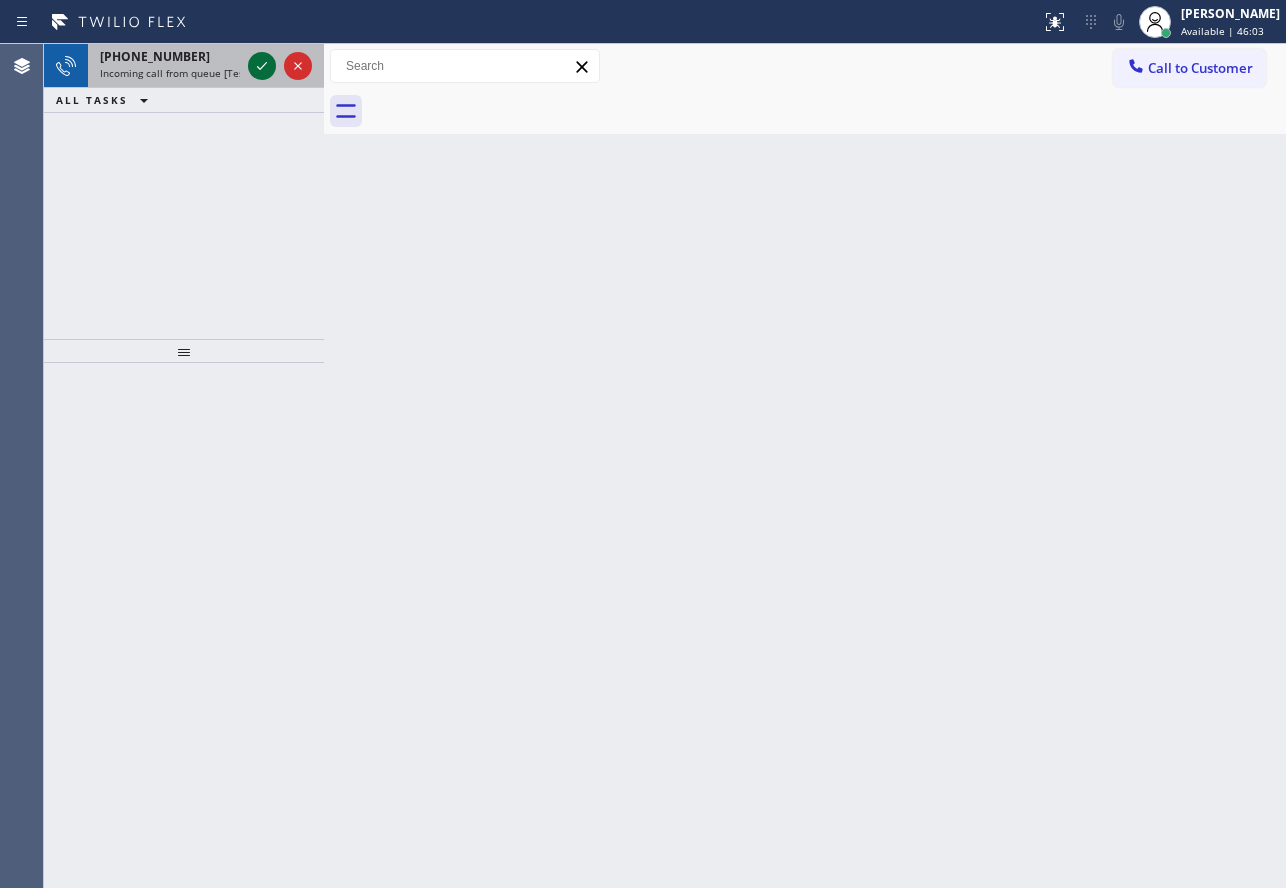 click 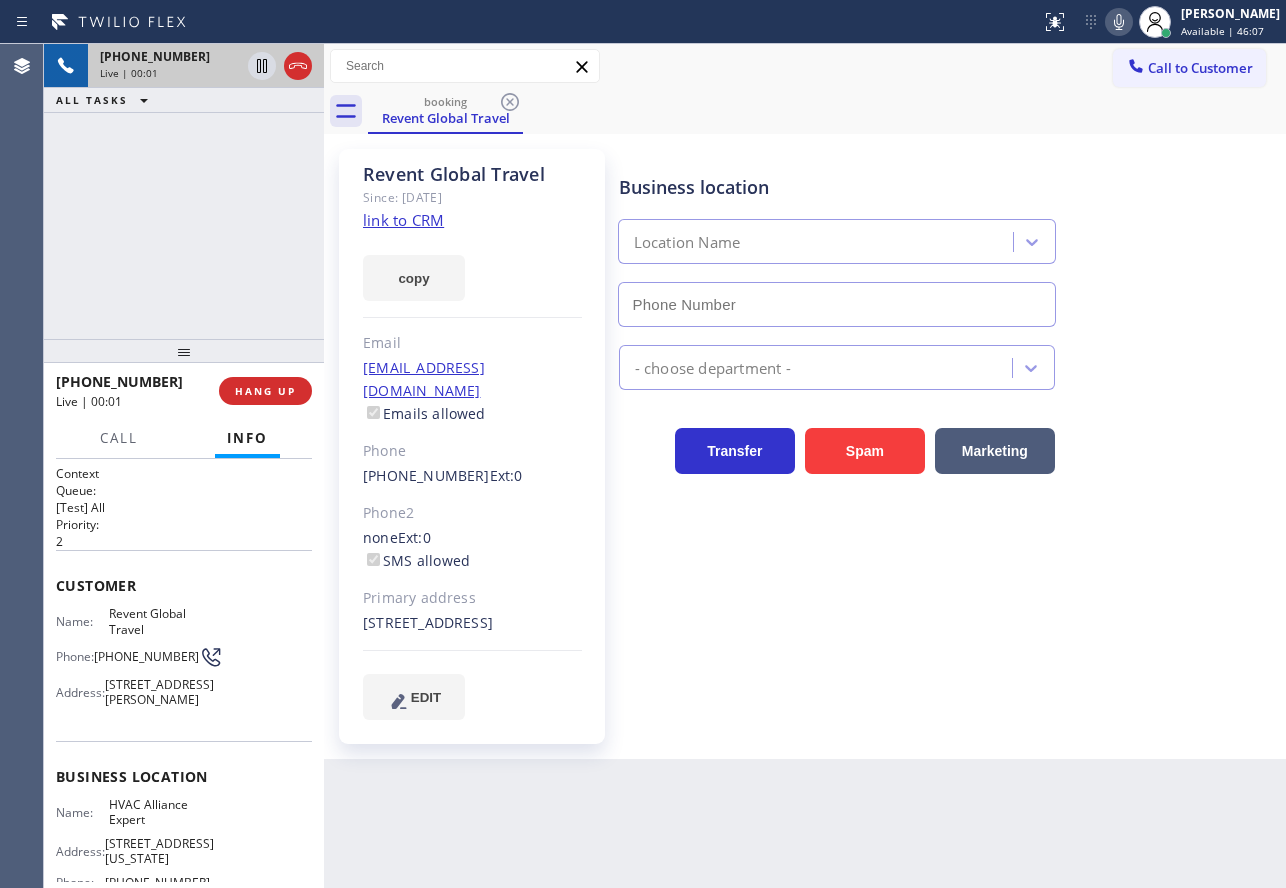 type on "[PHONE_NUMBER]" 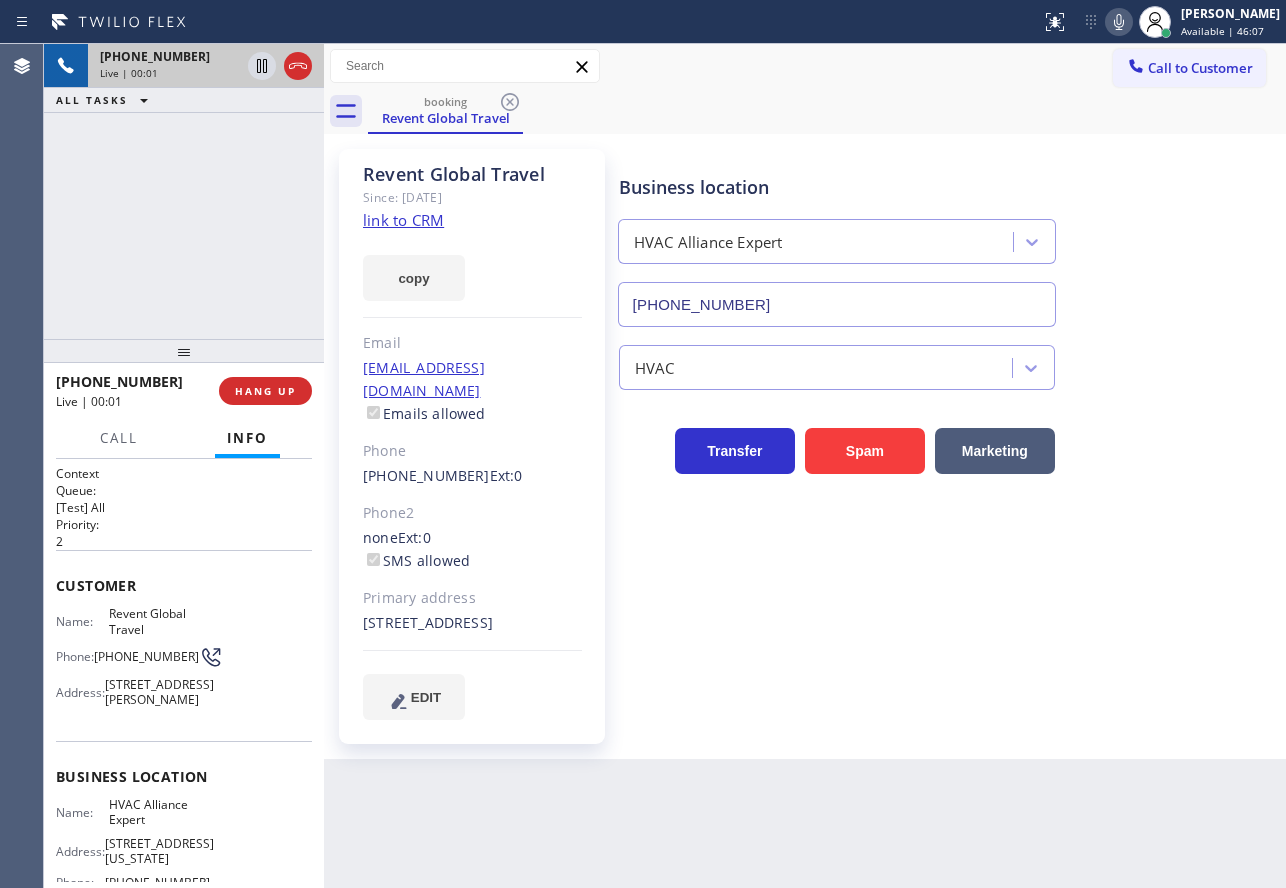 click on "link to CRM" 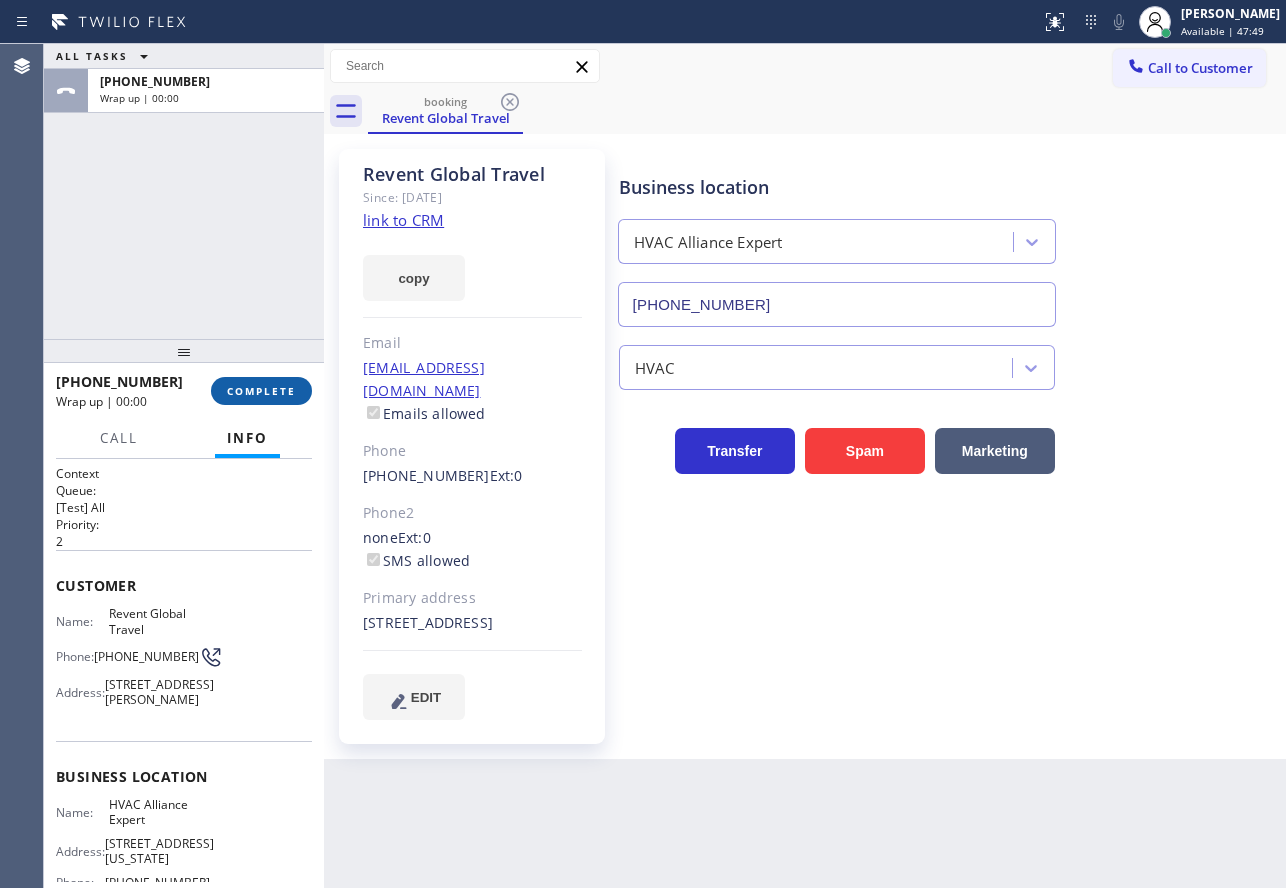 click on "COMPLETE" at bounding box center (261, 391) 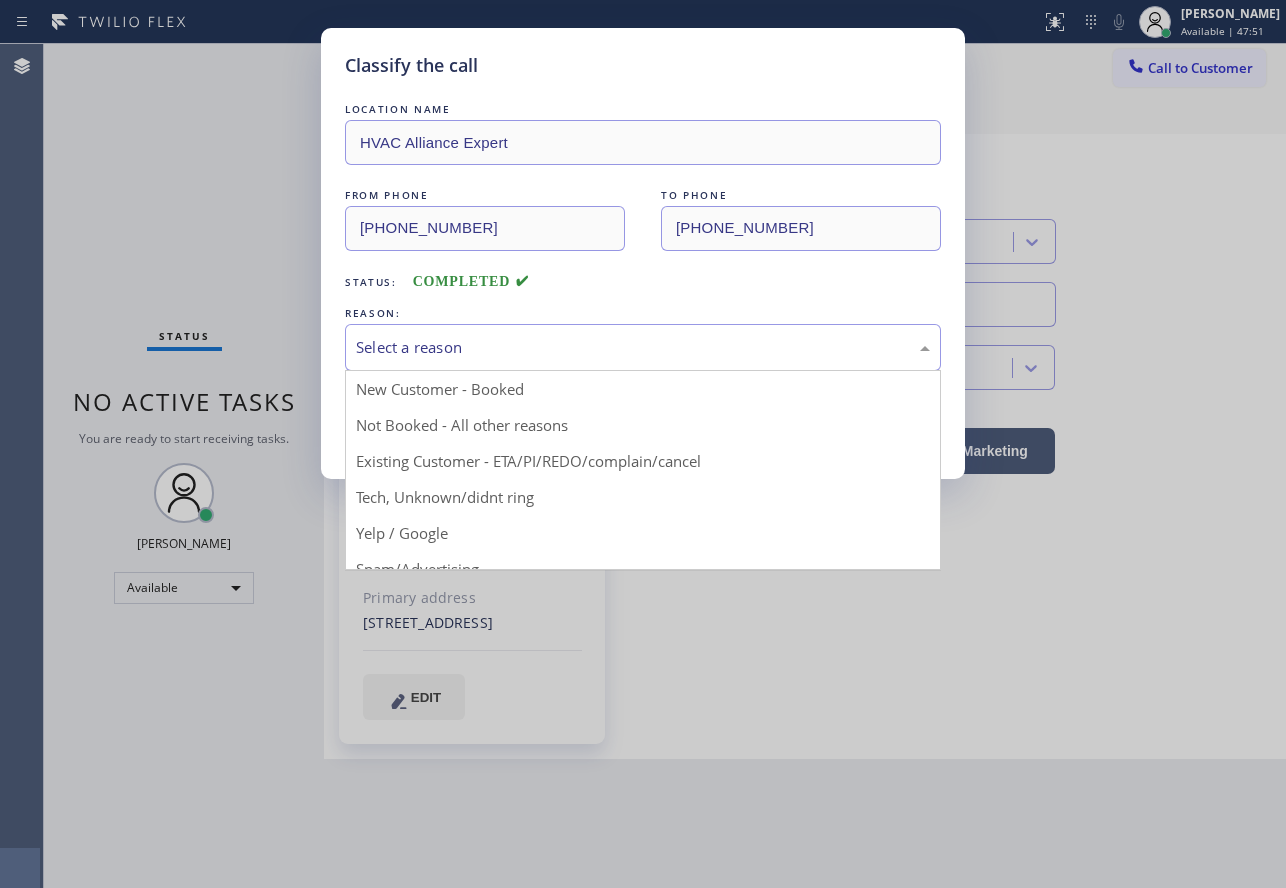 click on "Select a reason" at bounding box center [643, 347] 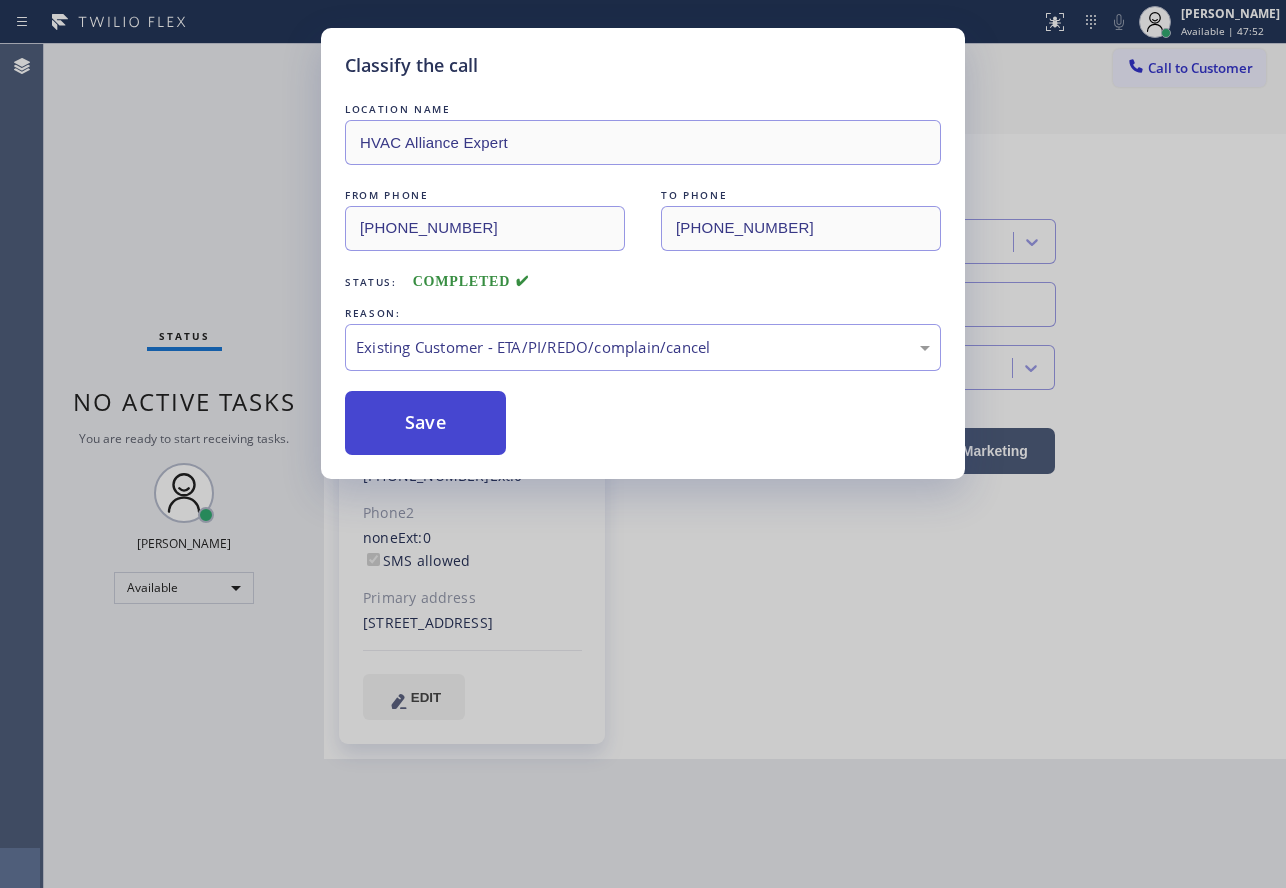 click on "Save" at bounding box center (425, 423) 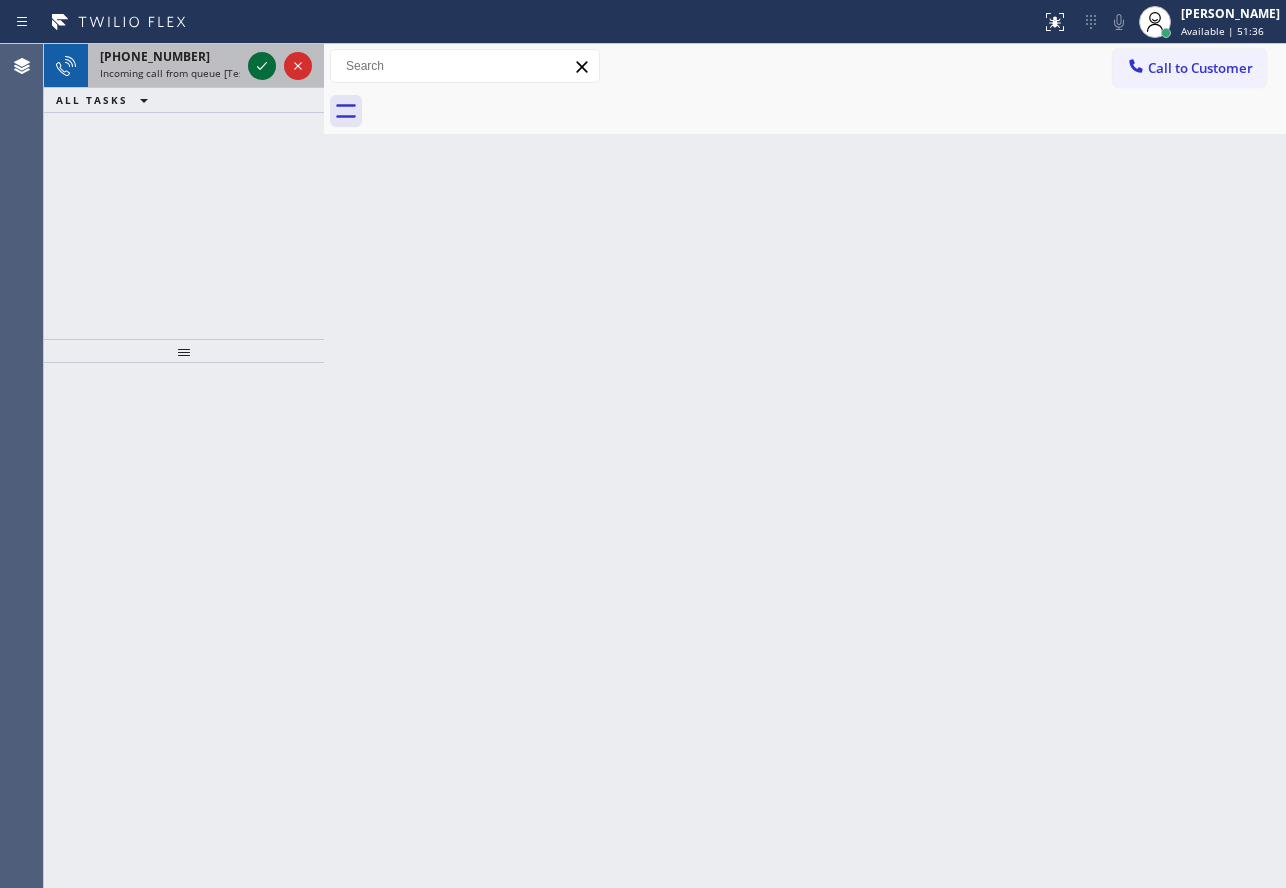 click 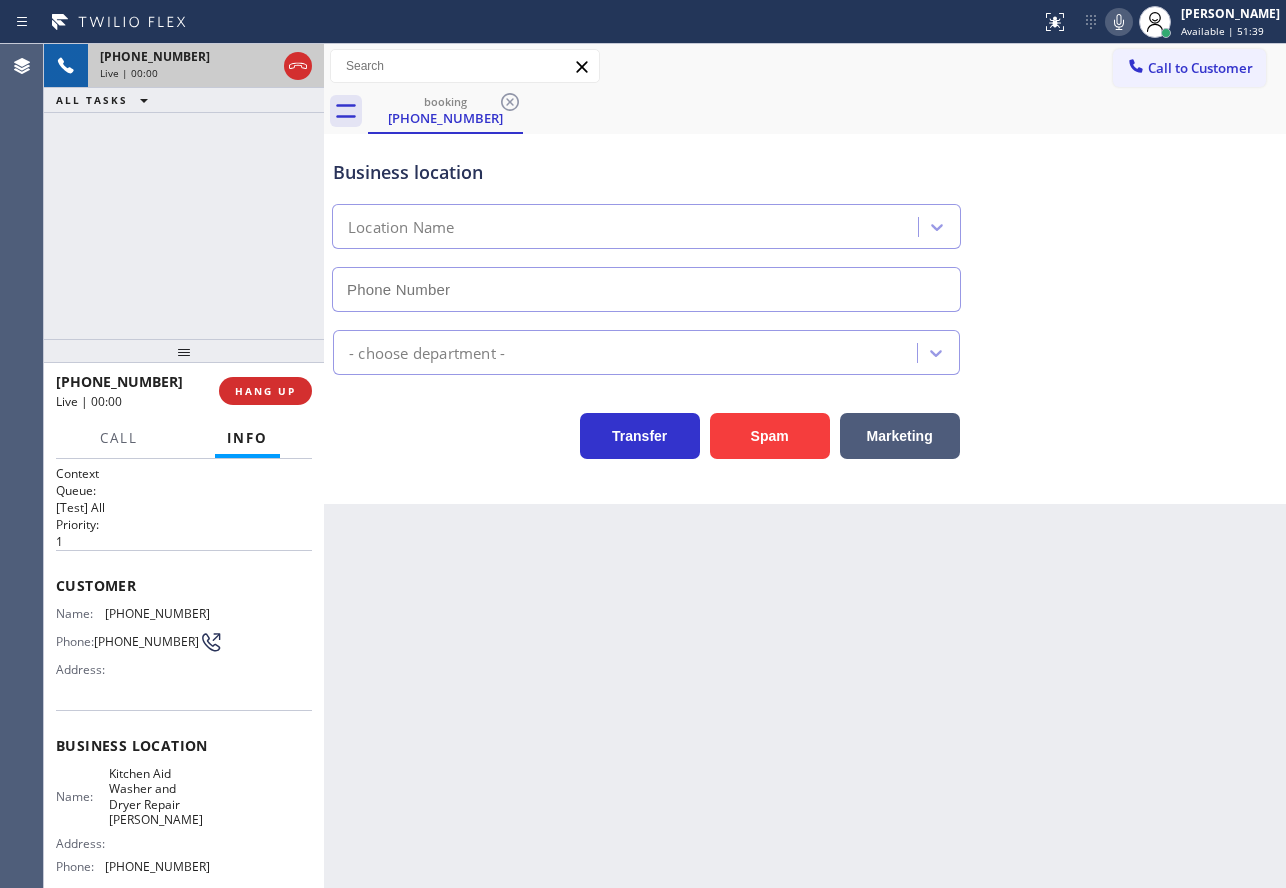 type on "[PHONE_NUMBER]" 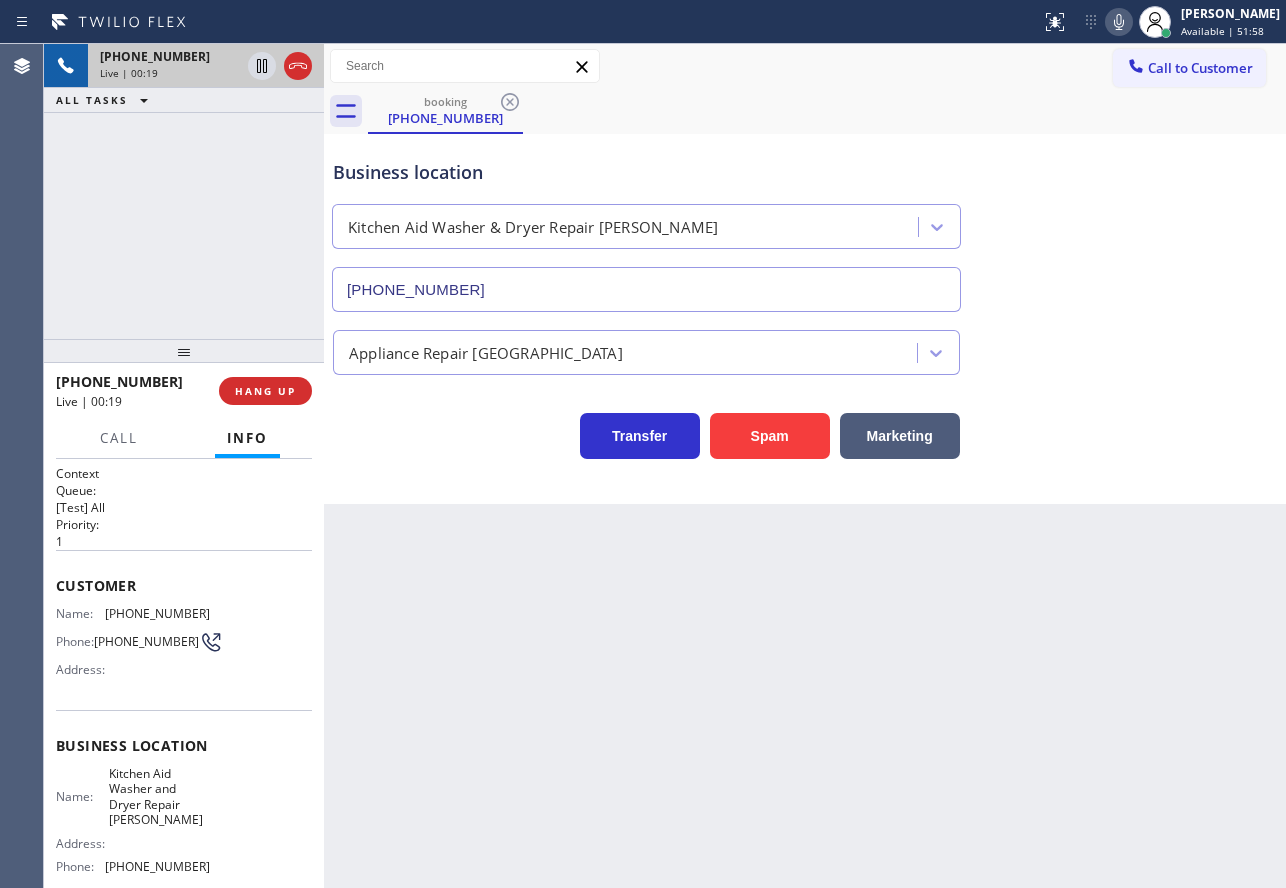 click on "Transfer Spam Marketing" at bounding box center (805, 427) 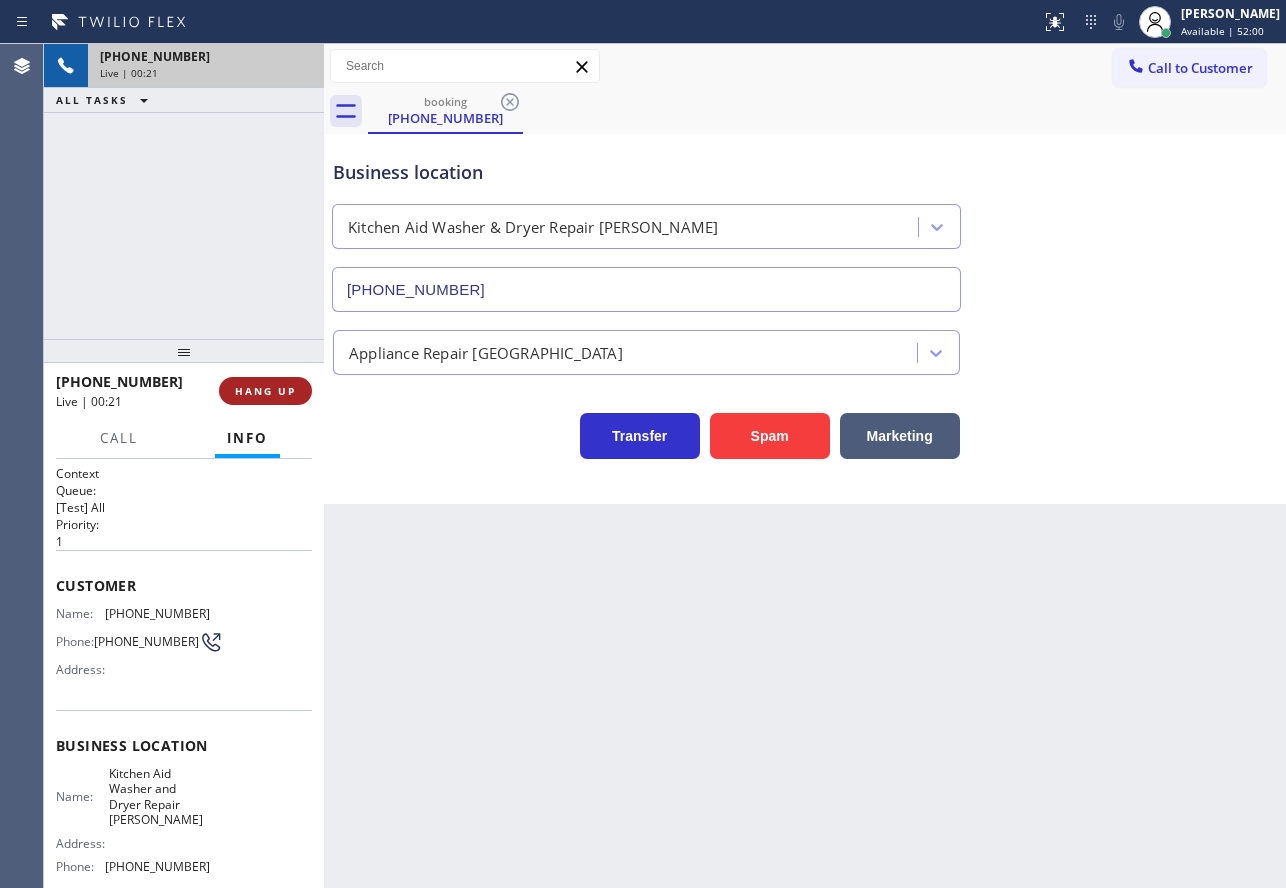 click on "HANG UP" at bounding box center [265, 391] 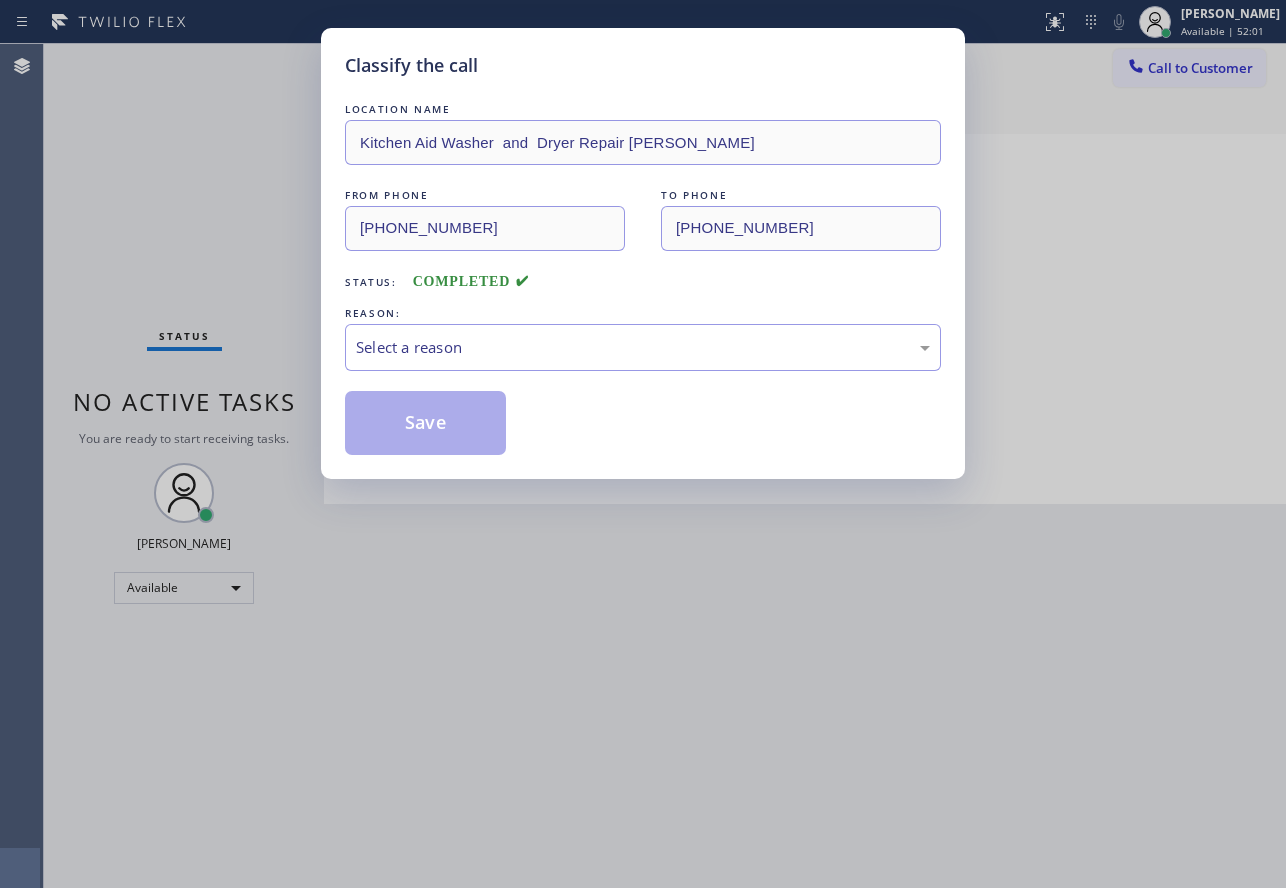 click on "Classify the call LOCATION NAME Kitchen Aid Washer  and  Dryer Repair [PERSON_NAME] FROM PHONE [PHONE_NUMBER] TO PHONE [PHONE_NUMBER] Status: COMPLETED REASON: Select a reason Save" at bounding box center (643, 444) 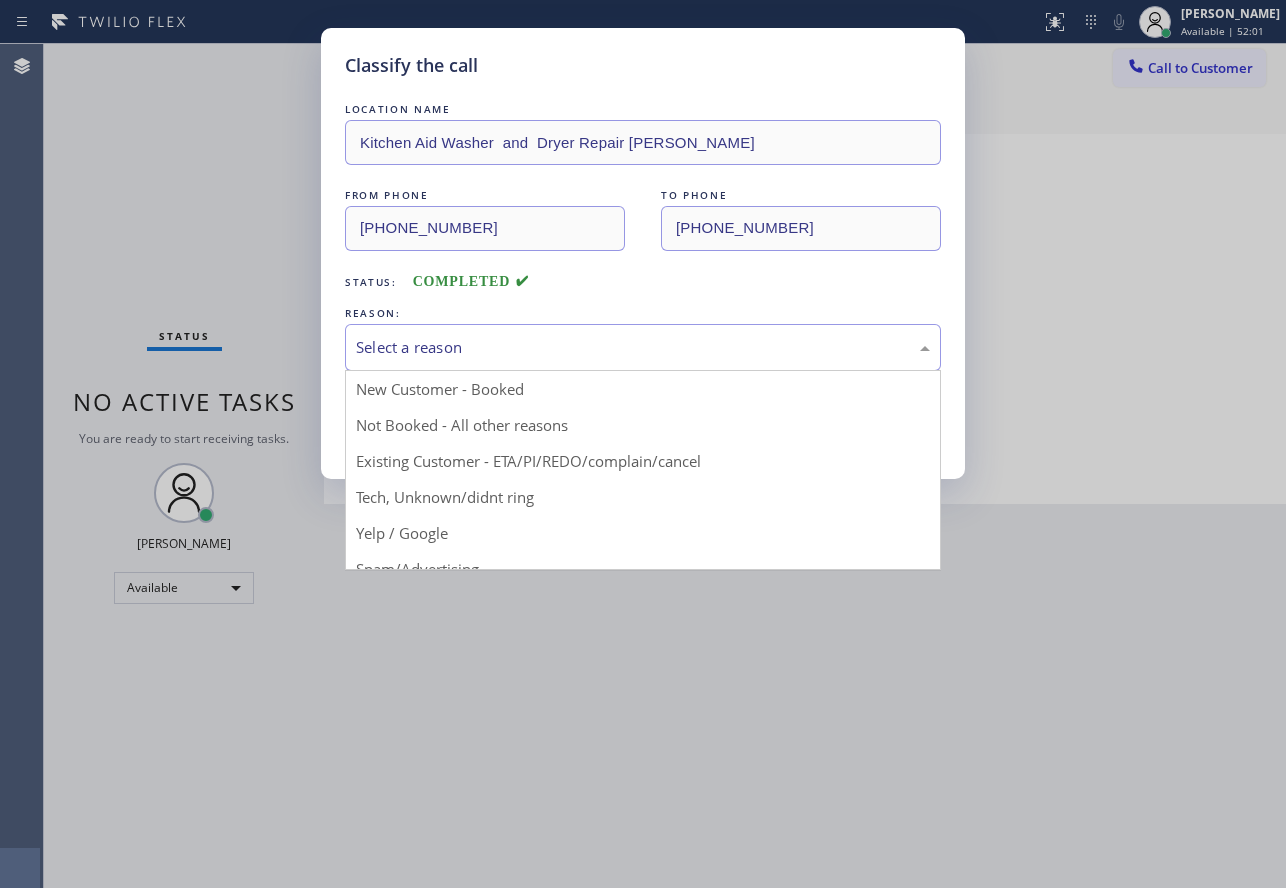 click on "Select a reason" at bounding box center [643, 347] 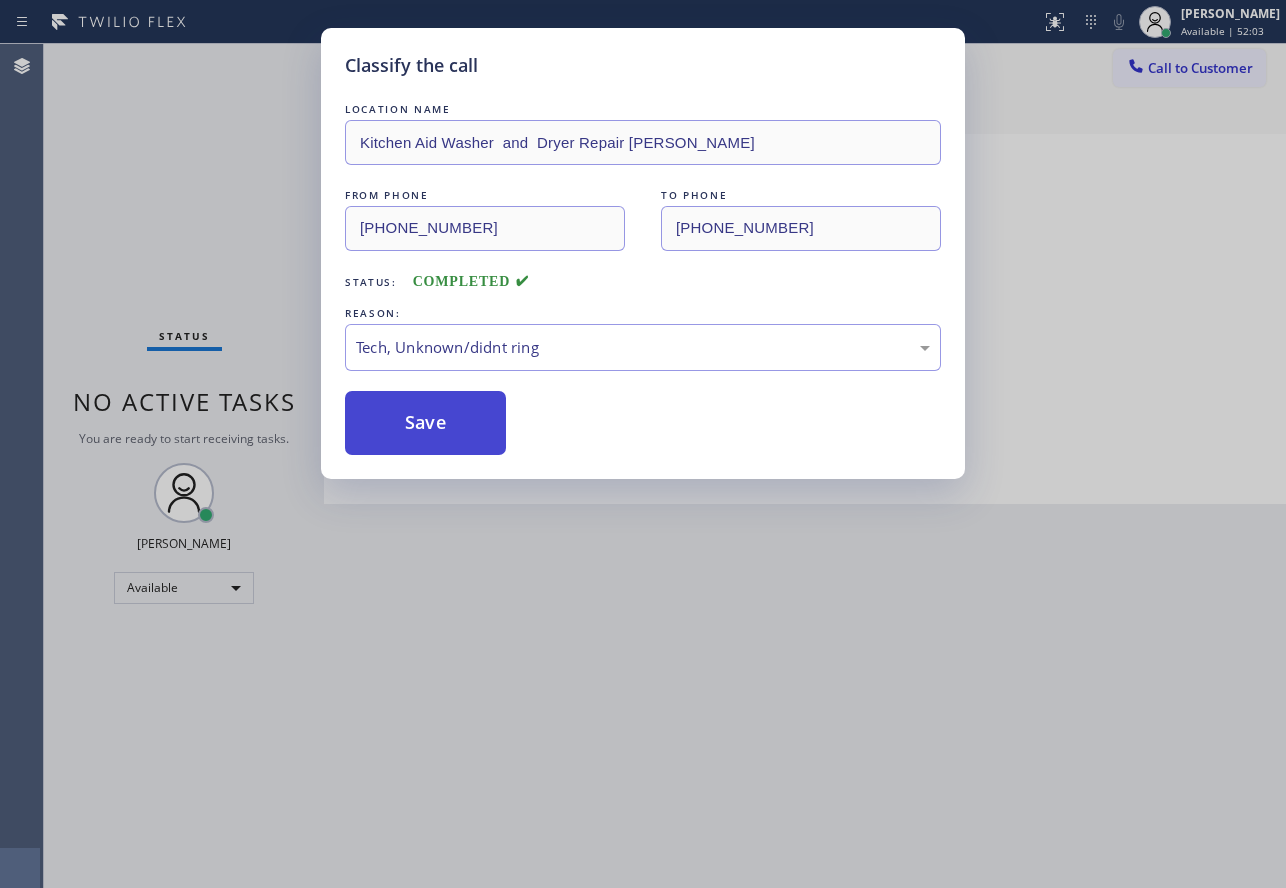 click on "Save" at bounding box center [425, 423] 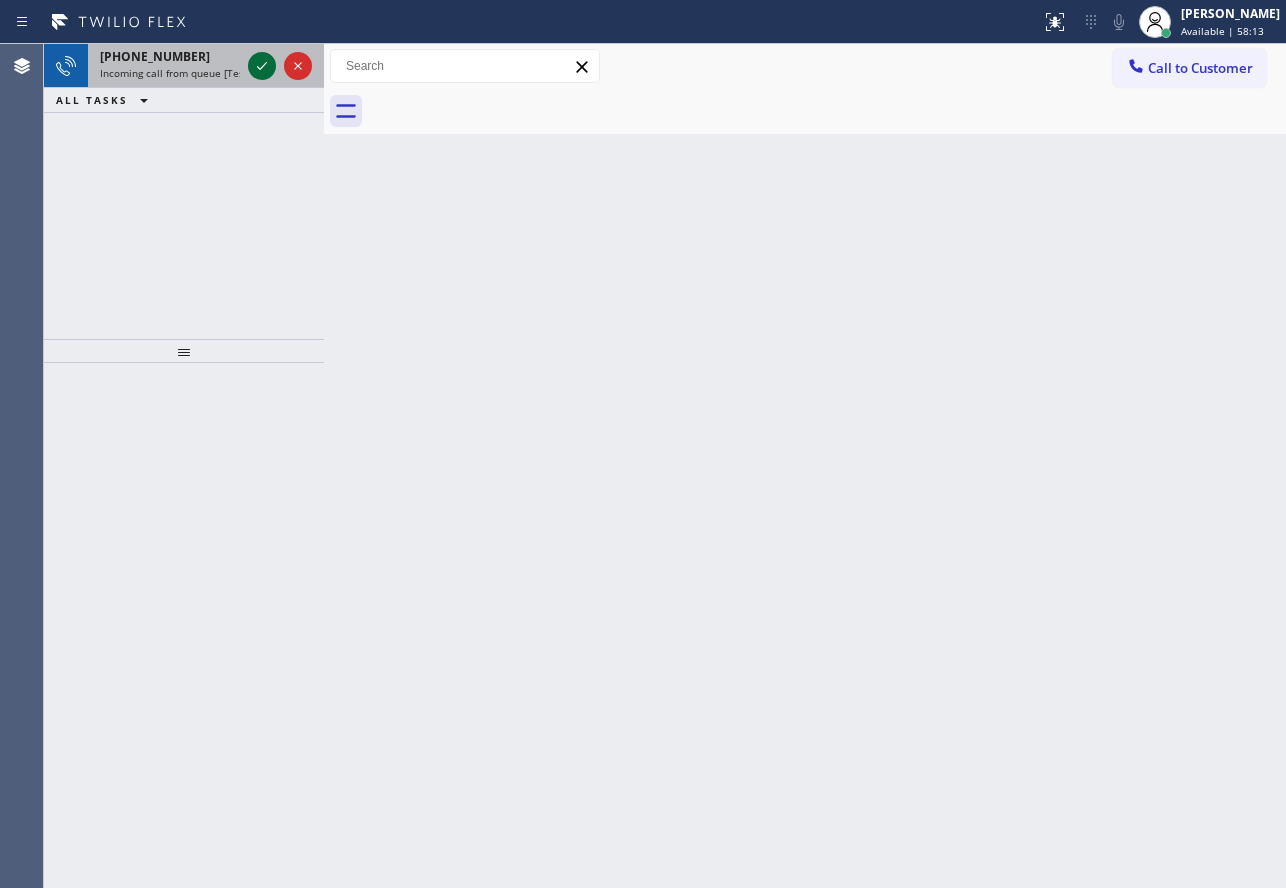 click 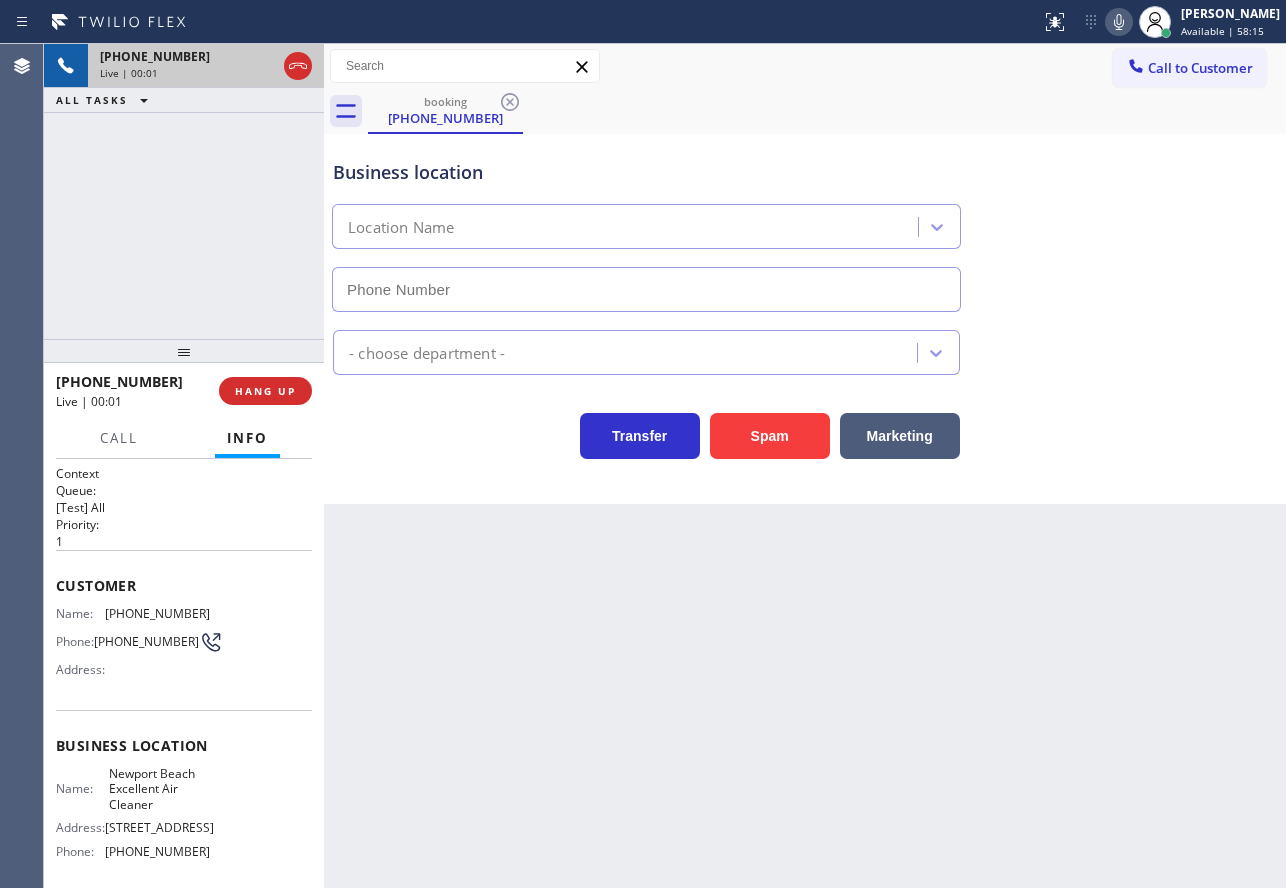 type on "[PHONE_NUMBER]" 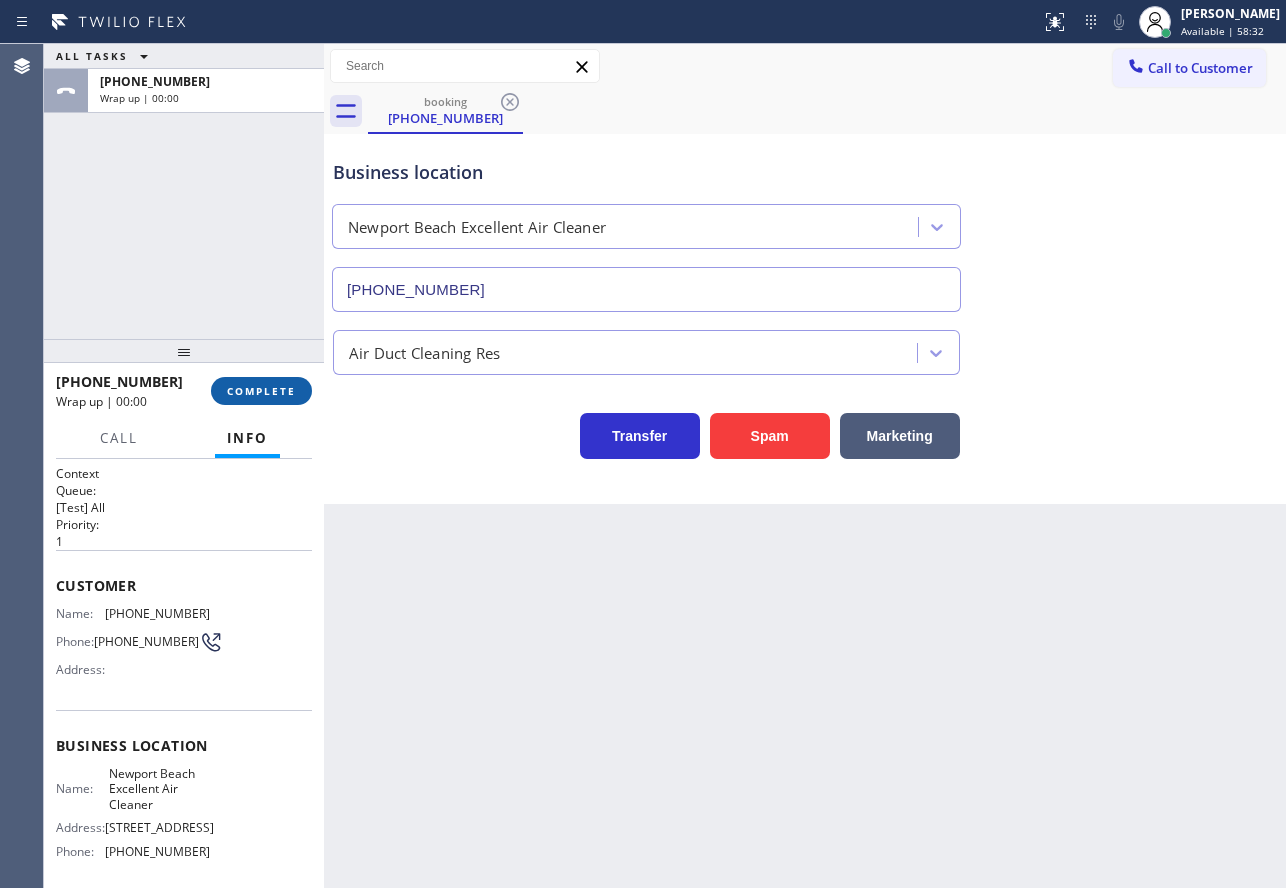 click on "COMPLETE" at bounding box center [261, 391] 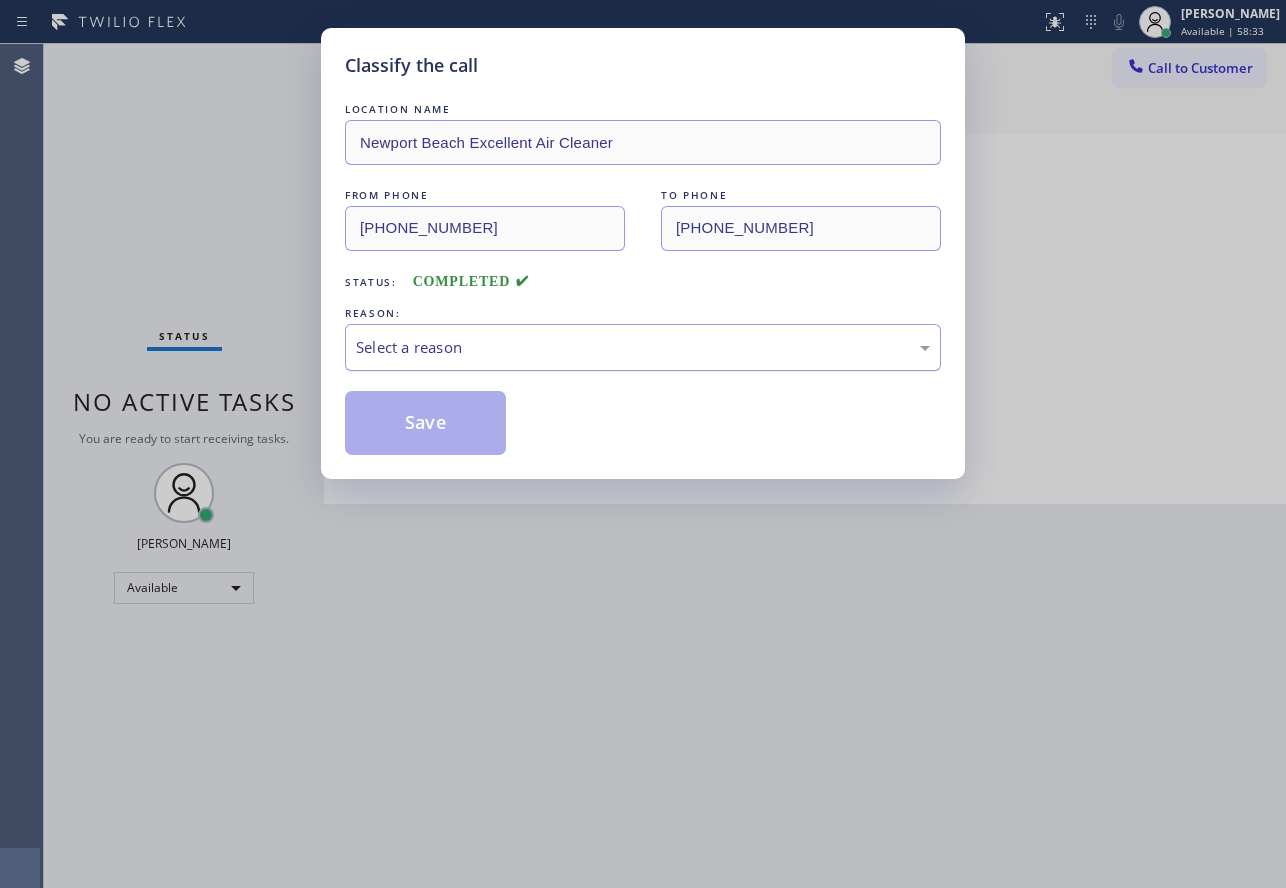 click on "Select a reason" at bounding box center (643, 347) 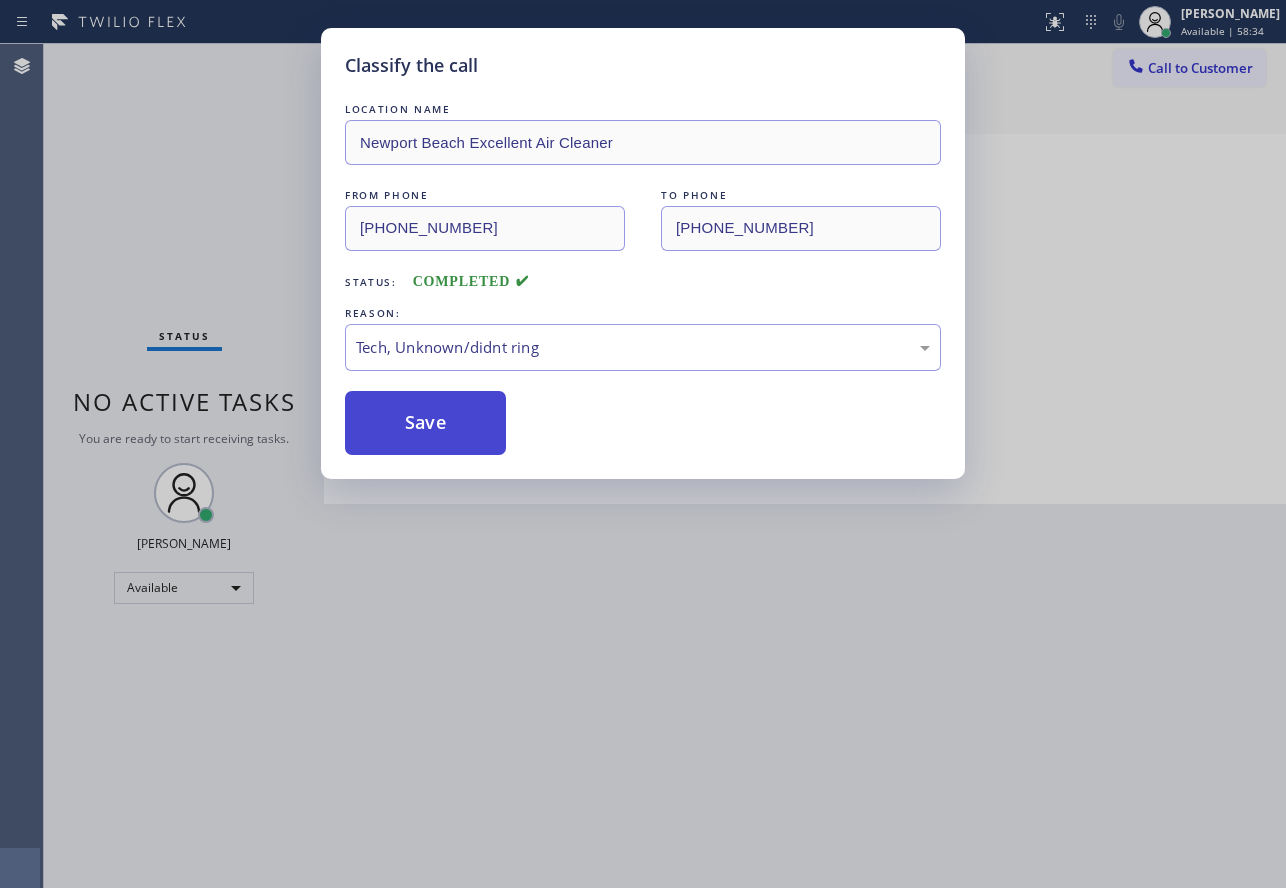 click on "Save" at bounding box center [425, 423] 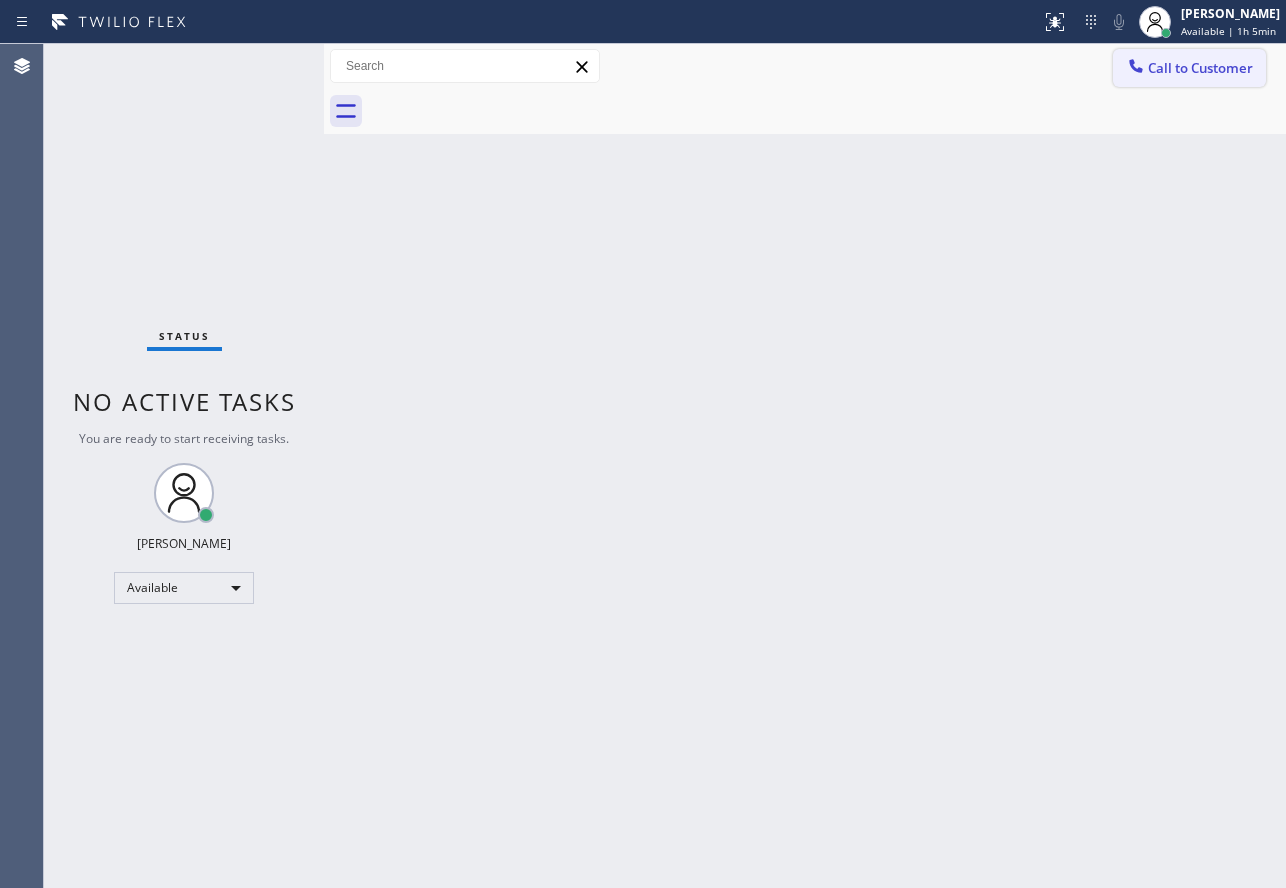 click on "Call to Customer" at bounding box center (1200, 68) 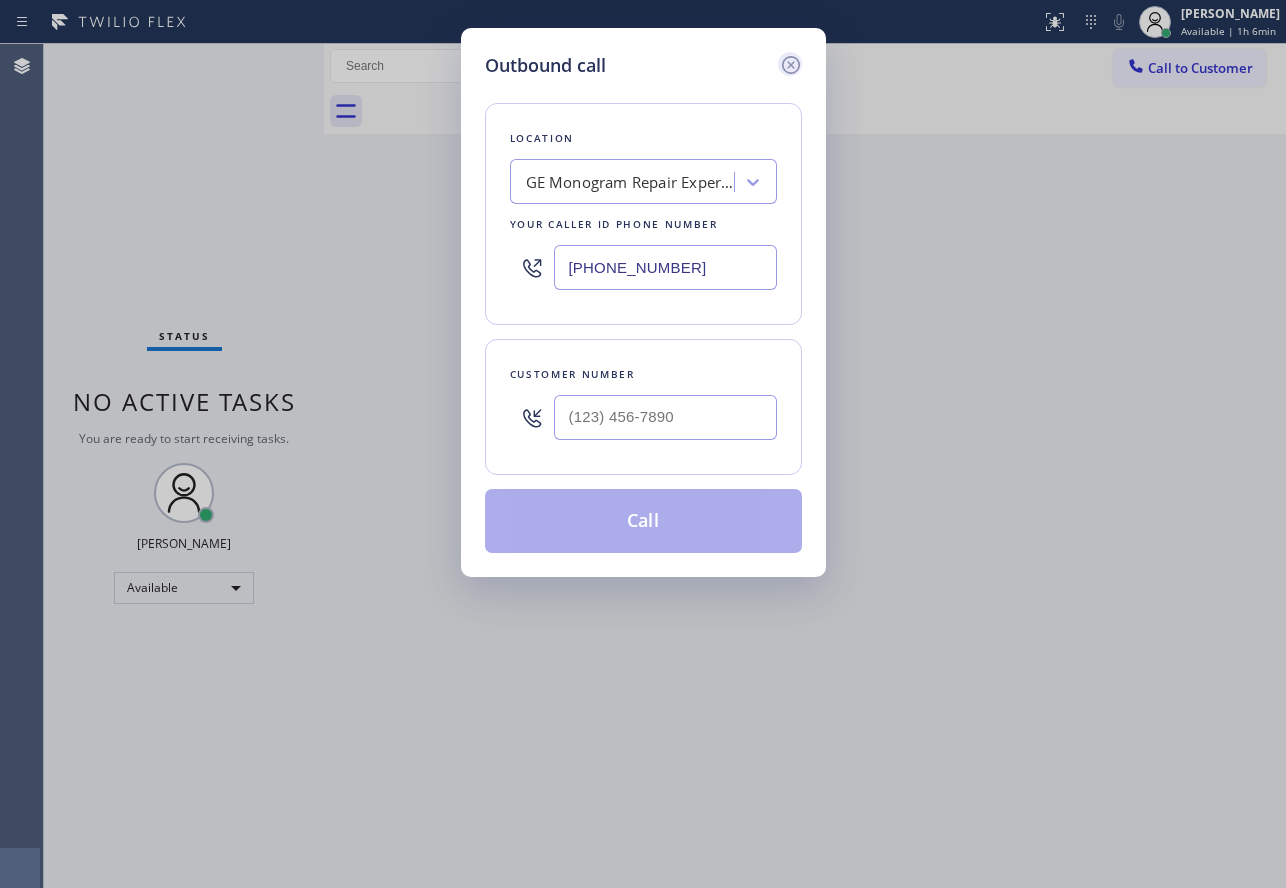 click 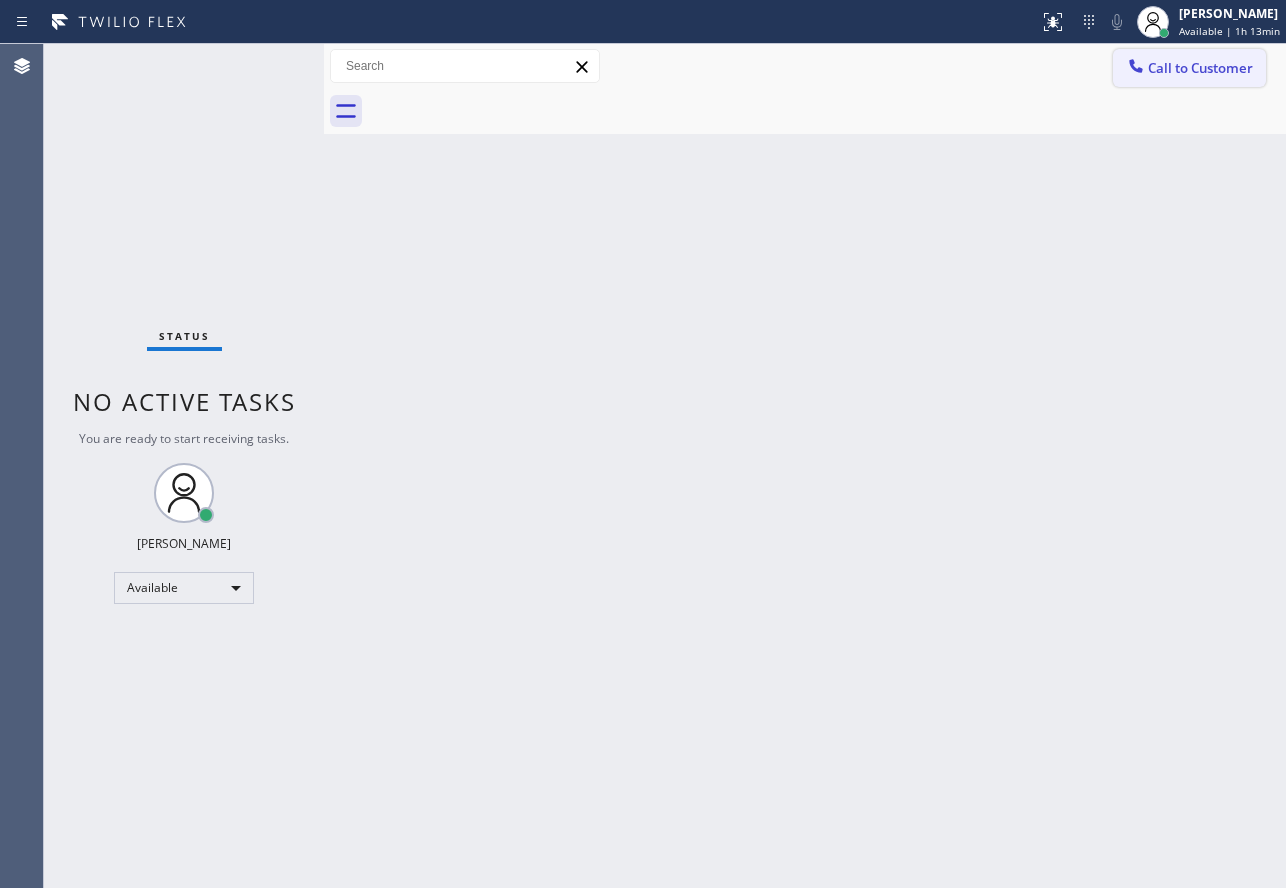 click on "Call to Customer" at bounding box center [1200, 68] 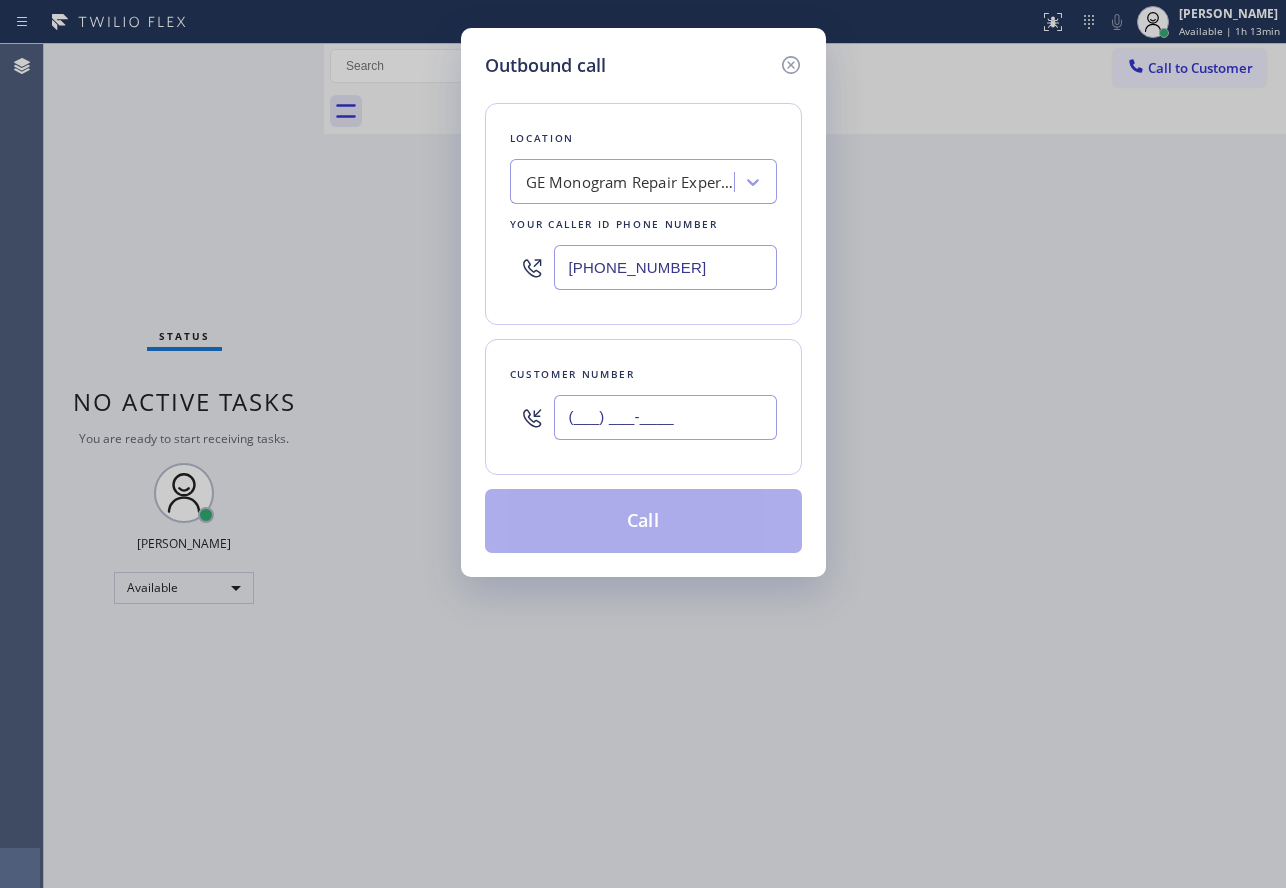 click on "(___) ___-____" at bounding box center [665, 417] 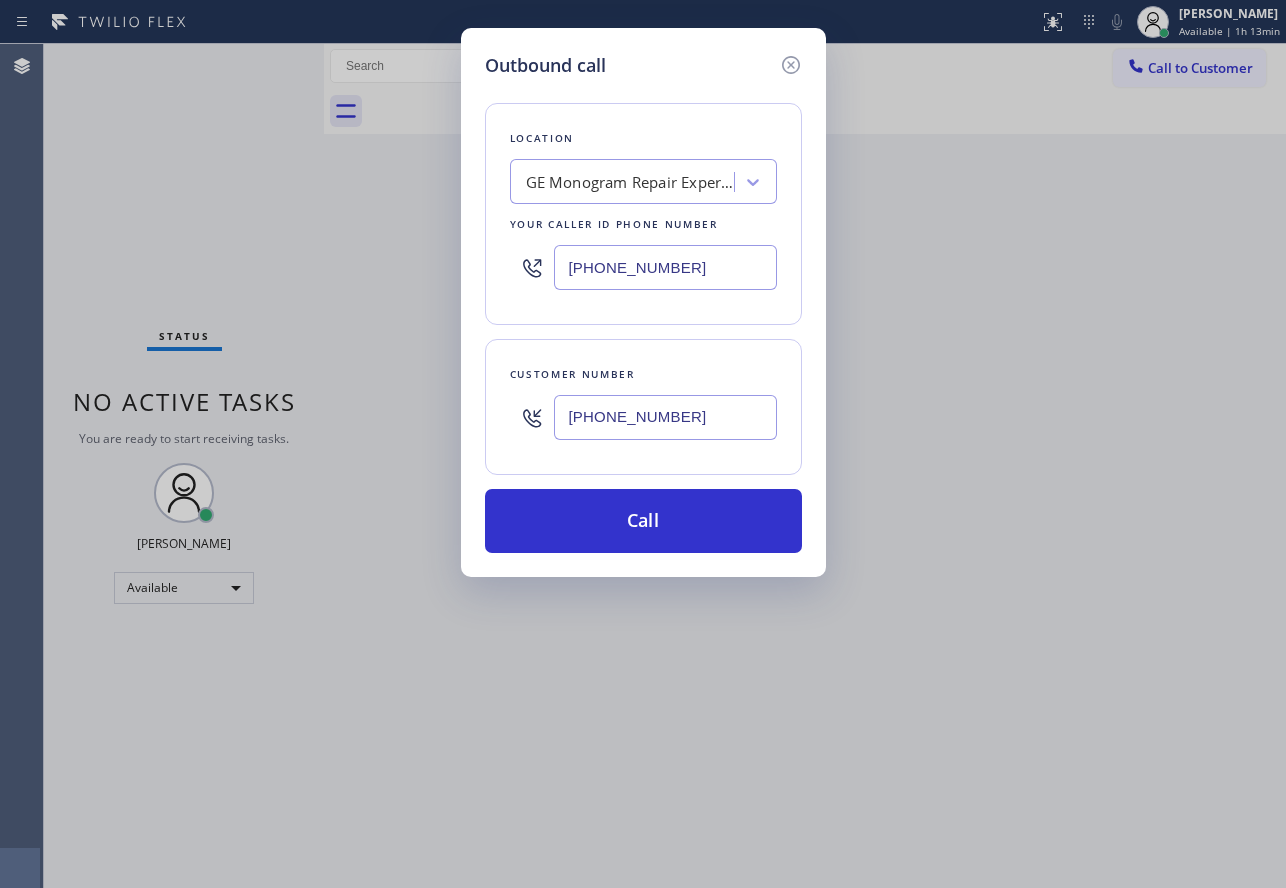 type on "[PHONE_NUMBER]" 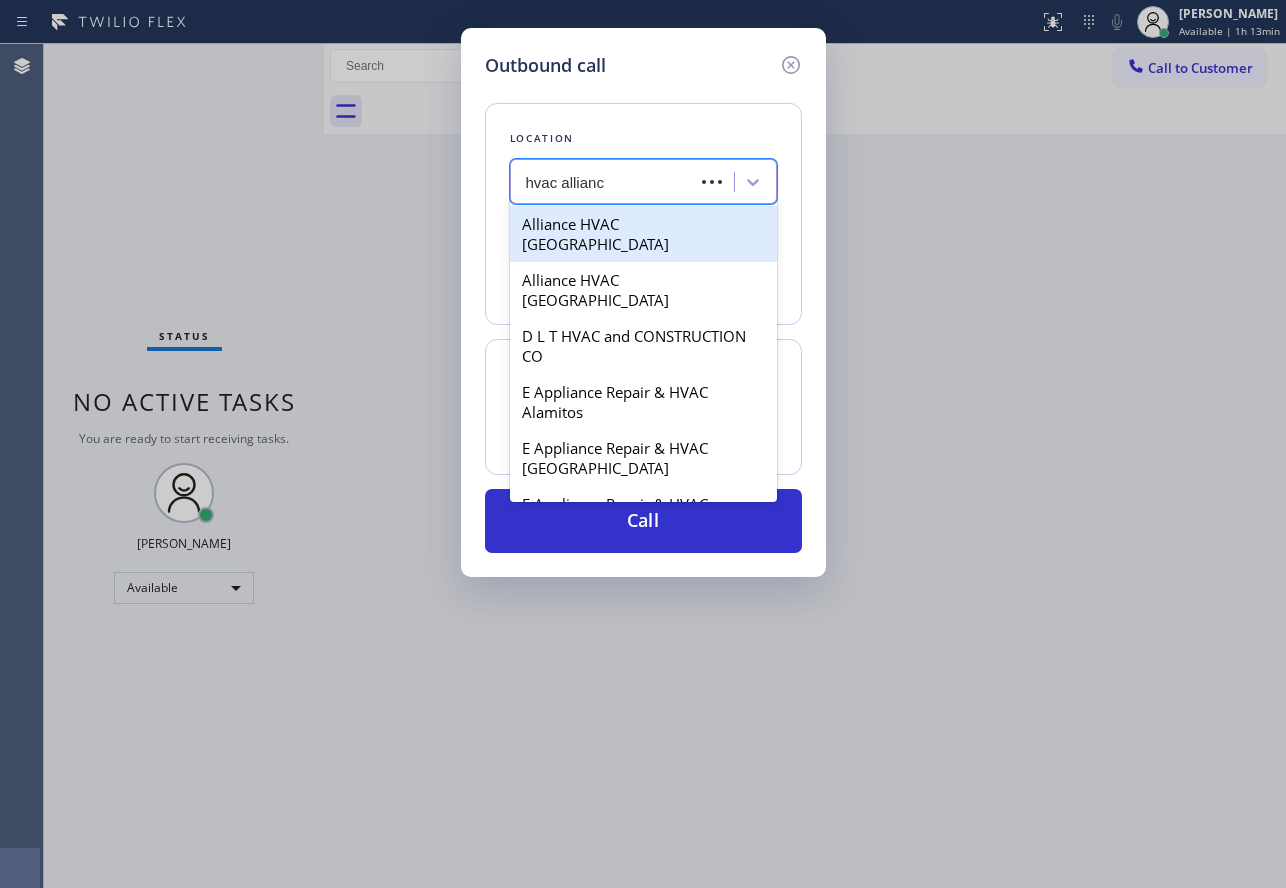 type on "hvac alliance" 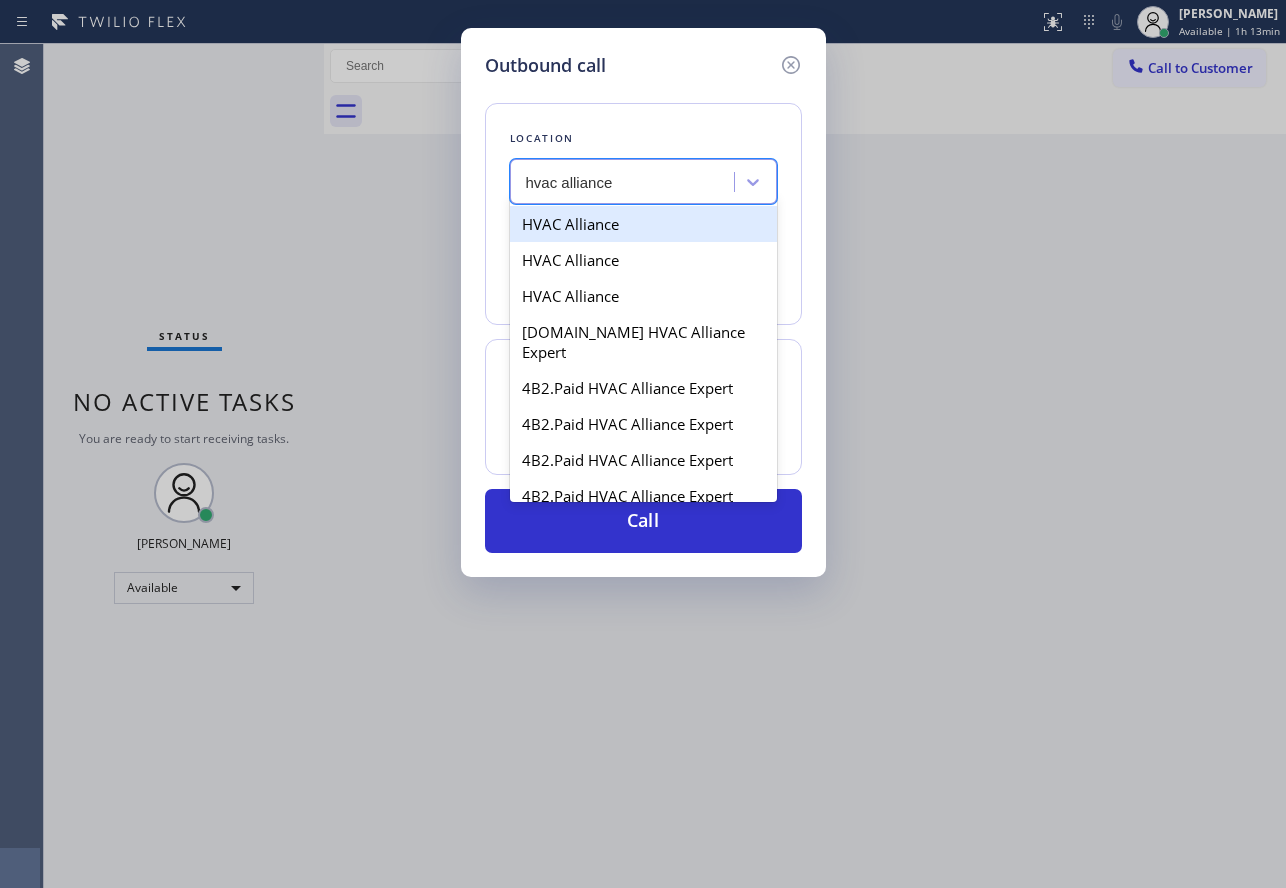 click on "HVAC Alliance" at bounding box center [643, 224] 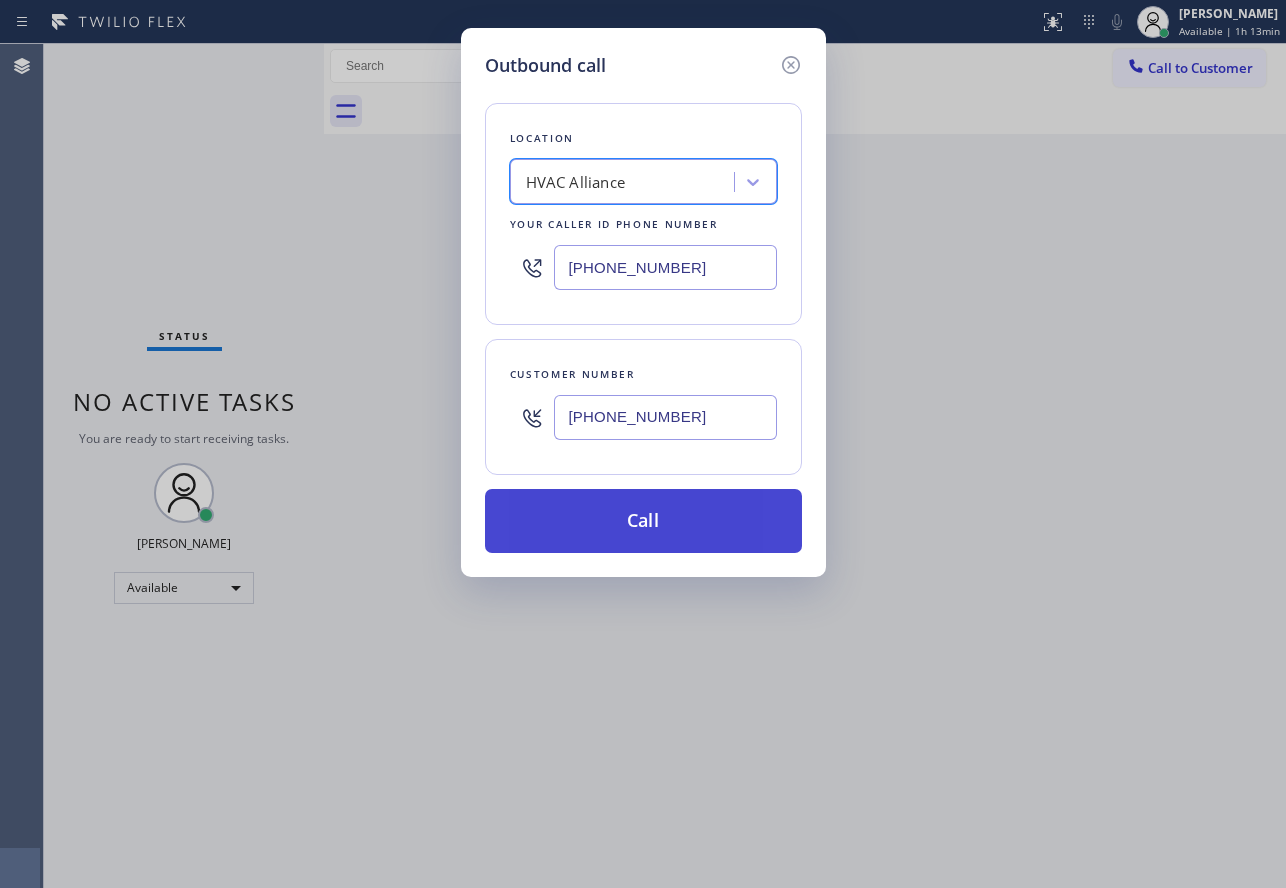 click on "Call" at bounding box center [643, 521] 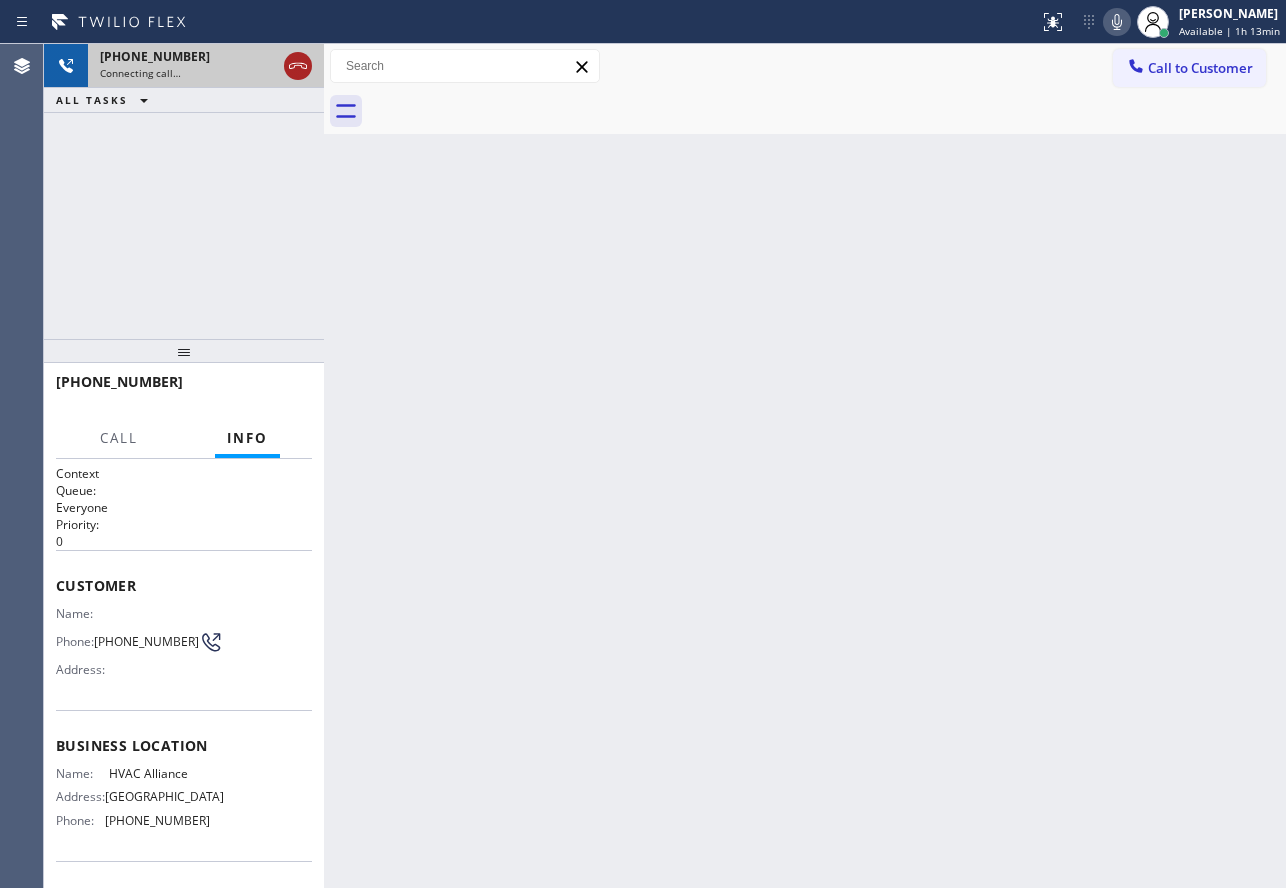click 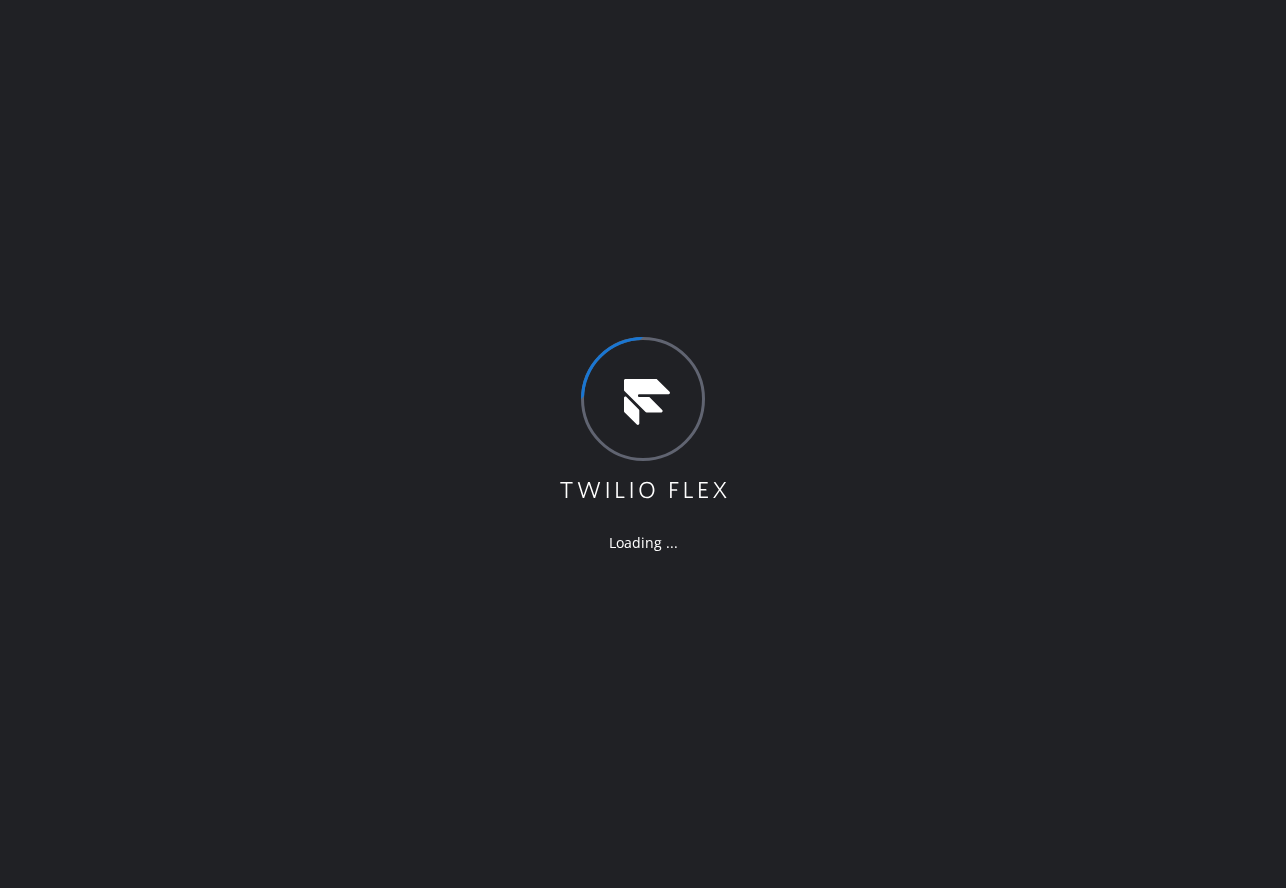 scroll, scrollTop: 0, scrollLeft: 0, axis: both 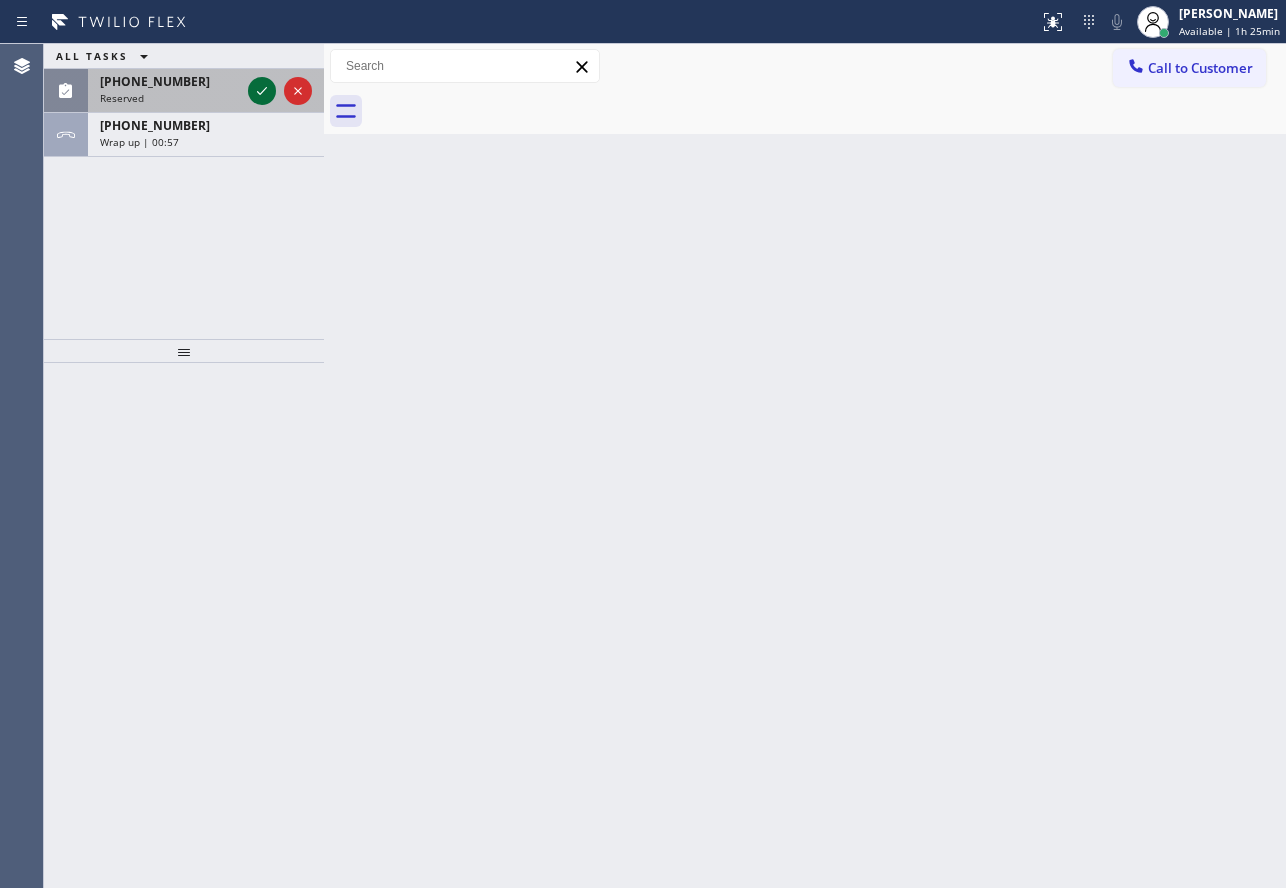 click 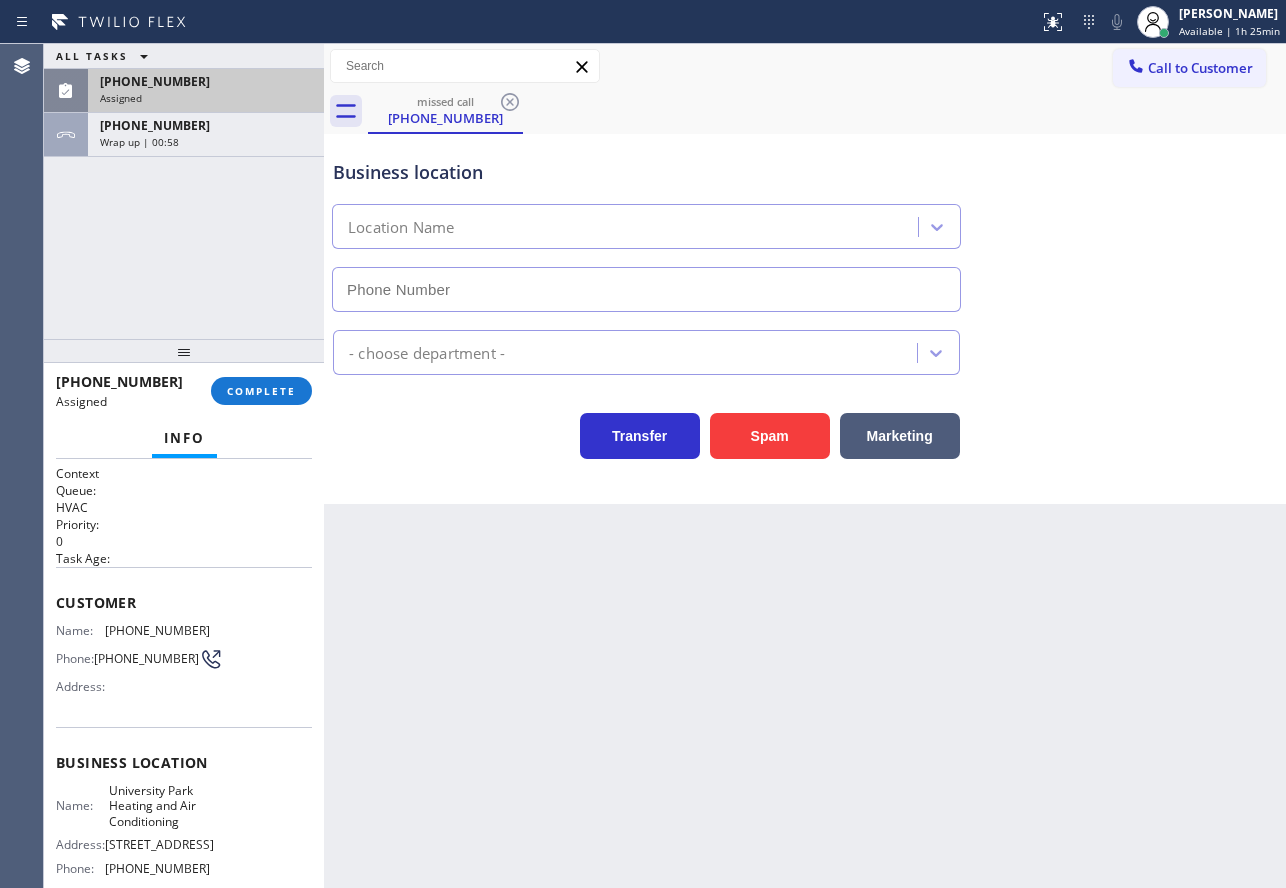click on "Info" at bounding box center (184, 439) 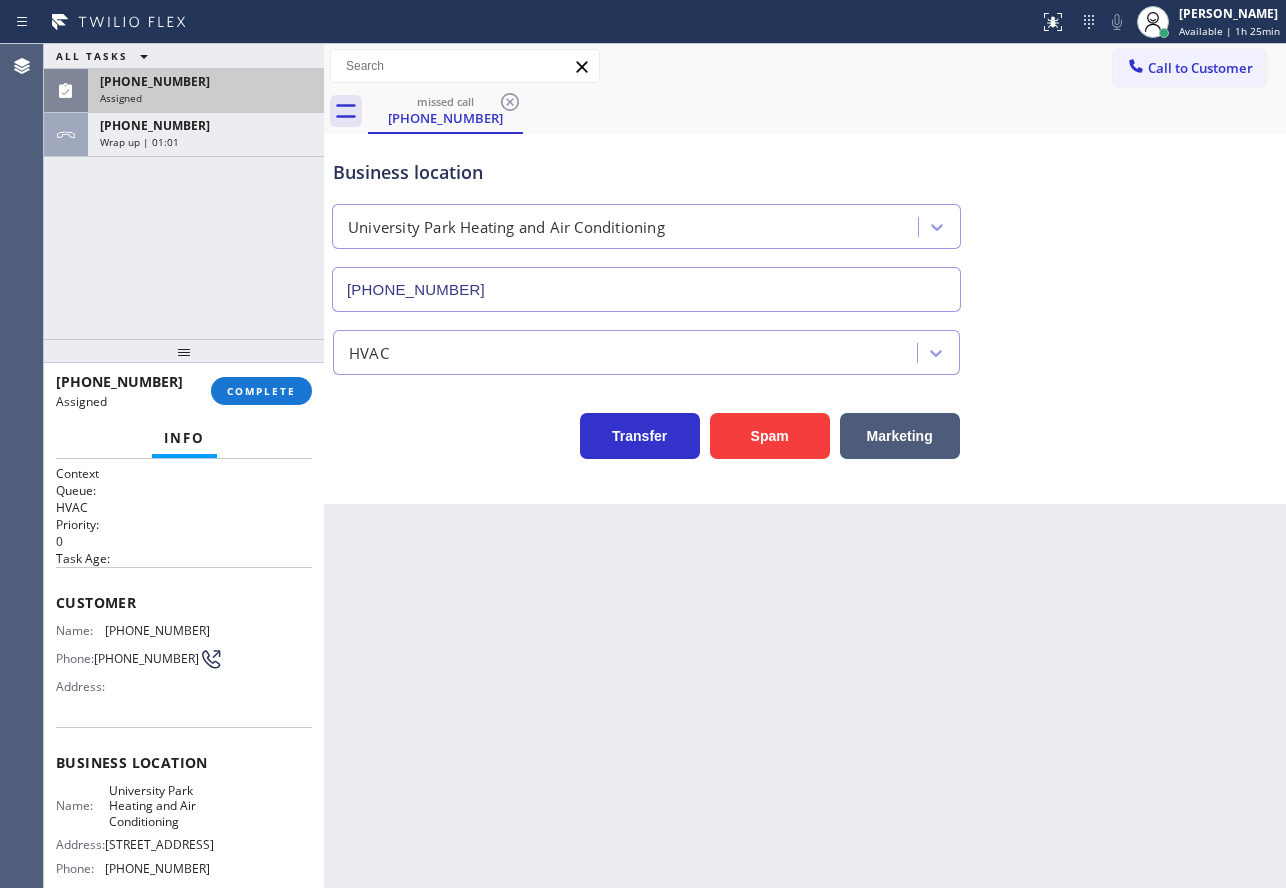 scroll, scrollTop: 100, scrollLeft: 0, axis: vertical 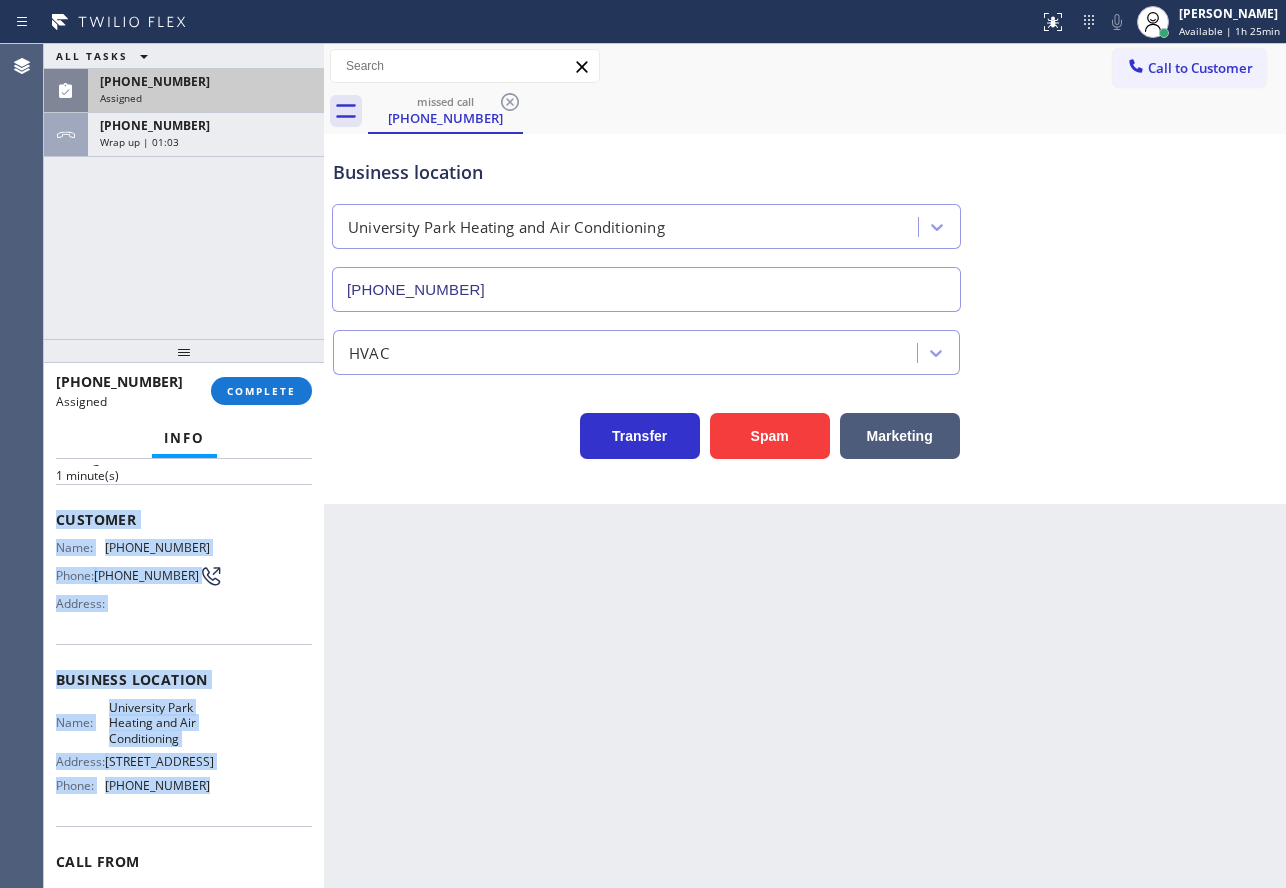 drag, startPoint x: 200, startPoint y: 799, endPoint x: 49, endPoint y: 505, distance: 330.51022 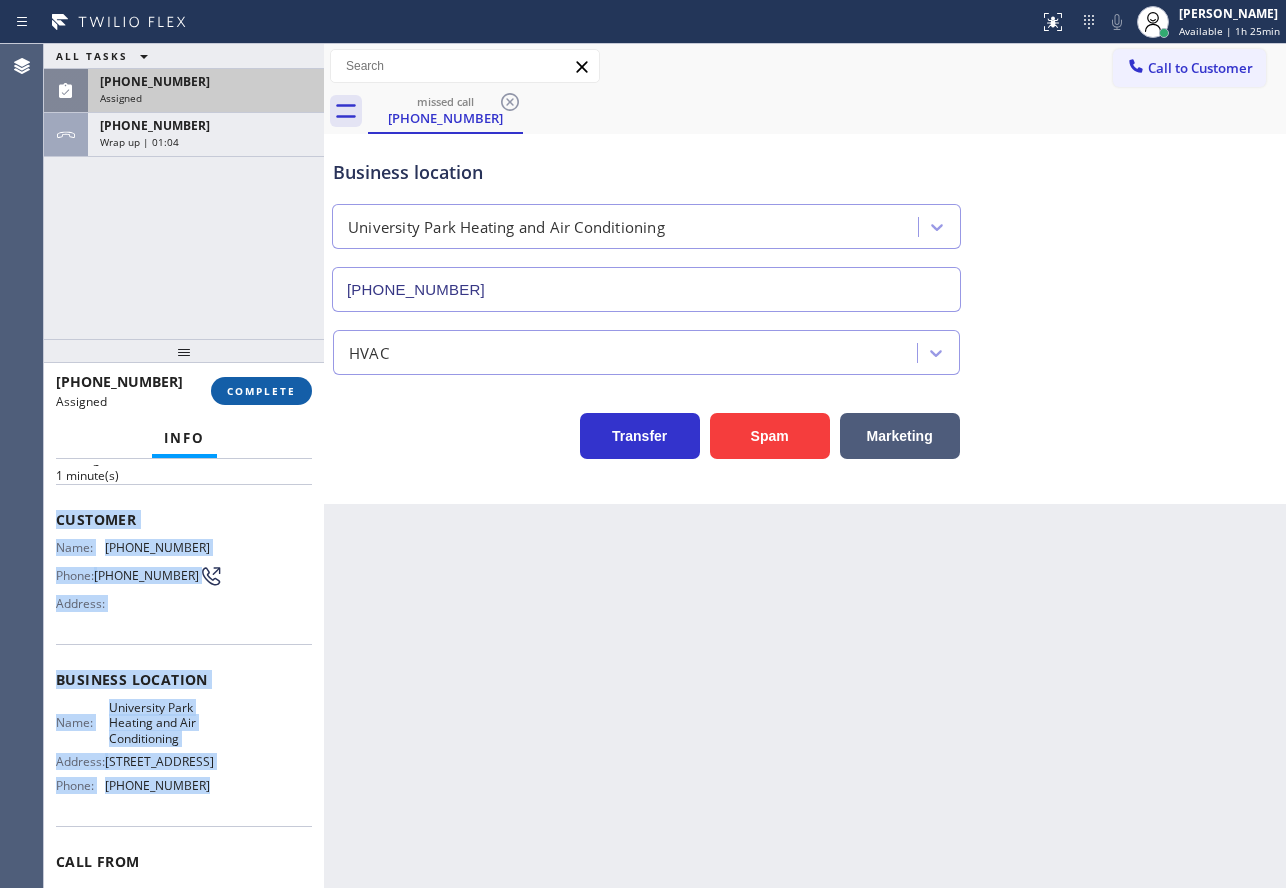 click on "COMPLETE" at bounding box center (261, 391) 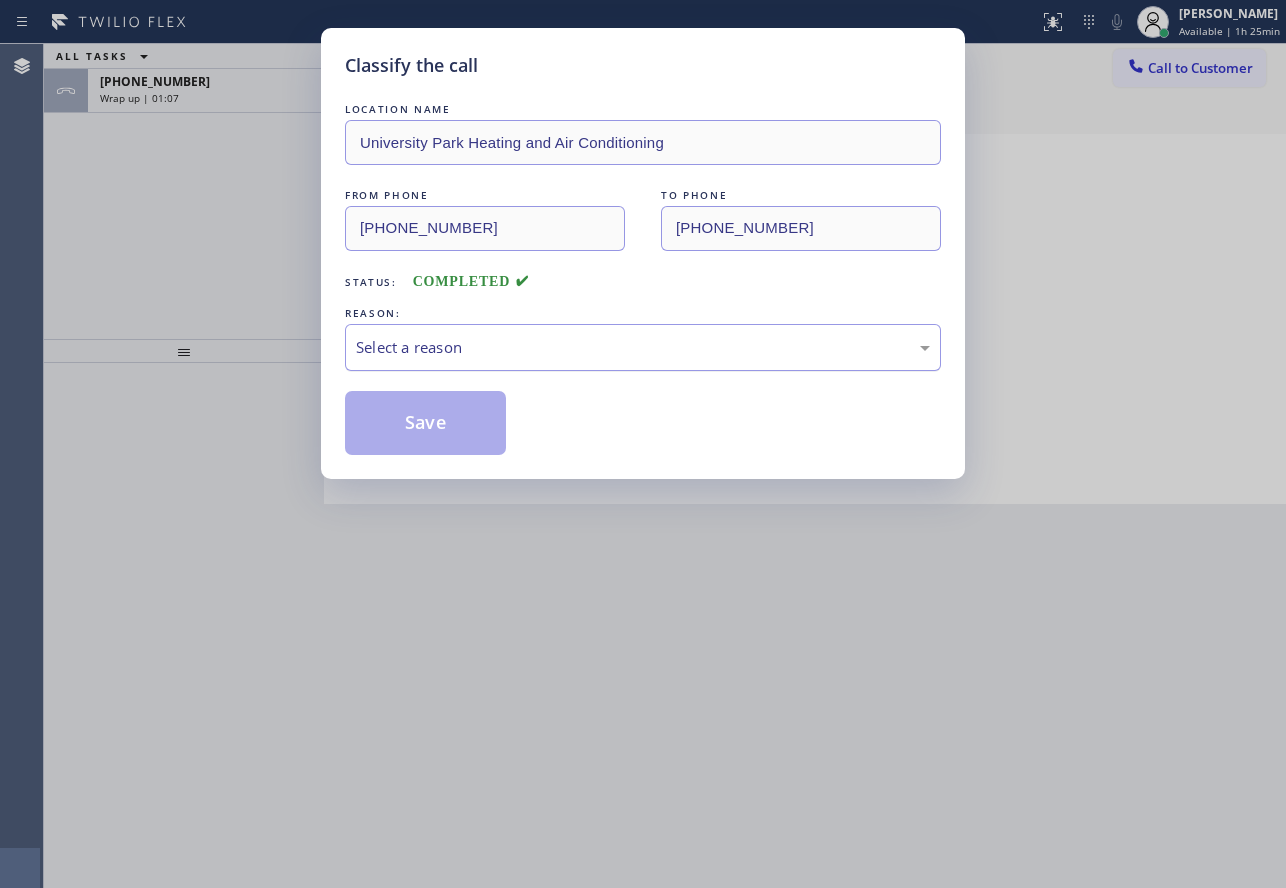 click on "Select a reason" at bounding box center (643, 347) 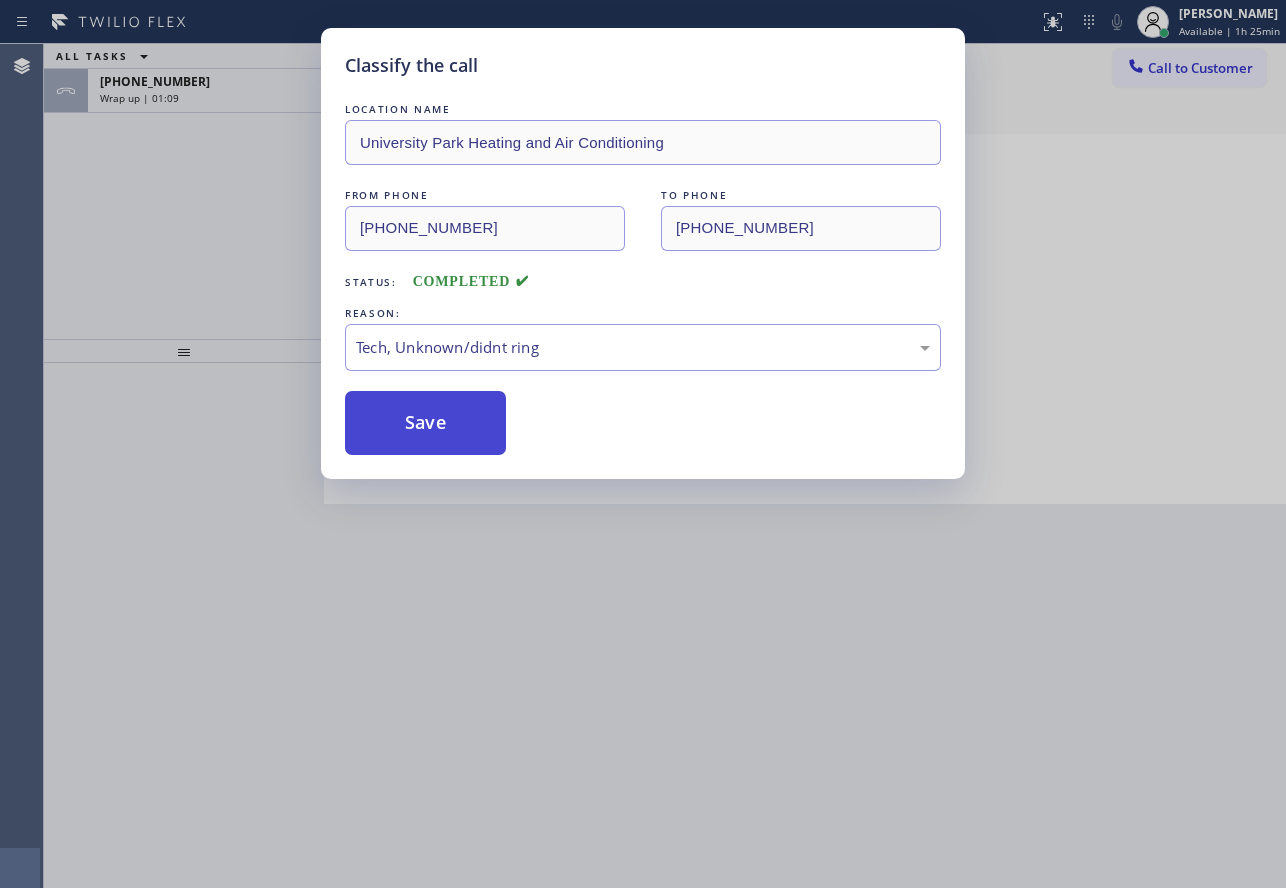 click on "Save" at bounding box center (425, 423) 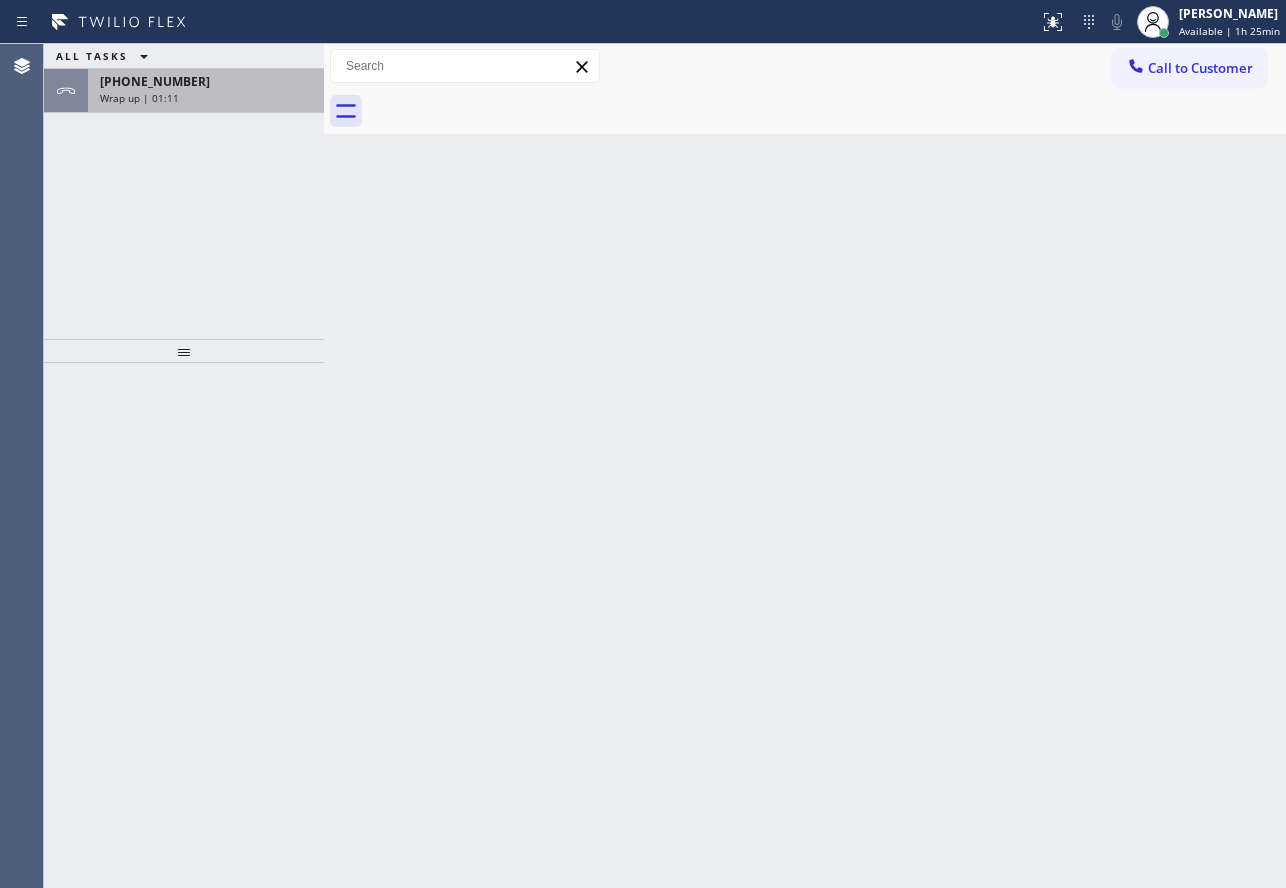 click on "[PHONE_NUMBER]" at bounding box center [206, 81] 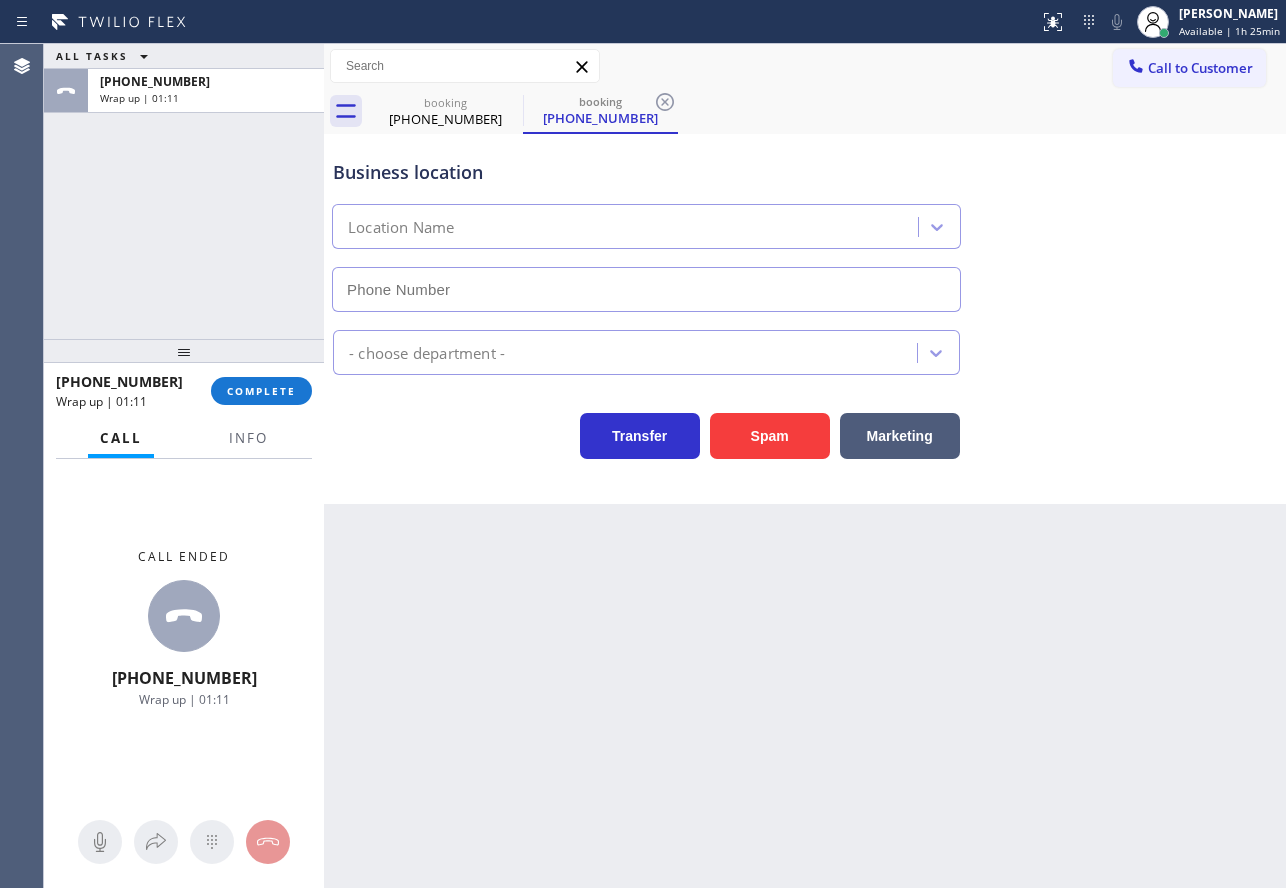 type on "[PHONE_NUMBER]" 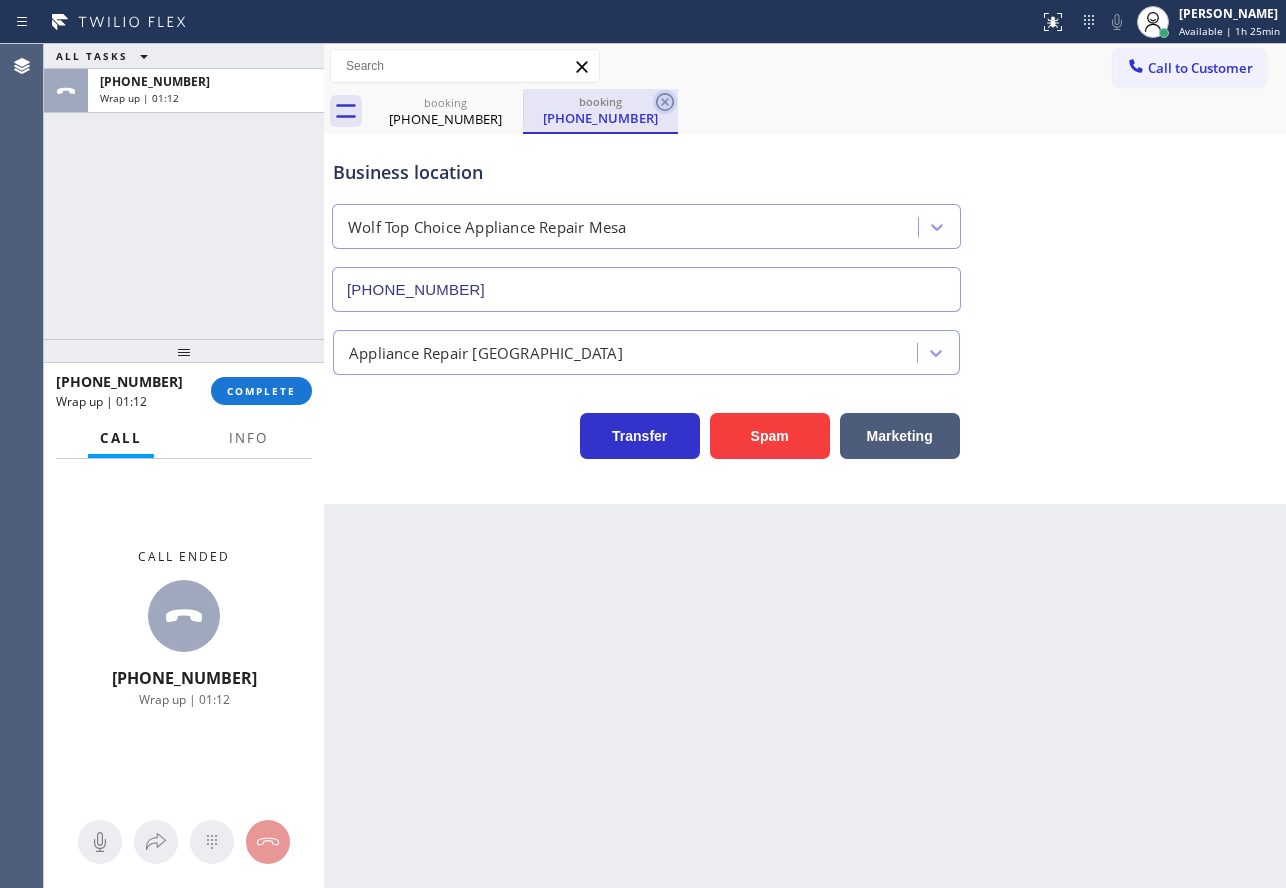 type on "[PHONE_NUMBER]" 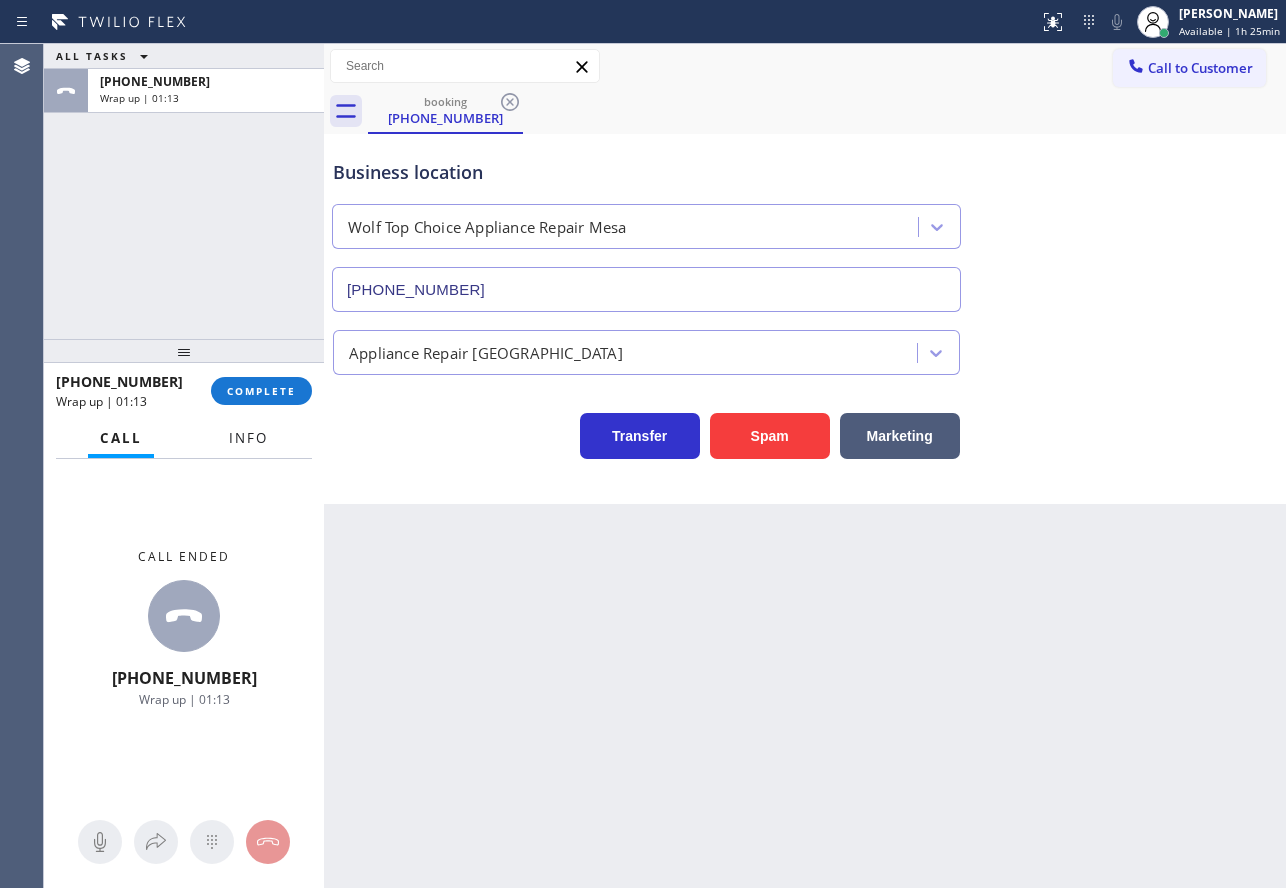 click on "Info" at bounding box center [248, 438] 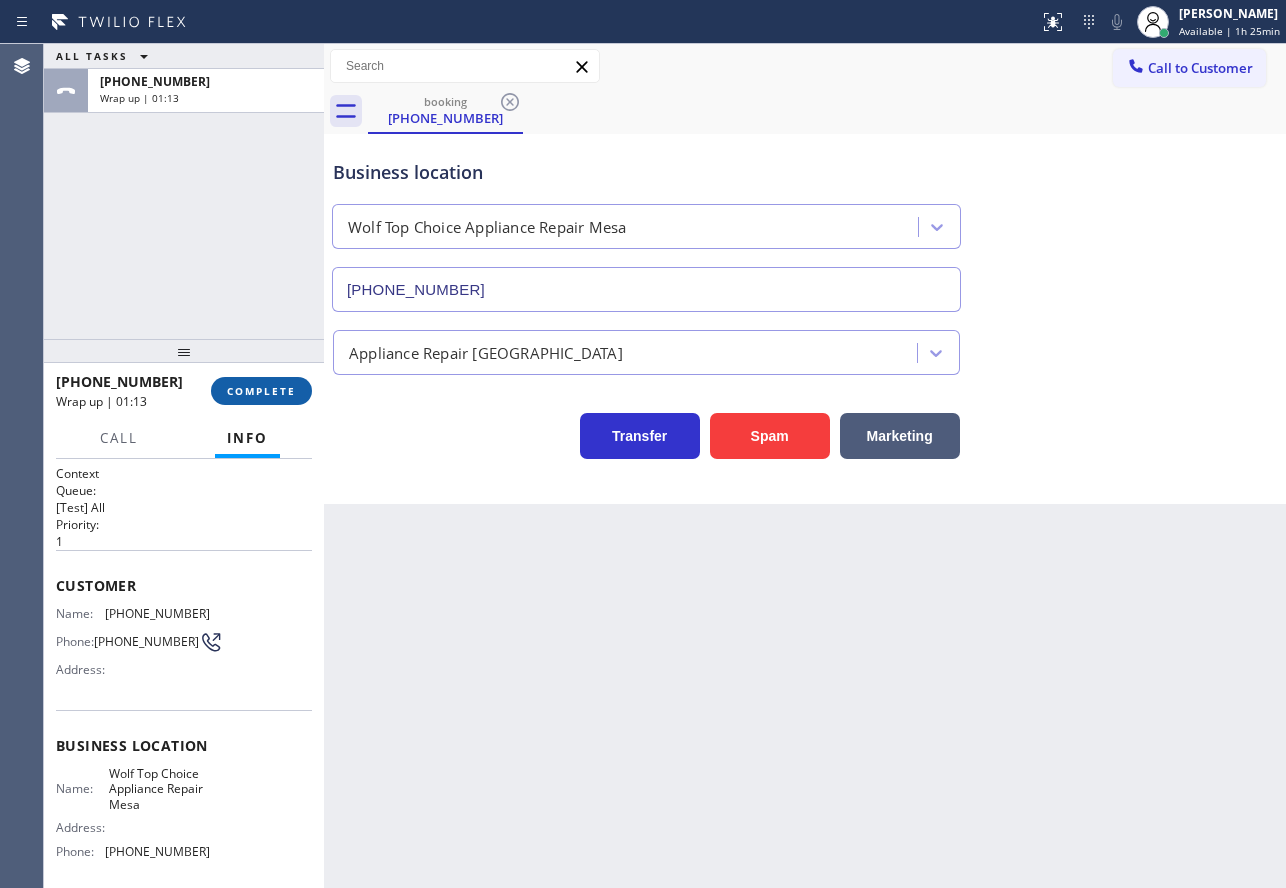 click on "COMPLETE" at bounding box center [261, 391] 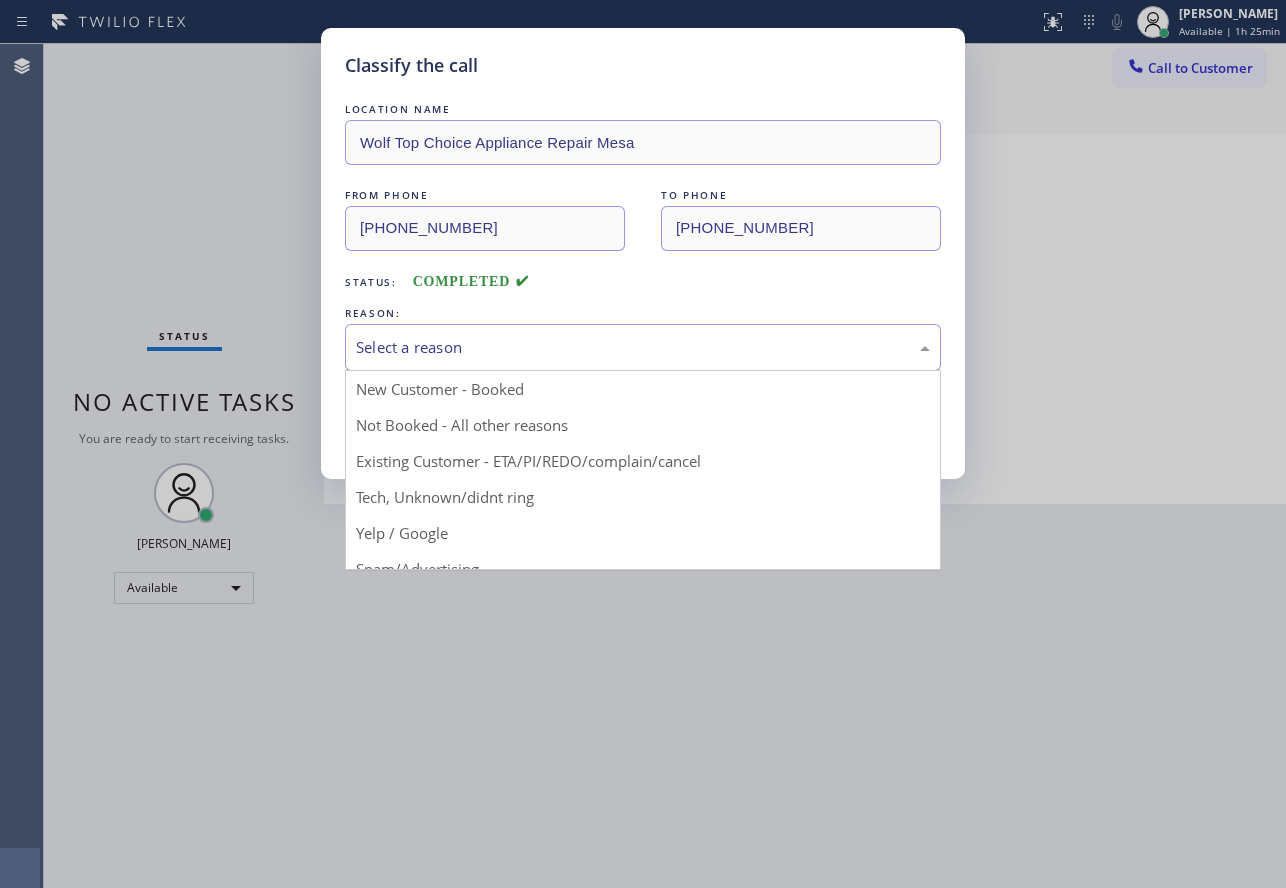 click on "Select a reason" at bounding box center [643, 347] 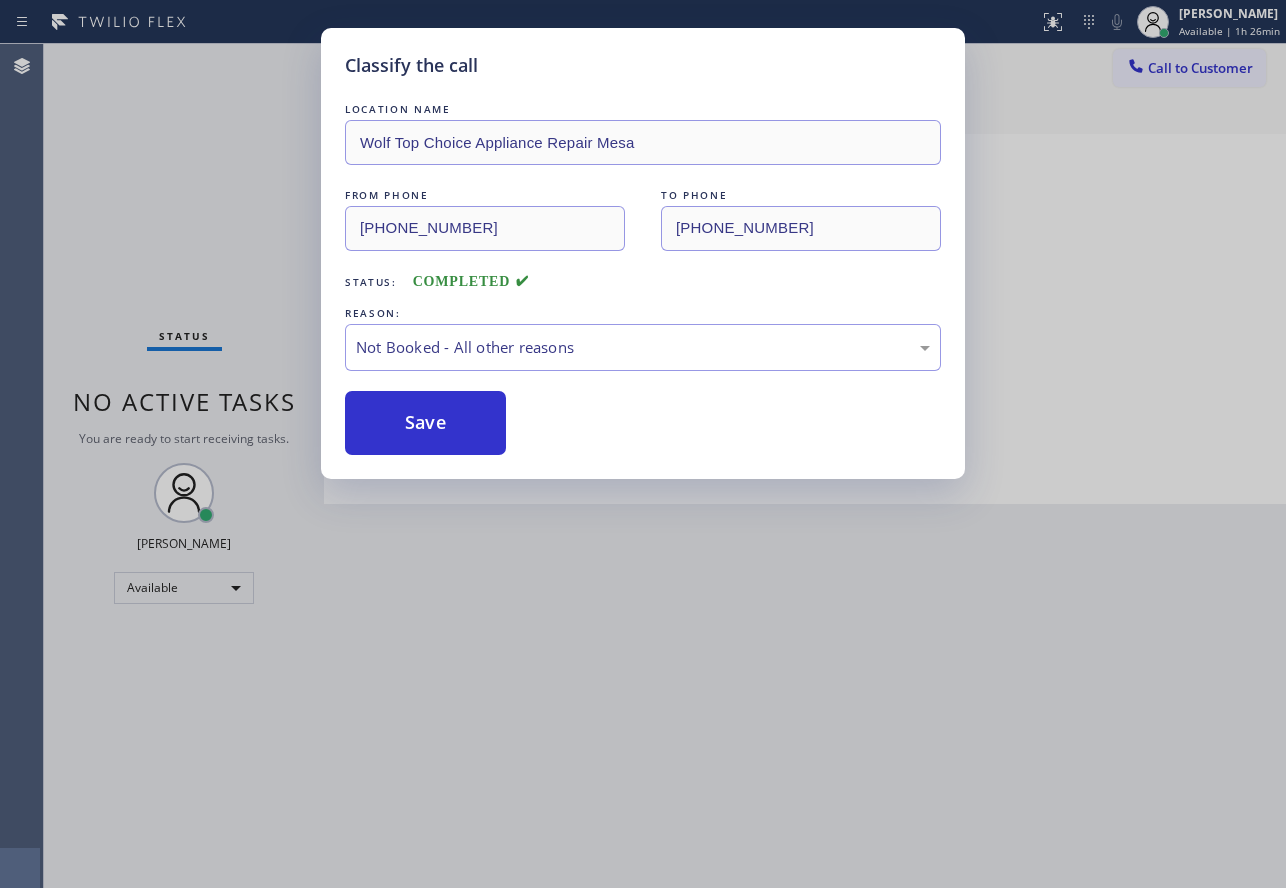 click on "Save" at bounding box center (425, 423) 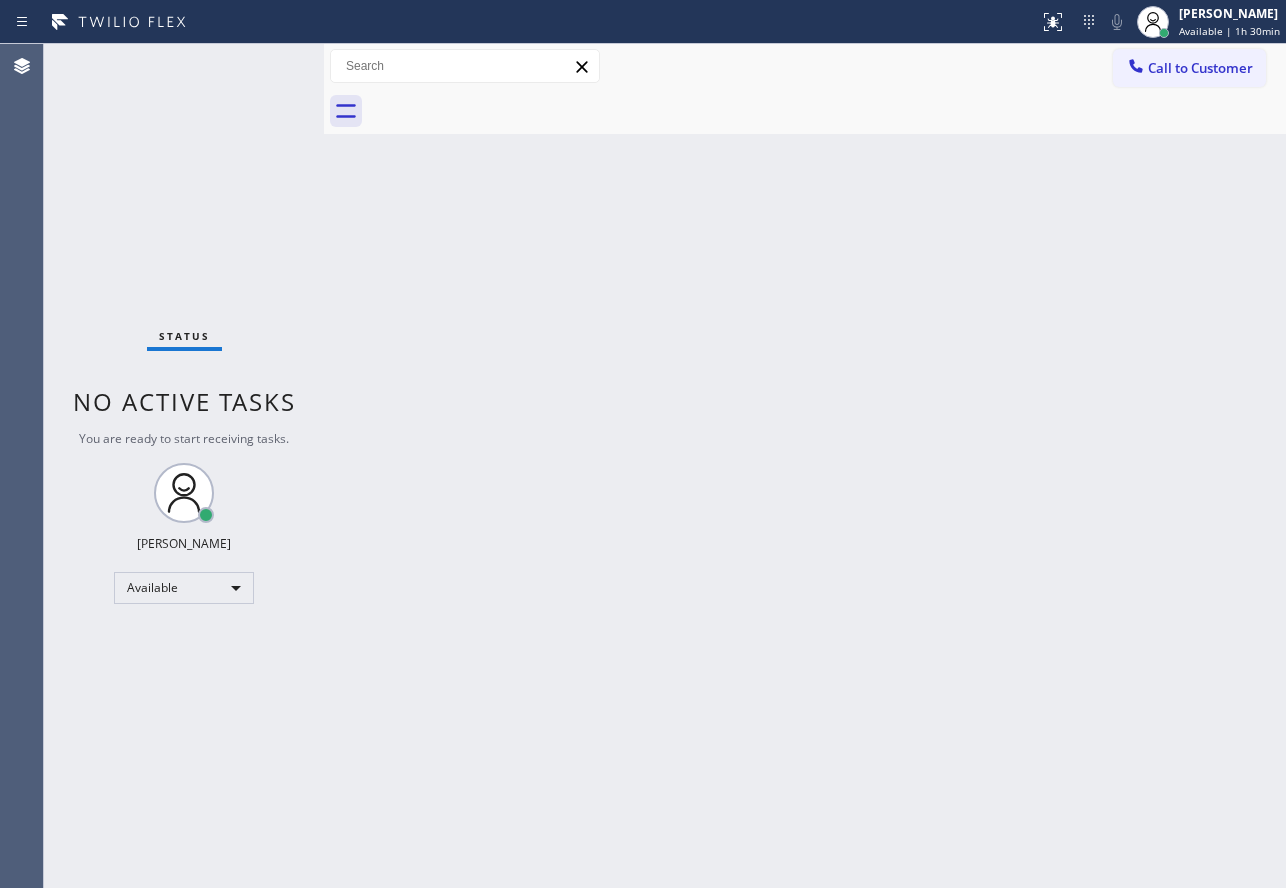 click on "Back to Dashboard Change Sender ID Customers Technicians Select a contact Outbound call Technician Search Technician Your caller id phone number Your caller id phone number Call Technician info Name   Phone none Address none Change Sender ID HVAC [PHONE_NUMBER] 5 Star Appliance [PHONE_NUMBER] Appliance Repair [PHONE_NUMBER] Plumbing [PHONE_NUMBER] Air Duct Cleaning [PHONE_NUMBER]  Electricians [PHONE_NUMBER] Cancel Change Check personal SMS Reset Change No tabs Call to Customer Outbound call Location Search location Your caller id phone number Customer number Call Outbound call Technician Search Technician Your caller id phone number Your caller id phone number Call" at bounding box center [805, 466] 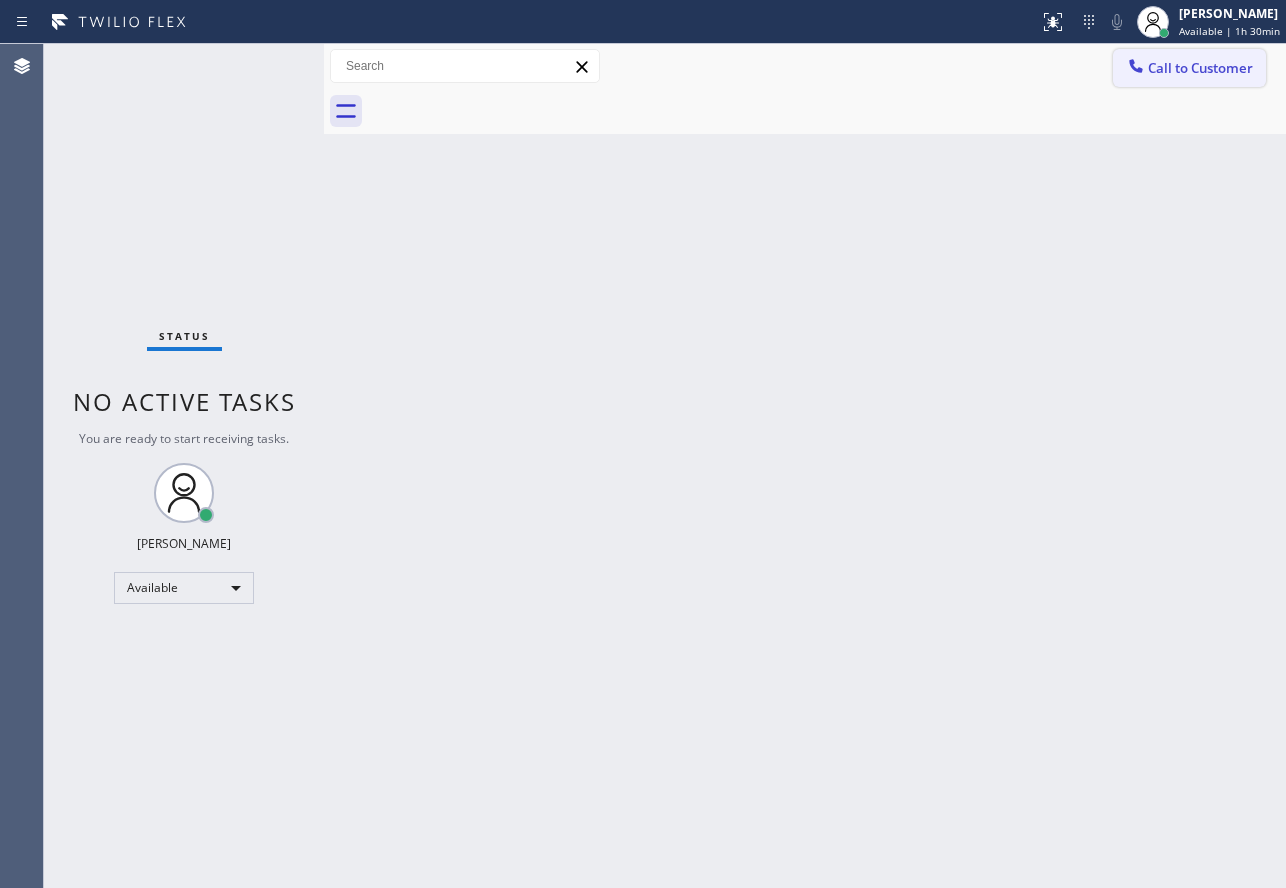 click on "Call to Customer" at bounding box center (1200, 68) 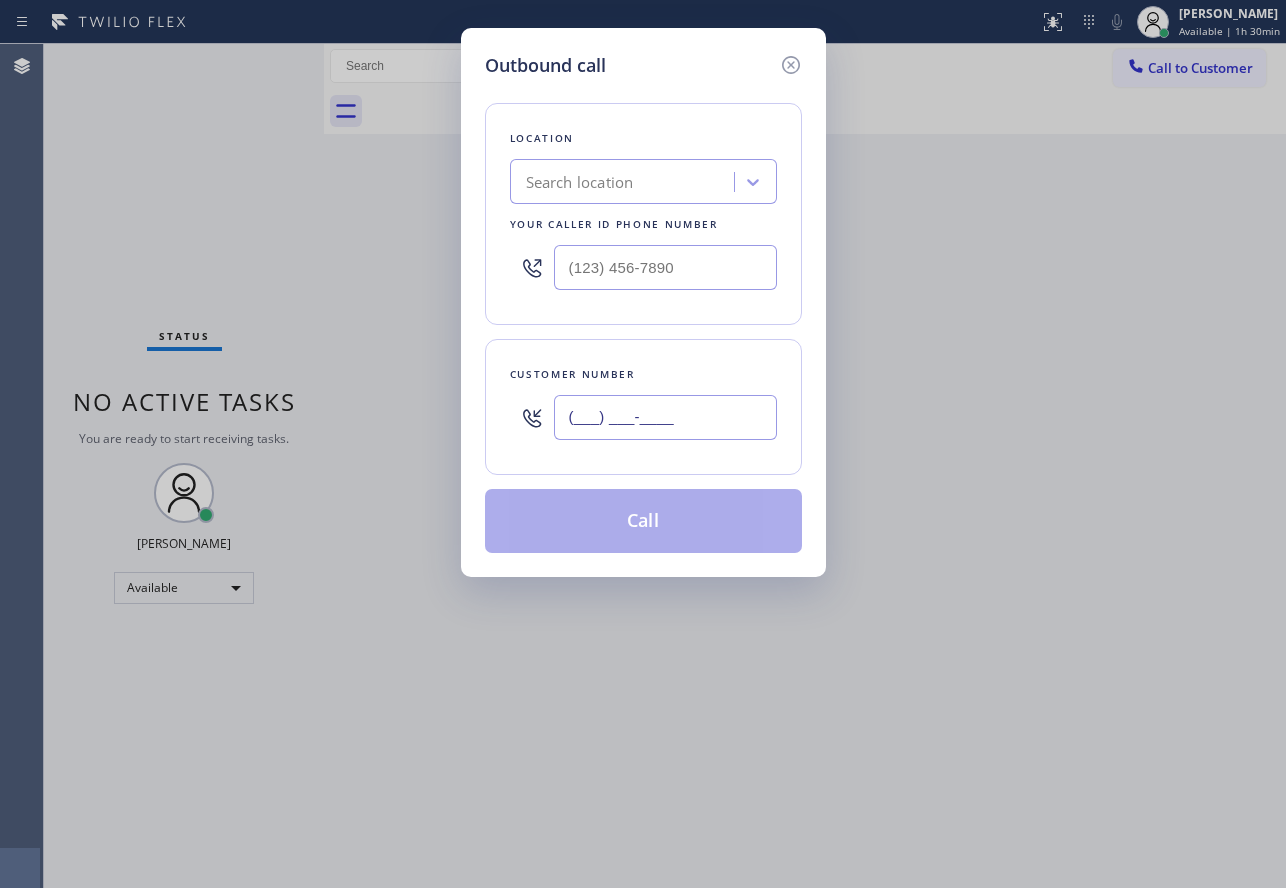 click on "(___) ___-____" at bounding box center [665, 417] 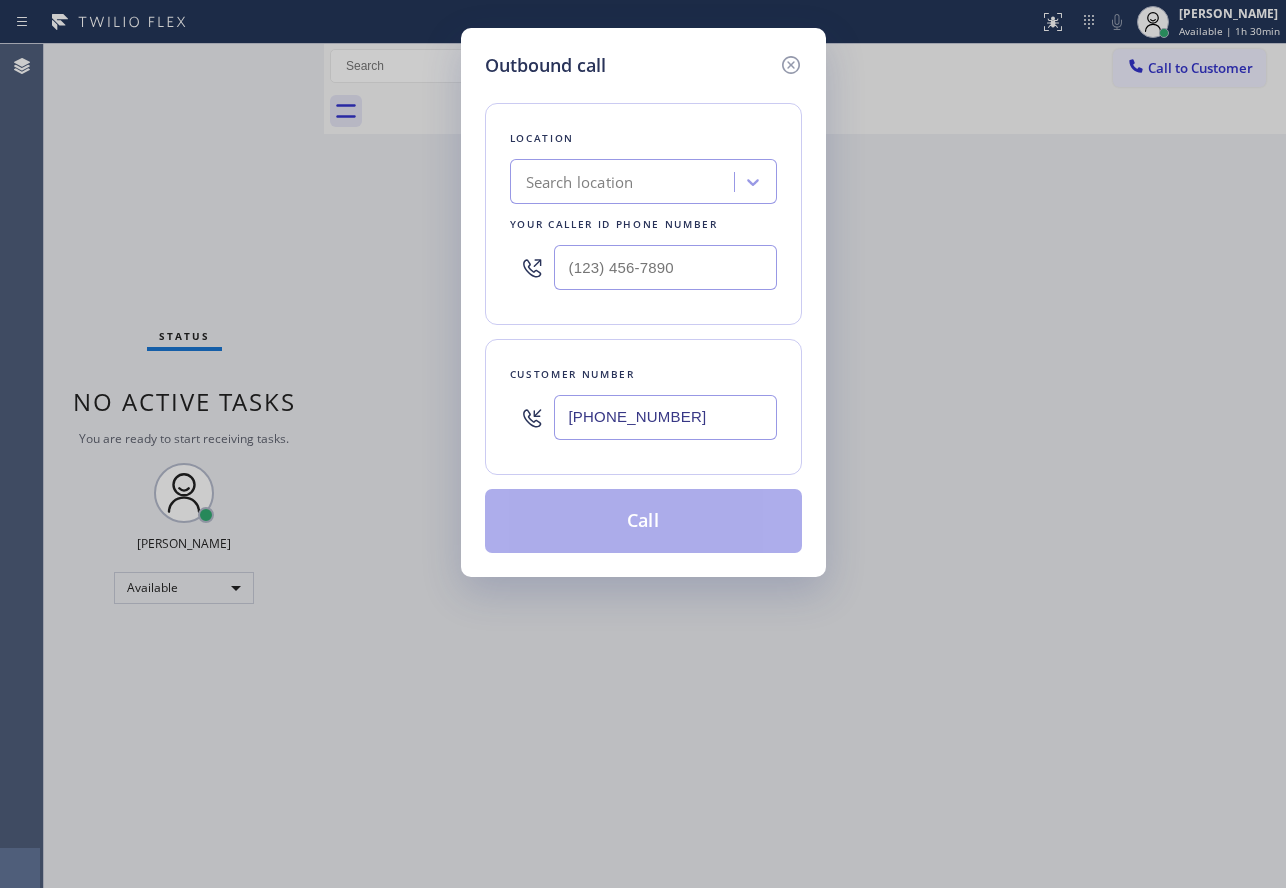 type on "(661) 409-4648" 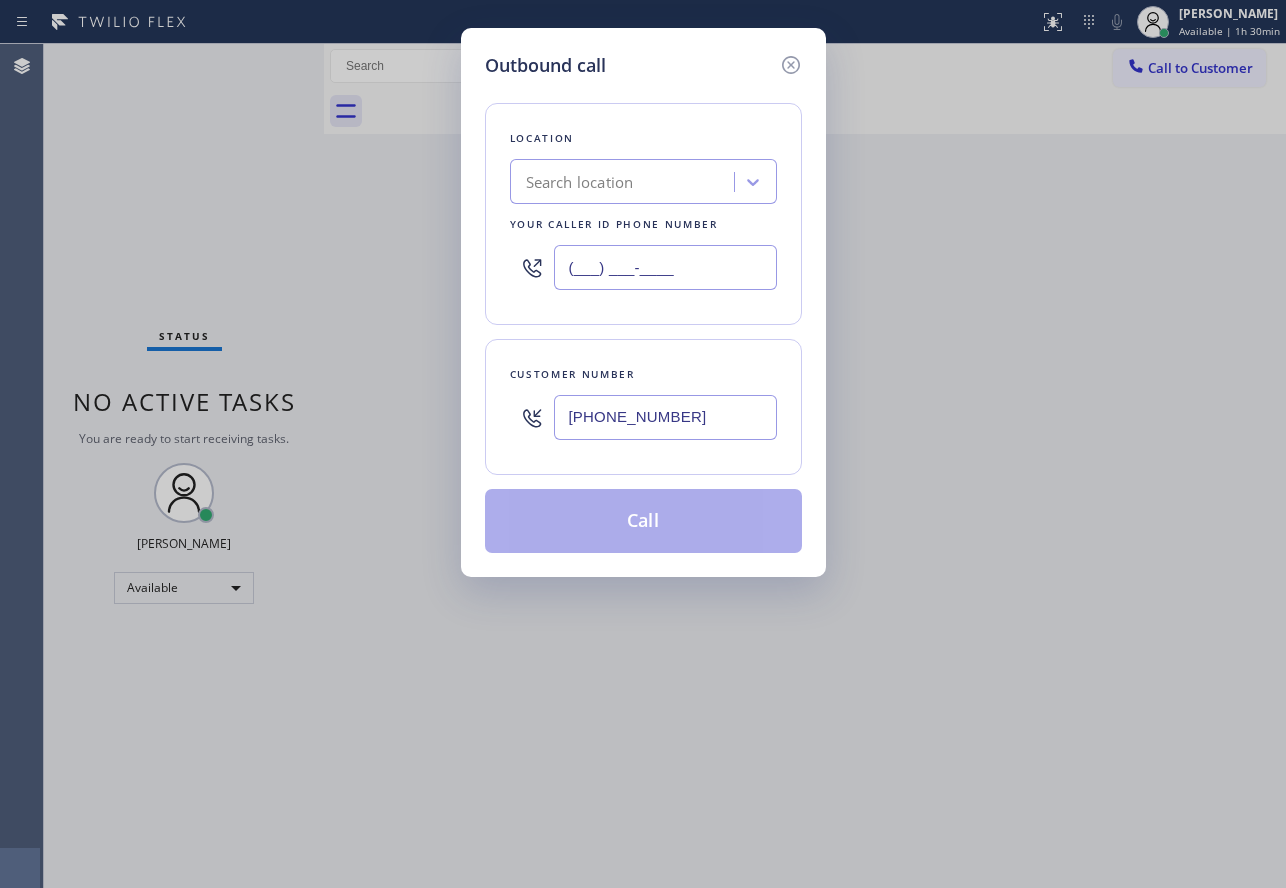 click on "(___) ___-____" at bounding box center [665, 267] 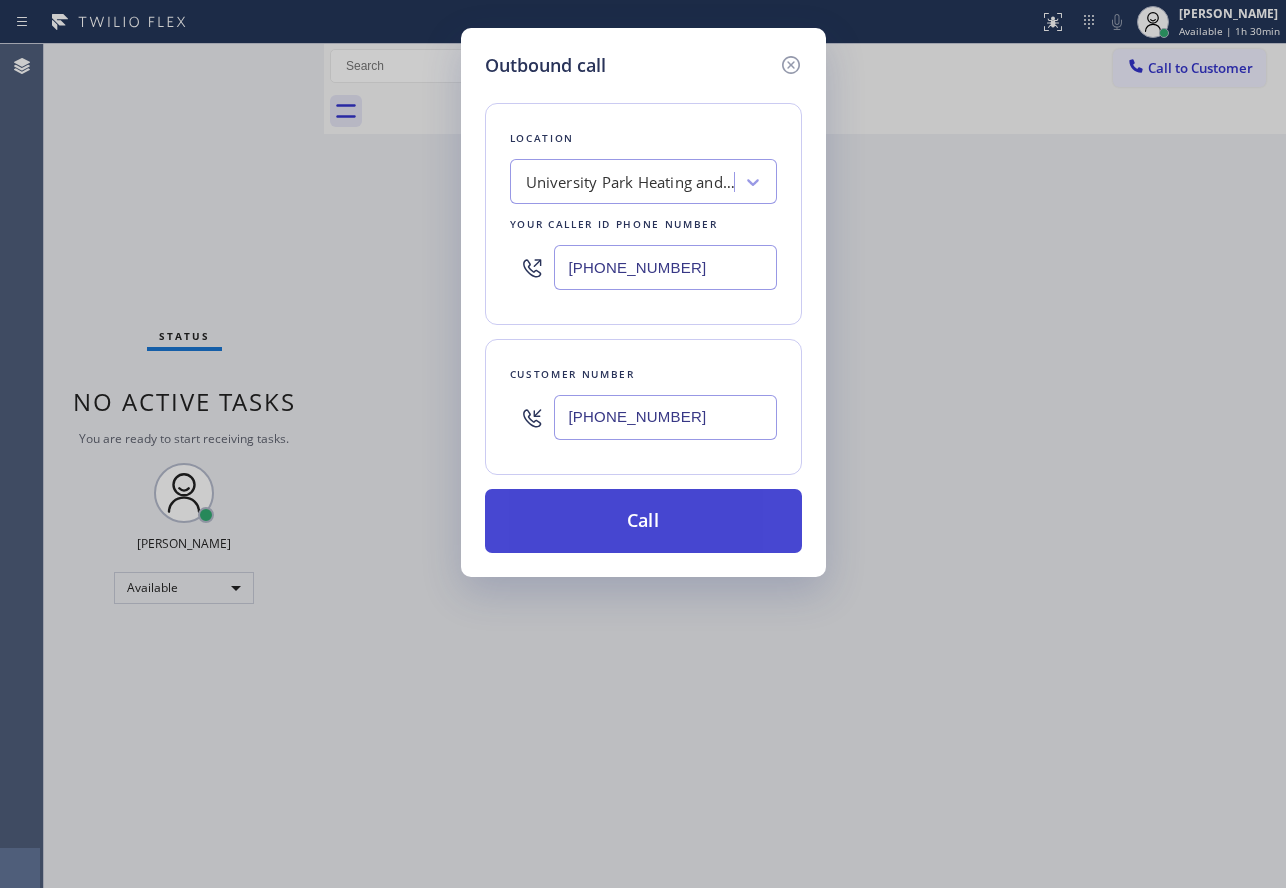 type on "(949) 239-0307" 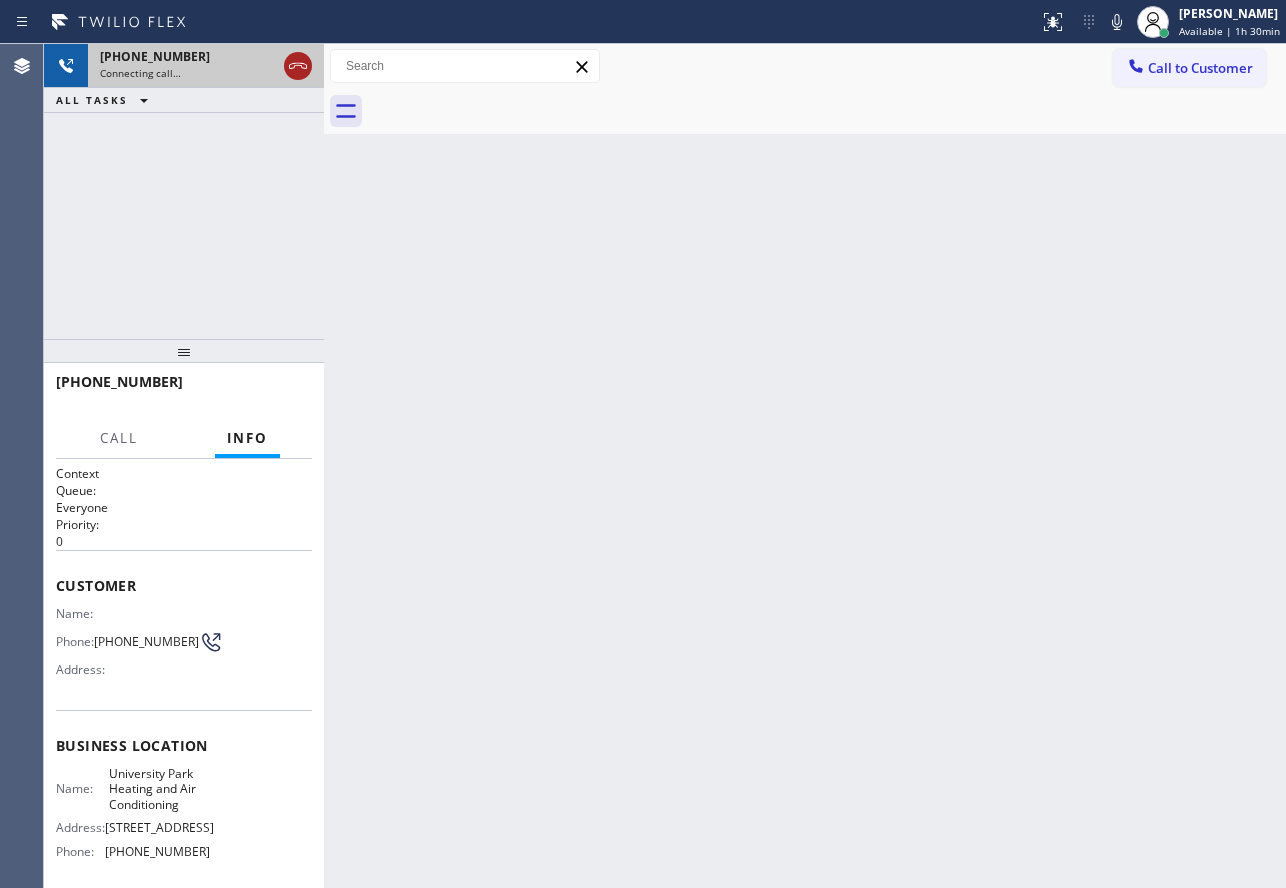 click 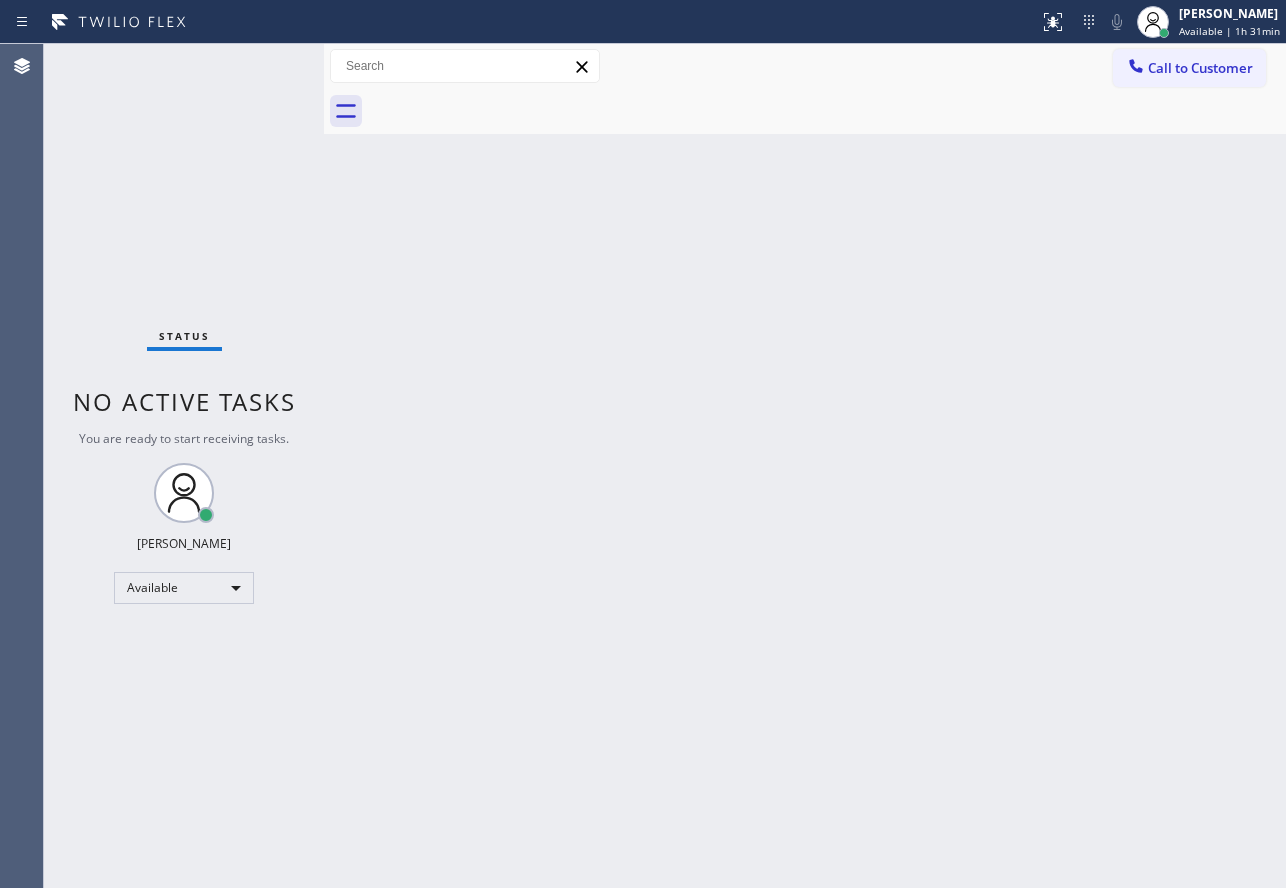 click on "Back to Dashboard Change Sender ID Customers Technicians Select a contact Outbound call Technician Search Technician Your caller id phone number Your caller id phone number Call Technician info Name   Phone none Address none Change Sender ID HVAC +18559994417 5 Star Appliance +18557314952 Appliance Repair +18554611149 Plumbing +18889090120 Air Duct Cleaning +18006865038  Electricians +18005688664 Cancel Change Check personal SMS Reset Change No tabs Call to Customer Outbound call Location University Park Heating and Air Conditioning Your caller id phone number (949) 239-0307 Customer number Call Outbound call Technician Search Technician Your caller id phone number Your caller id phone number Call" at bounding box center [805, 466] 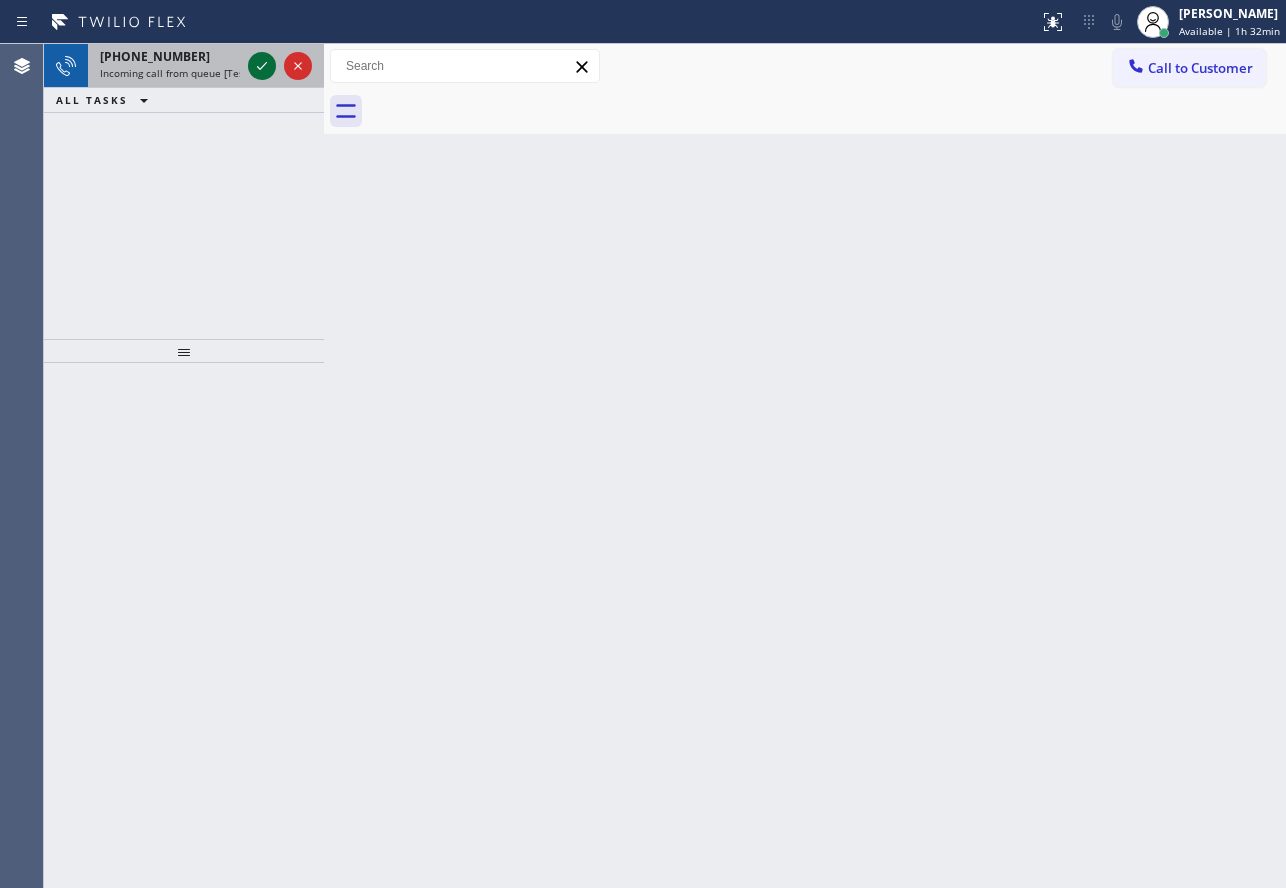 click 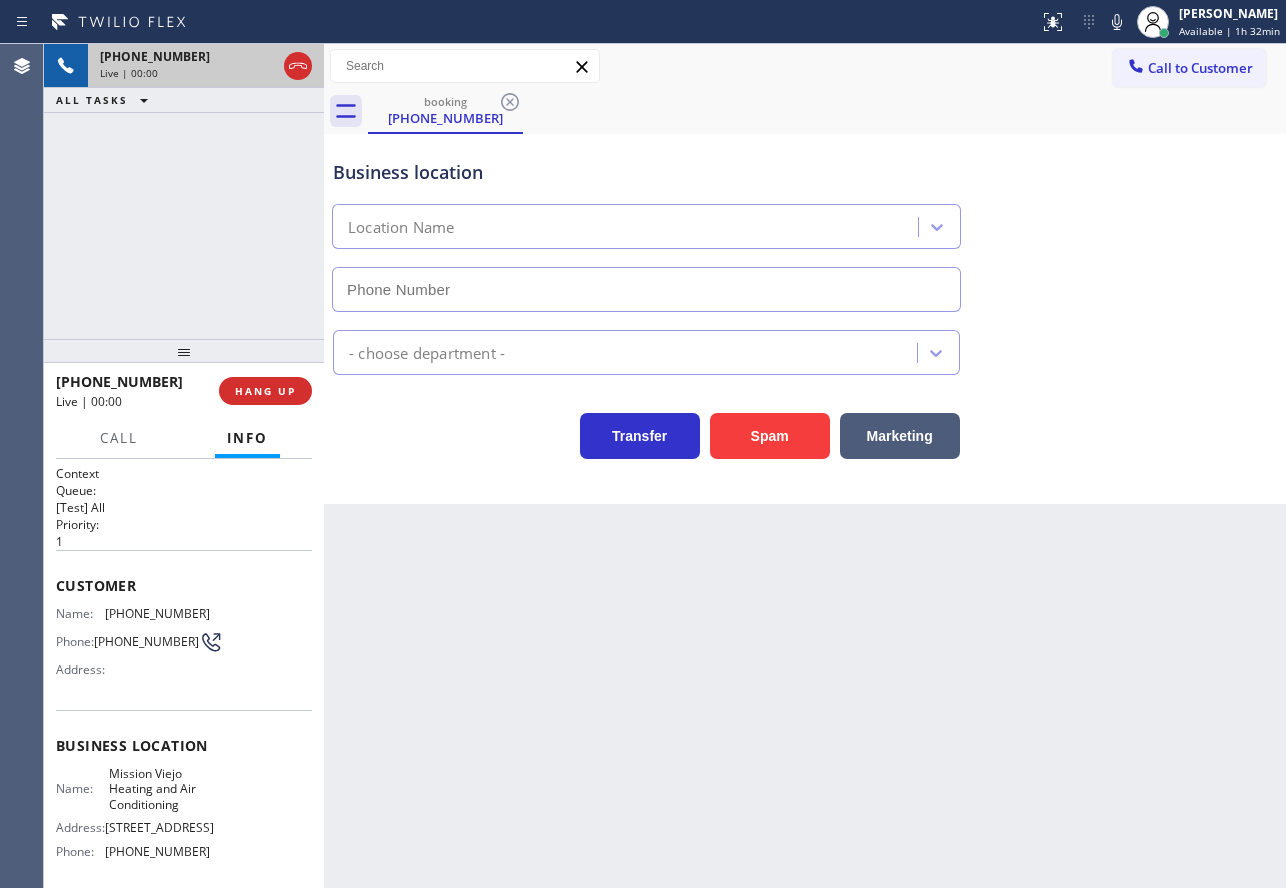 type on "(949) 239-0346" 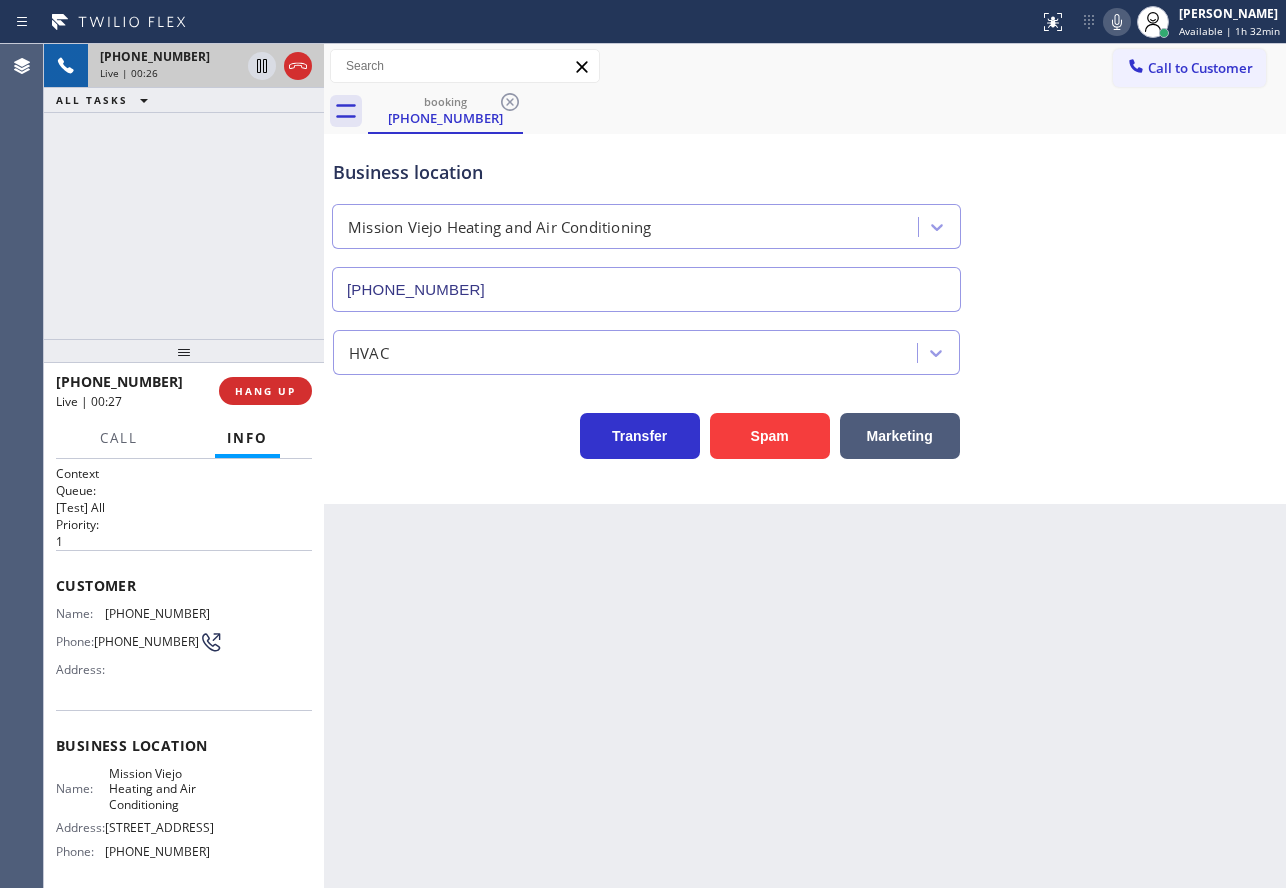 click 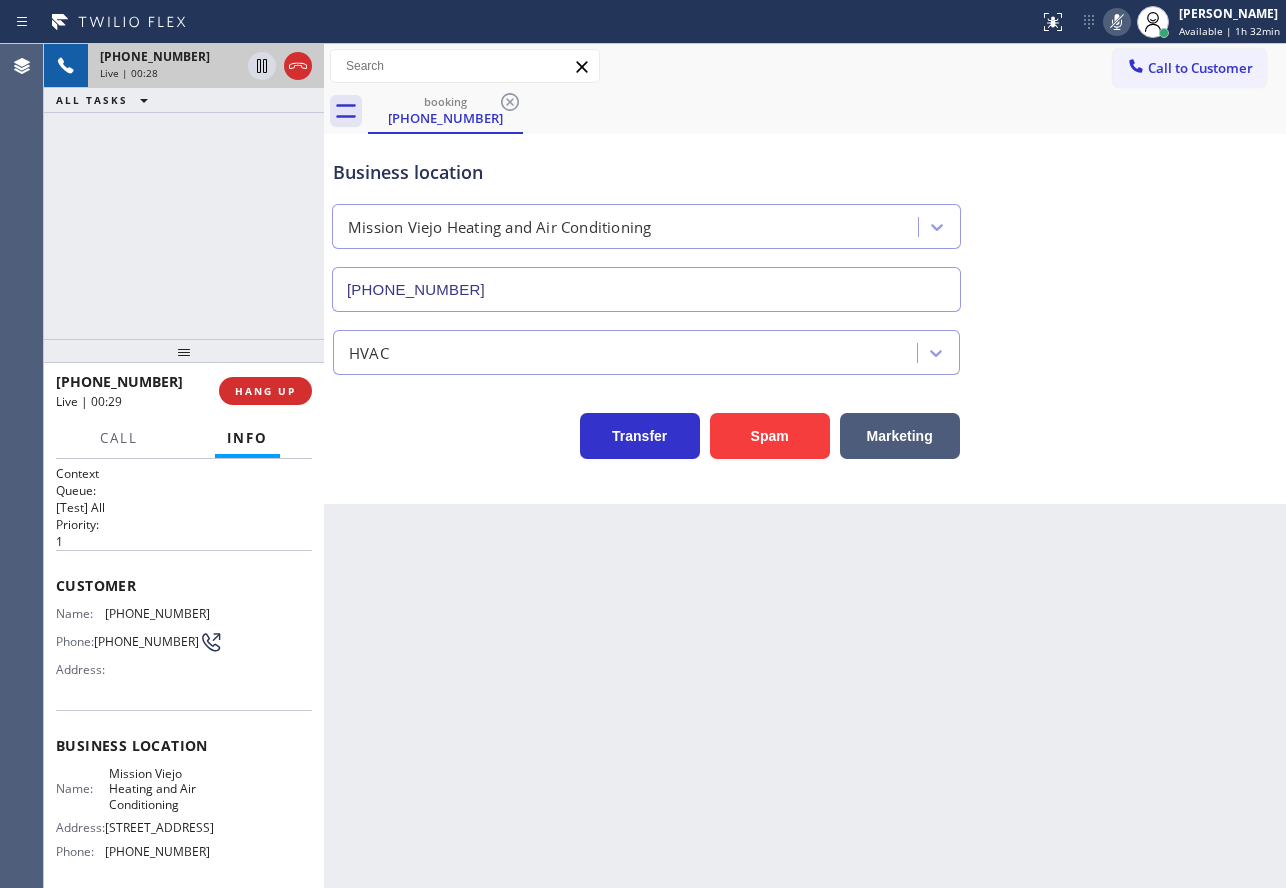 click 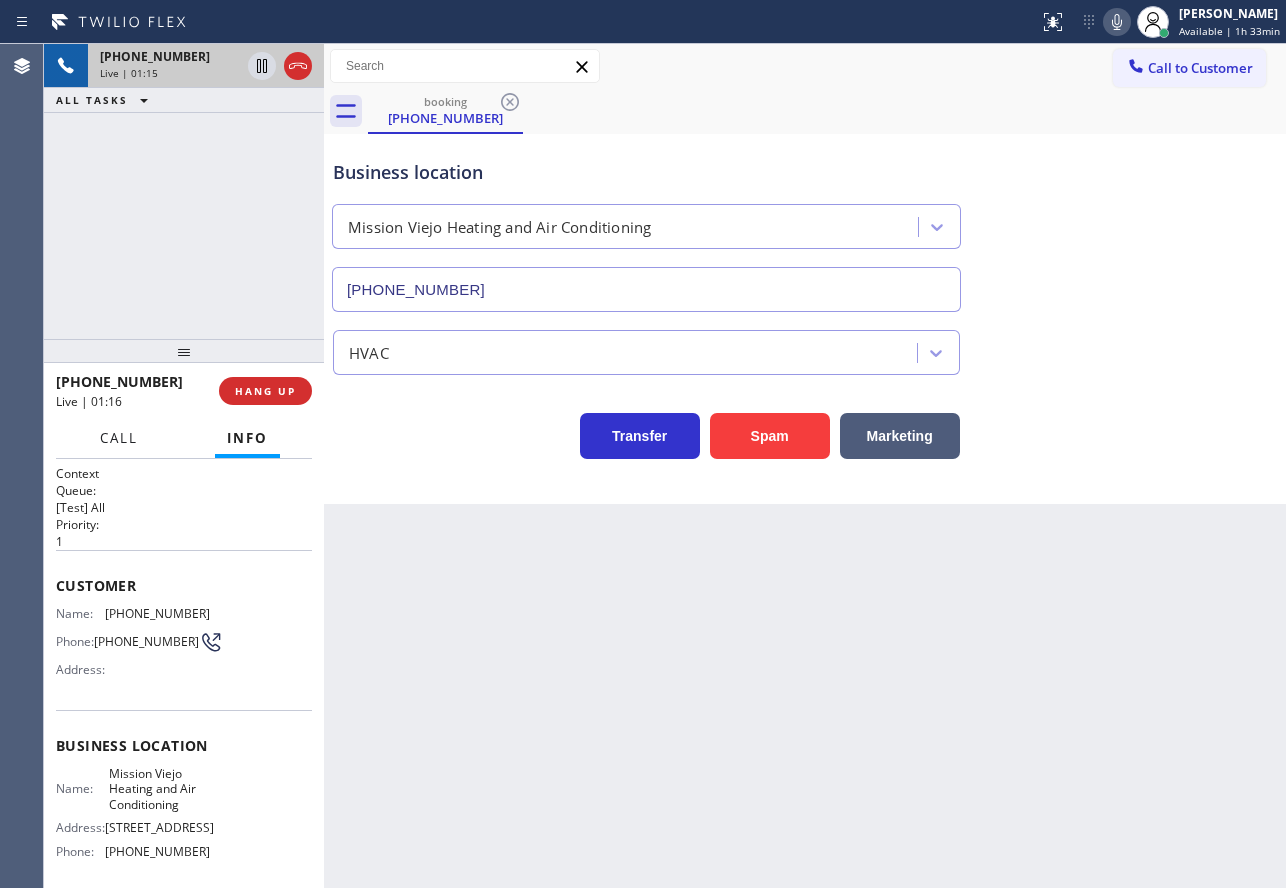 click on "Call" at bounding box center [119, 438] 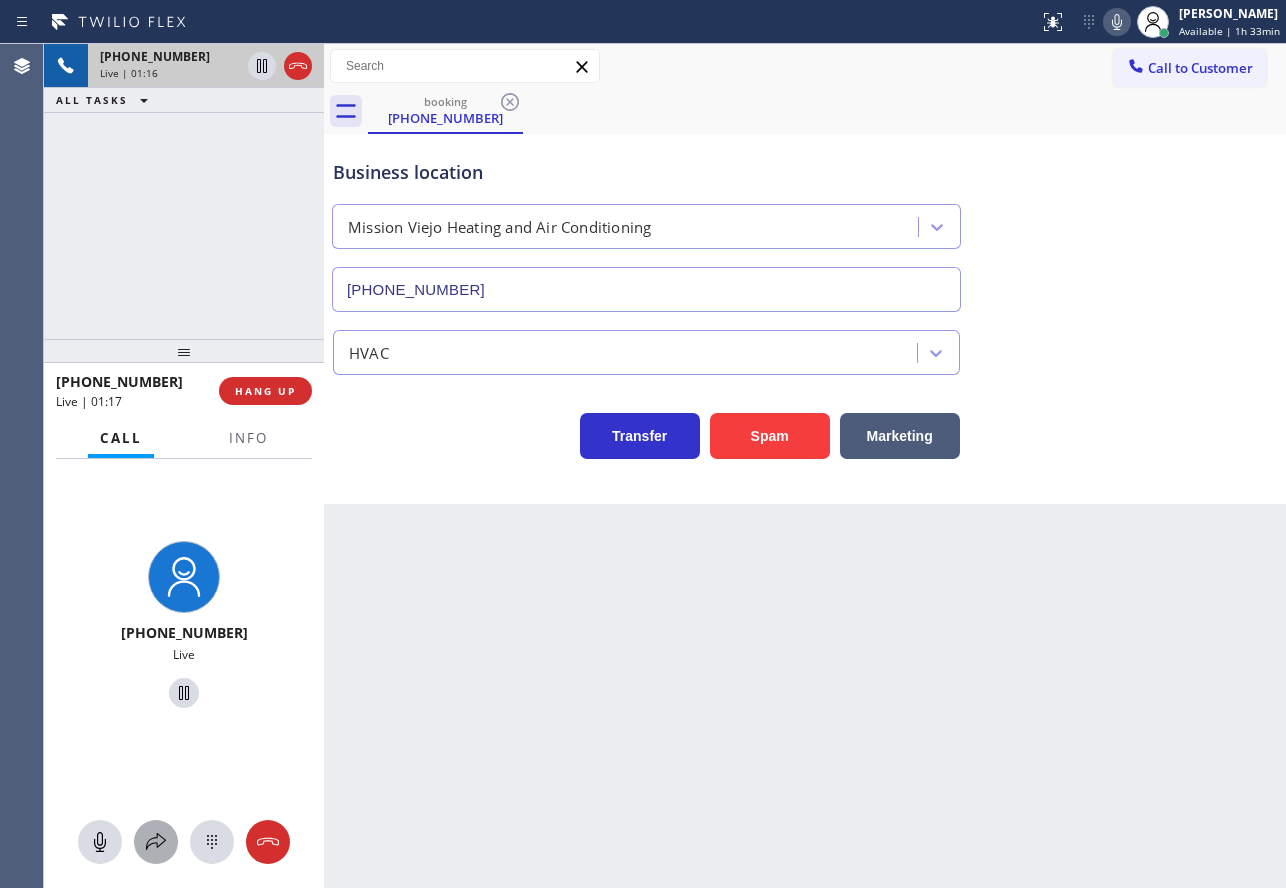 click 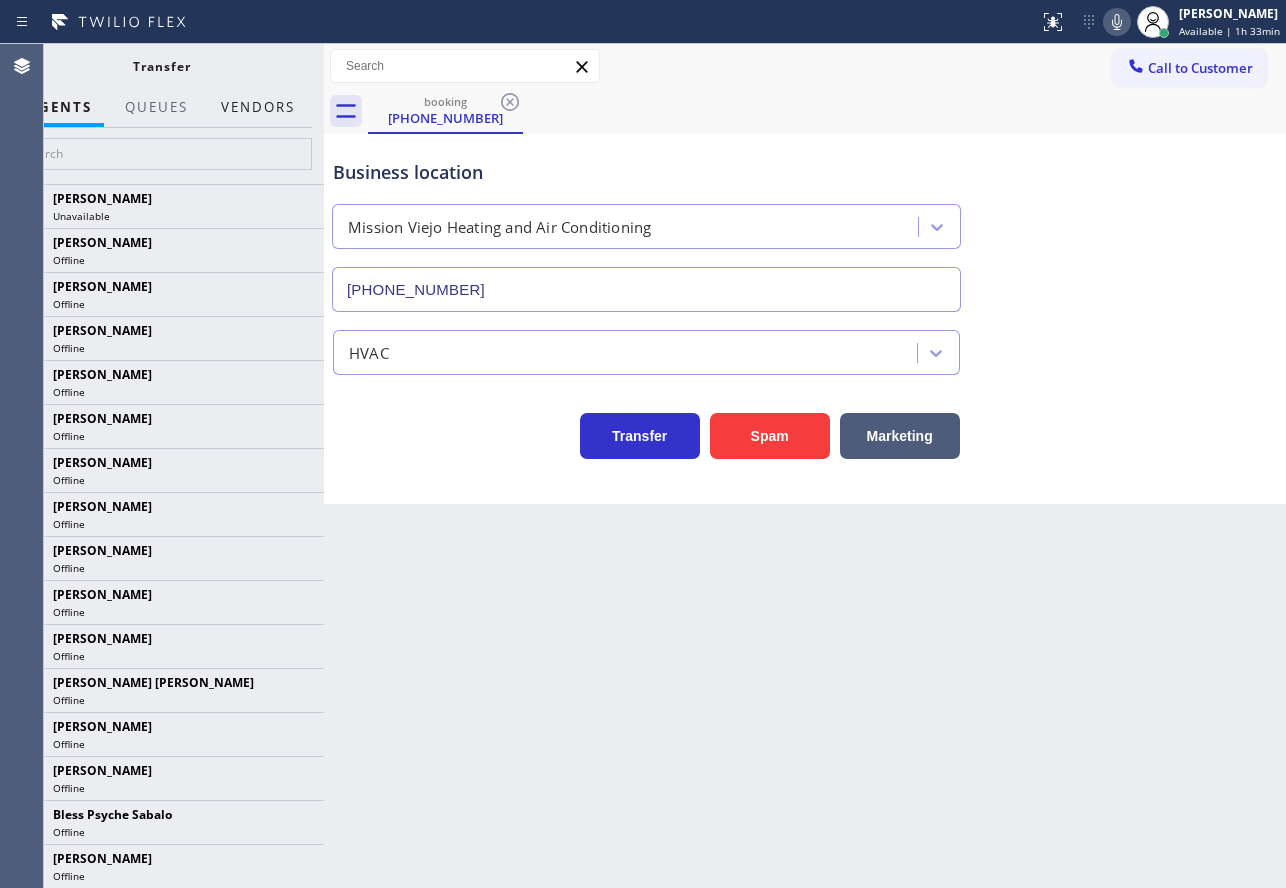 click on "Vendors" at bounding box center [258, 107] 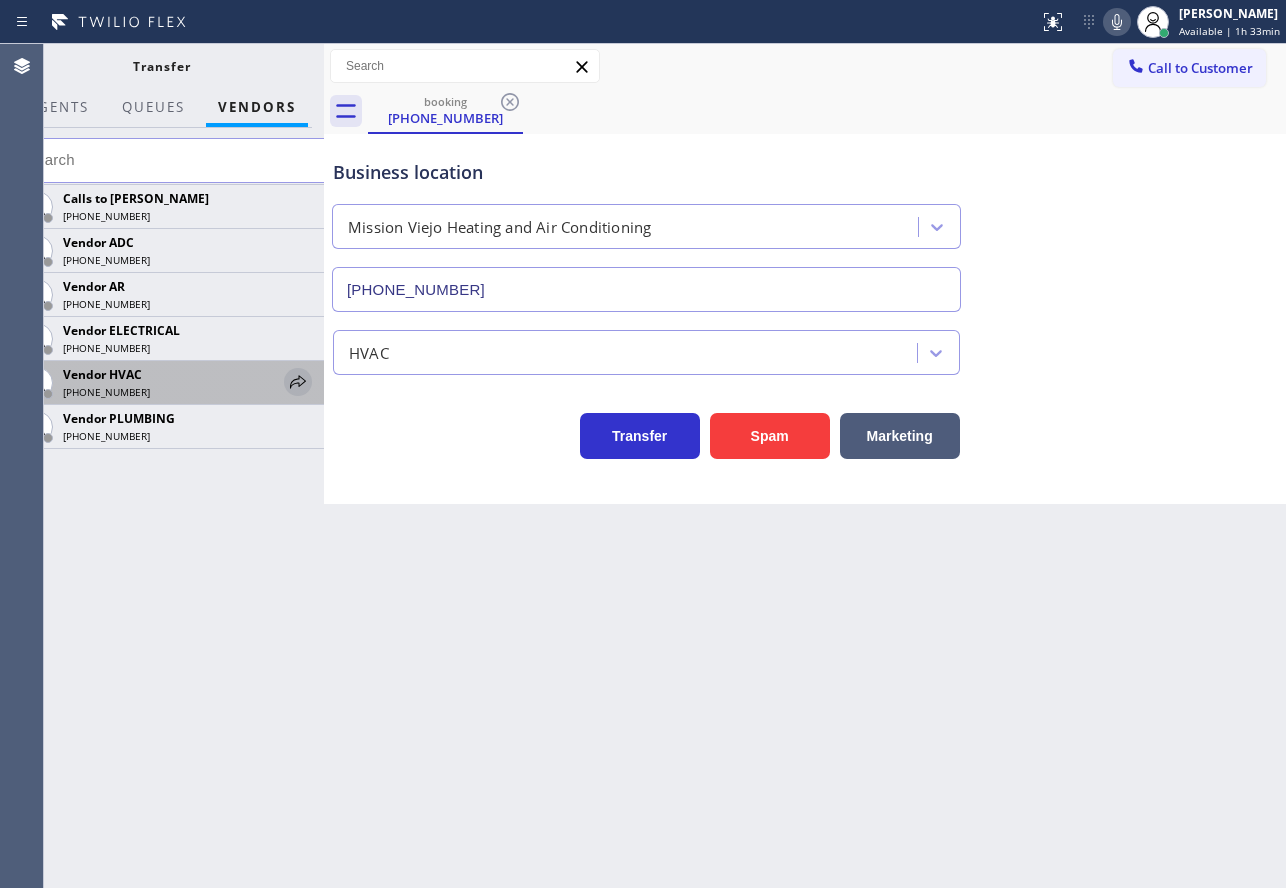 click 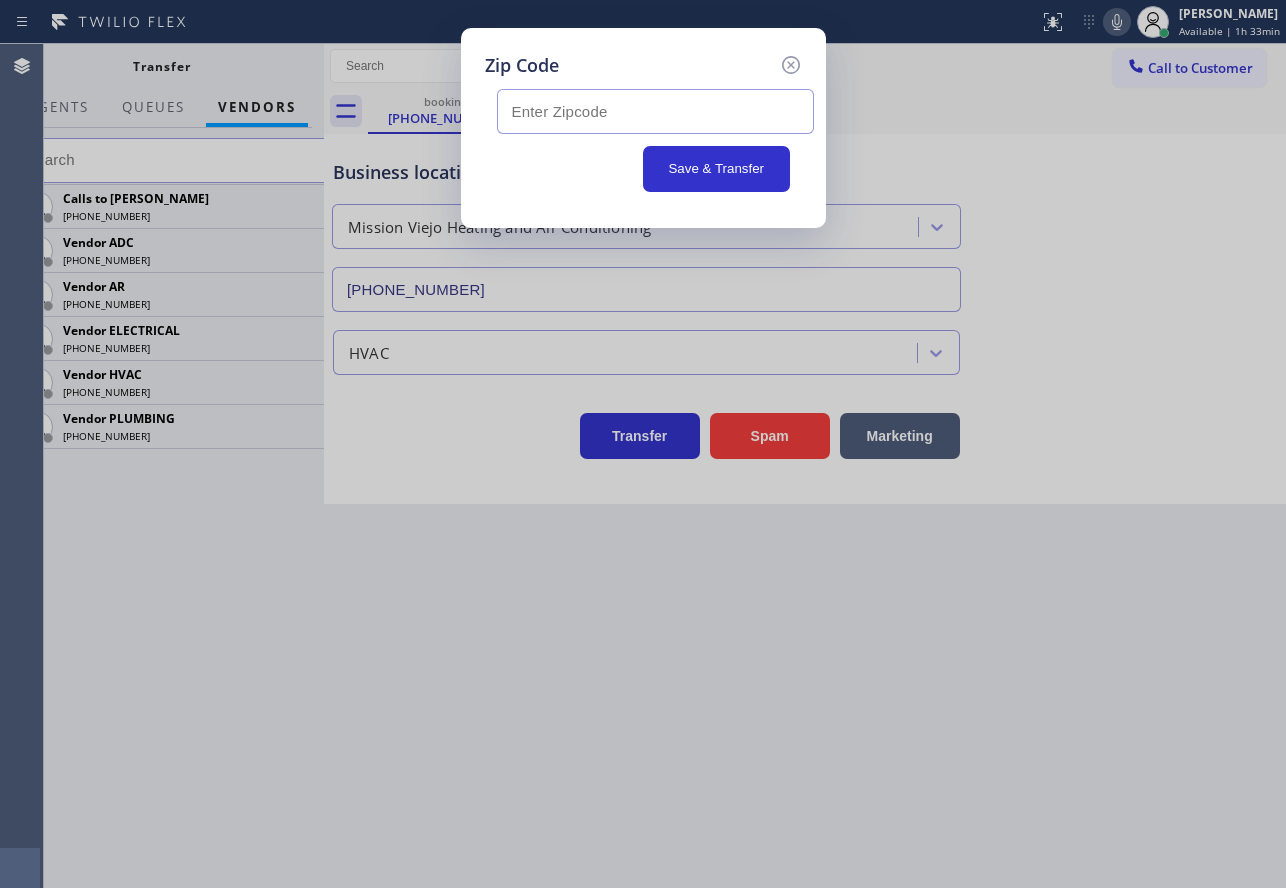 click at bounding box center (655, 111) 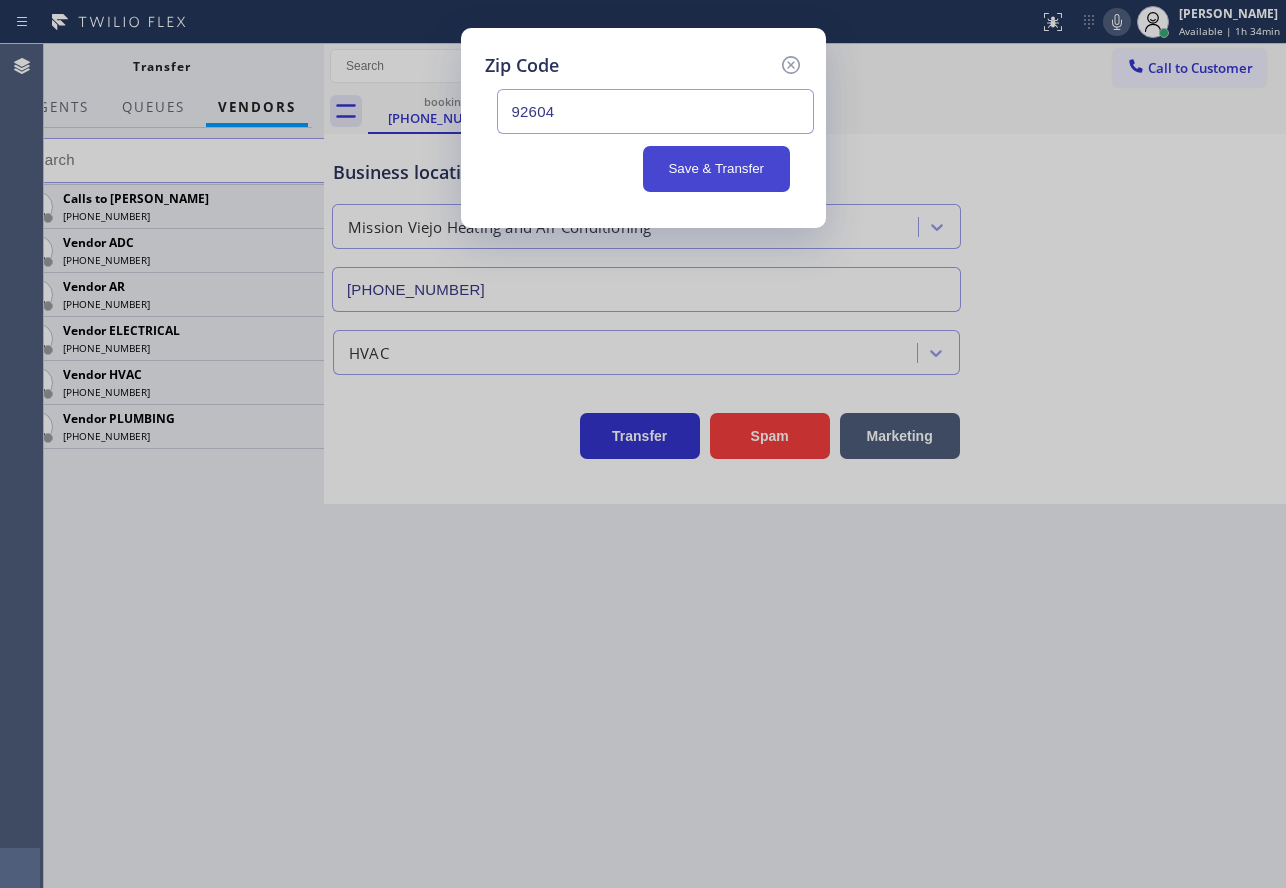 type on "92604" 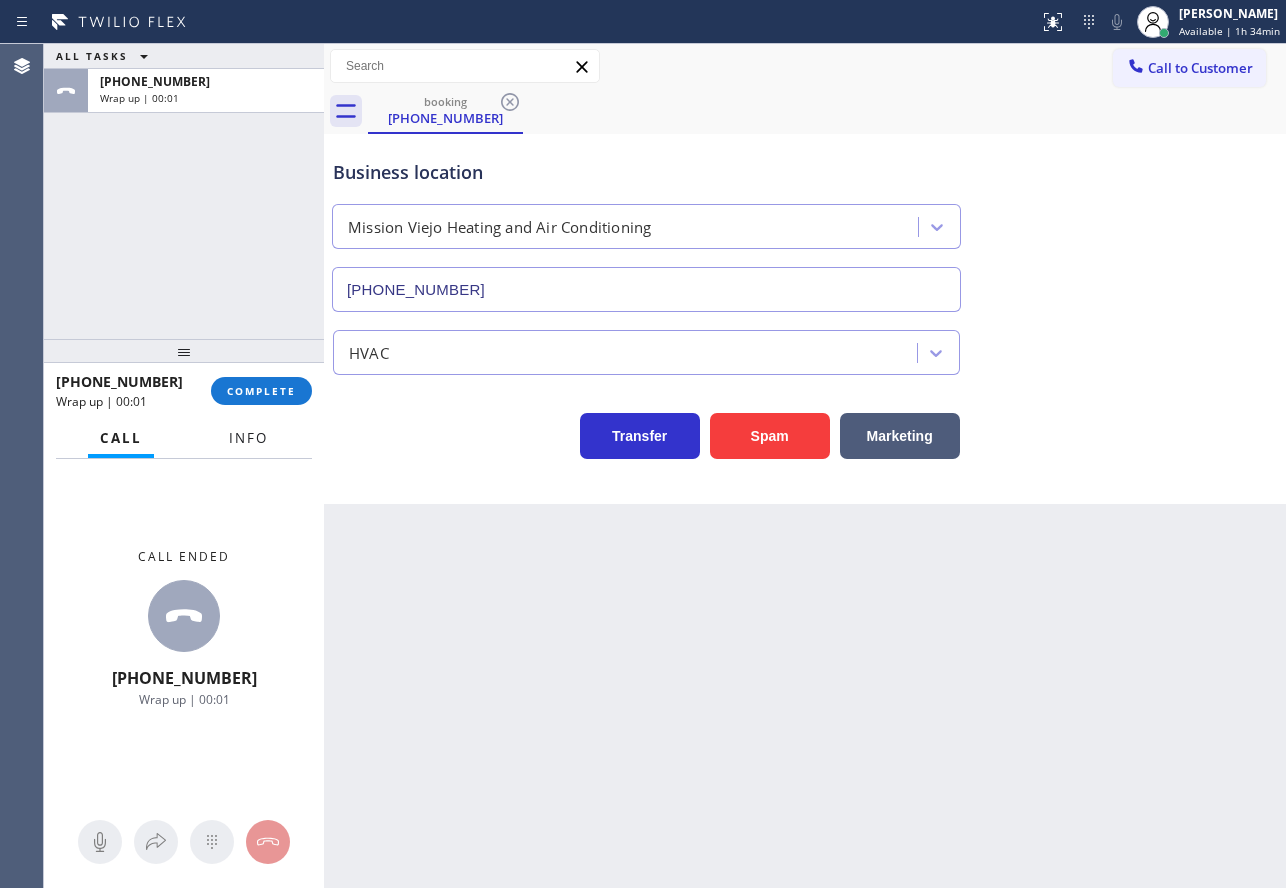 drag, startPoint x: 273, startPoint y: 440, endPoint x: 269, endPoint y: 420, distance: 20.396078 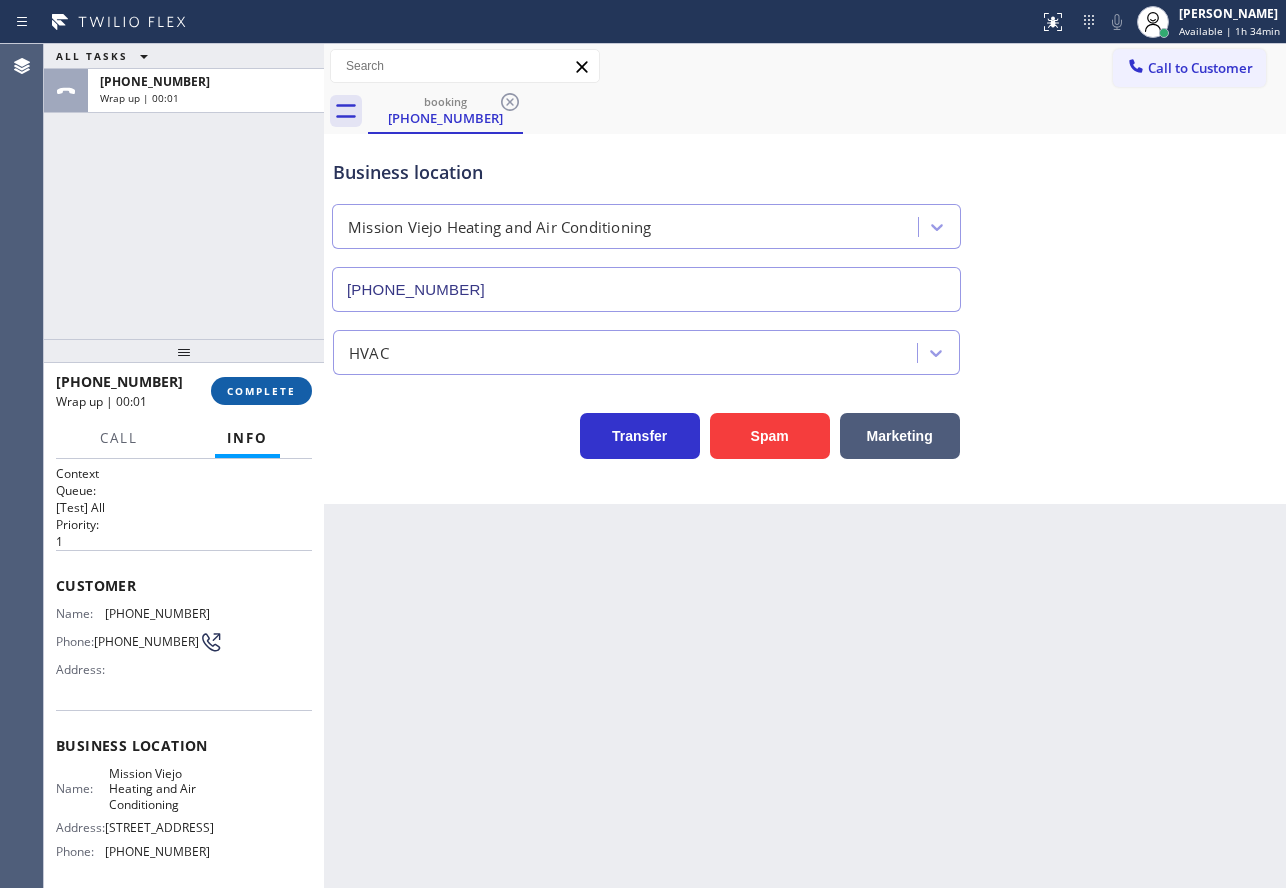 click on "COMPLETE" at bounding box center [261, 391] 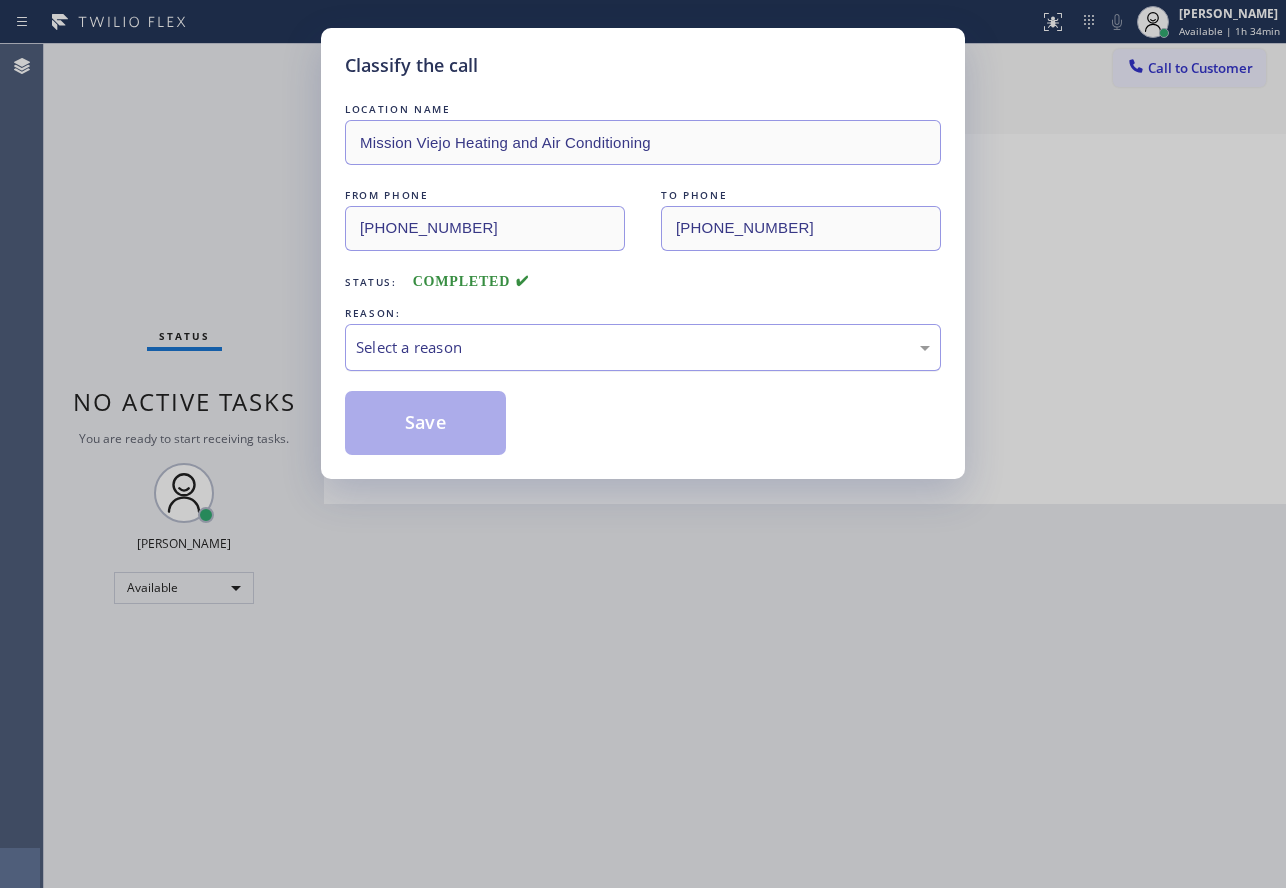 click on "Select a reason" at bounding box center [643, 347] 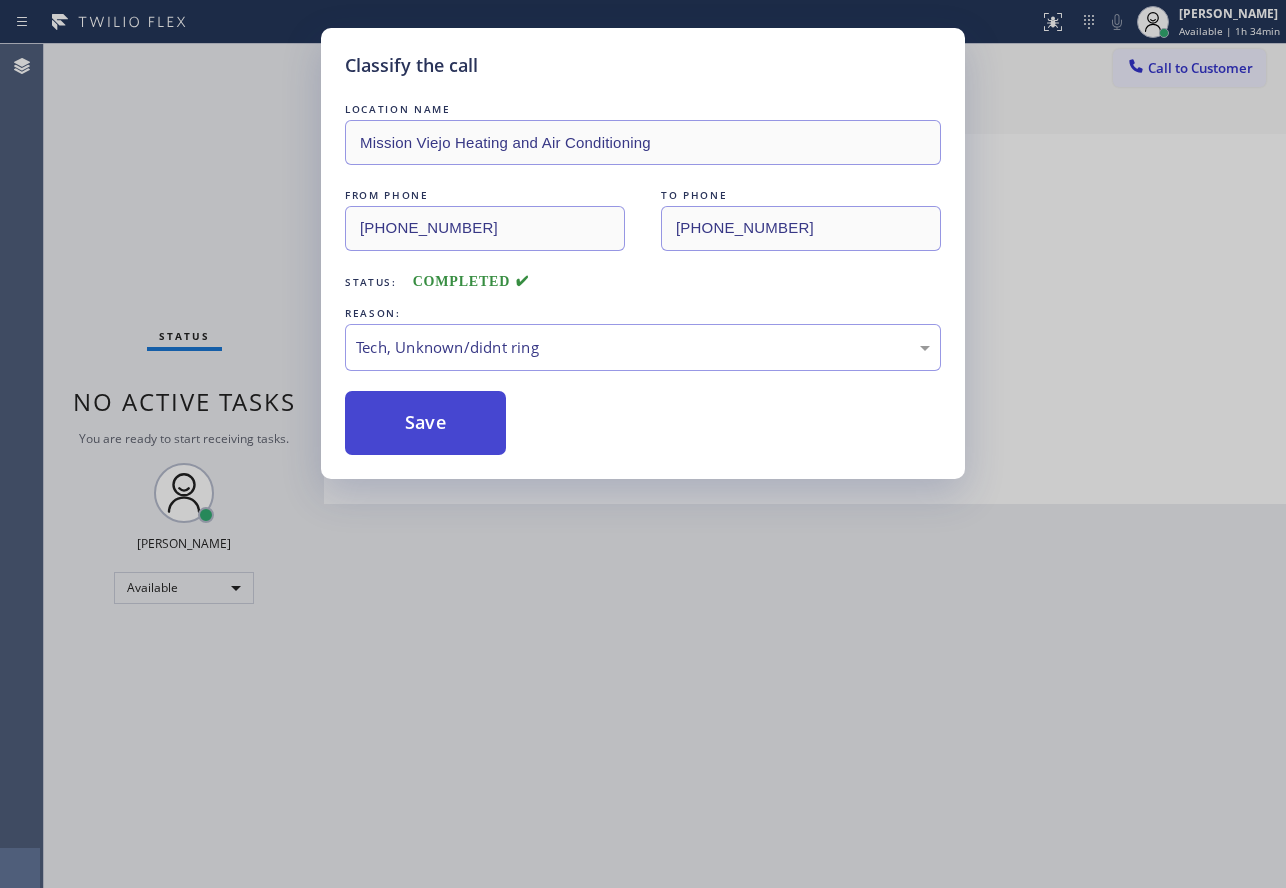 click on "Save" at bounding box center (425, 423) 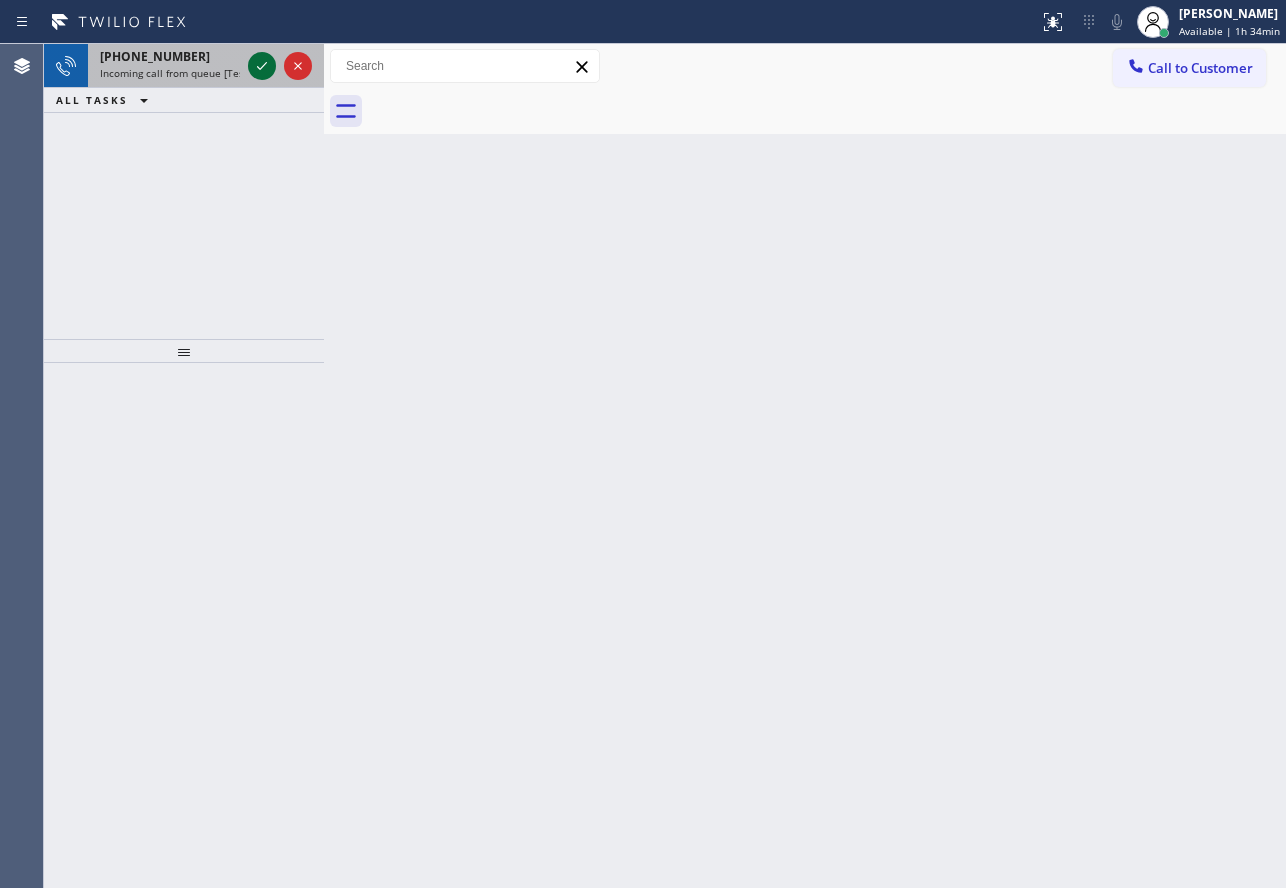 click 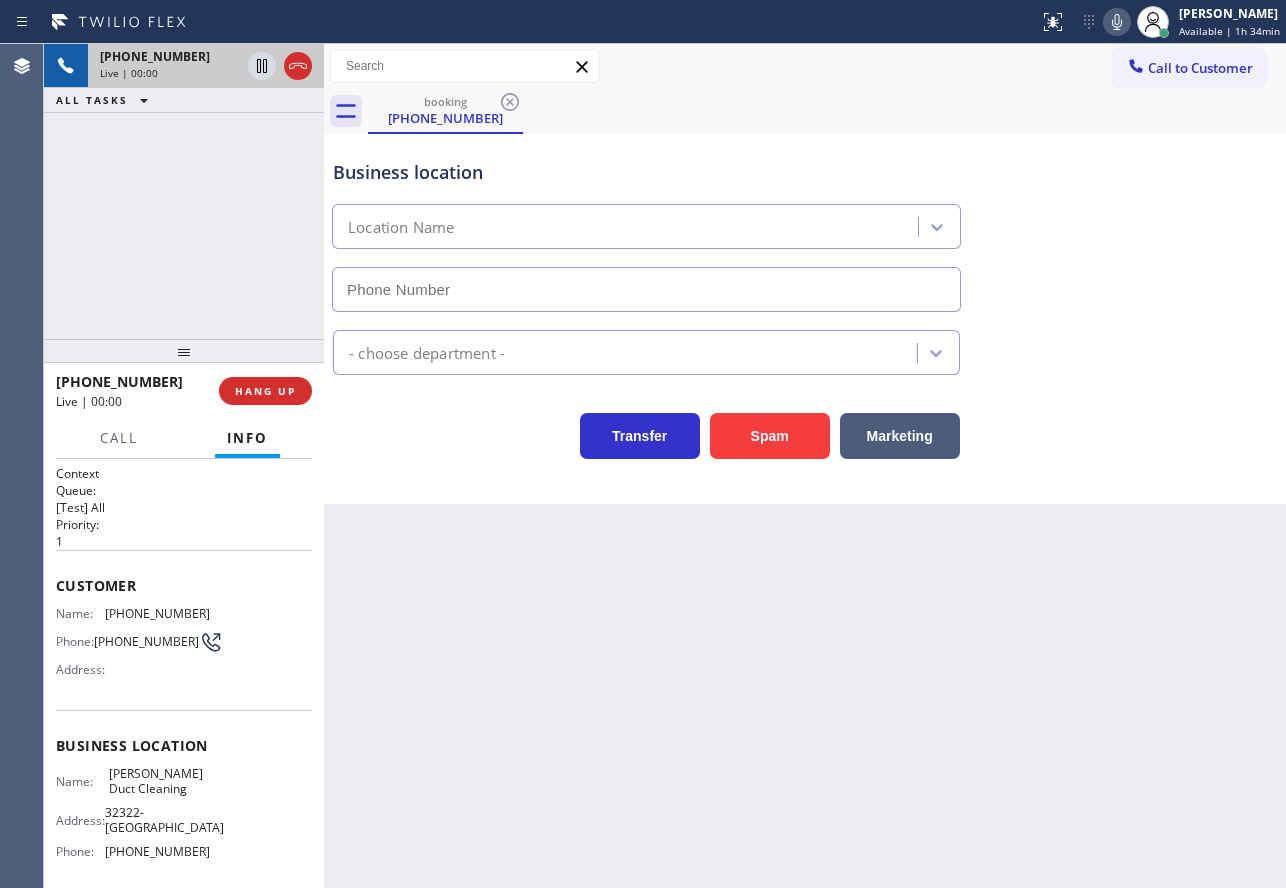 type on "(562) 608-1437" 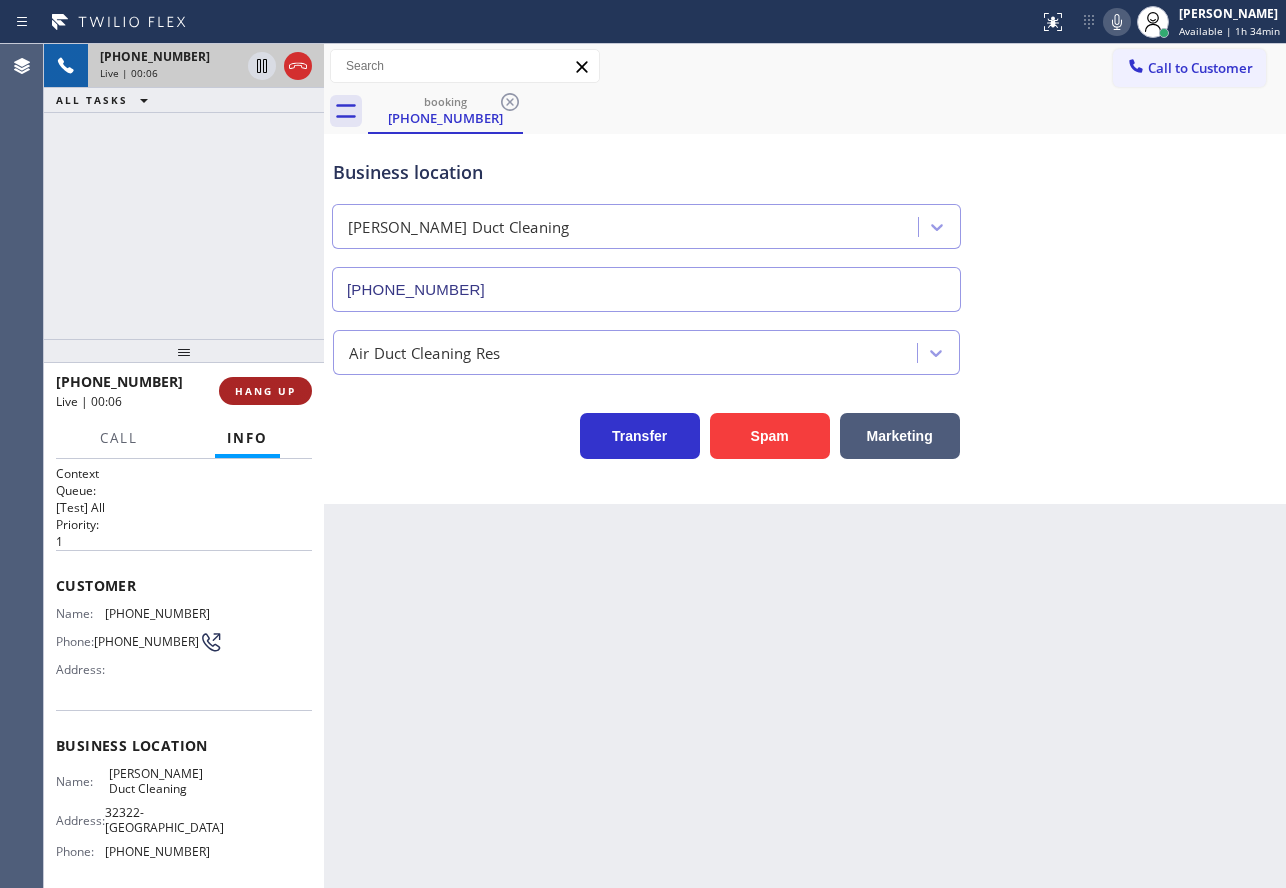 click on "HANG UP" at bounding box center (265, 391) 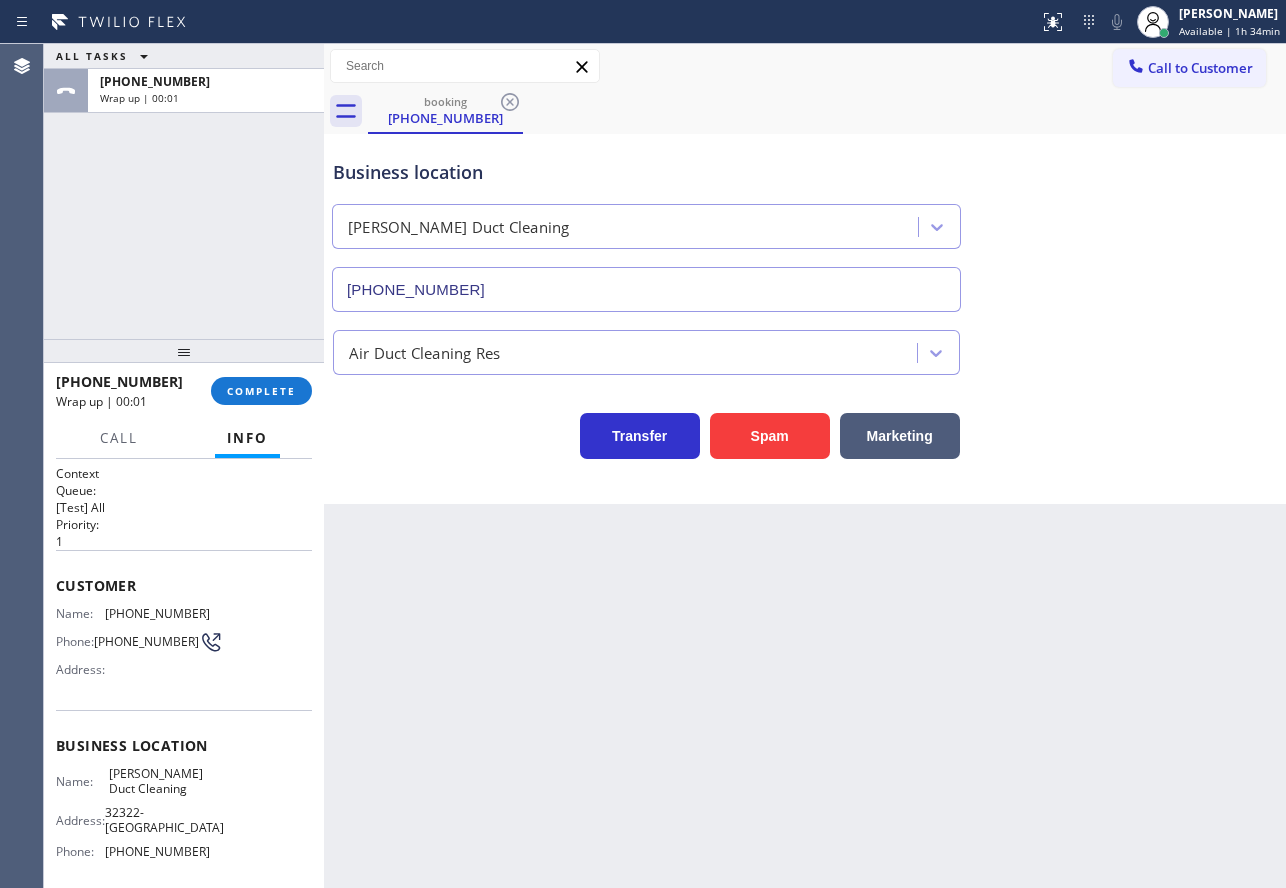 click on "+18329674653 Wrap up | 00:01 COMPLETE" at bounding box center (184, 391) 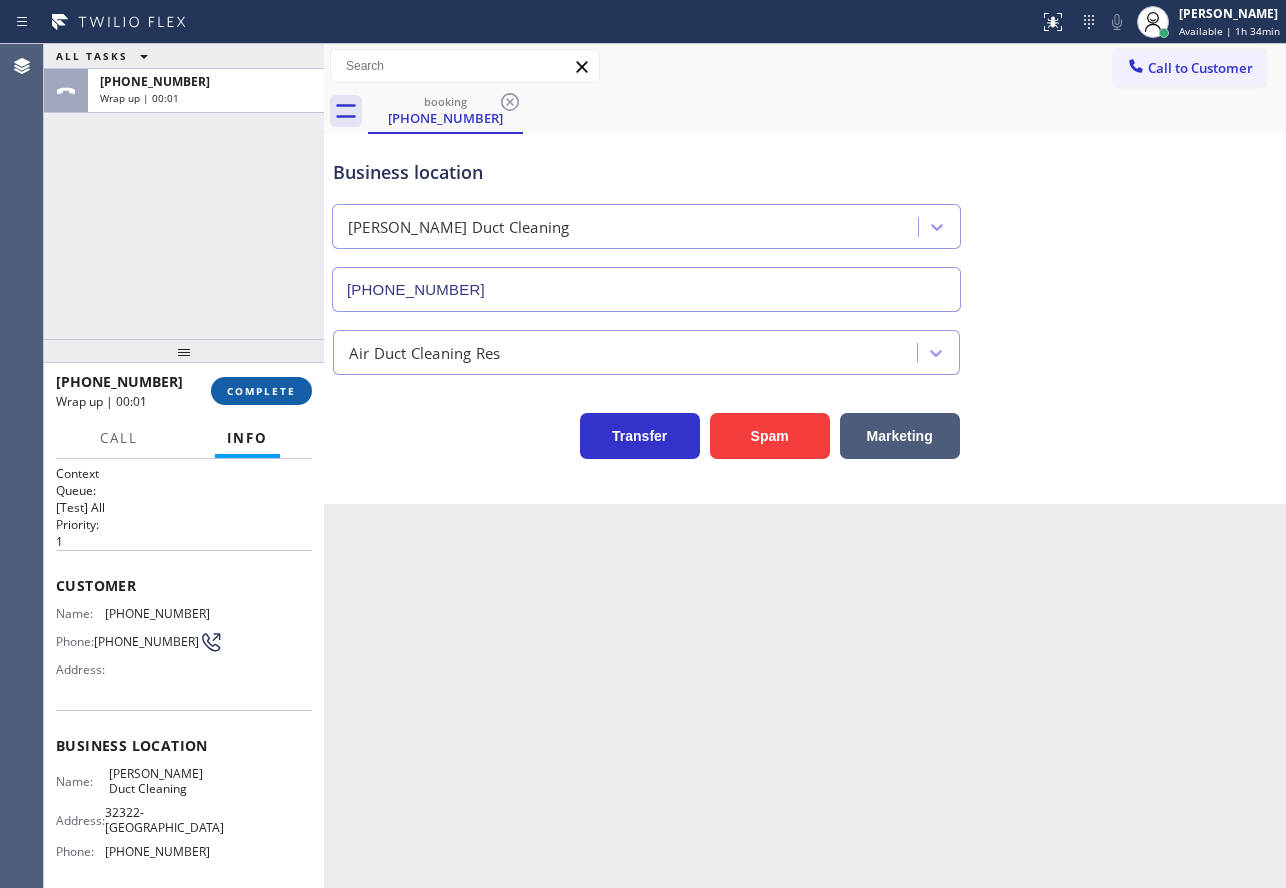 click on "COMPLETE" at bounding box center [261, 391] 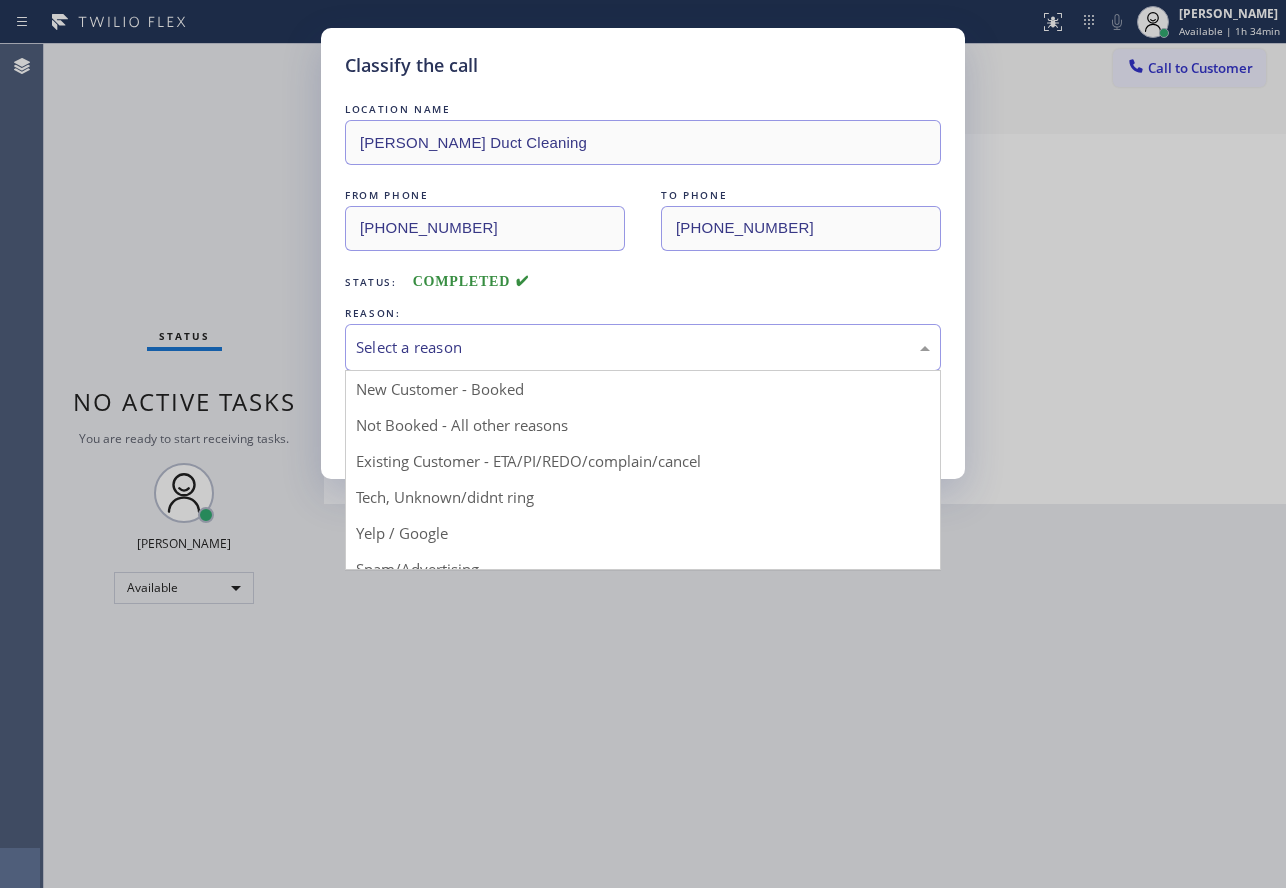 click on "Select a reason" at bounding box center [643, 347] 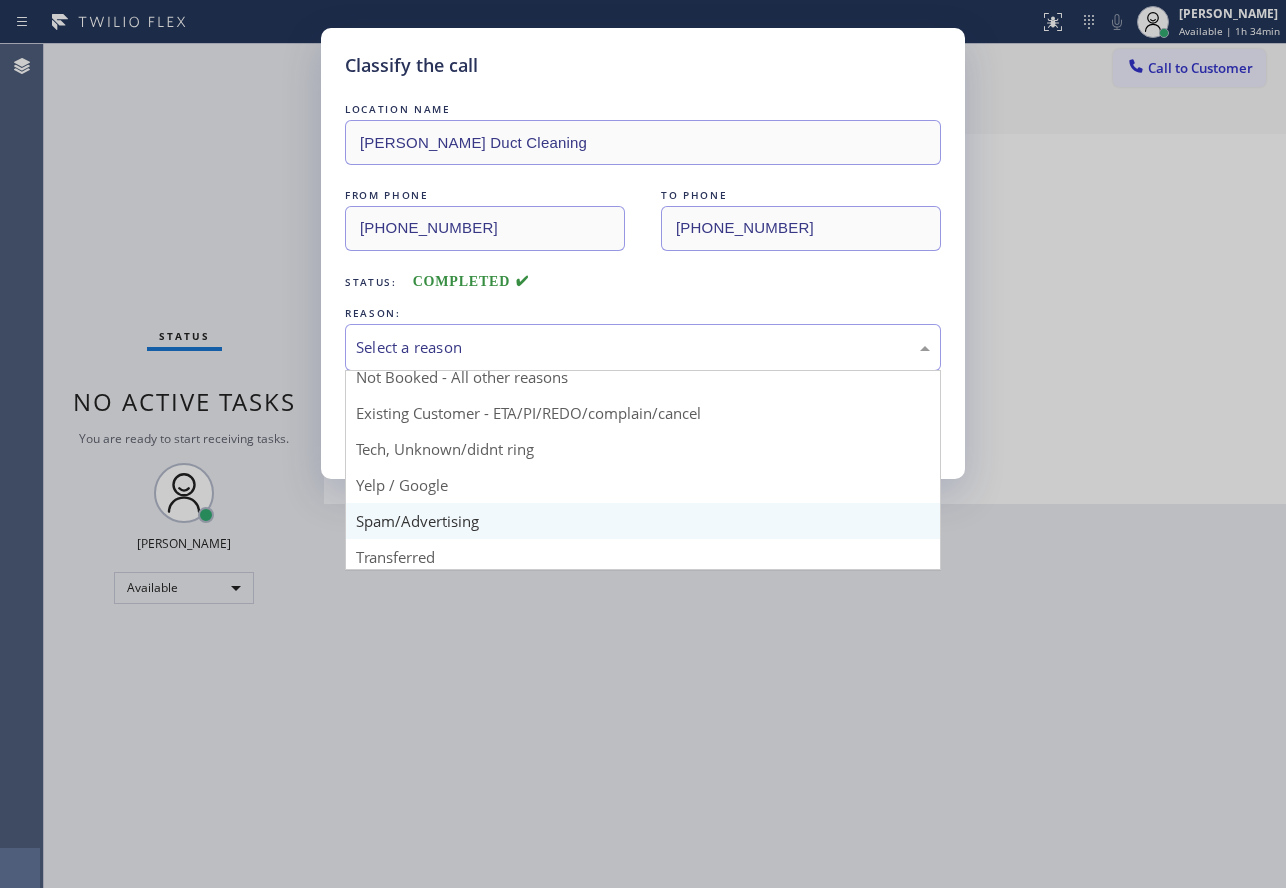 scroll, scrollTop: 126, scrollLeft: 0, axis: vertical 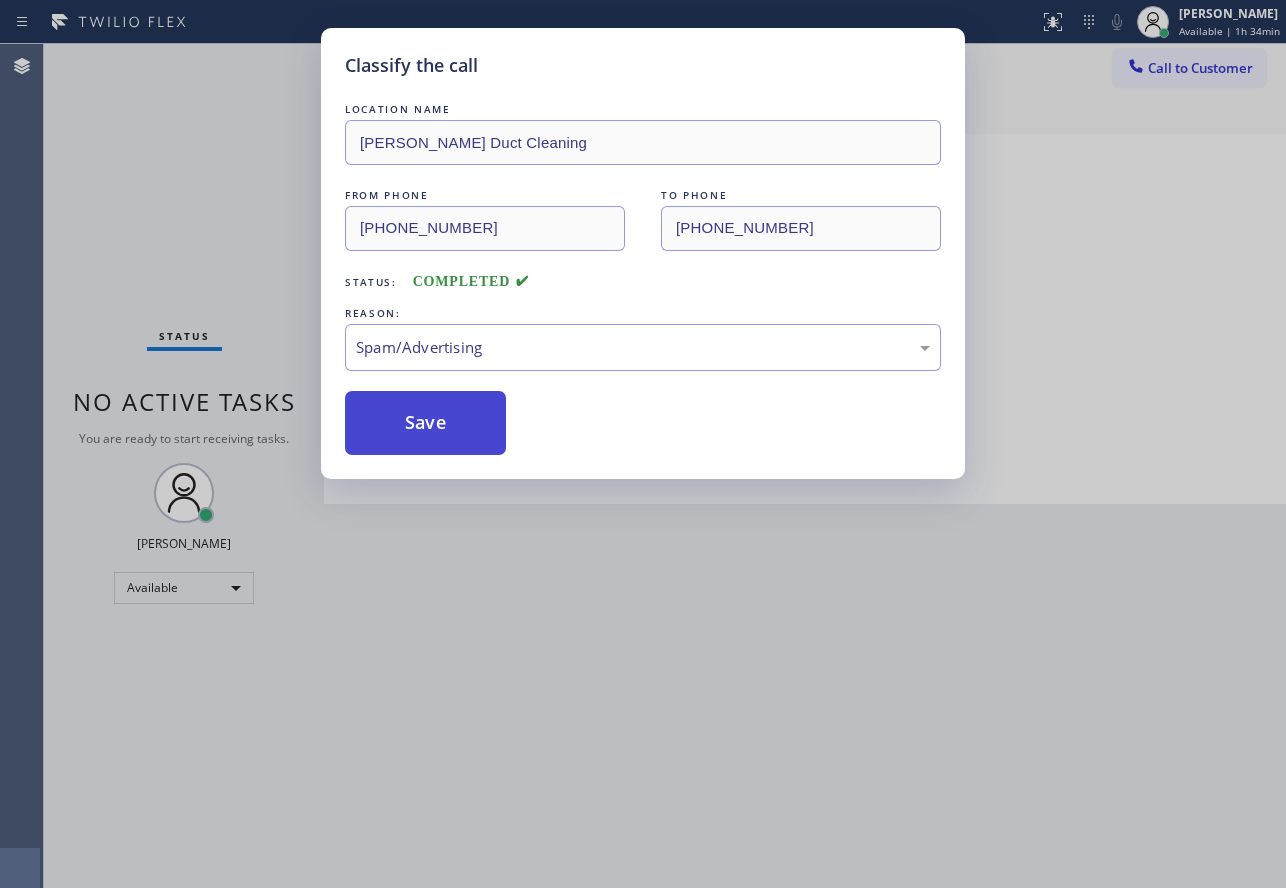 click on "Save" at bounding box center (425, 423) 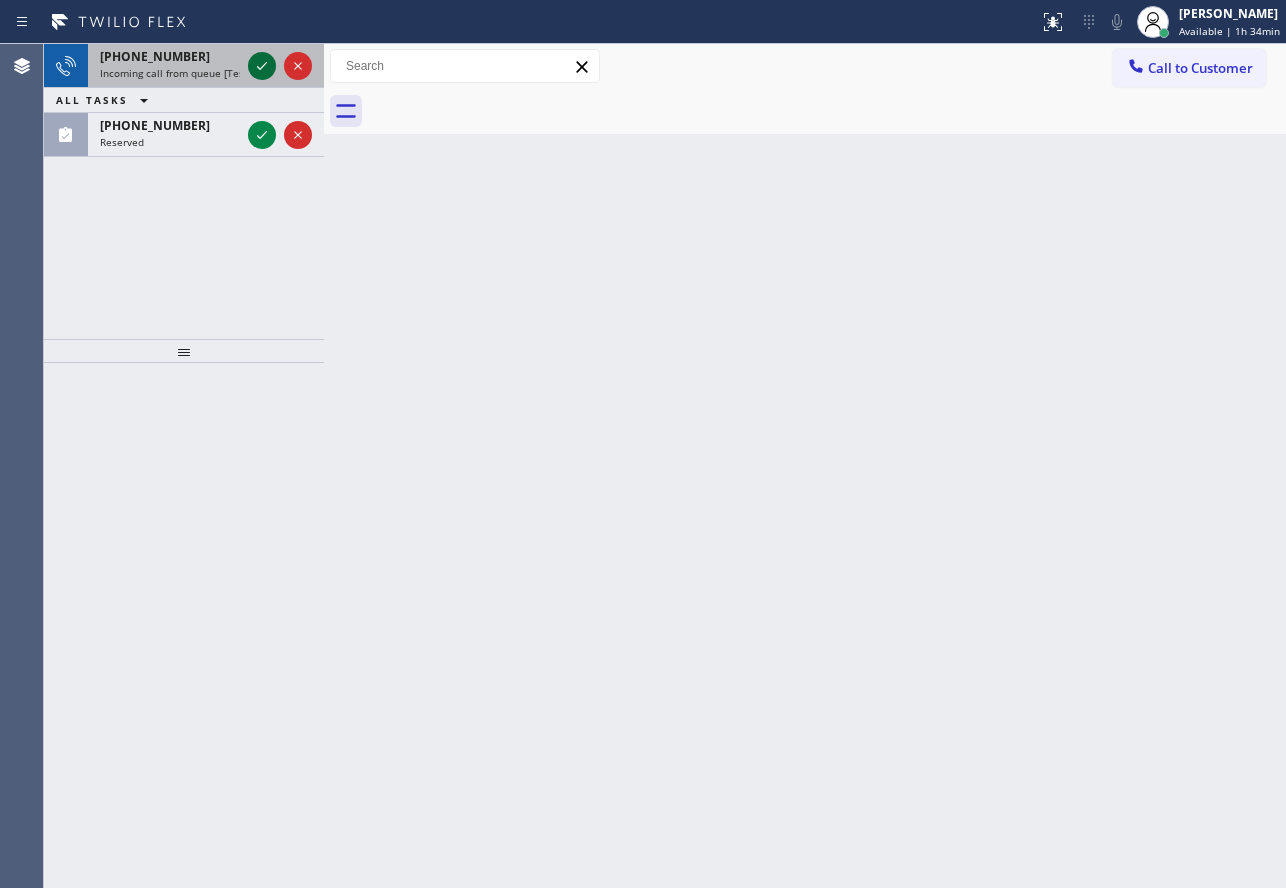 click 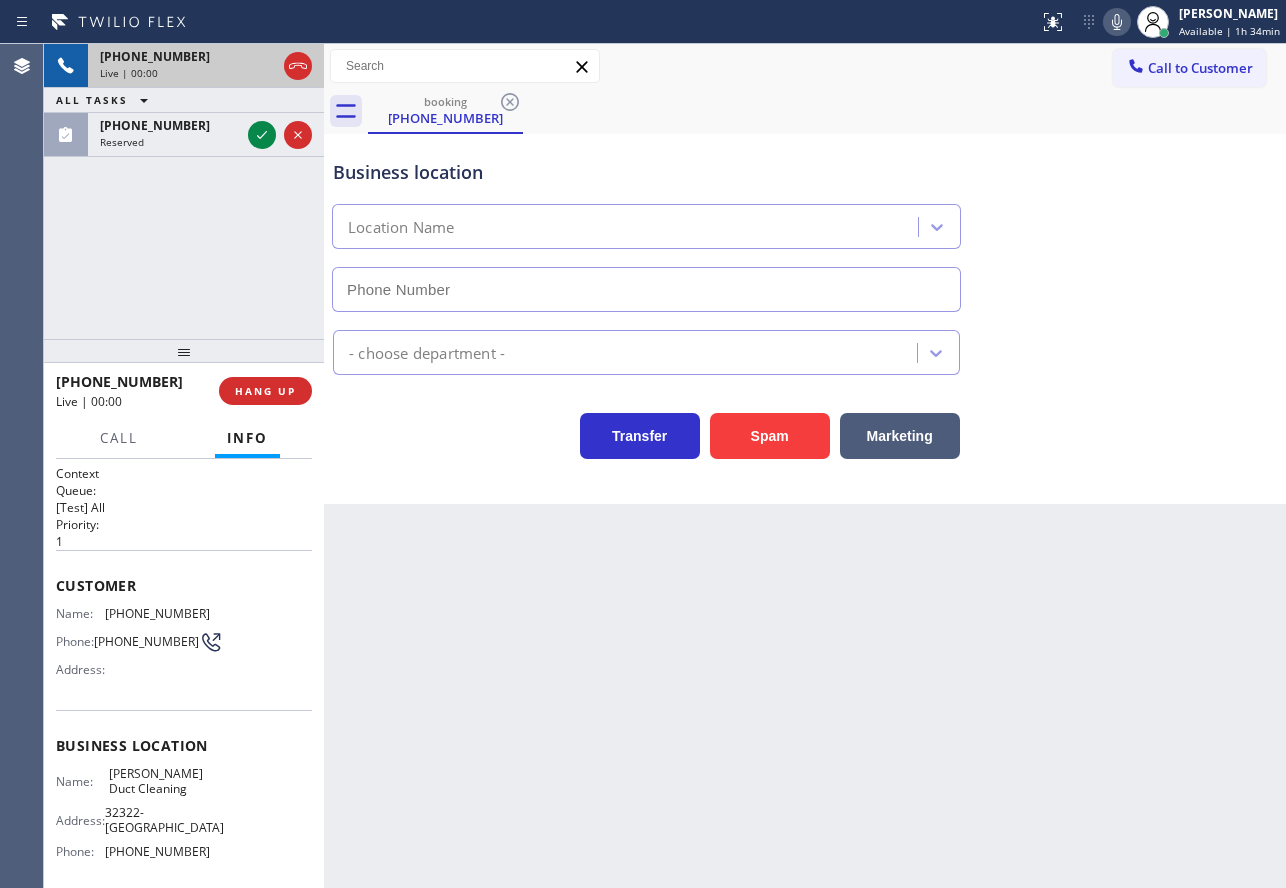 type on "(562) 608-1437" 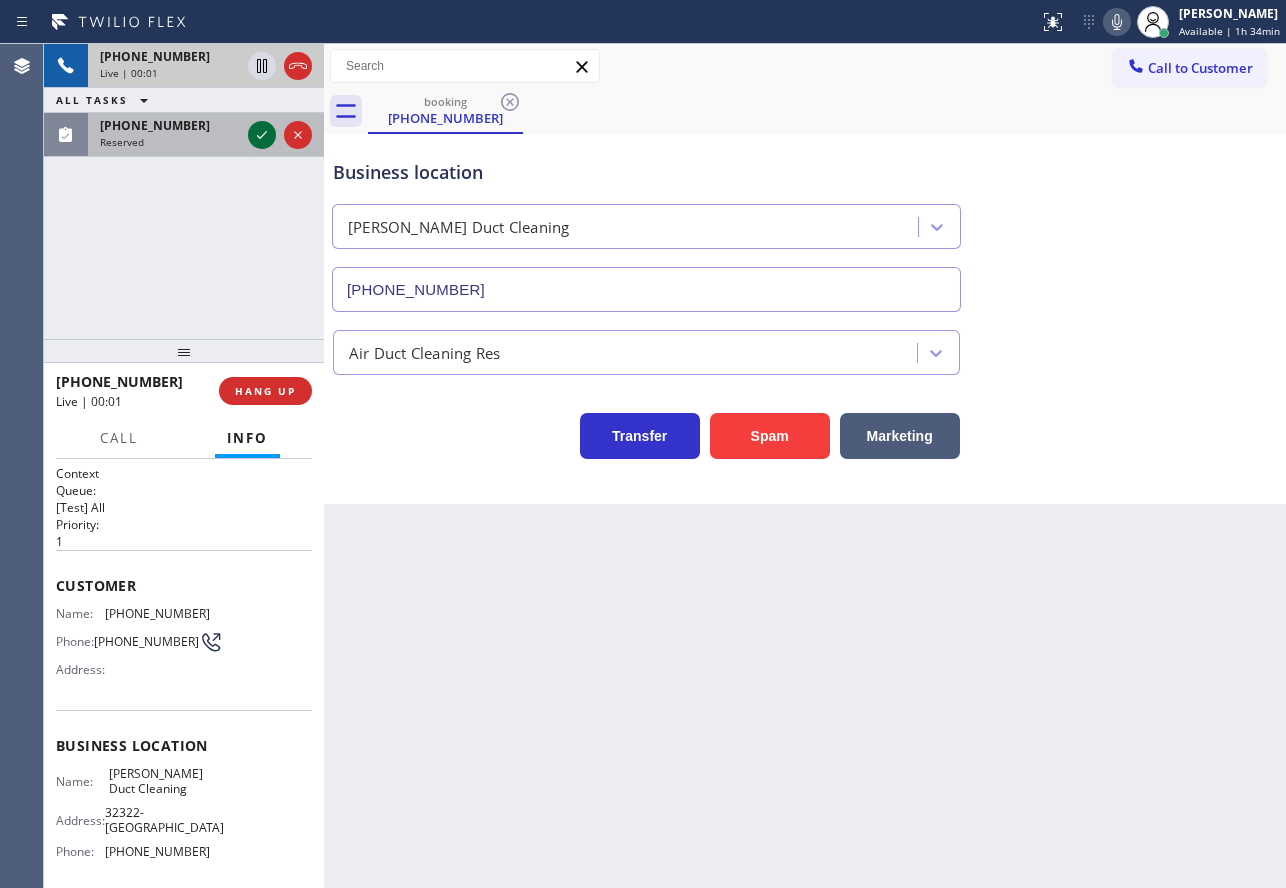 click 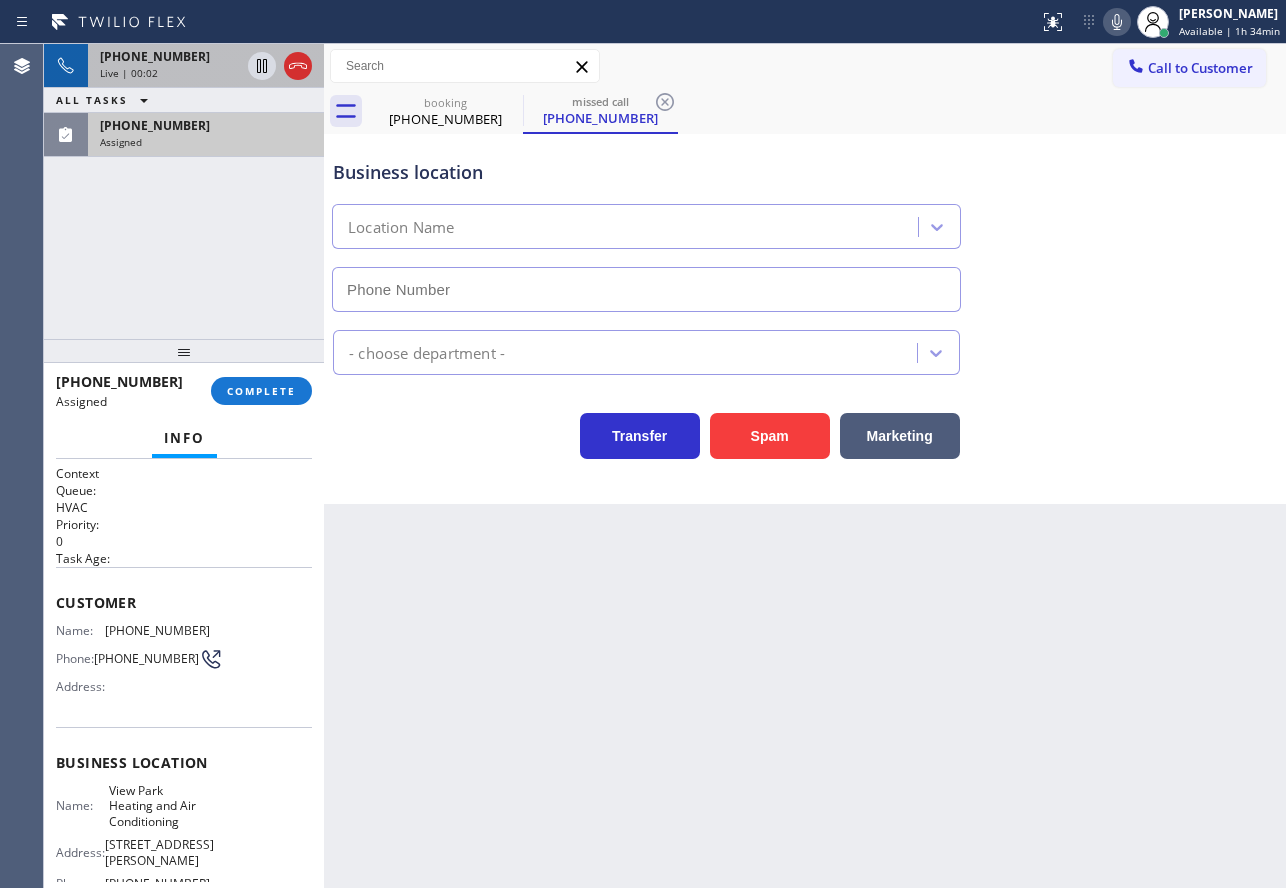 type on "(323) 287-2367" 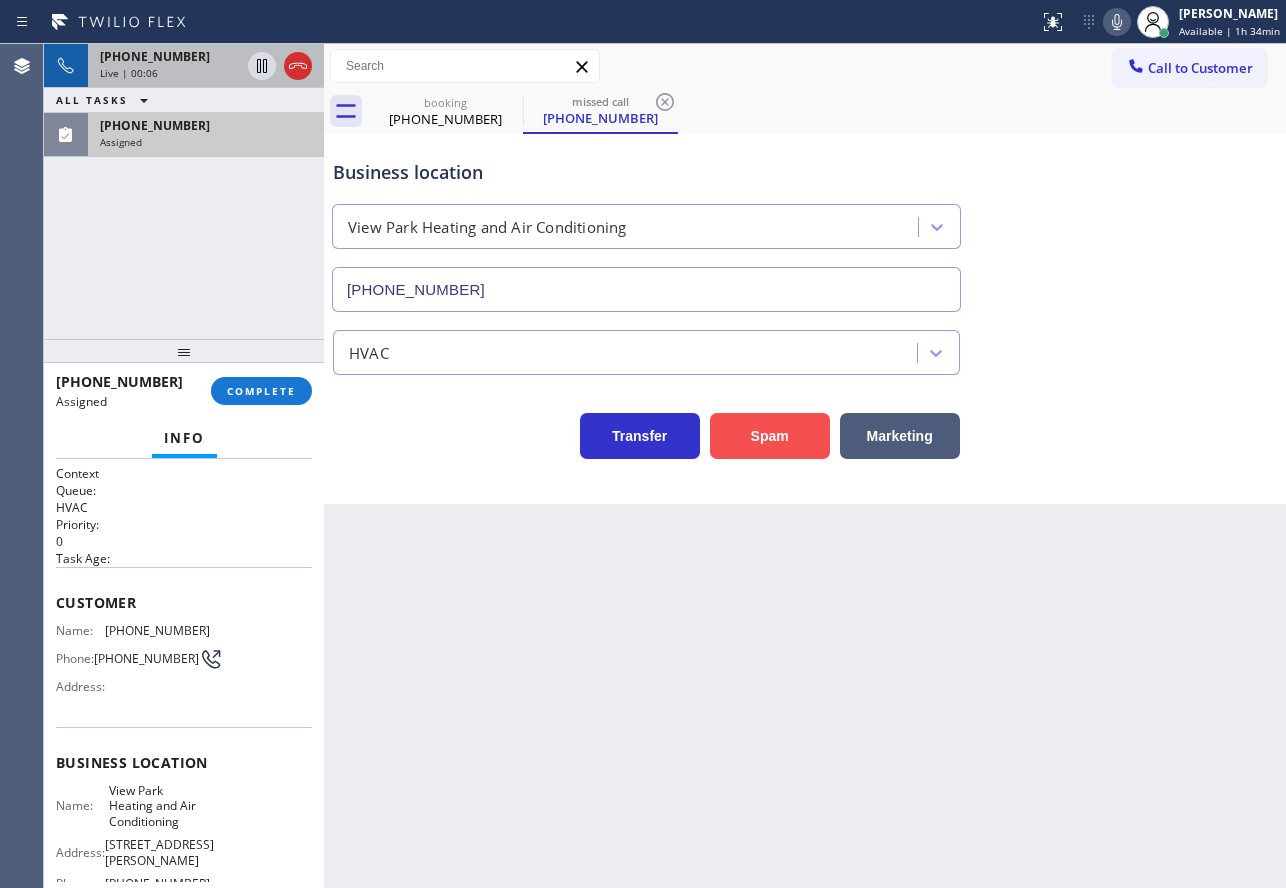 click on "Spam" at bounding box center [770, 436] 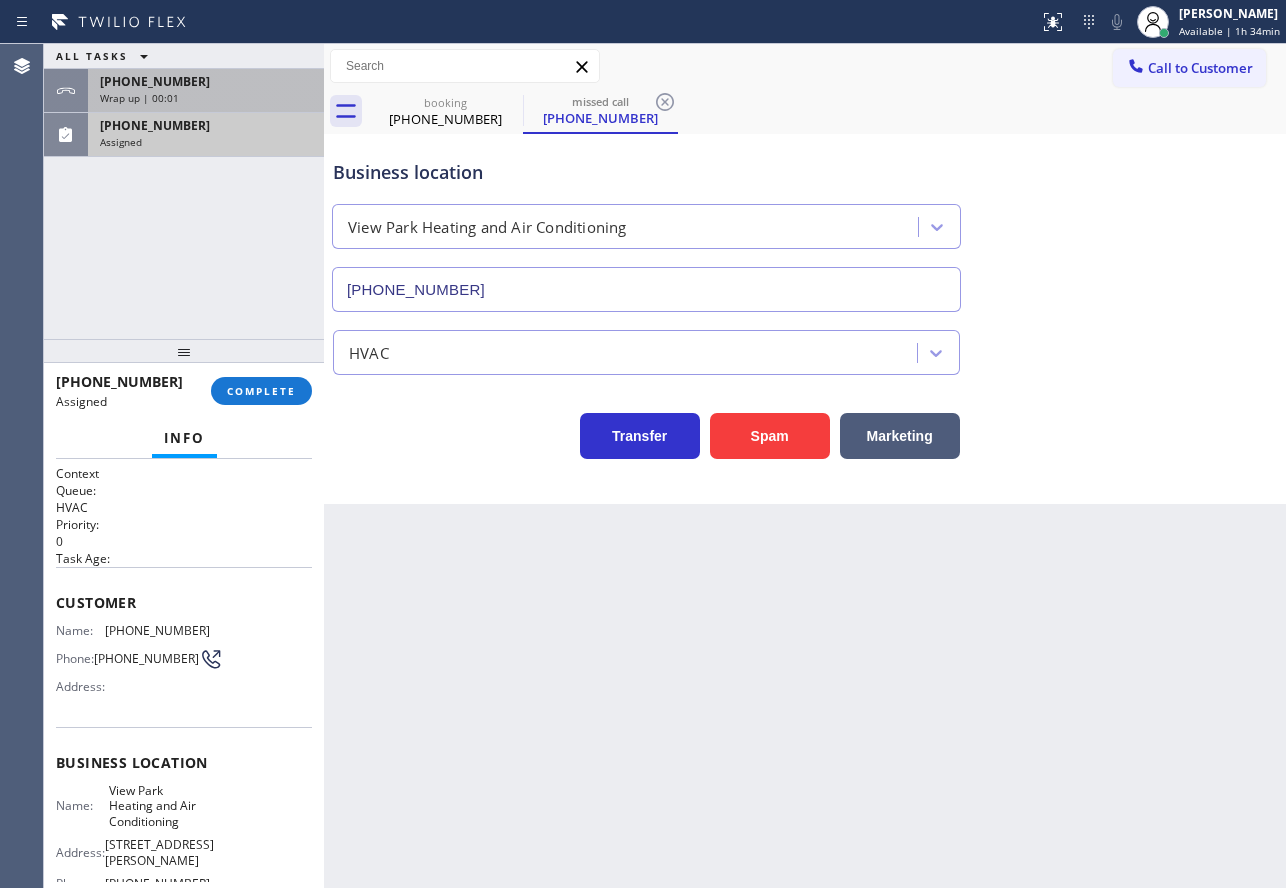 drag, startPoint x: 281, startPoint y: 100, endPoint x: 281, endPoint y: 111, distance: 11 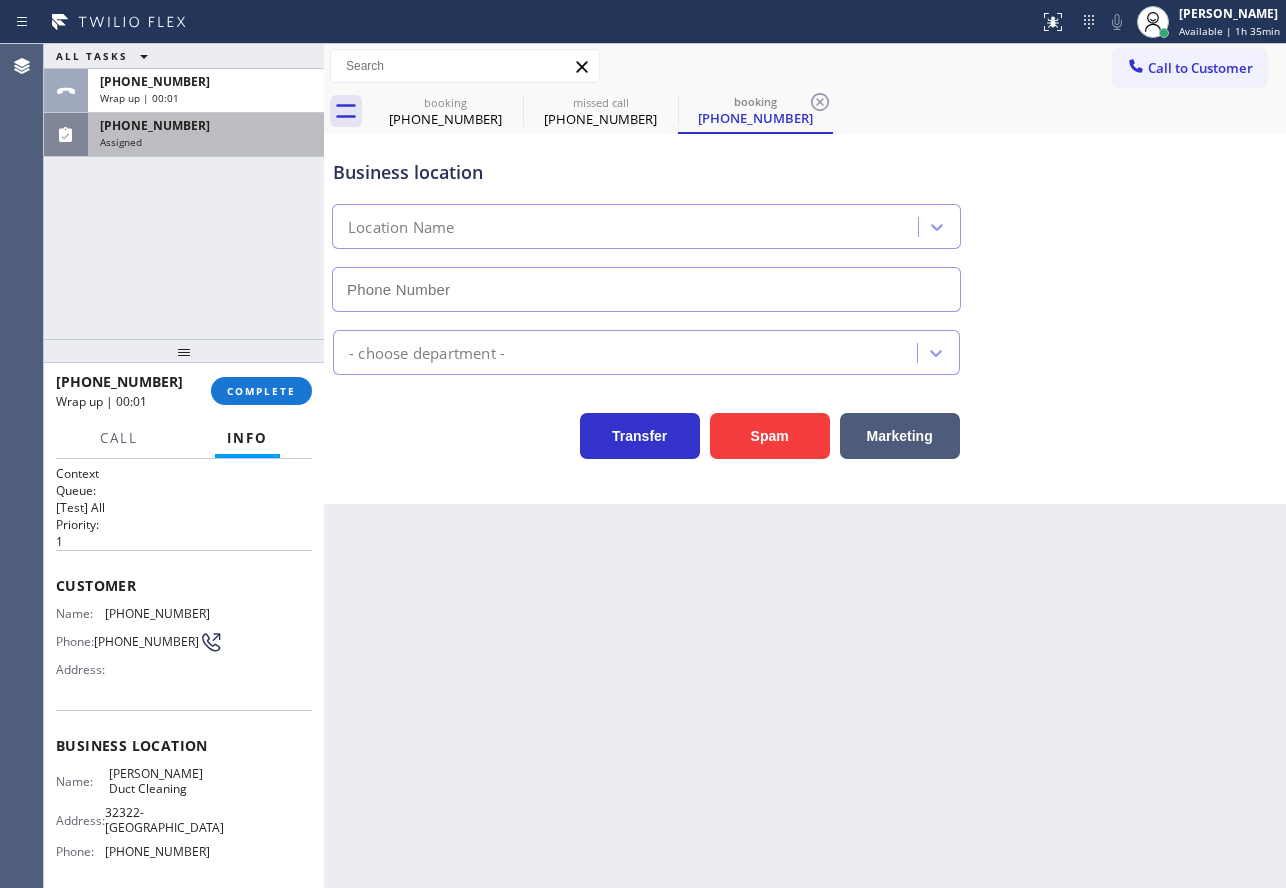 type on "(562) 608-1437" 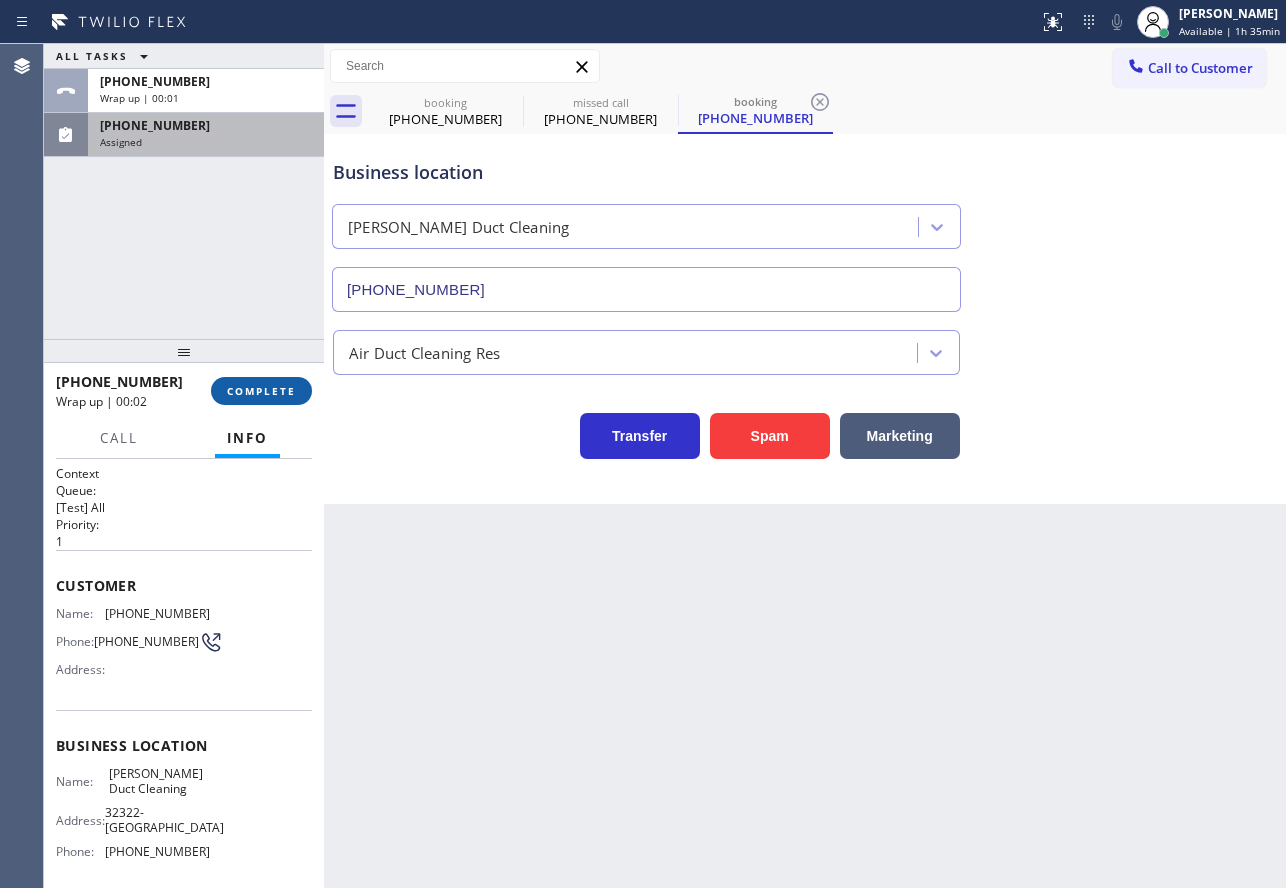 click on "COMPLETE" at bounding box center [261, 391] 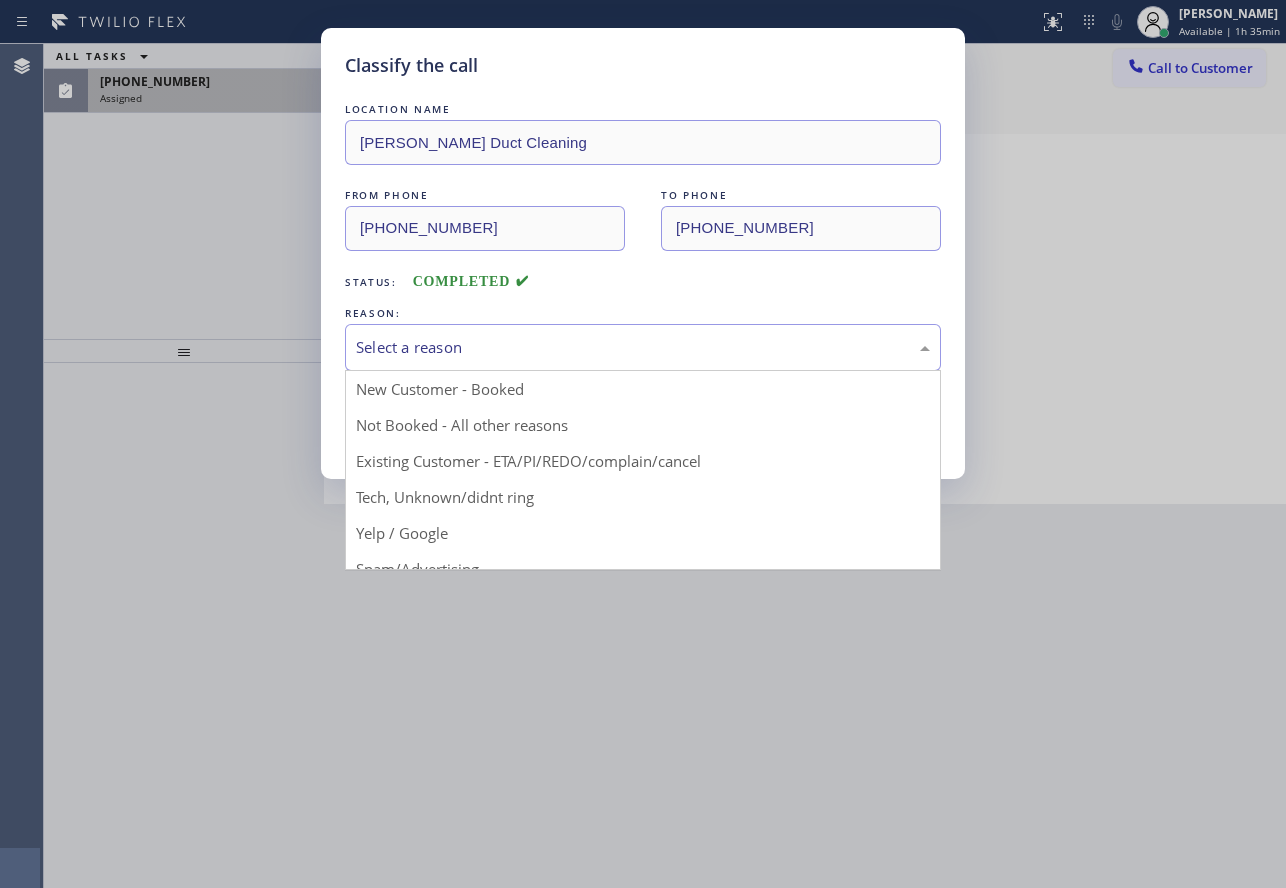 click on "Select a reason" at bounding box center [643, 347] 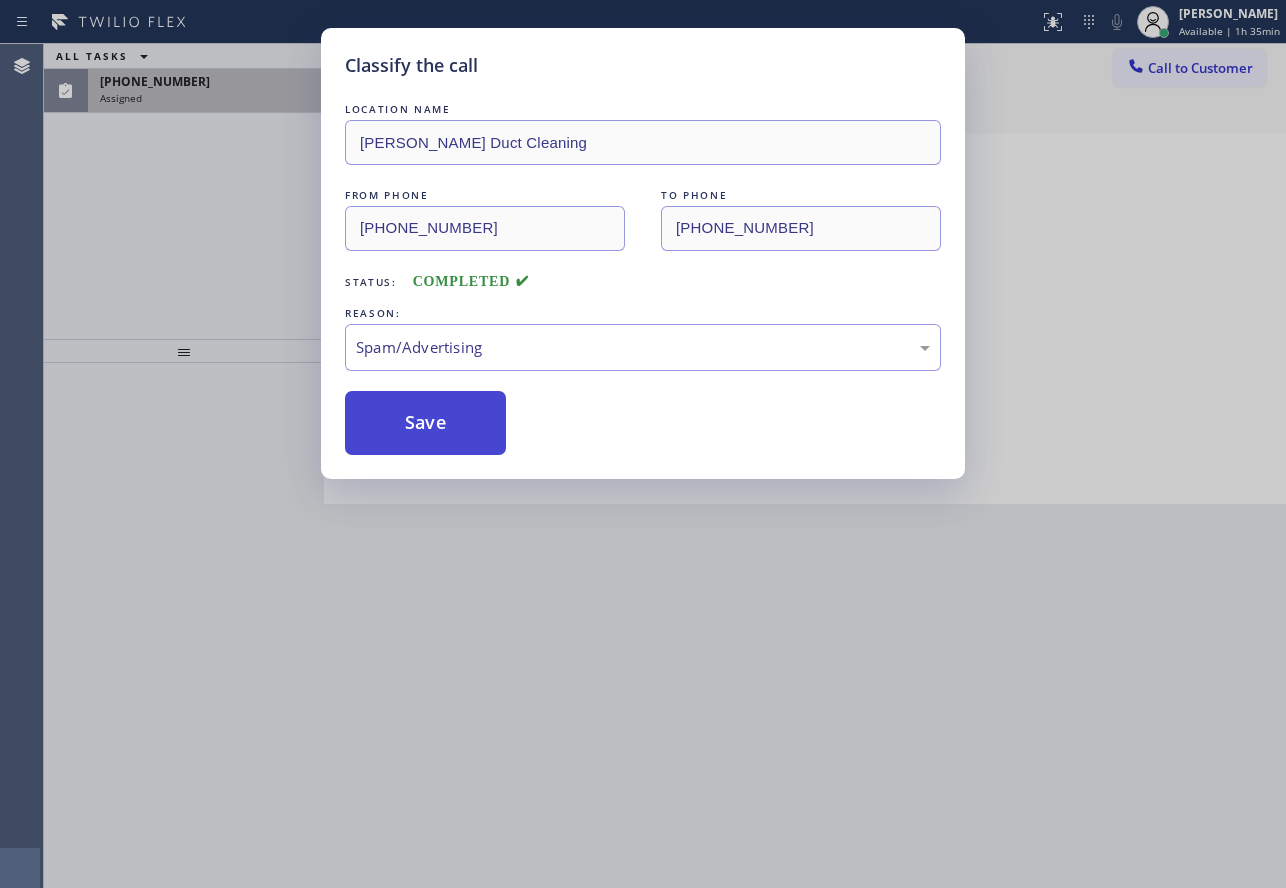 click on "Save" at bounding box center [425, 423] 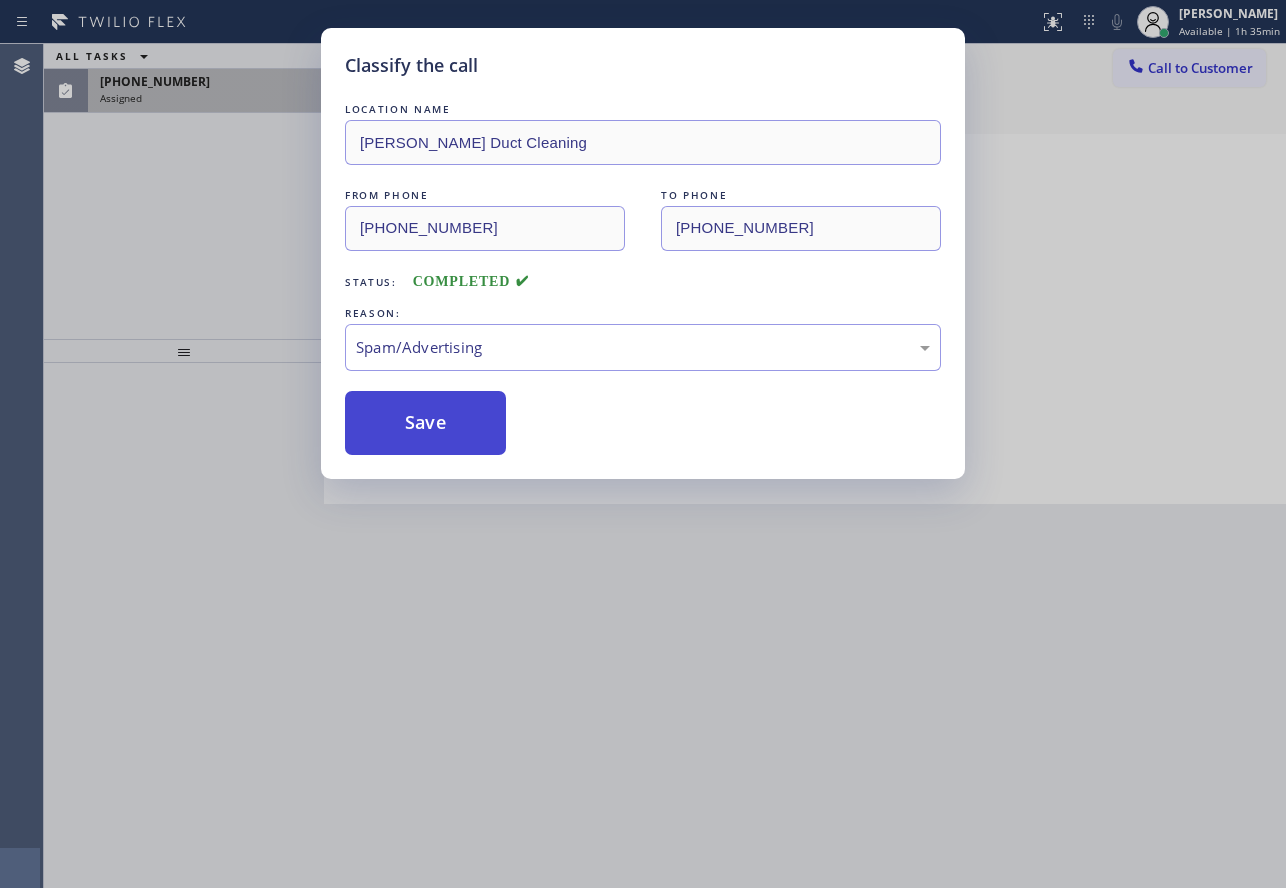 click on "Save" at bounding box center (425, 423) 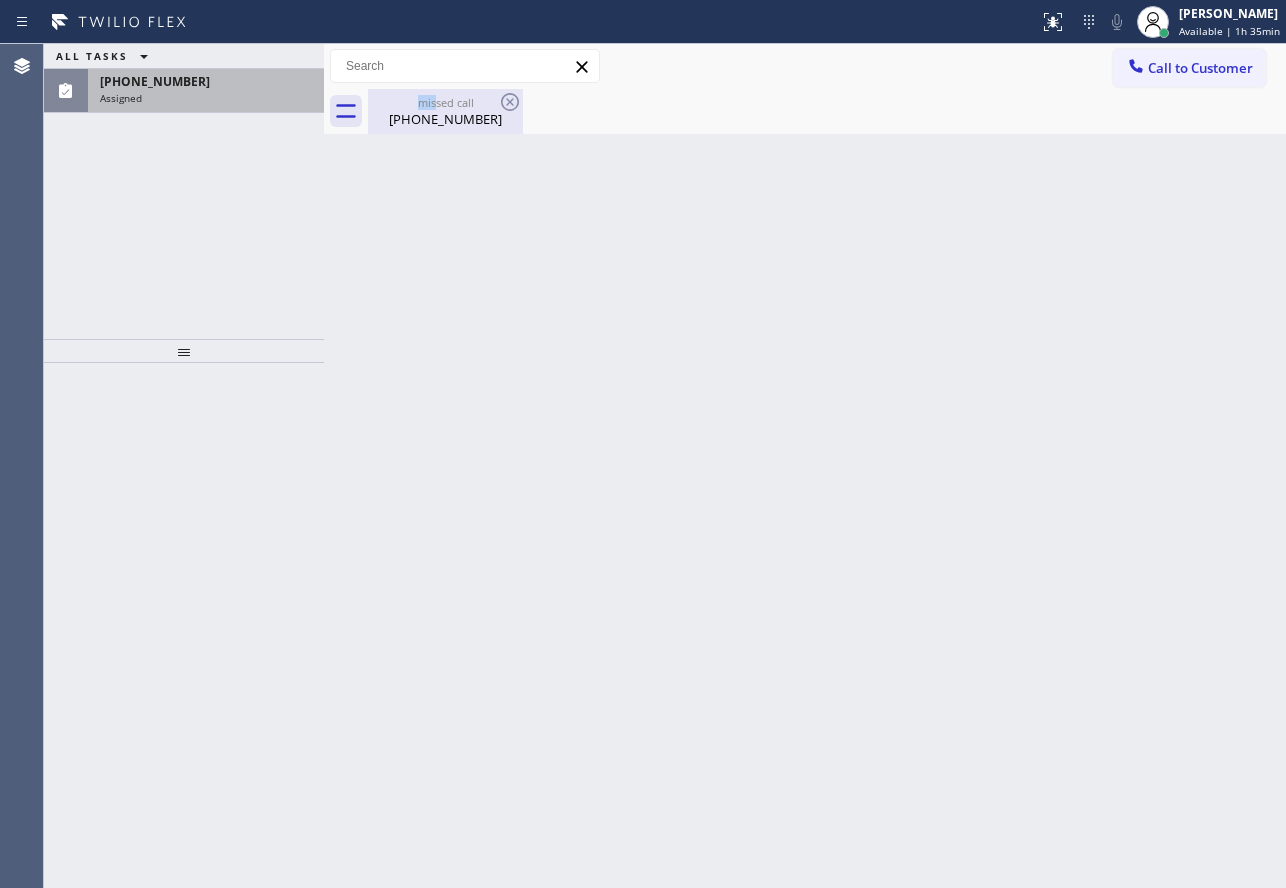 drag, startPoint x: 428, startPoint y: 96, endPoint x: 460, endPoint y: 106, distance: 33.526108 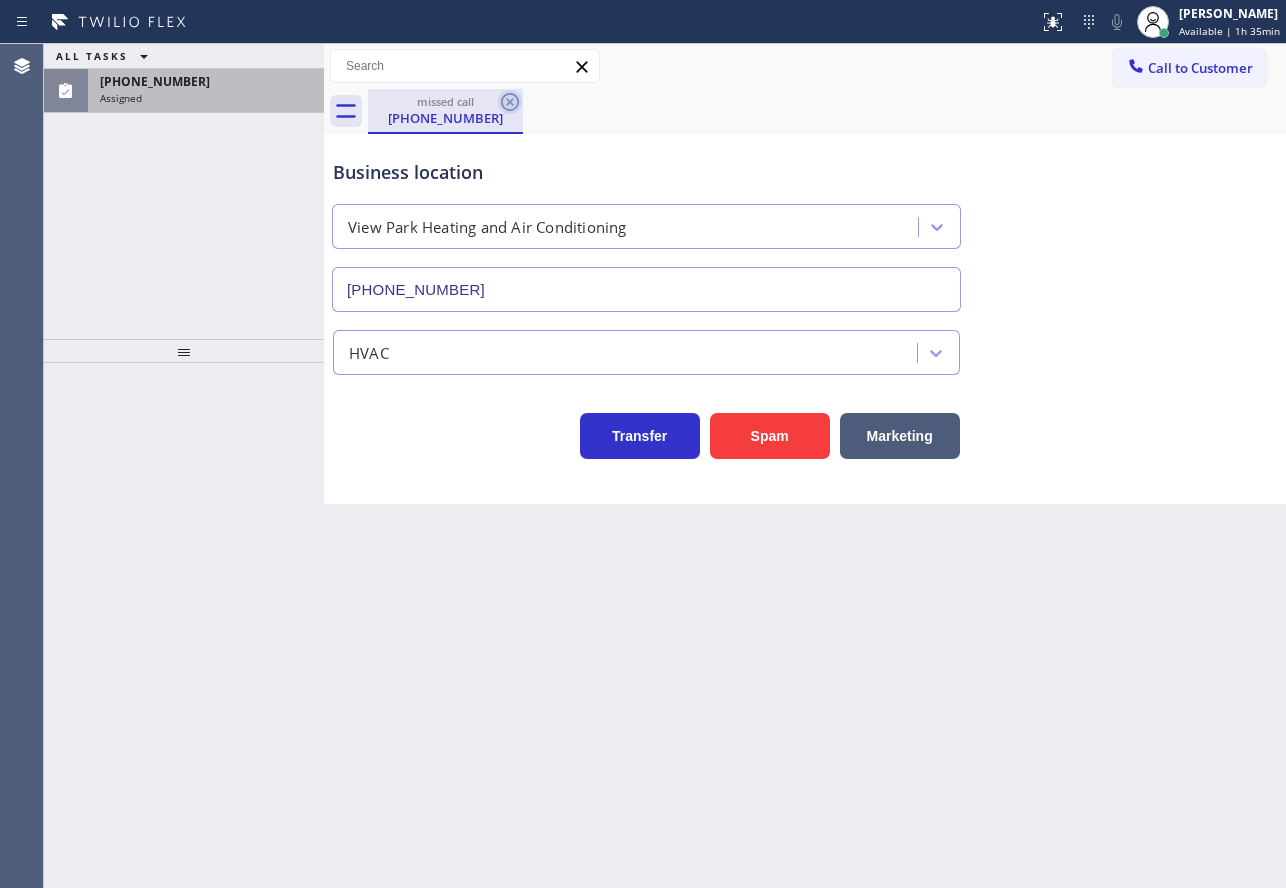 click 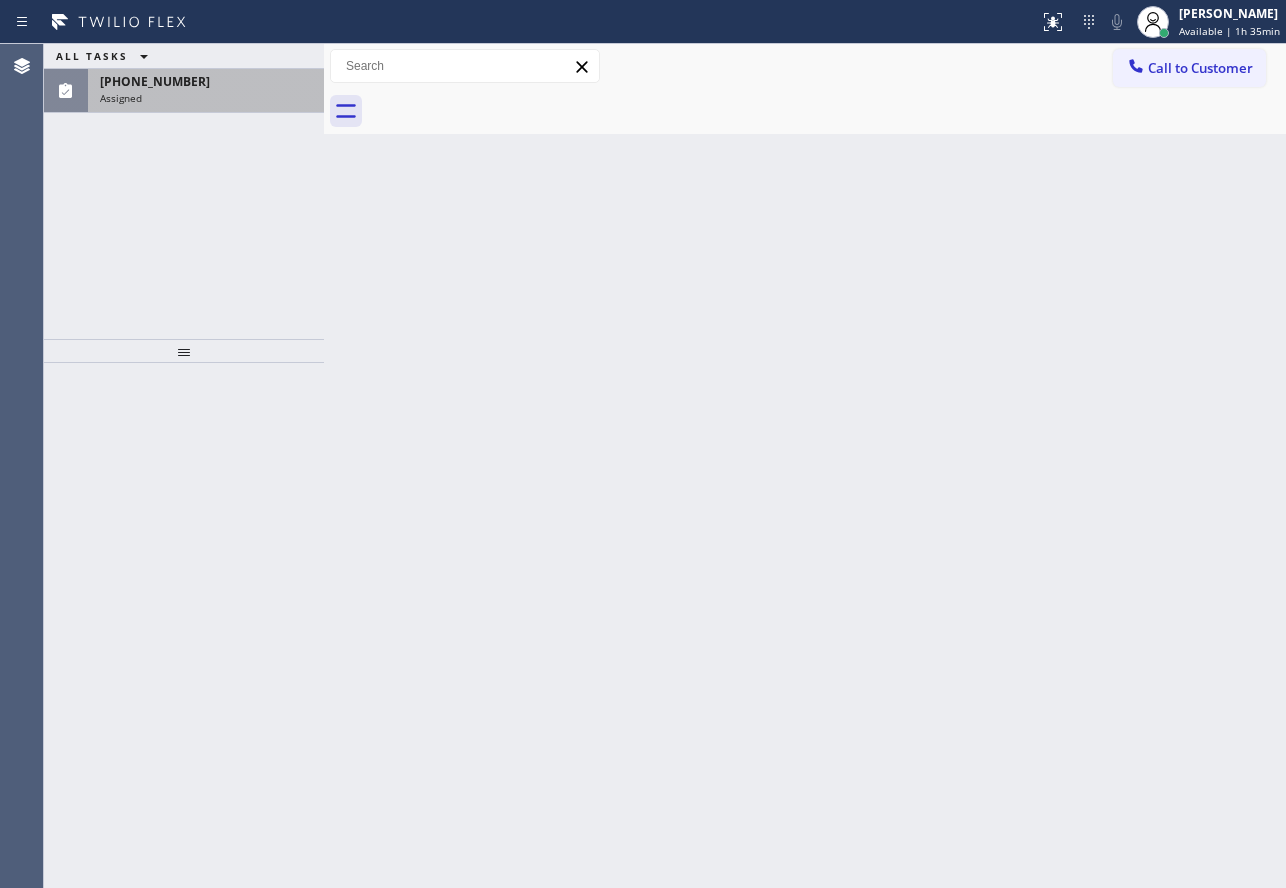click on "(929) 564-2411" at bounding box center (206, 81) 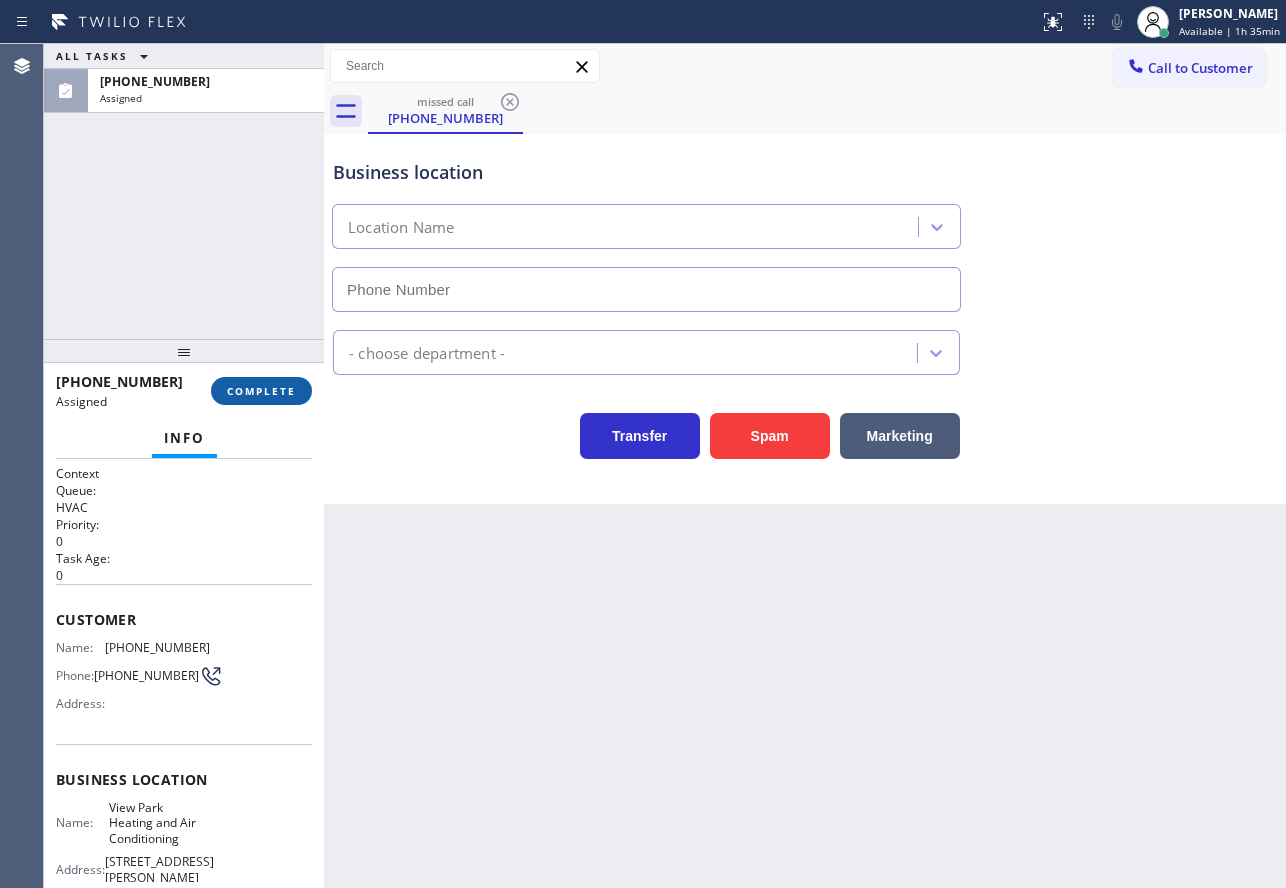 type on "(323) 287-2367" 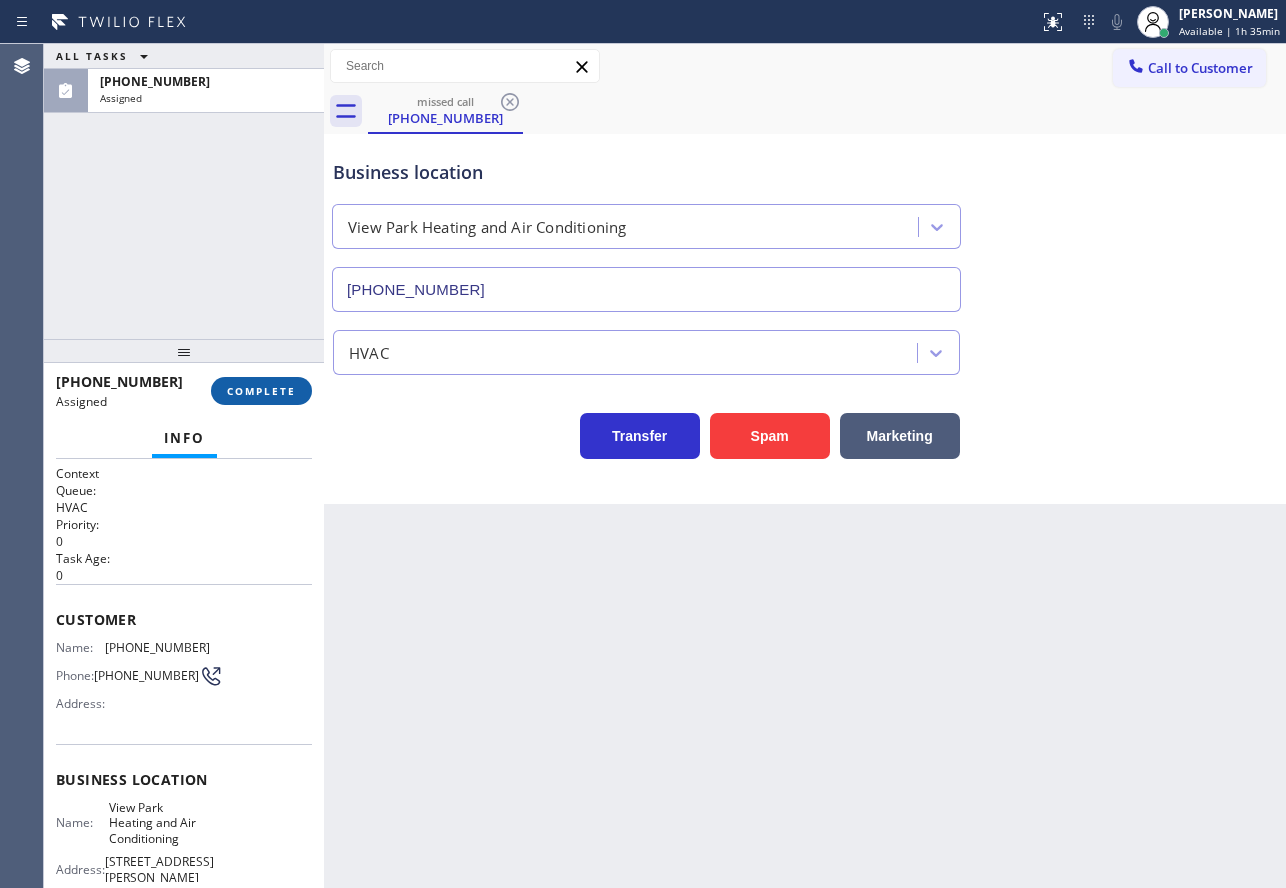 click on "COMPLETE" at bounding box center [261, 391] 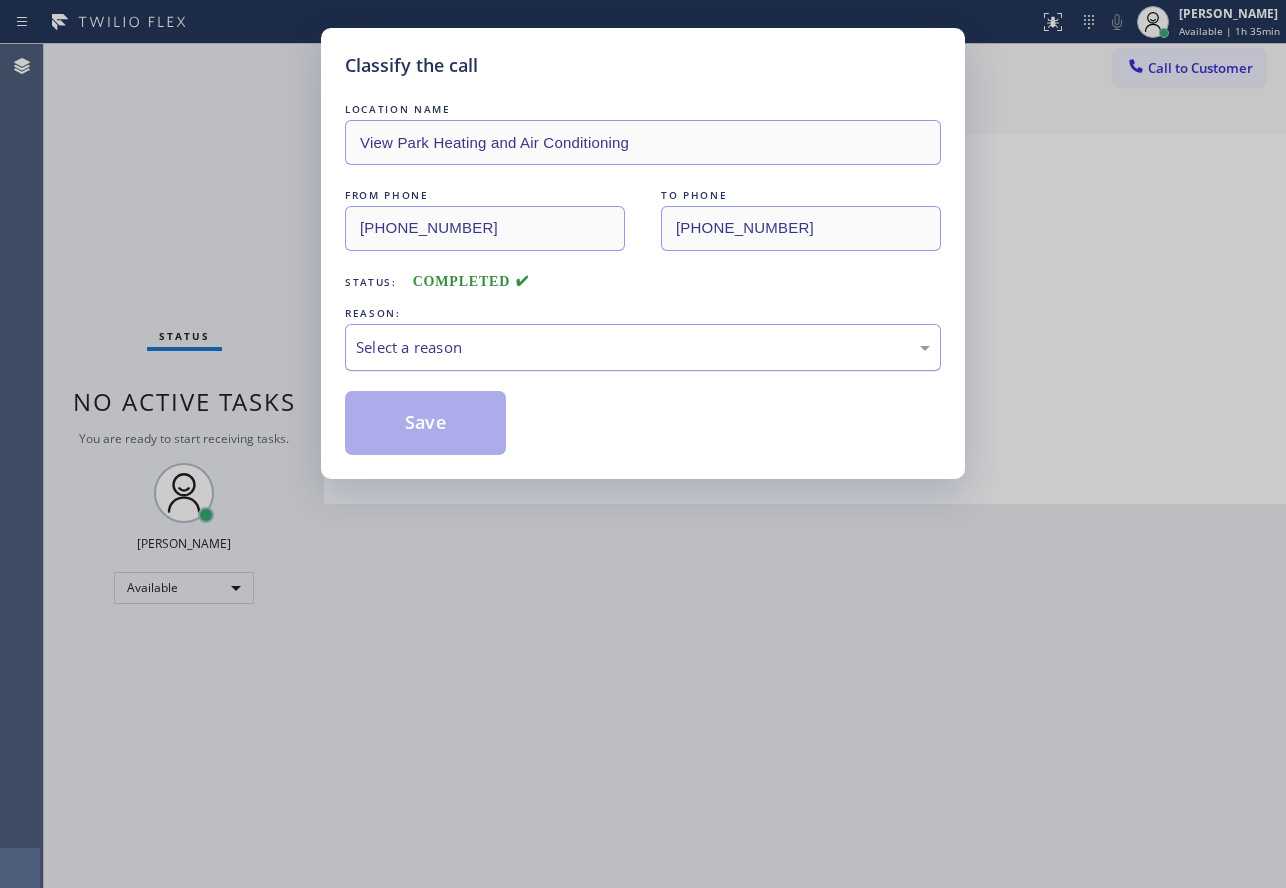 click on "Select a reason" at bounding box center (643, 347) 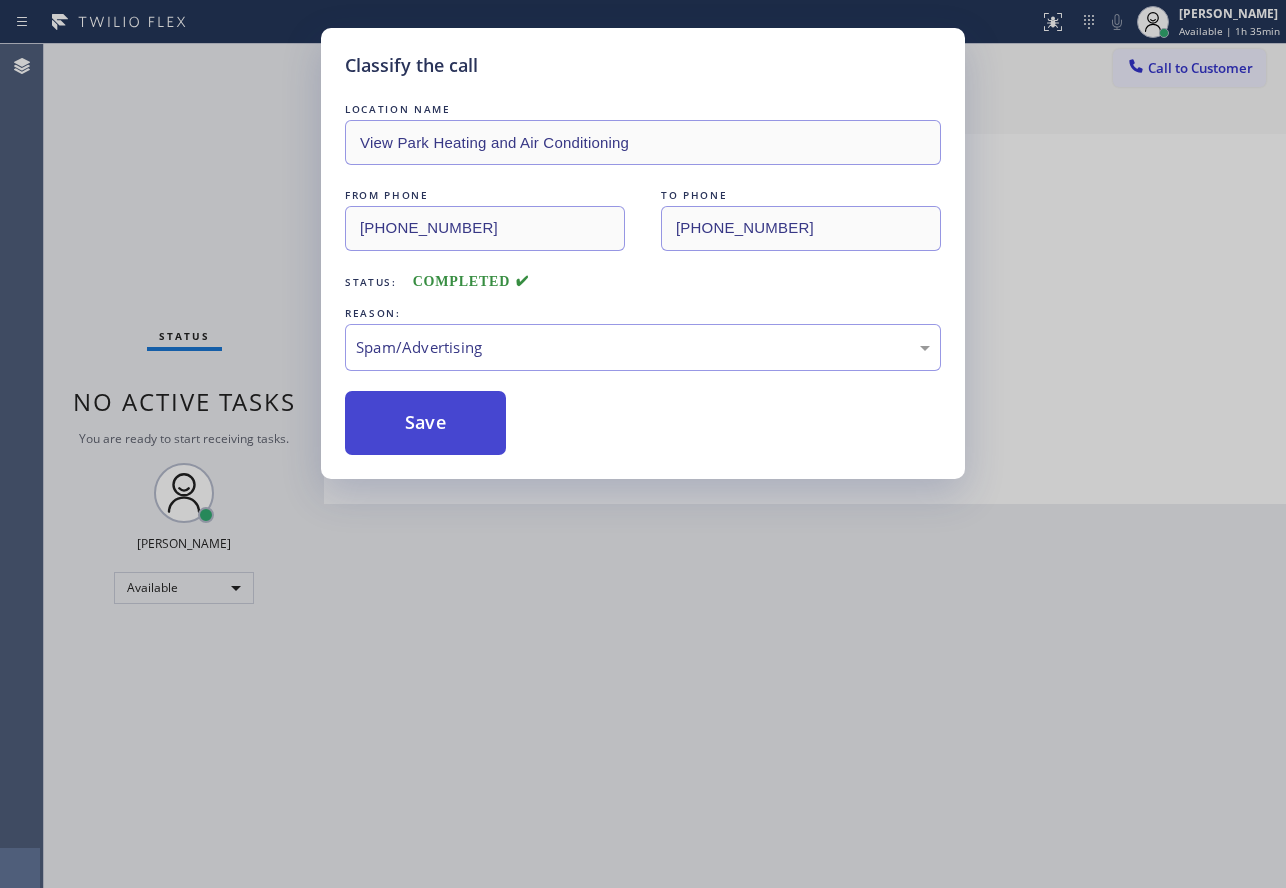click on "Save" at bounding box center (425, 423) 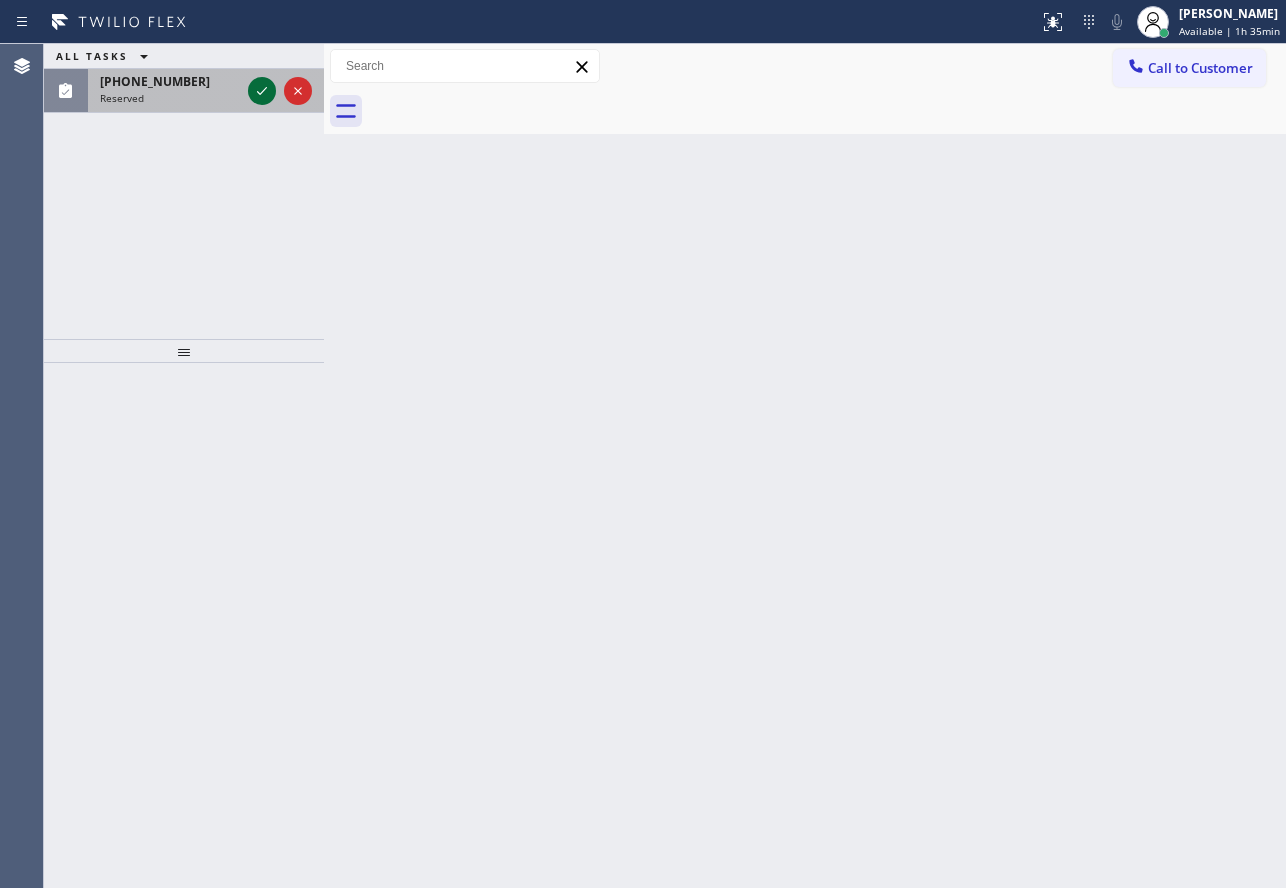 click 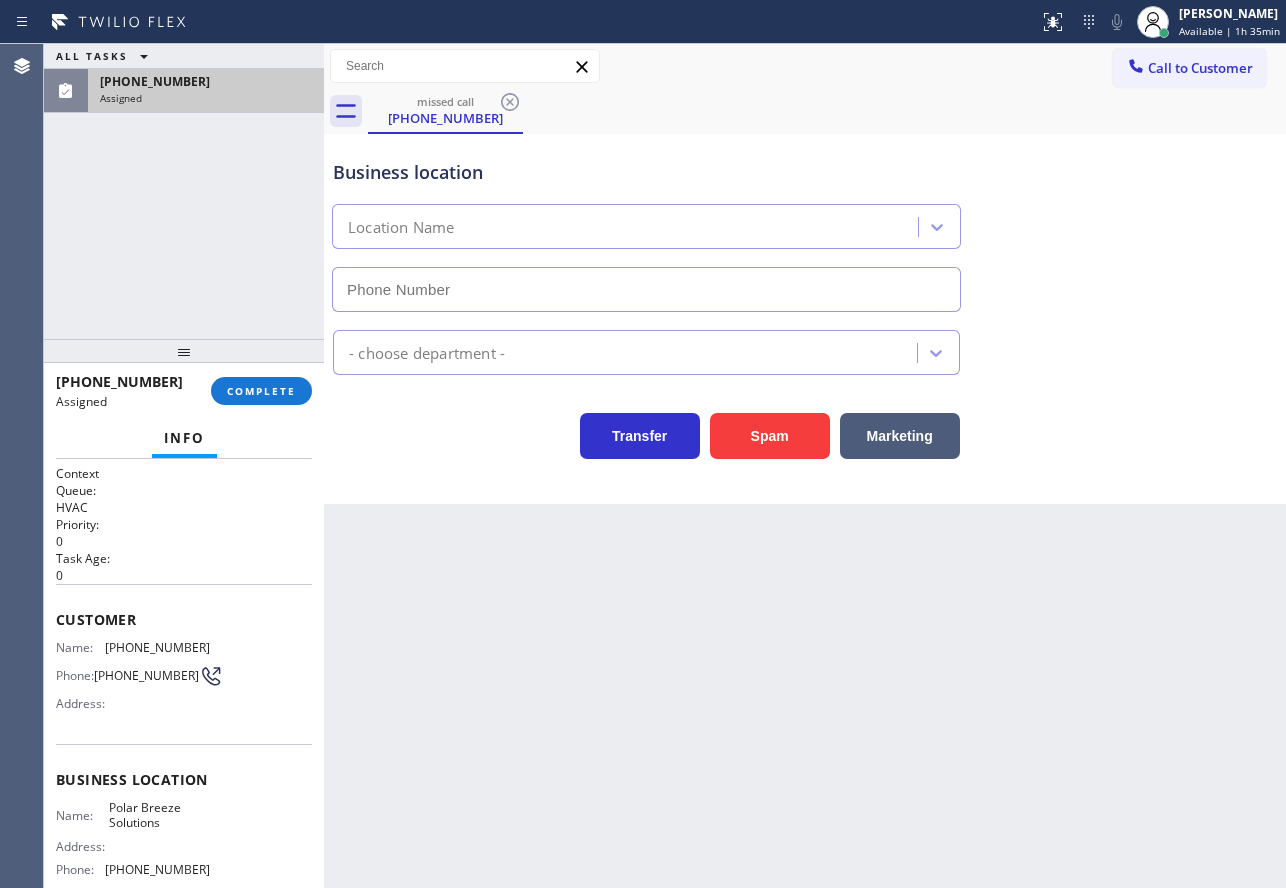 type on "(737) 343-9768" 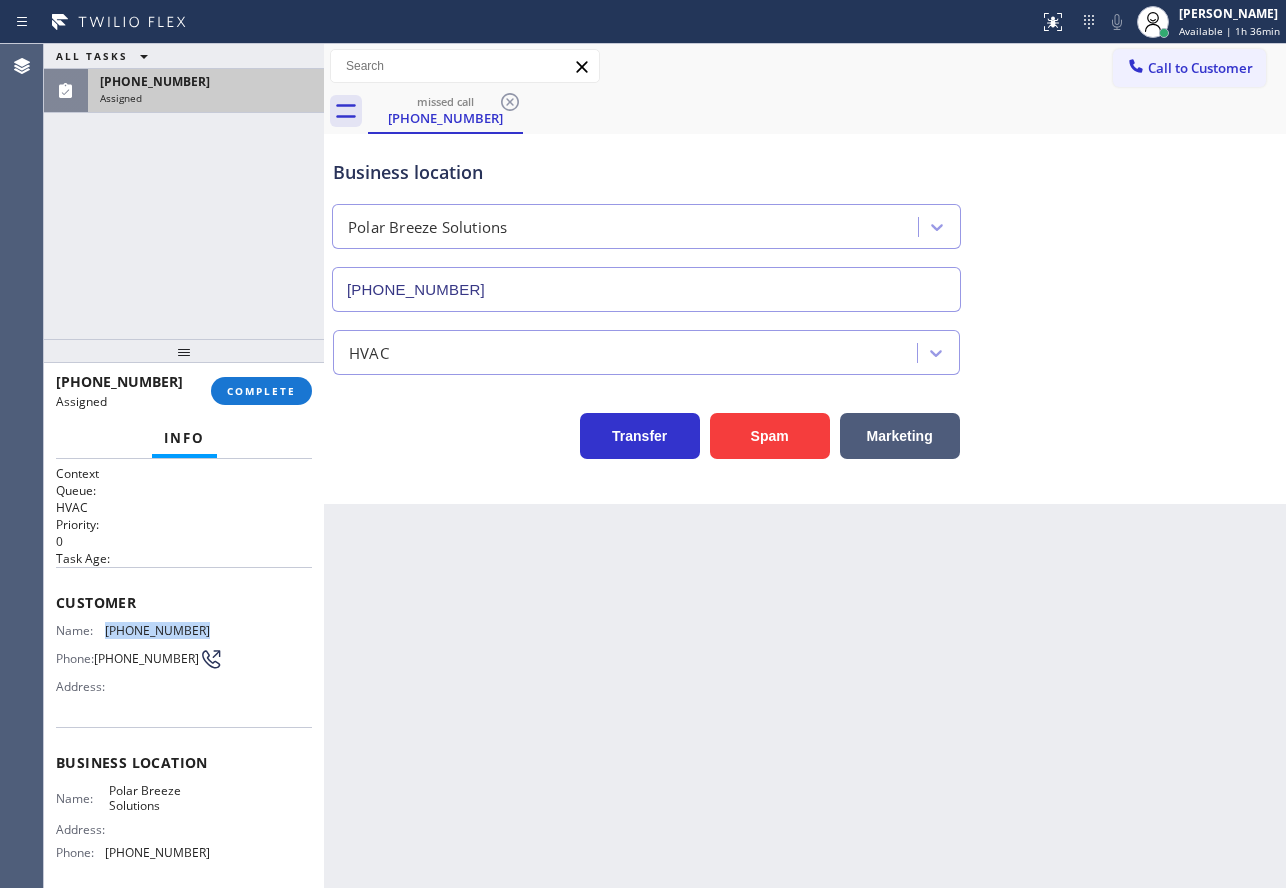 drag, startPoint x: 198, startPoint y: 630, endPoint x: 107, endPoint y: 635, distance: 91.13726 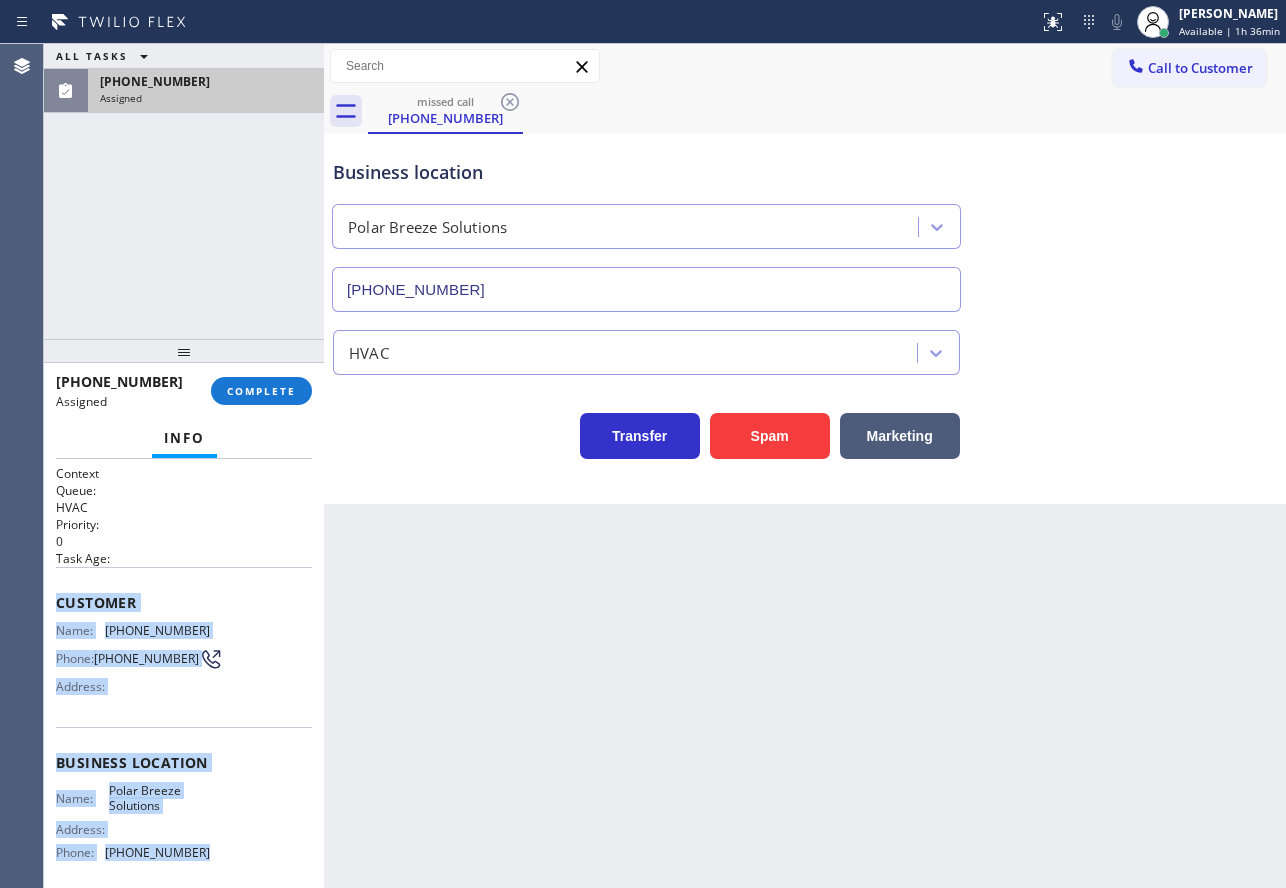 drag, startPoint x: 195, startPoint y: 861, endPoint x: 60, endPoint y: 608, distance: 286.7647 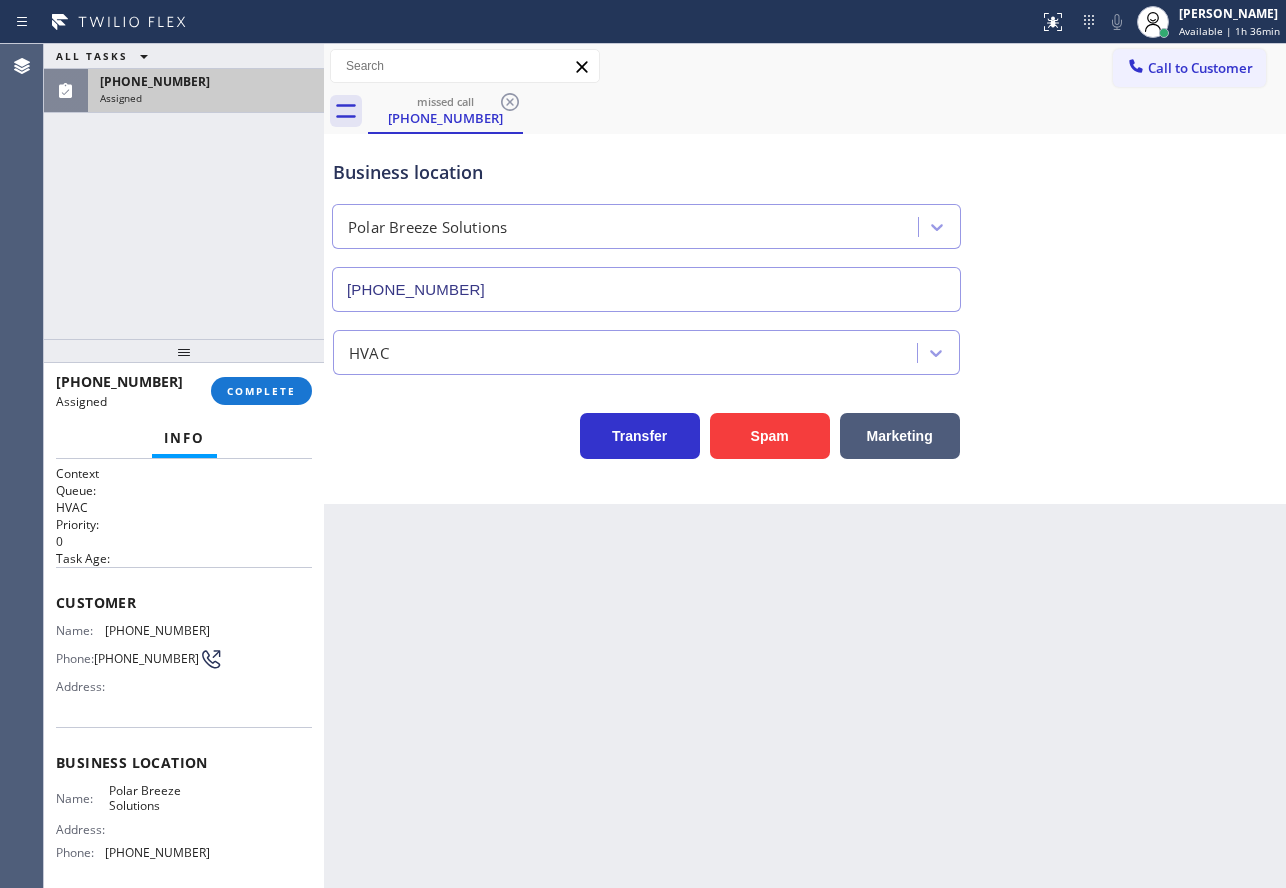 click on "(419) 381-4745 Assigned COMPLETE" at bounding box center (184, 391) 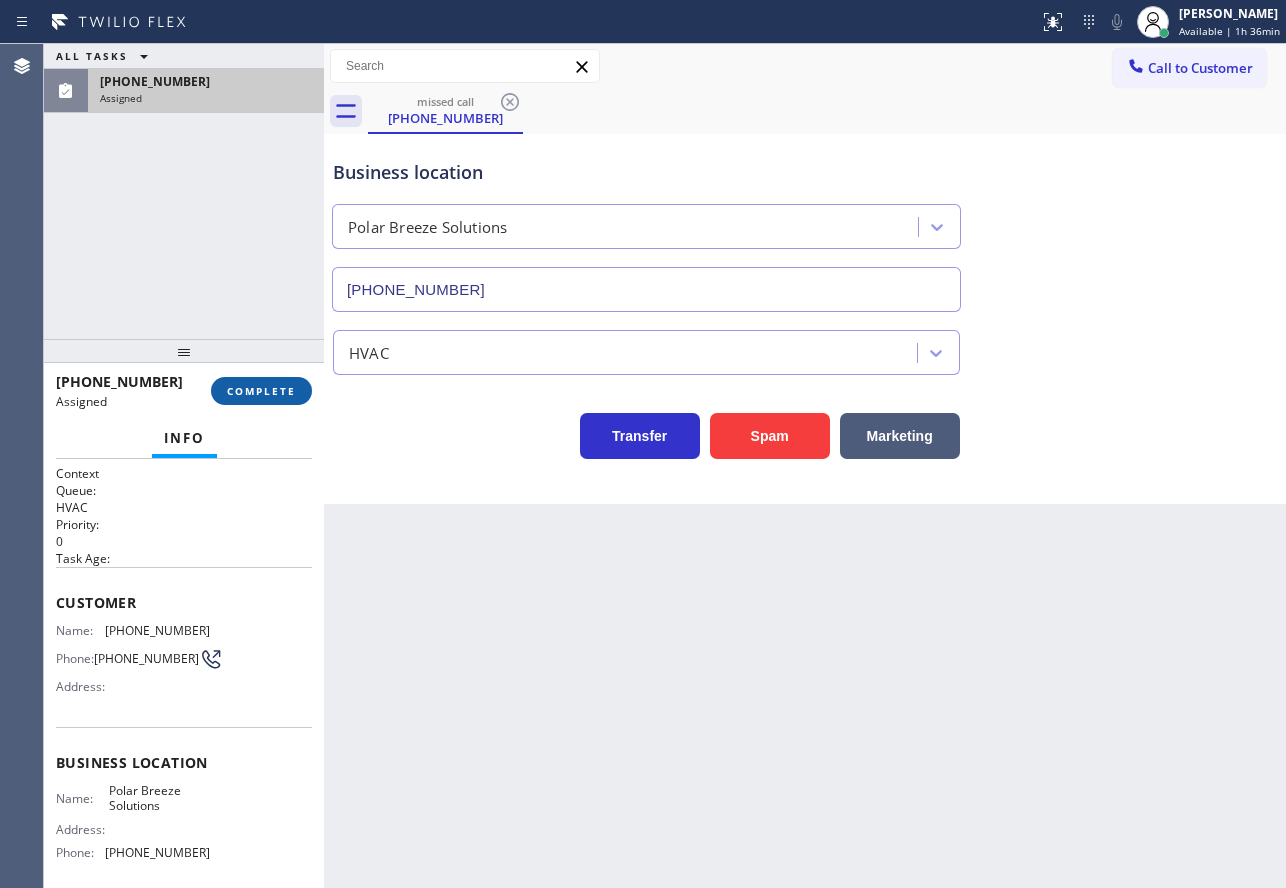 click on "COMPLETE" at bounding box center (261, 391) 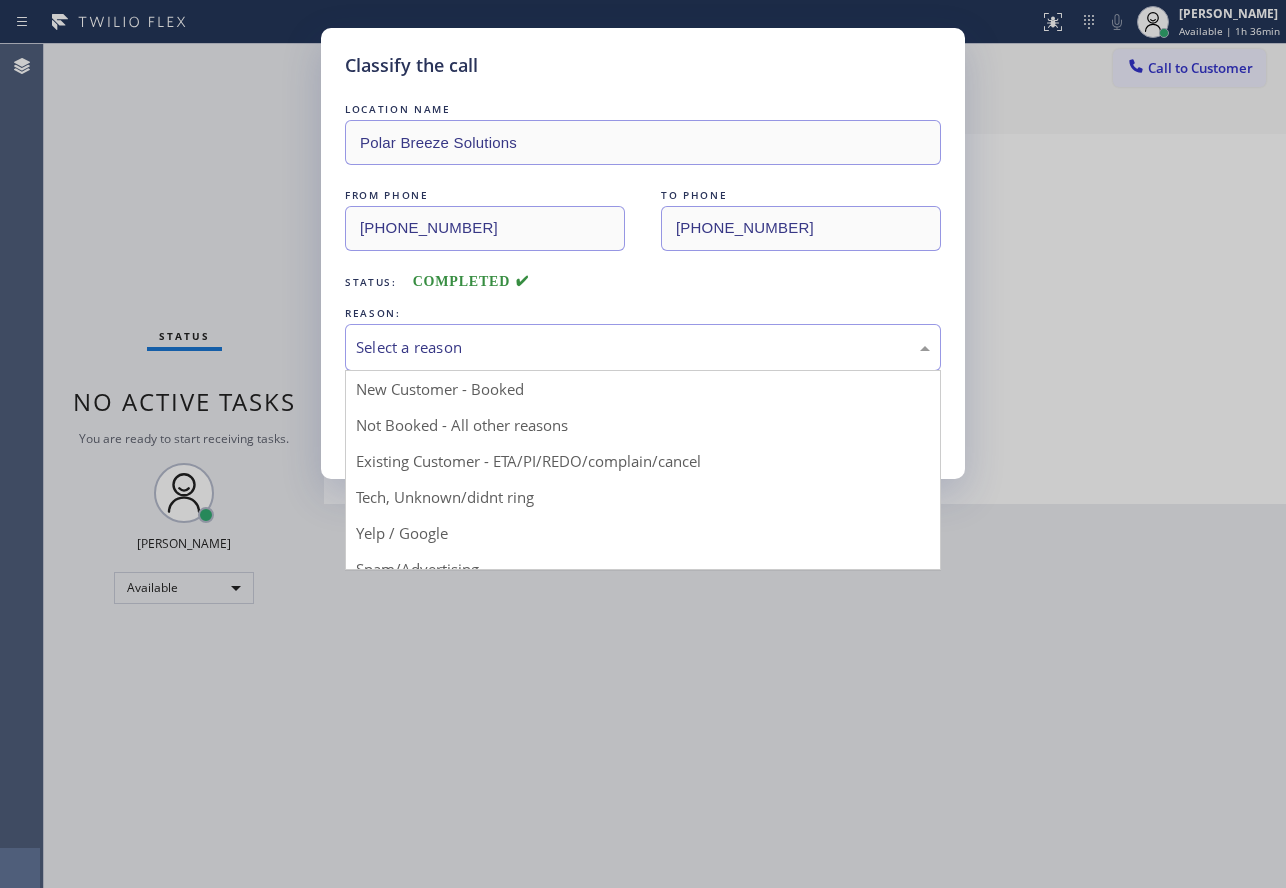 click on "Select a reason" at bounding box center (643, 347) 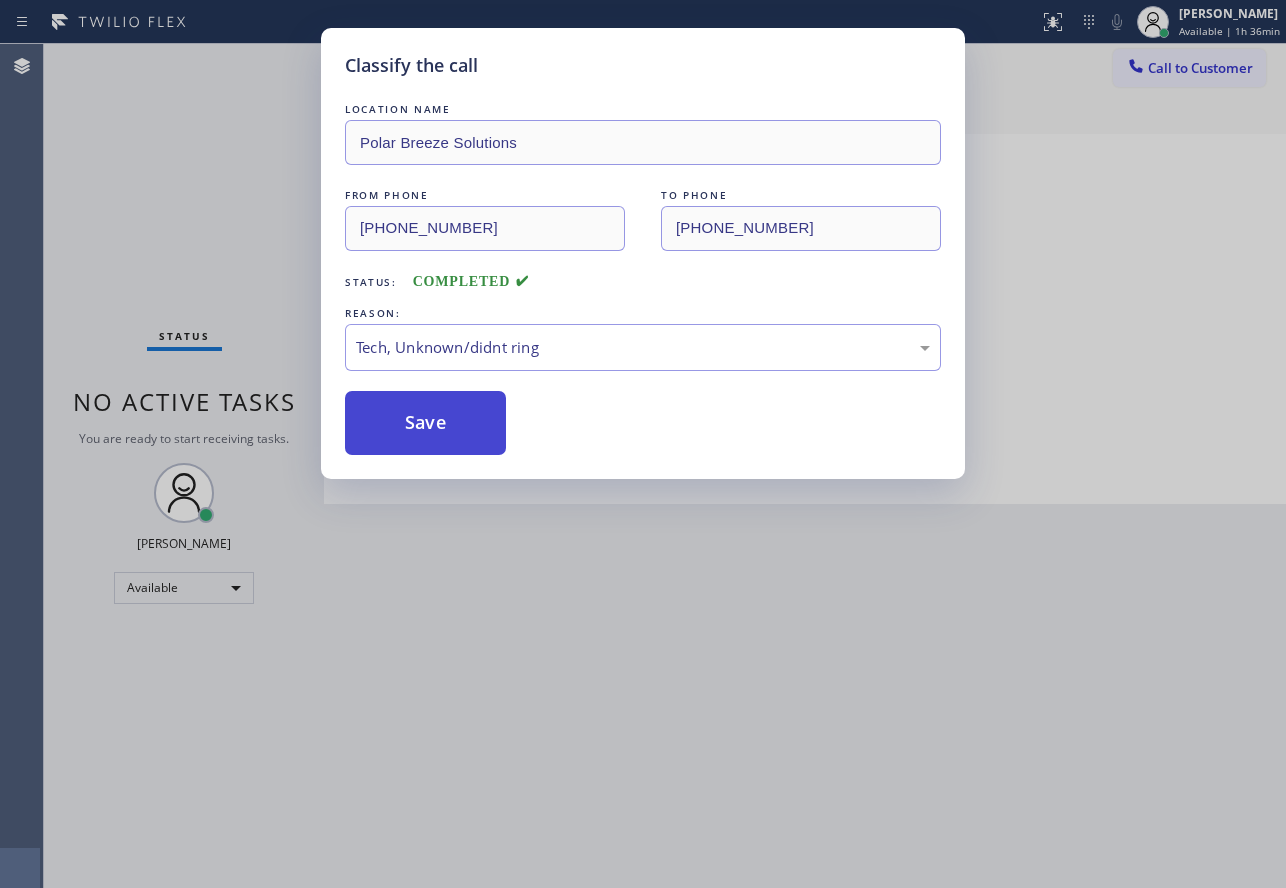 click on "Save" at bounding box center [425, 423] 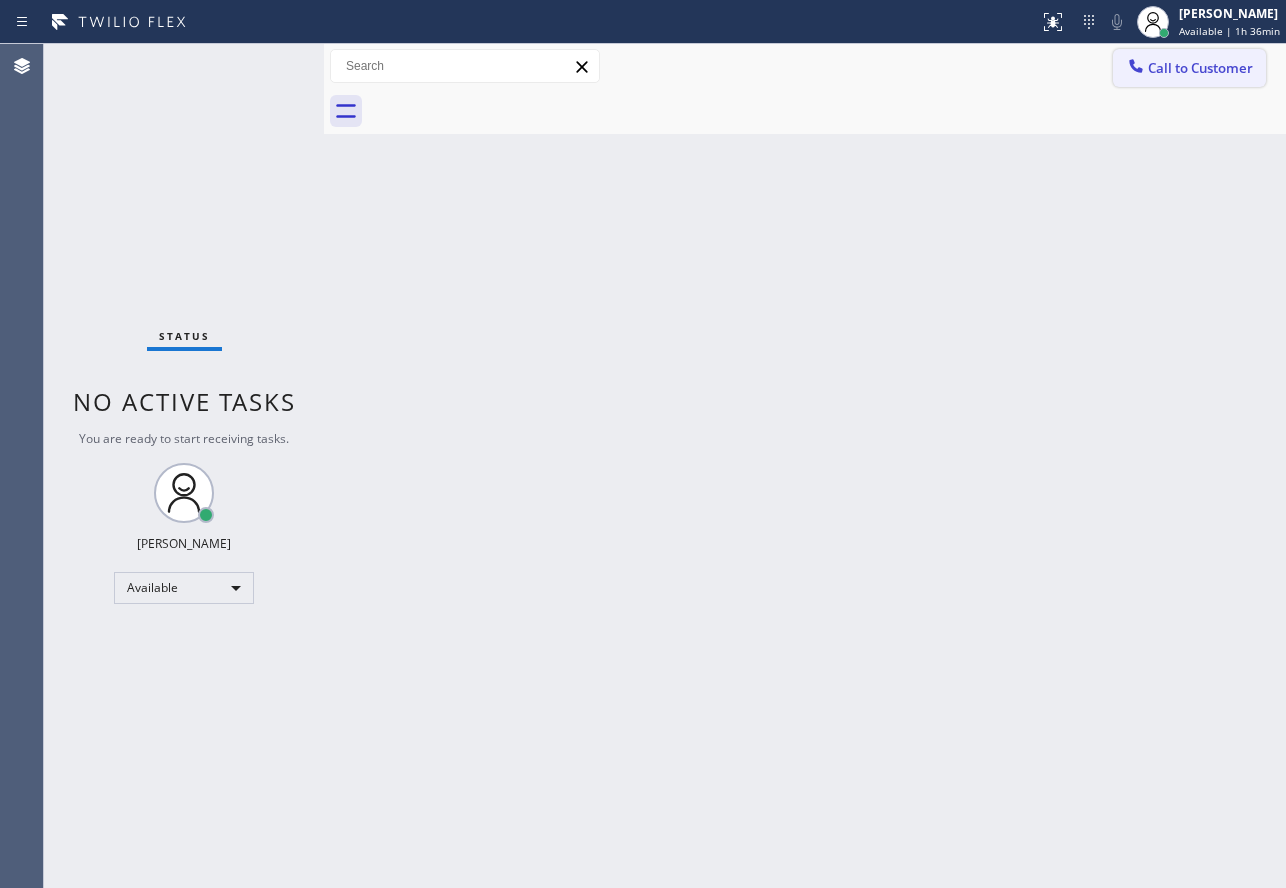click on "Call to Customer" at bounding box center [1189, 68] 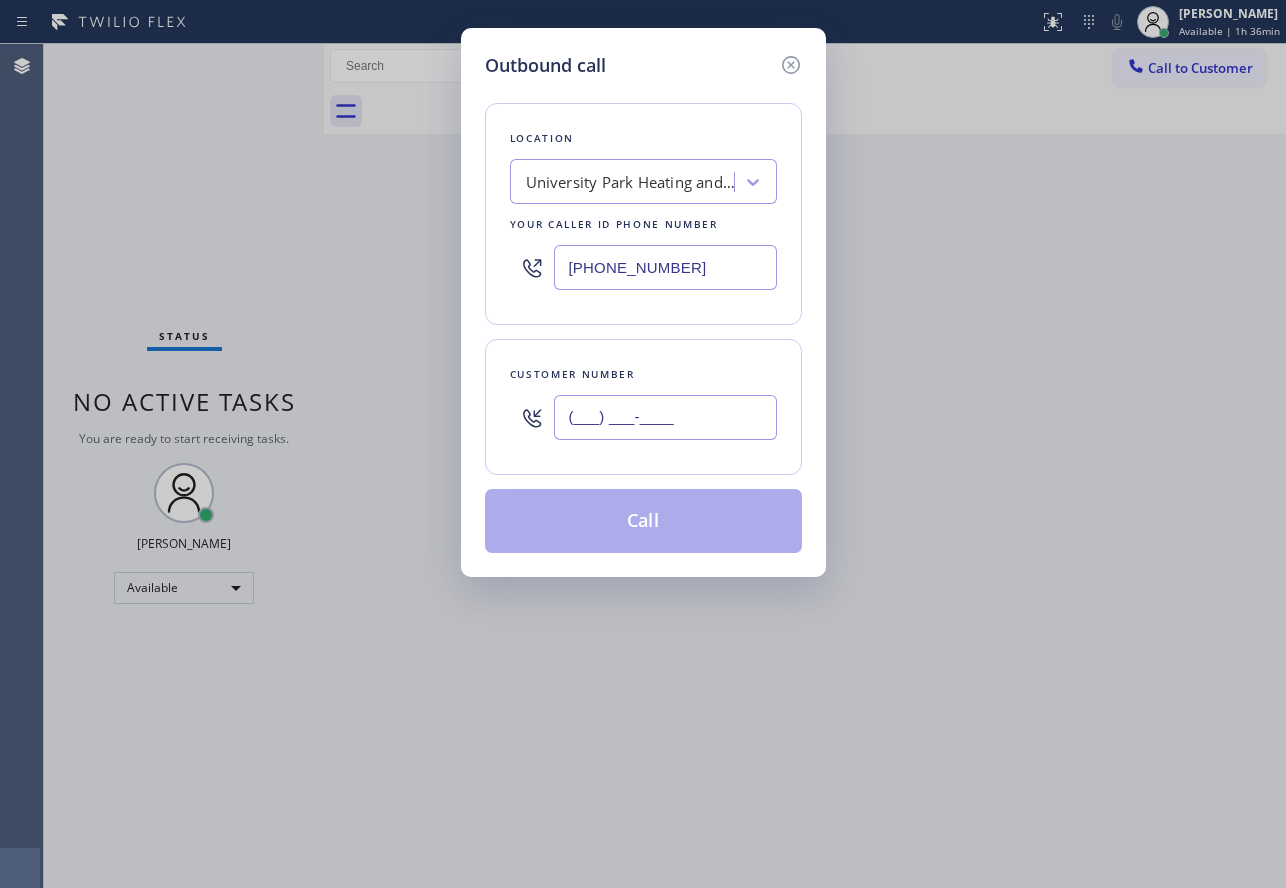click on "(___) ___-____" at bounding box center (665, 417) 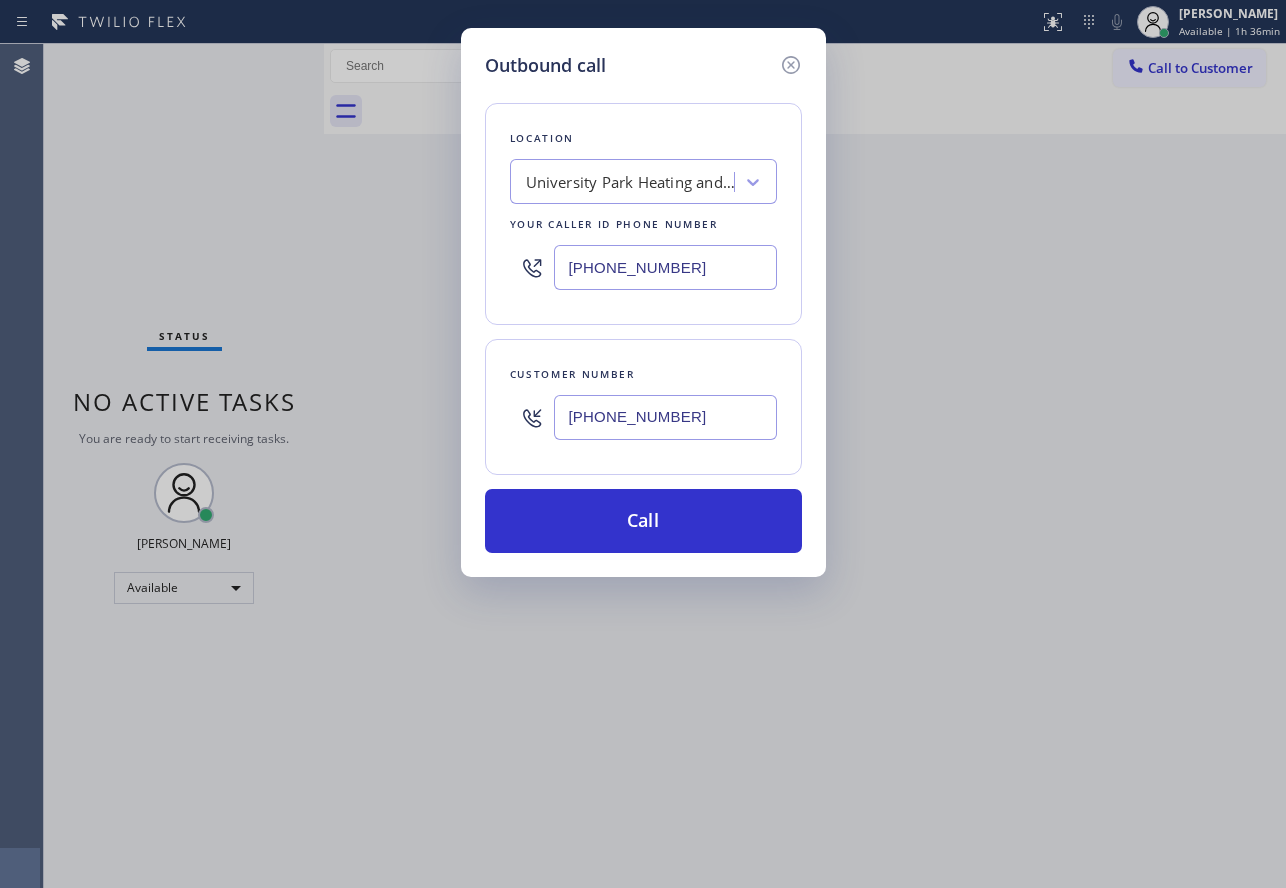 type on "(419) 381-4745" 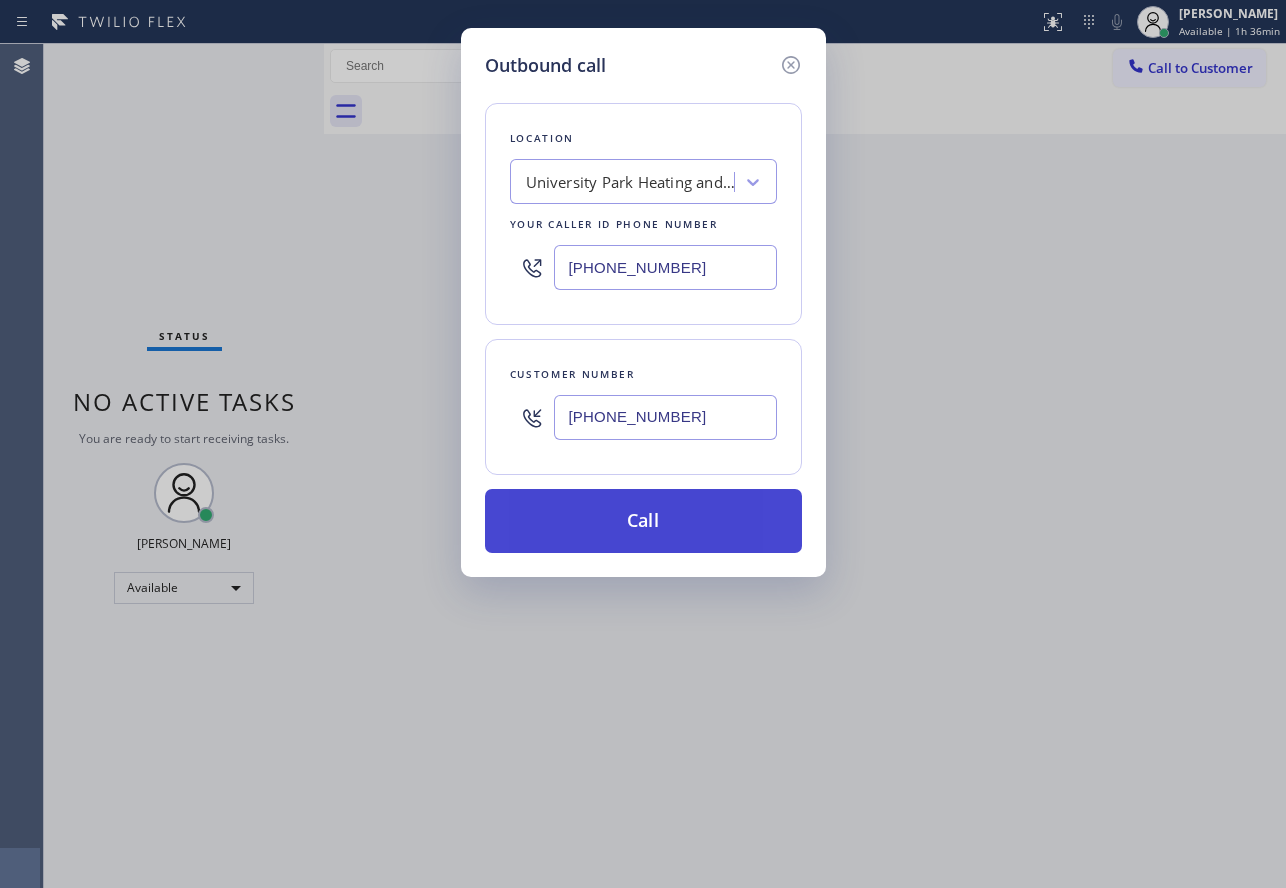 type on "(949) 239-0307" 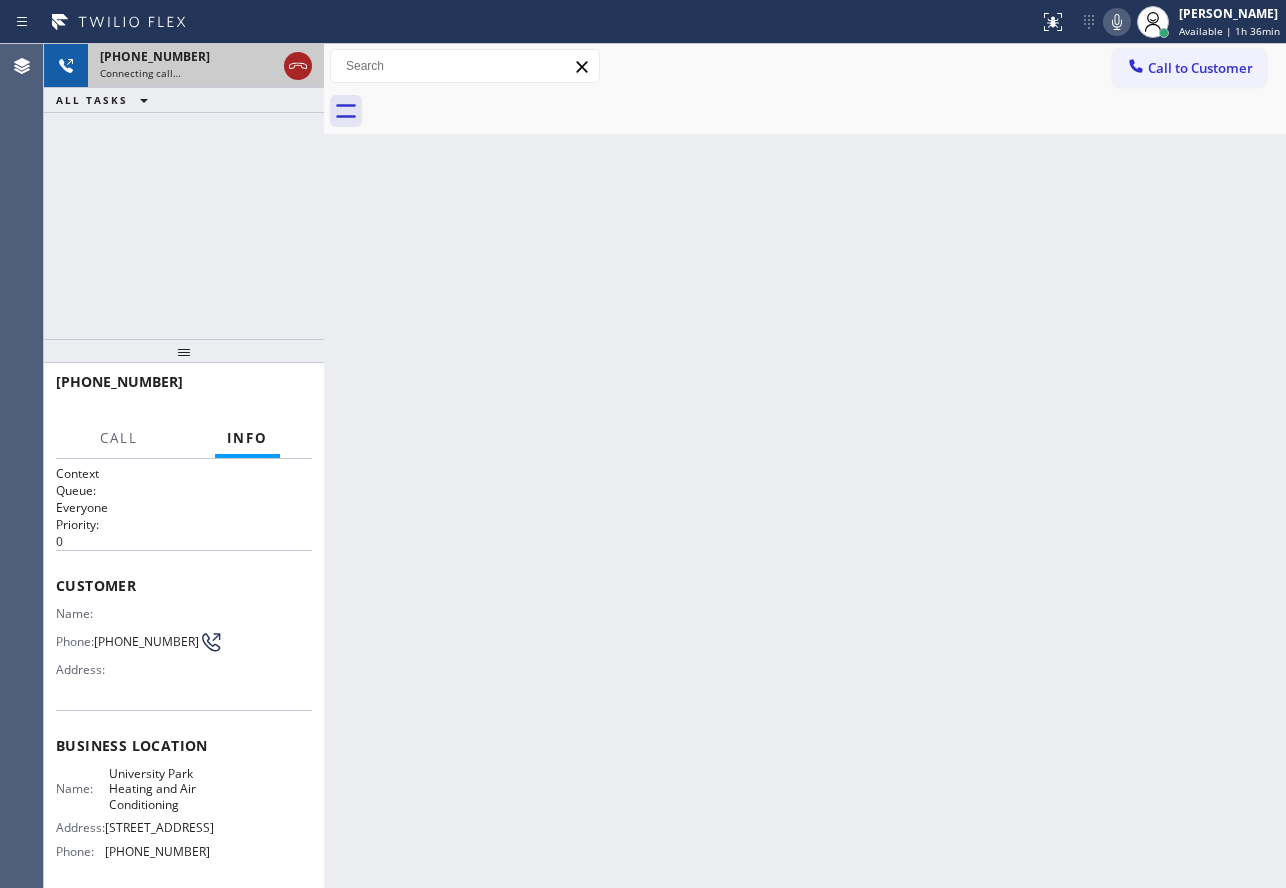click 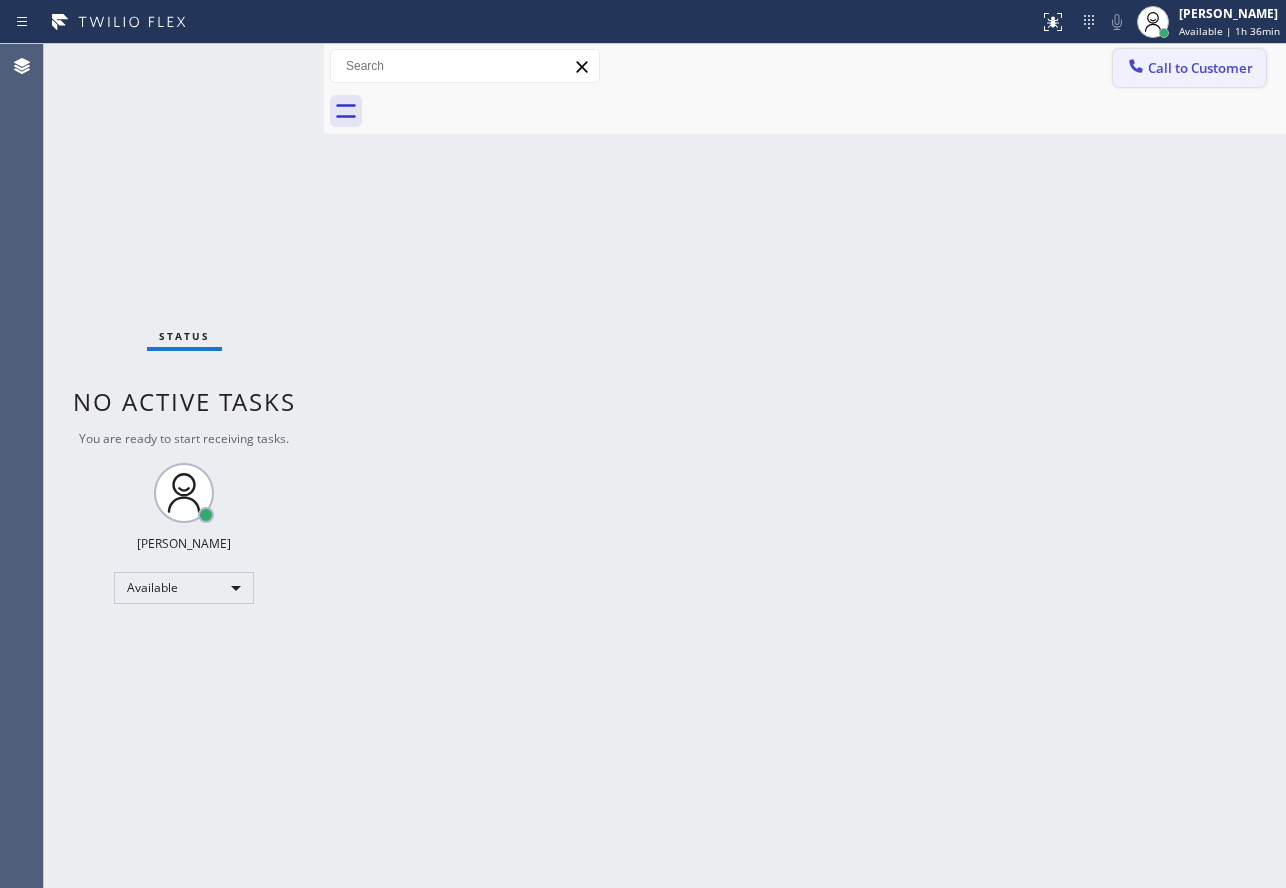 click on "Call to Customer" at bounding box center [1200, 68] 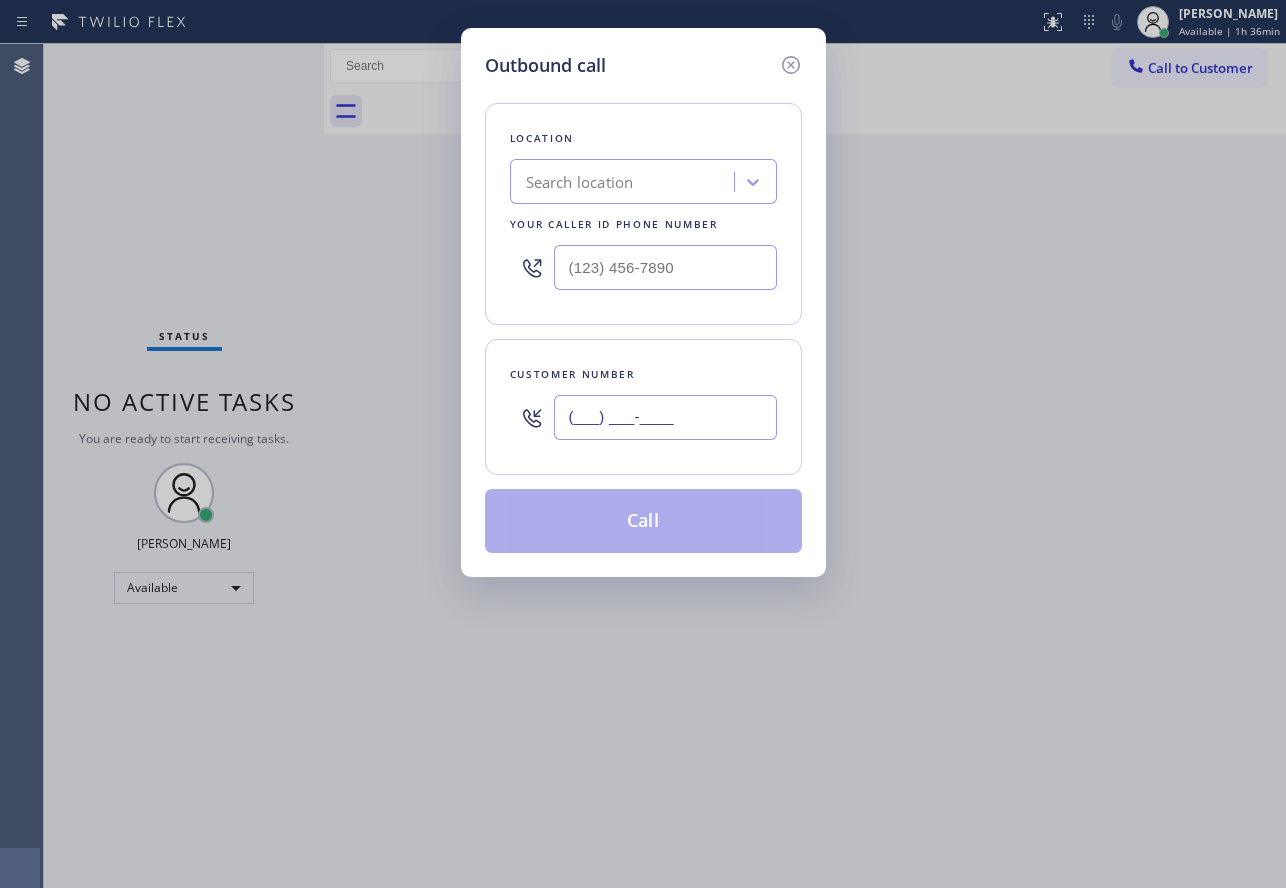 click on "(___) ___-____" at bounding box center (665, 417) 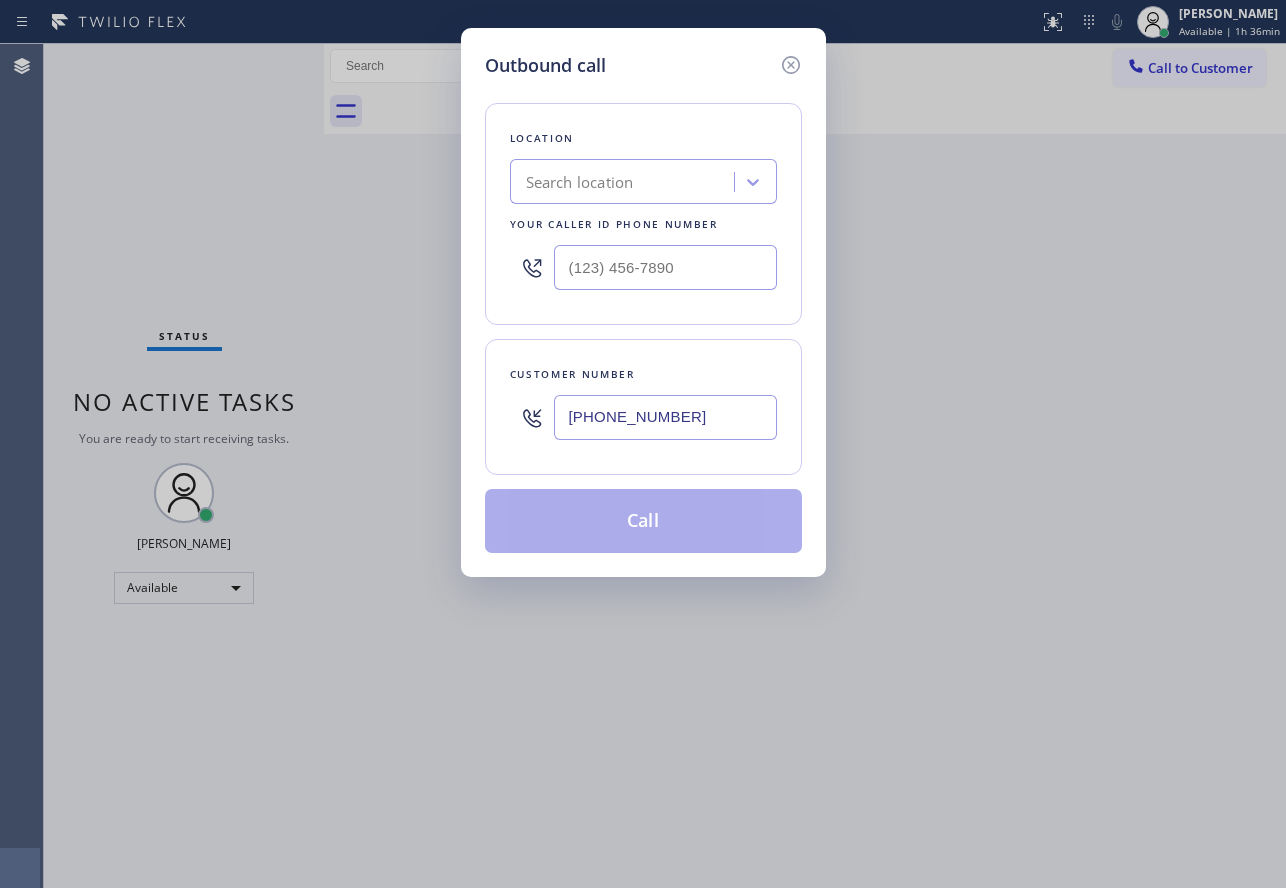 type on "(419) 381-4745" 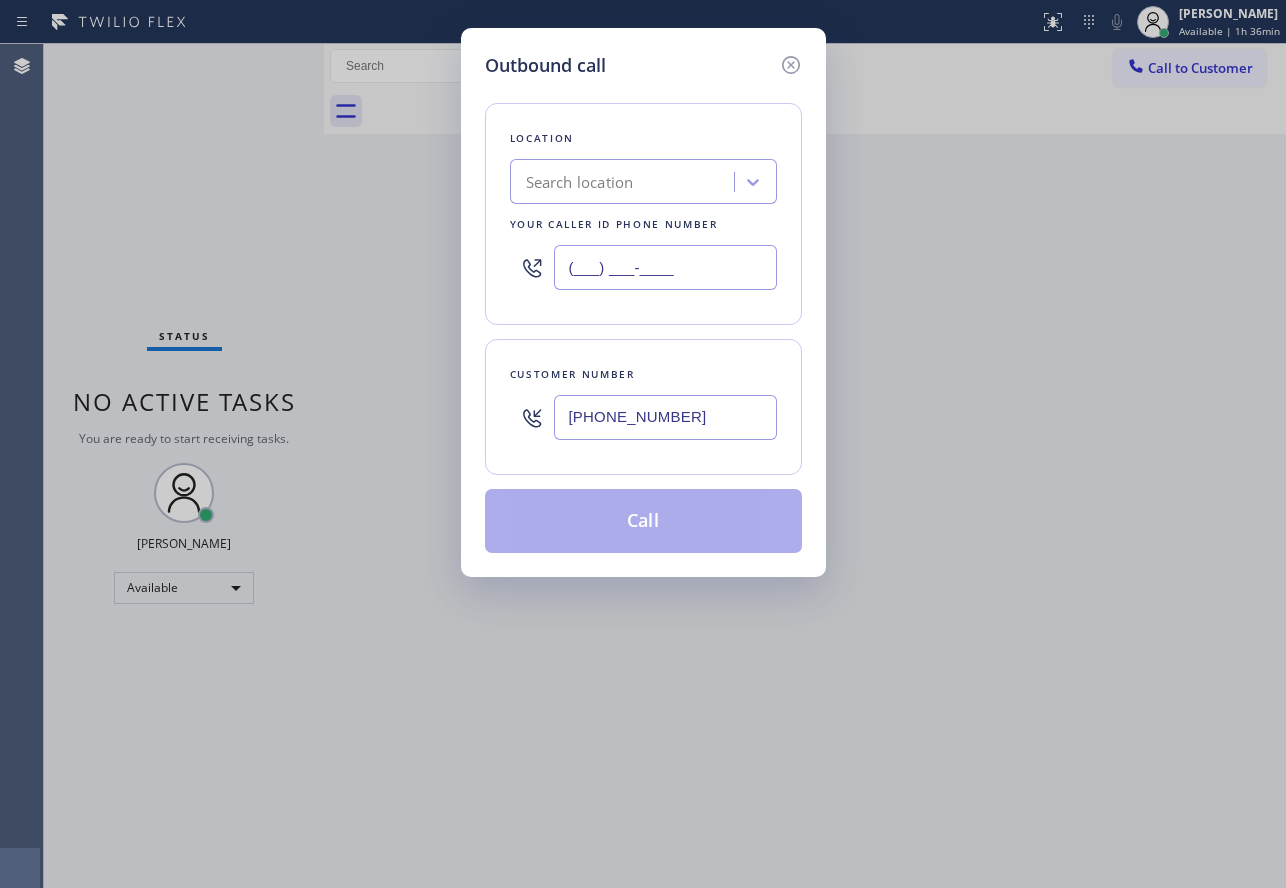 click on "(___) ___-____" at bounding box center [665, 267] 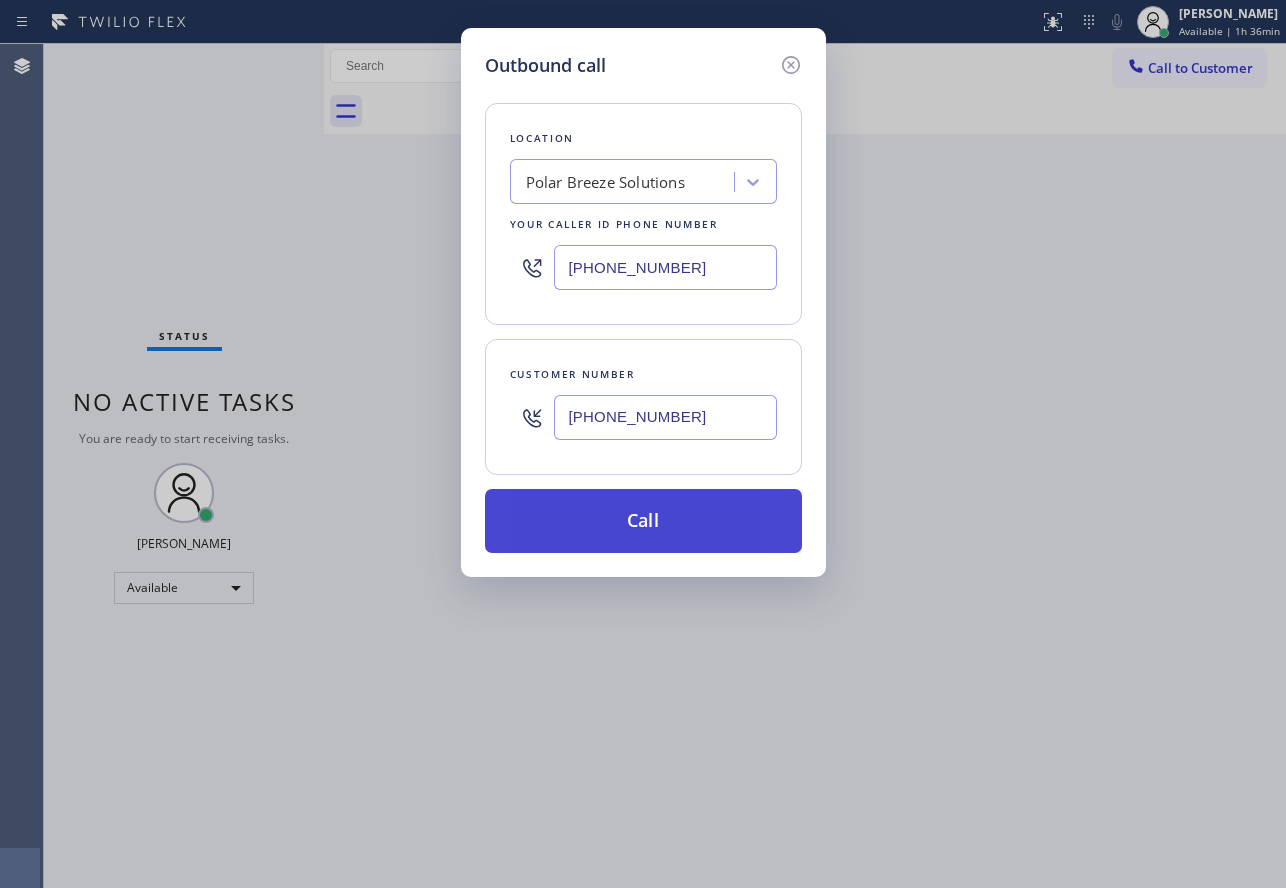 type on "(737) 343-9768" 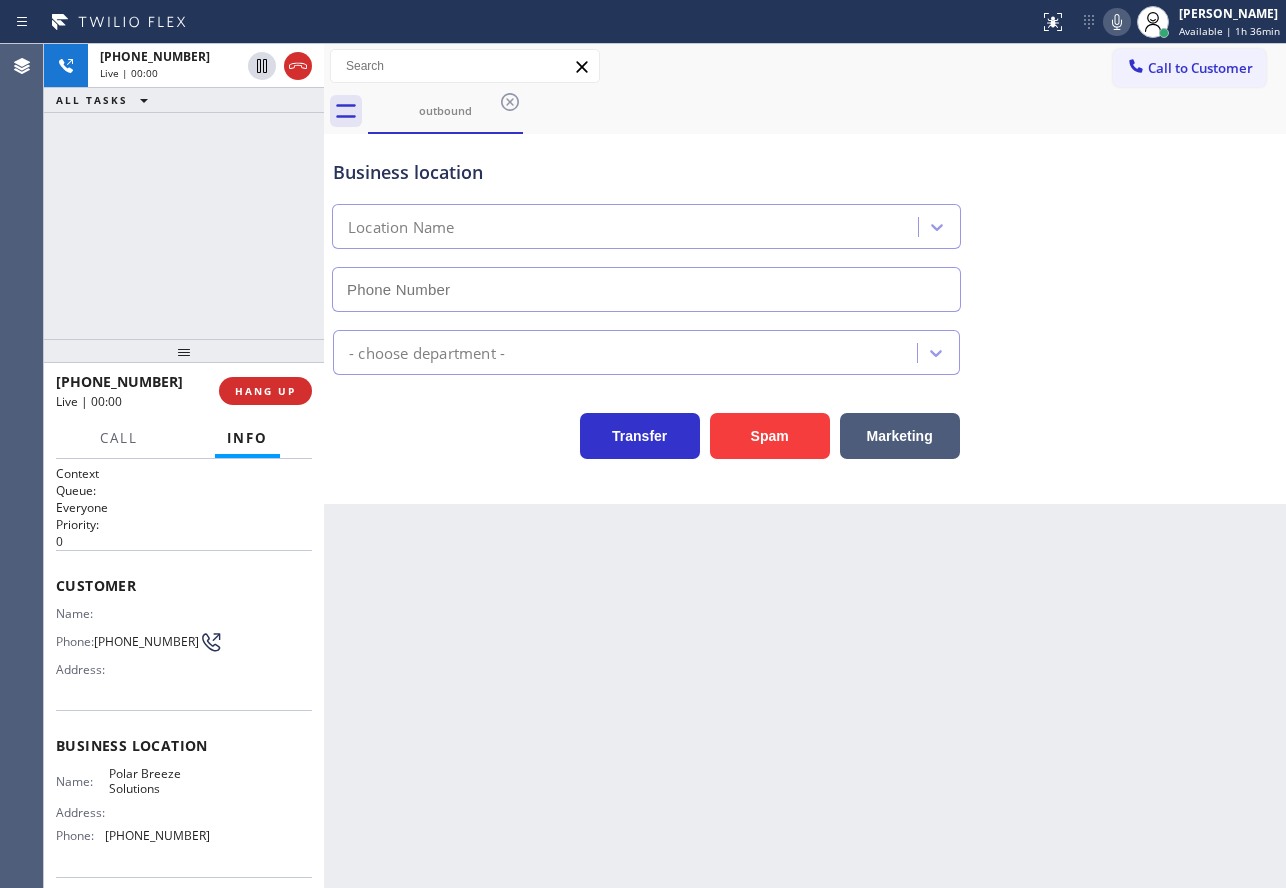type on "(737) 343-9768" 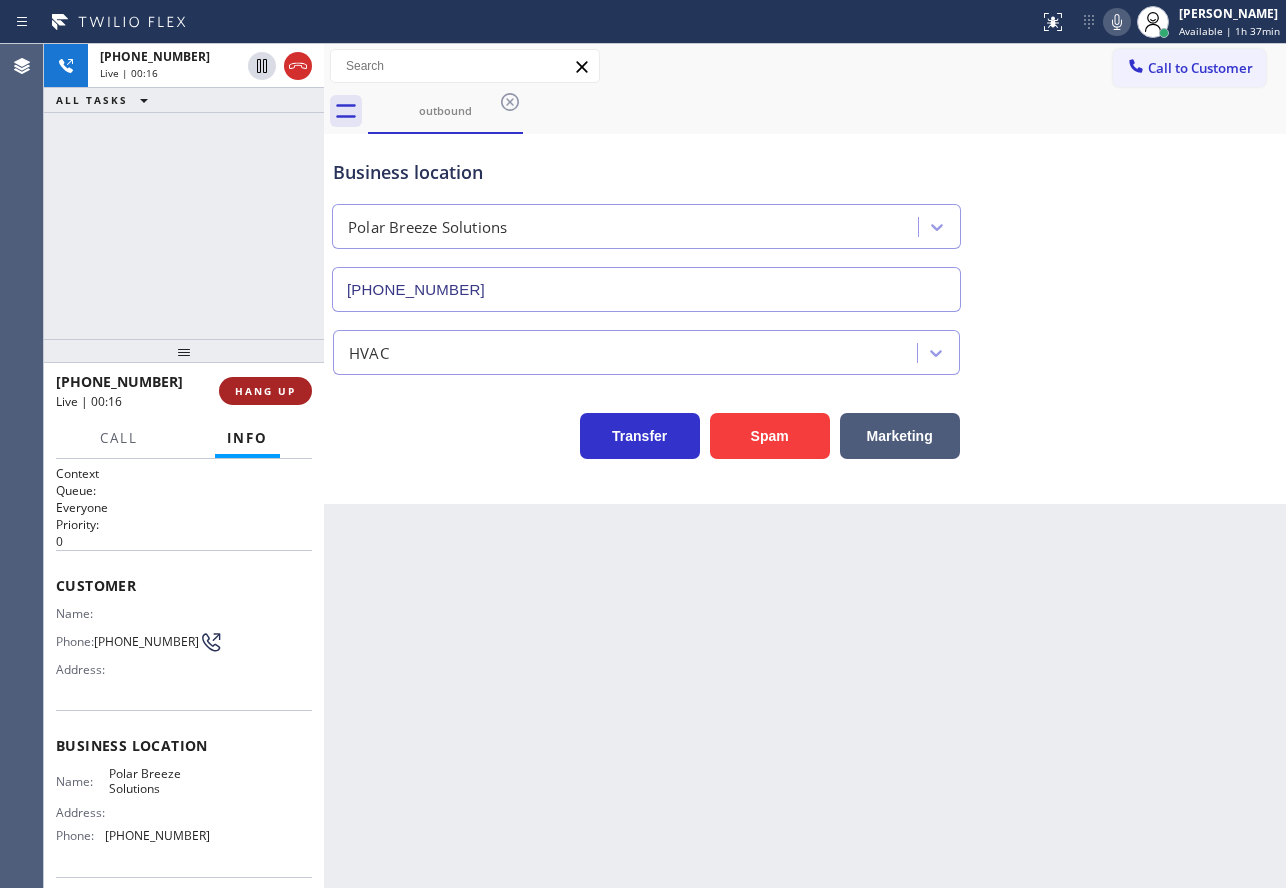 click on "HANG UP" at bounding box center (265, 391) 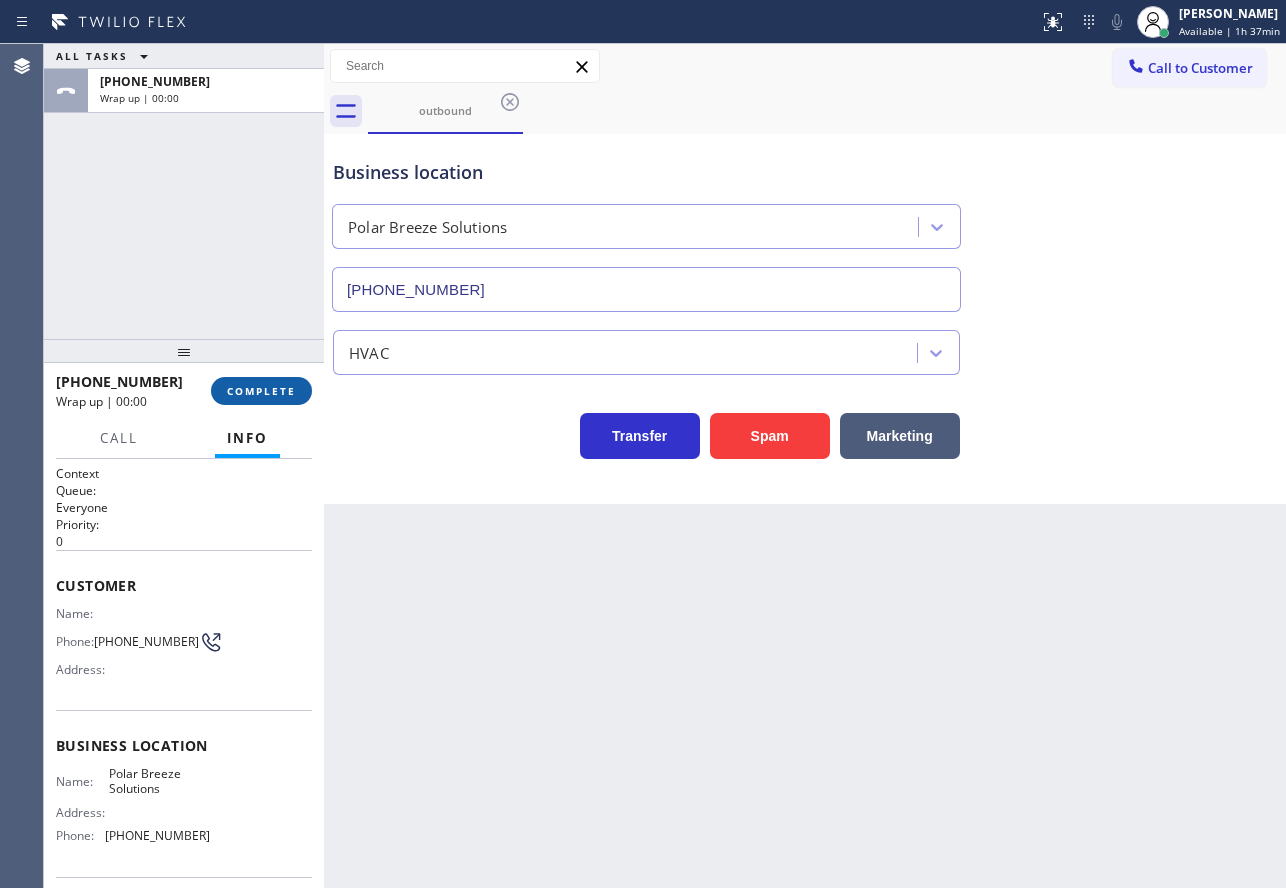 click on "COMPLETE" at bounding box center (261, 391) 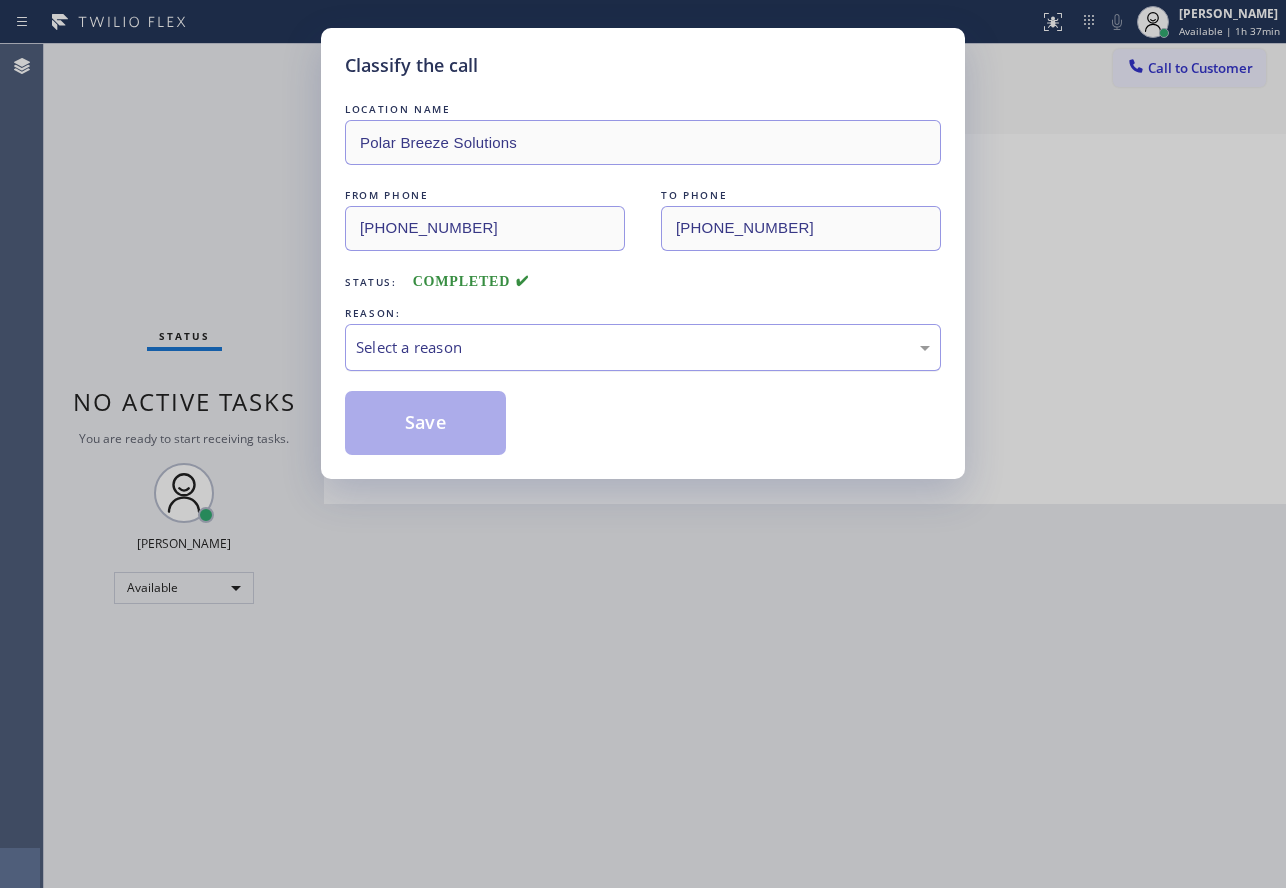 click on "Select a reason" at bounding box center [643, 347] 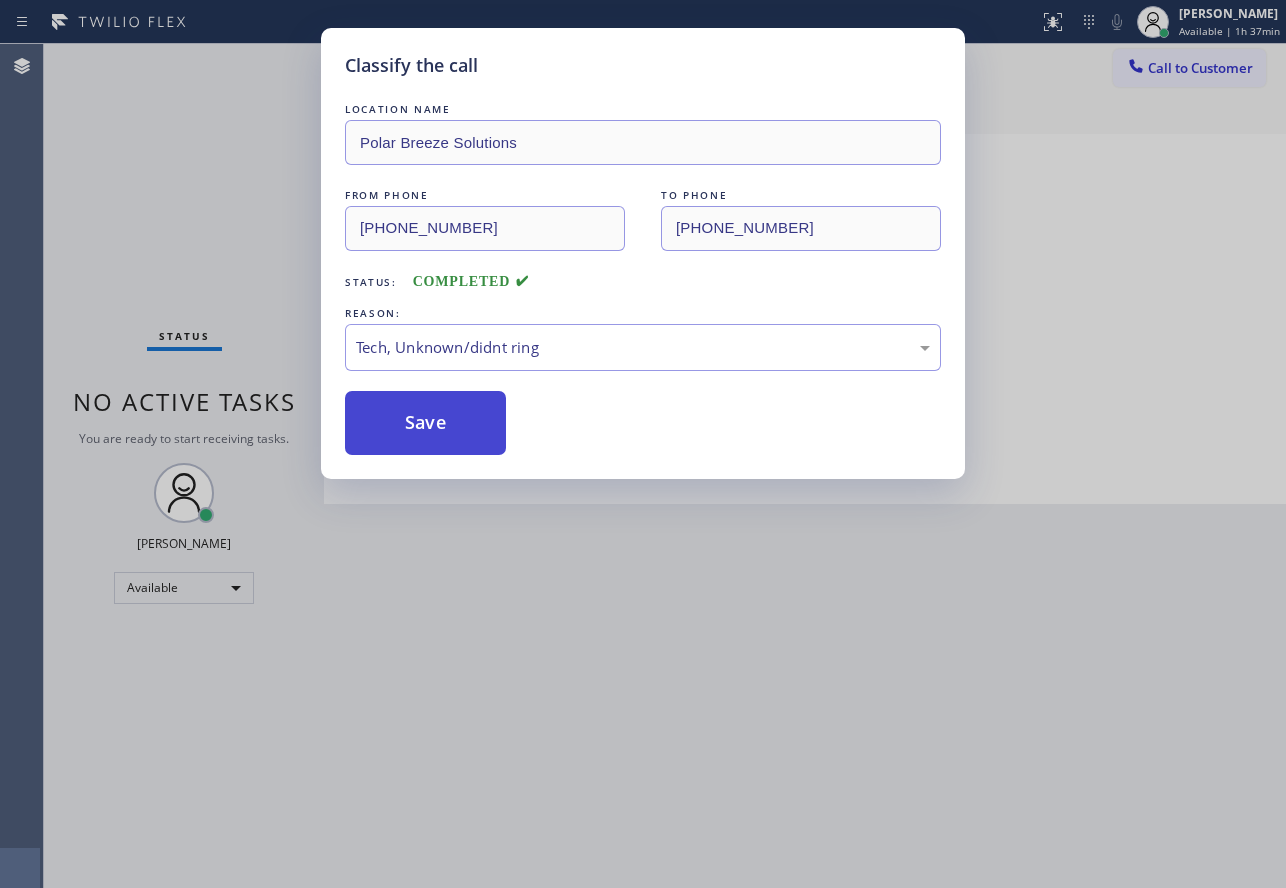 click on "Save" at bounding box center [425, 423] 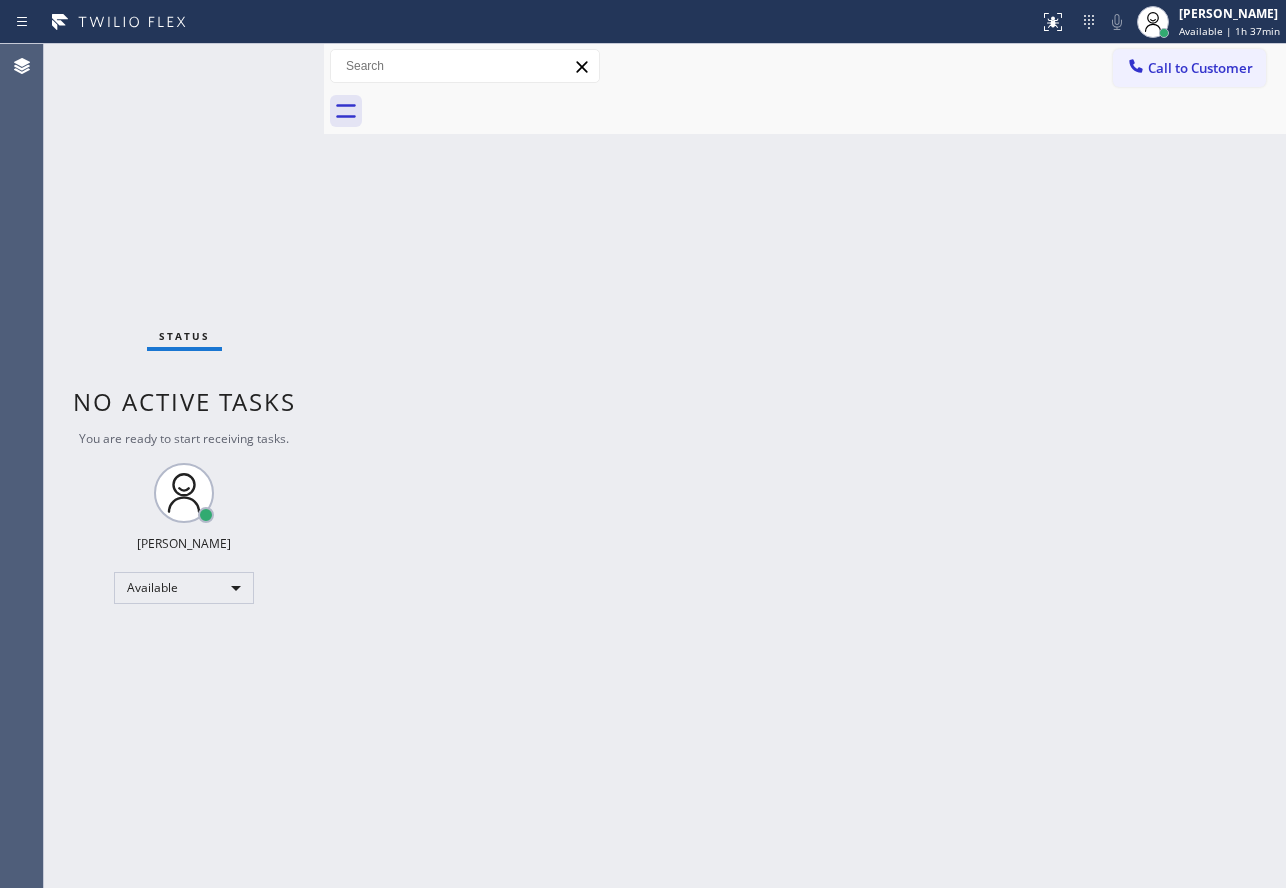 click on "Back to Dashboard Change Sender ID Customers Technicians Select a contact Outbound call Technician Search Technician Your caller id phone number Your caller id phone number Call Technician info Name   Phone none Address none Change Sender ID HVAC +18559994417 5 Star Appliance +18557314952 Appliance Repair +18554611149 Plumbing +18889090120 Air Duct Cleaning +18006865038  Electricians +18005688664 Cancel Change Check personal SMS Reset Change No tabs Call to Customer Outbound call Location Polar Breeze Solutions Your caller id phone number (737) 343-9768 Customer number Call Outbound call Technician Search Technician Your caller id phone number Your caller id phone number Call" at bounding box center [805, 466] 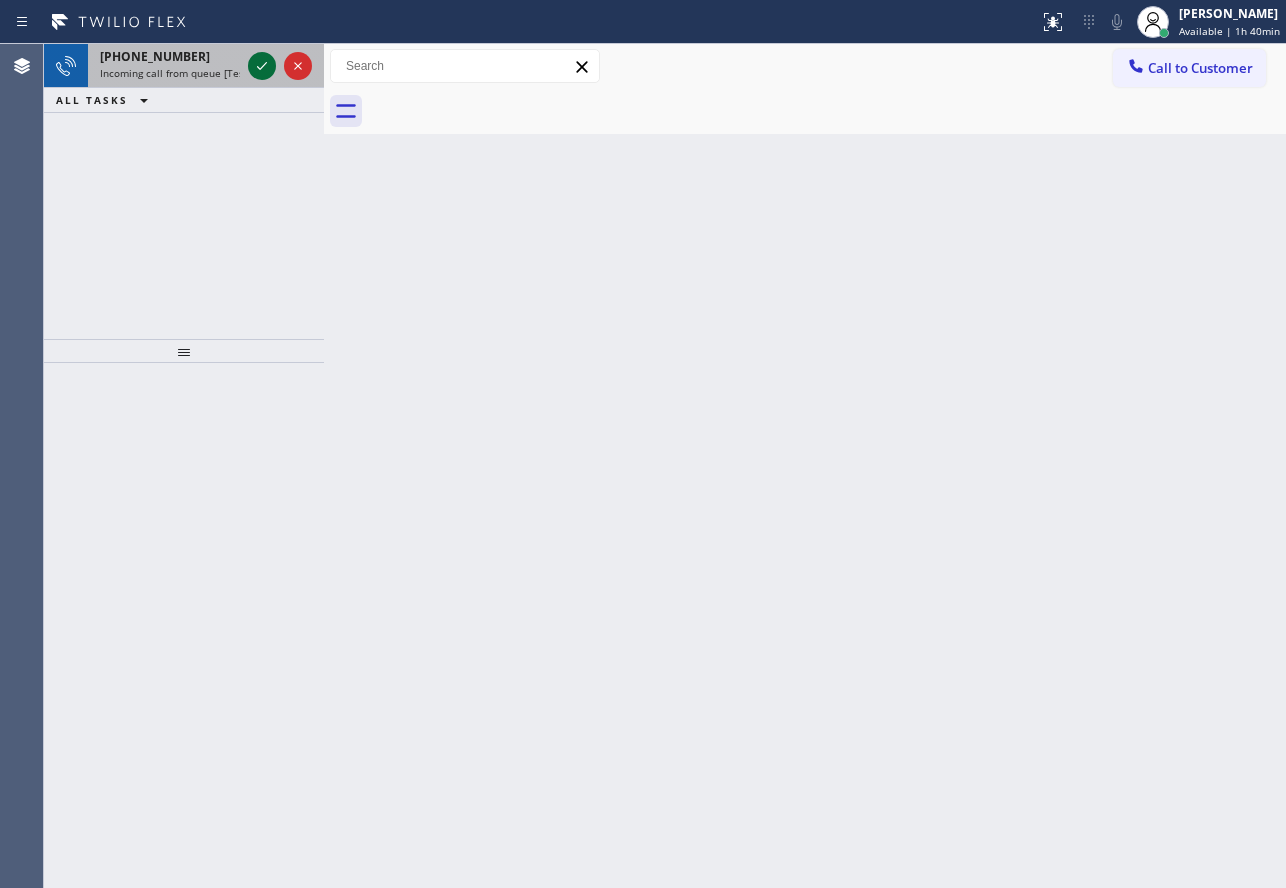 click 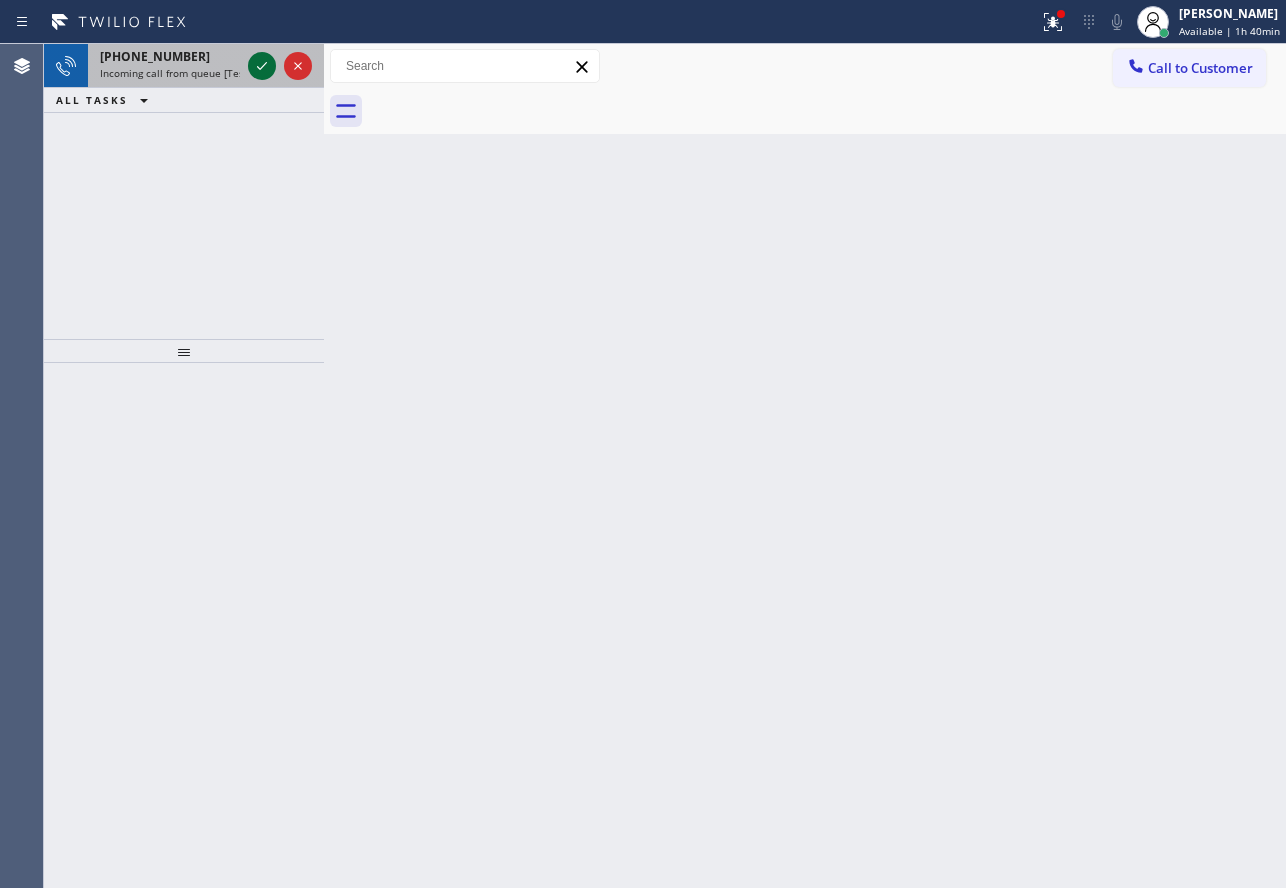 click 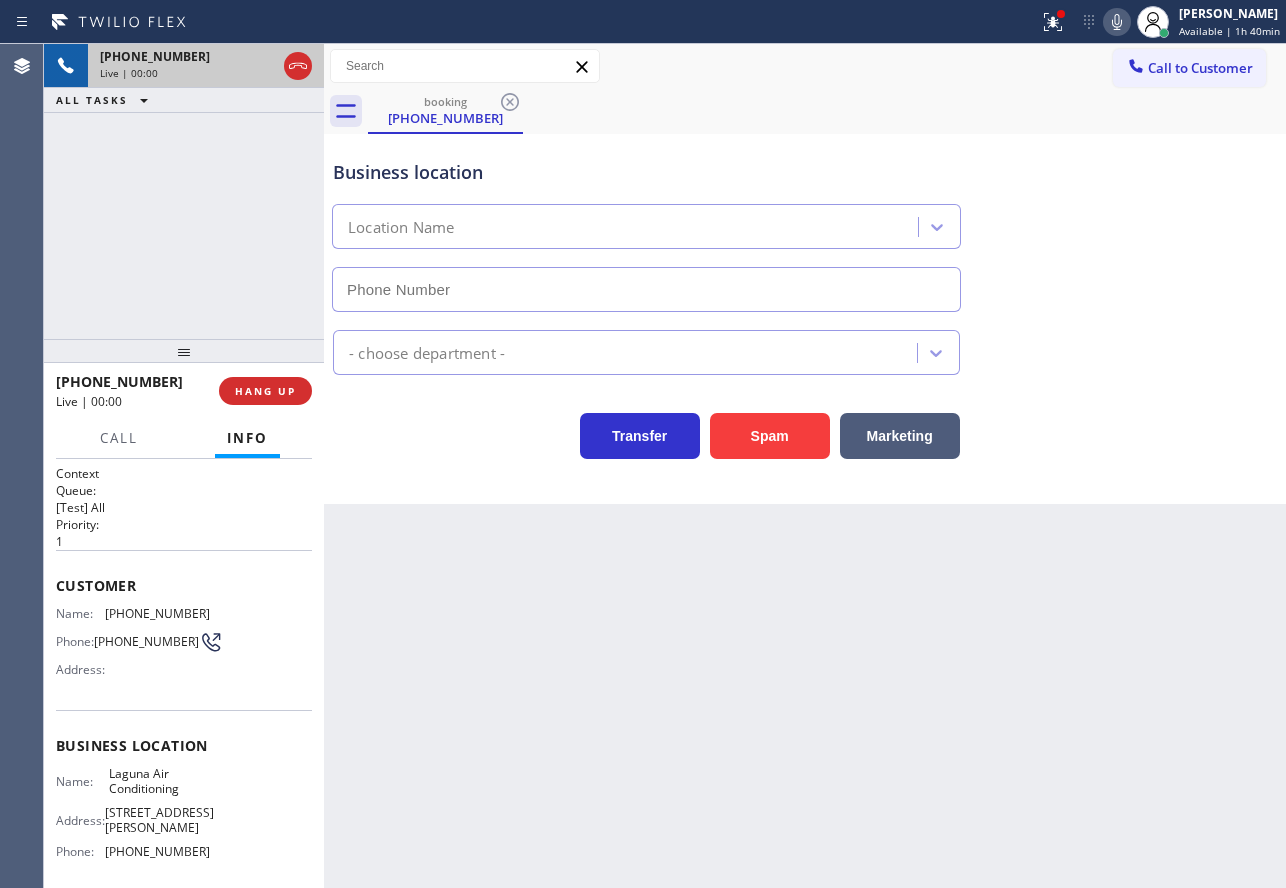 type on "(949) 523-3665" 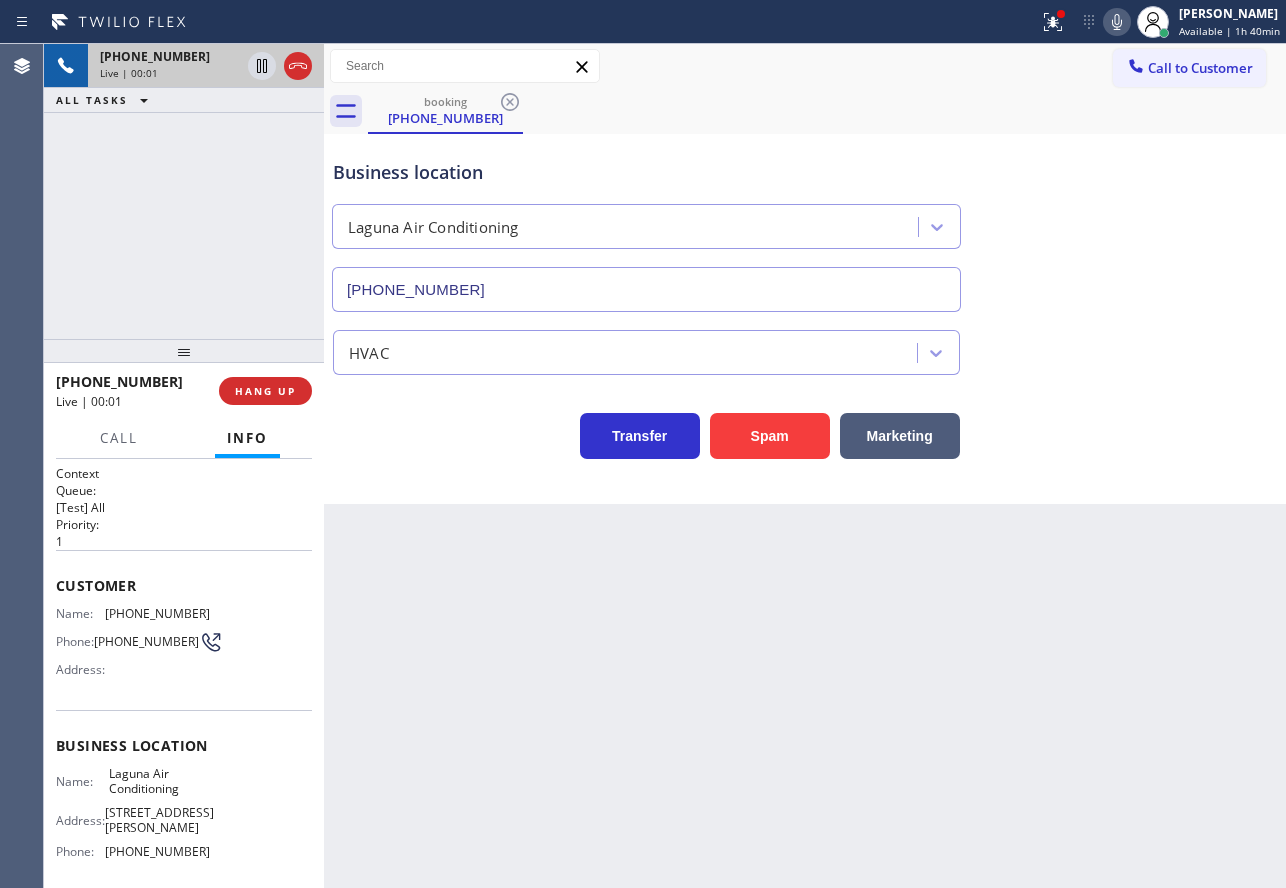 click on "Transfer Spam Marketing" at bounding box center [646, 431] 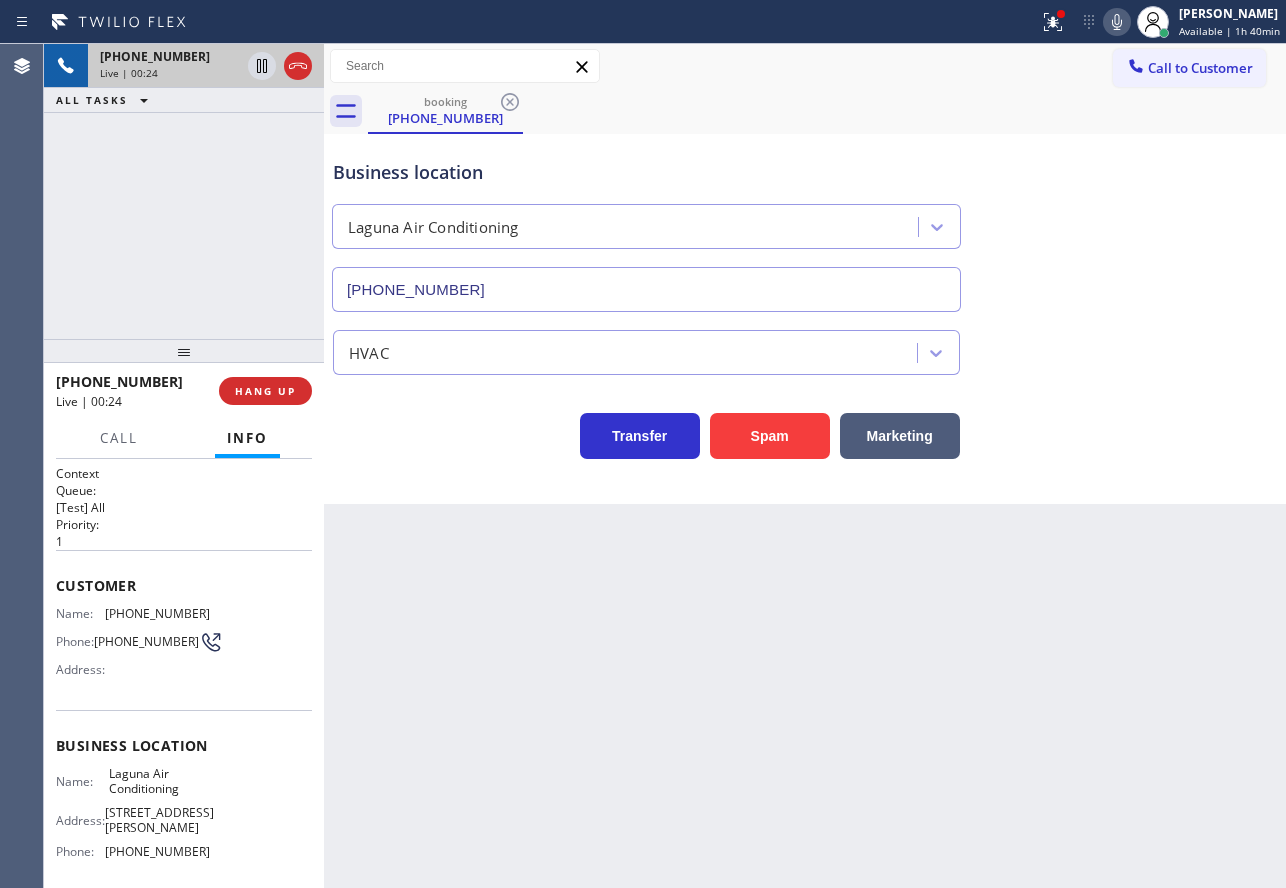 click on "Back to Dashboard Change Sender ID Customers Technicians Select a contact Outbound call Technician Search Technician Your caller id phone number Your caller id phone number Call Technician info Name   Phone none Address none Change Sender ID HVAC +18559994417 5 Star Appliance +18557314952 Appliance Repair +18554611149 Plumbing +18889090120 Air Duct Cleaning +18006865038  Electricians +18005688664 Cancel Change Check personal SMS Reset Change booking (714) 661-3794 Call to Customer Outbound call Location Polar Breeze Solutions Your caller id phone number (737) 343-9768 Customer number Call Outbound call Technician Search Technician Your caller id phone number Your caller id phone number Call booking (714) 661-3794 Business location Laguna Air Conditioning (949) 523-3665 HVAC Transfer Spam Marketing" at bounding box center (805, 466) 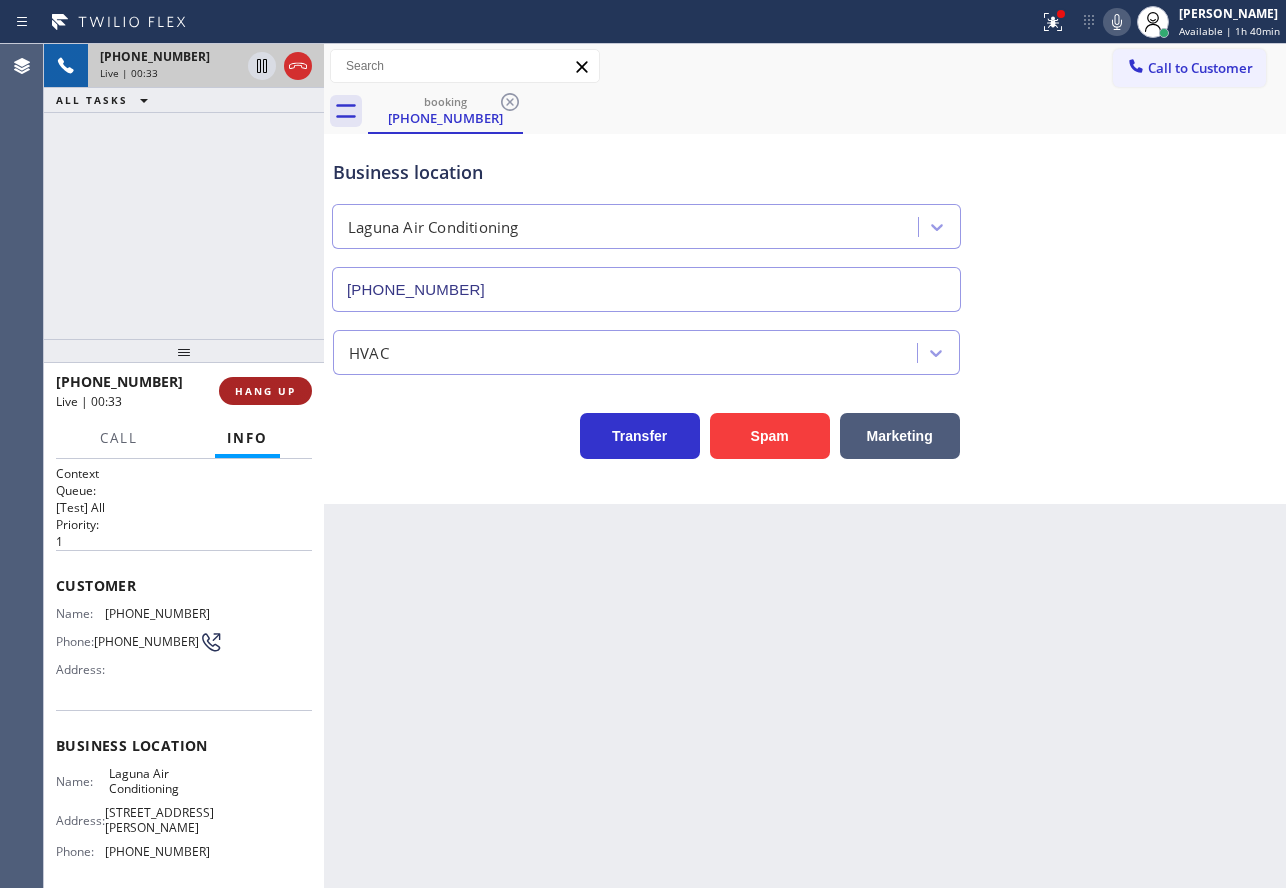 click on "HANG UP" at bounding box center (265, 391) 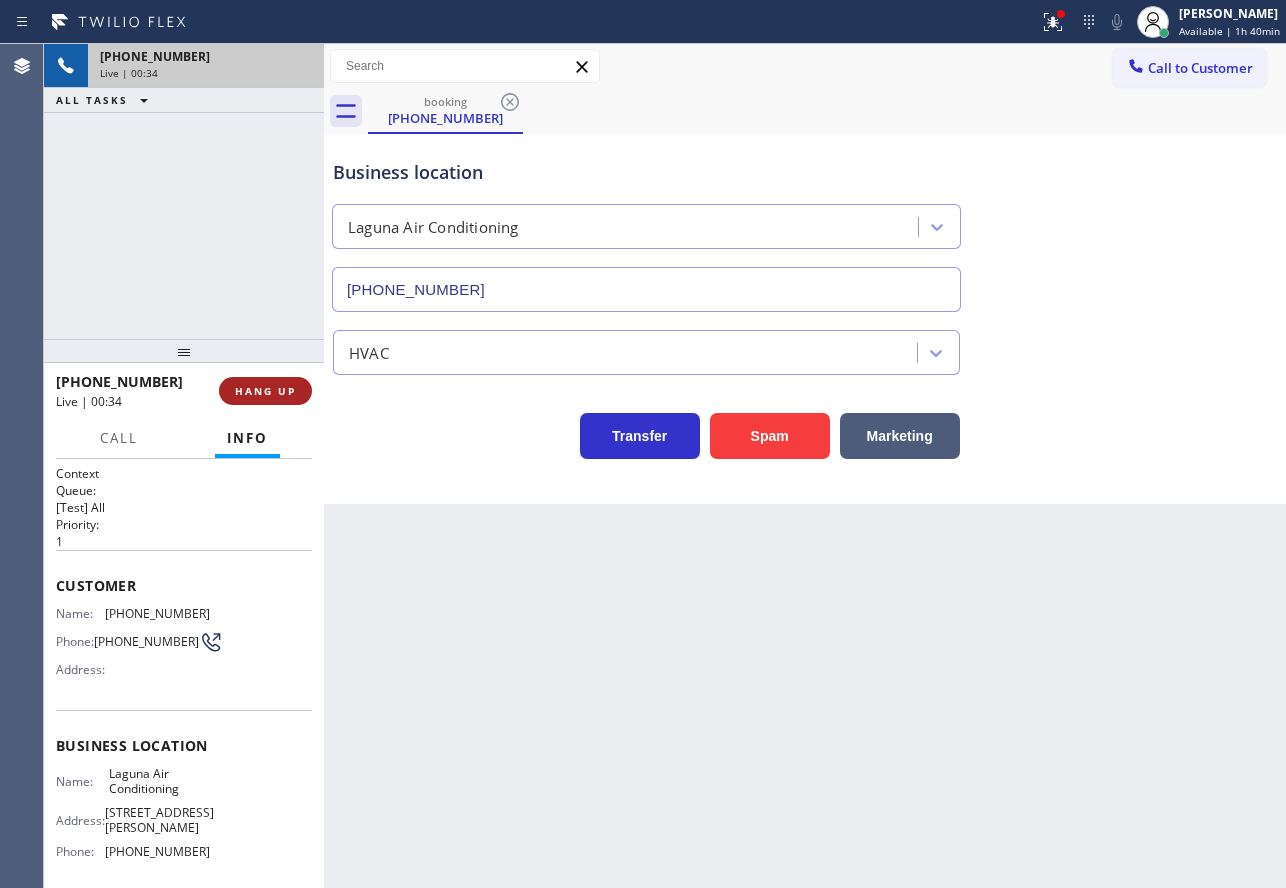 click on "HANG UP" at bounding box center (265, 391) 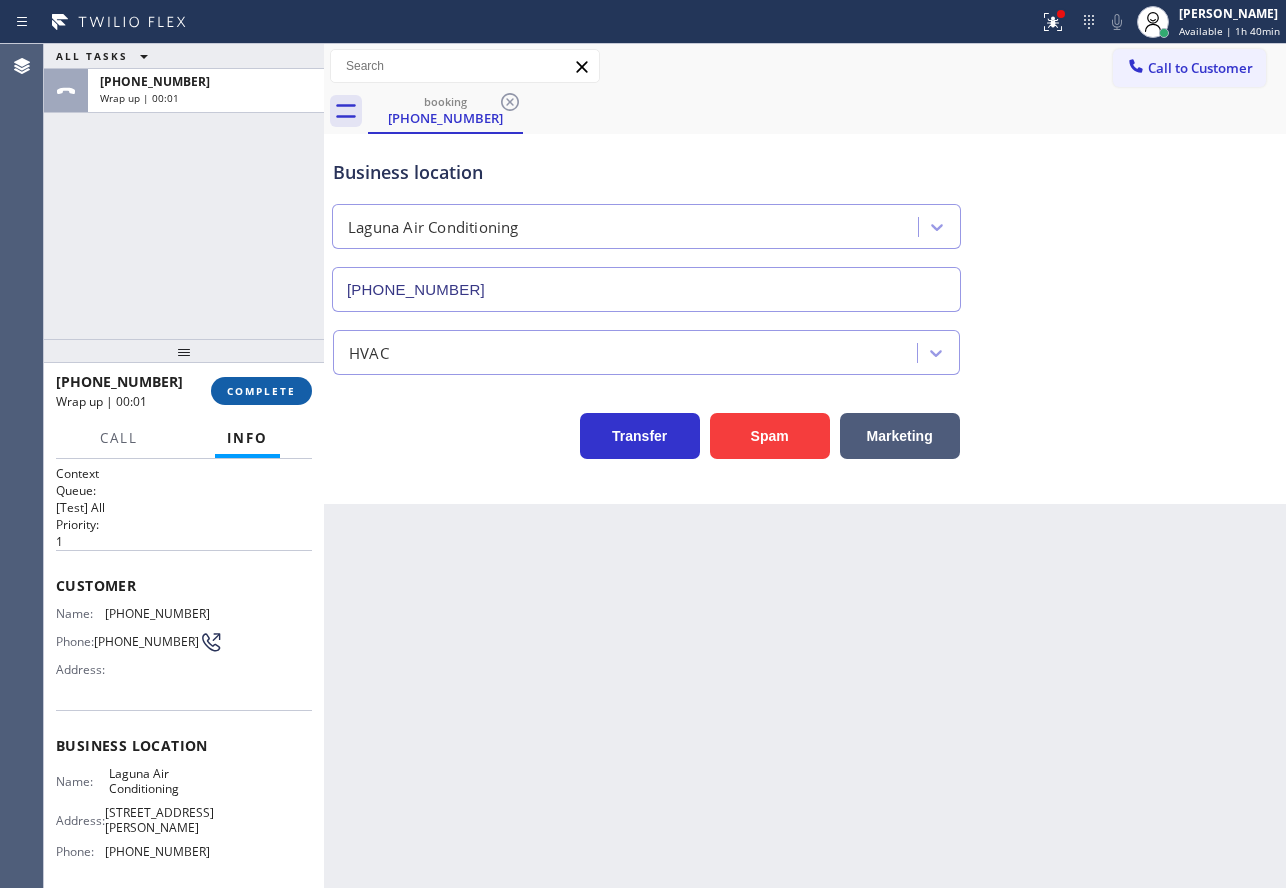 click on "COMPLETE" at bounding box center [261, 391] 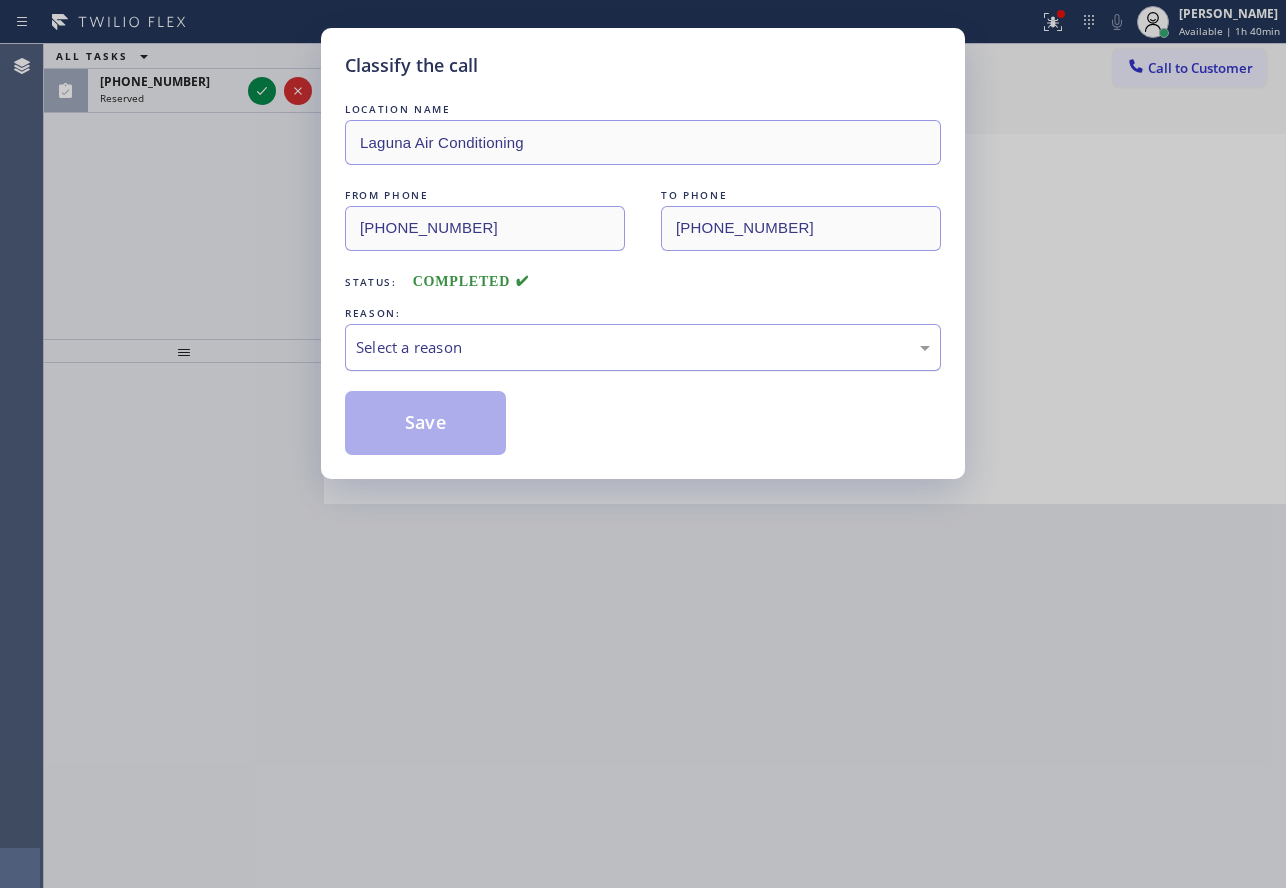 click on "Select a reason" at bounding box center (643, 347) 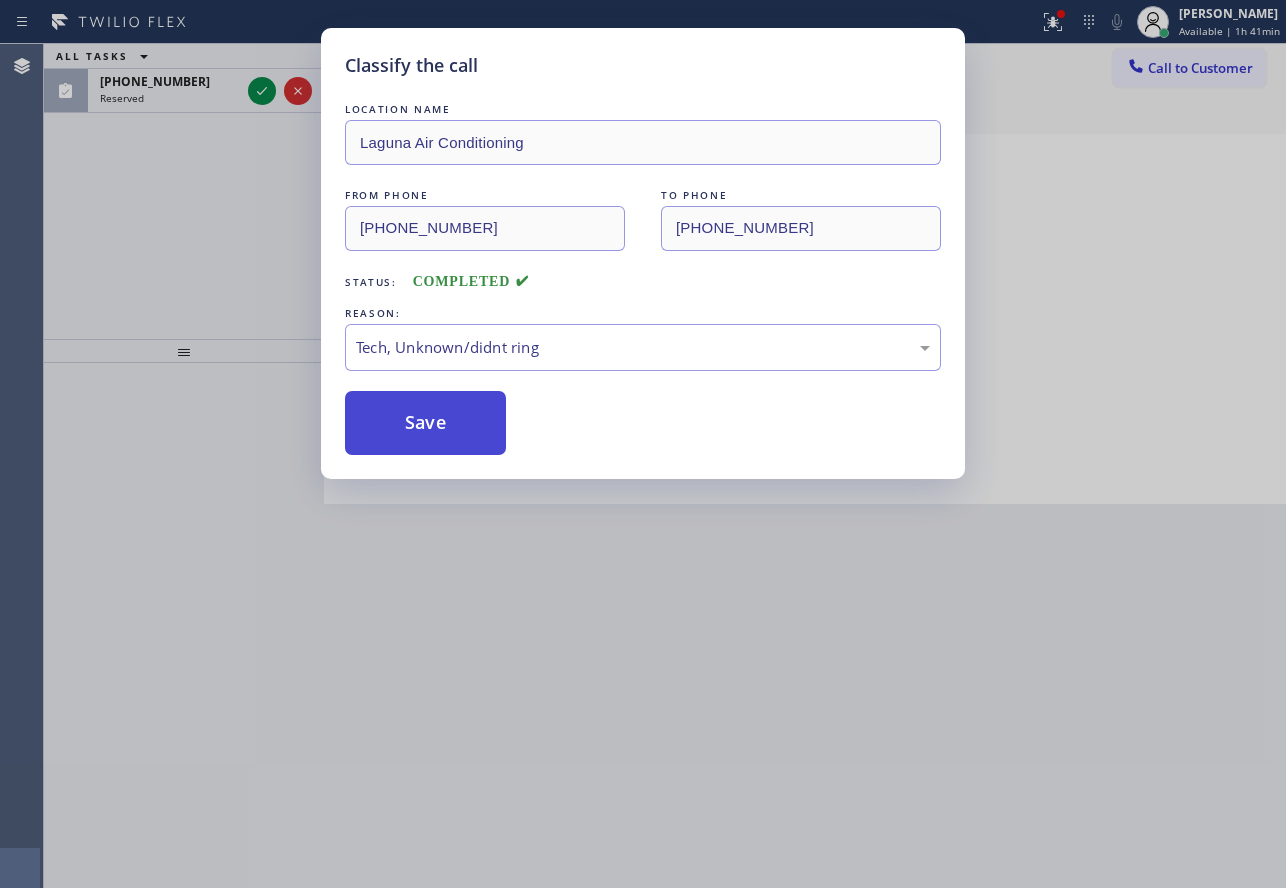 click on "Save" at bounding box center (425, 423) 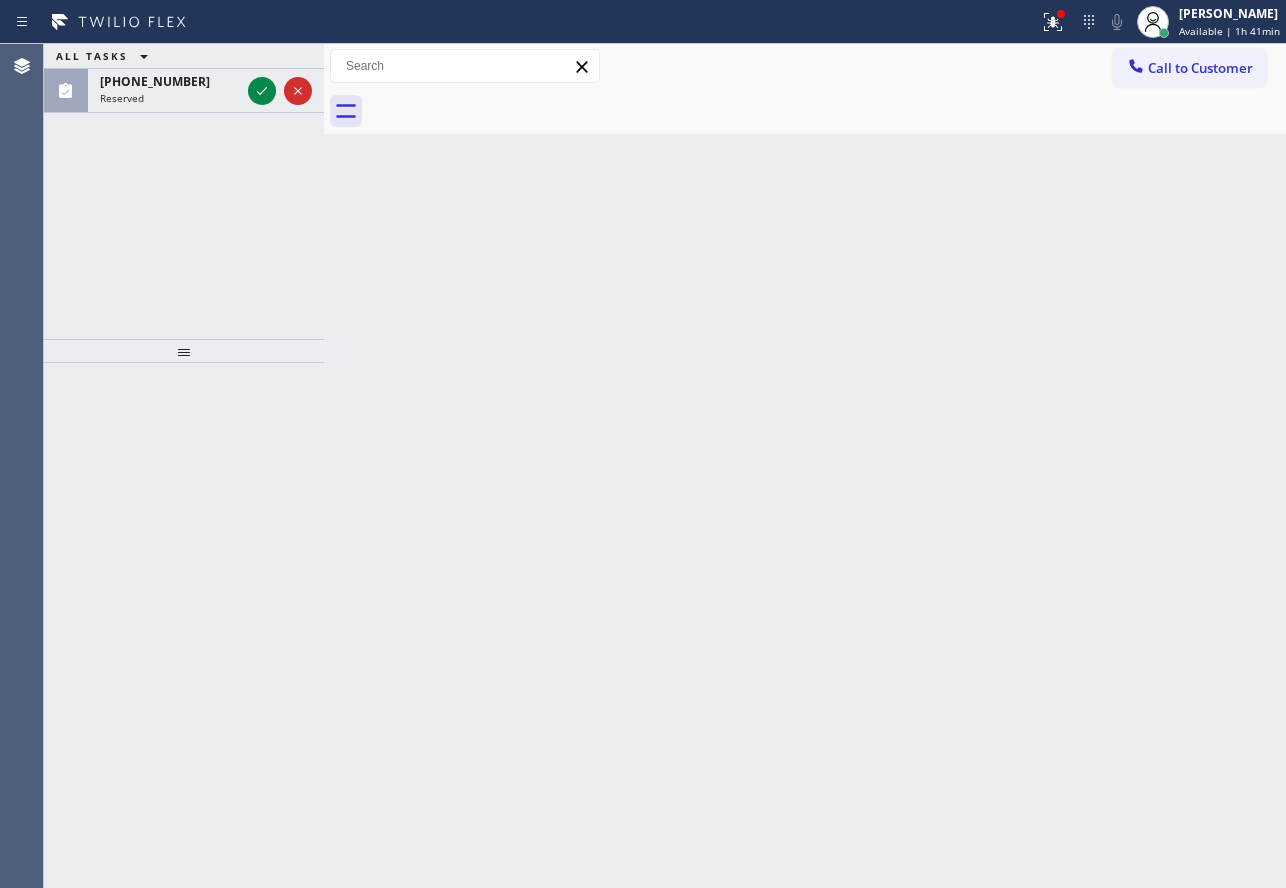 click 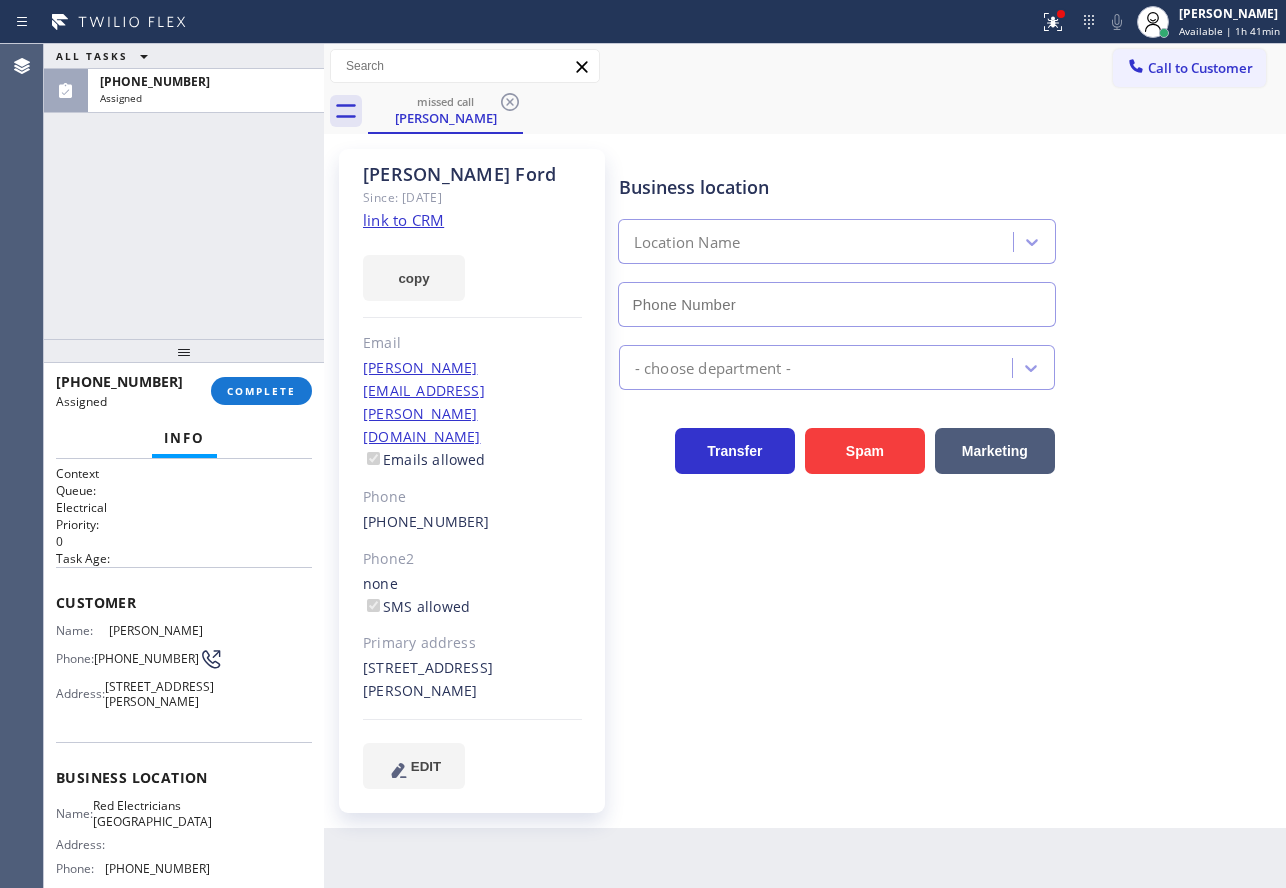type on "(626) 247-3860" 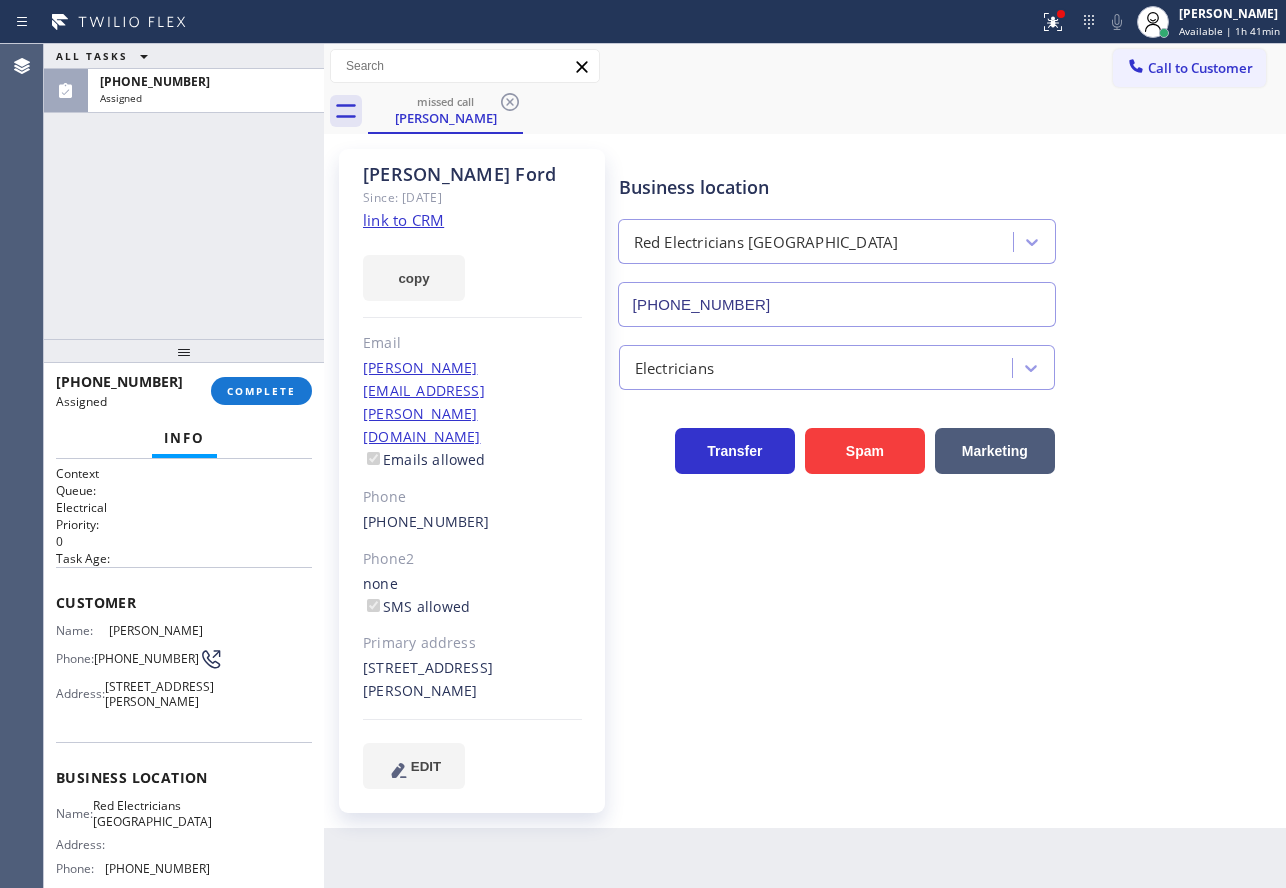 click on "Since: [DATE]" 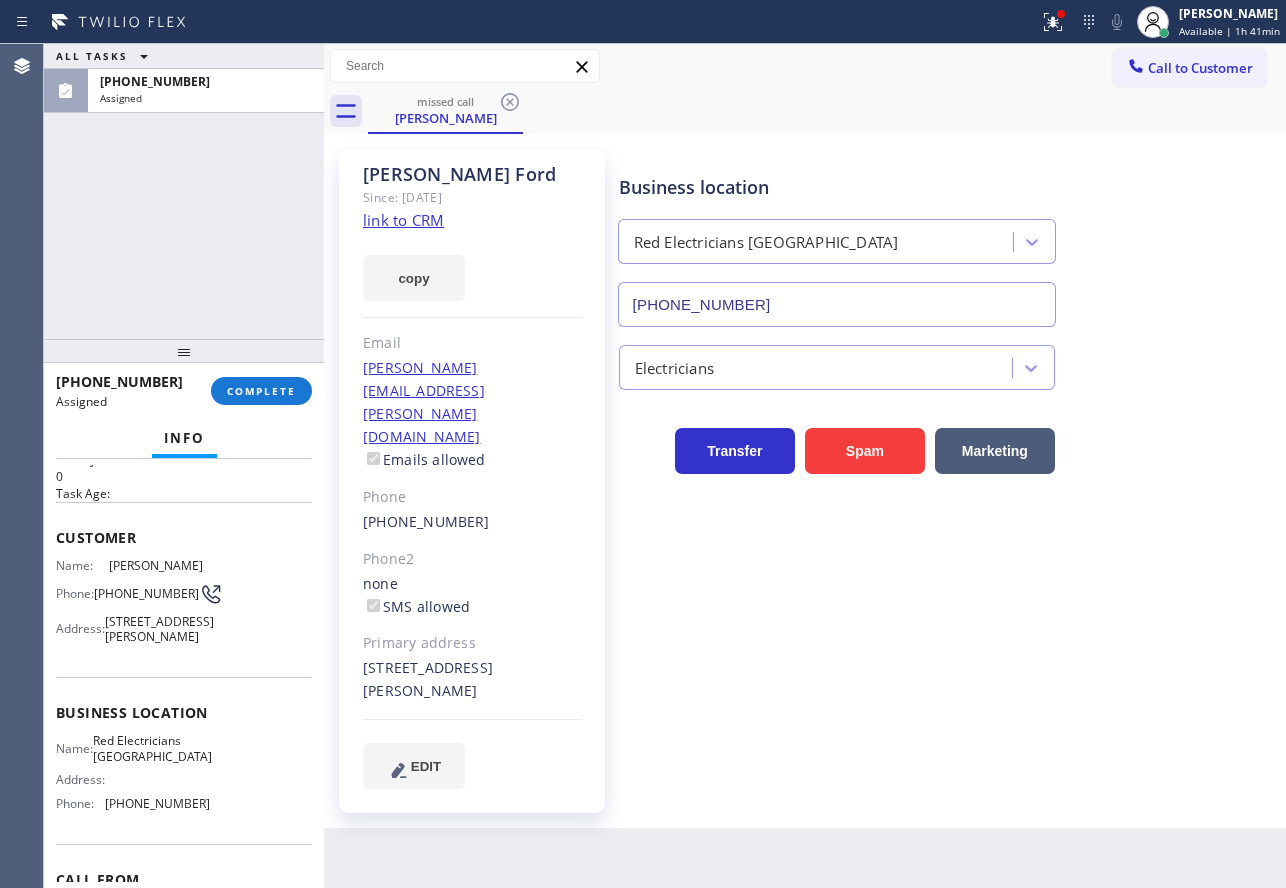 scroll, scrollTop: 100, scrollLeft: 0, axis: vertical 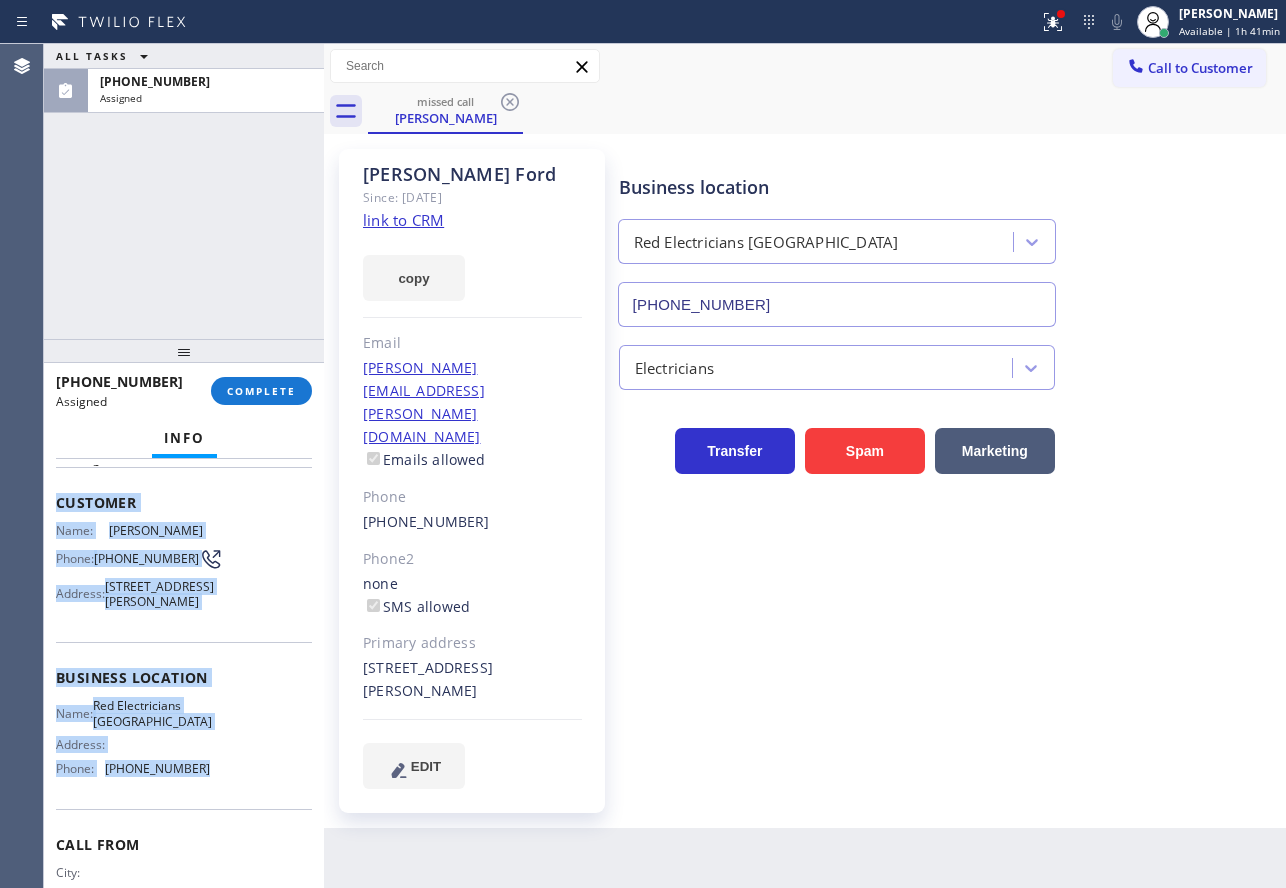 drag, startPoint x: 214, startPoint y: 802, endPoint x: 60, endPoint y: 509, distance: 331.00604 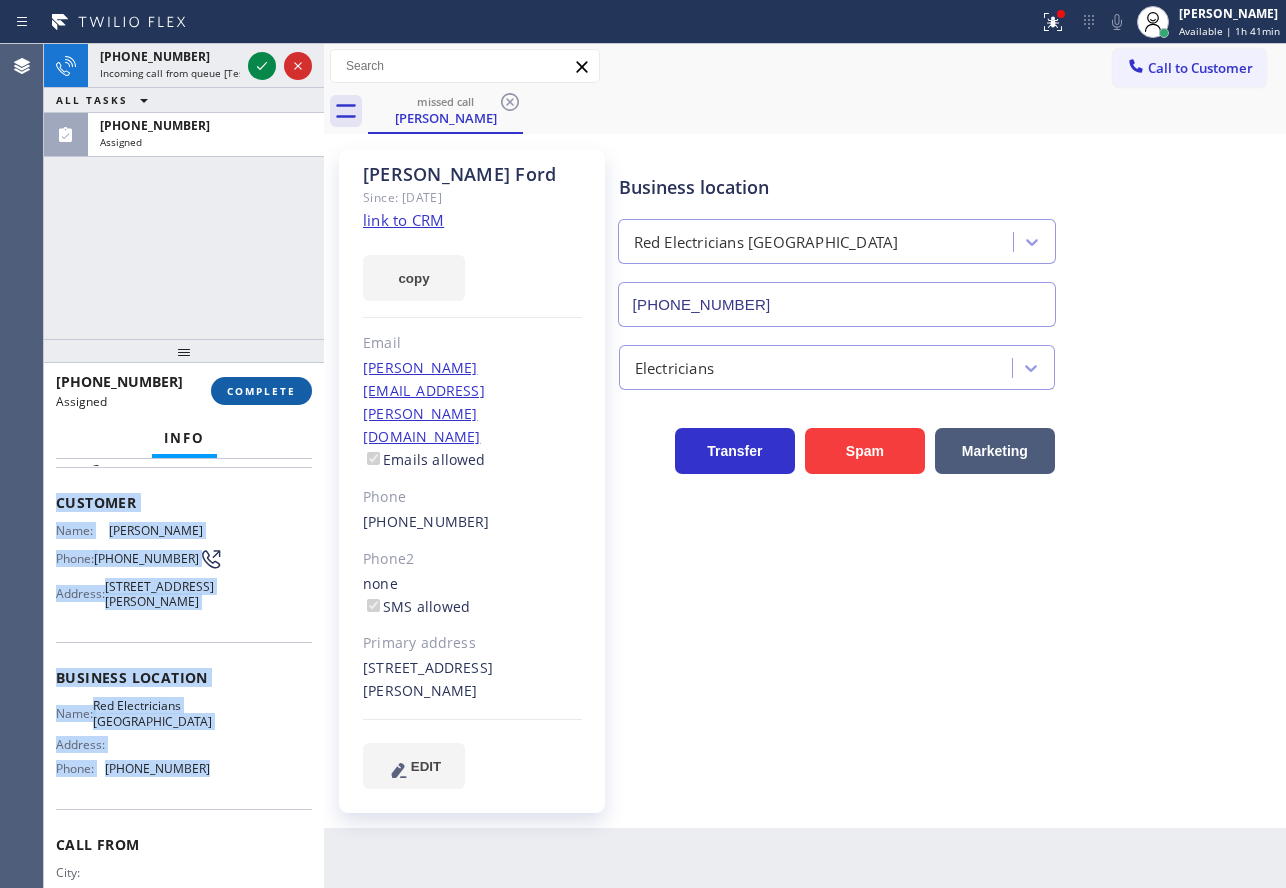 click on "COMPLETE" at bounding box center [261, 391] 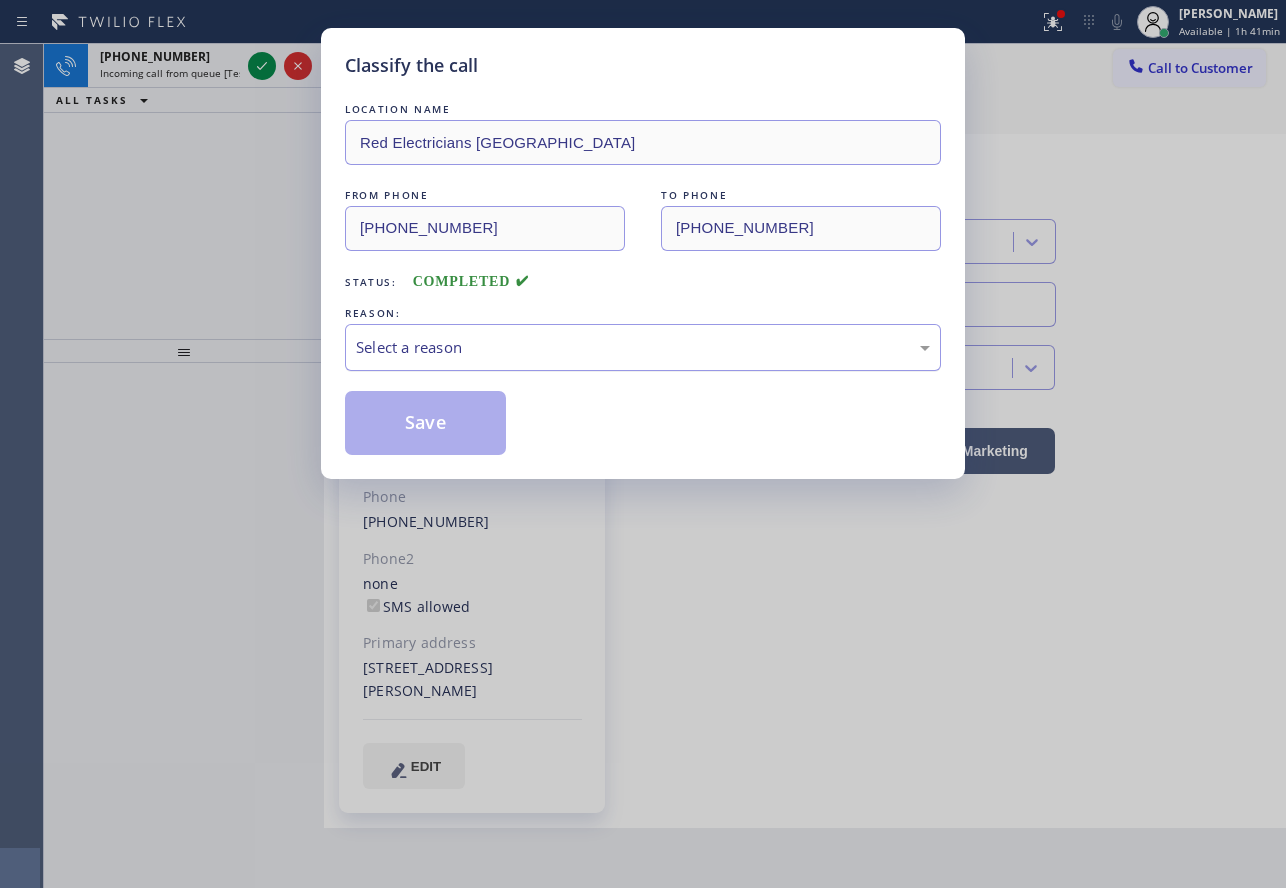 click on "Select a reason" at bounding box center (643, 347) 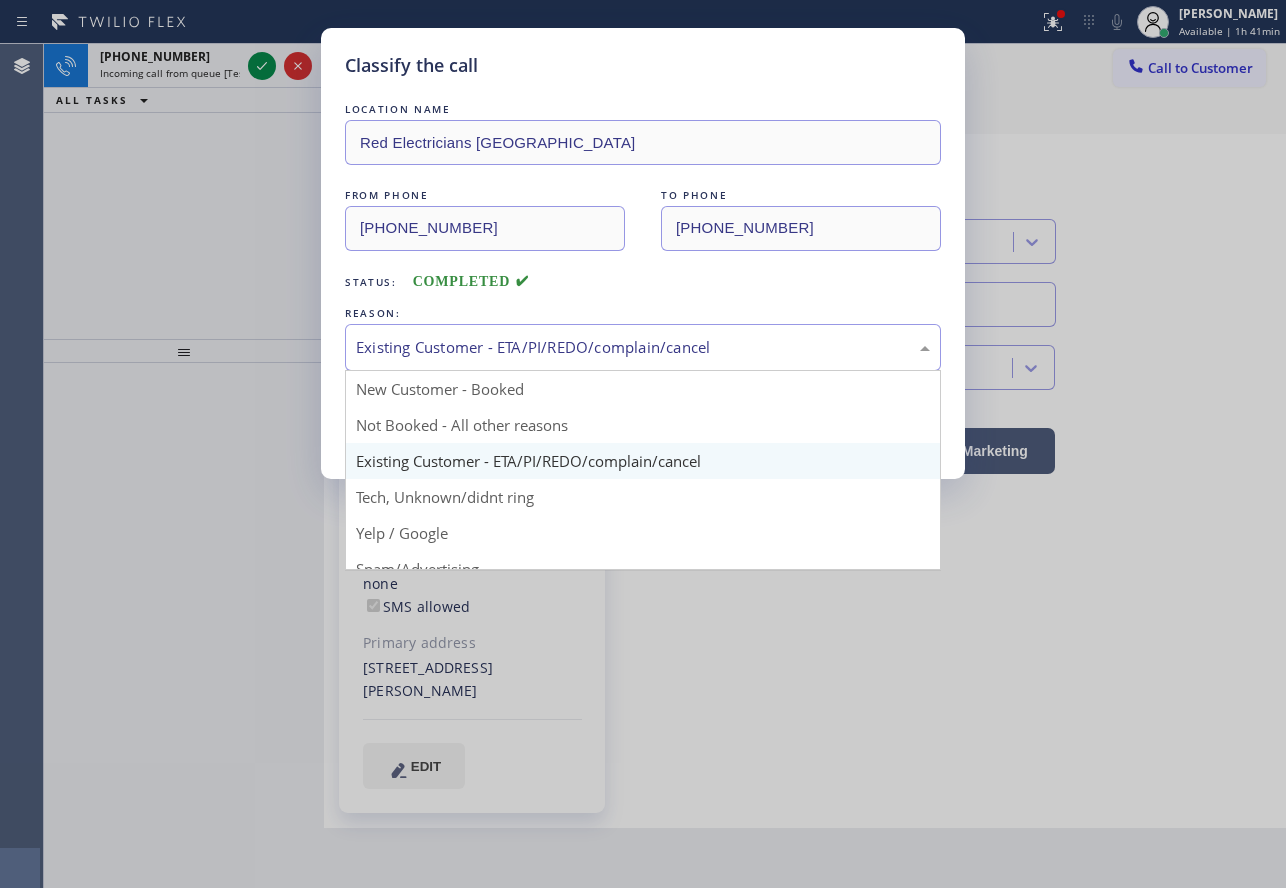 click on "Existing Customer - ETA/PI/REDO/complain/cancel" at bounding box center (643, 347) 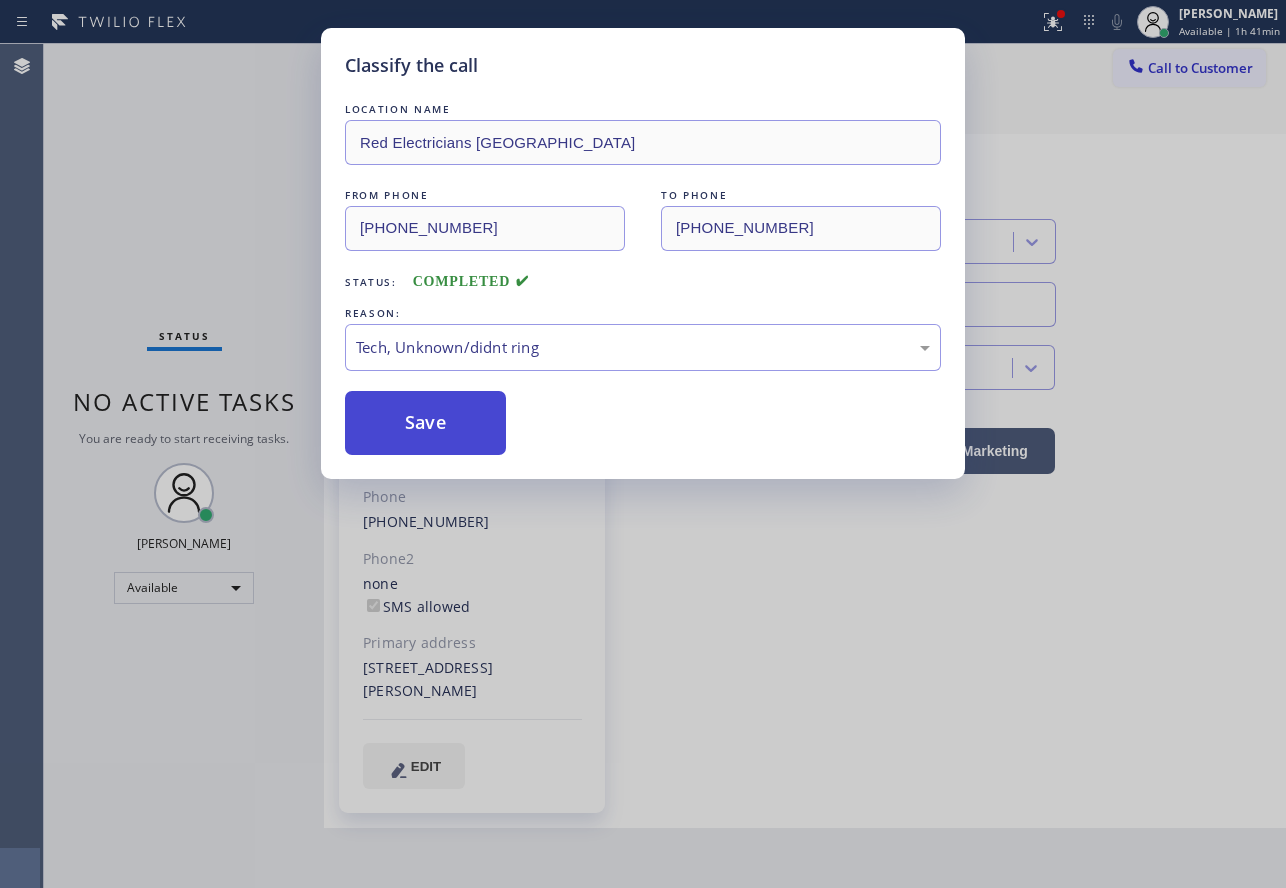 click on "Save" at bounding box center (425, 423) 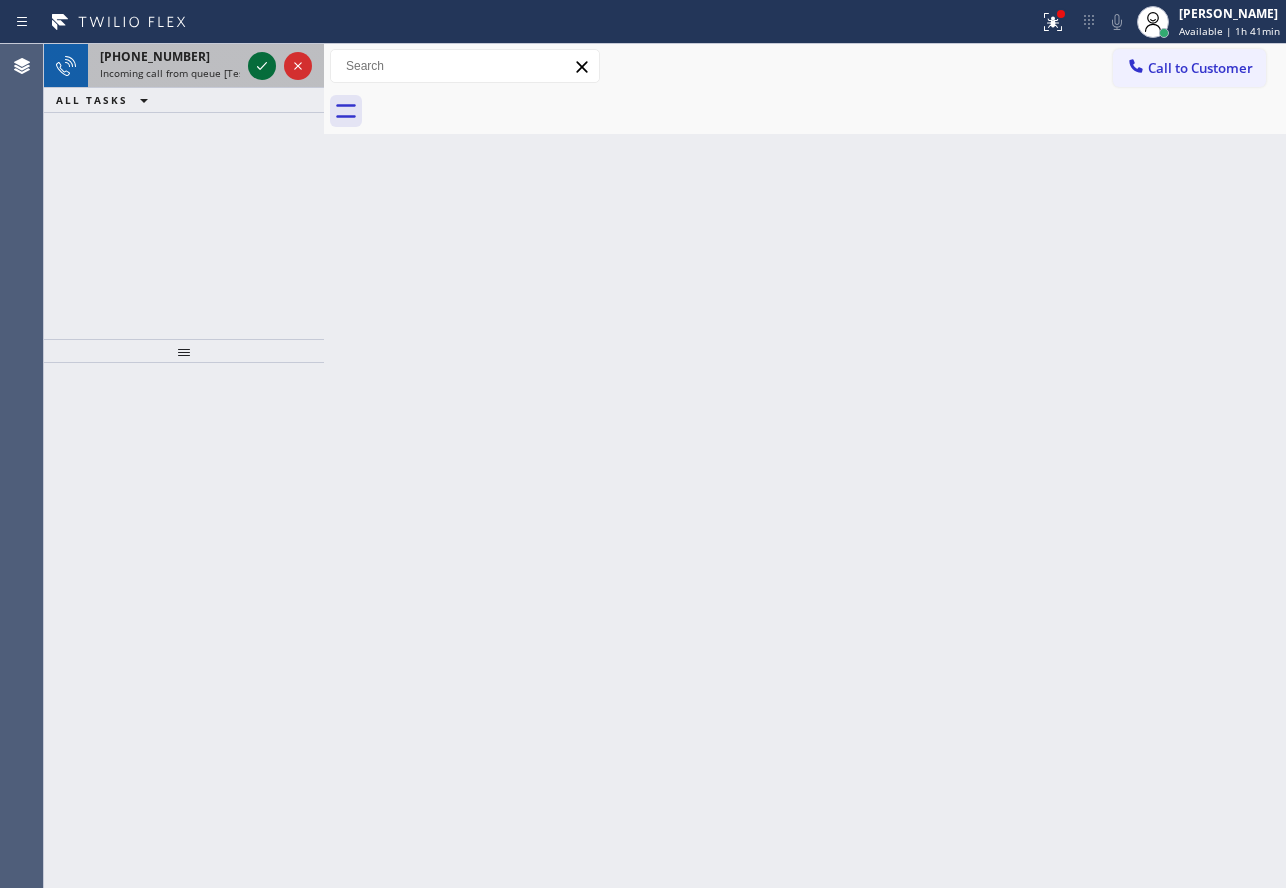 click 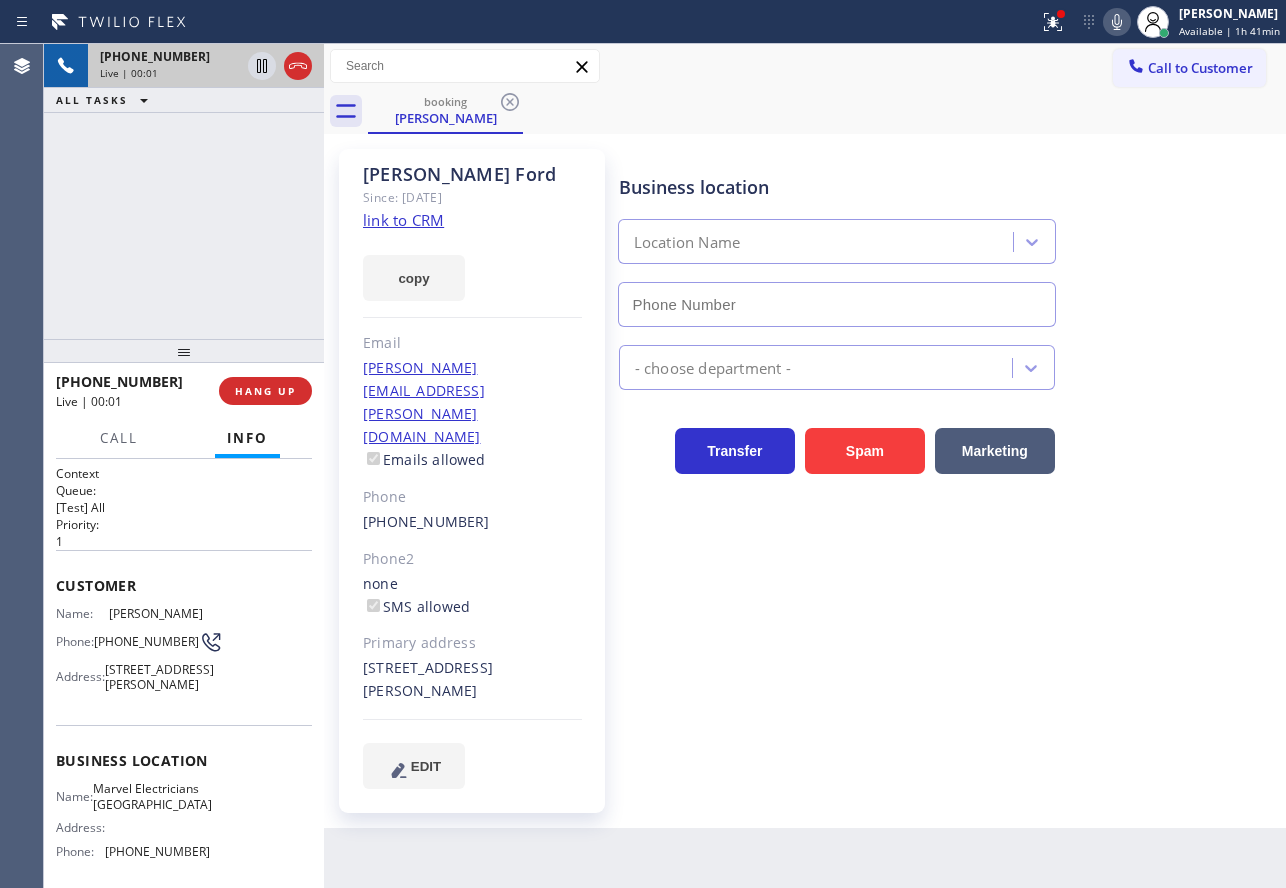 type on "(626) 467-5038" 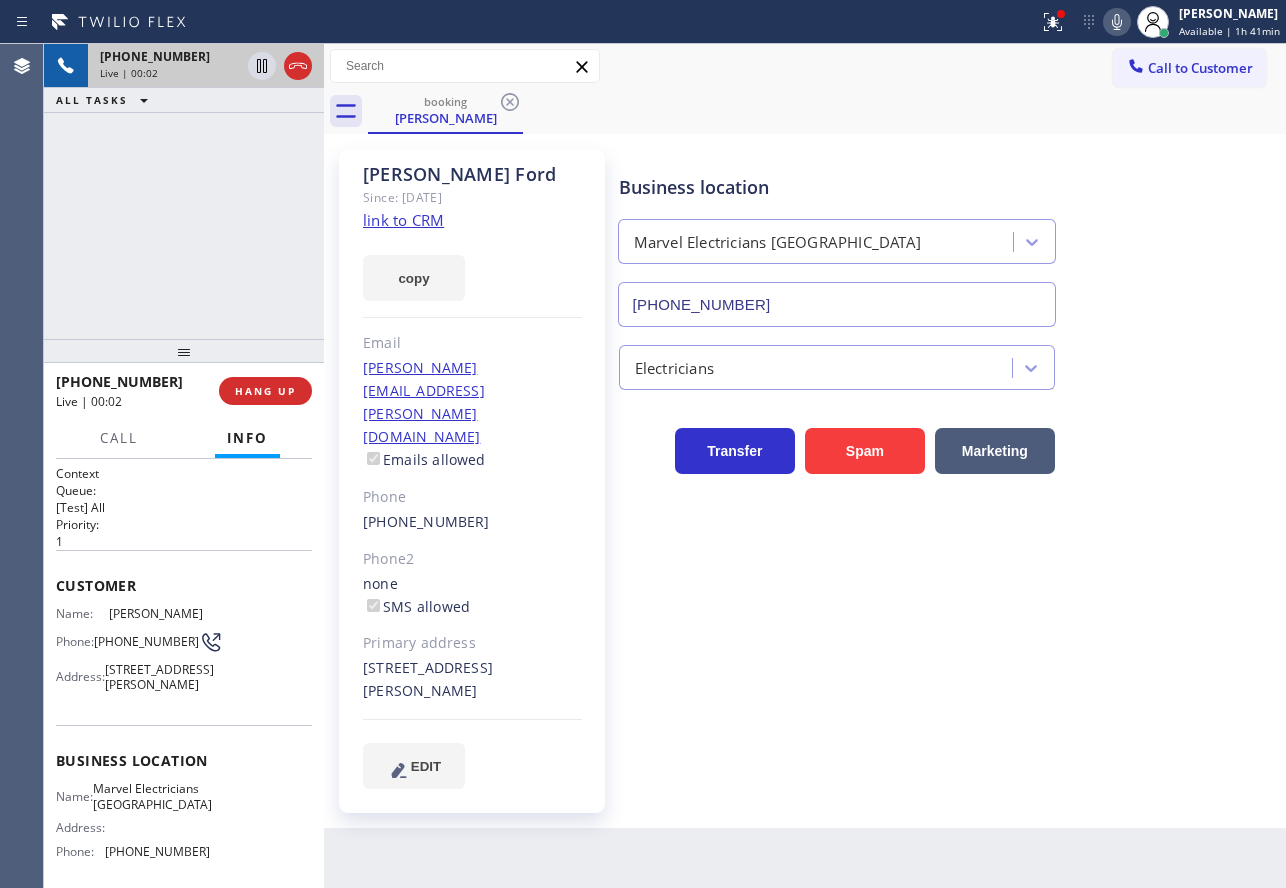 click on "link to CRM" 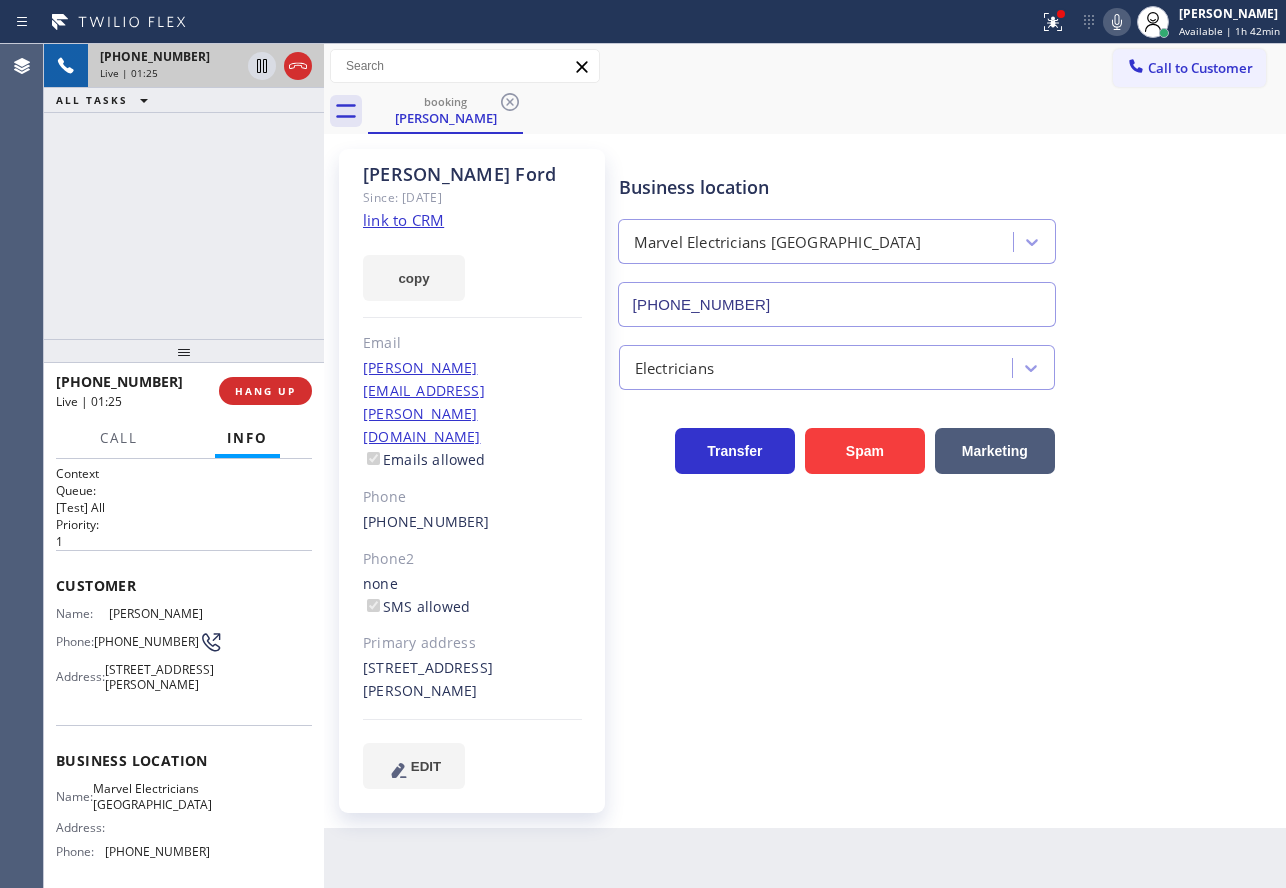 click 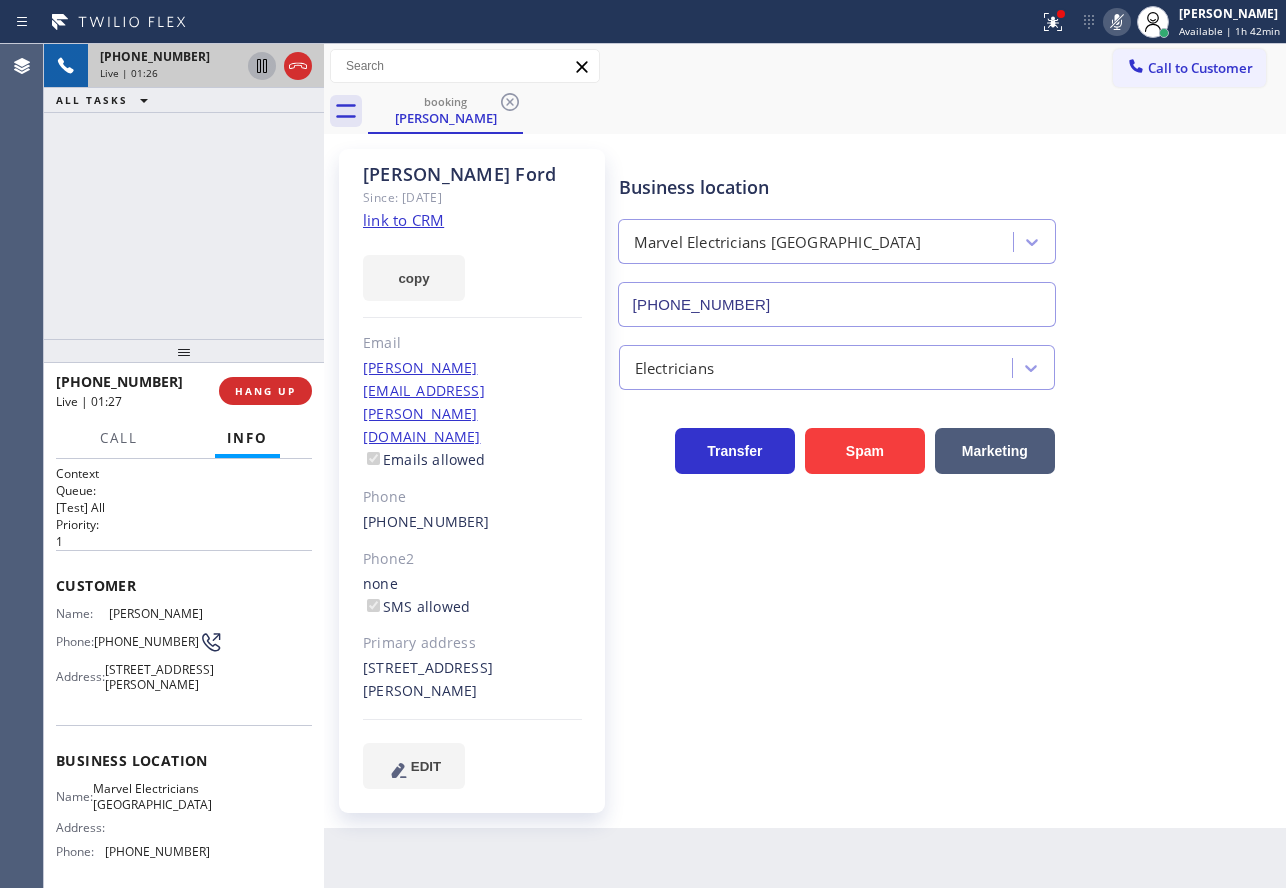 click 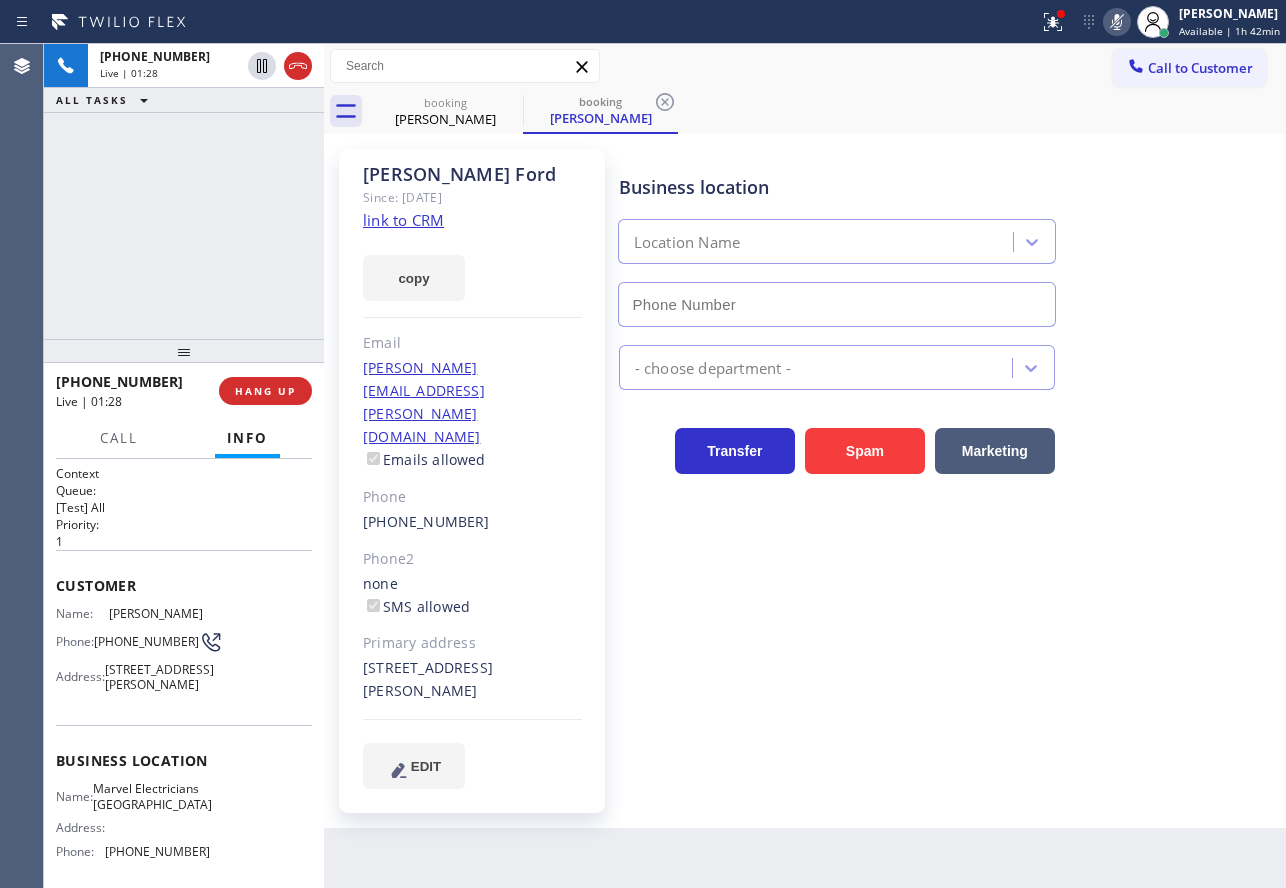 type on "(626) 467-5038" 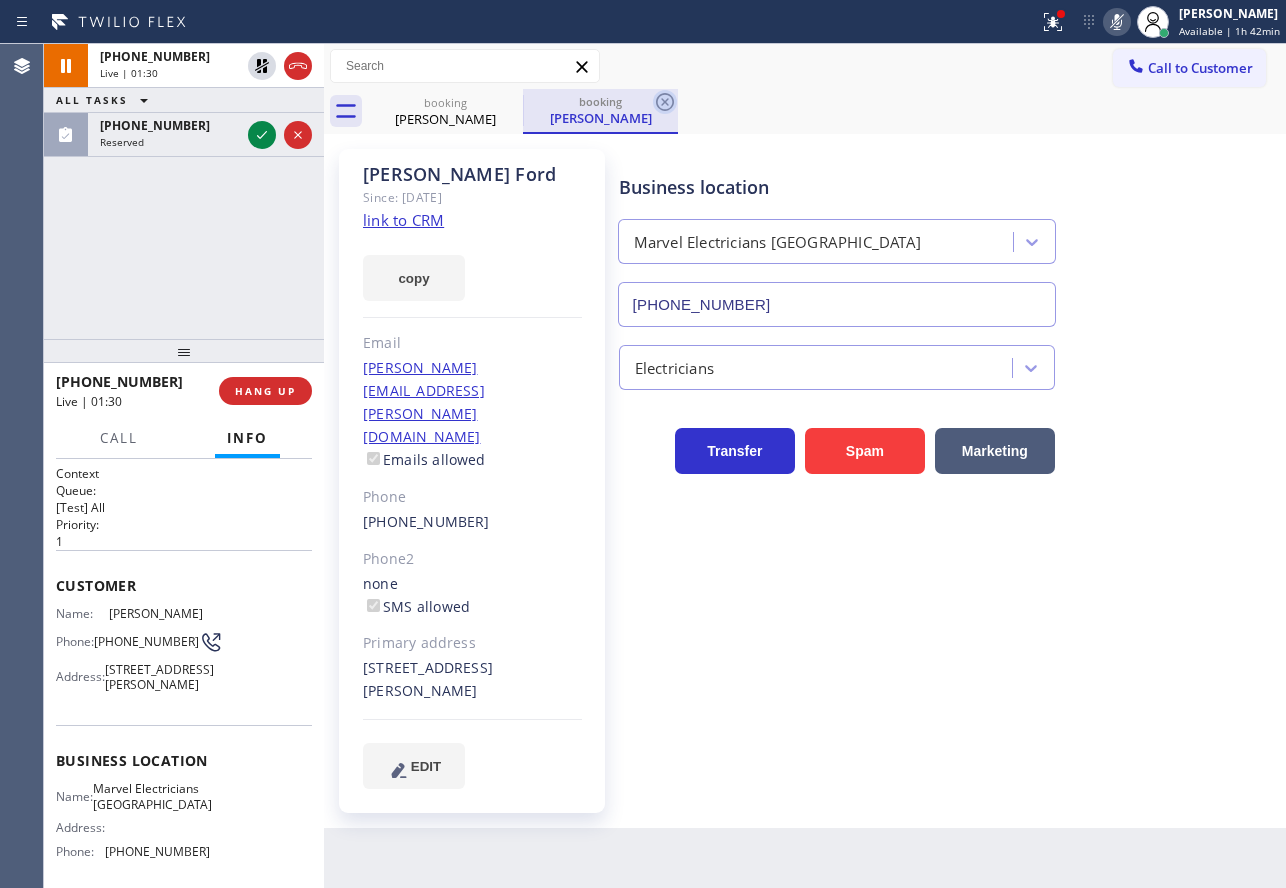 click 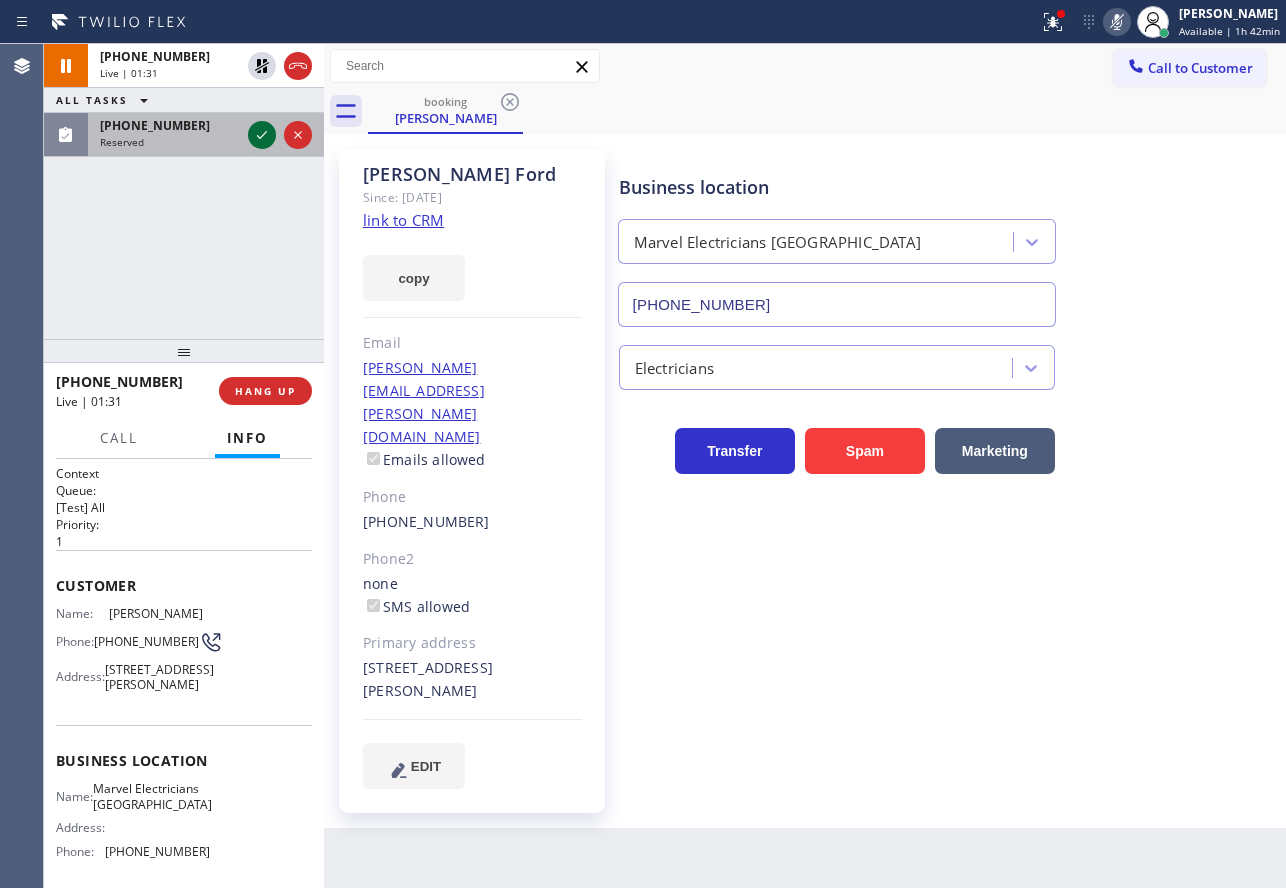 click 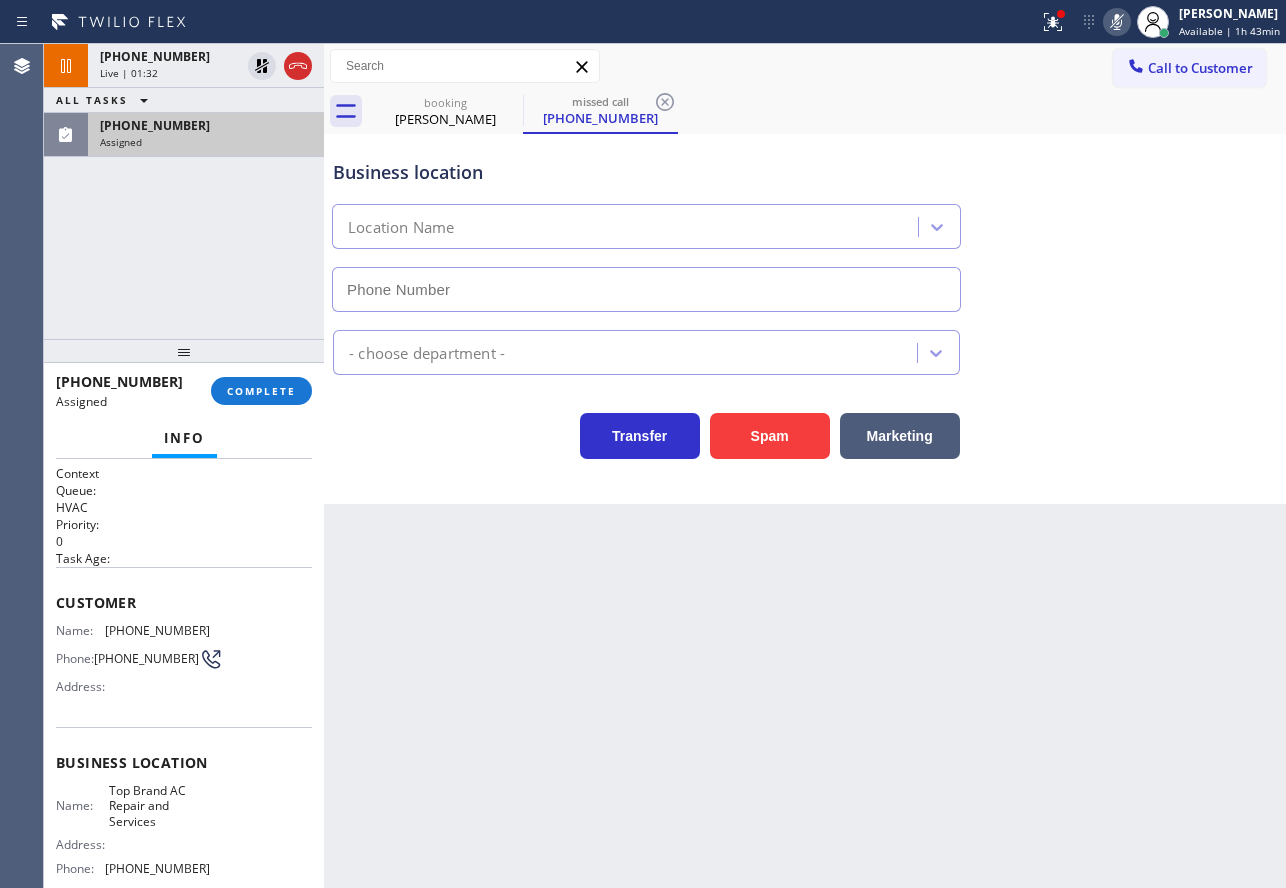 type on "(626) 921-5772" 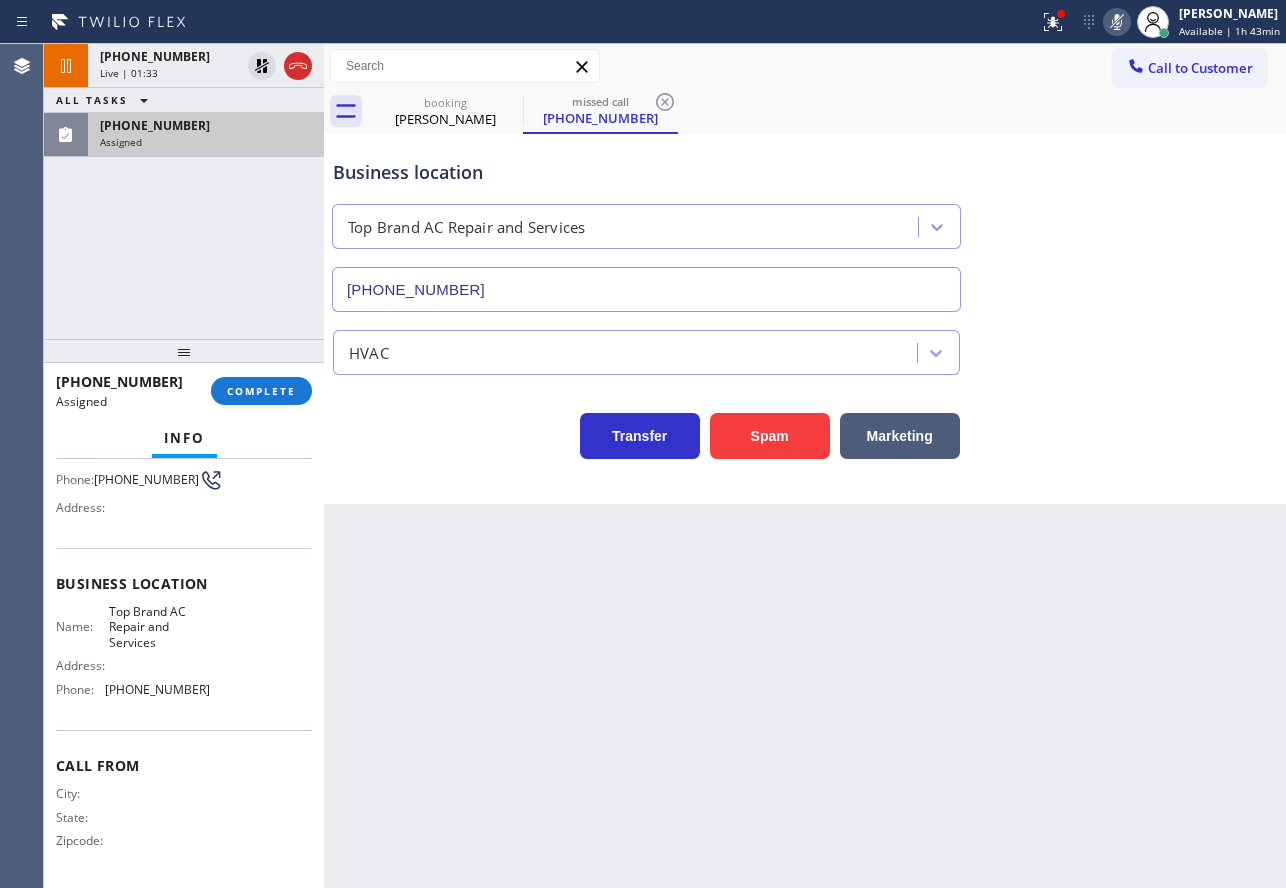 scroll, scrollTop: 186, scrollLeft: 0, axis: vertical 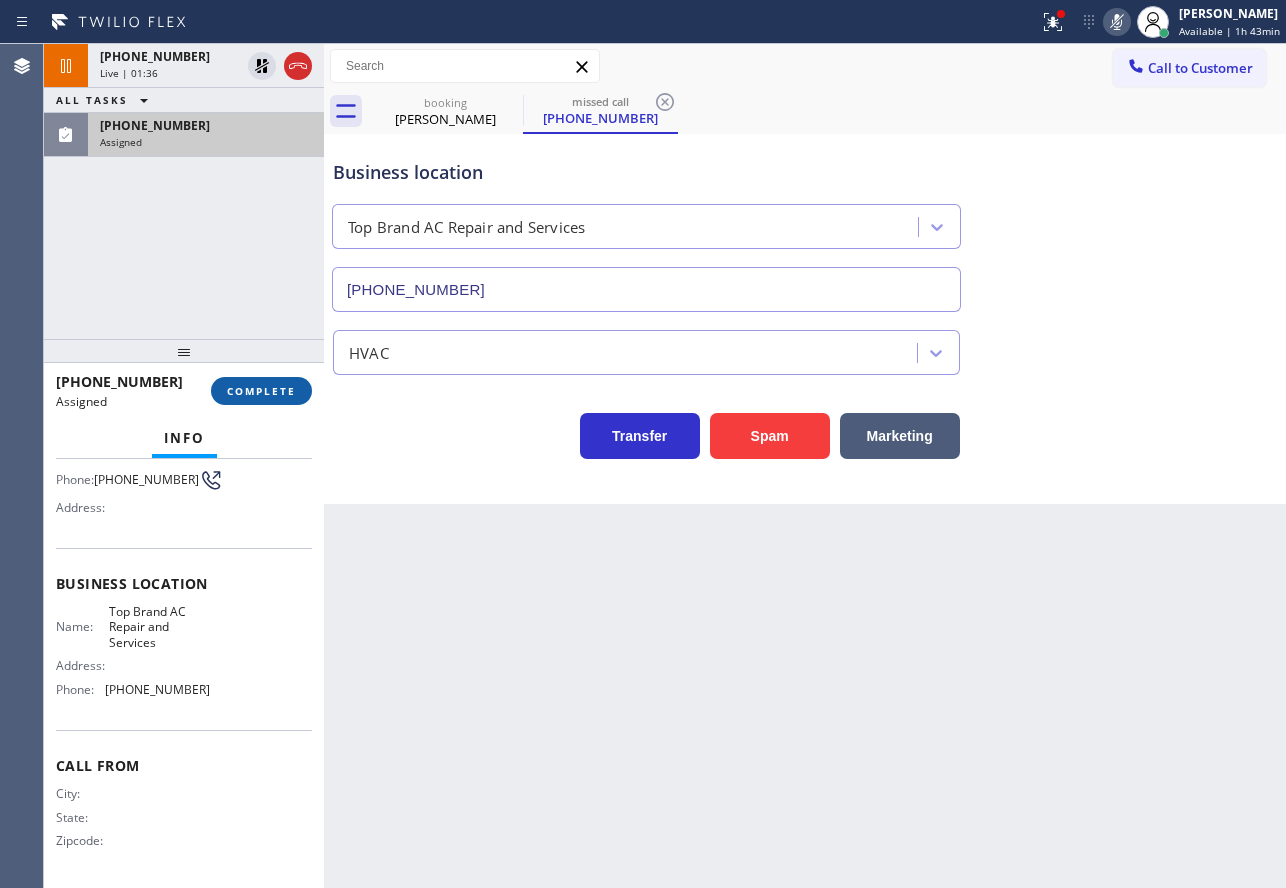 click on "COMPLETE" at bounding box center (261, 391) 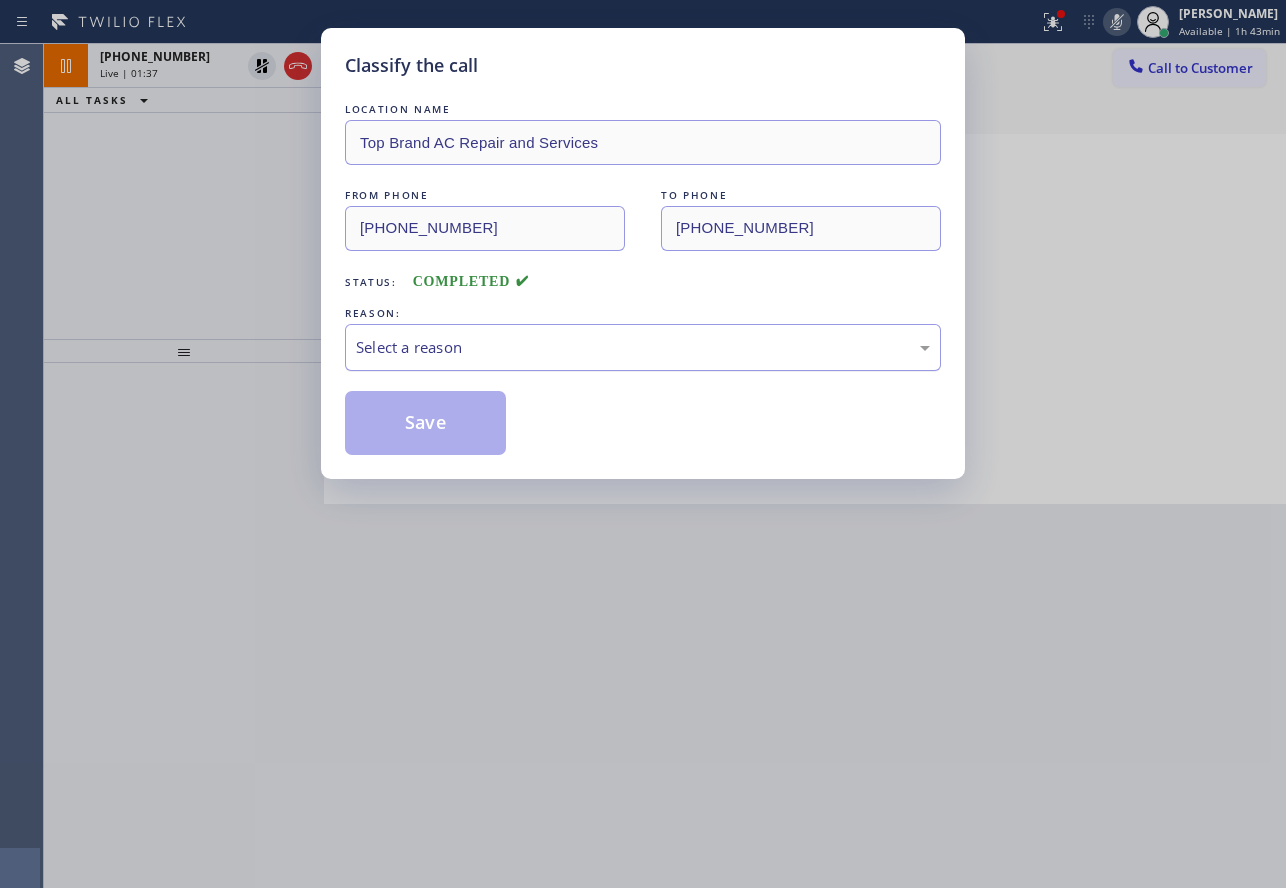 click on "Select a reason" at bounding box center [643, 347] 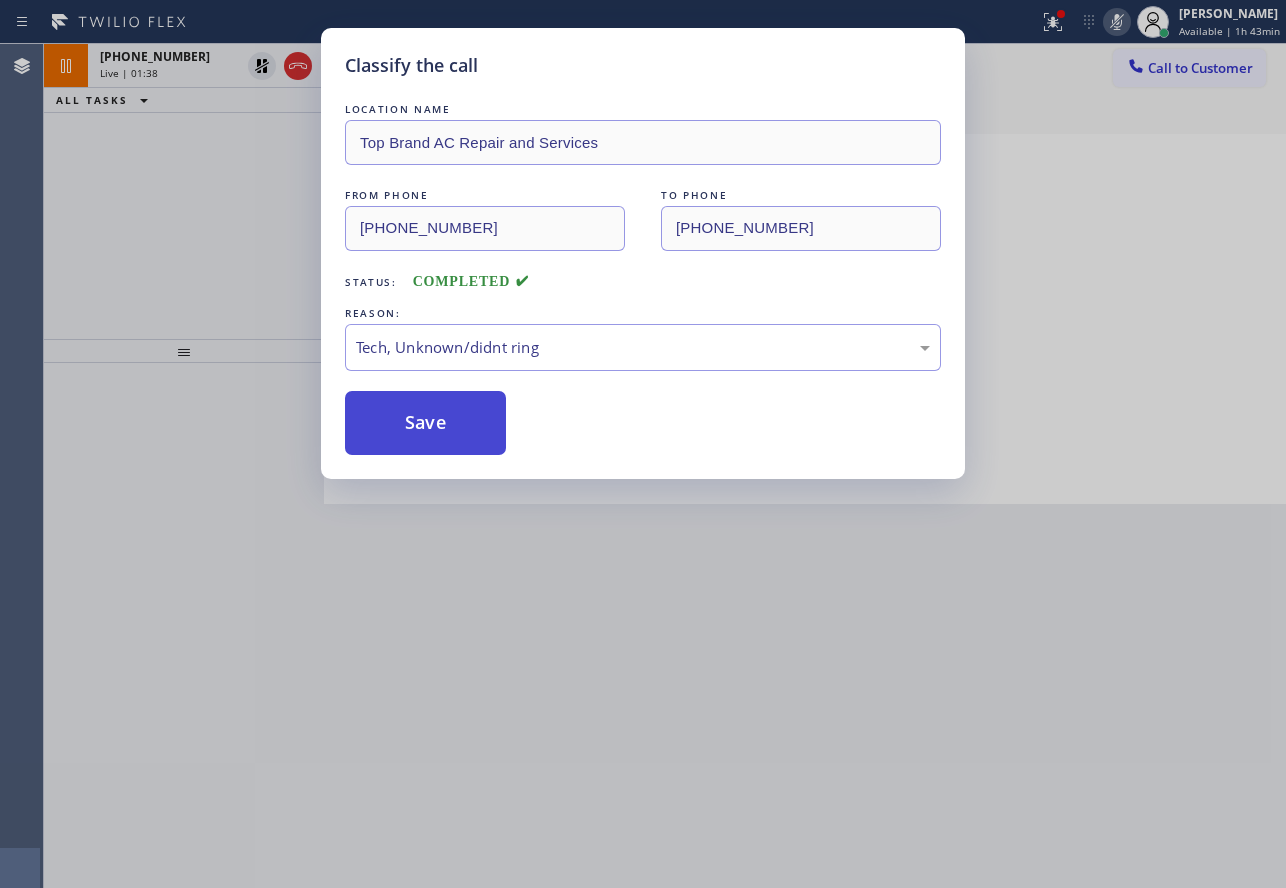 click on "Save" at bounding box center [425, 423] 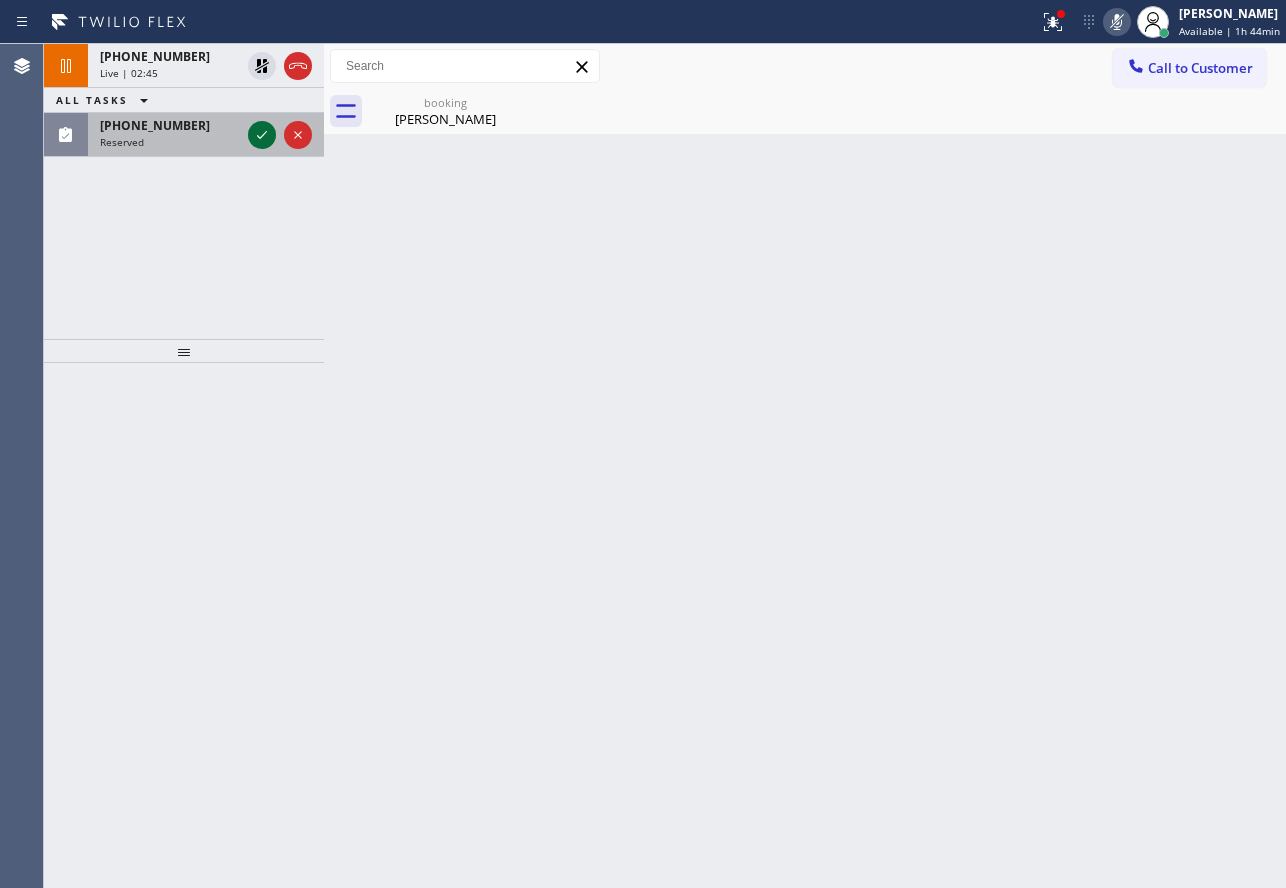 click 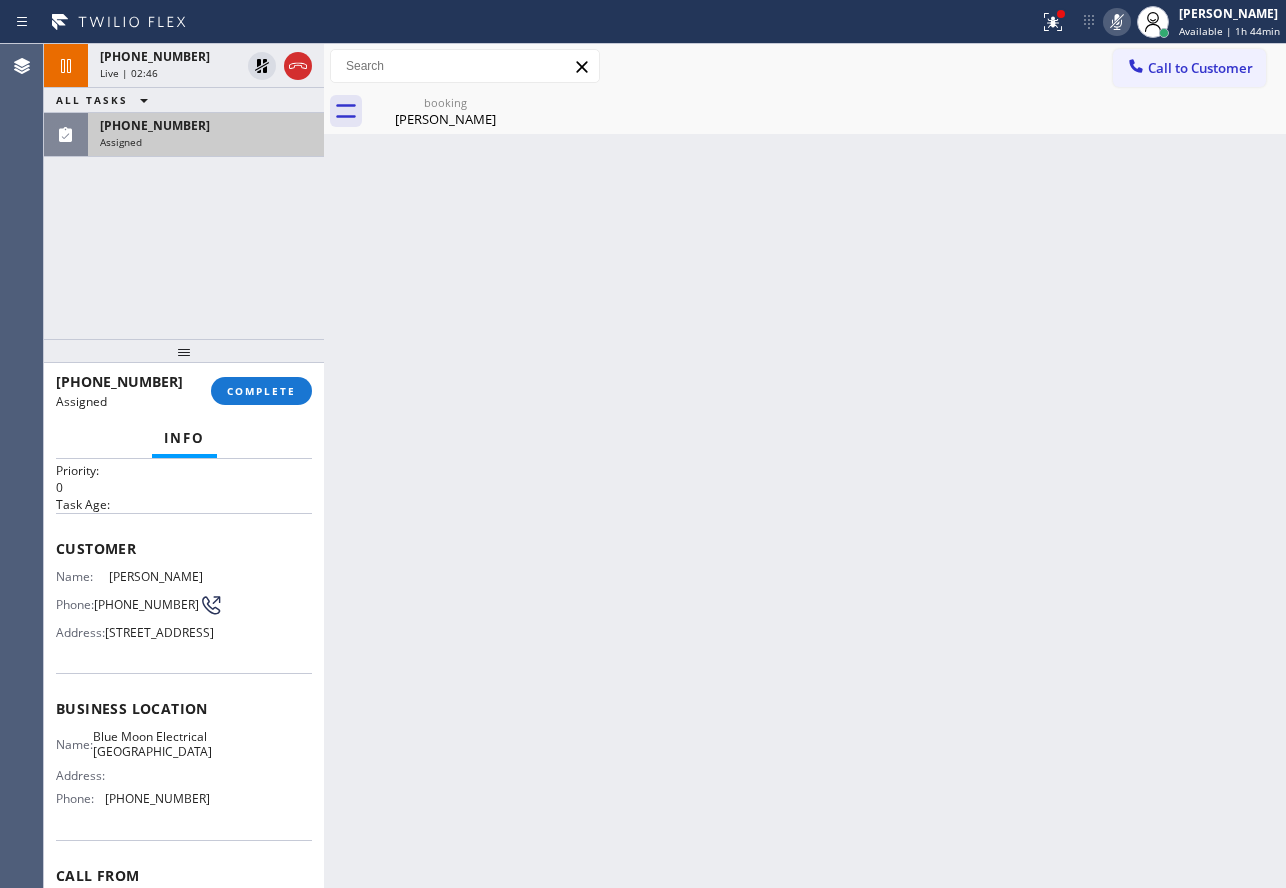 scroll, scrollTop: 100, scrollLeft: 0, axis: vertical 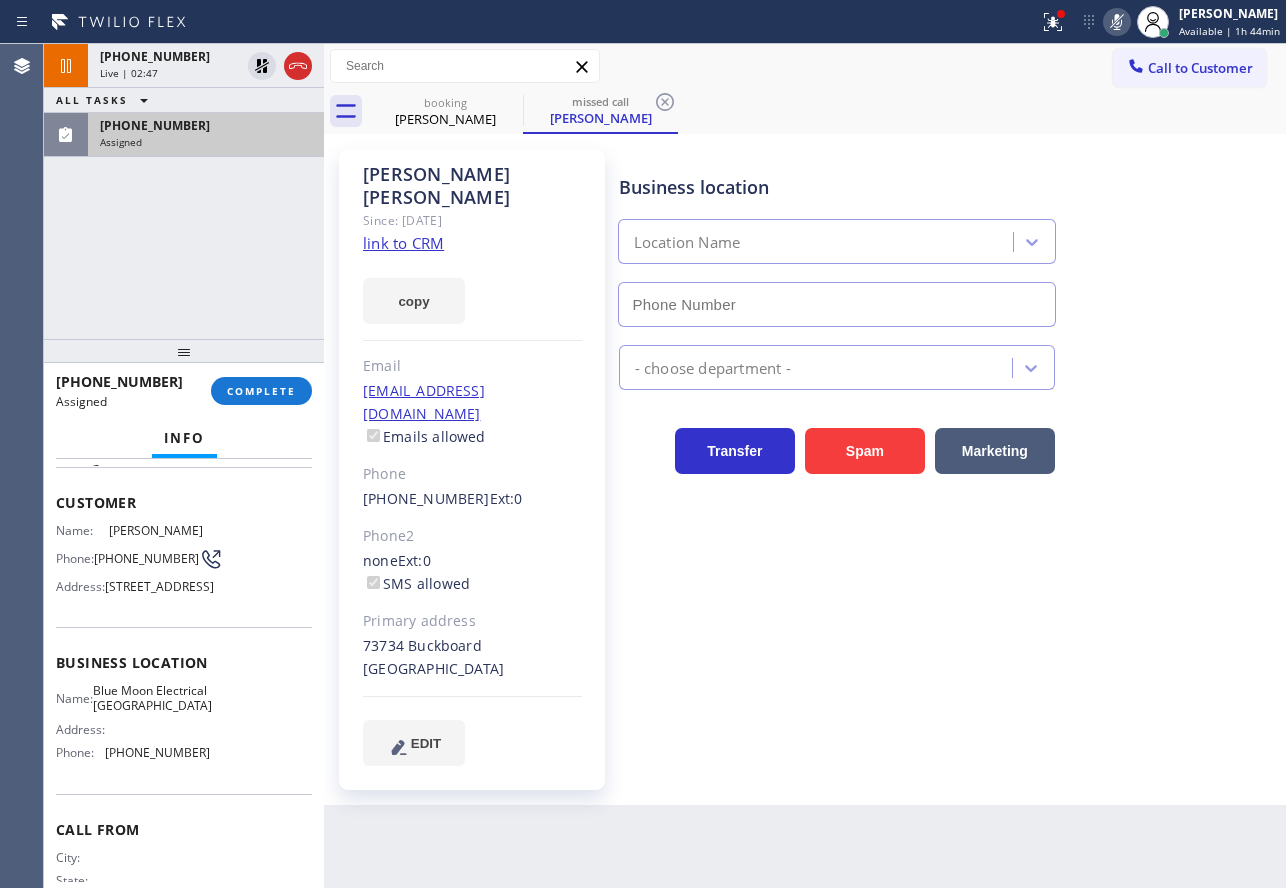 type on "(760) 388-9556" 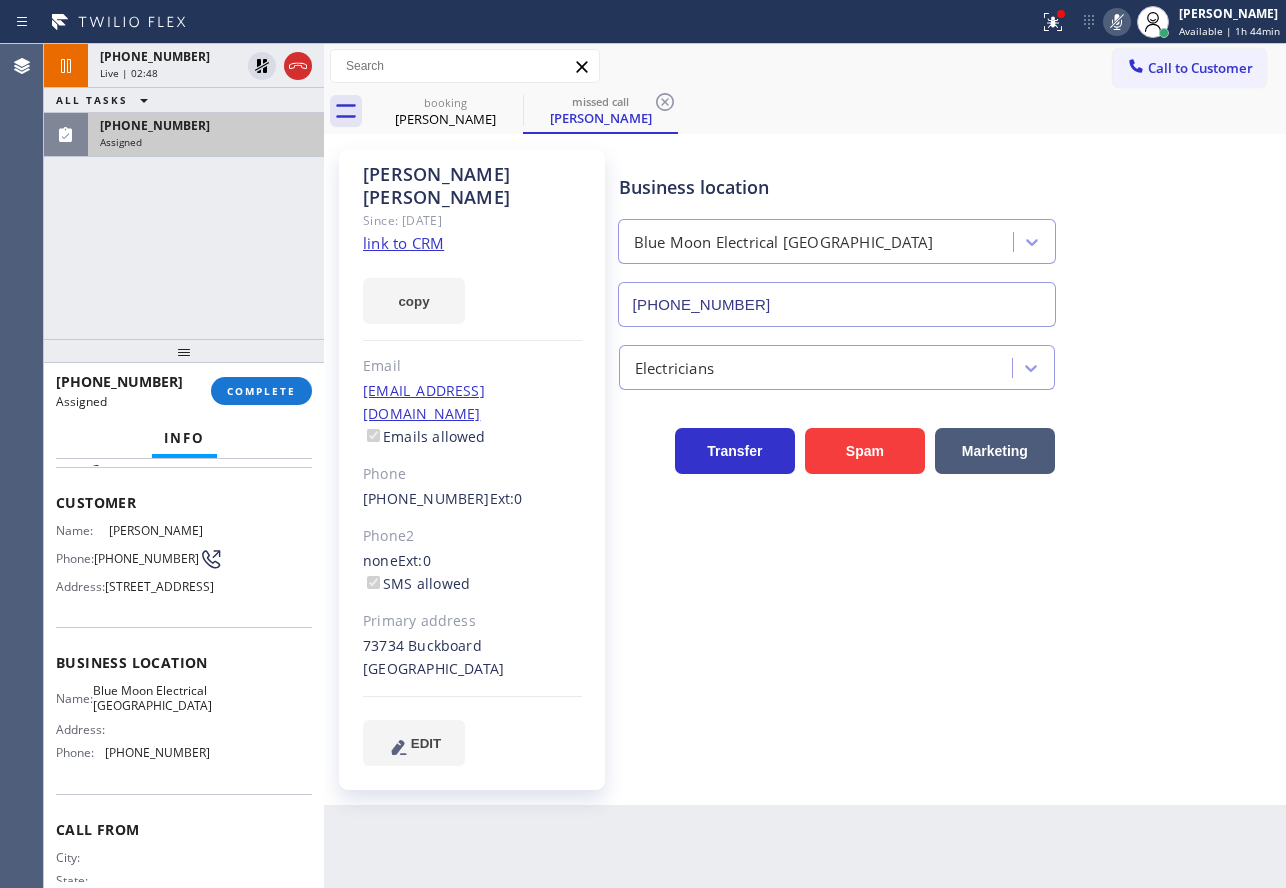 click on "link to CRM" 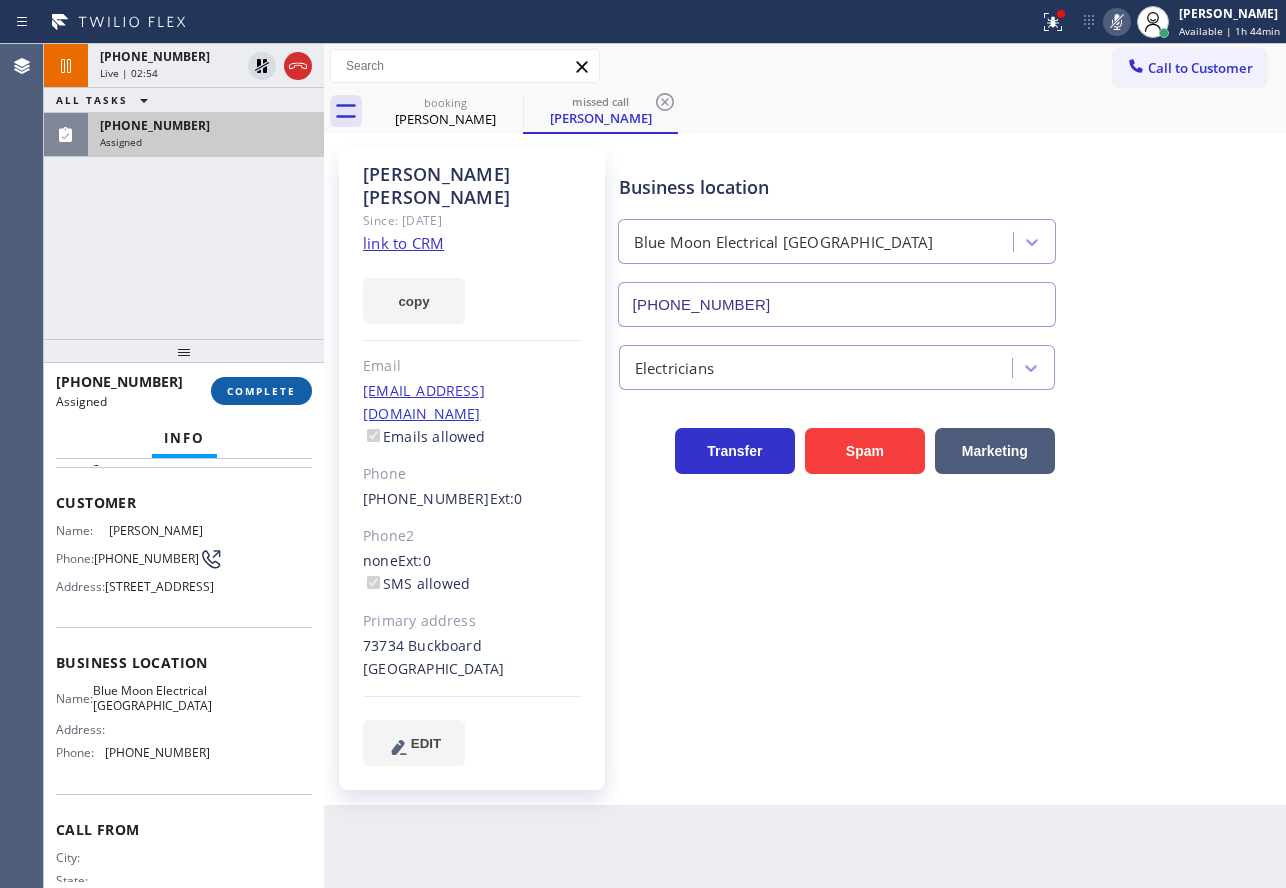 click on "COMPLETE" at bounding box center (261, 391) 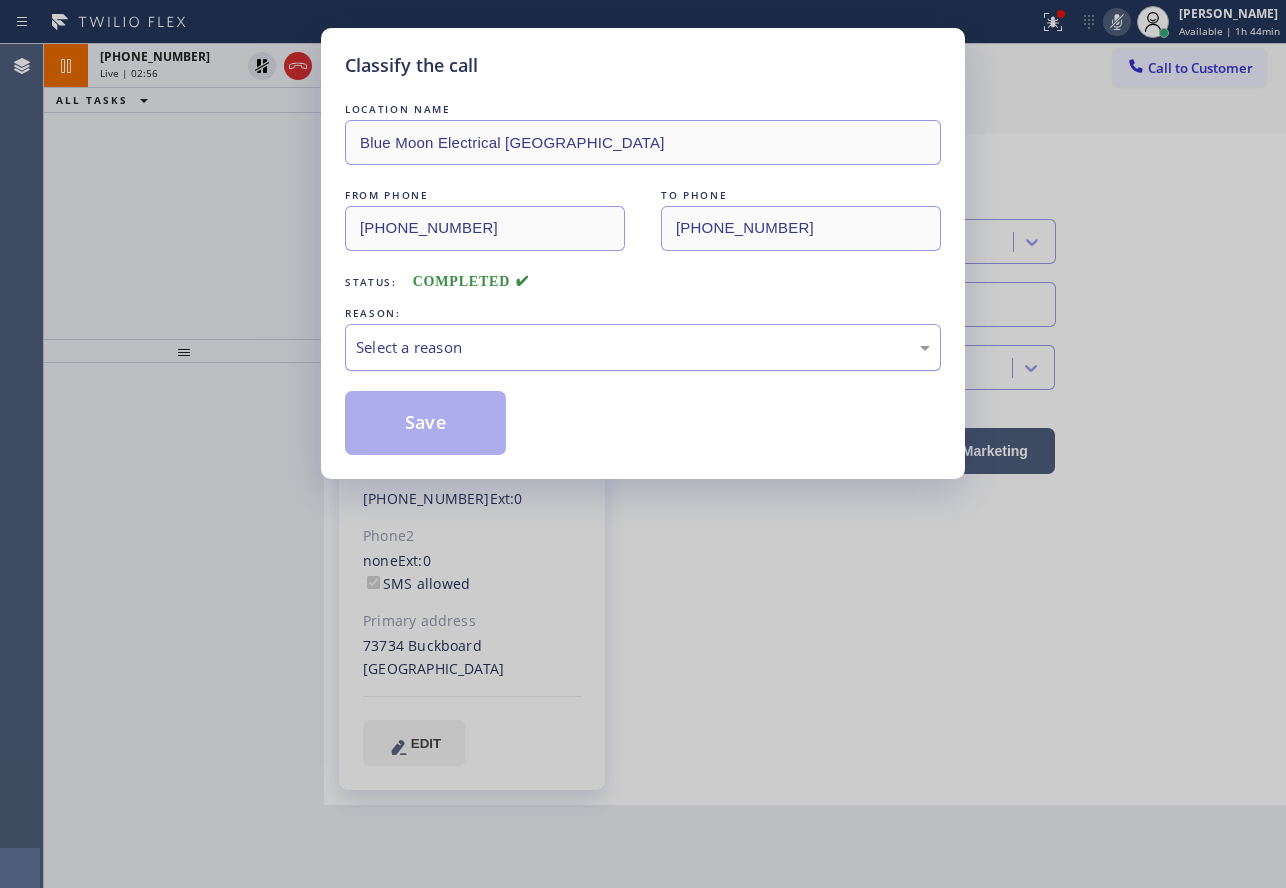 click on "Select a reason" at bounding box center [643, 347] 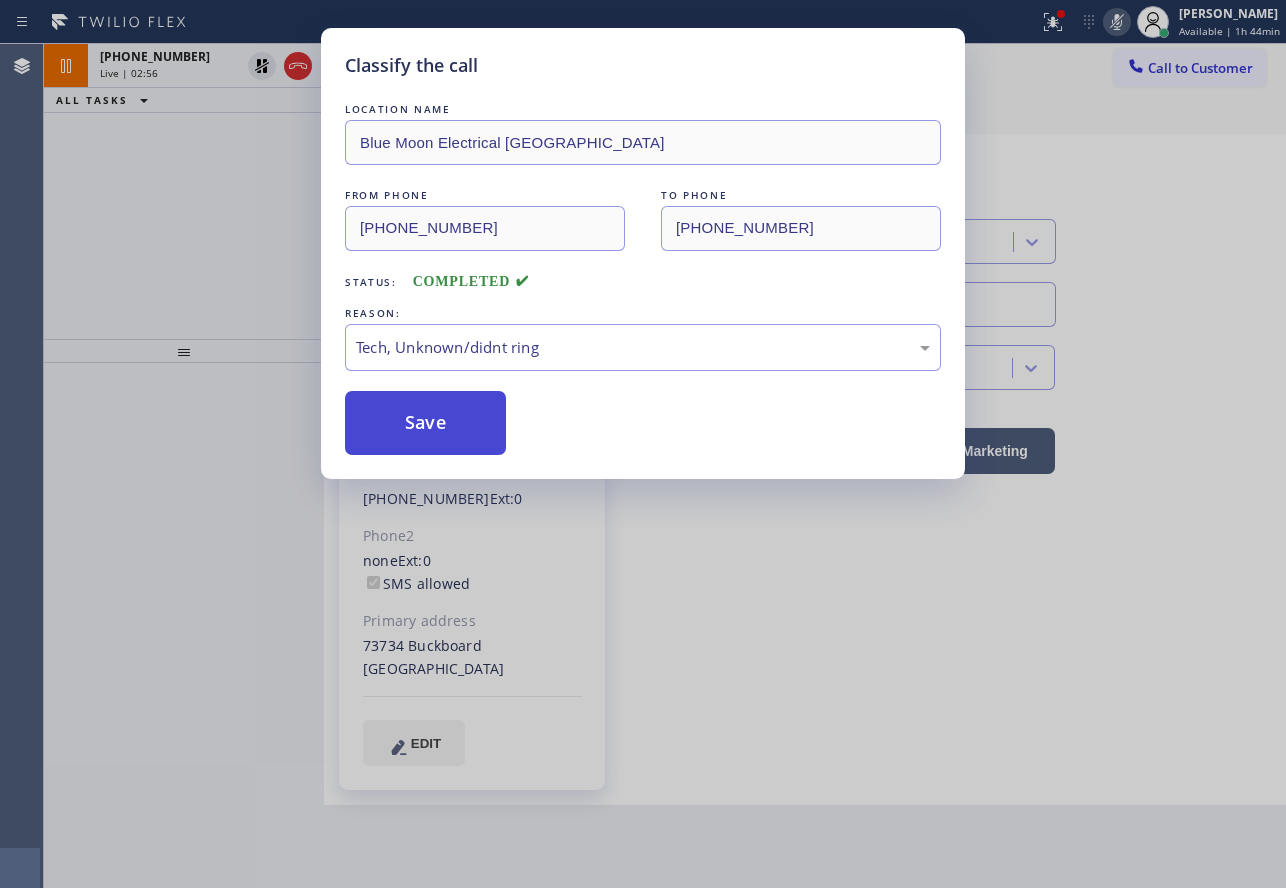 click on "Save" at bounding box center (425, 423) 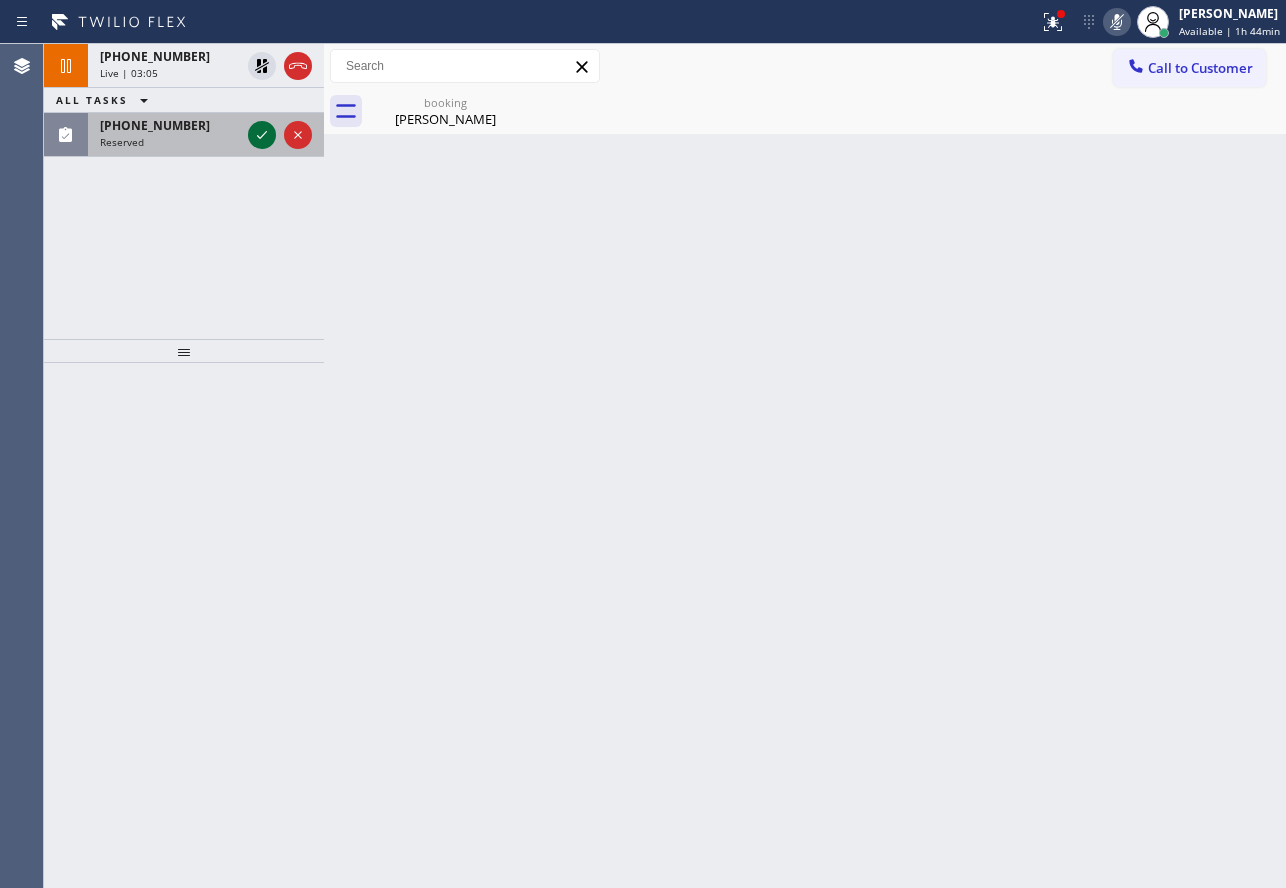 click 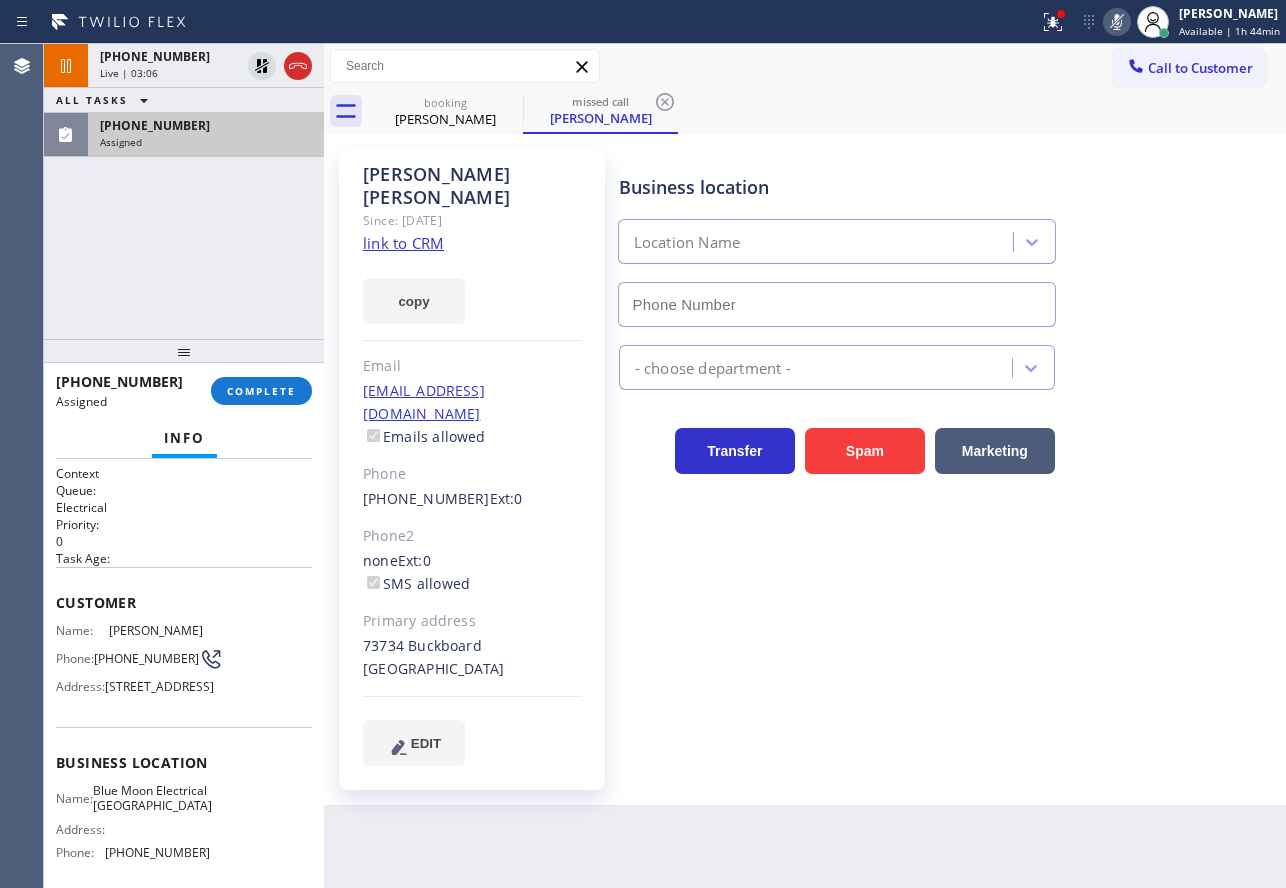 type on "(760) 388-9556" 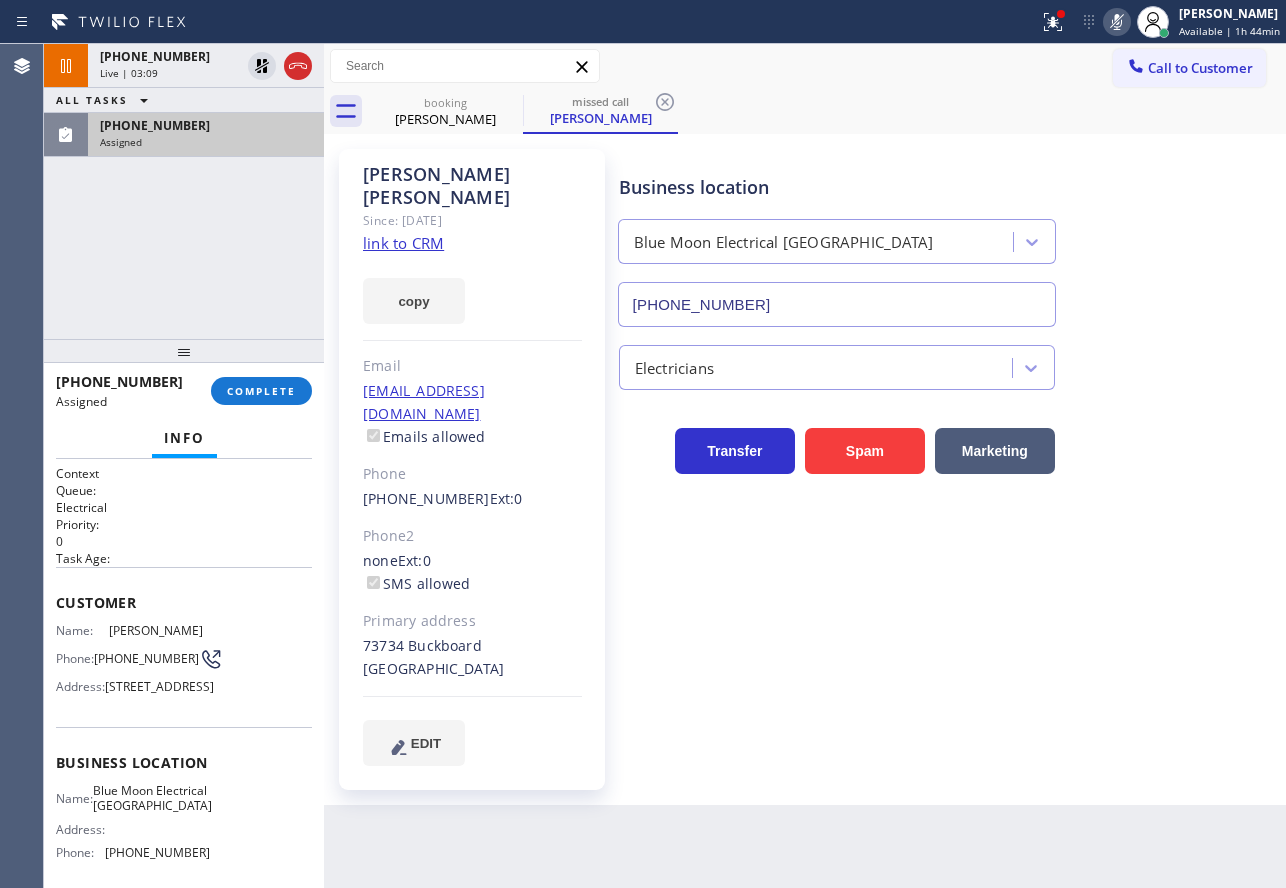 click on "(858) 775-1697 Assigned COMPLETE" at bounding box center (184, 391) 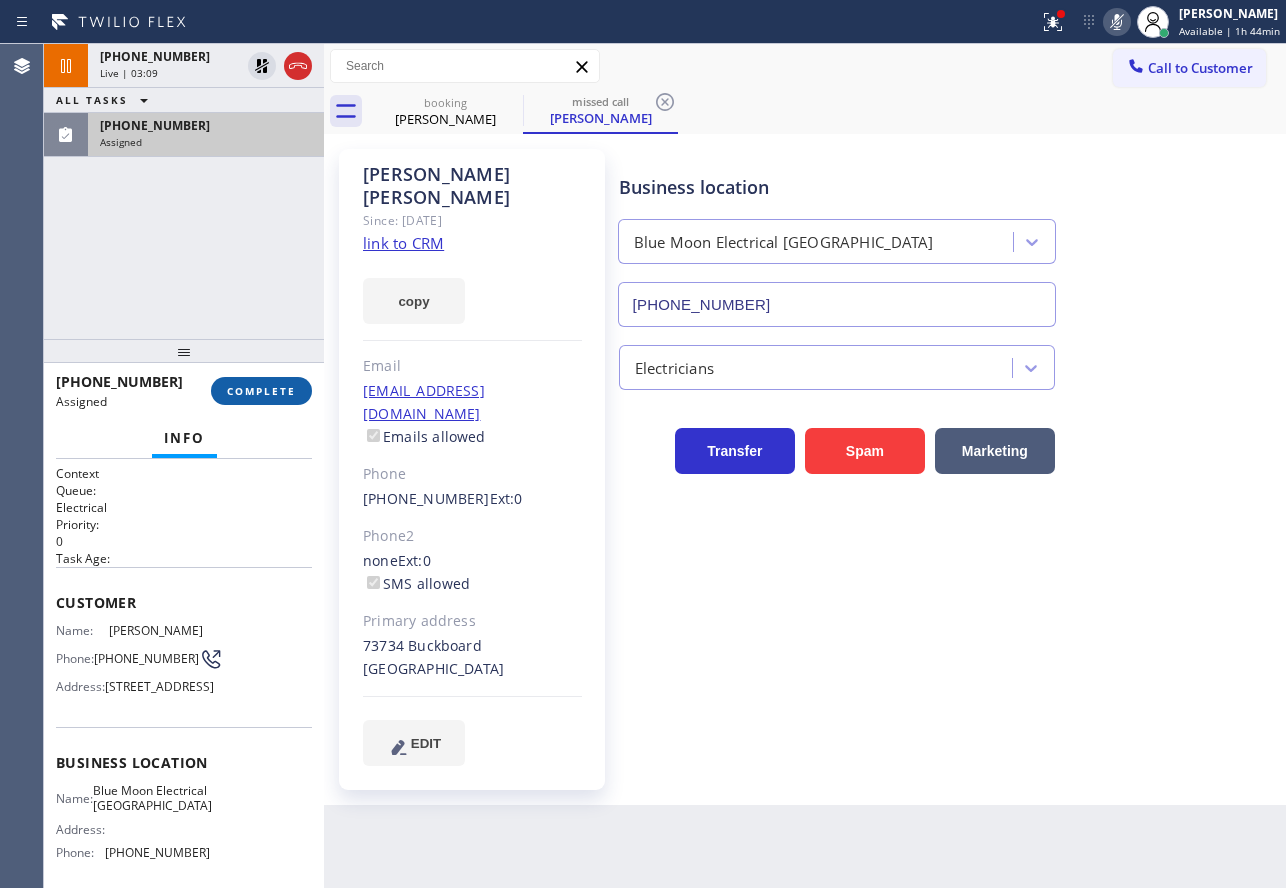 click on "COMPLETE" at bounding box center [261, 391] 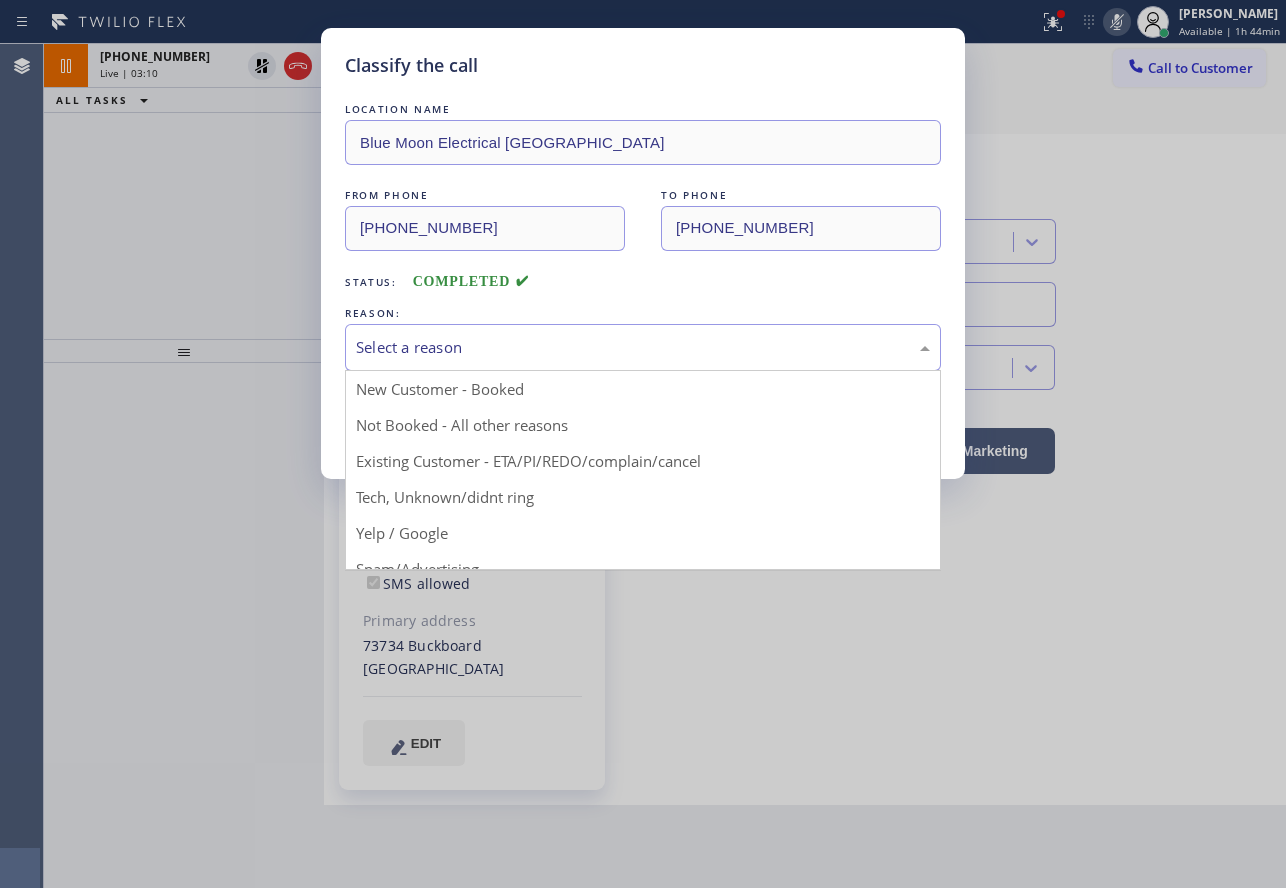 click on "Select a reason" at bounding box center [643, 347] 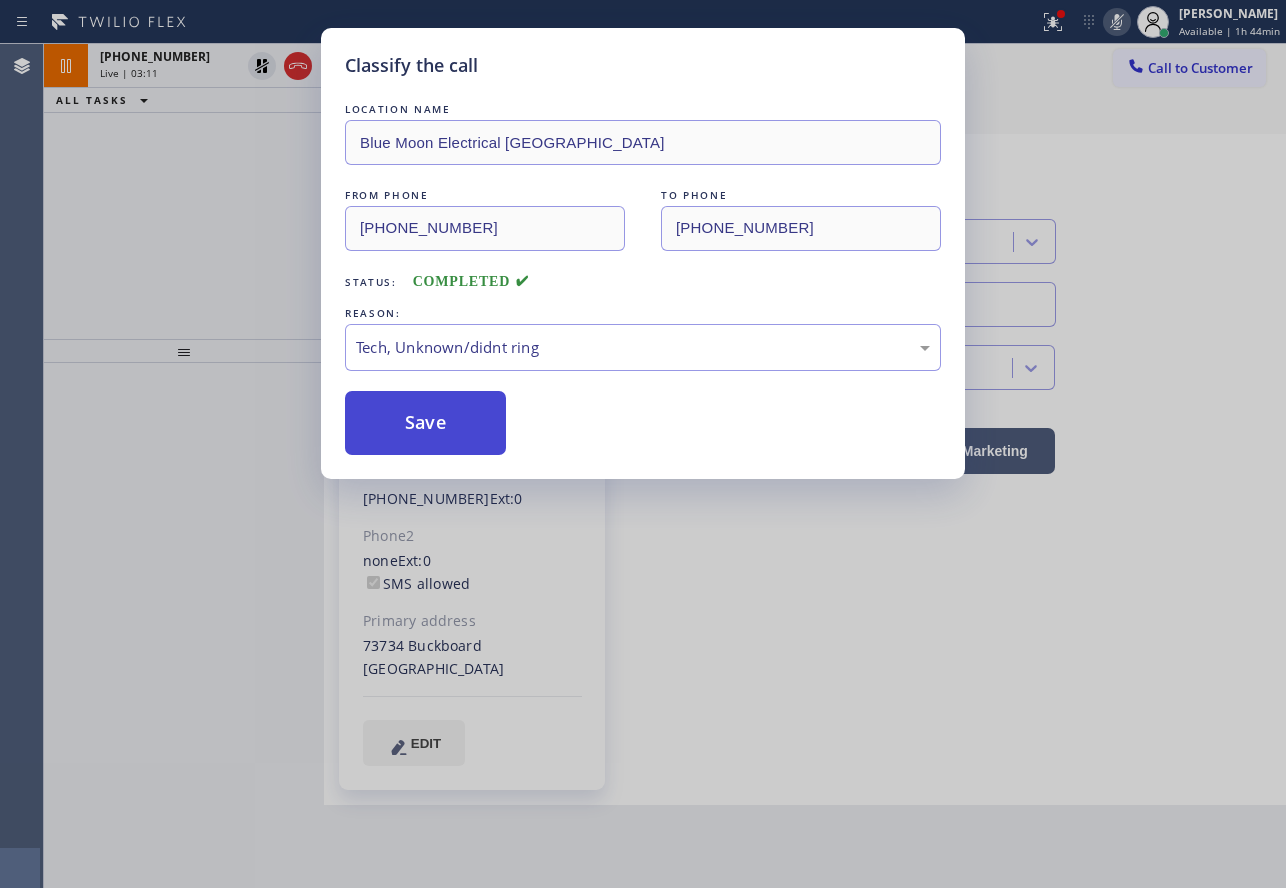 click on "Save" at bounding box center [425, 423] 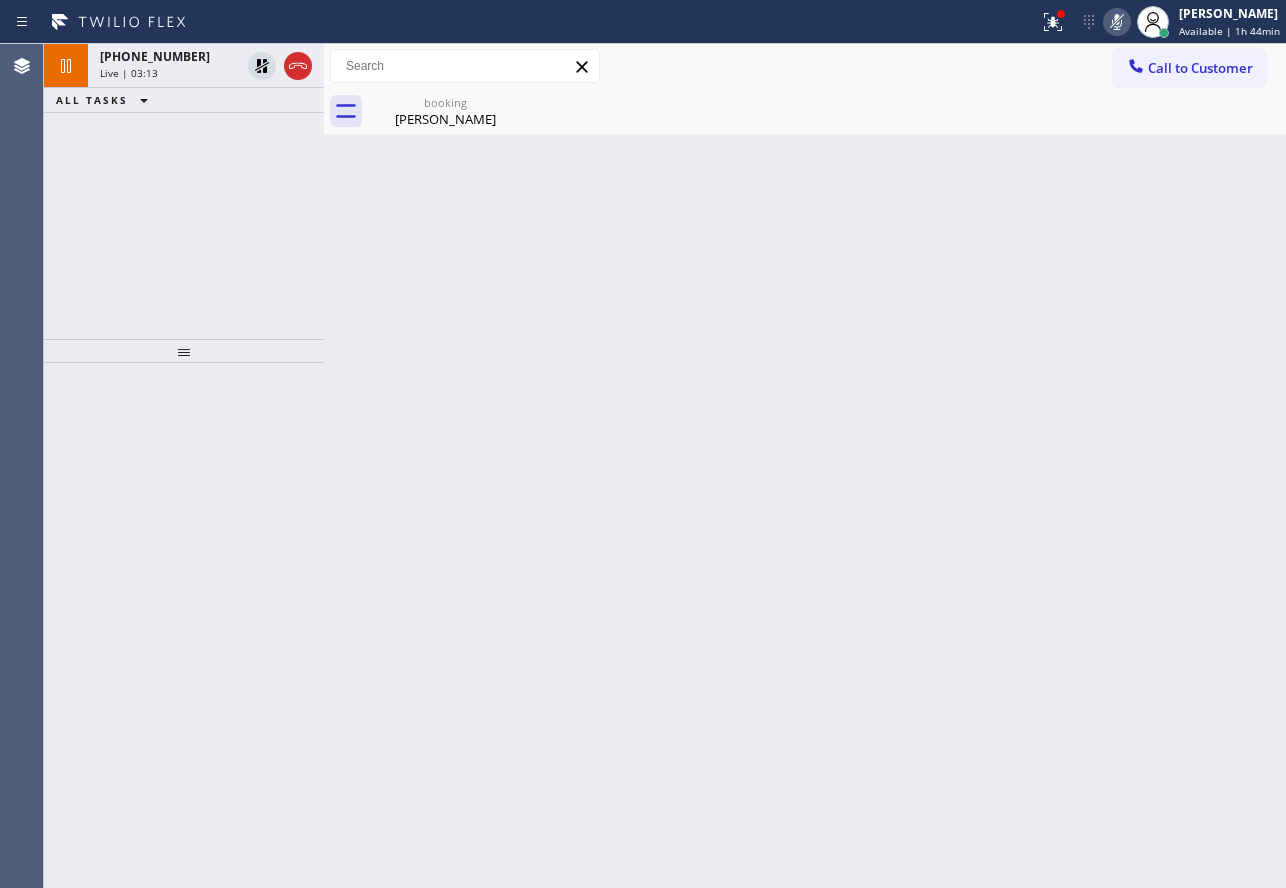 click 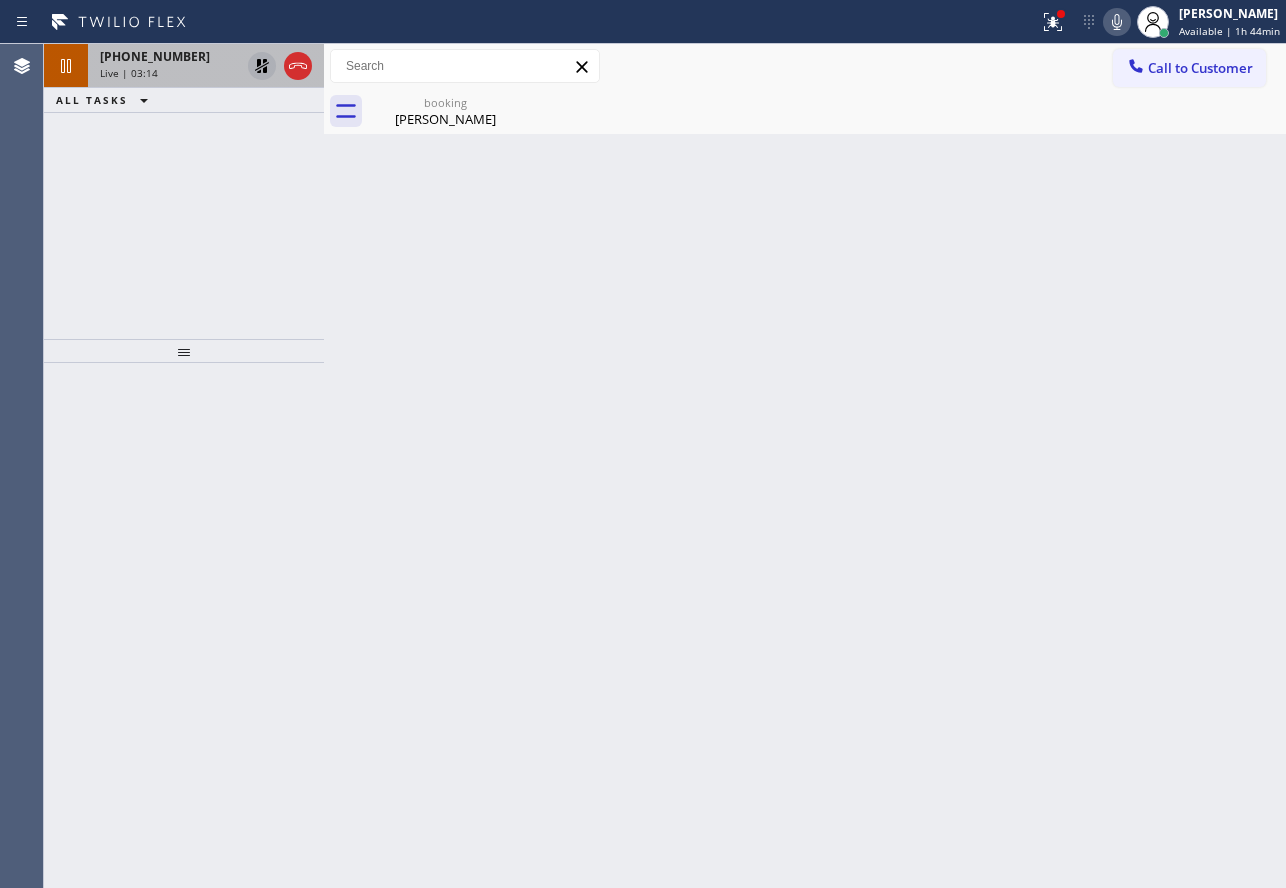 click 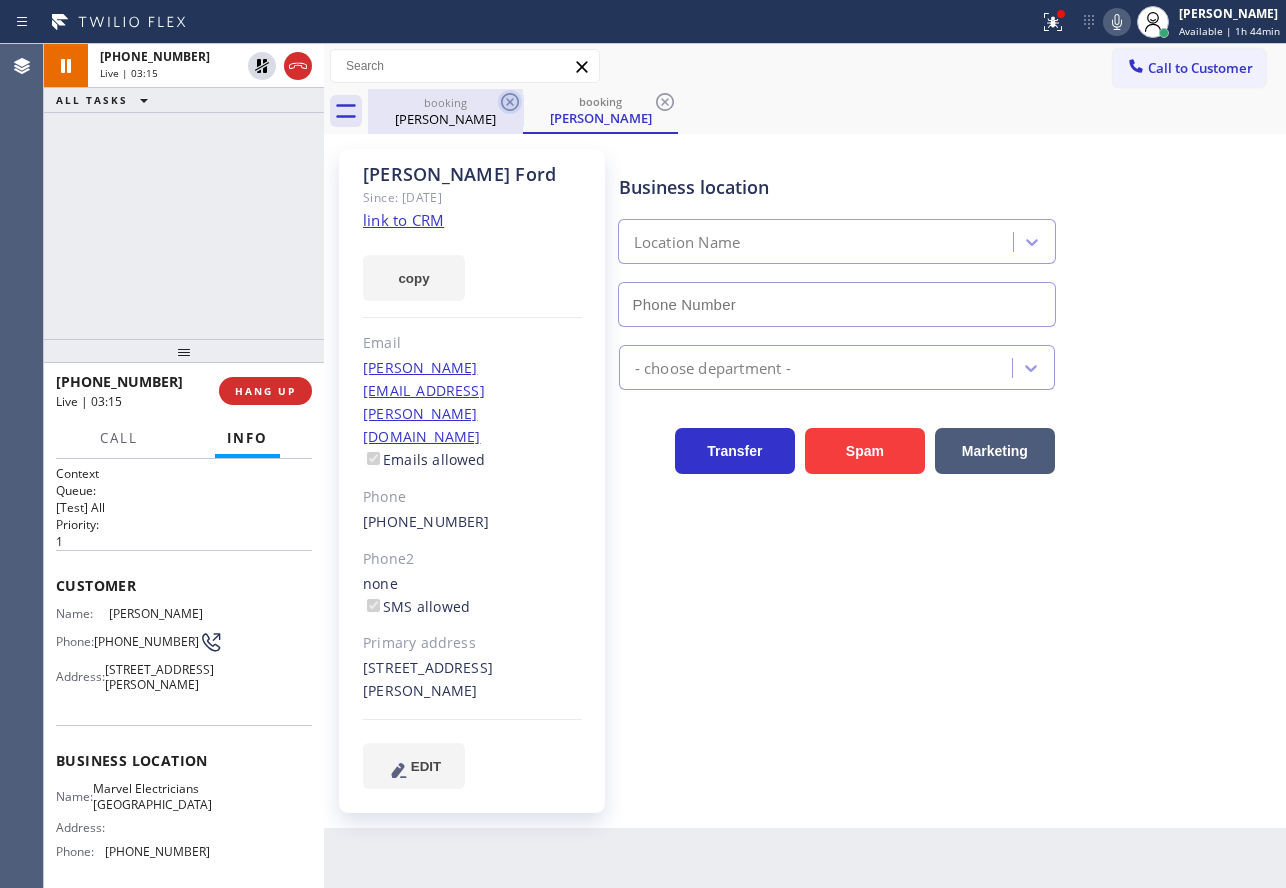 click 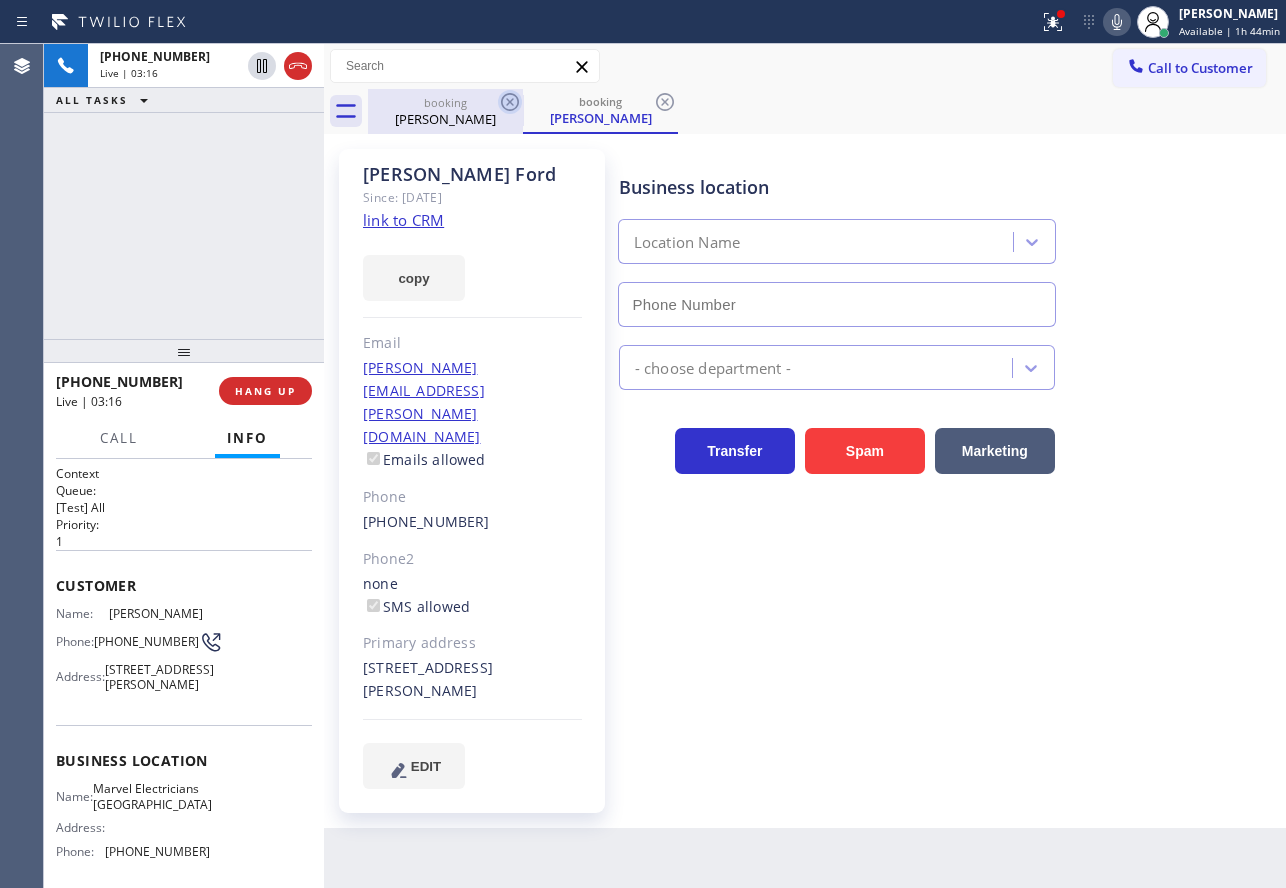 type on "(626) 467-5038" 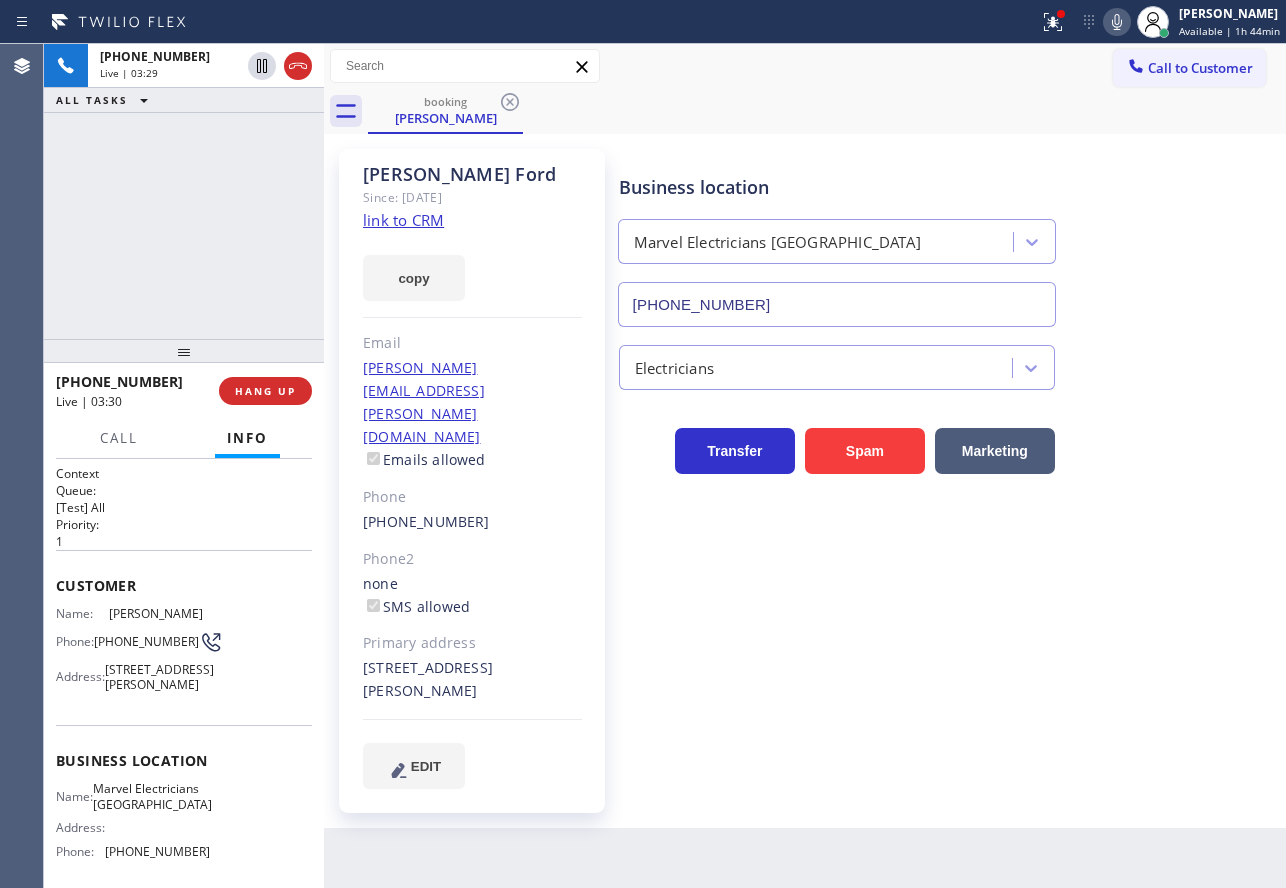 click on "Electricians" at bounding box center [948, 363] 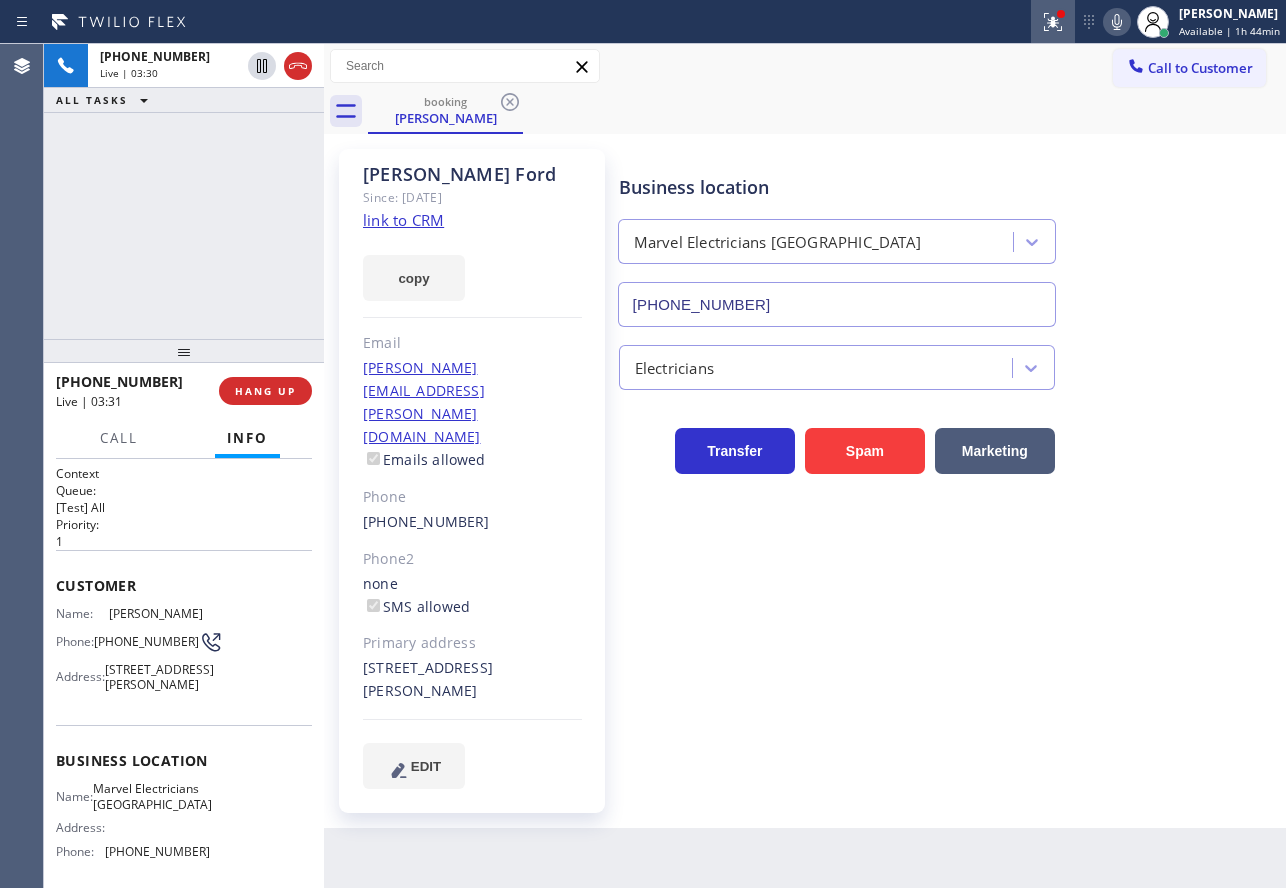 click 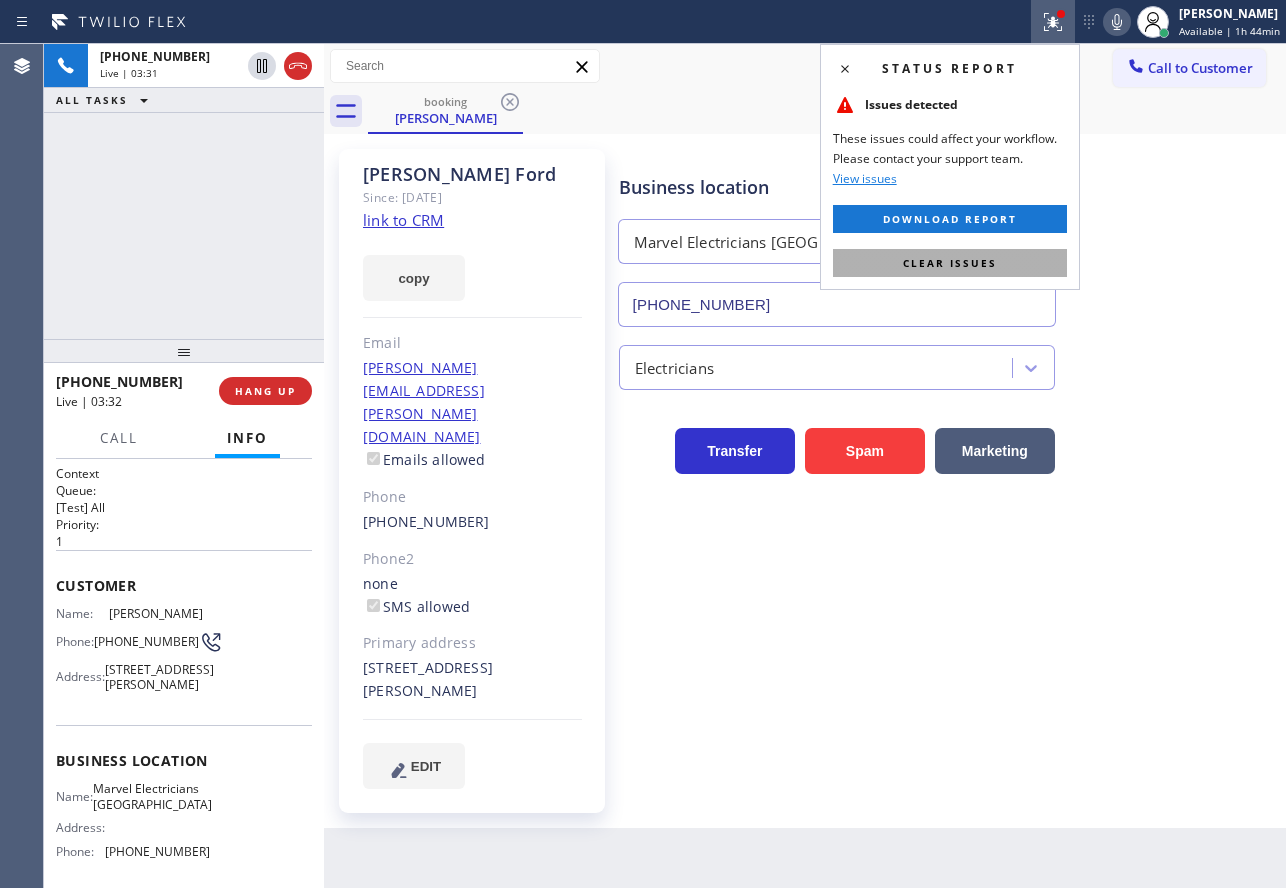 click on "Clear issues" at bounding box center [950, 263] 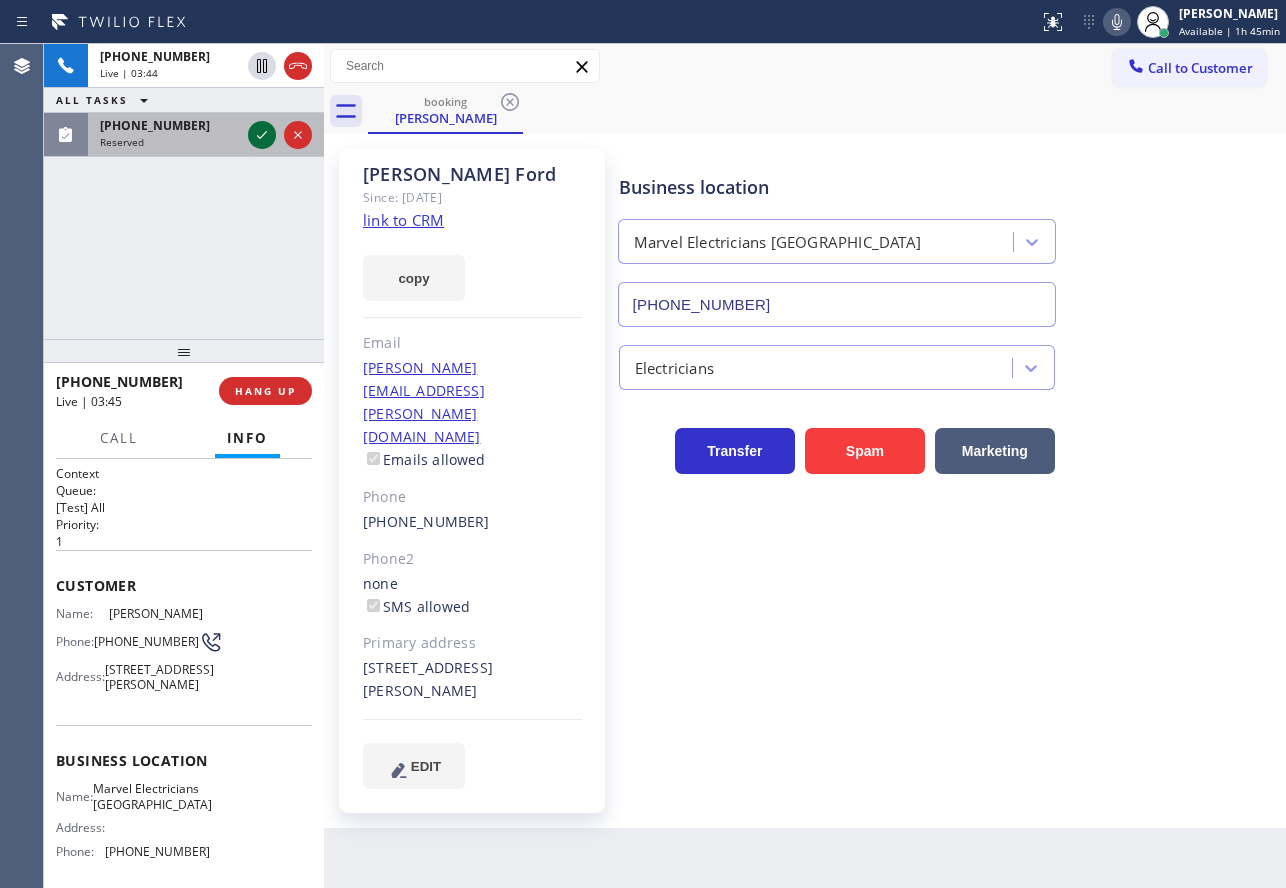 click 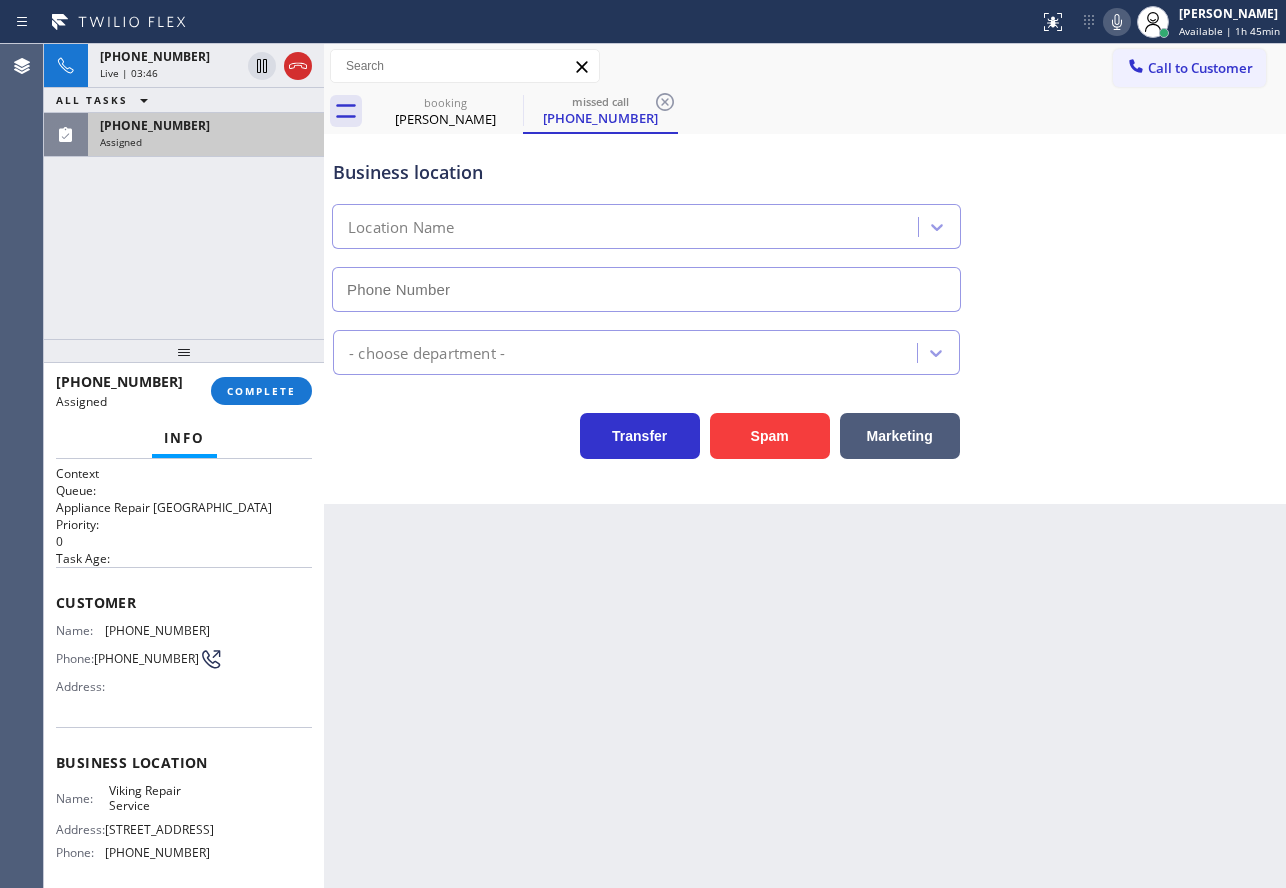 type on "(323) 416-2342" 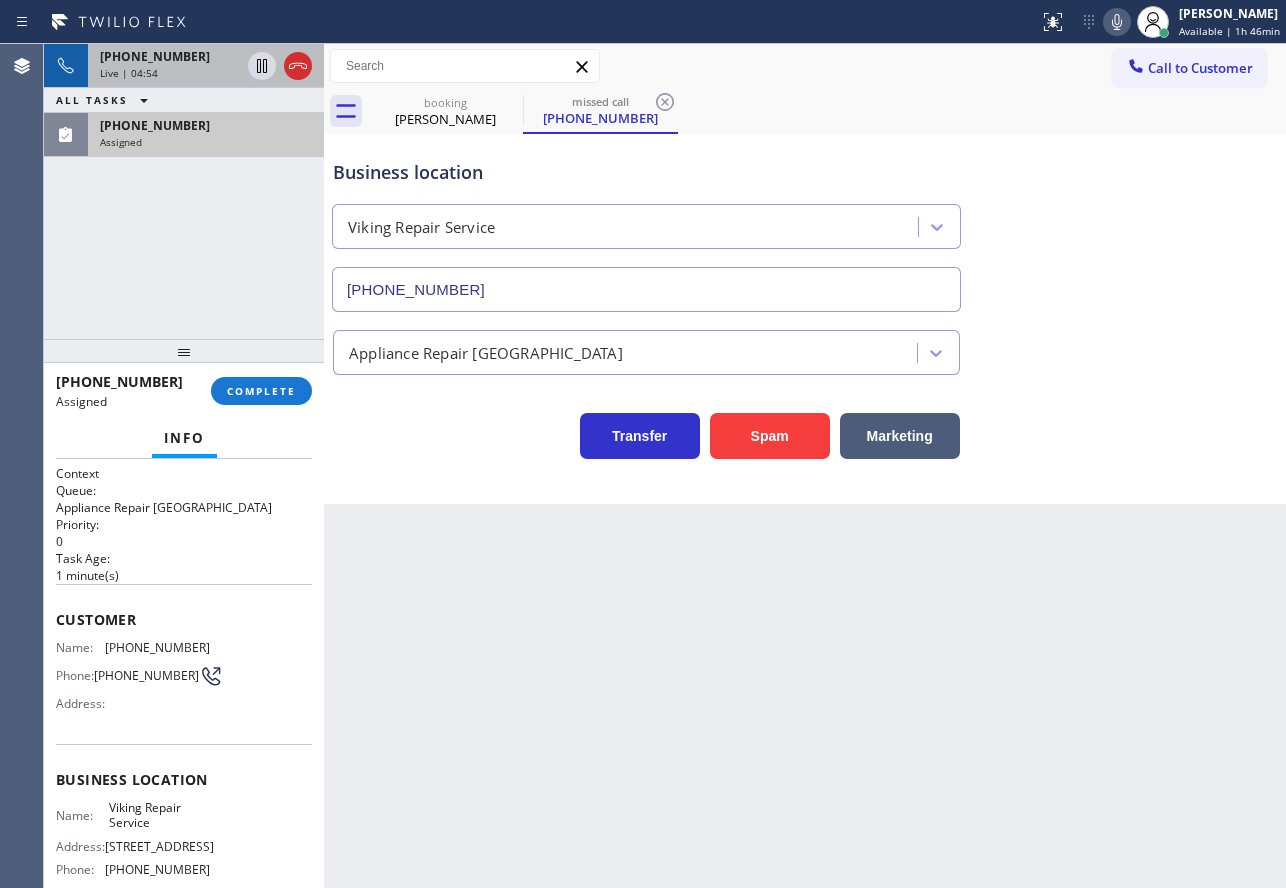 click on "+15034678414" at bounding box center (155, 56) 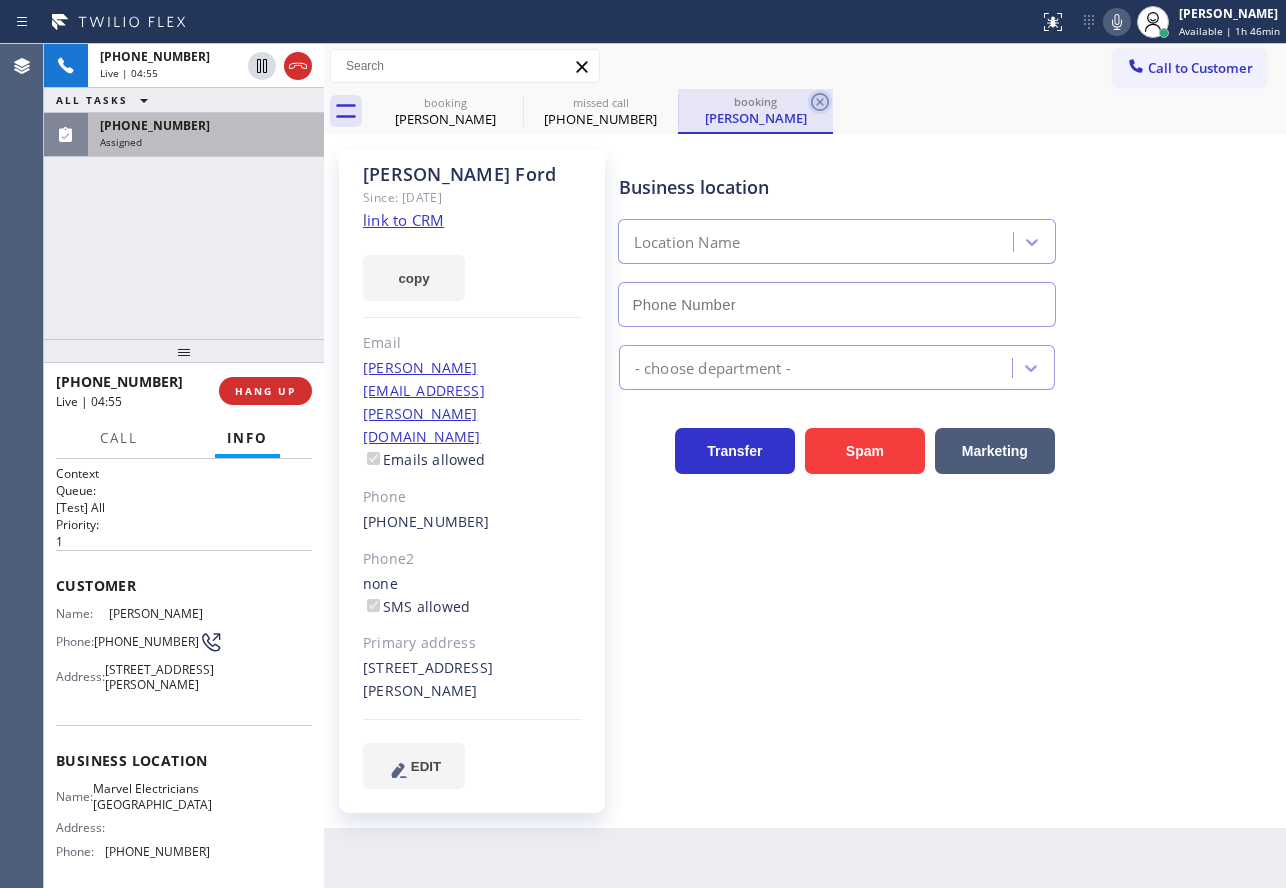 type on "(626) 467-5038" 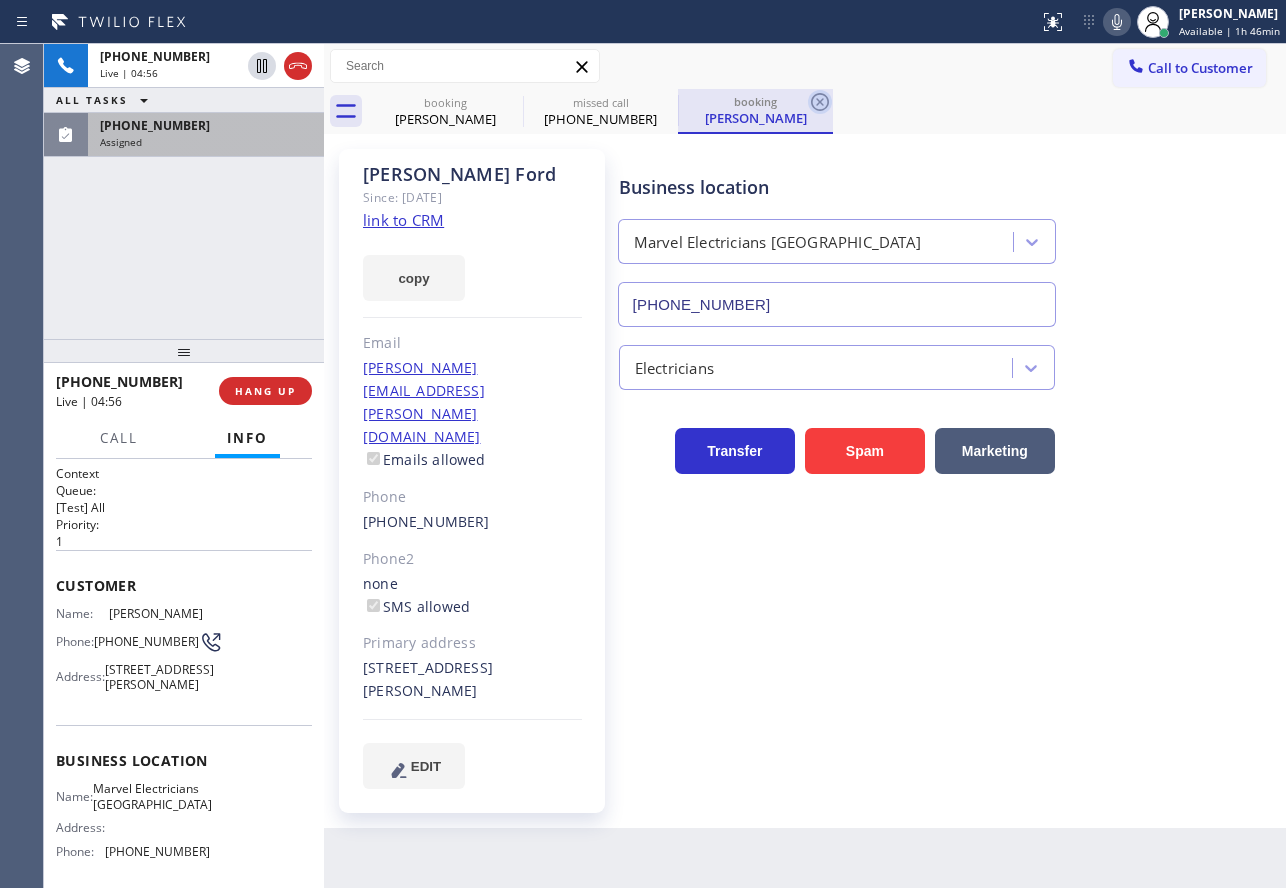 click 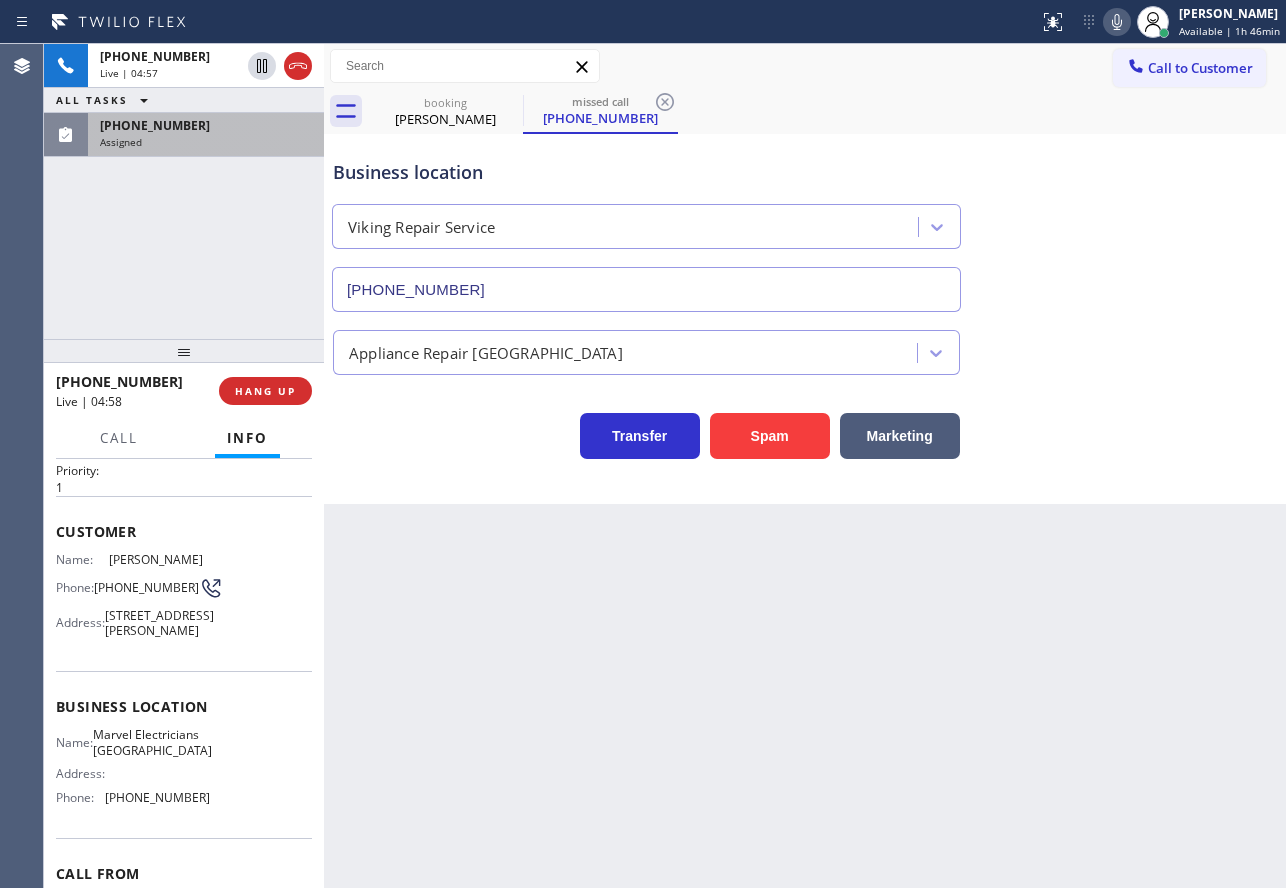 scroll, scrollTop: 100, scrollLeft: 0, axis: vertical 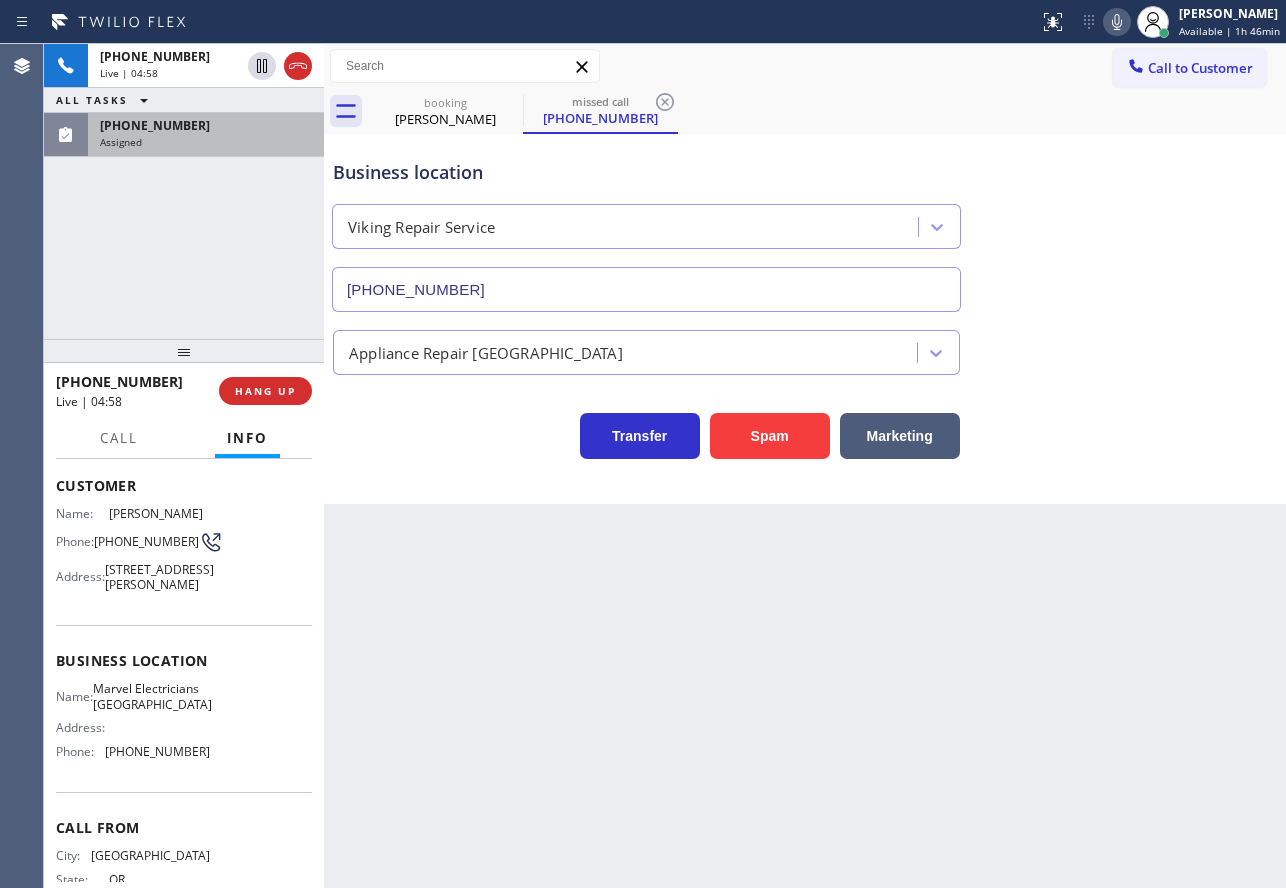 click on "(626) 467-5038" at bounding box center (157, 751) 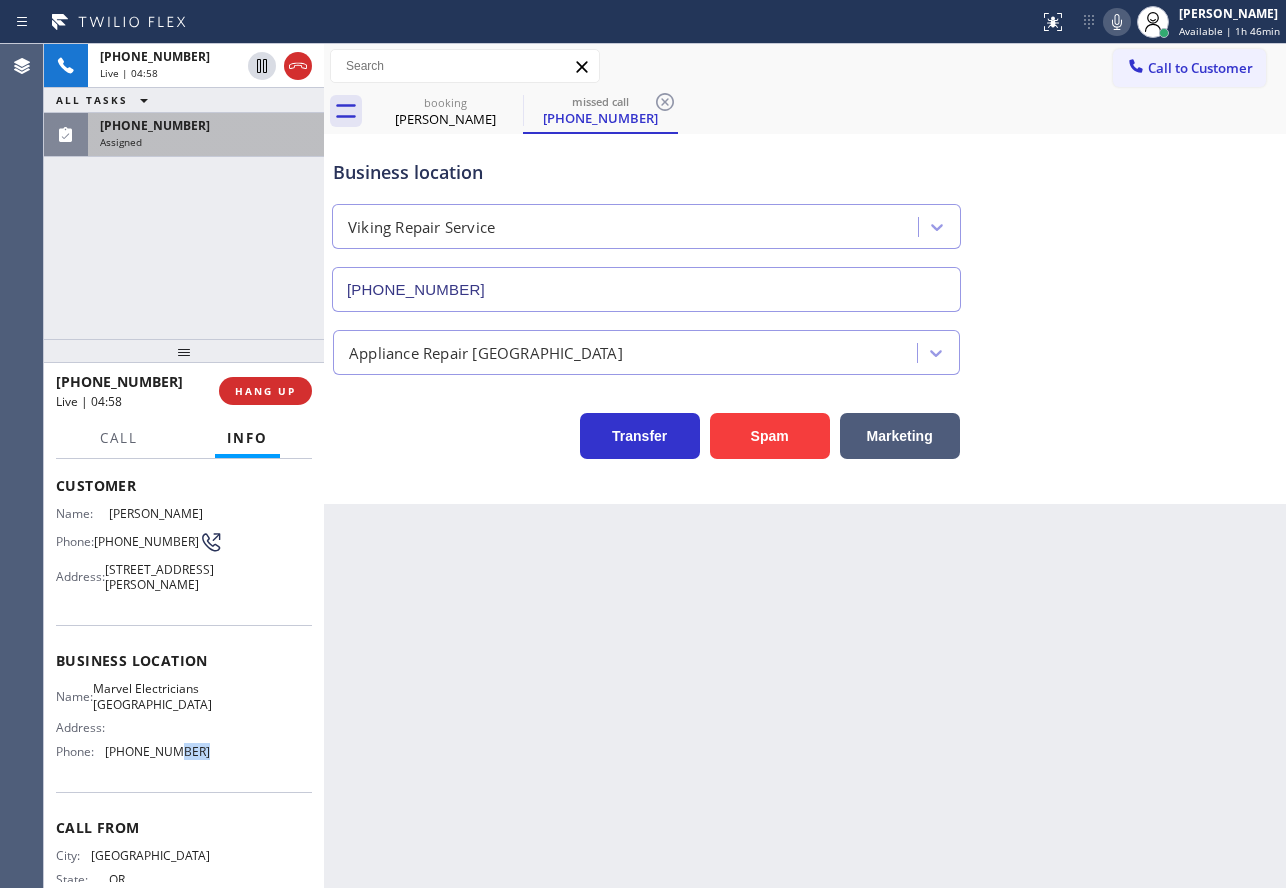 click on "(626) 467-5038" at bounding box center (157, 751) 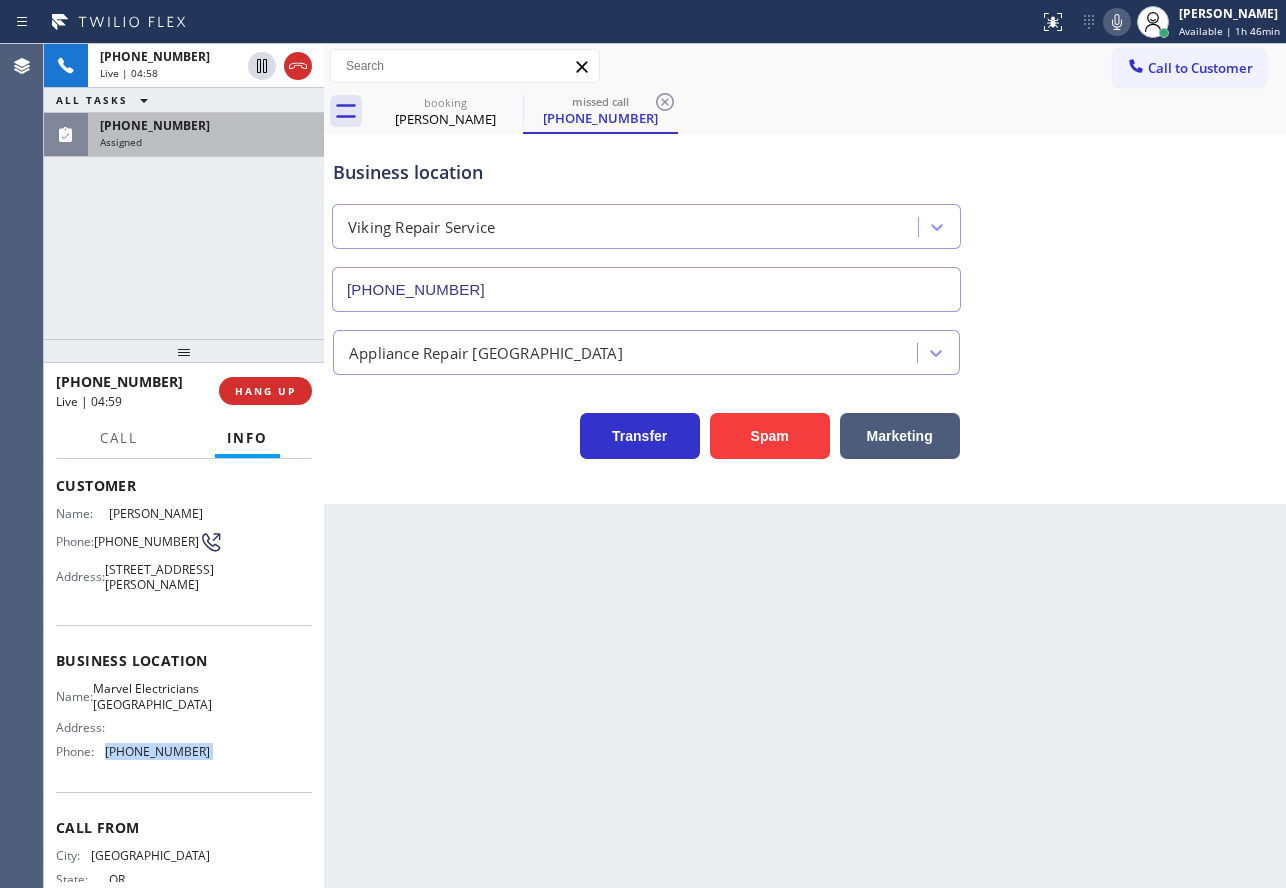 click on "(626) 467-5038" at bounding box center (157, 751) 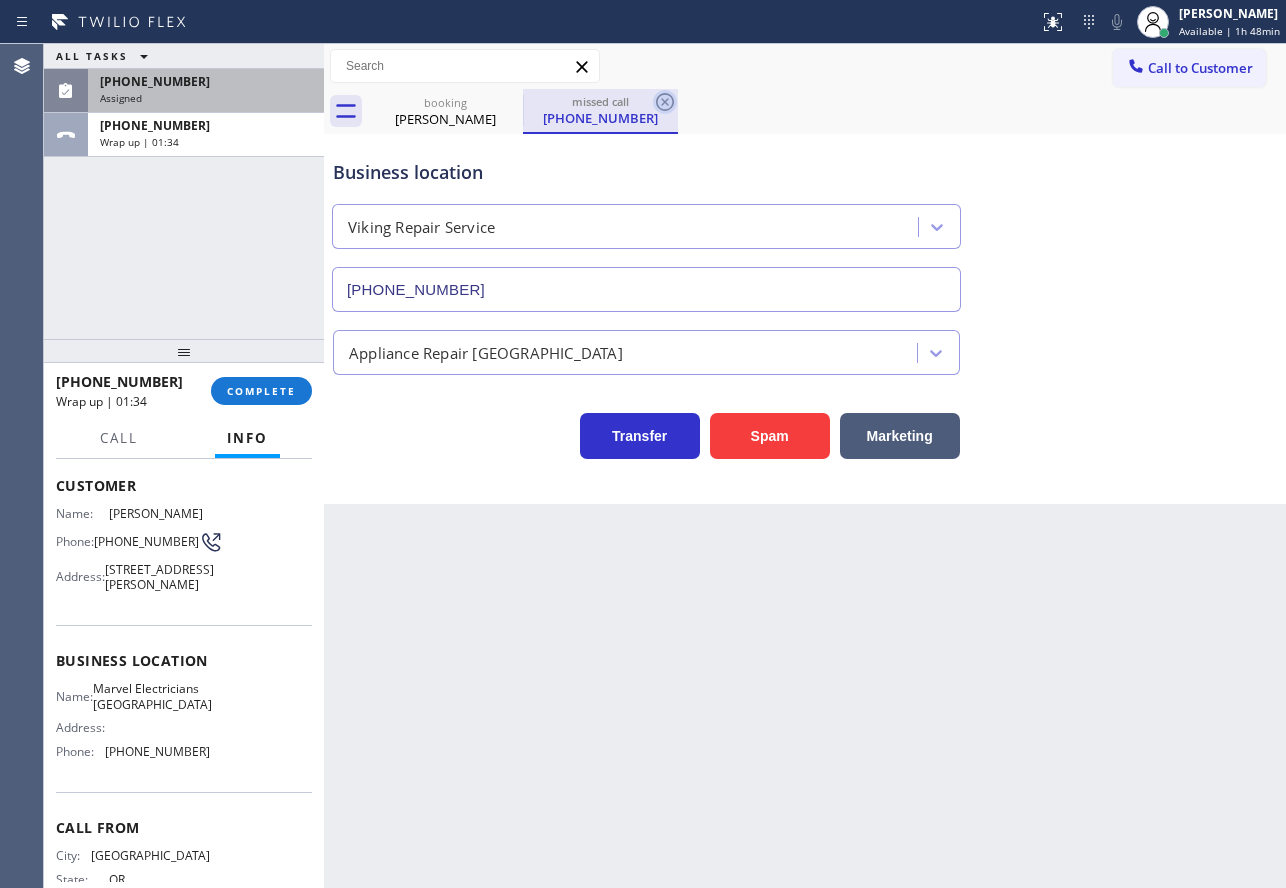 click 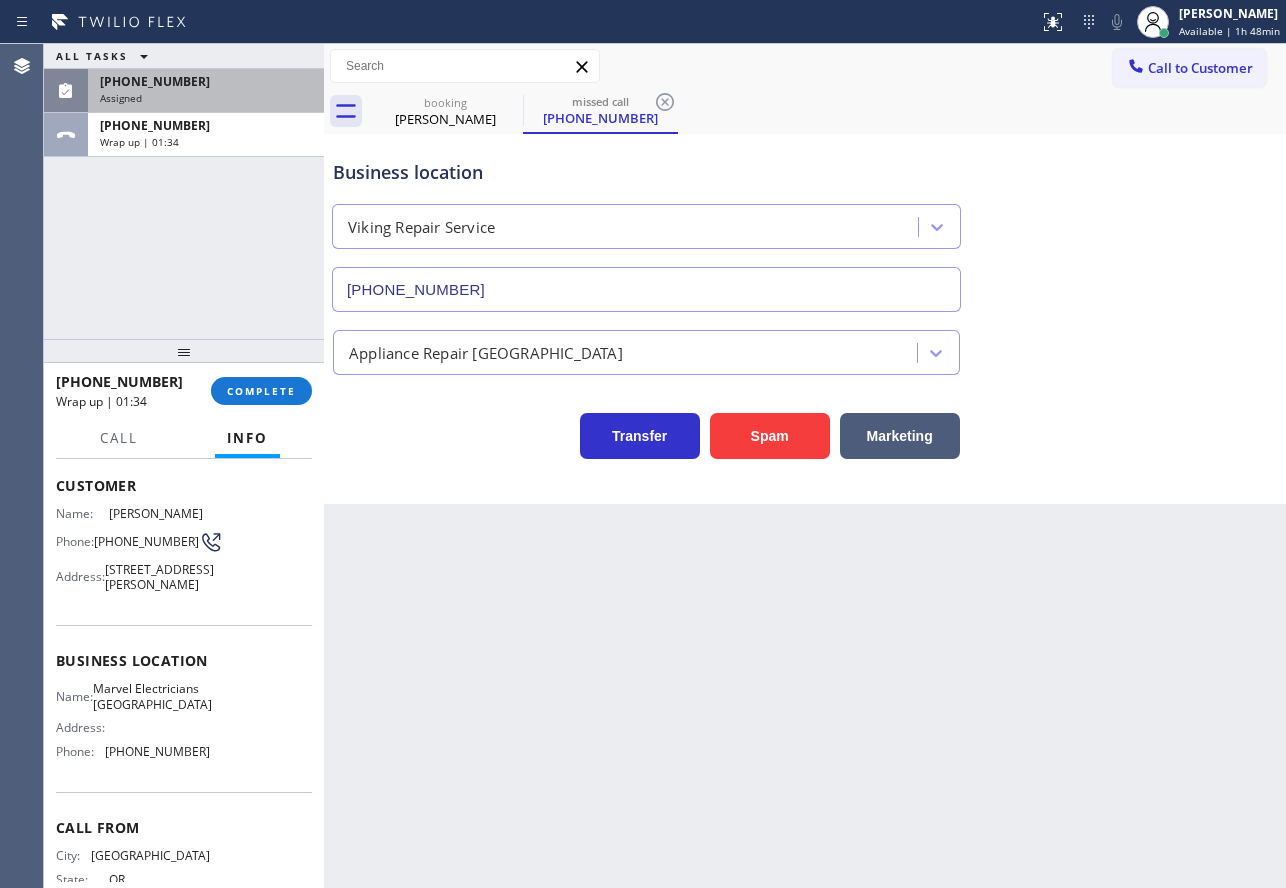 type on "(626) 467-5038" 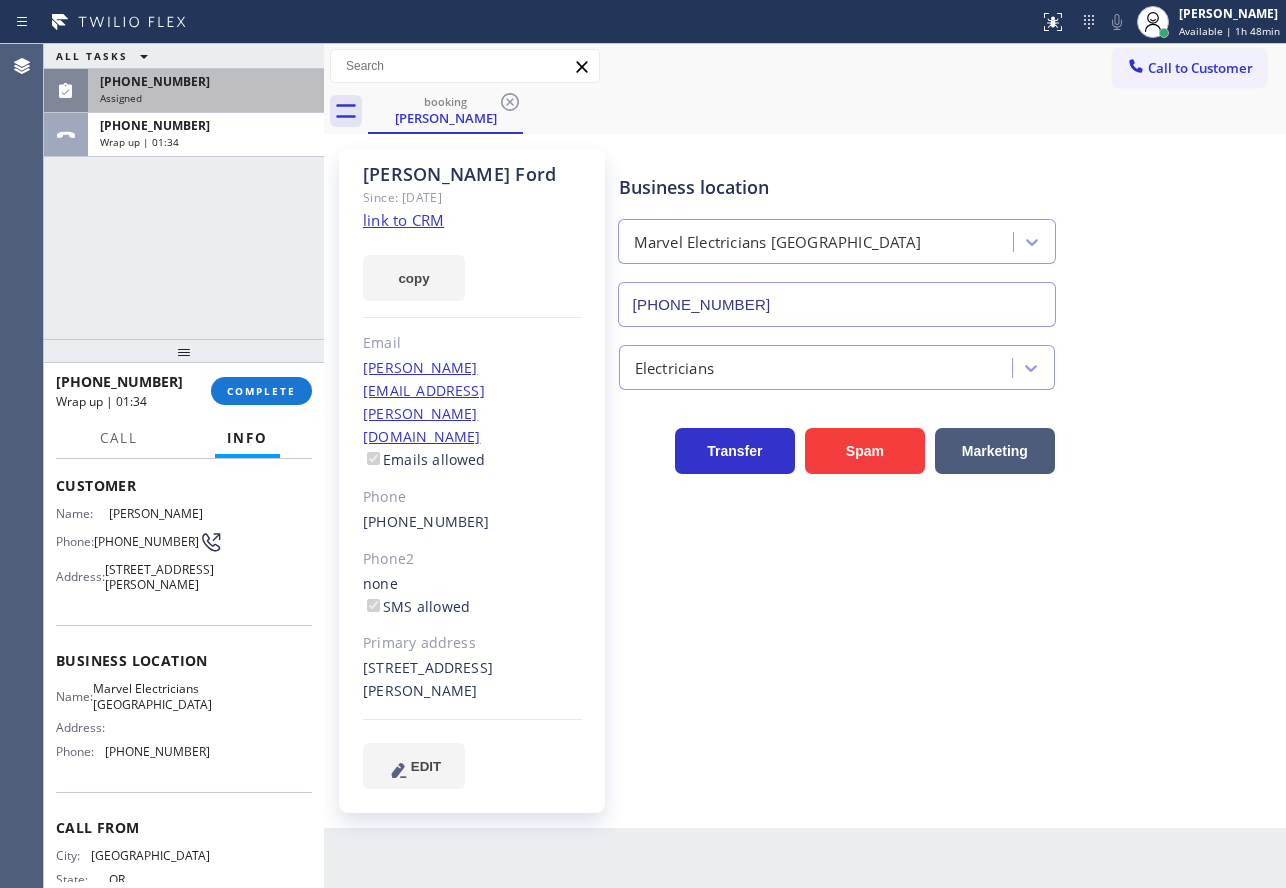 click on "(310) 801-1571" at bounding box center [206, 81] 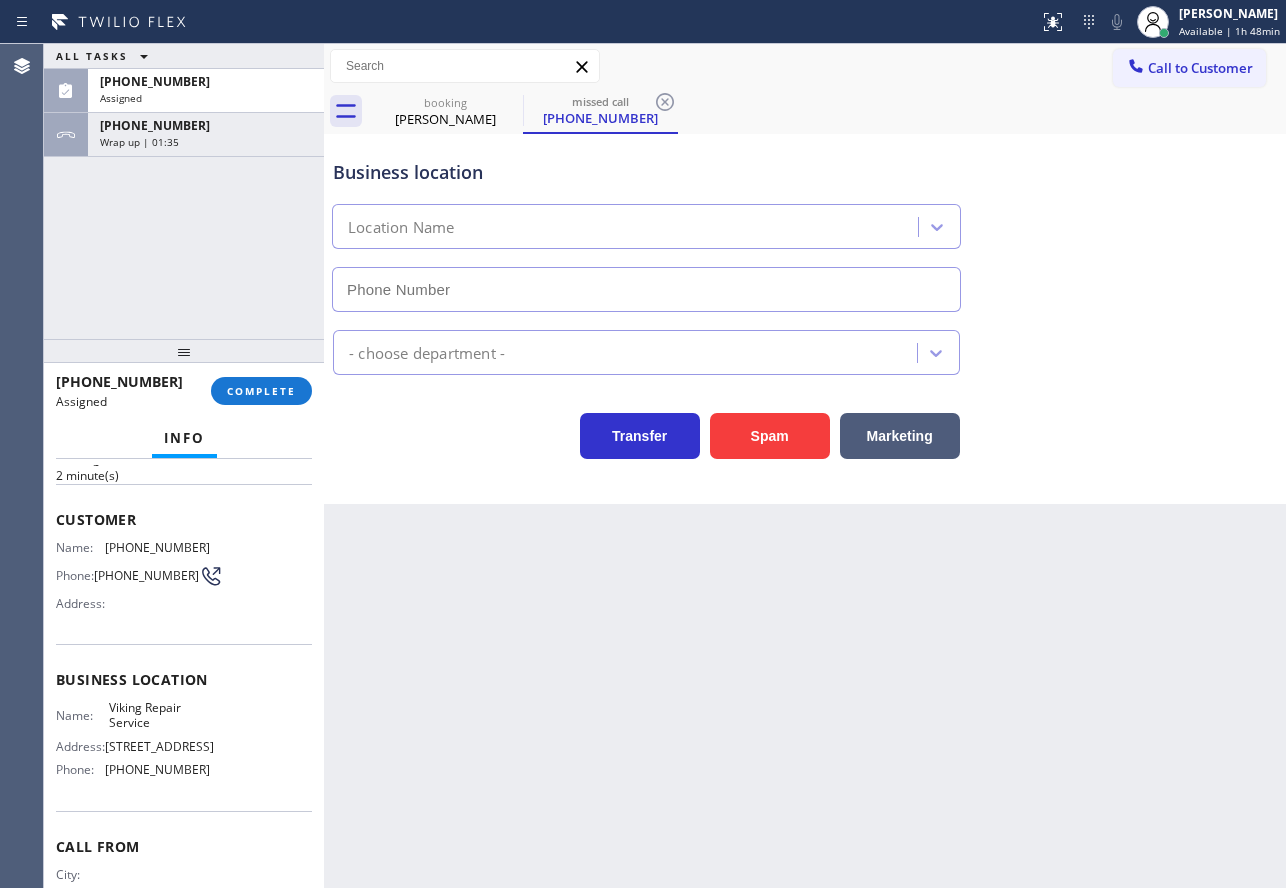 scroll, scrollTop: 134, scrollLeft: 0, axis: vertical 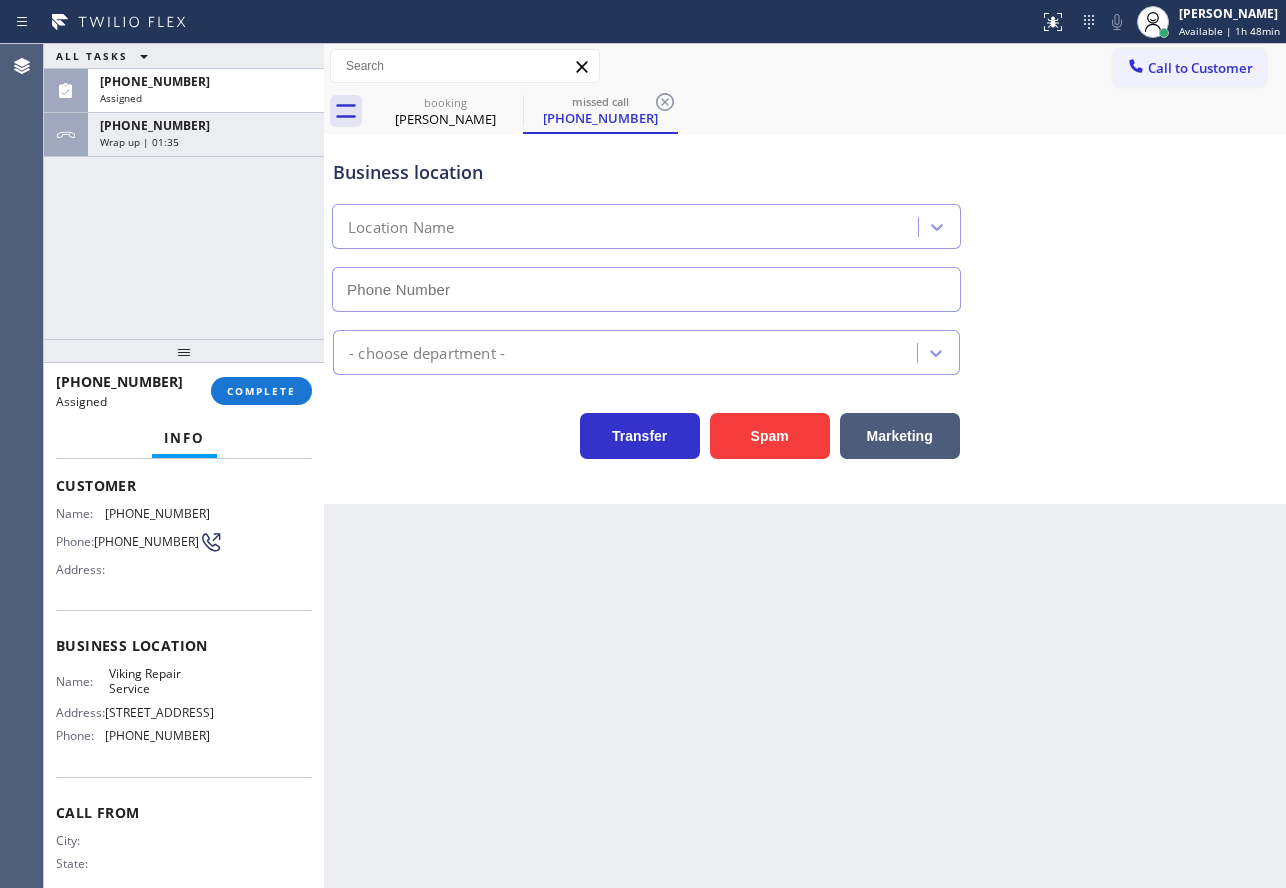 type on "(323) 416-2342" 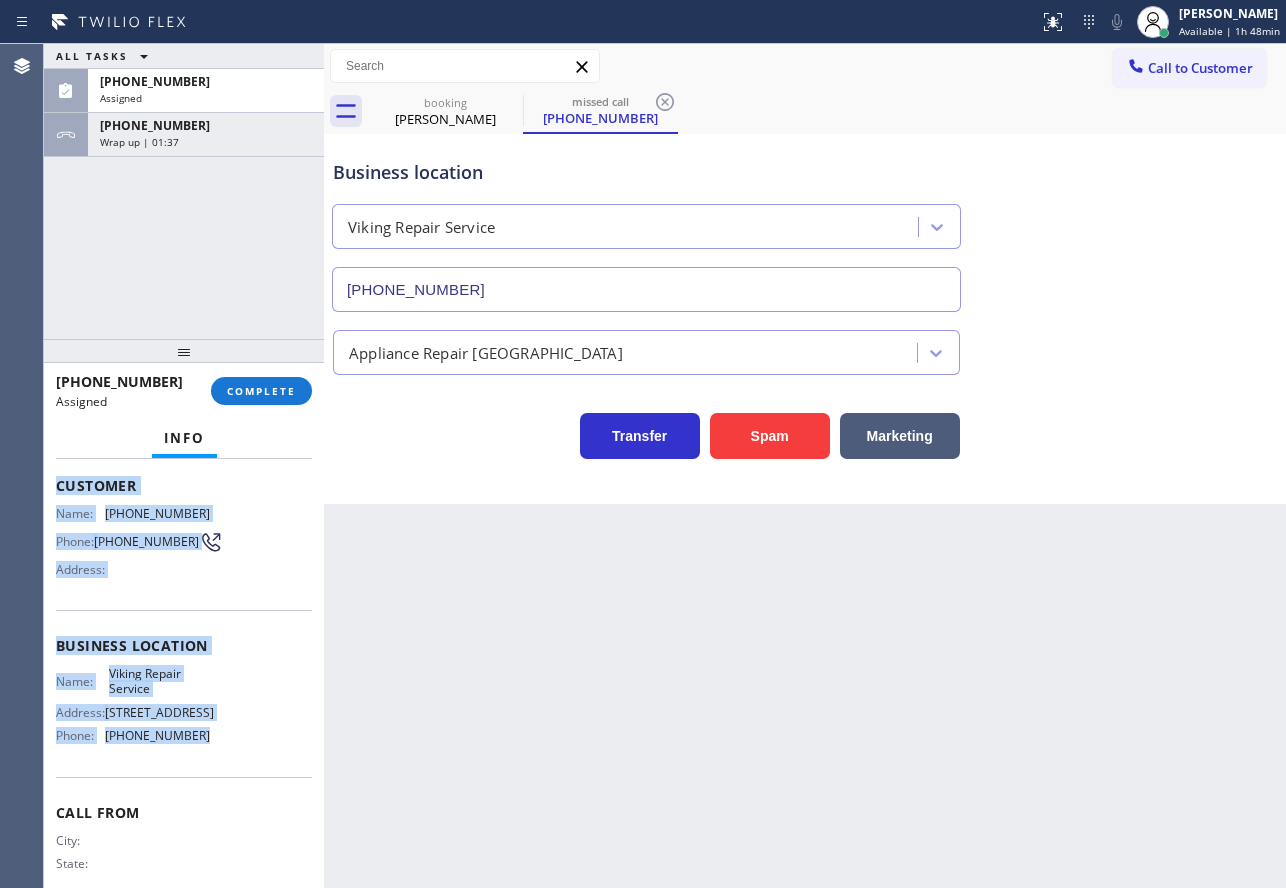 drag, startPoint x: 210, startPoint y: 734, endPoint x: 58, endPoint y: 491, distance: 286.62344 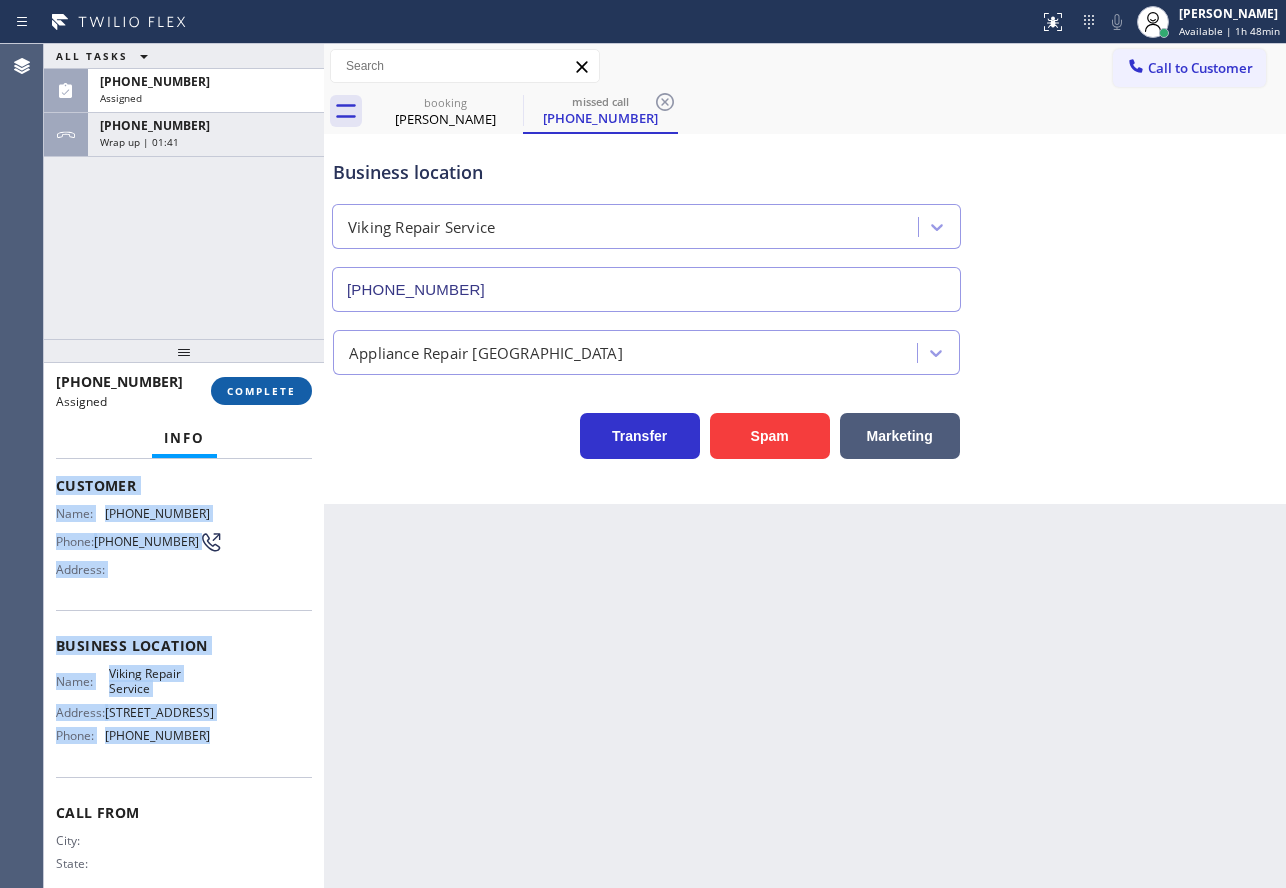 click on "COMPLETE" at bounding box center [261, 391] 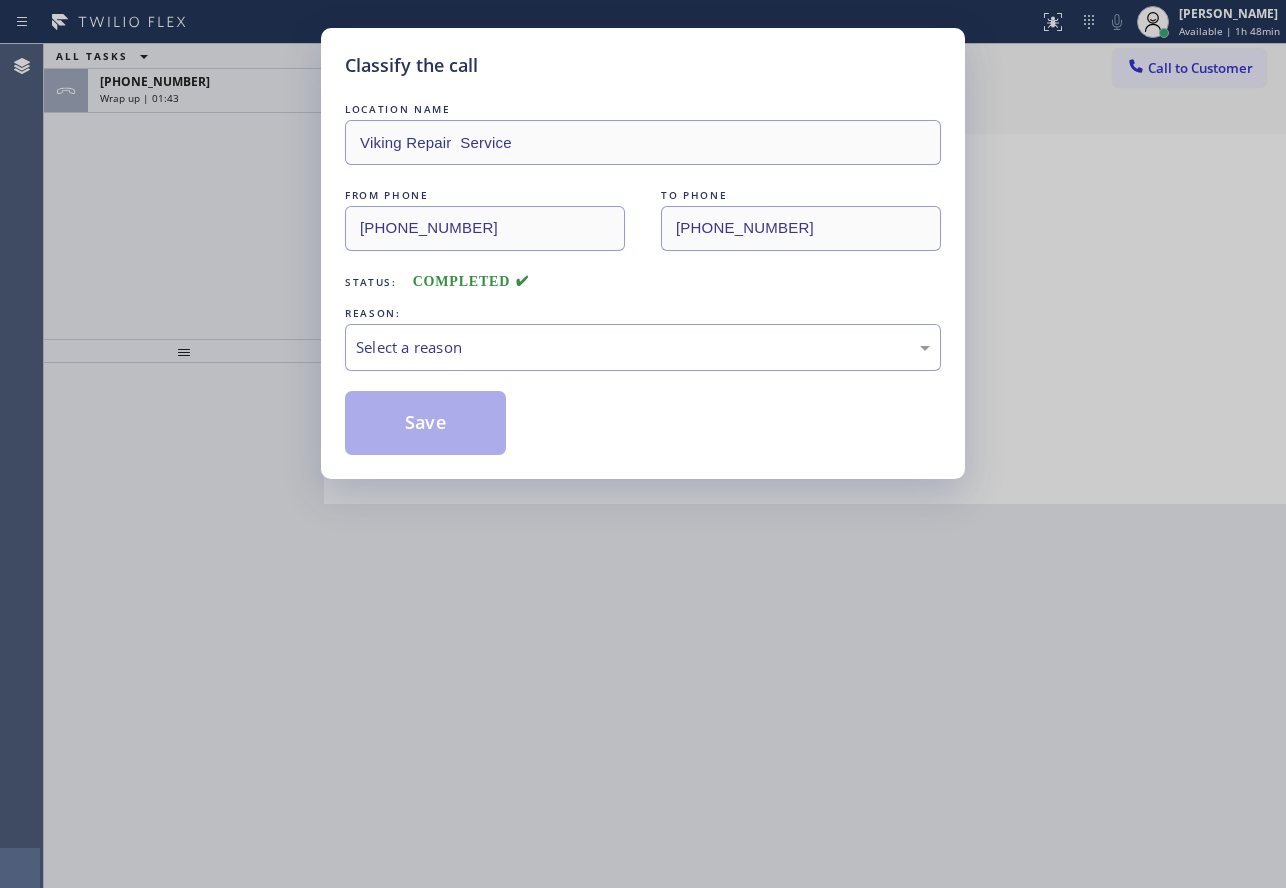click on "Select a reason" at bounding box center (643, 347) 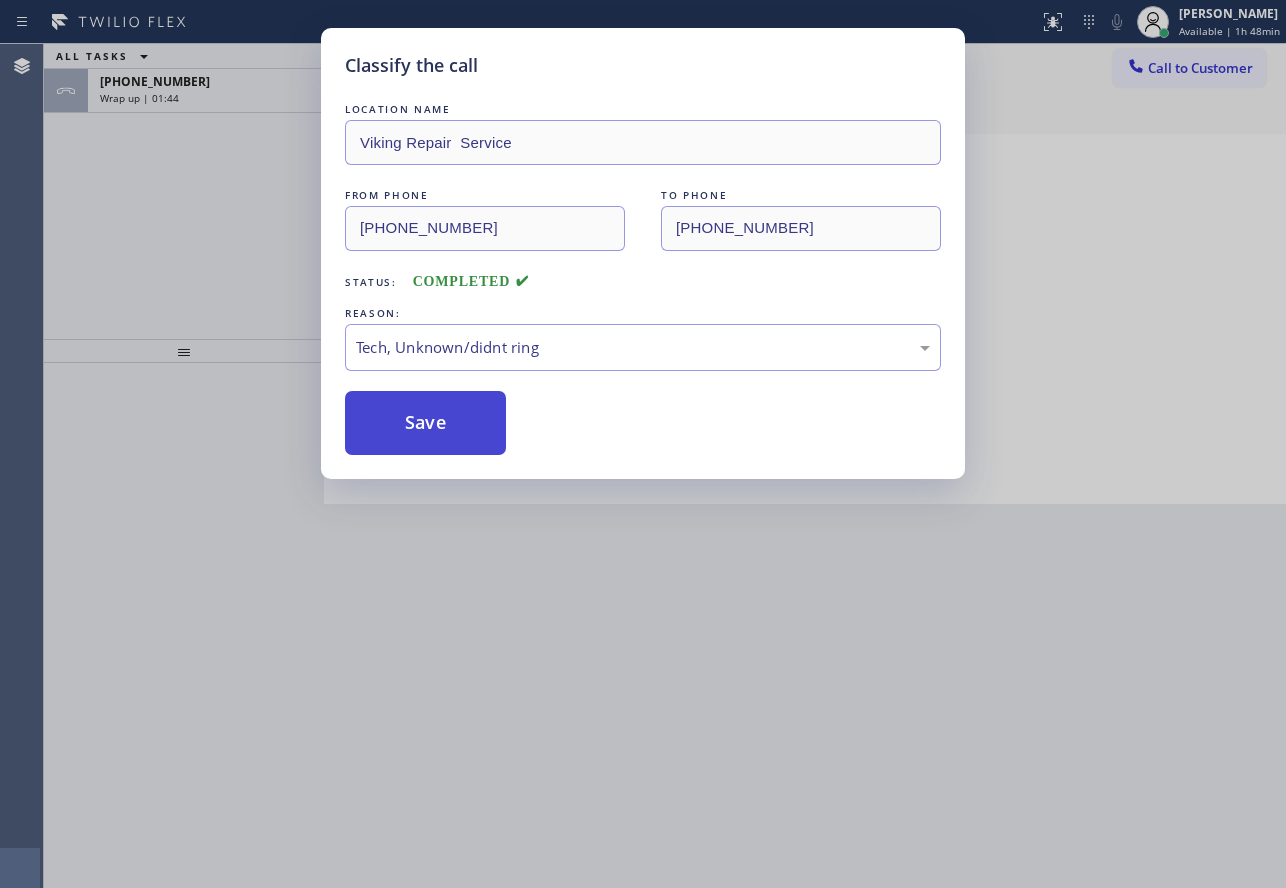 click on "Save" at bounding box center (425, 423) 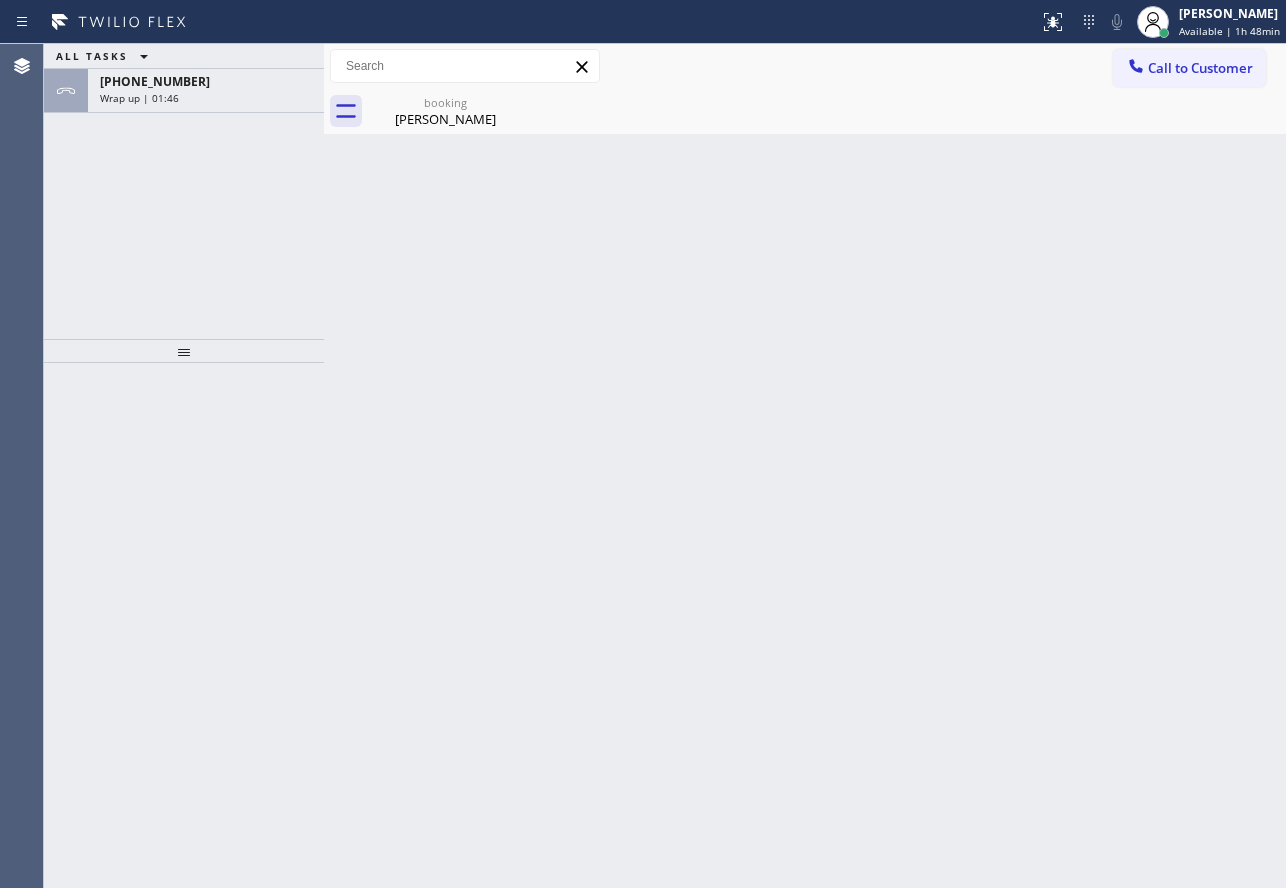 click on "+15034678414 Wrap up | 01:46" at bounding box center [202, 91] 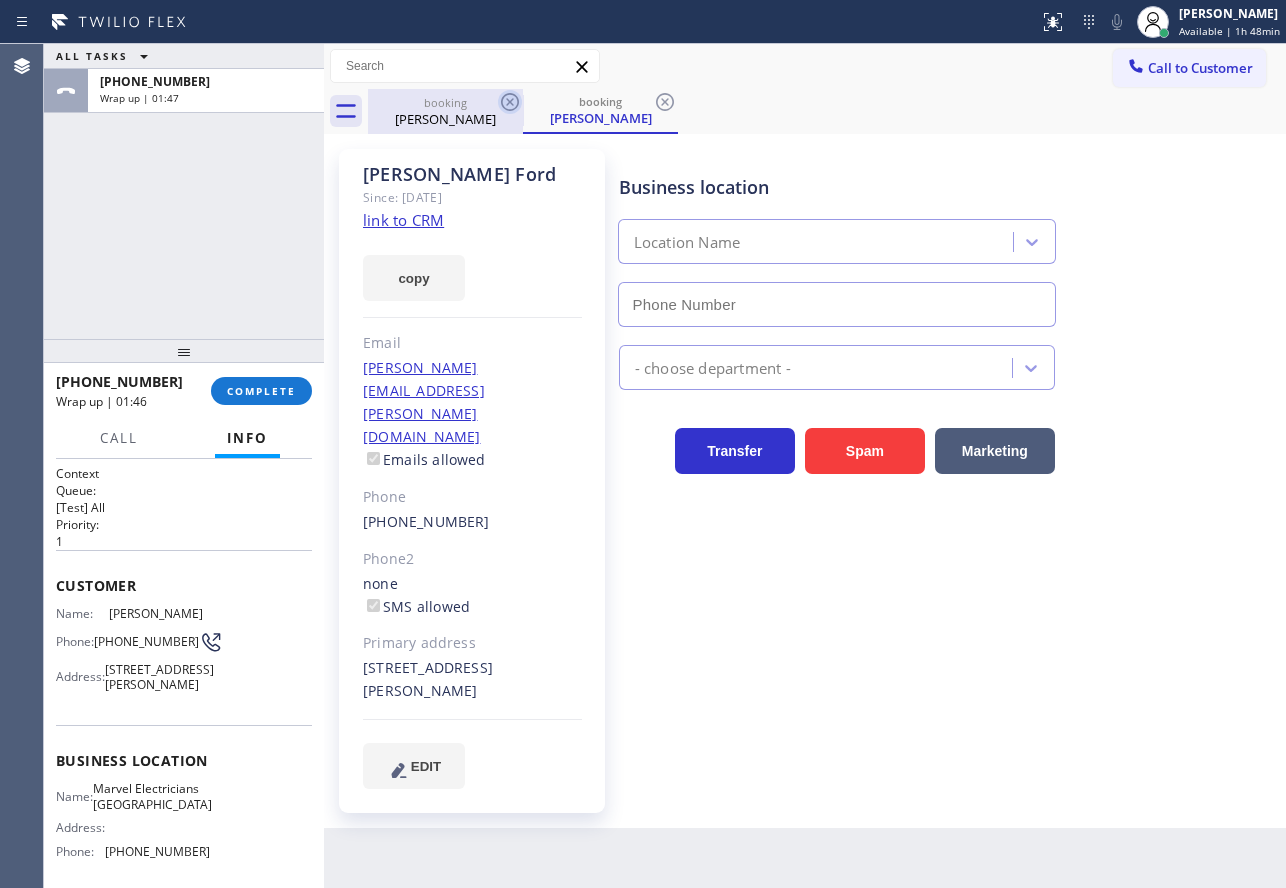 type on "(626) 467-5038" 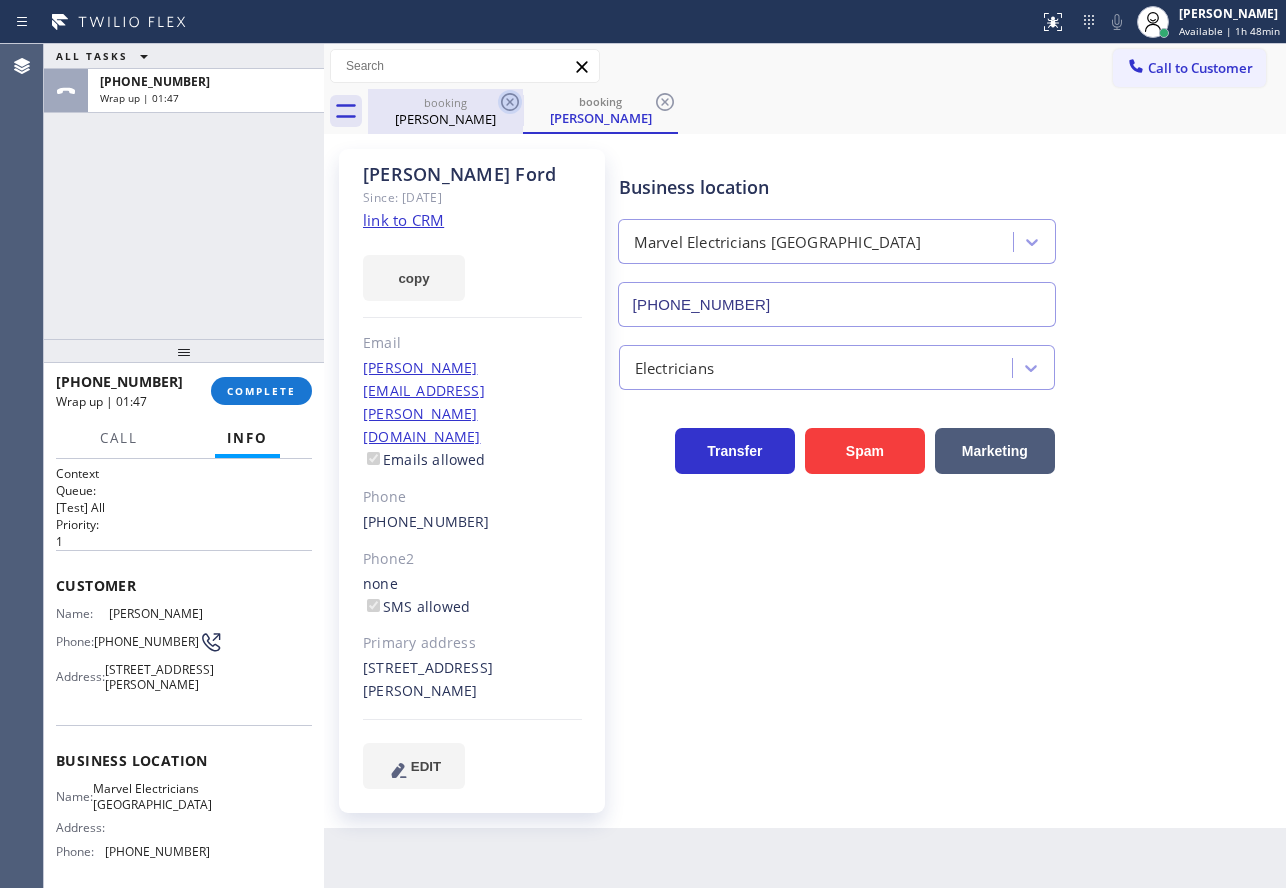 click 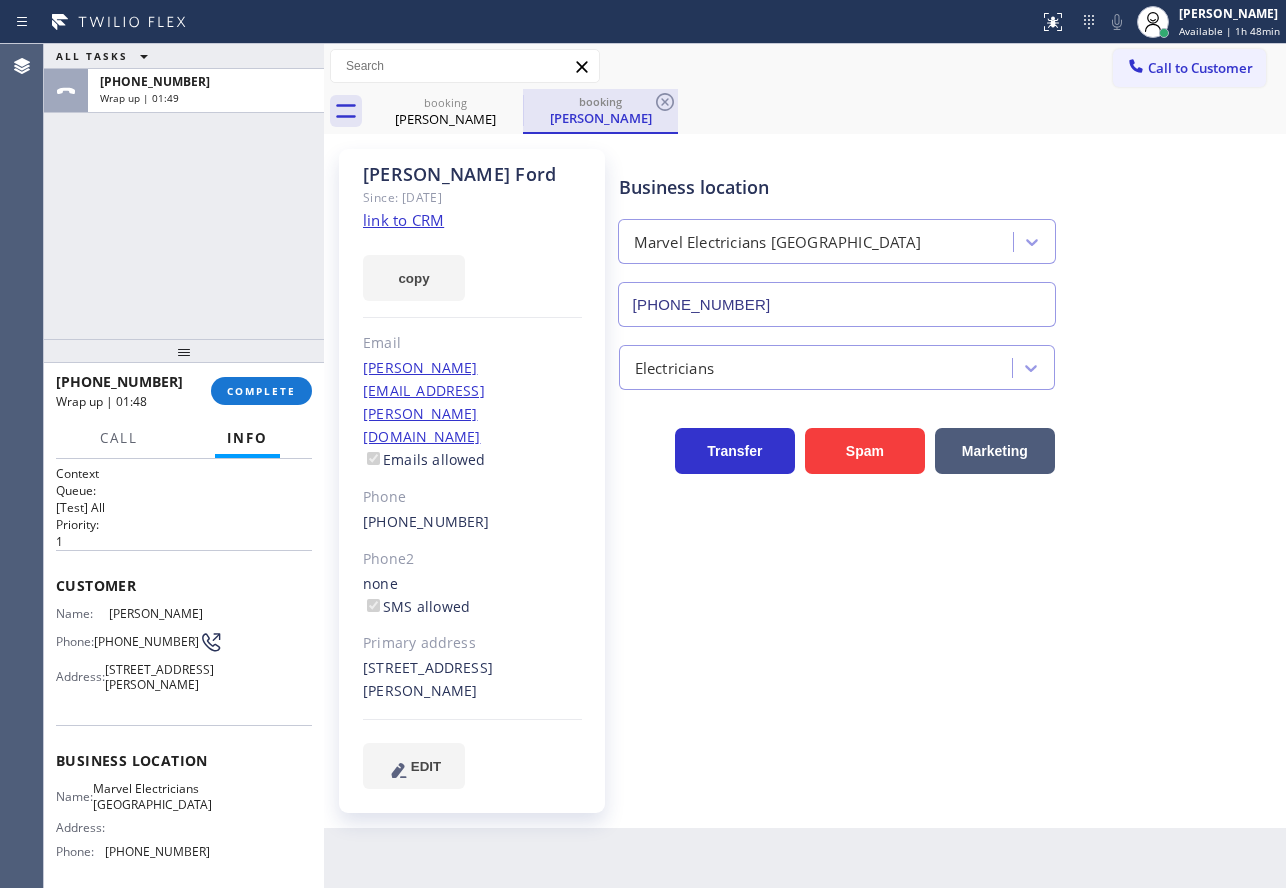 click on "booking" at bounding box center (600, 101) 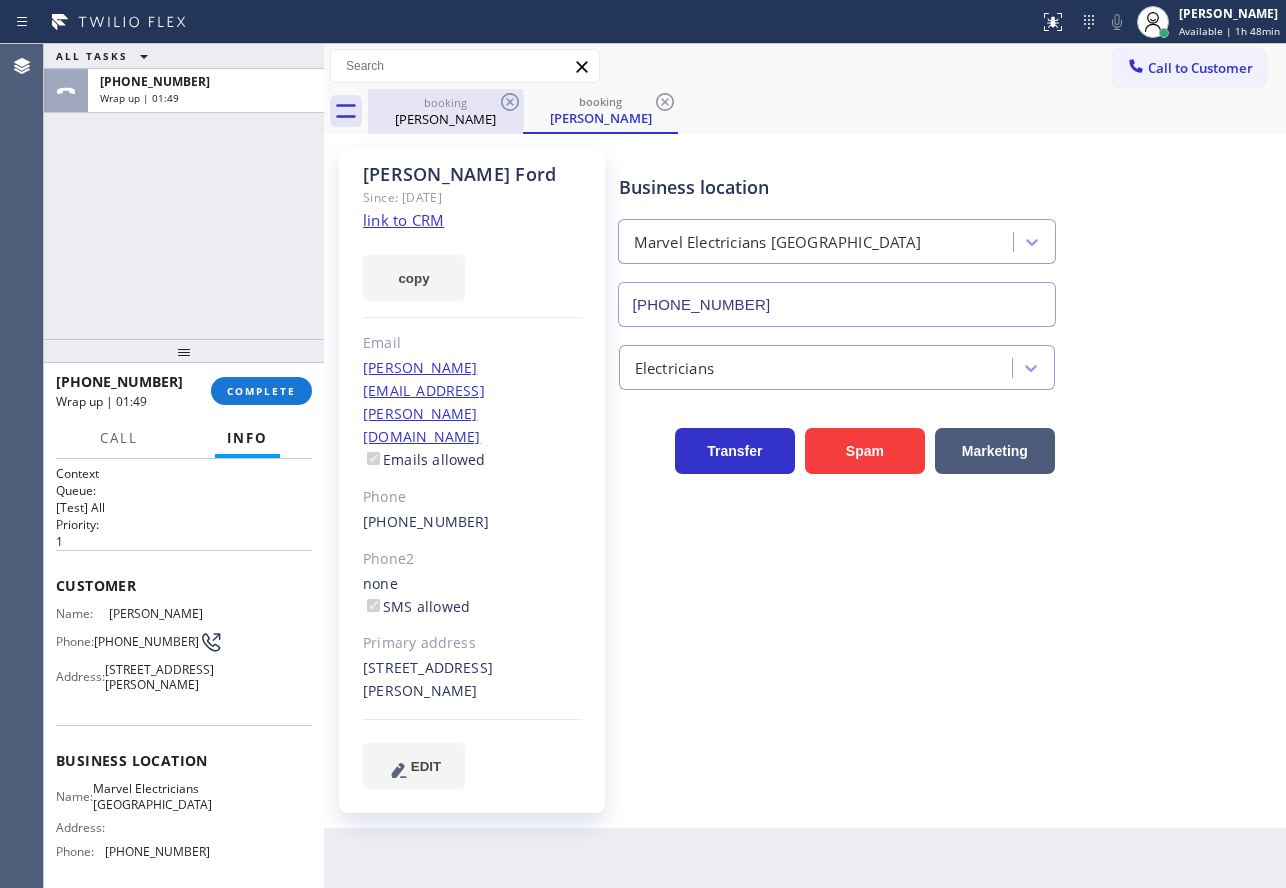 click on "John Ford" at bounding box center (445, 119) 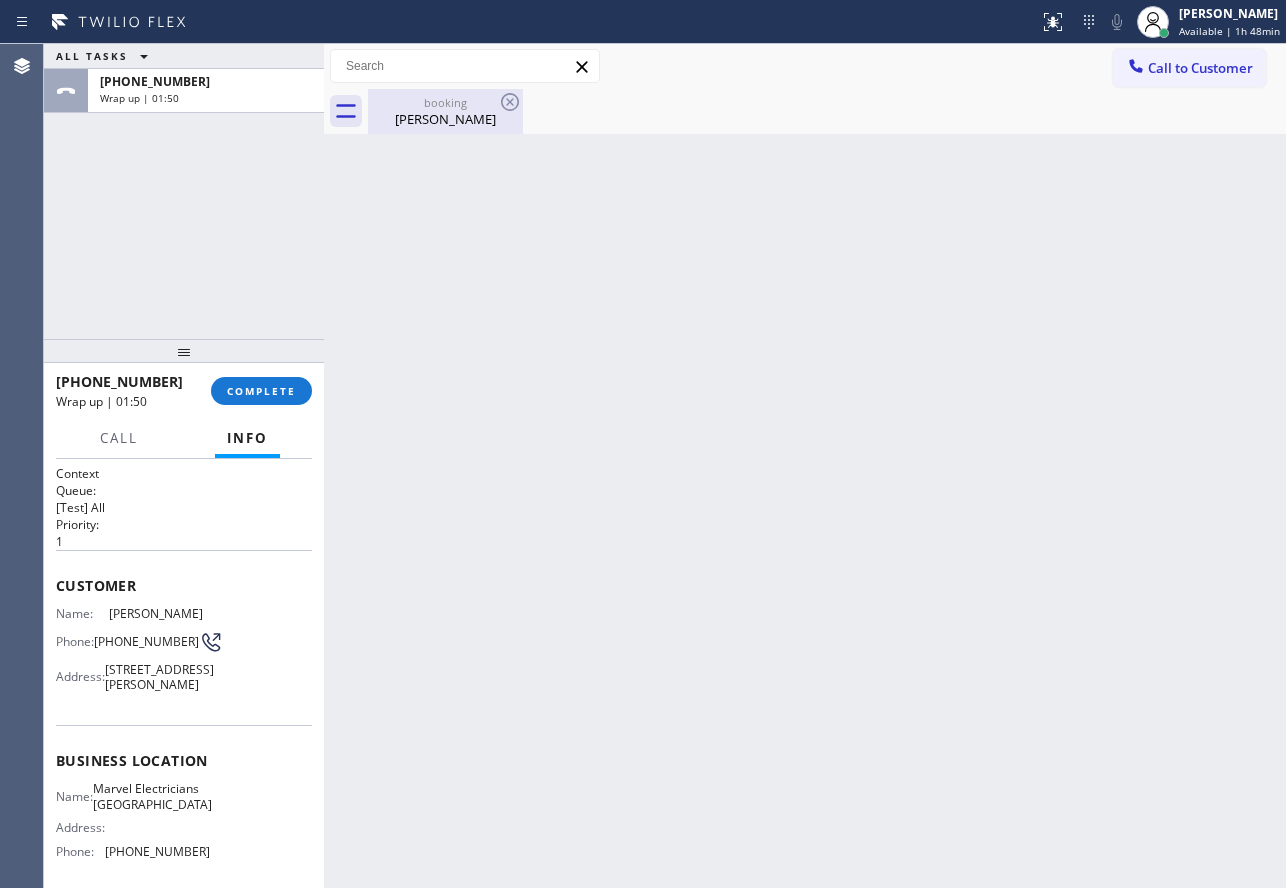 click on "John Ford" at bounding box center (445, 119) 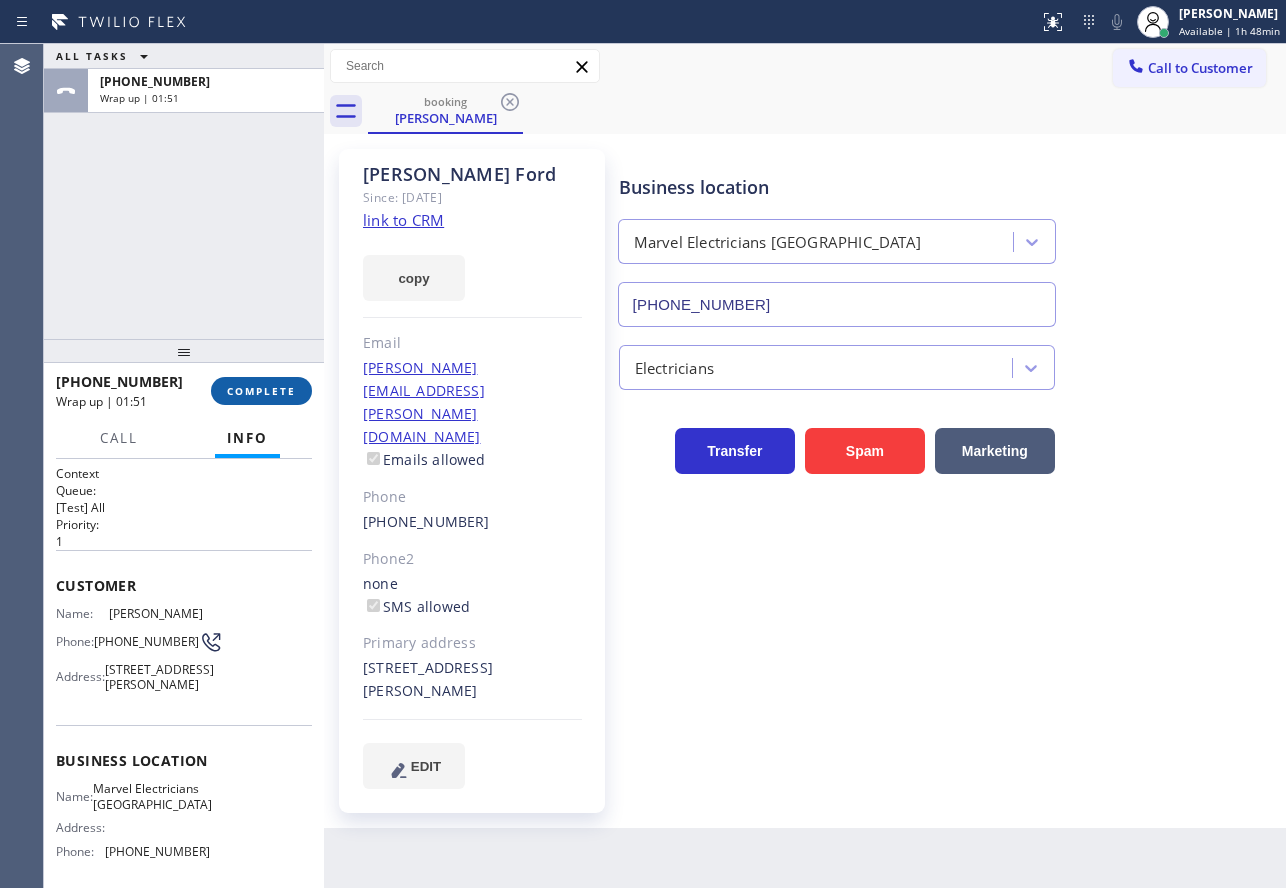 click on "COMPLETE" at bounding box center [261, 391] 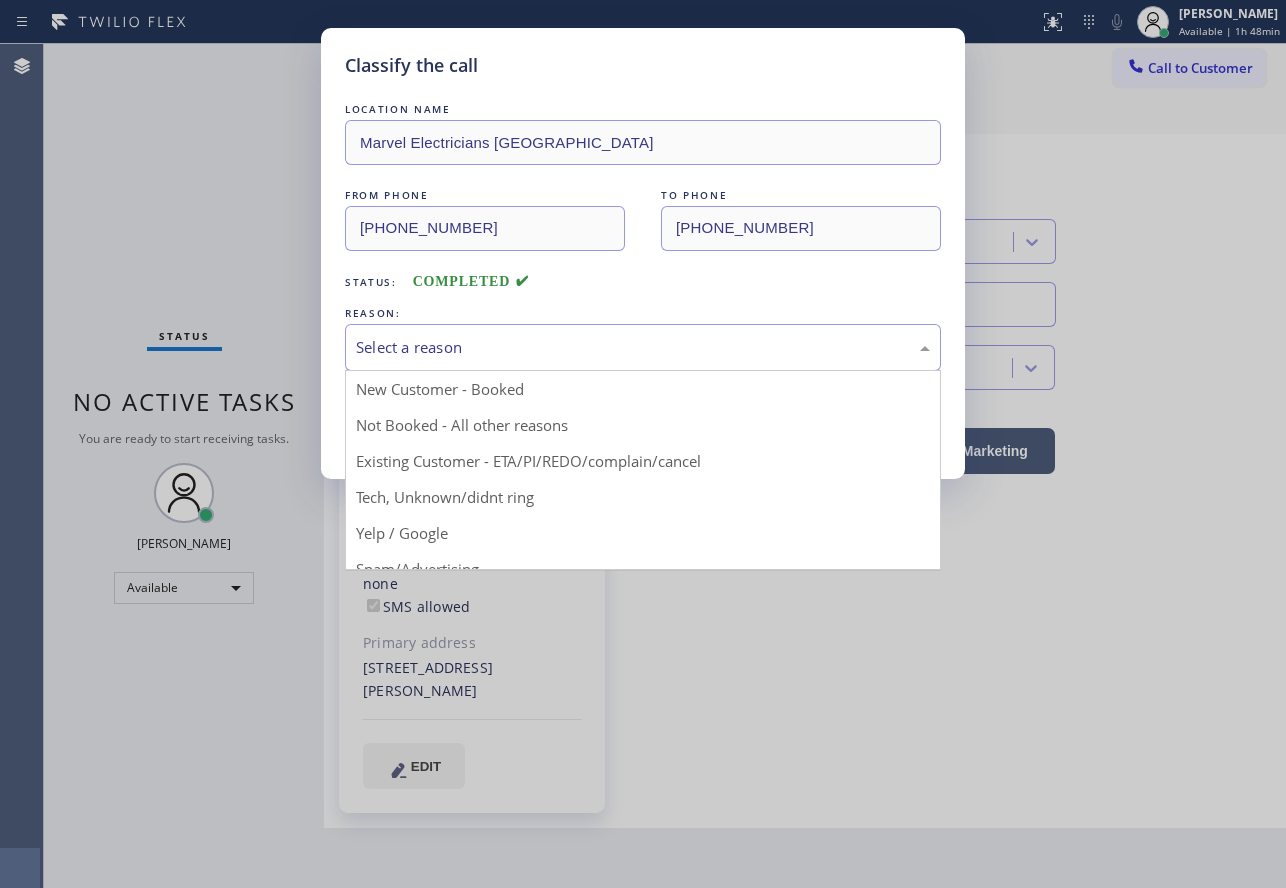 click on "Select a reason" at bounding box center [643, 347] 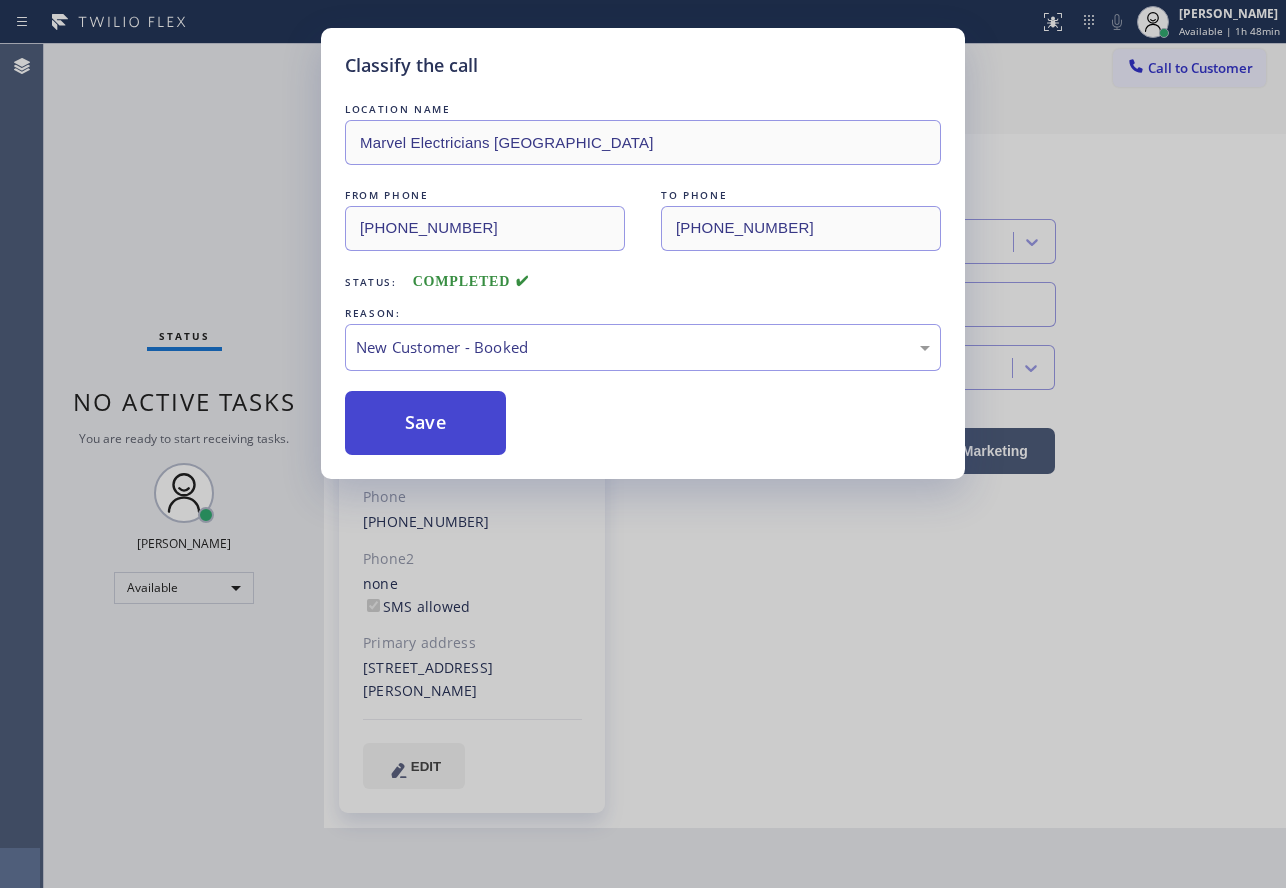 click on "Save" at bounding box center [425, 423] 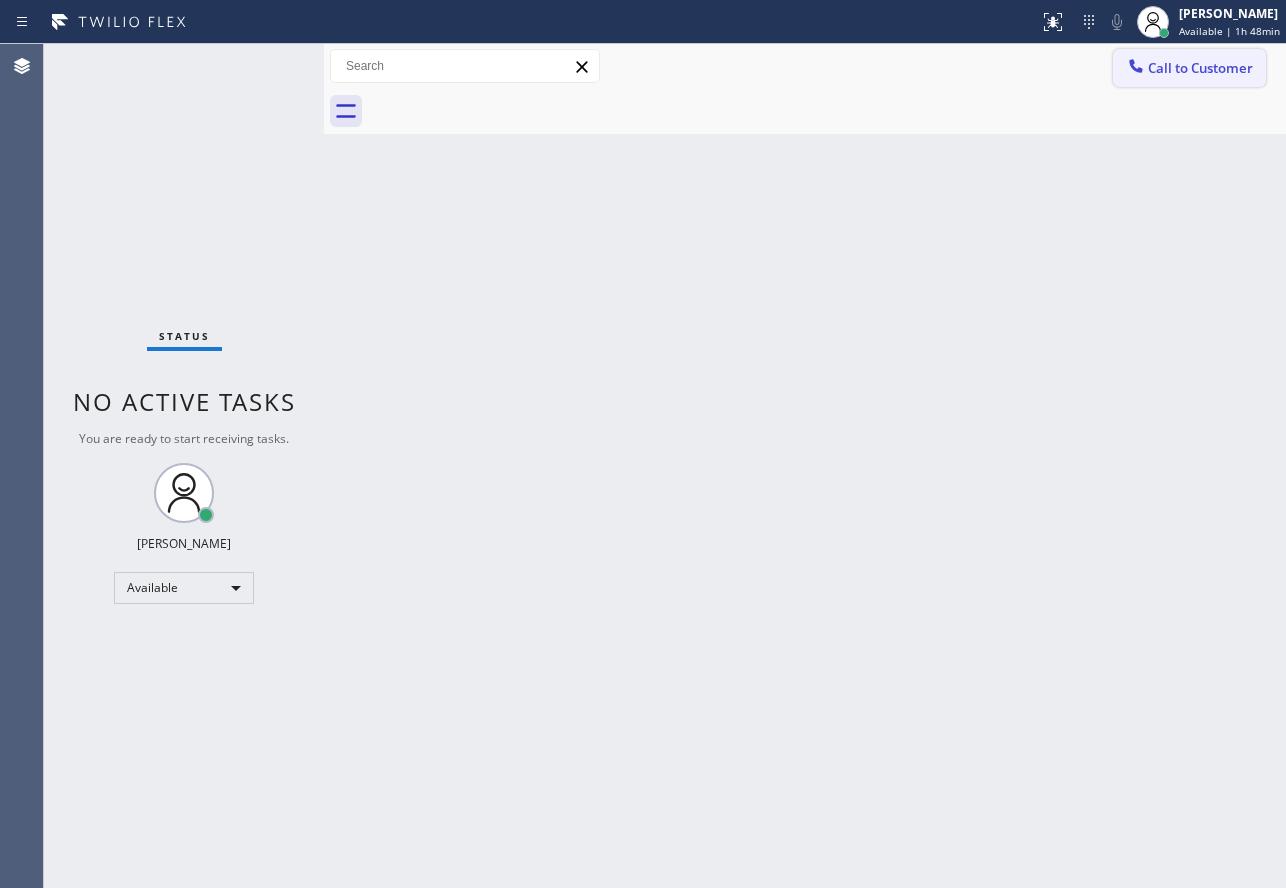 click on "Call to Customer" at bounding box center [1189, 68] 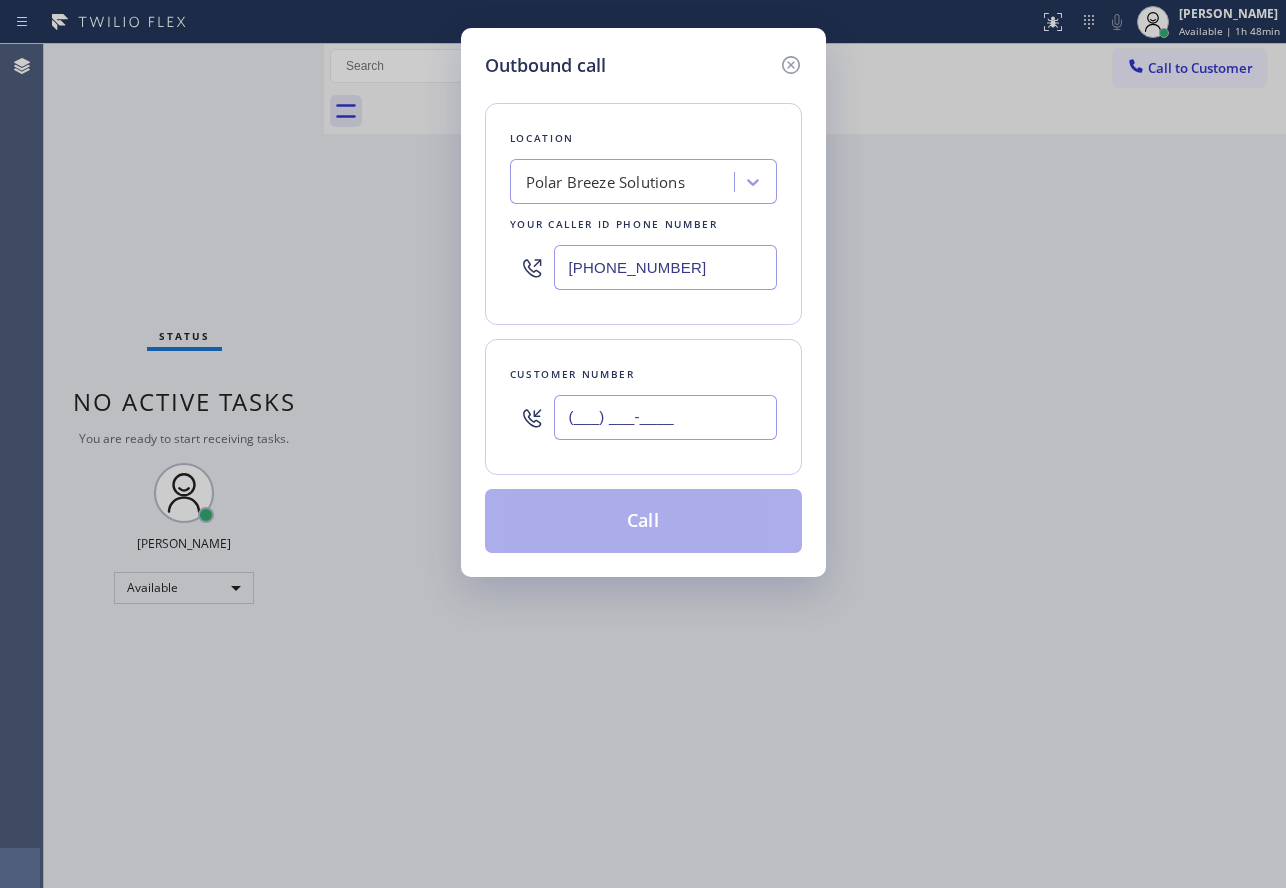 click on "(___) ___-____" at bounding box center [665, 417] 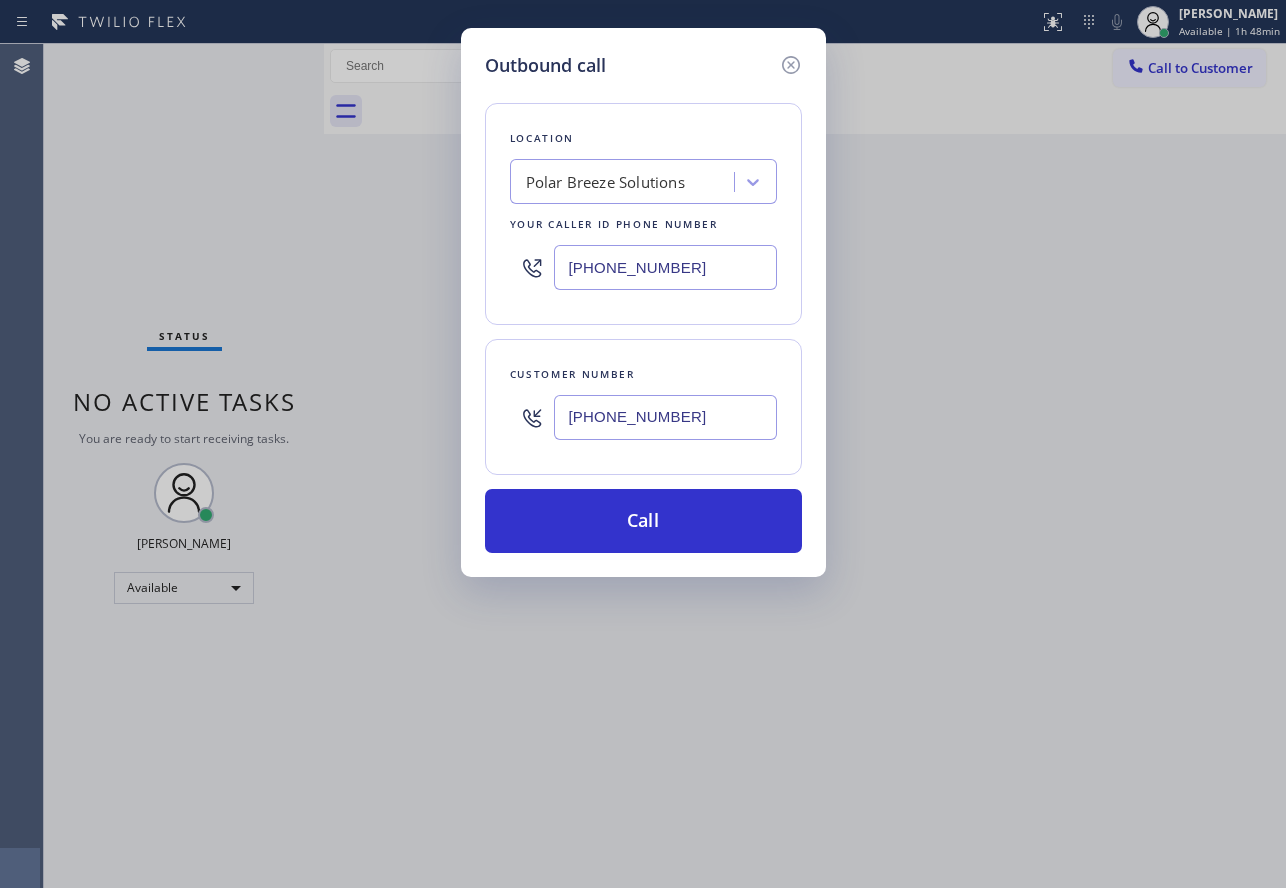 type on "(310) 801-1571" 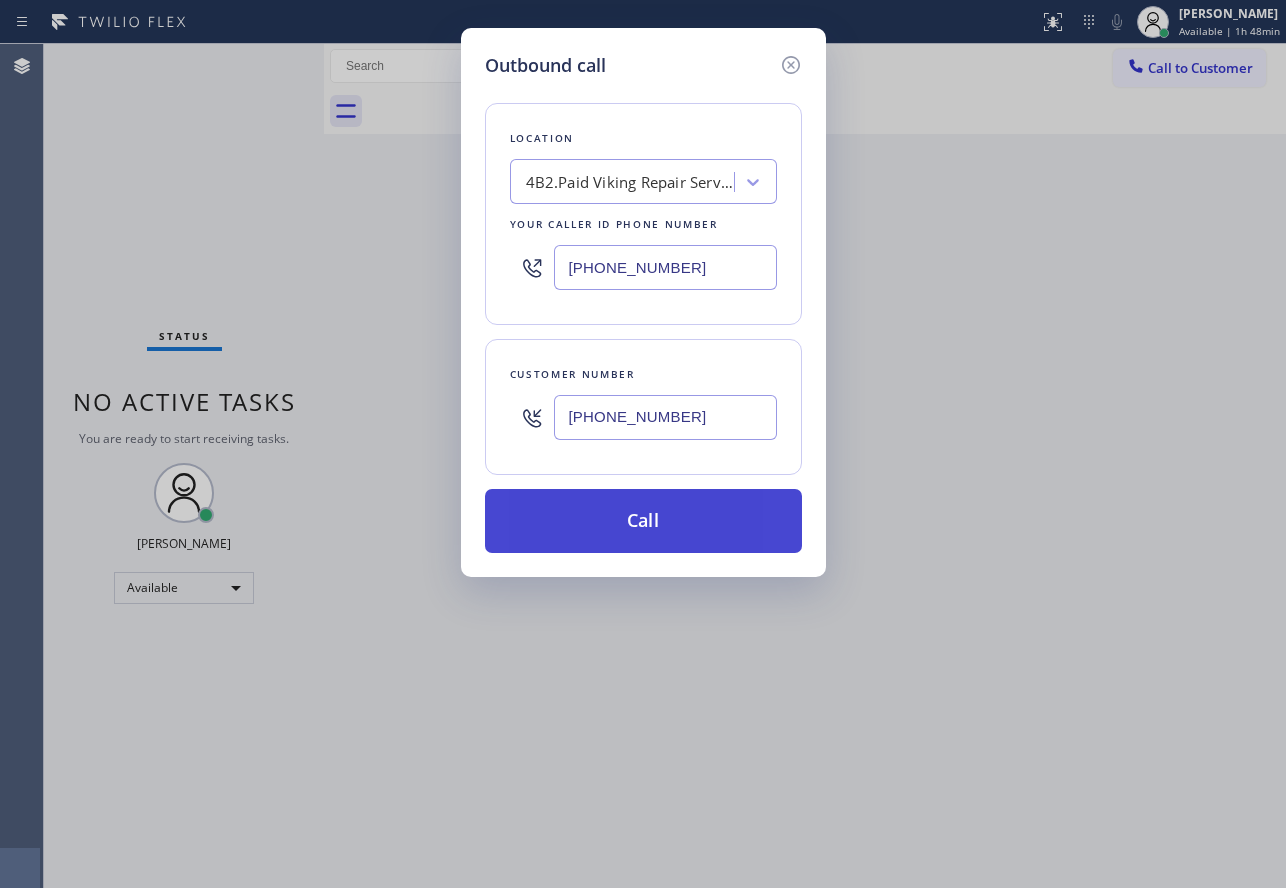 type on "(323) 416-2342" 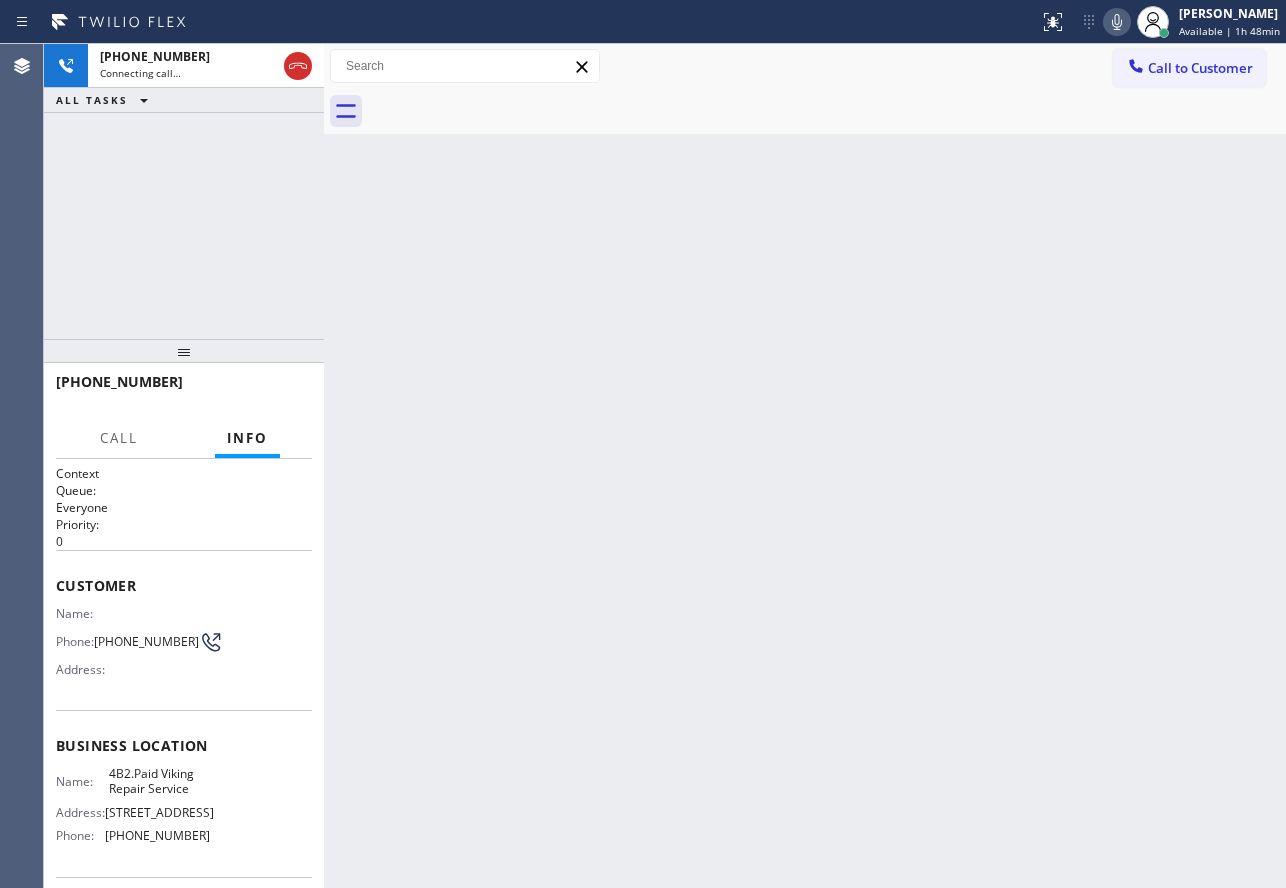 scroll, scrollTop: 100, scrollLeft: 0, axis: vertical 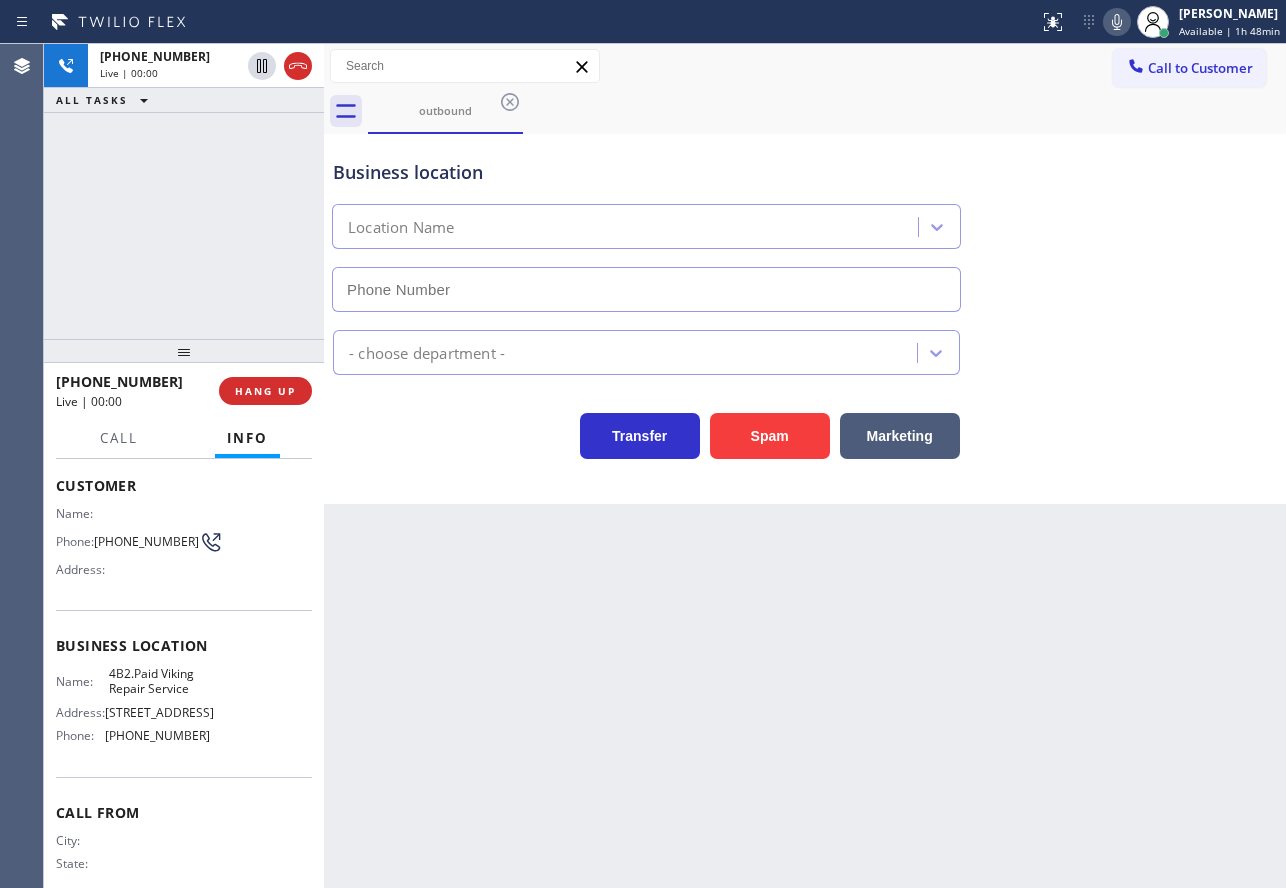 type on "(323) 416-2342" 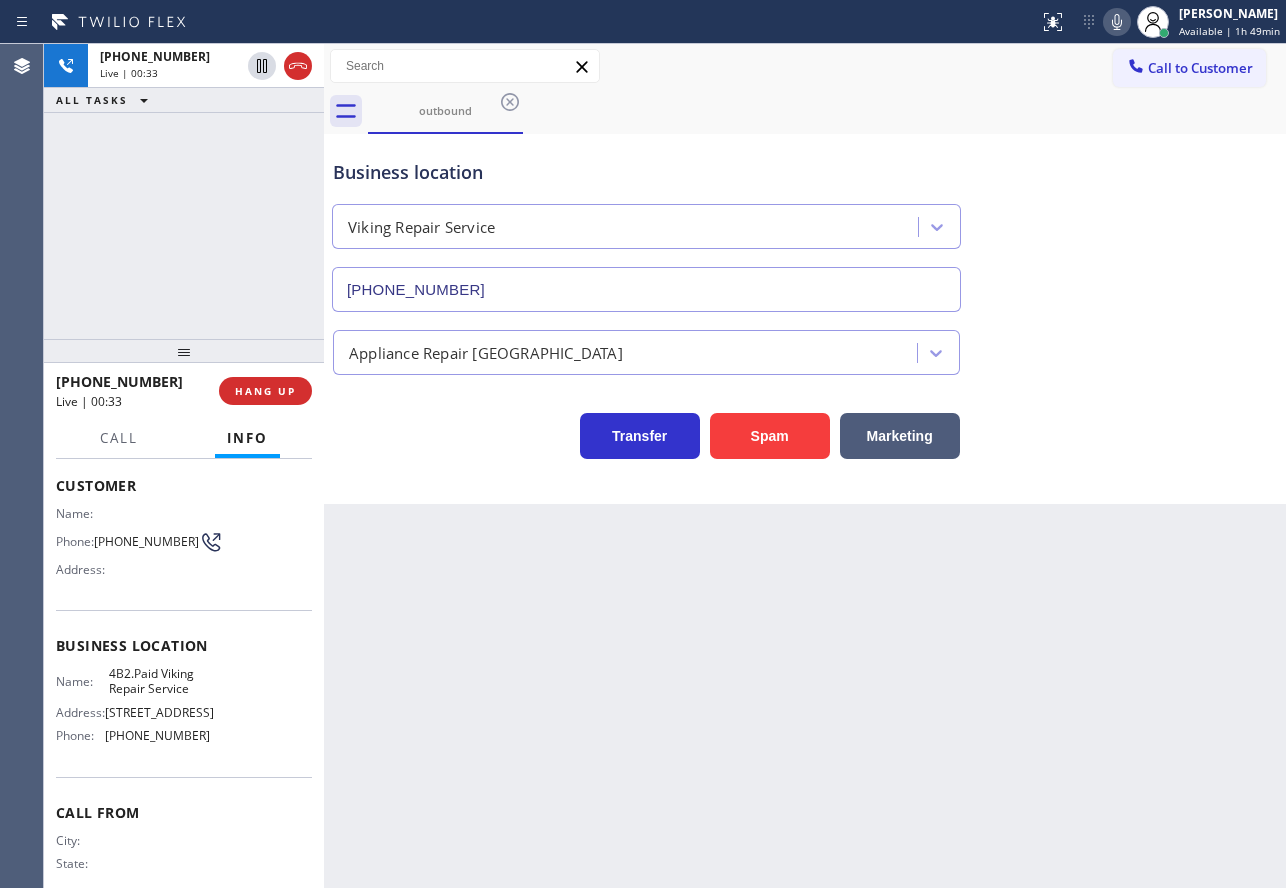 click on "Business location Viking Repair  Service (323) 416-2342 Appliance Repair High End Transfer Spam Marketing" at bounding box center (805, 319) 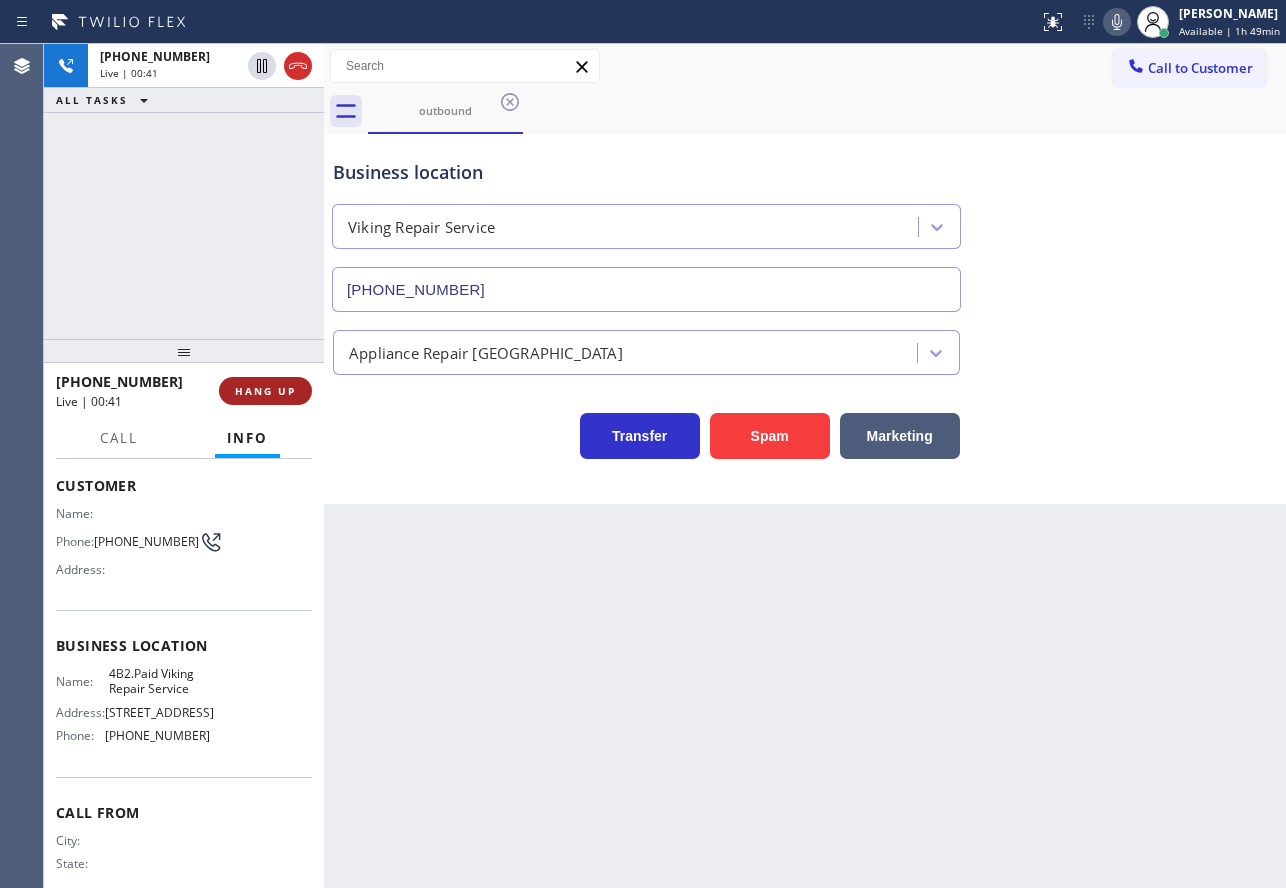 click on "HANG UP" at bounding box center [265, 391] 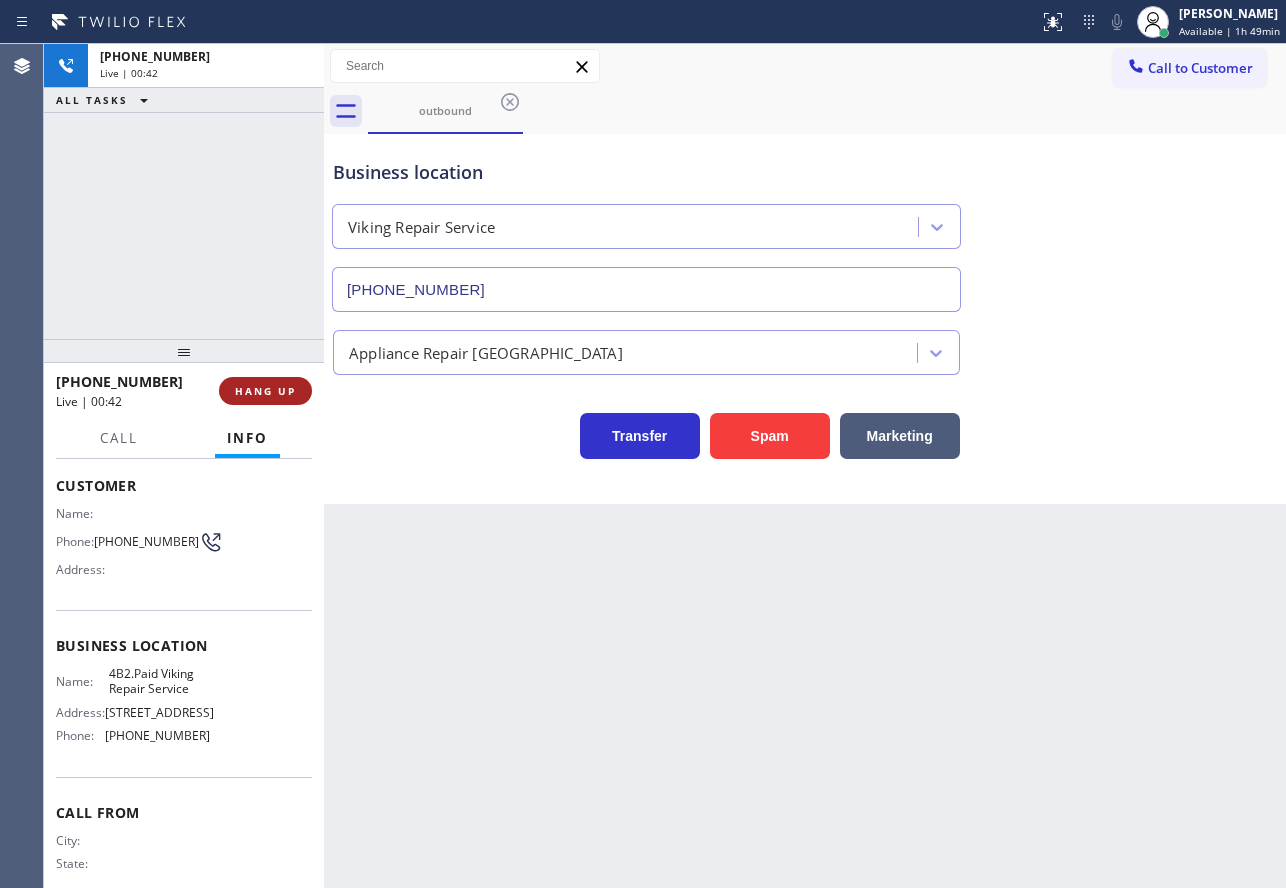 click on "HANG UP" at bounding box center (265, 391) 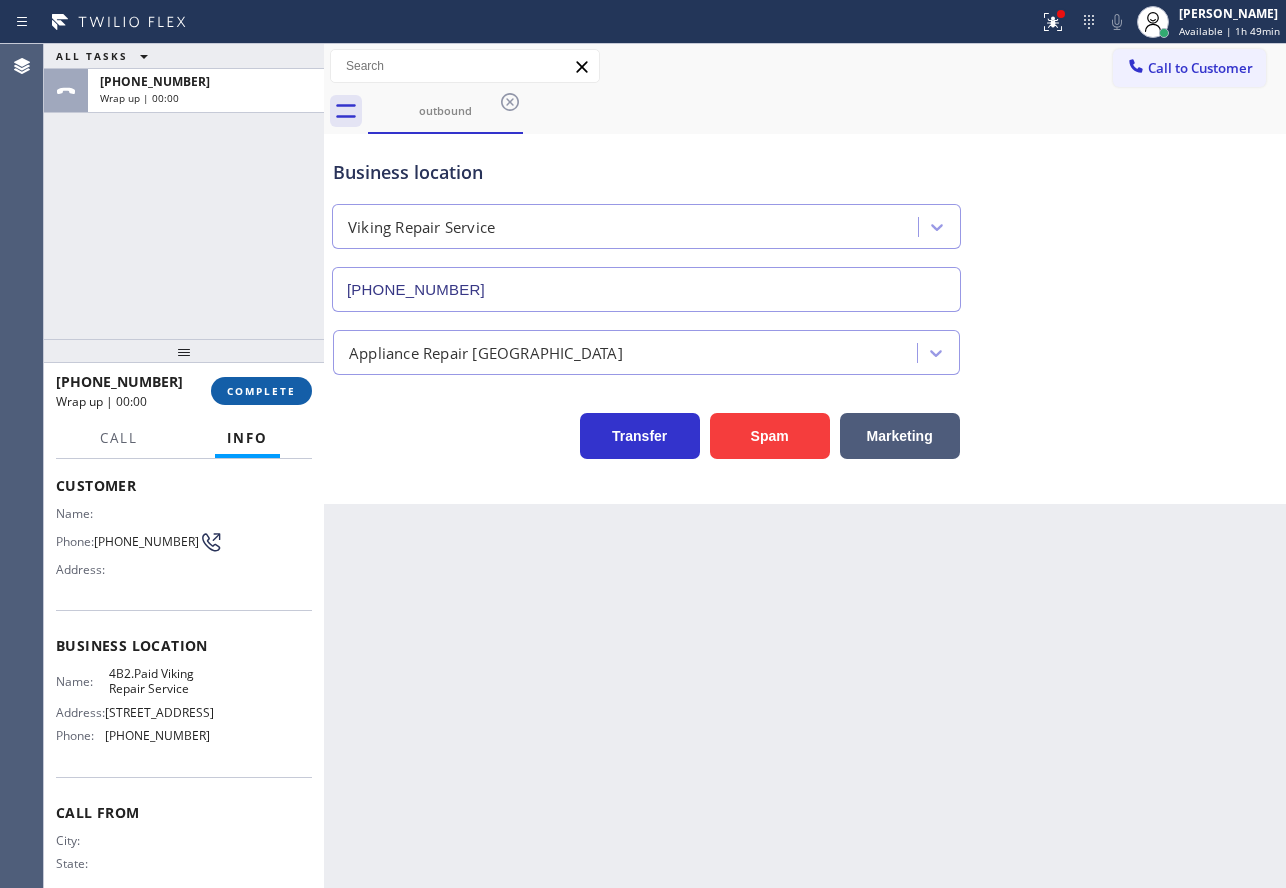 click on "COMPLETE" at bounding box center (261, 391) 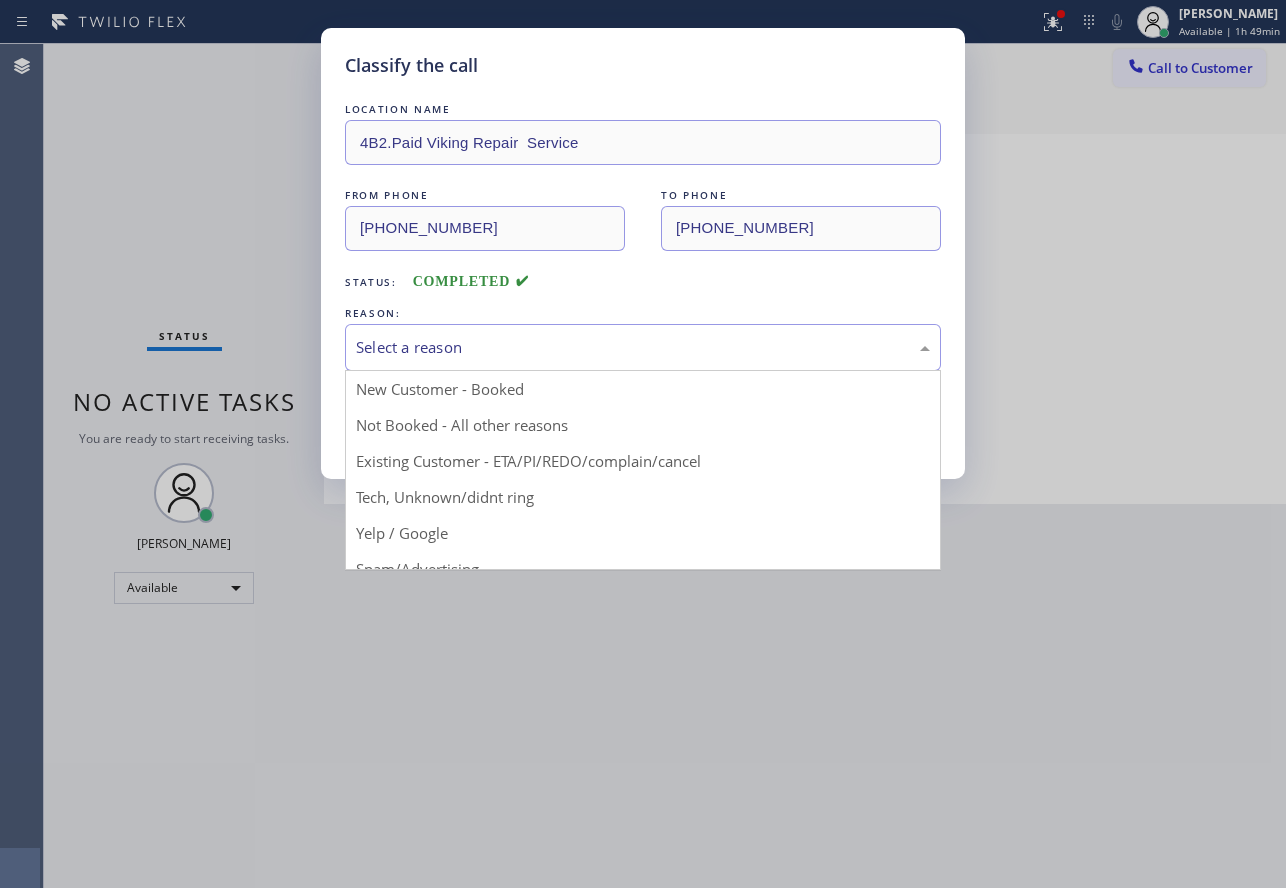 click on "Select a reason" at bounding box center [643, 347] 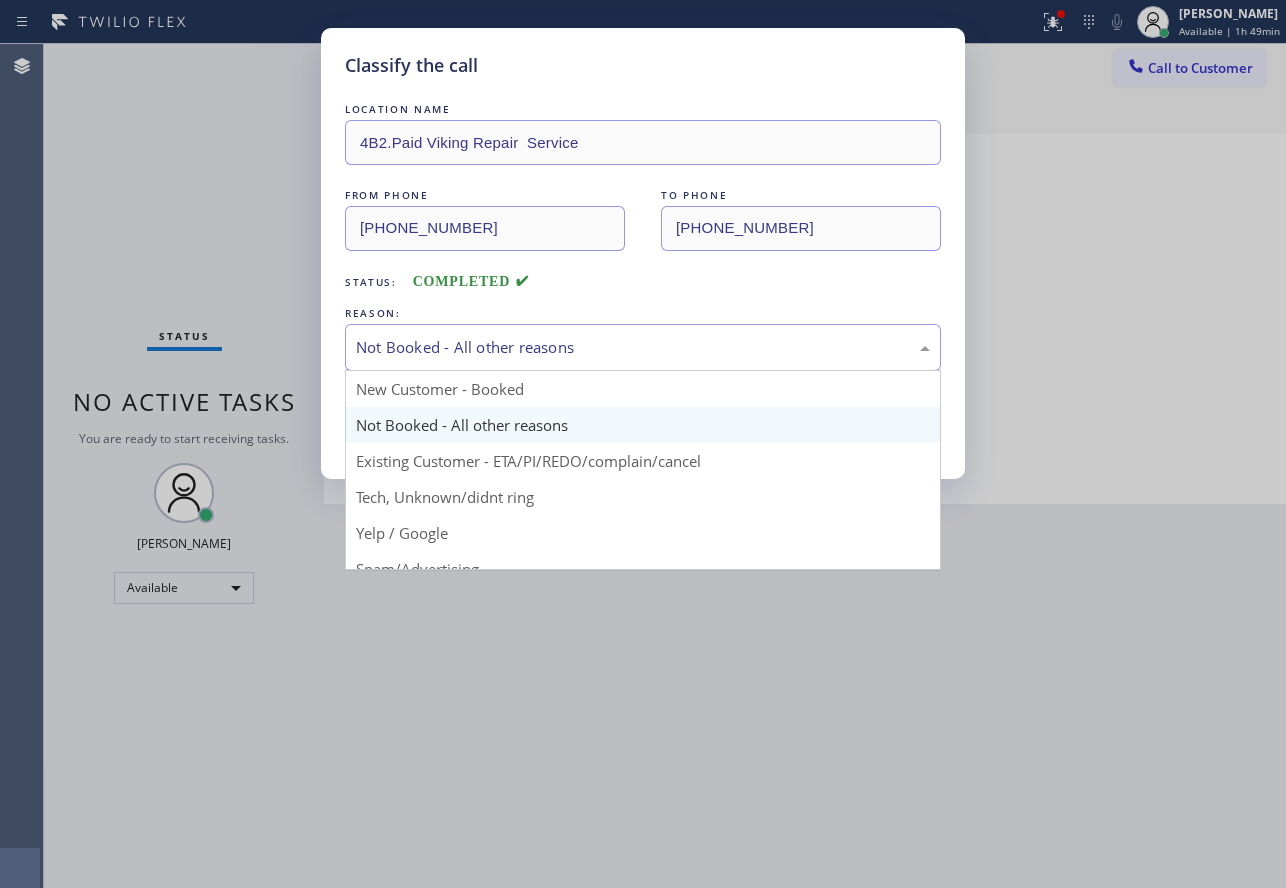 click on "Not Booked - All other reasons" at bounding box center (643, 347) 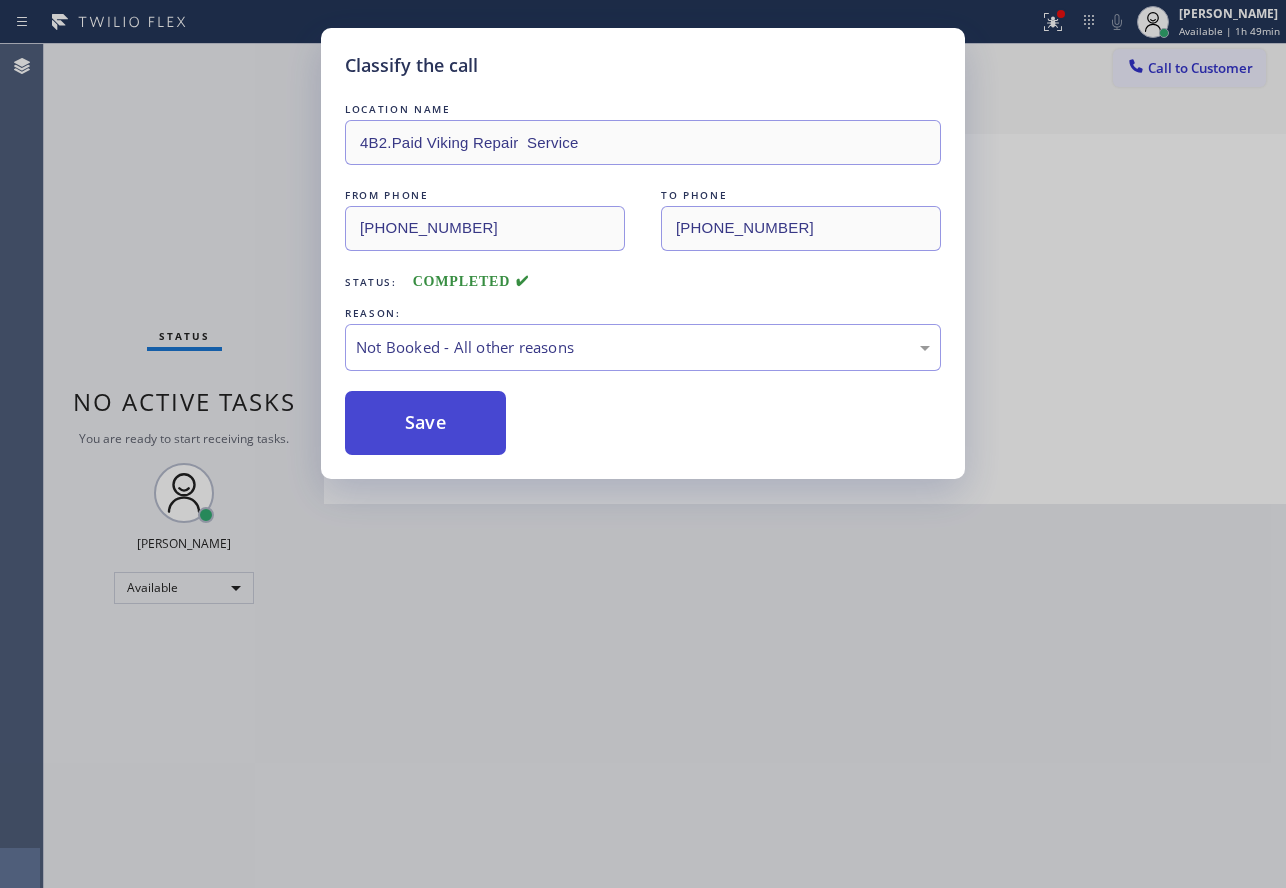 click on "Save" at bounding box center [425, 423] 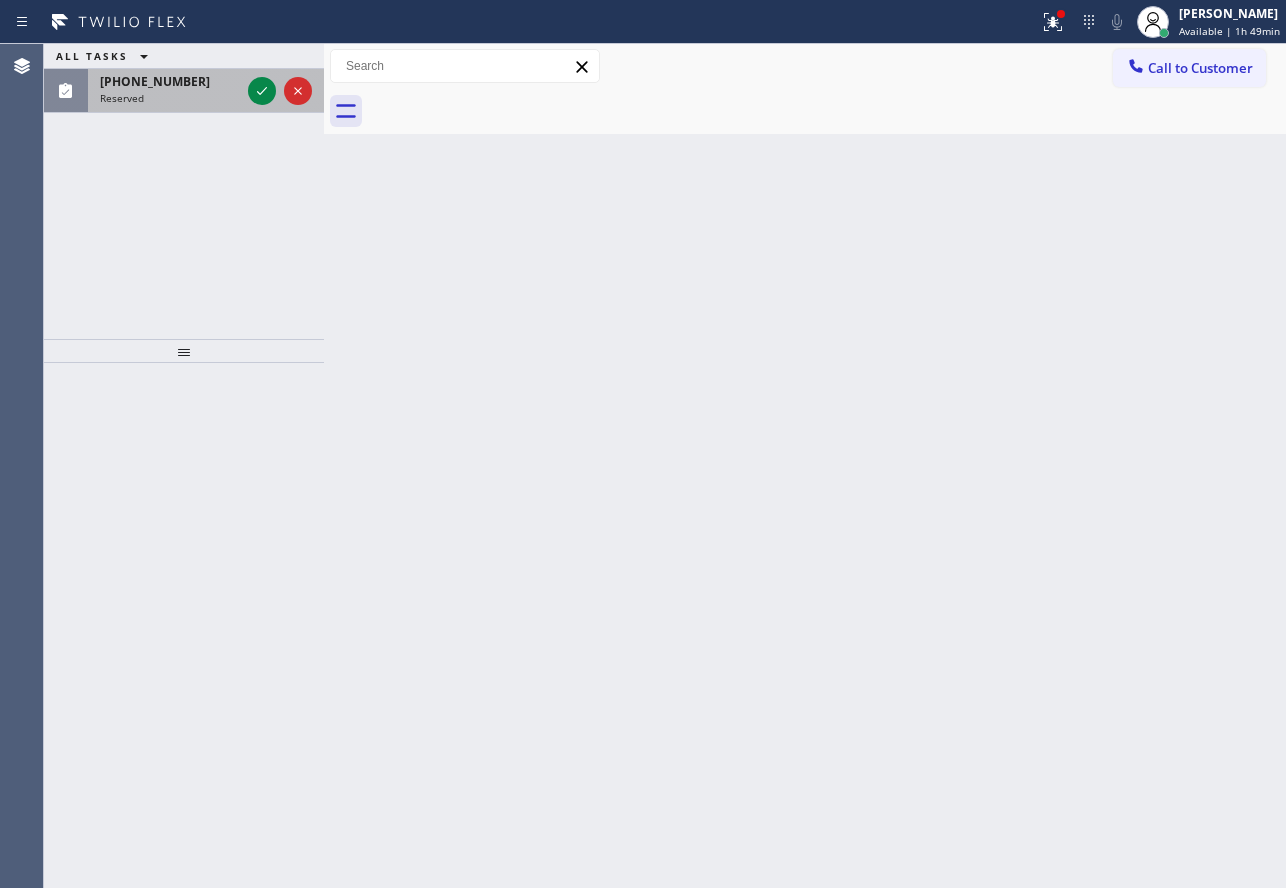 drag, startPoint x: 270, startPoint y: 97, endPoint x: 249, endPoint y: 103, distance: 21.84033 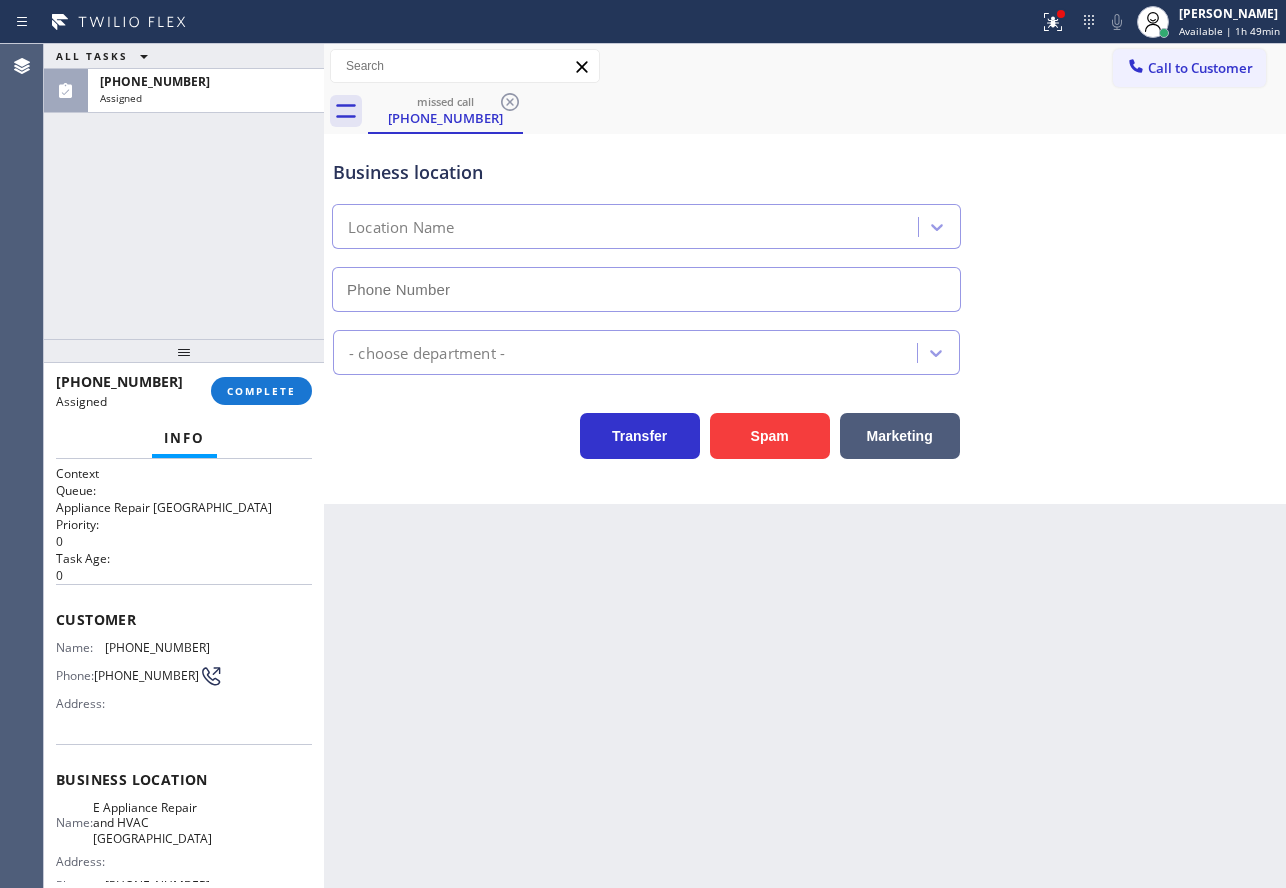 type on "(714) 844-1604" 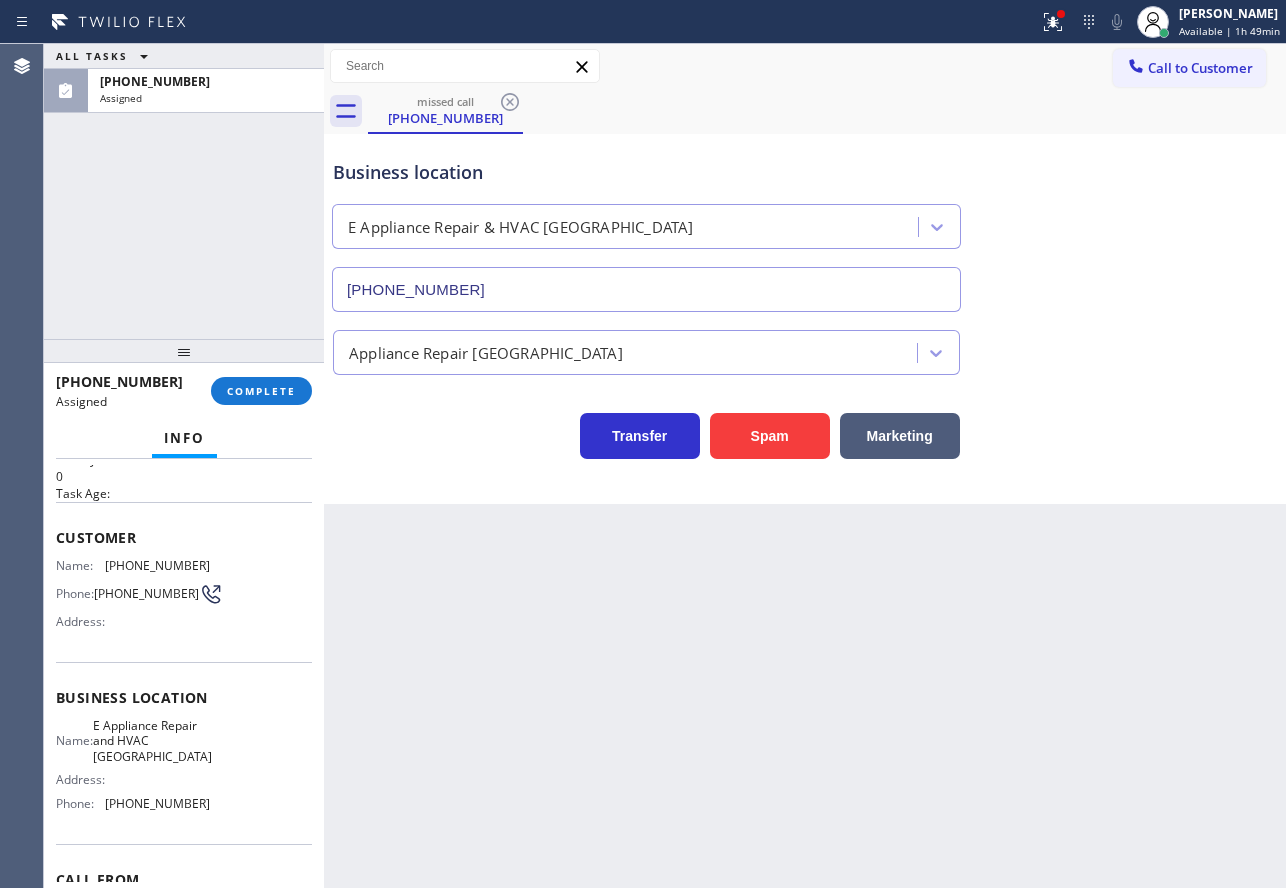 scroll, scrollTop: 100, scrollLeft: 0, axis: vertical 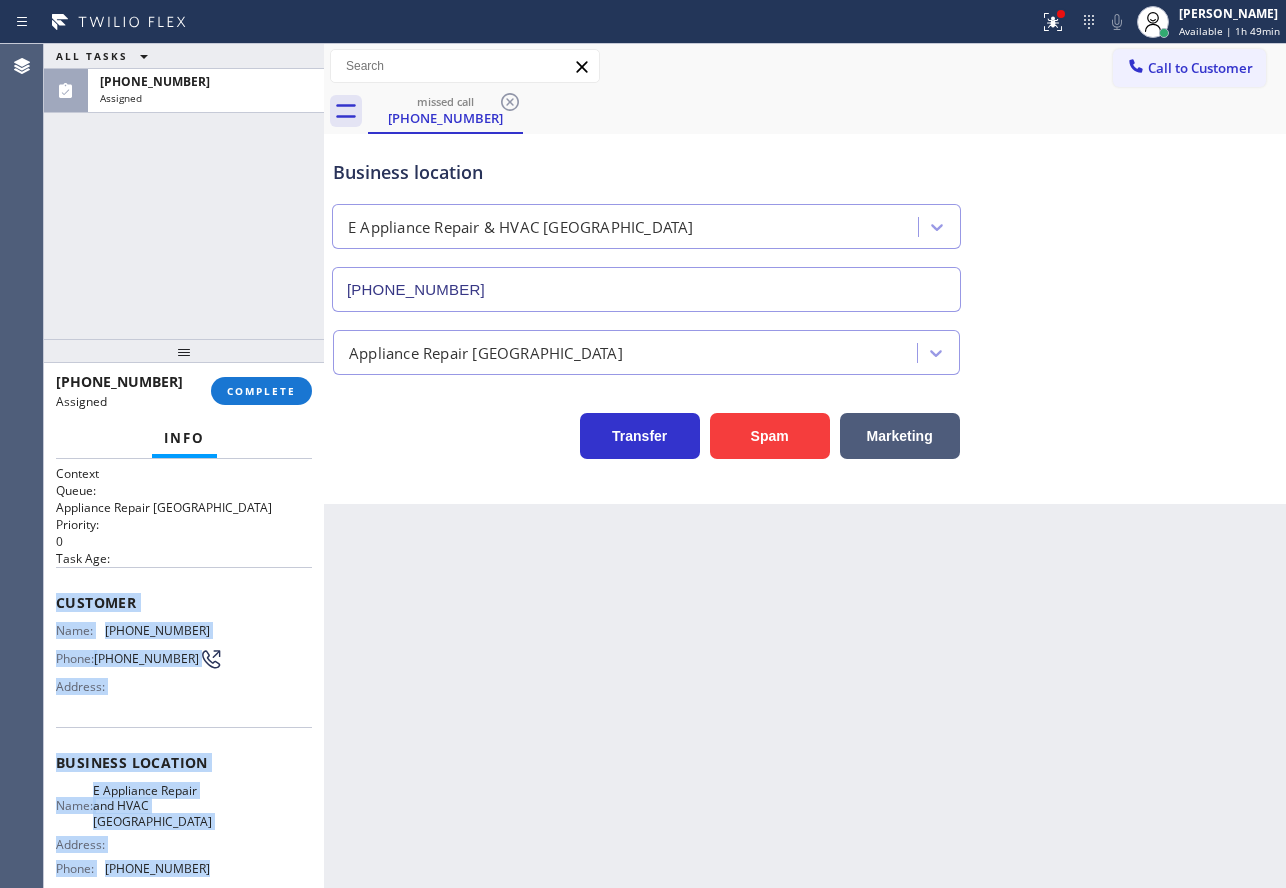 drag, startPoint x: 212, startPoint y: 792, endPoint x: 55, endPoint y: 597, distance: 250.34776 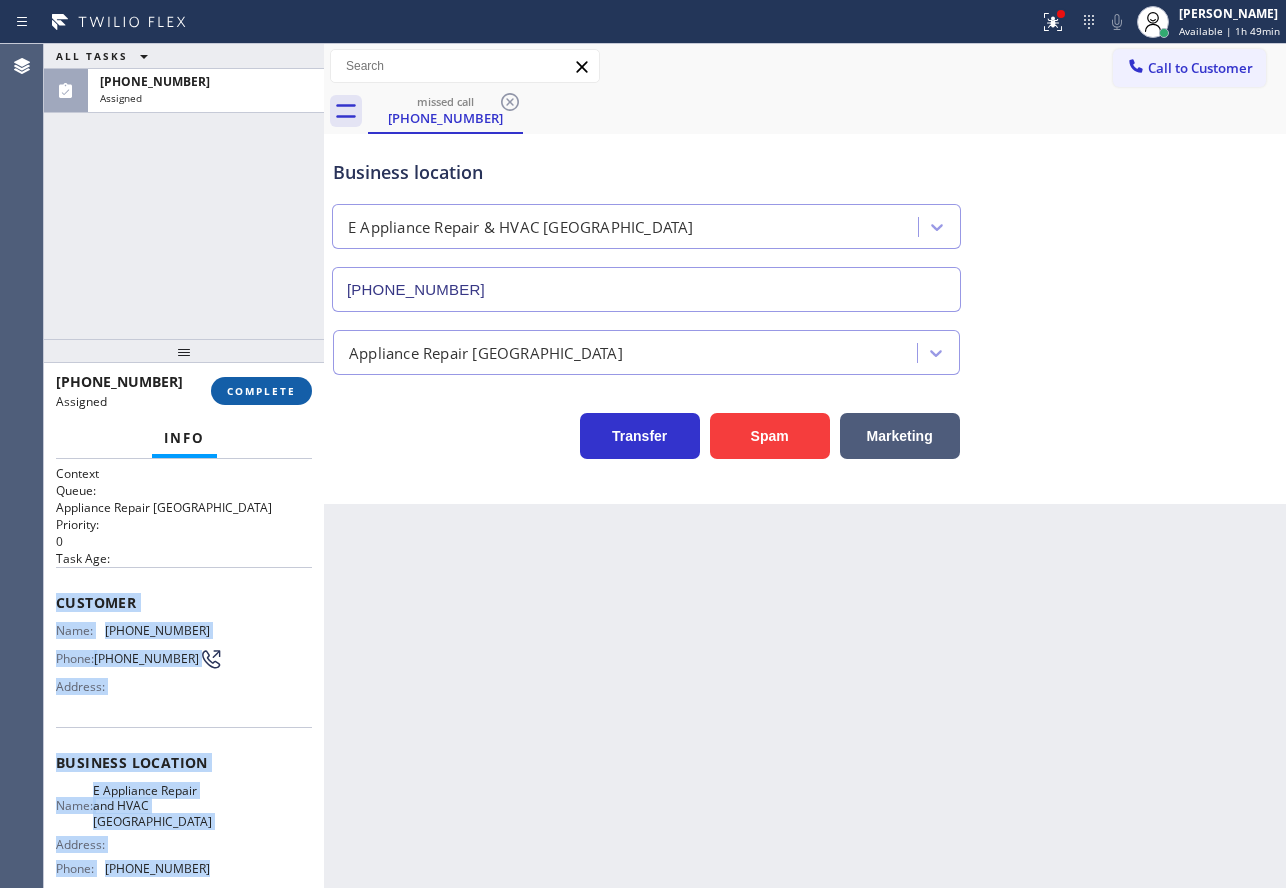 click on "COMPLETE" at bounding box center (261, 391) 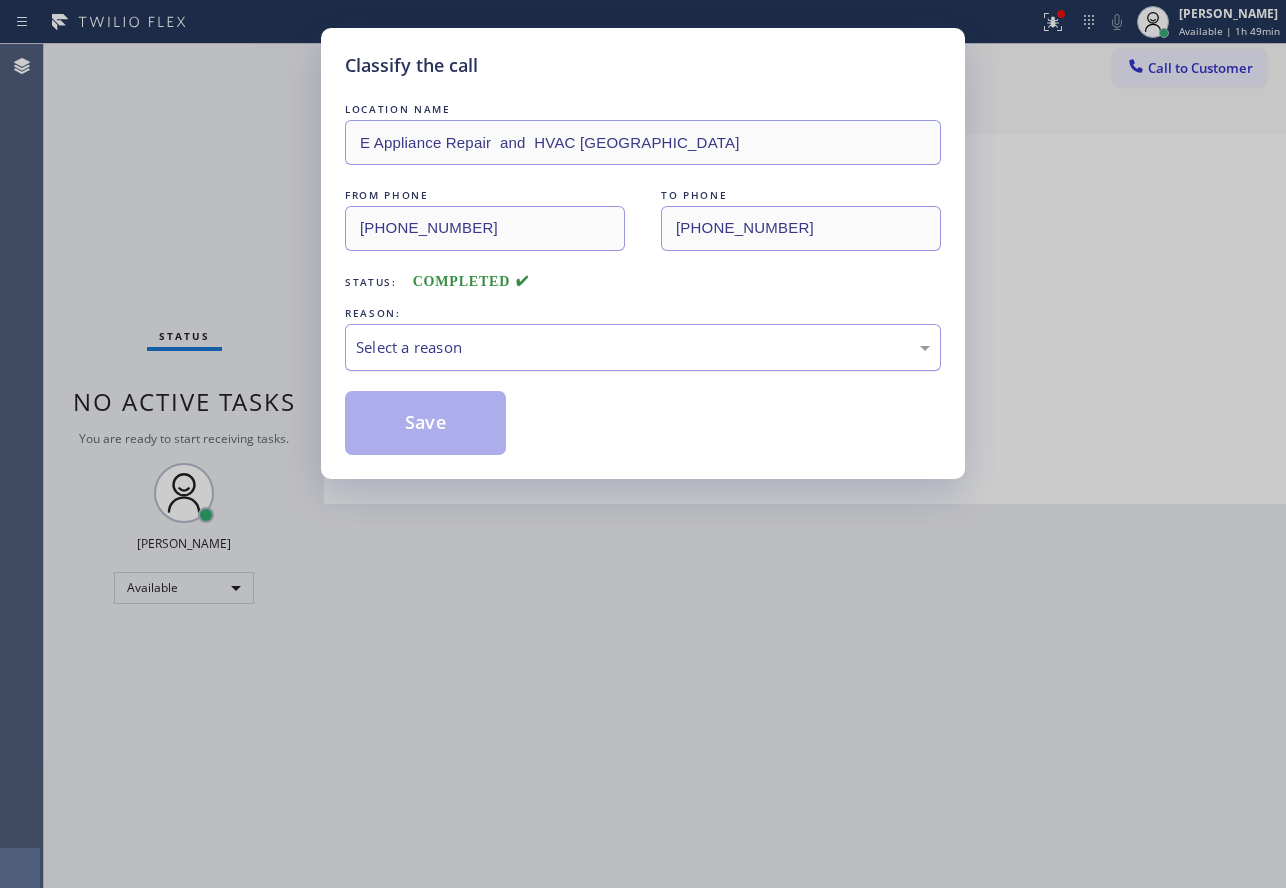 click on "Select a reason" at bounding box center [643, 347] 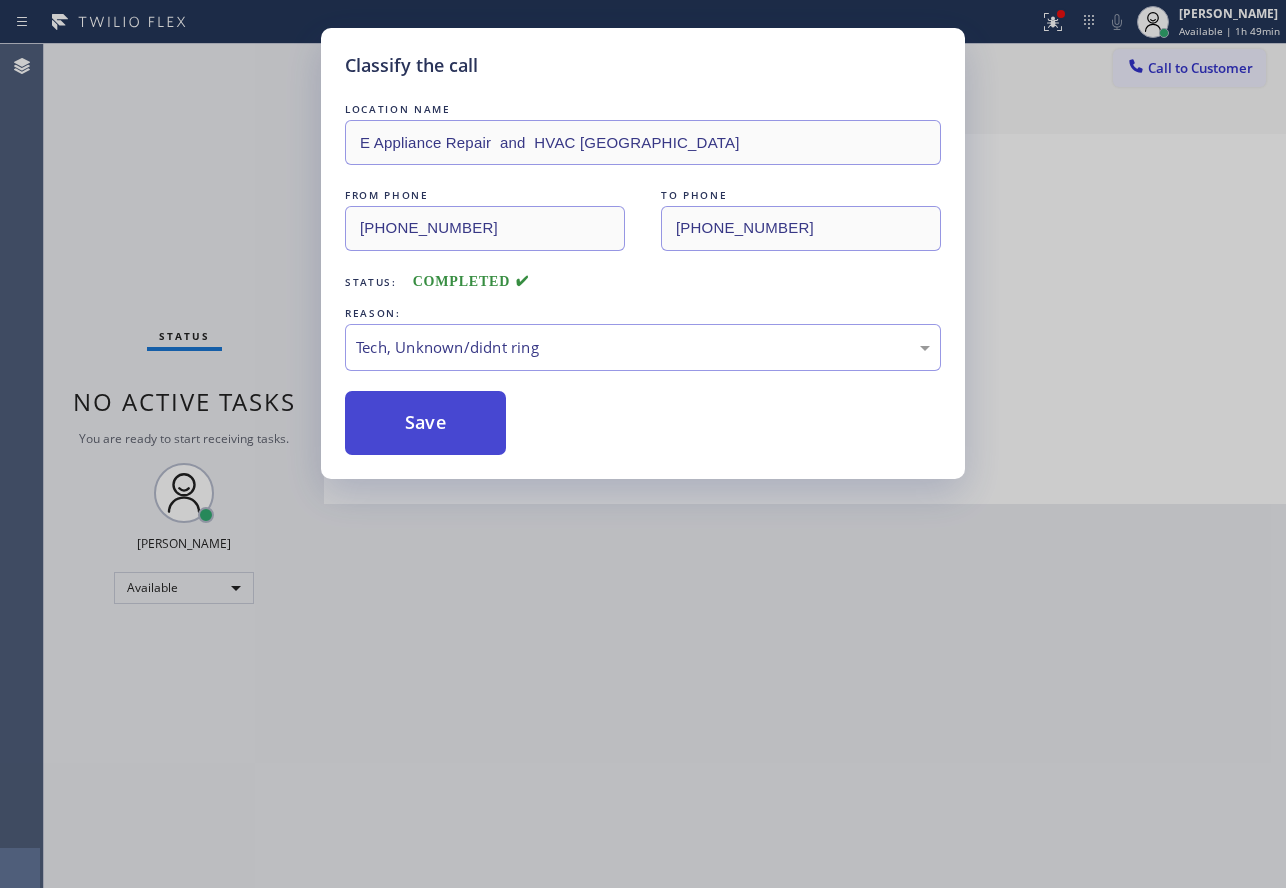 click on "Save" at bounding box center [425, 423] 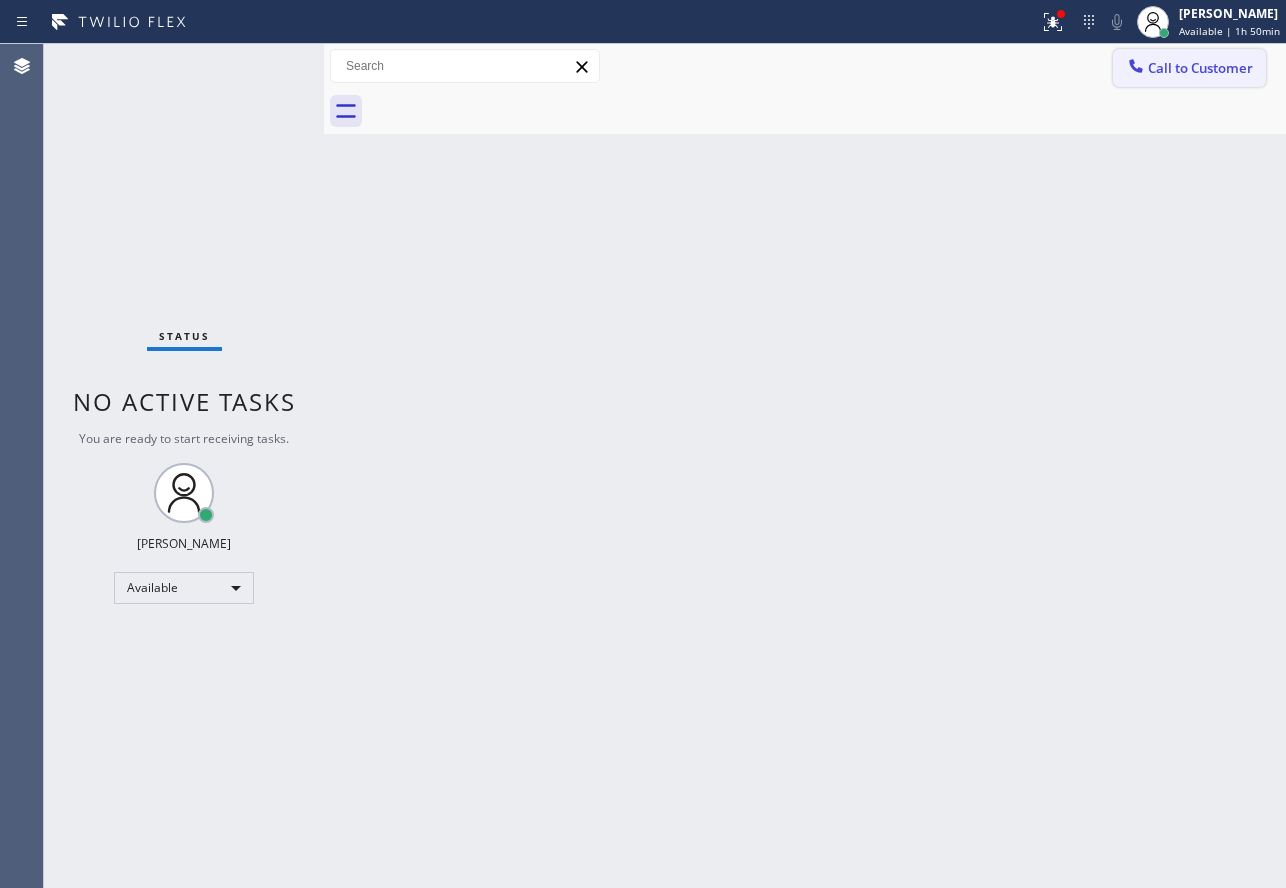 click on "Call to Customer" at bounding box center [1189, 68] 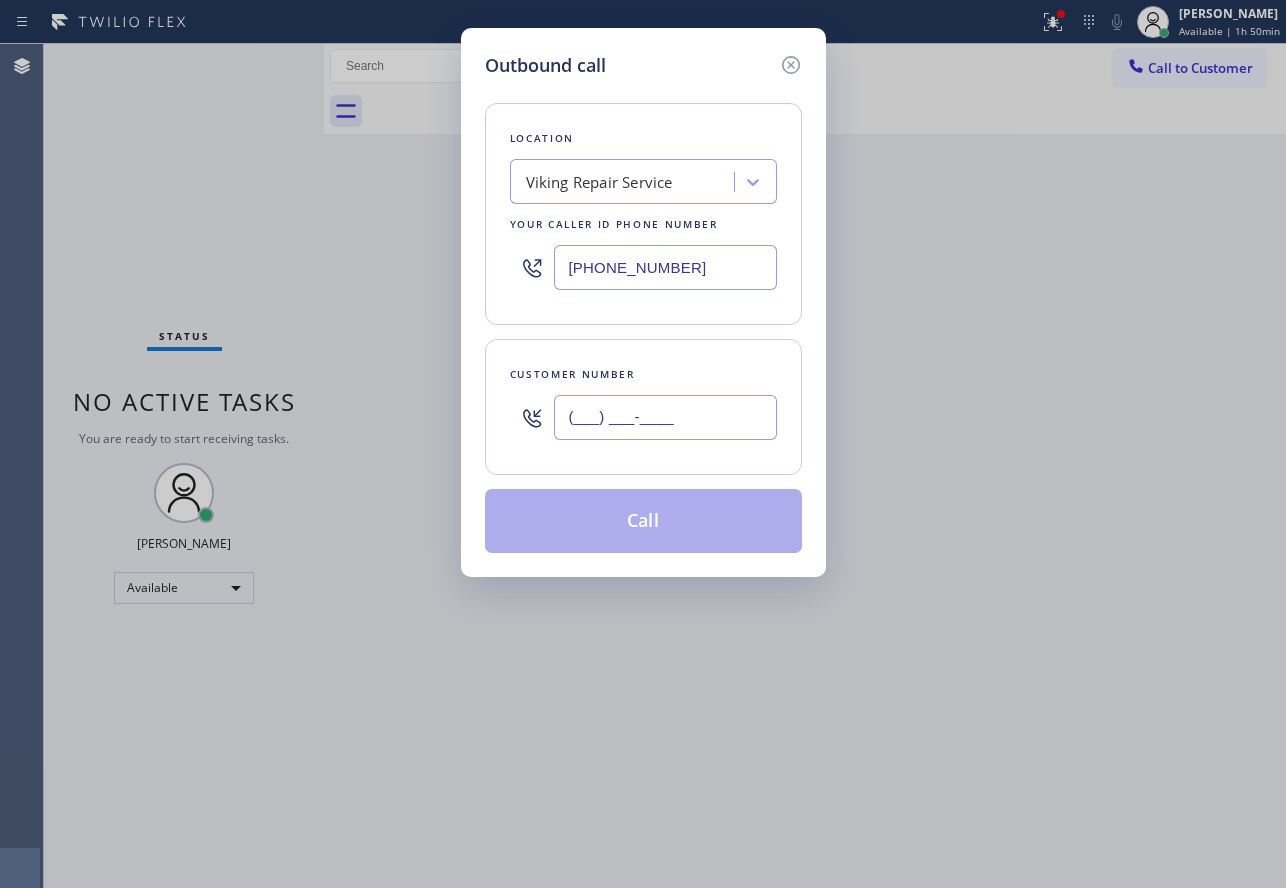 click on "(___) ___-____" at bounding box center (665, 417) 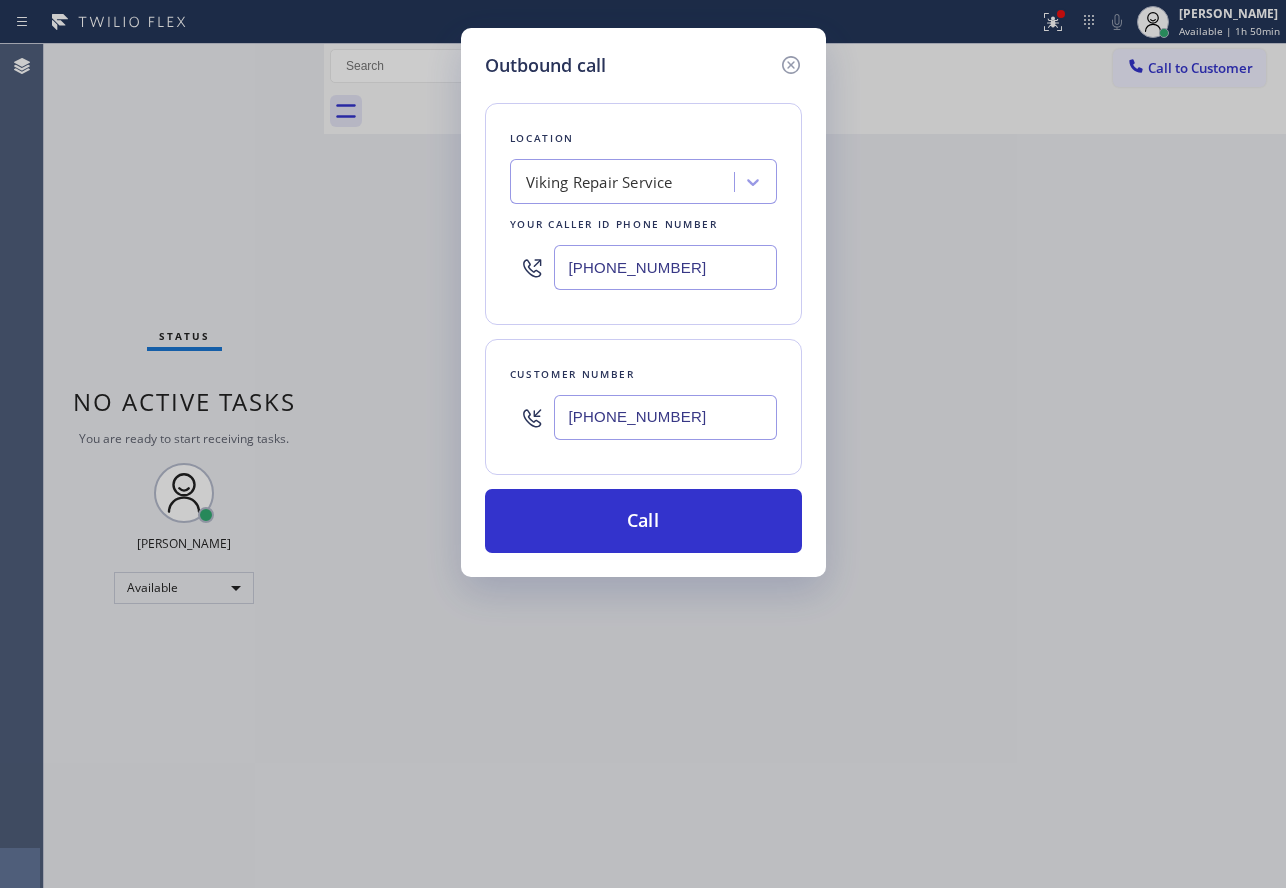 type on "(657) 262-0485" 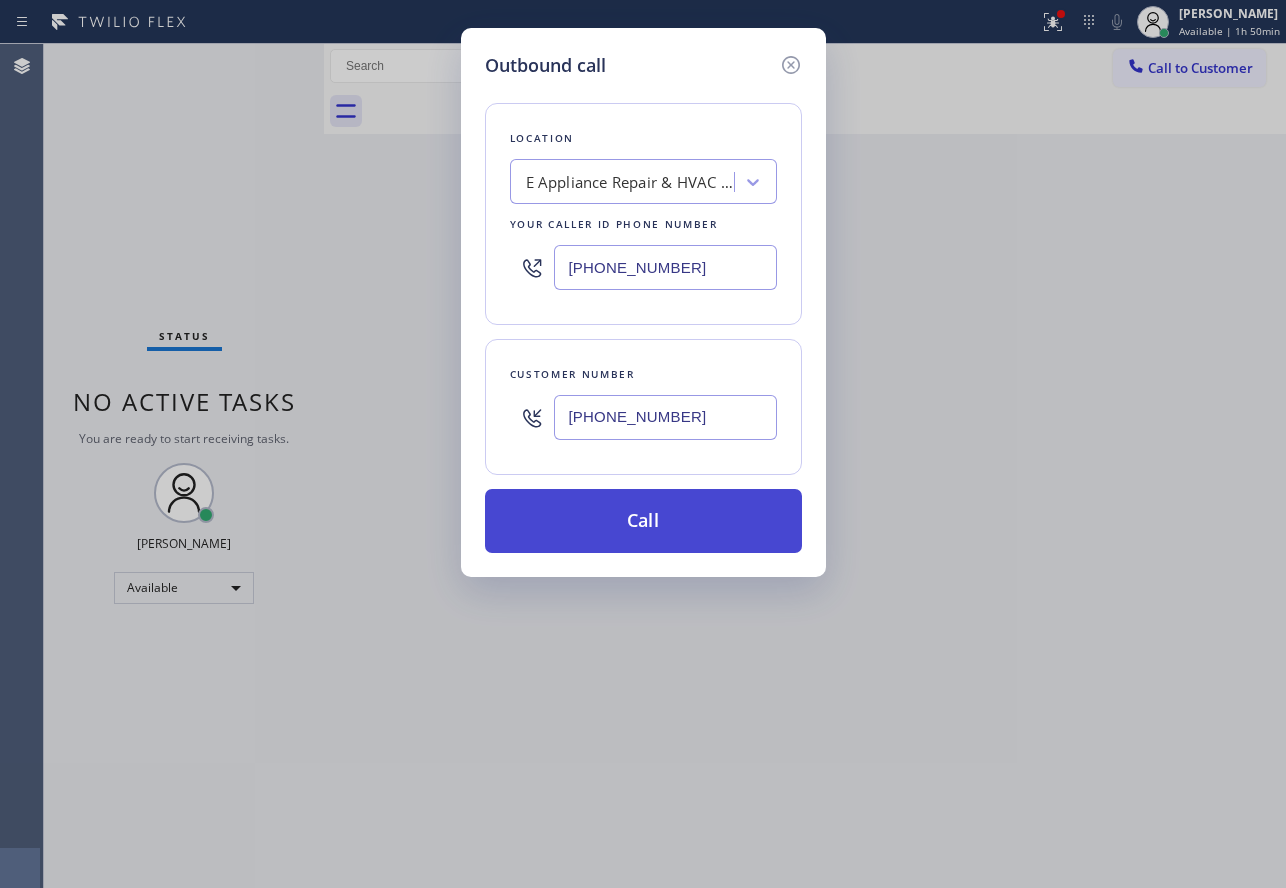 type on "(714) 844-1604" 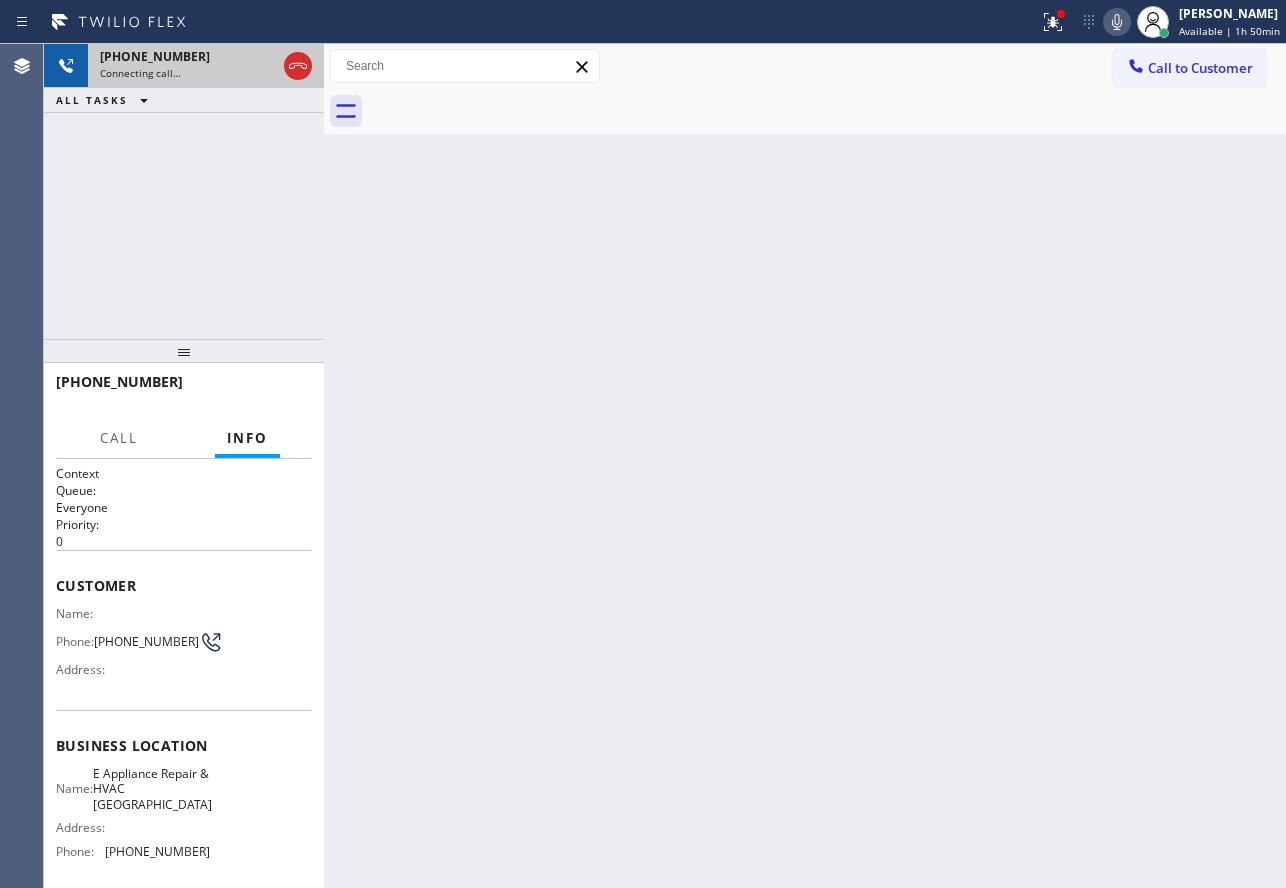 click at bounding box center [298, 66] 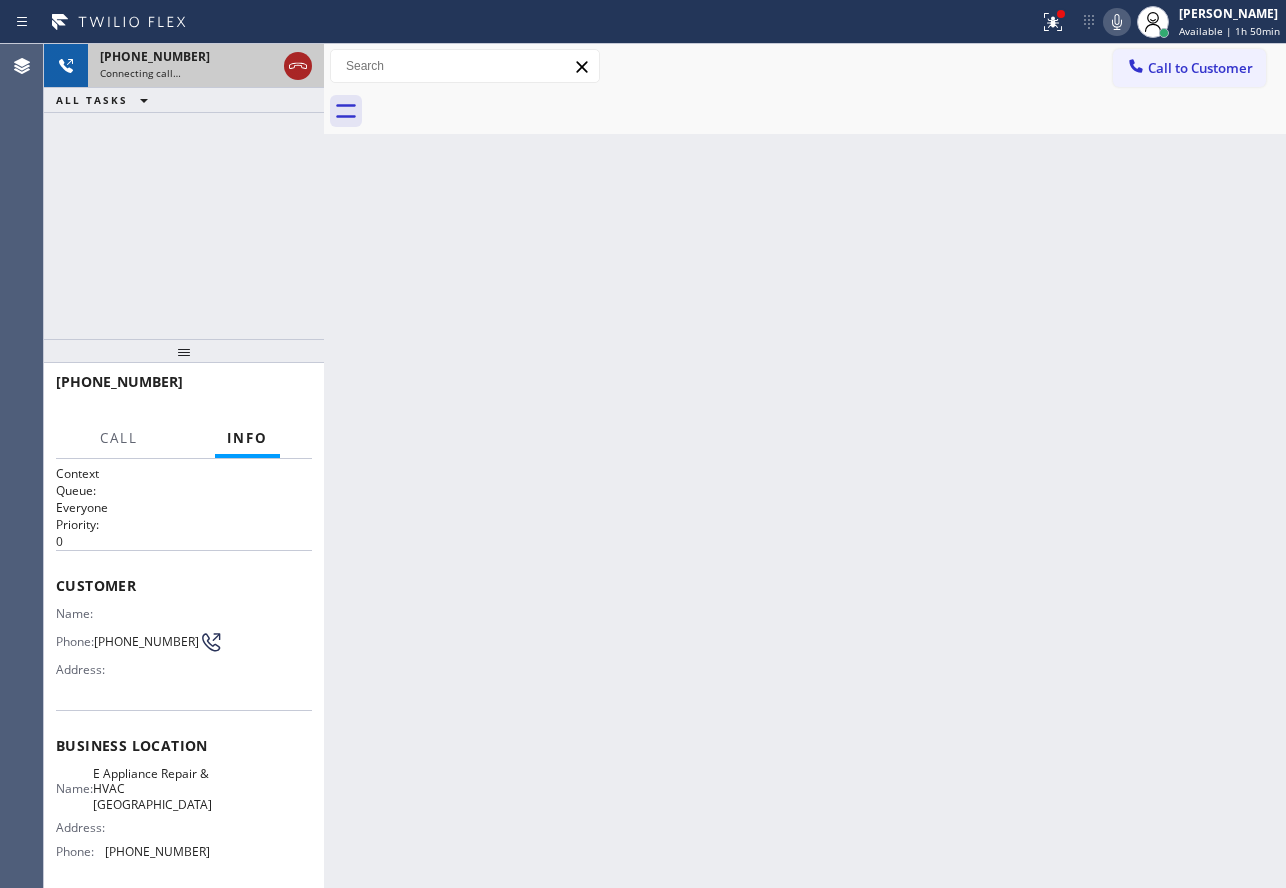 click 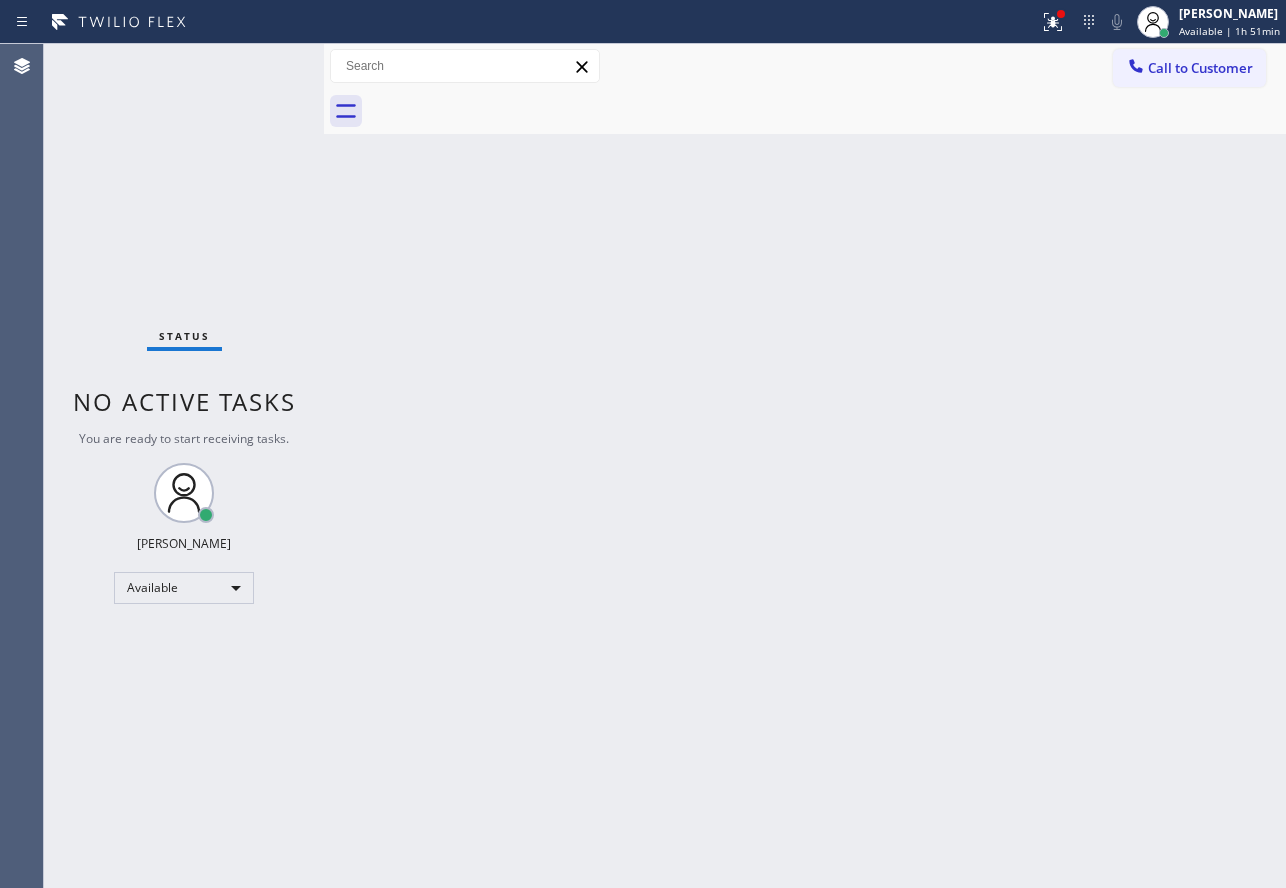 click on "Back to Dashboard Change Sender ID Customers Technicians Select a contact Outbound call Technician Search Technician Your caller id phone number Your caller id phone number Call Technician info Name   Phone none Address none Change Sender ID HVAC +18559994417 5 Star Appliance +18557314952 Appliance Repair +18554611149 Plumbing +18889090120 Air Duct Cleaning +18006865038  Electricians +18005688664 Cancel Change Check personal SMS Reset Change No tabs Call to Customer Outbound call Location E Appliance Repair & HVAC Huntington Beach Your caller id phone number (714) 844-1604 Customer number Call Outbound call Technician Search Technician Your caller id phone number Your caller id phone number Call" at bounding box center [805, 466] 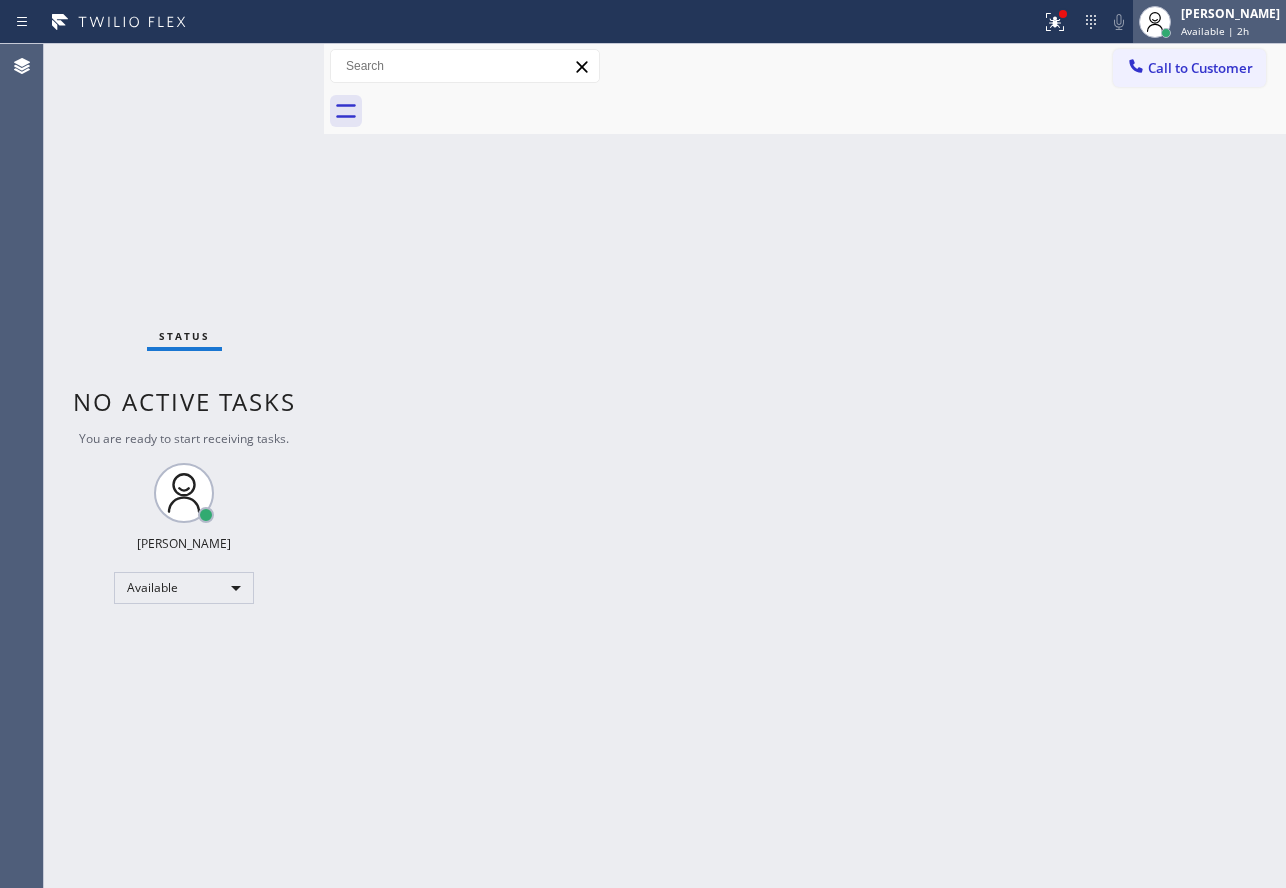 click on "[PERSON_NAME]" at bounding box center [1230, 13] 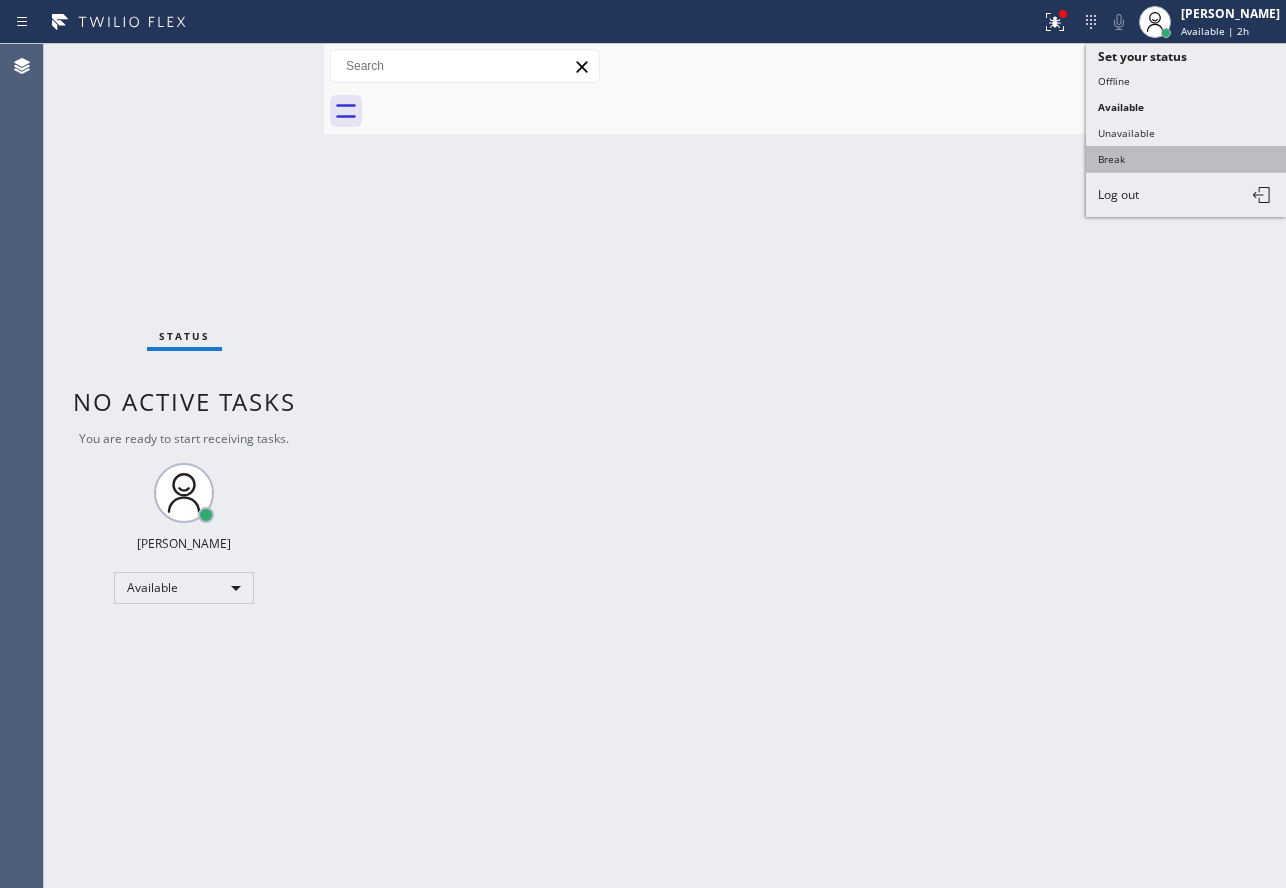 click on "Break" at bounding box center [1186, 159] 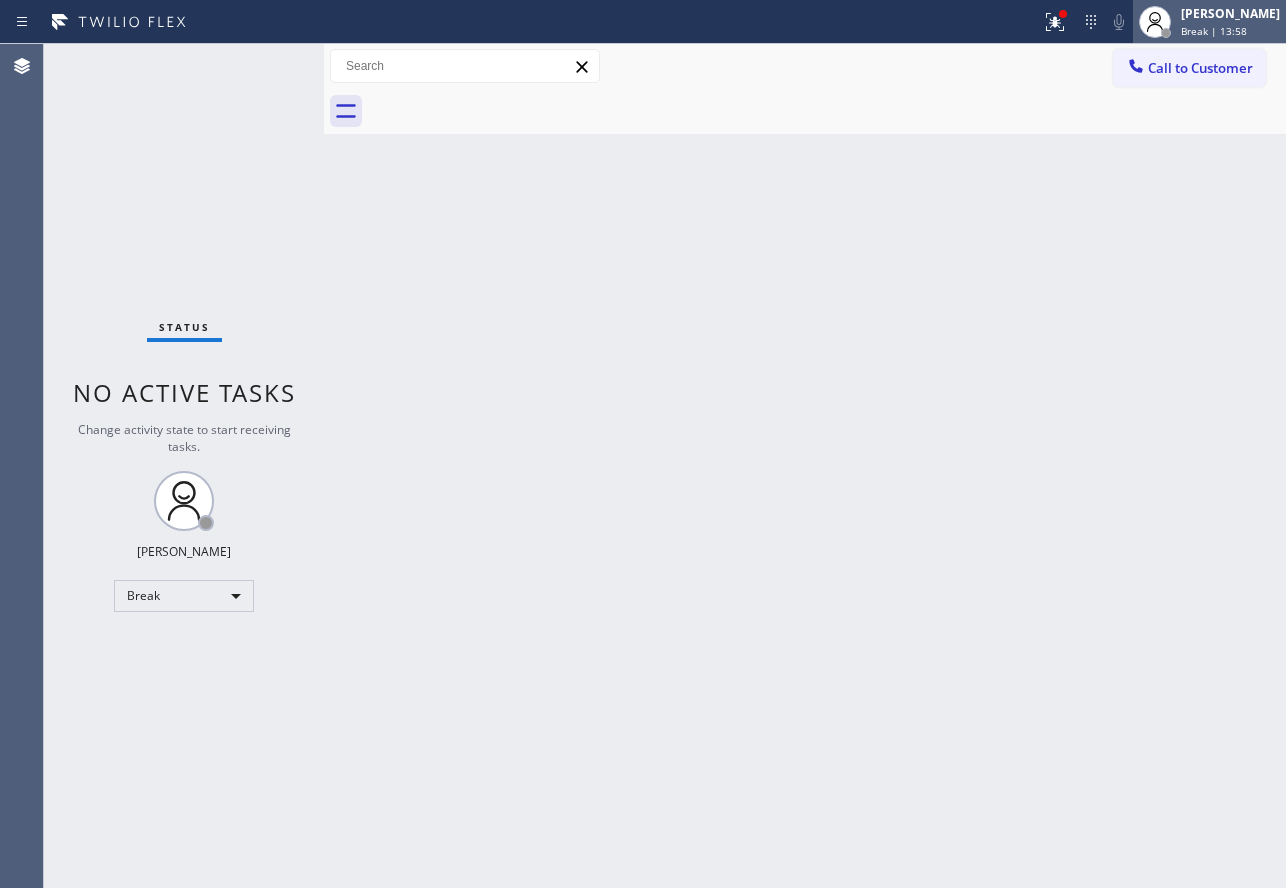 click on "Break | 13:58" at bounding box center [1214, 31] 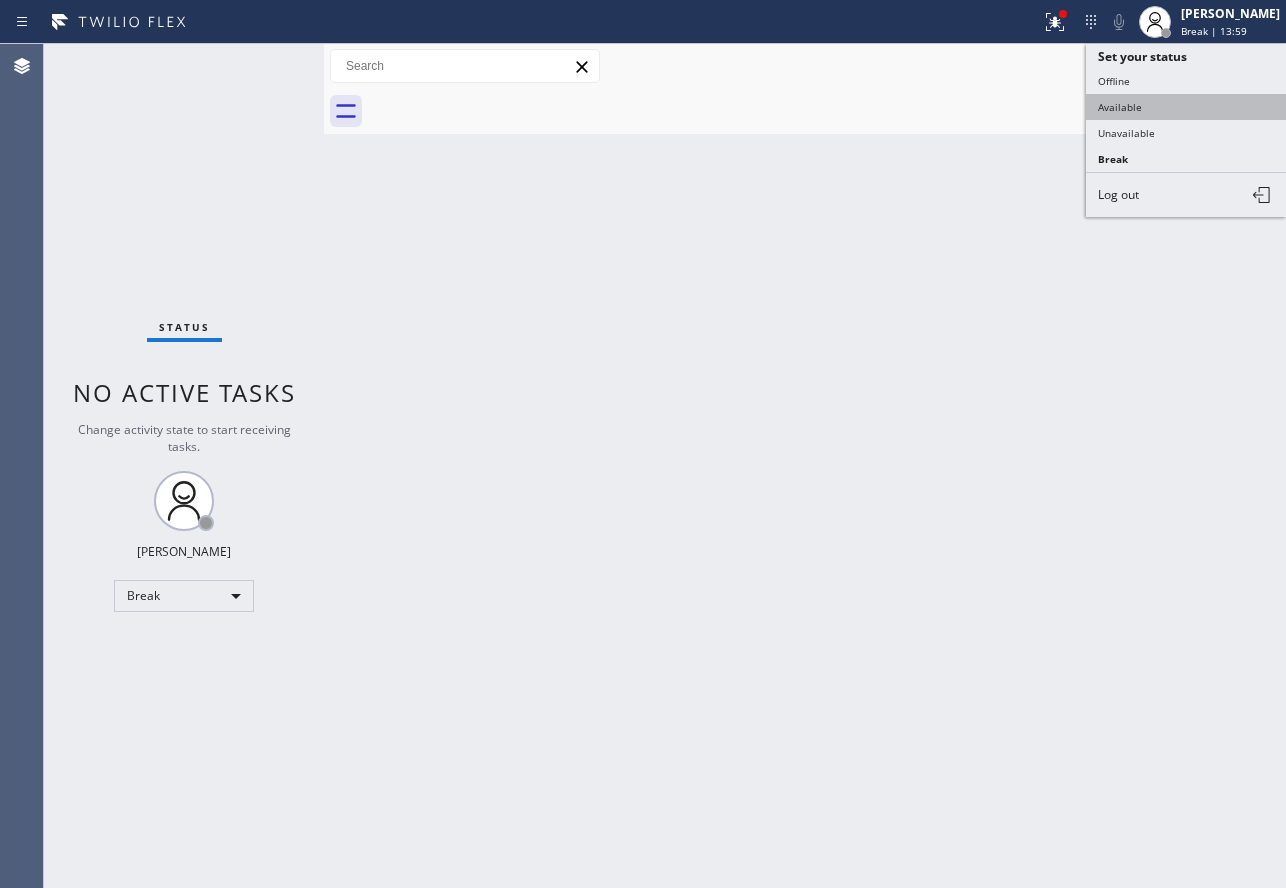 click on "Available" at bounding box center [1186, 107] 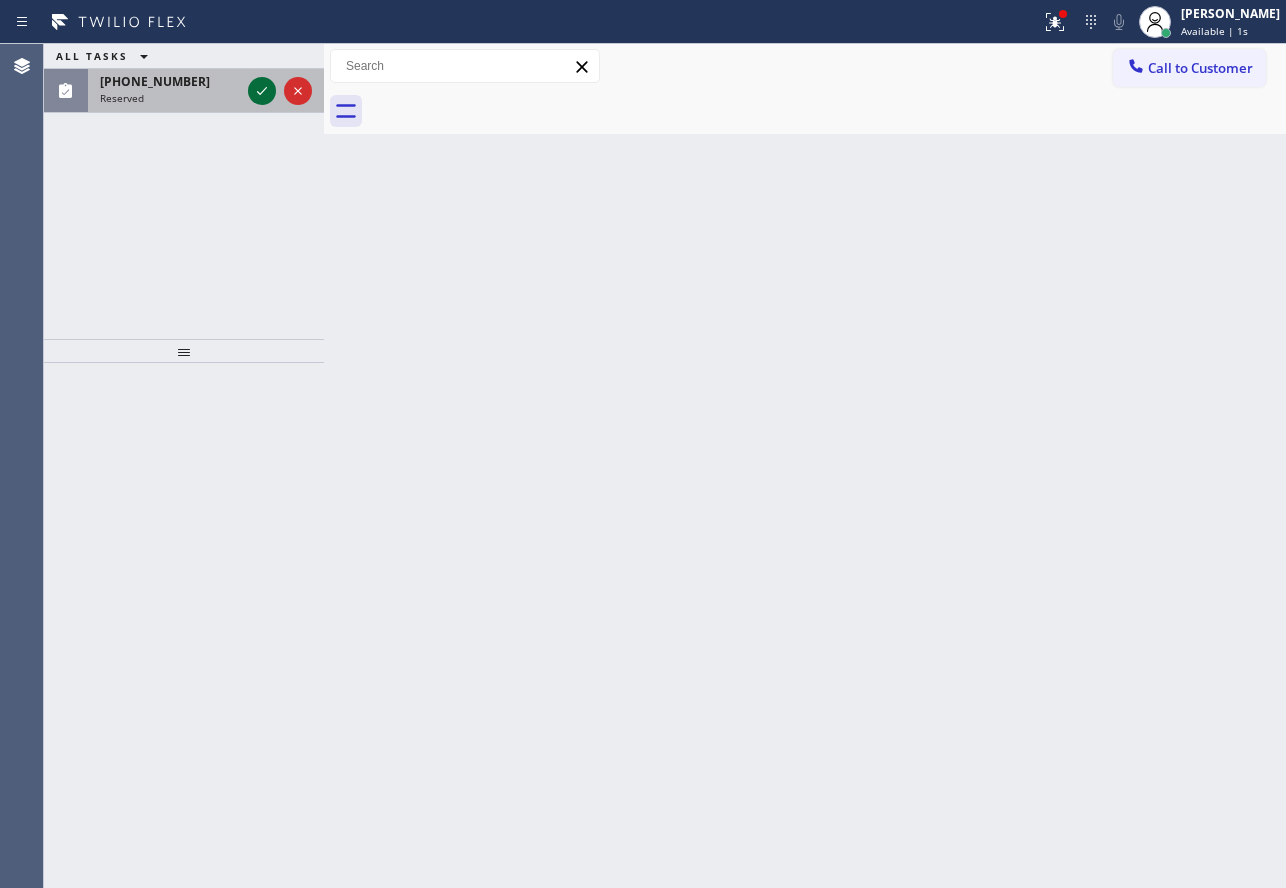 click 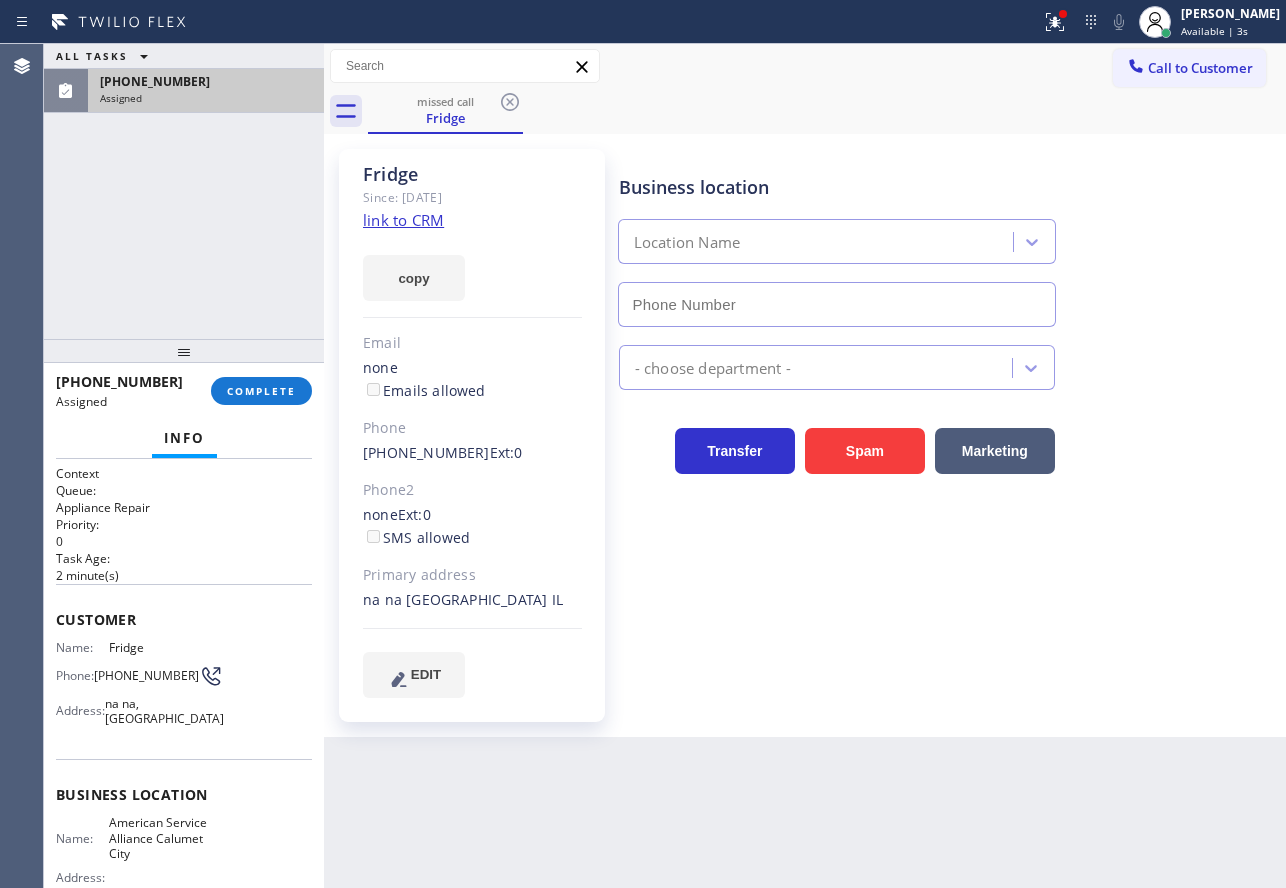 type on "(708) 554-7898" 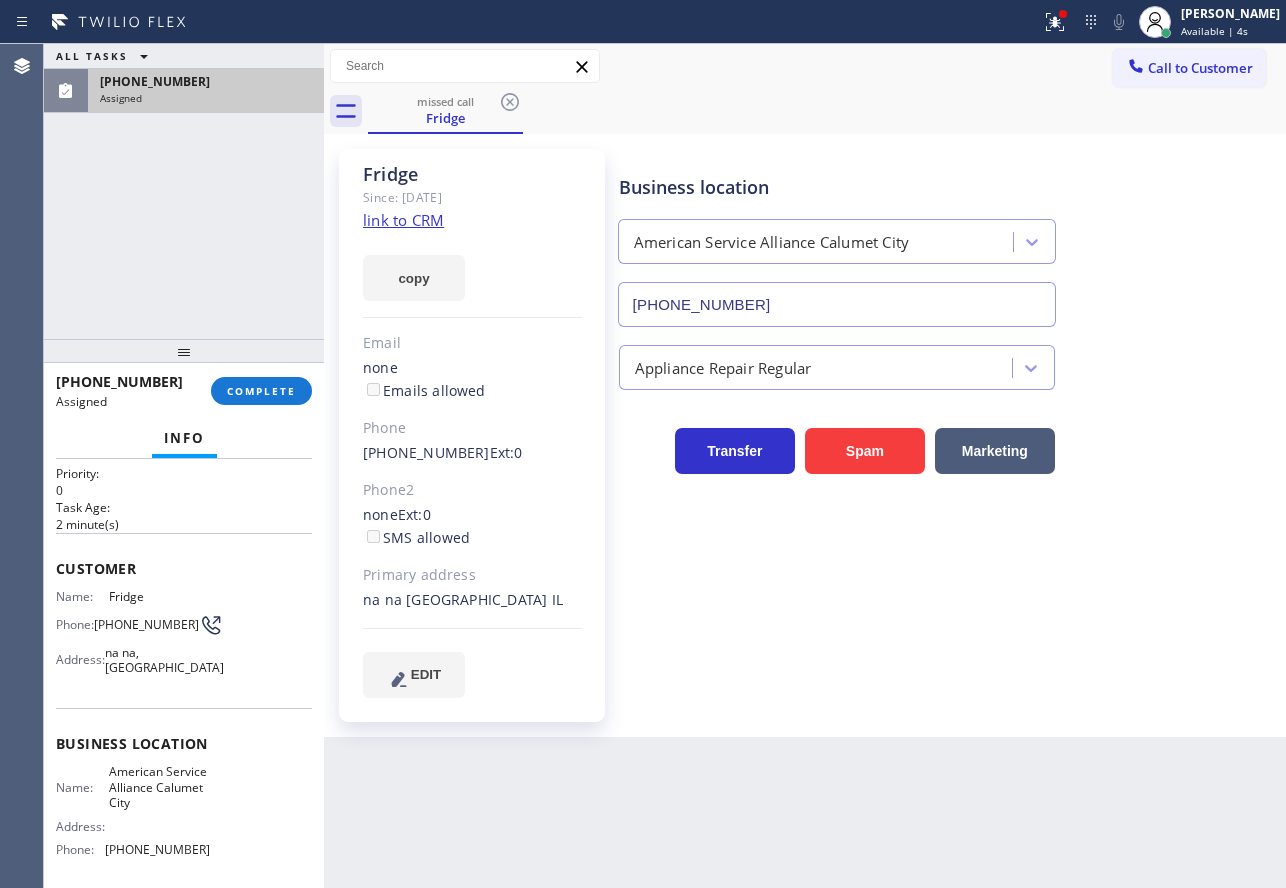scroll, scrollTop: 100, scrollLeft: 0, axis: vertical 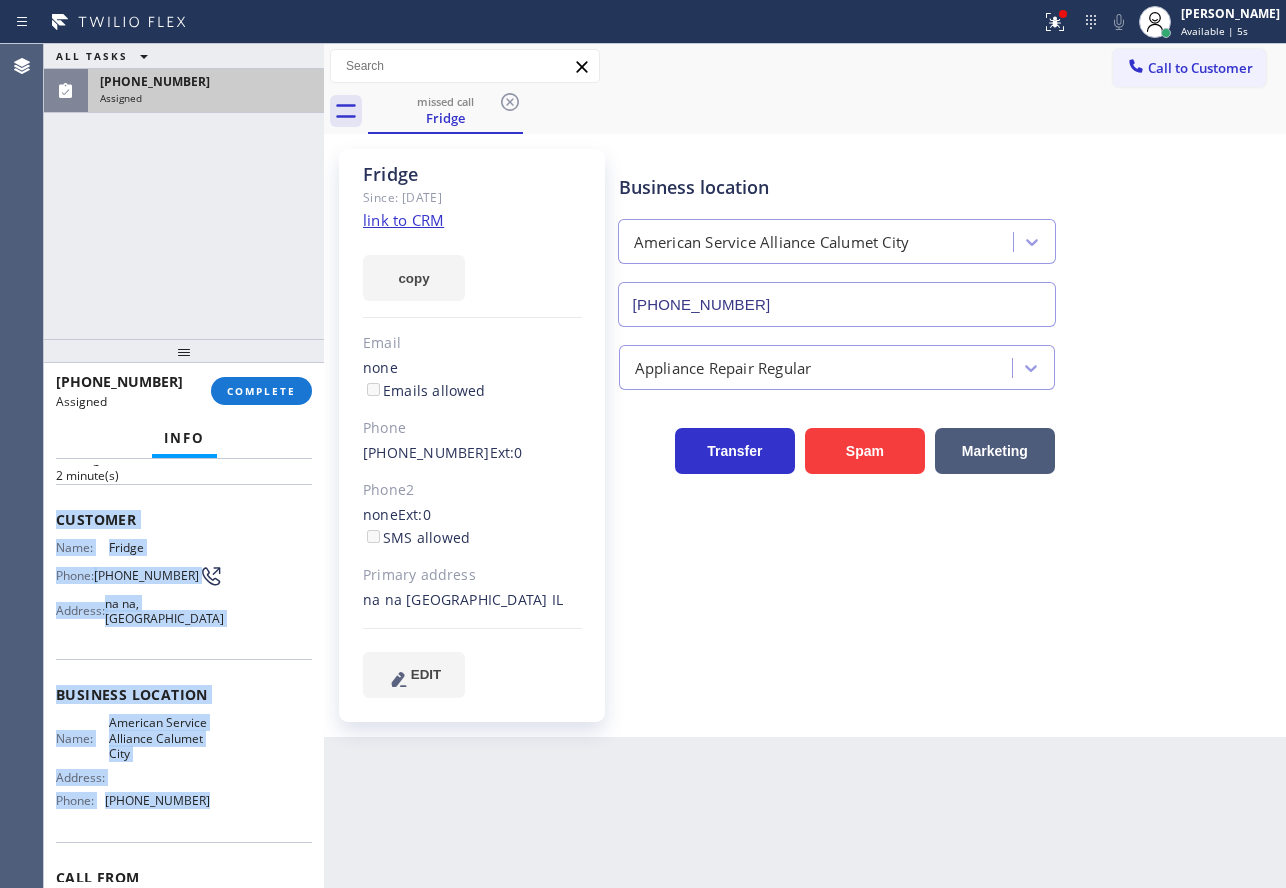 drag, startPoint x: 225, startPoint y: 815, endPoint x: 53, endPoint y: 528, distance: 334.59378 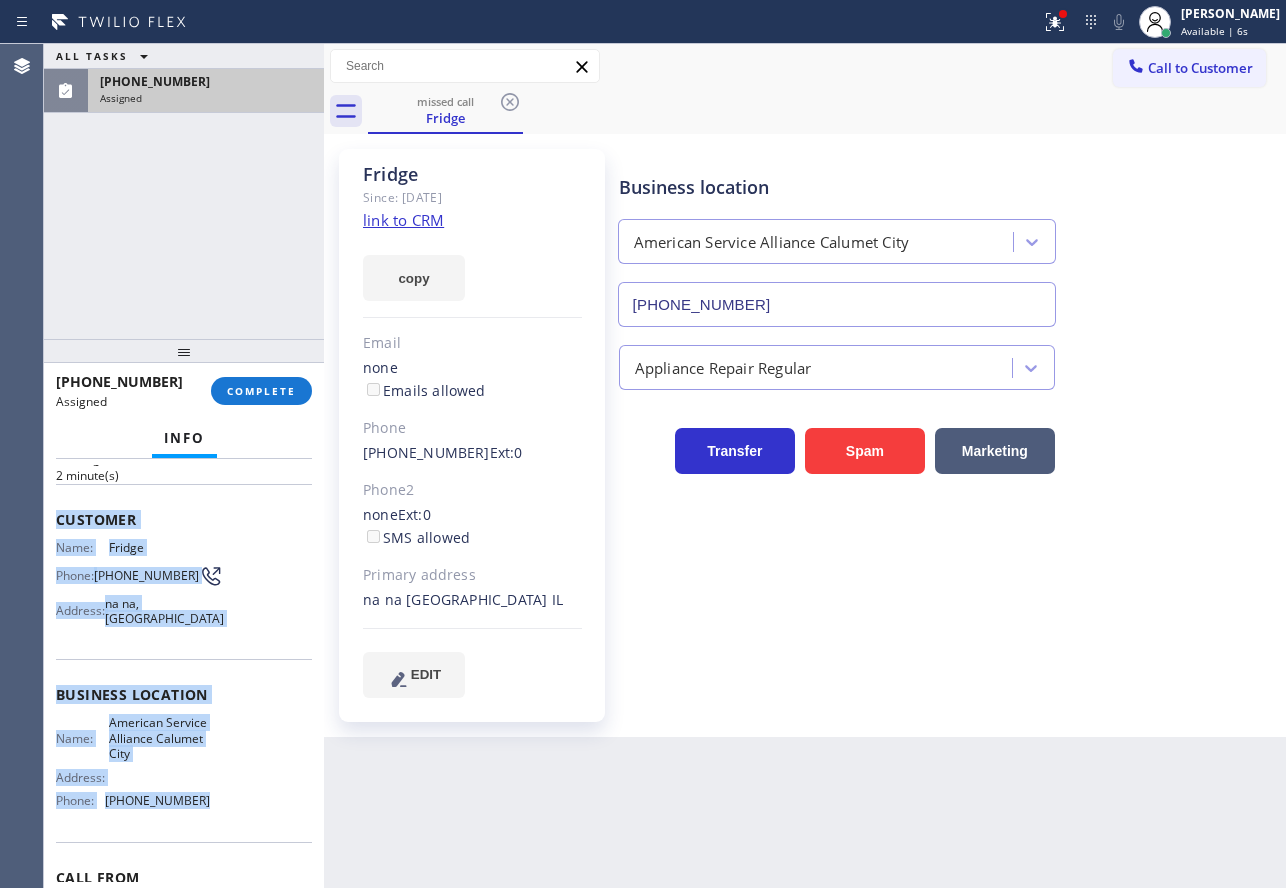 copy on "Customer Name: Fridge  Phone: (708) 705-0411 Address: na na, South Holland IL 60473 Business location Name: American Service Alliance Calumet City Address:   Phone: (708) 554-7898" 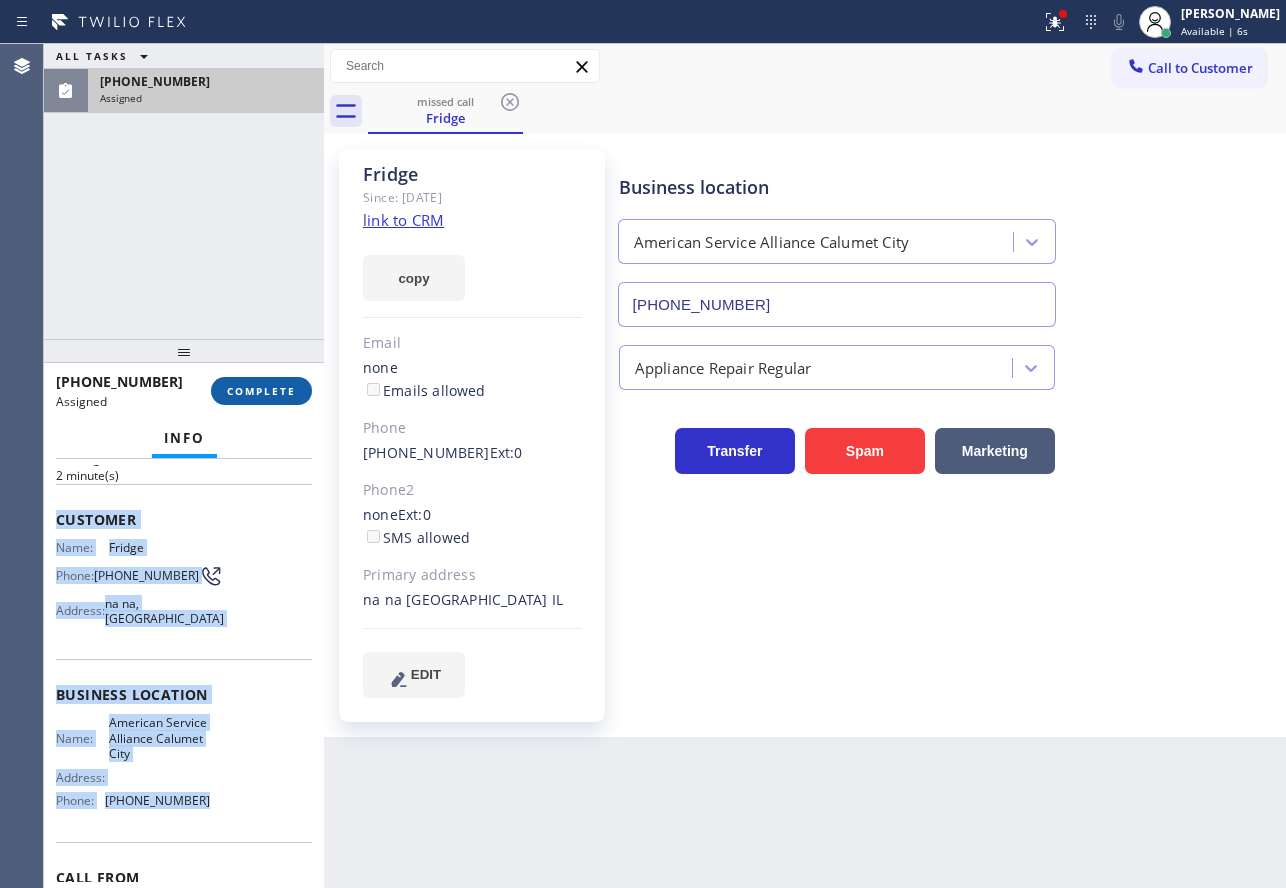 click on "COMPLETE" at bounding box center (261, 391) 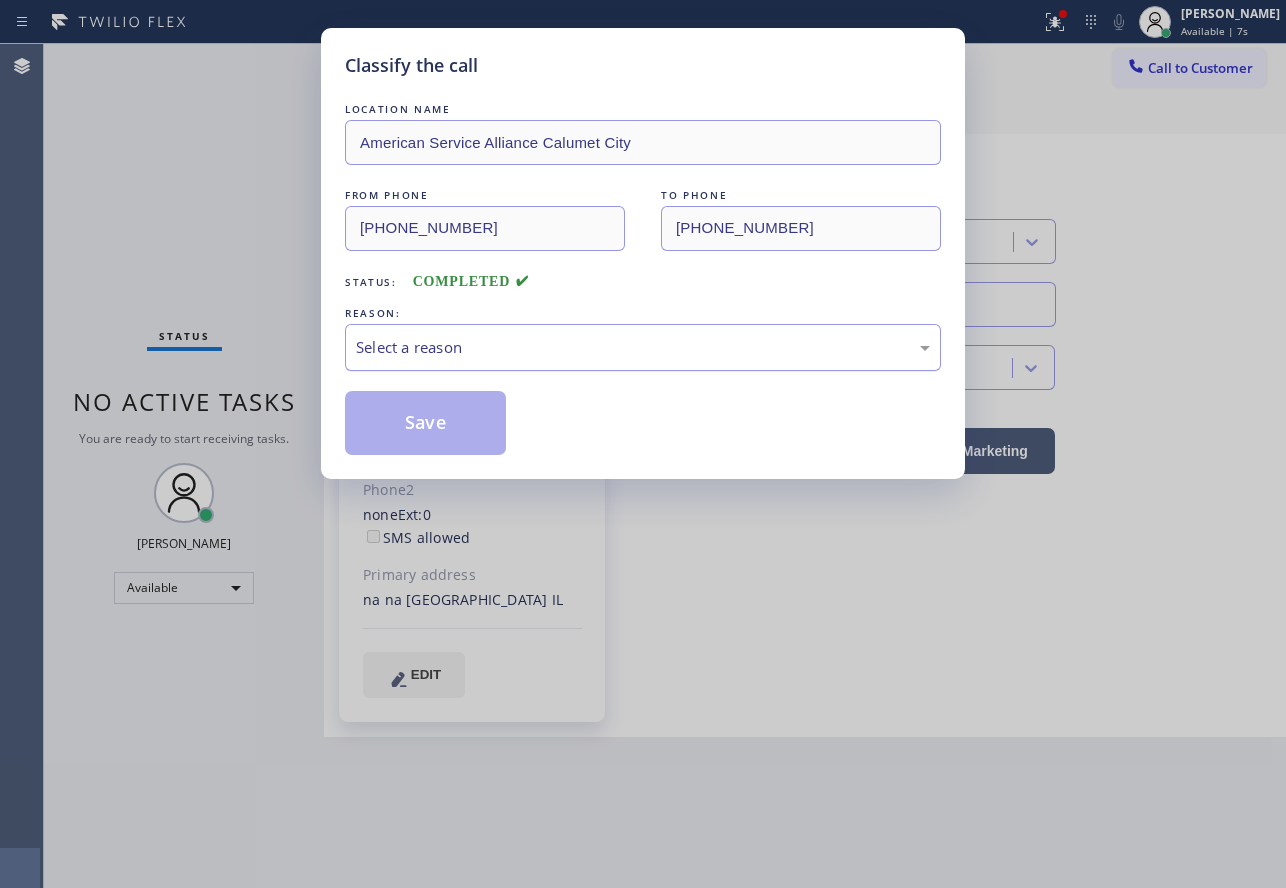click on "Select a reason" at bounding box center [643, 347] 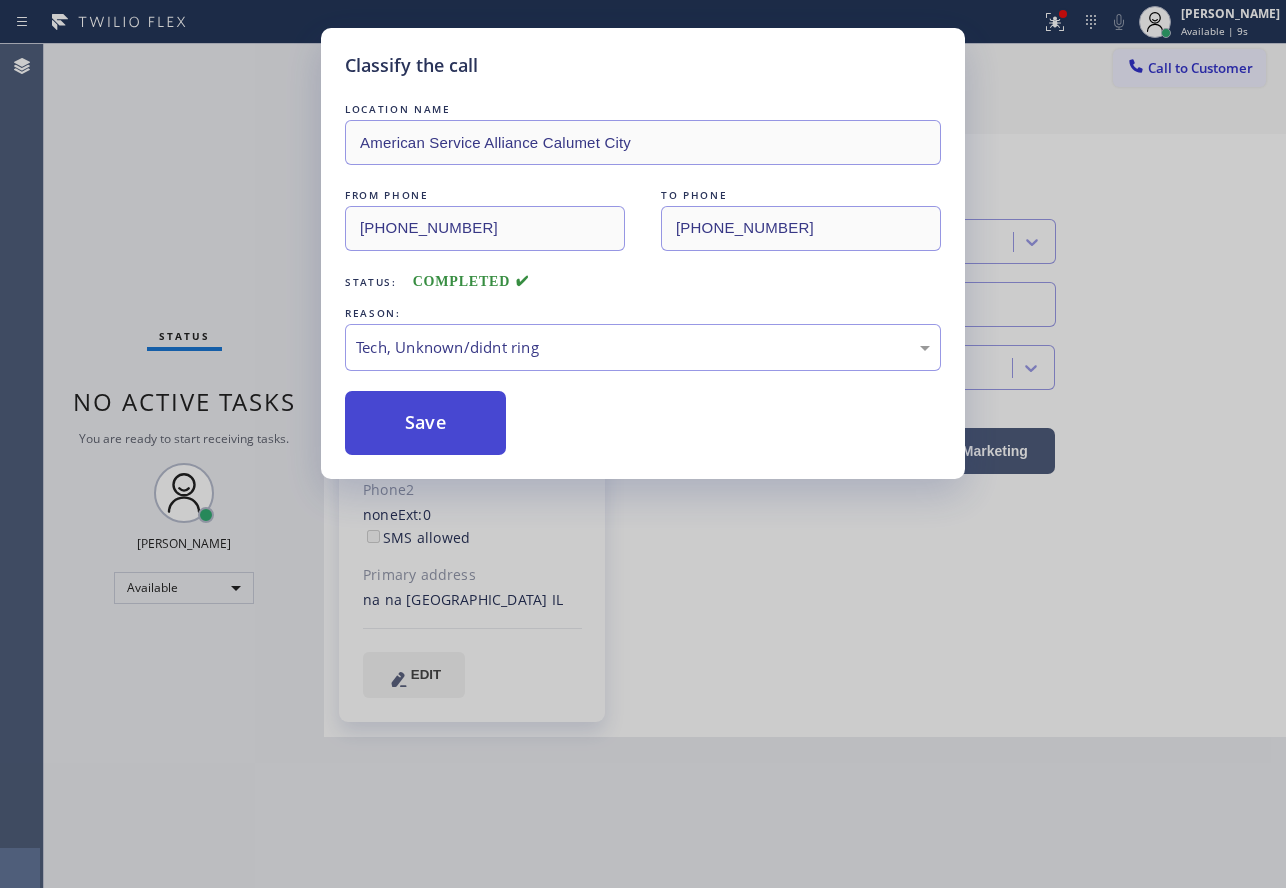 click on "Save" at bounding box center (425, 423) 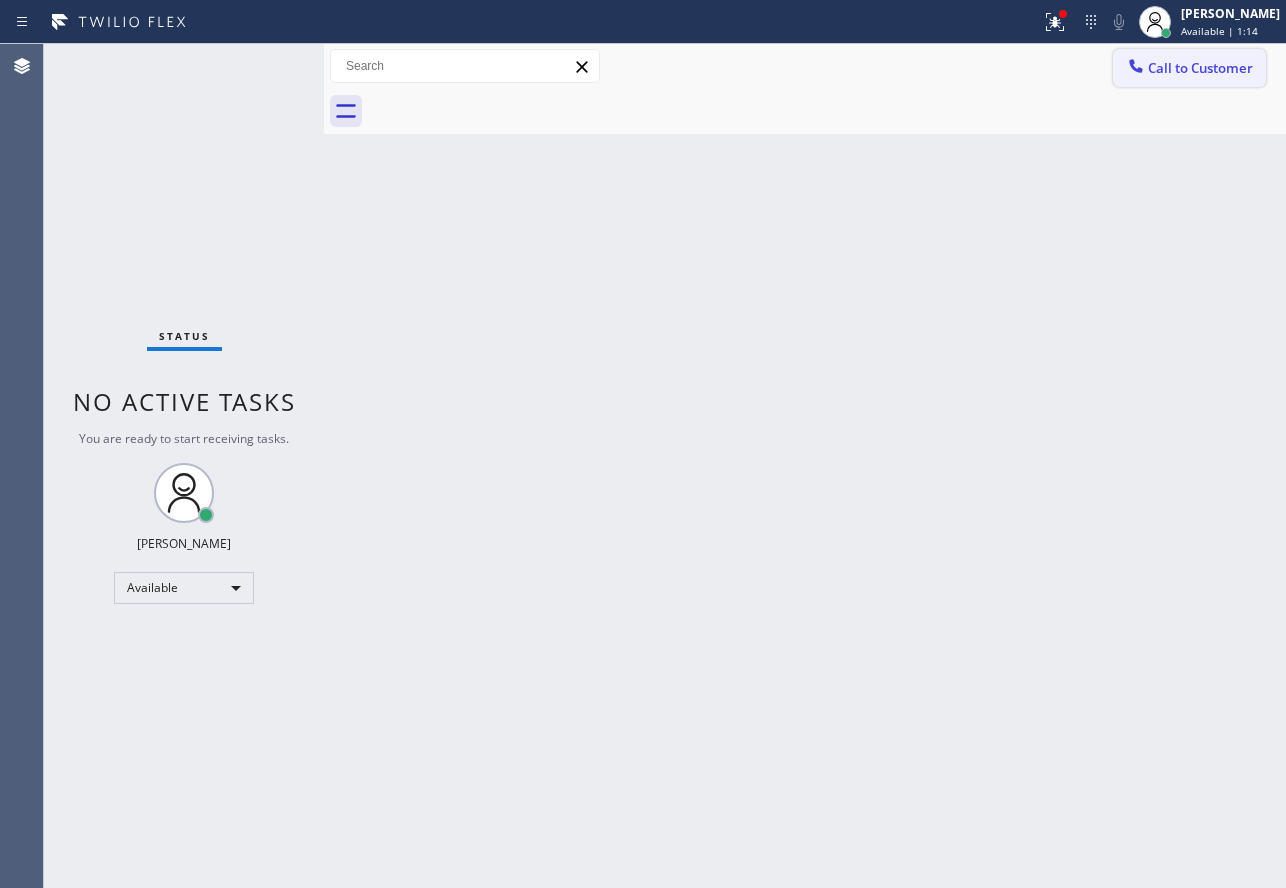 click on "Call to Customer" at bounding box center [1189, 68] 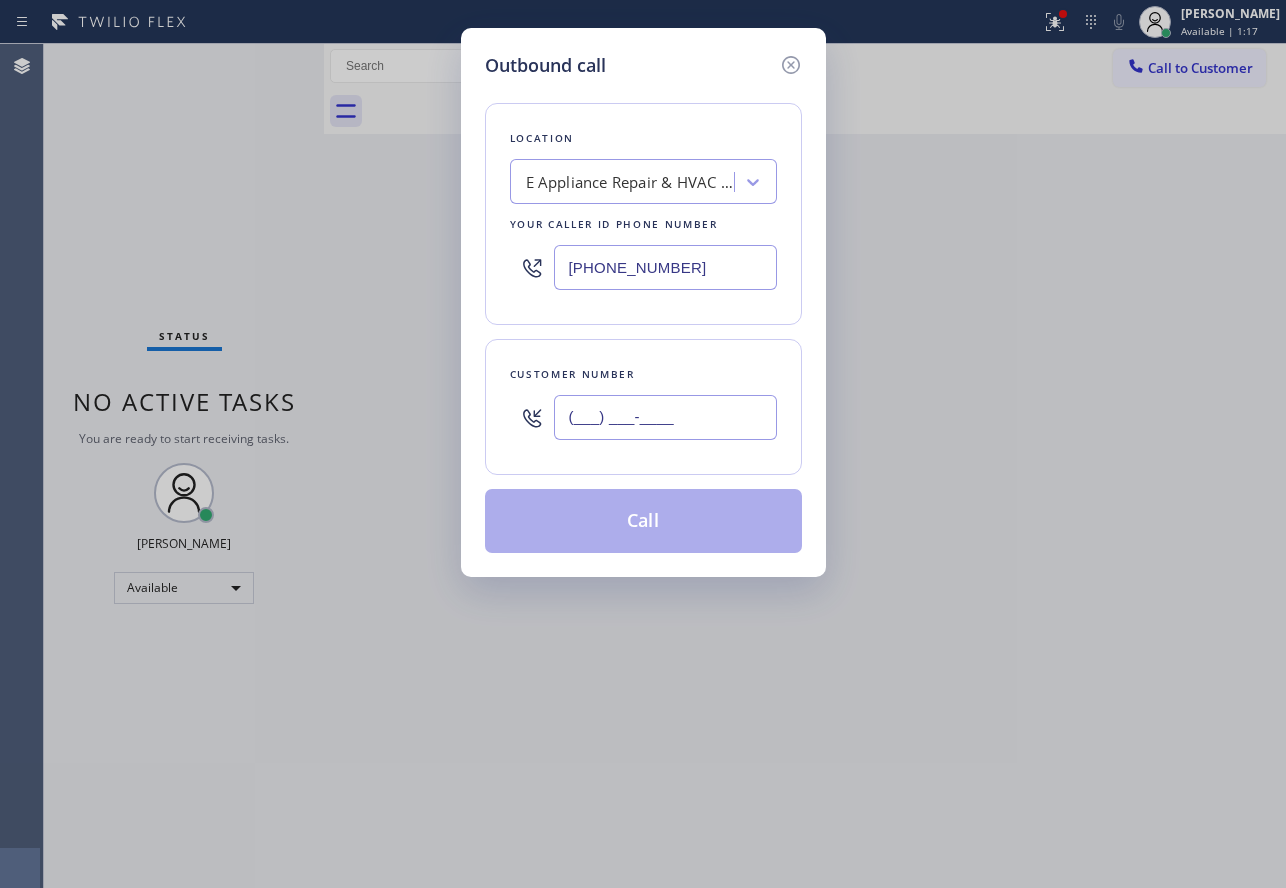 click on "(___) ___-____" at bounding box center [665, 417] 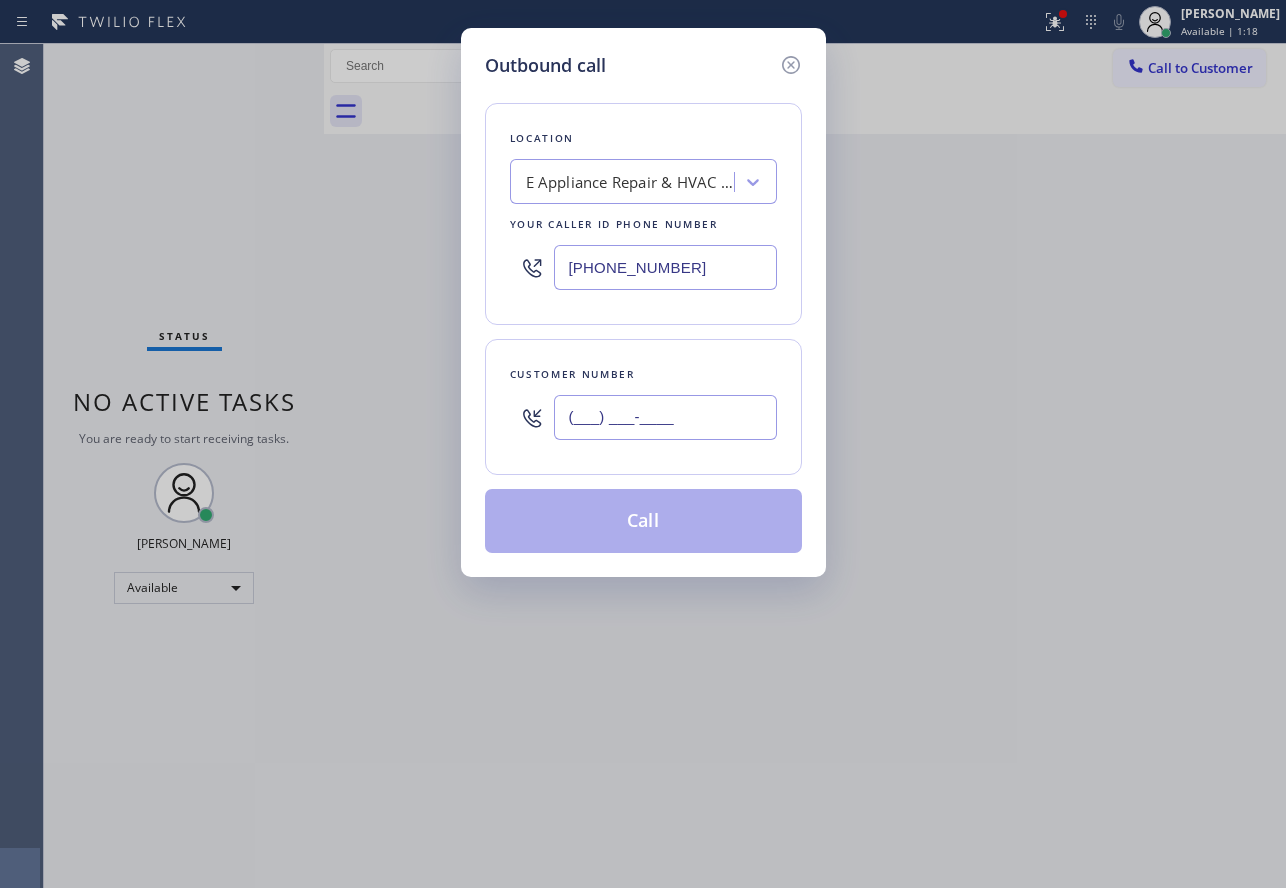 paste on "708) 705-0411" 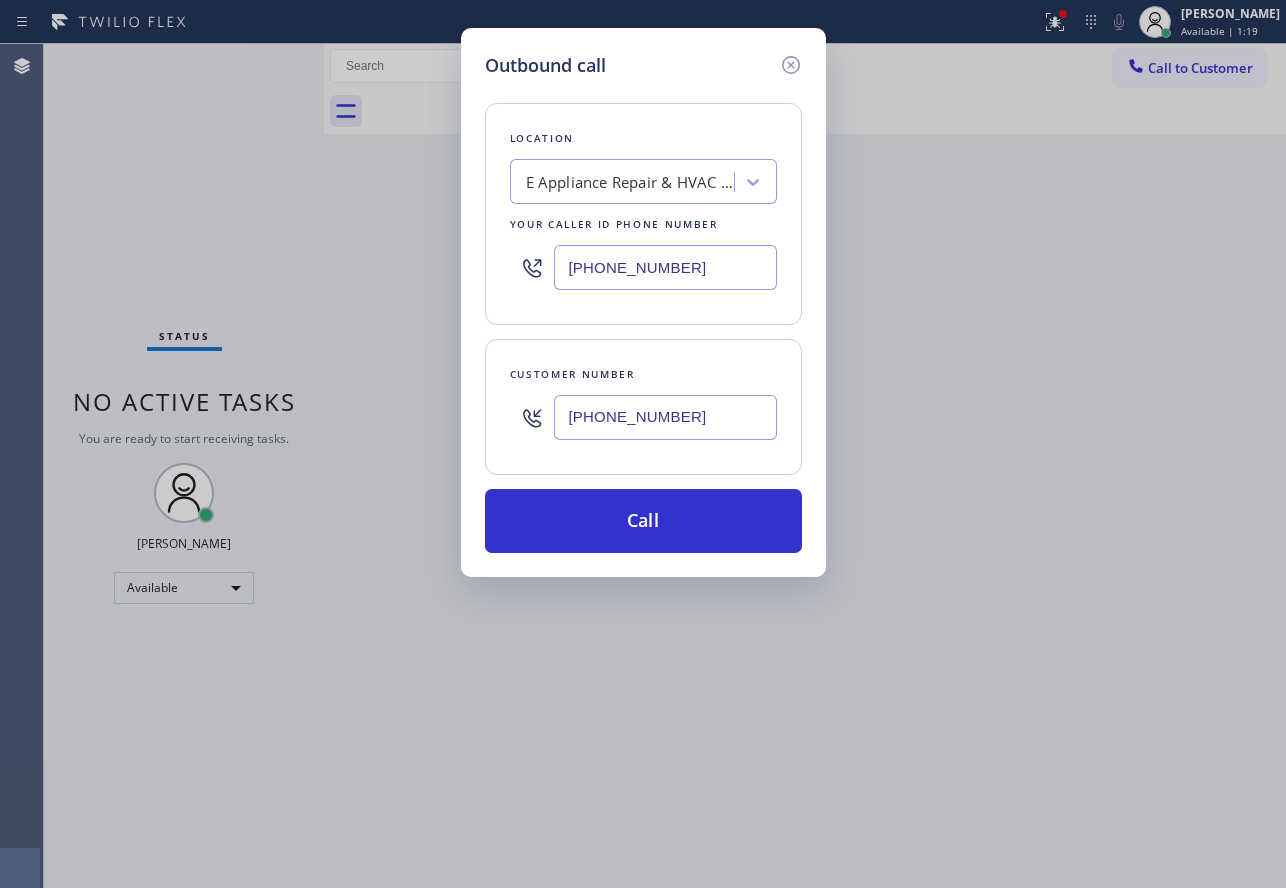 type on "(708) 705-0411" 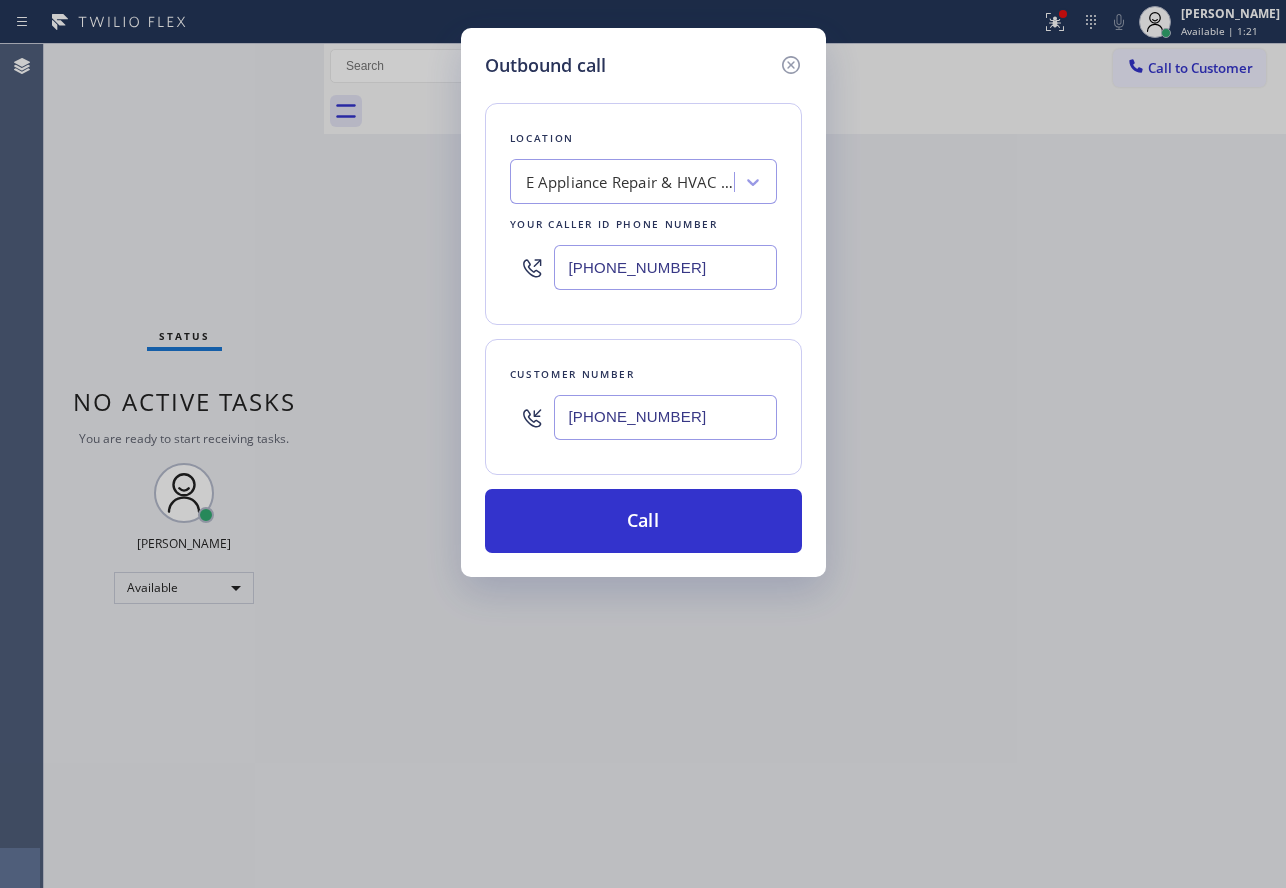 drag, startPoint x: 689, startPoint y: 261, endPoint x: 465, endPoint y: 268, distance: 224.10934 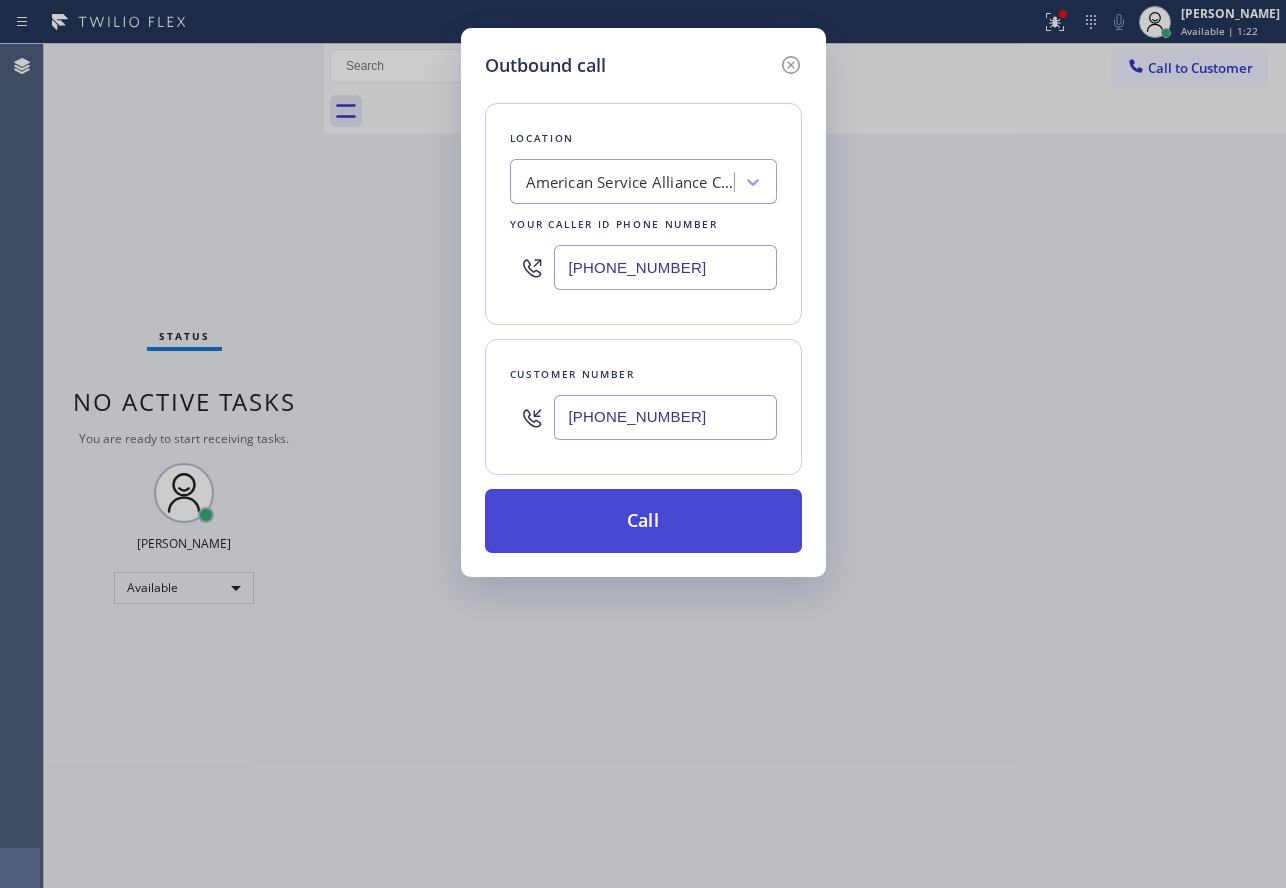 type on "(708) 554-7898" 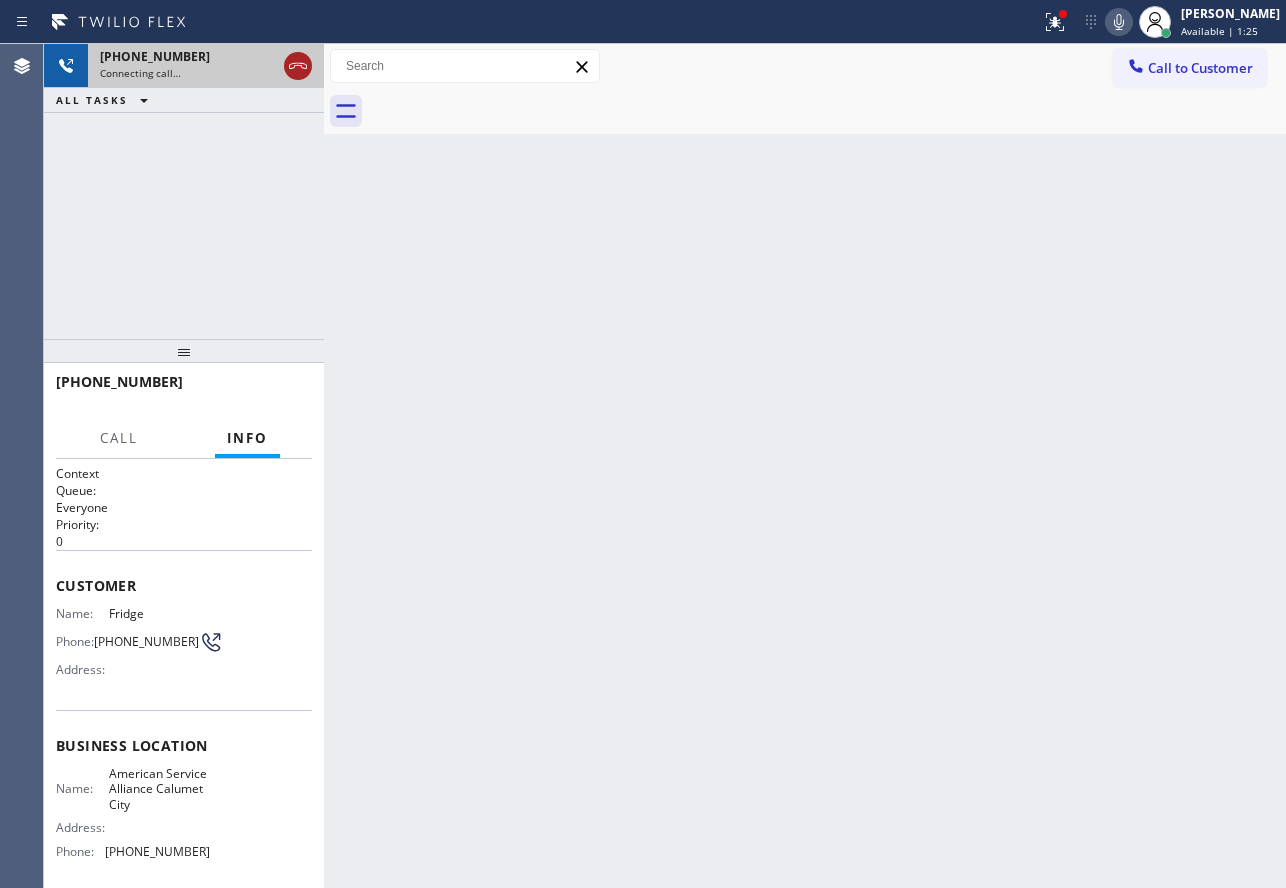 click 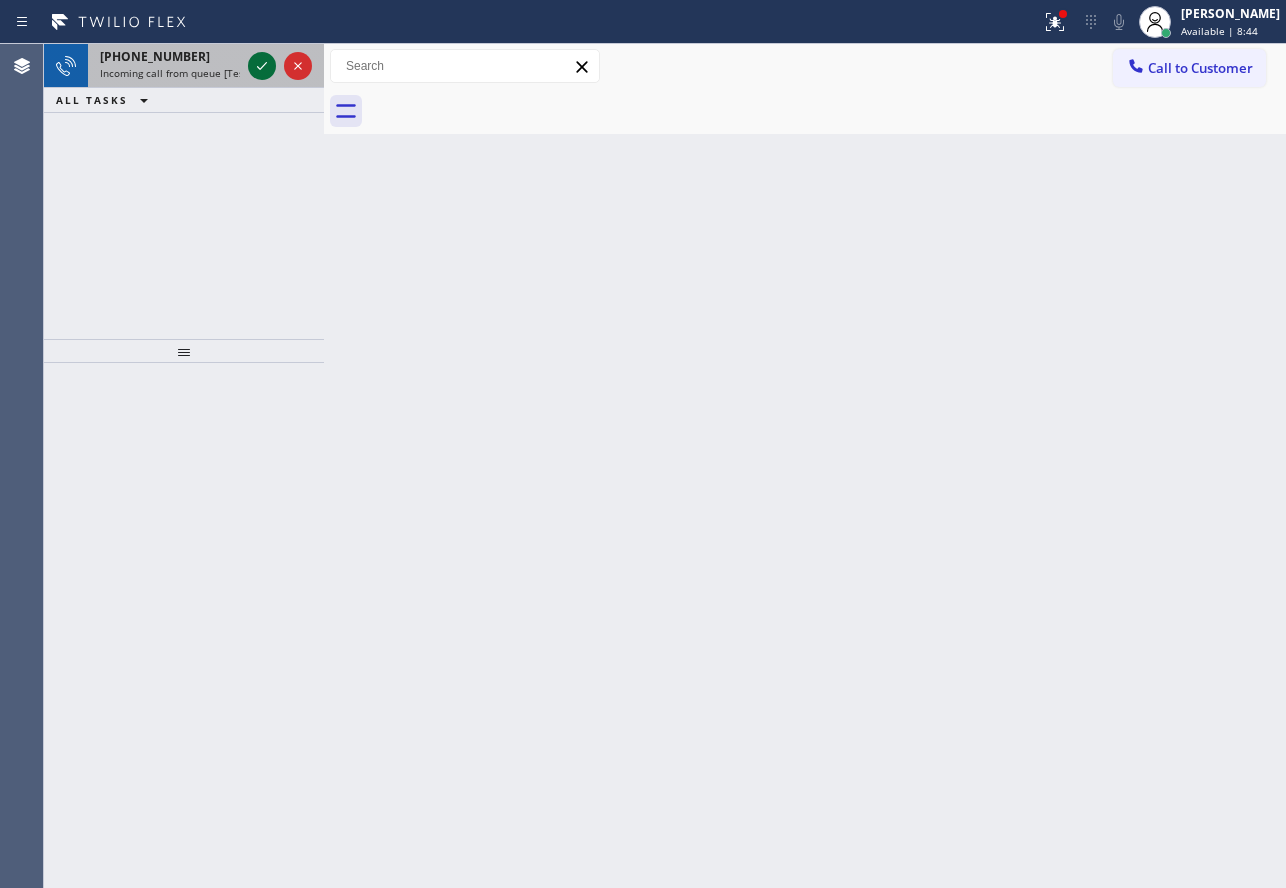 click 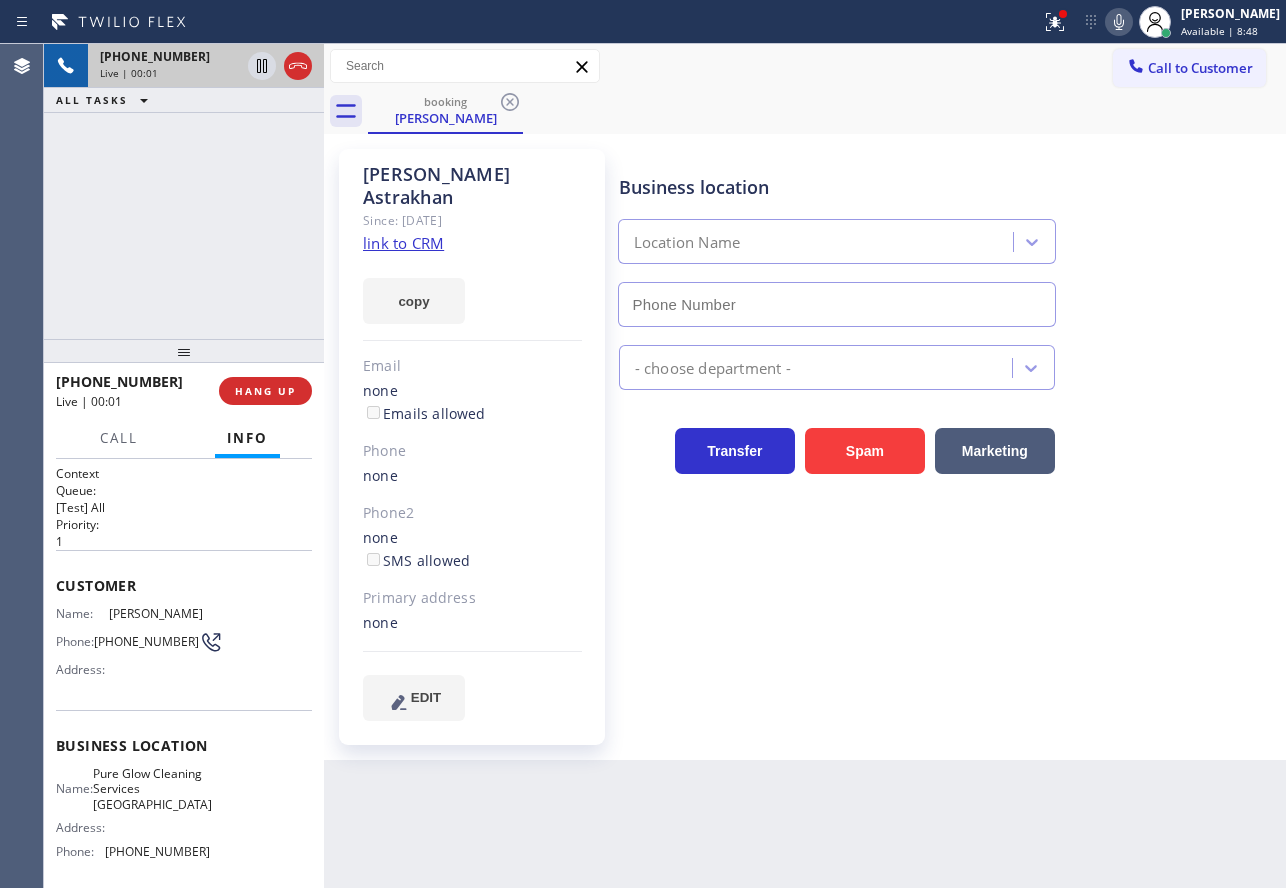 type on "(714) 563-4202" 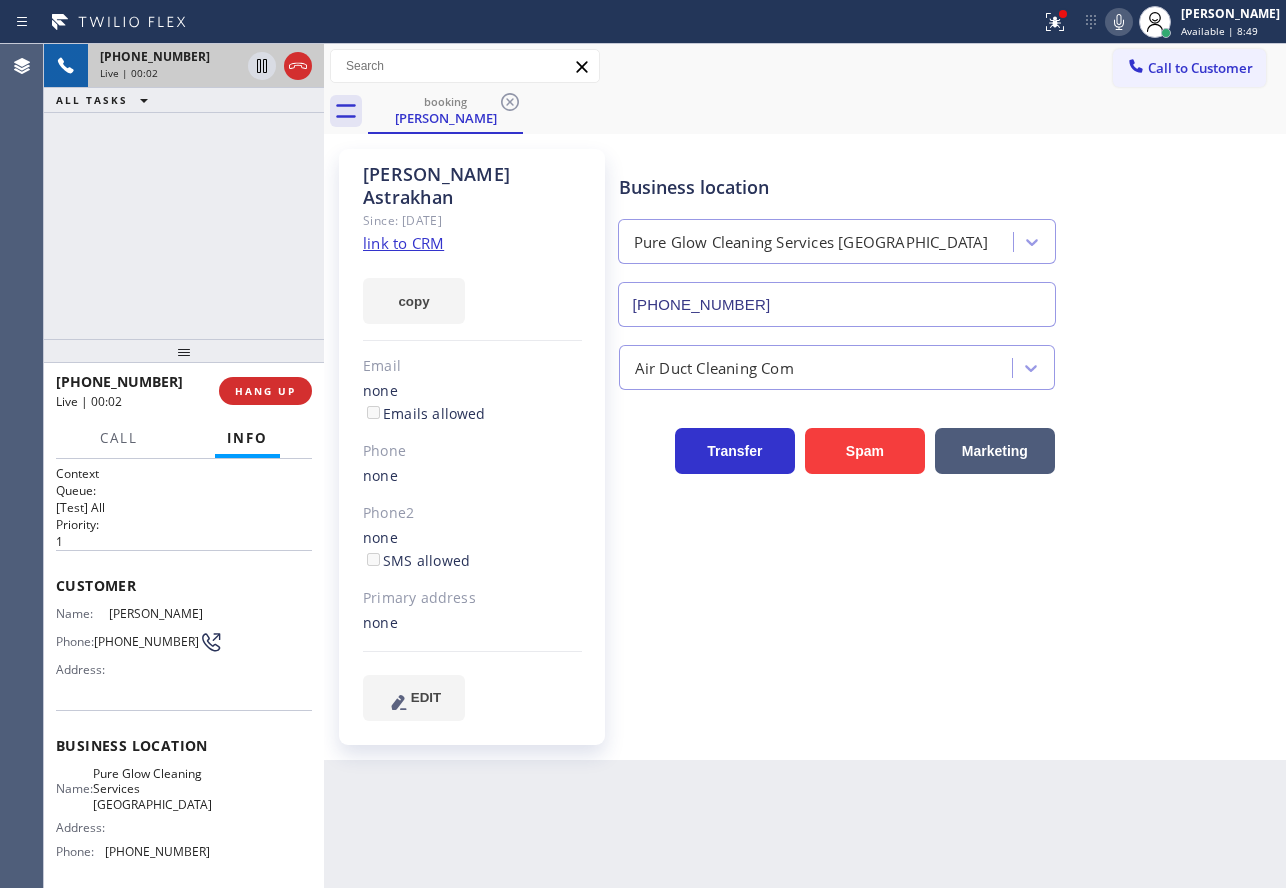 click on "link to CRM" 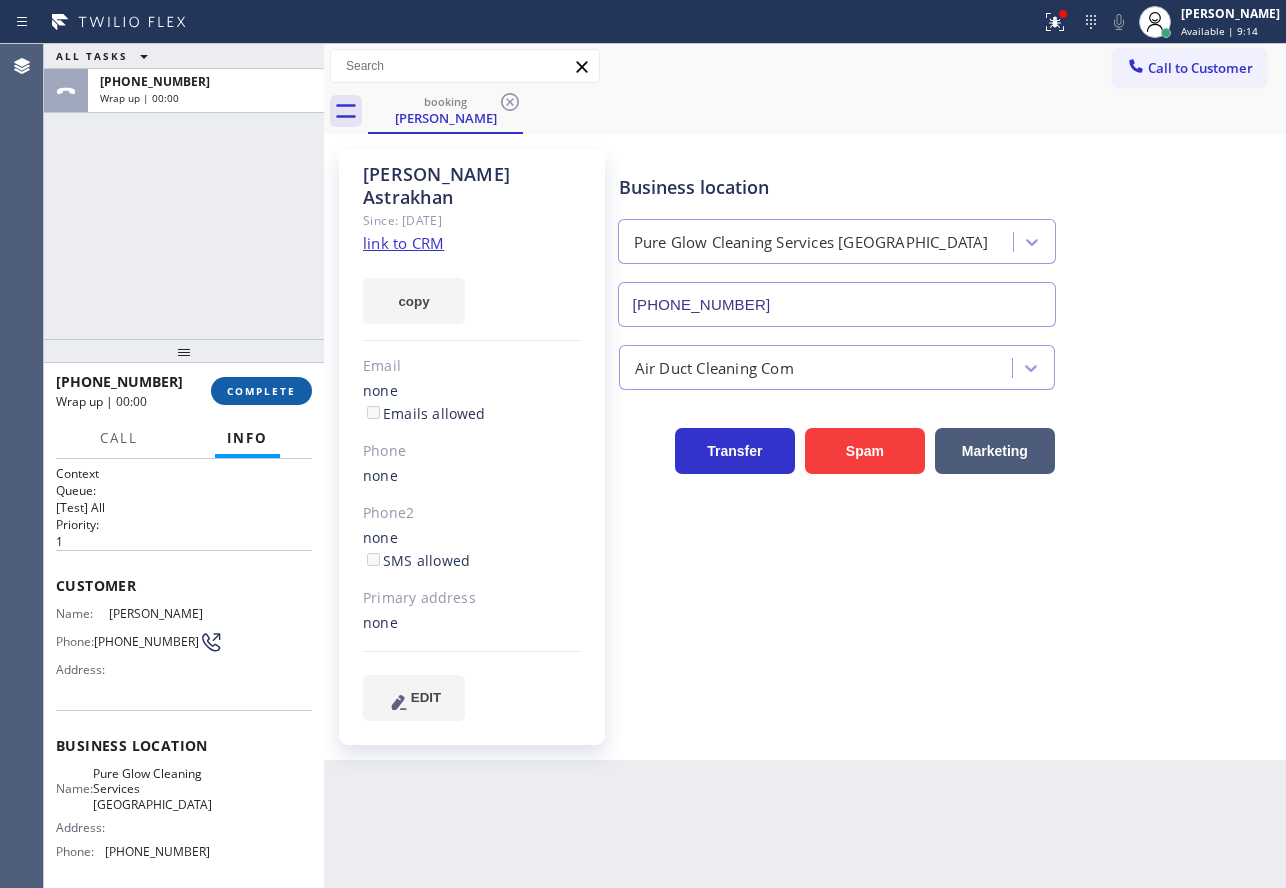 click on "COMPLETE" at bounding box center [261, 391] 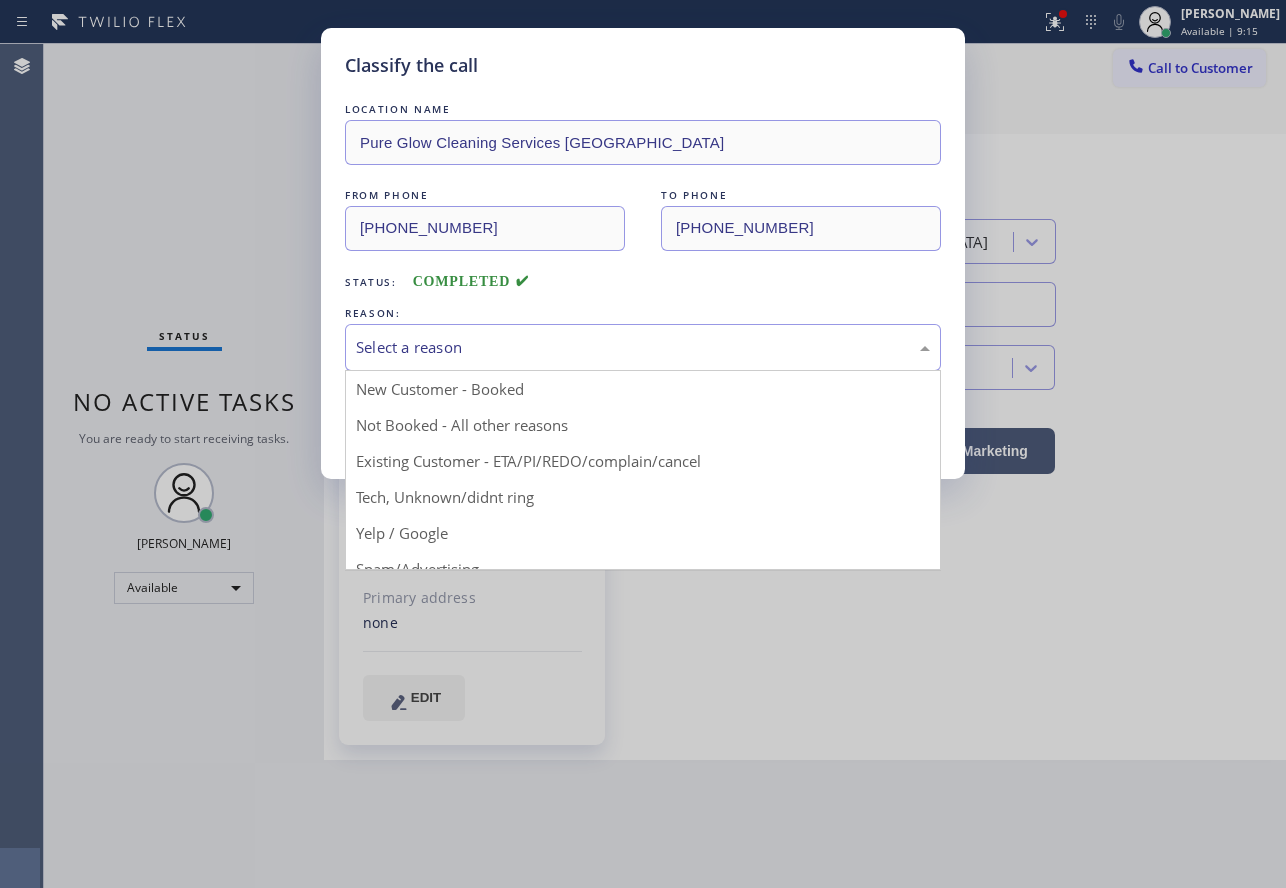 click on "Select a reason" at bounding box center (643, 347) 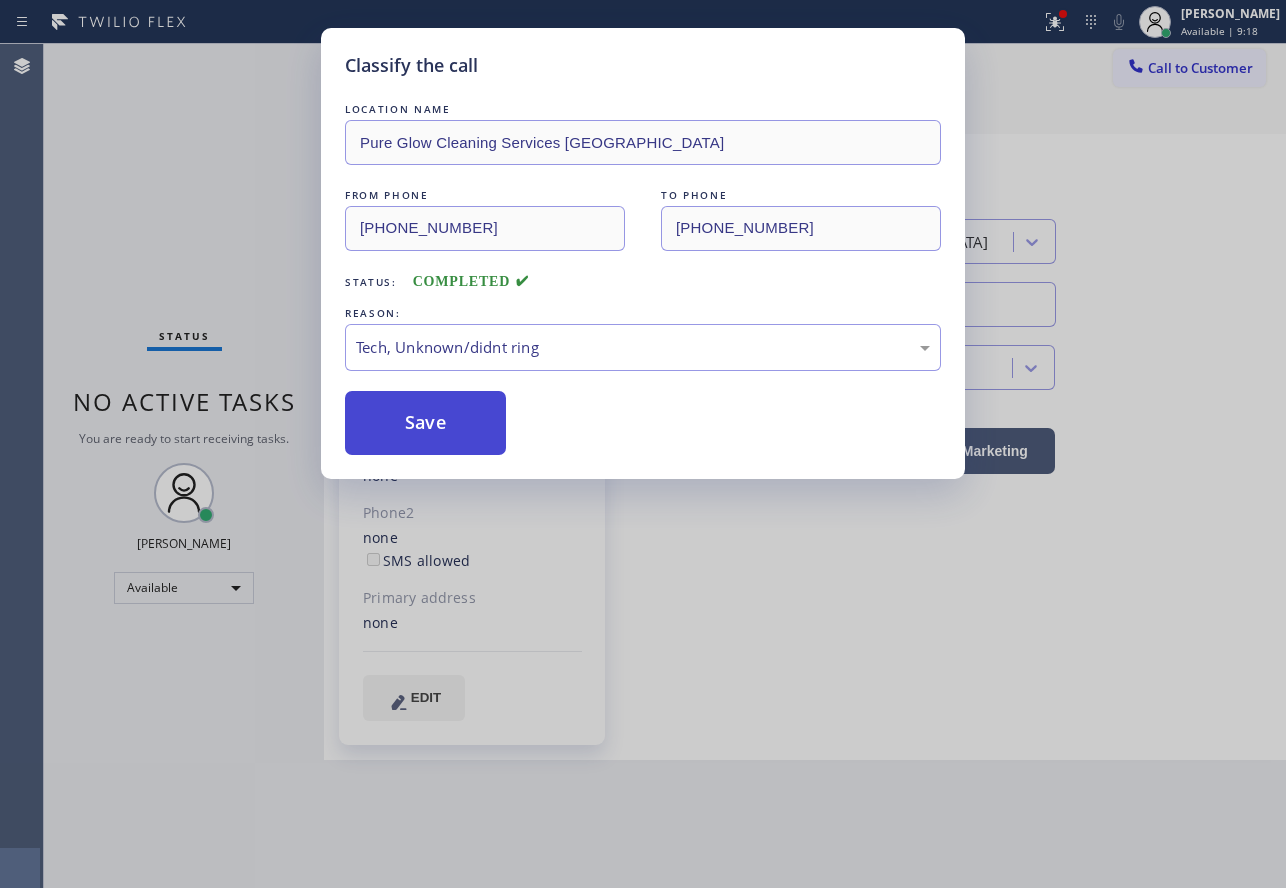 click on "Save" at bounding box center [425, 423] 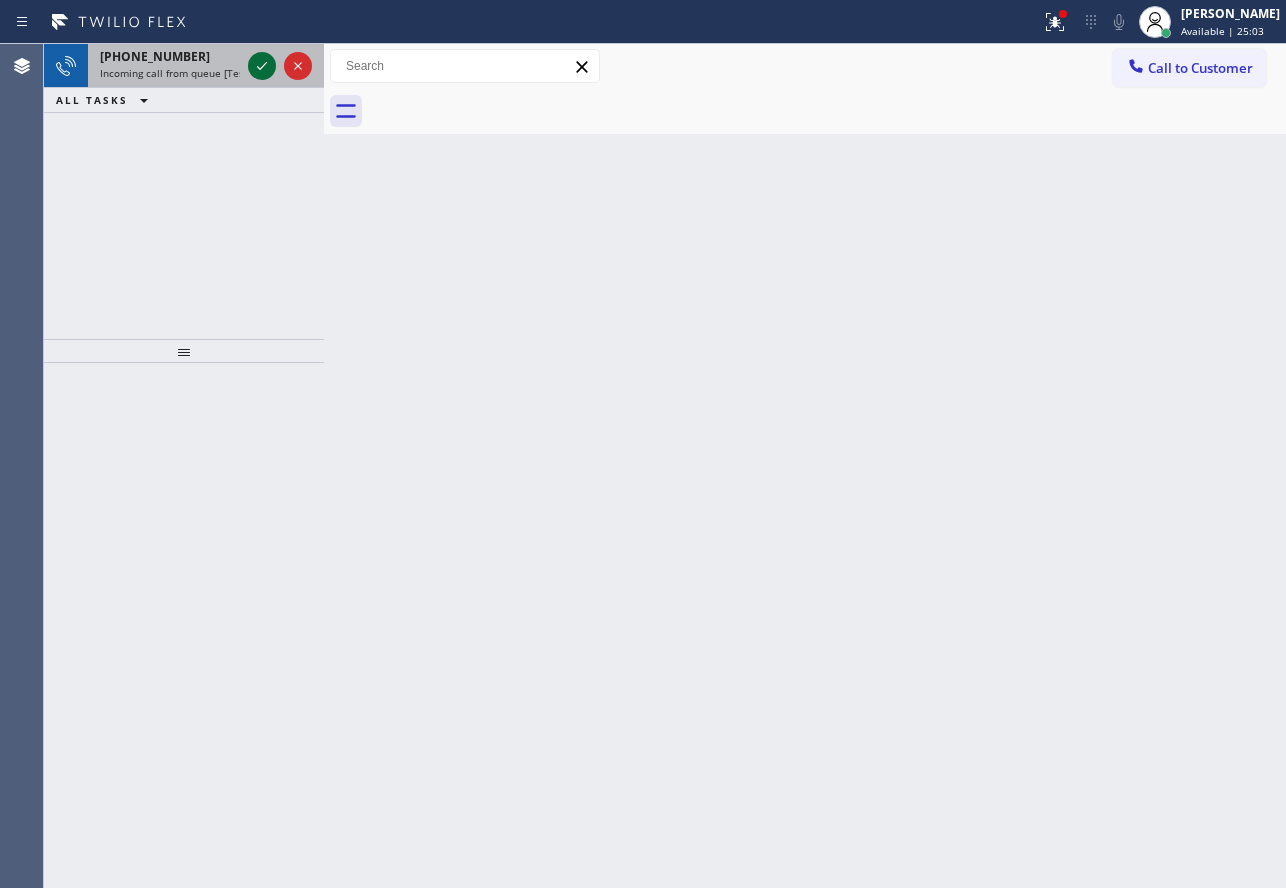 click 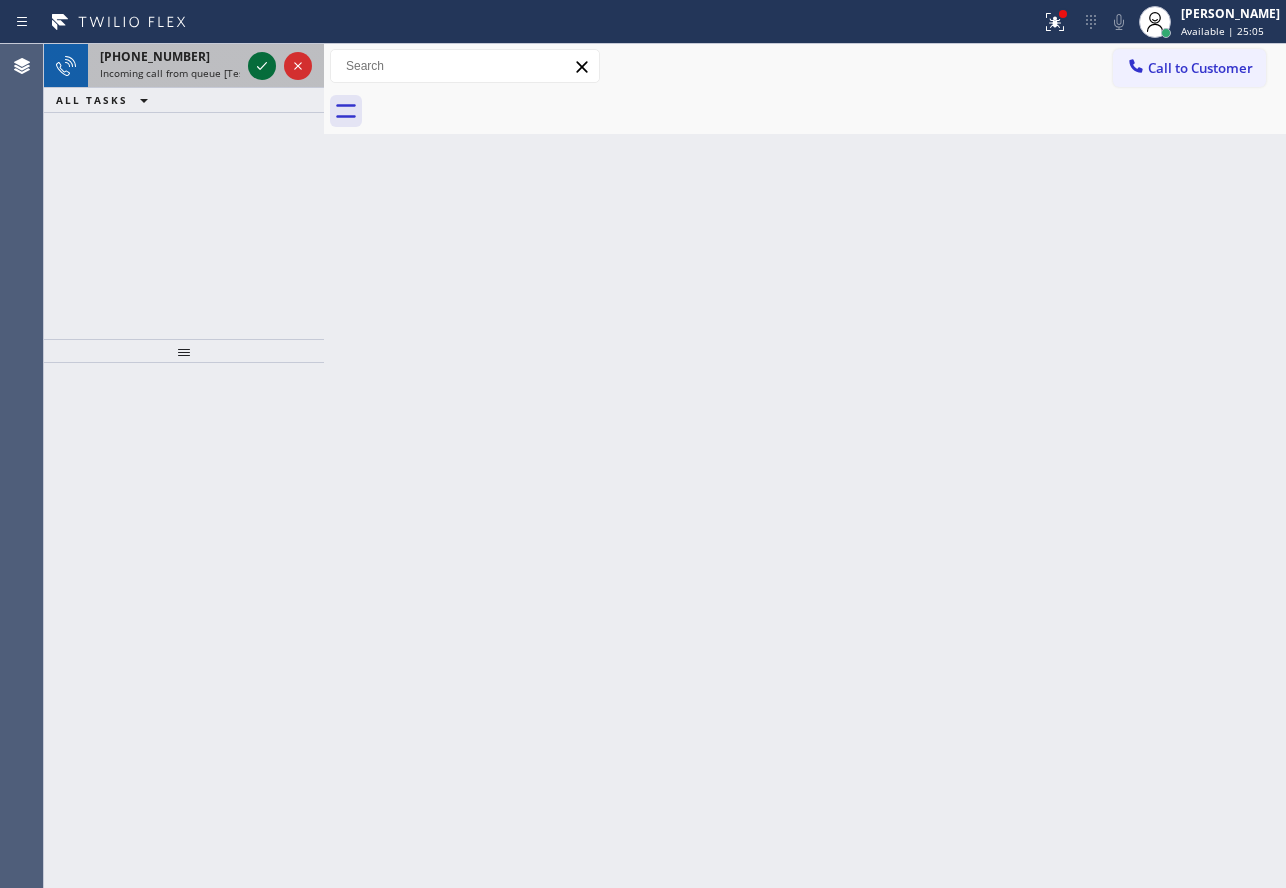 click 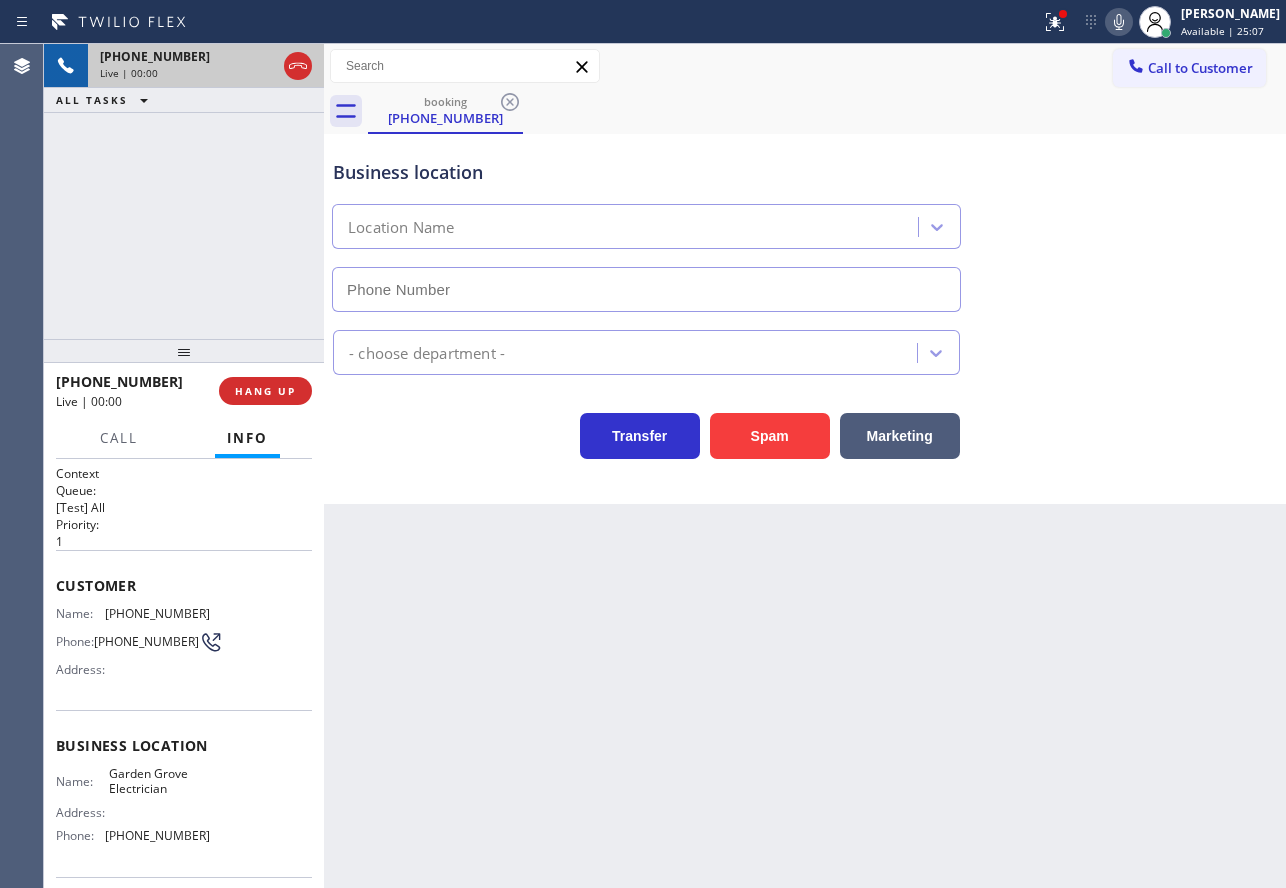 type on "(657) 341-1796" 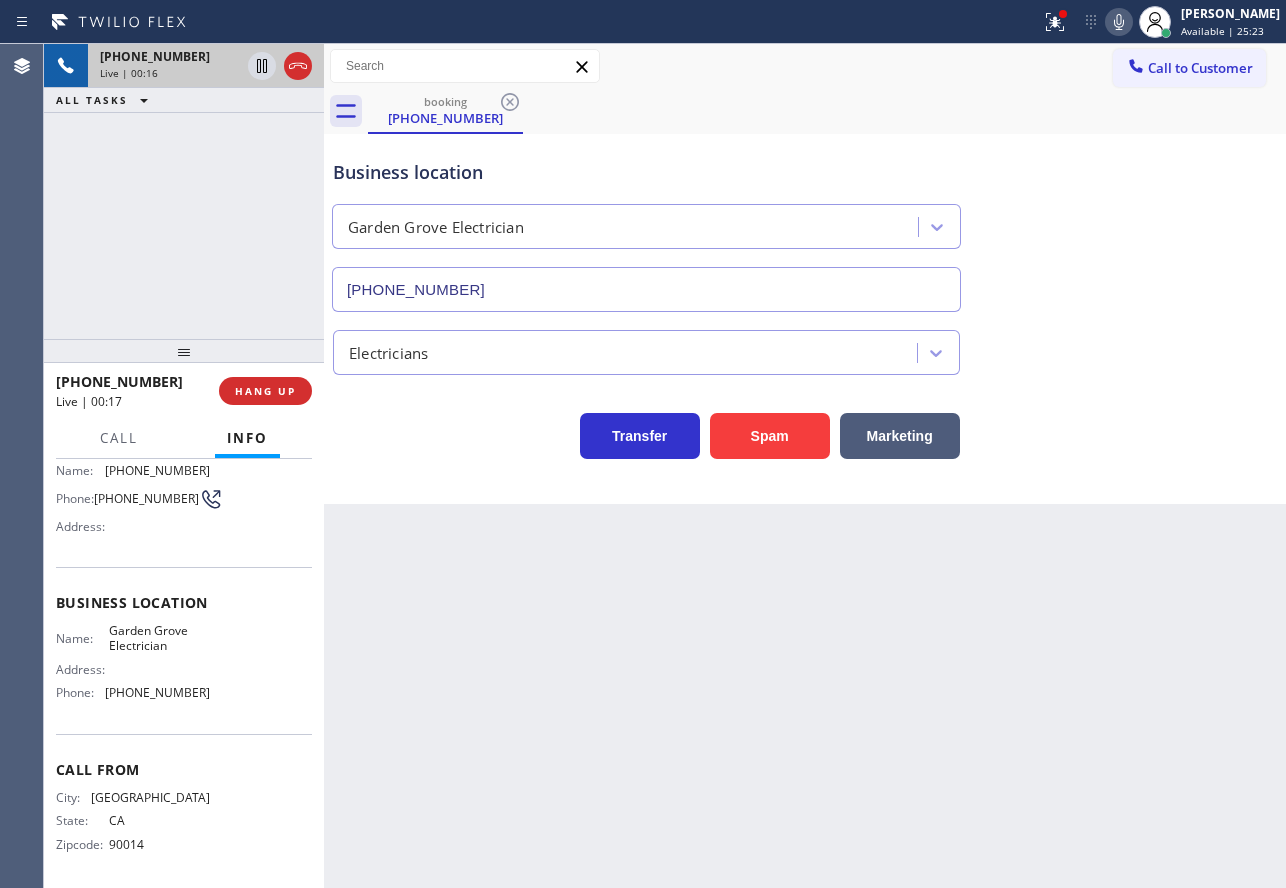 scroll, scrollTop: 153, scrollLeft: 0, axis: vertical 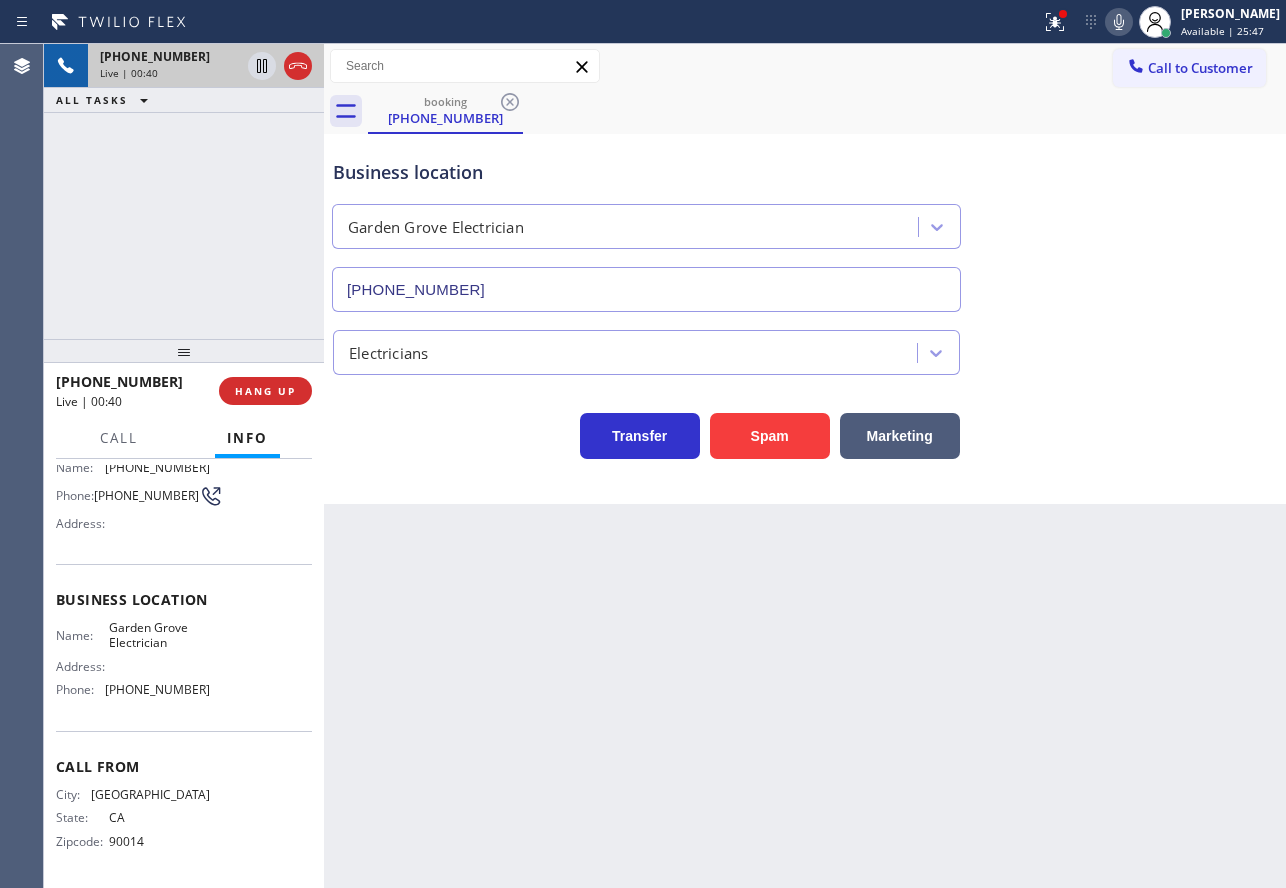 click 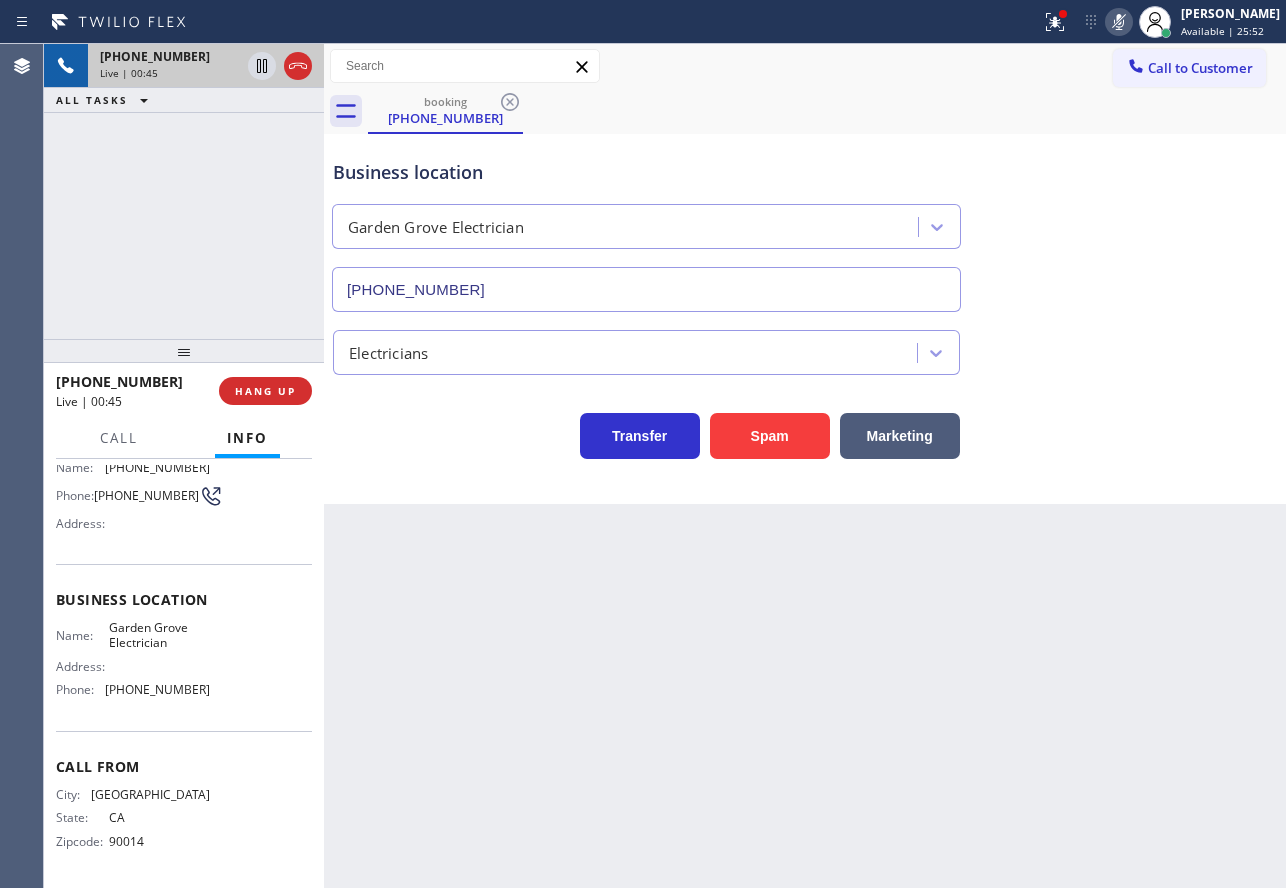 click 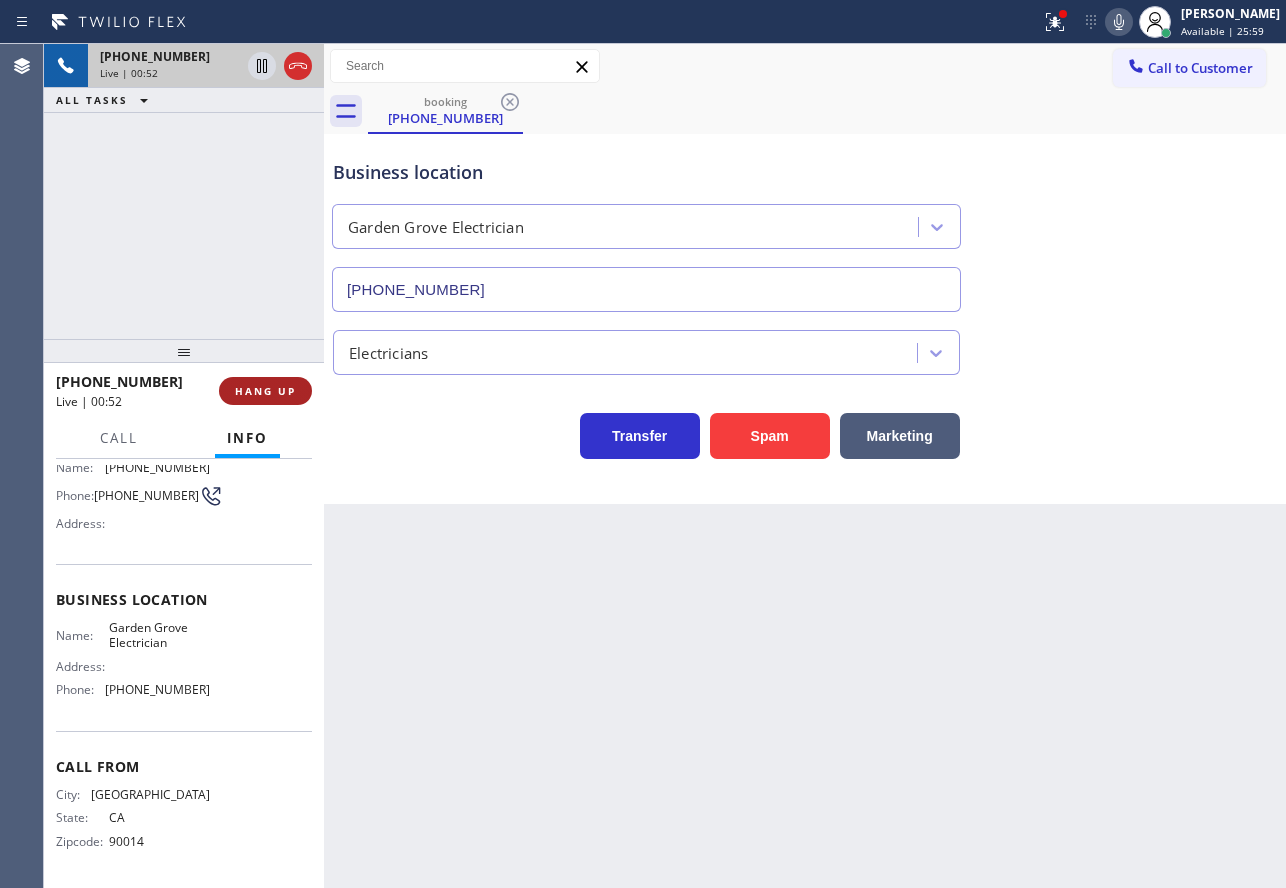 click on "HANG UP" at bounding box center [265, 391] 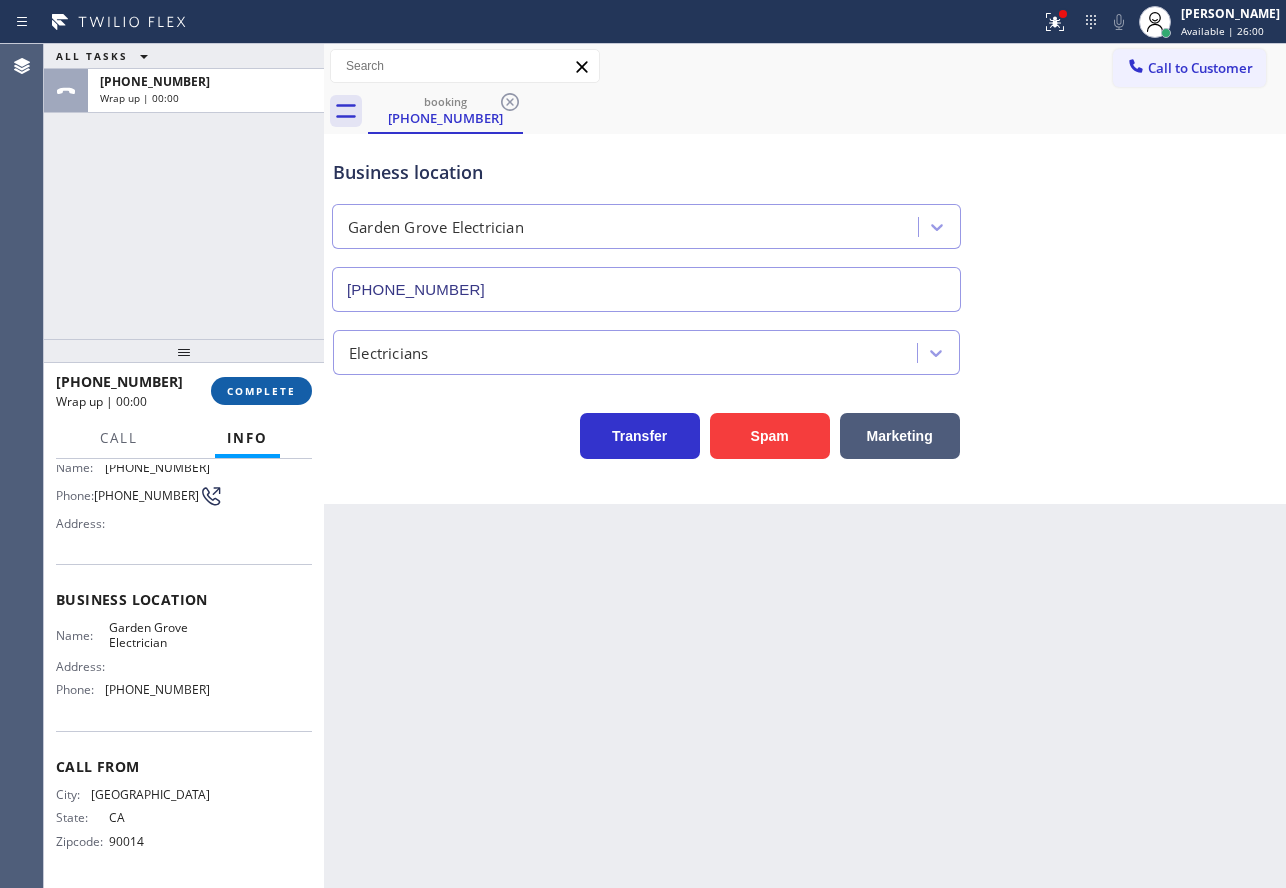 click on "COMPLETE" at bounding box center (261, 391) 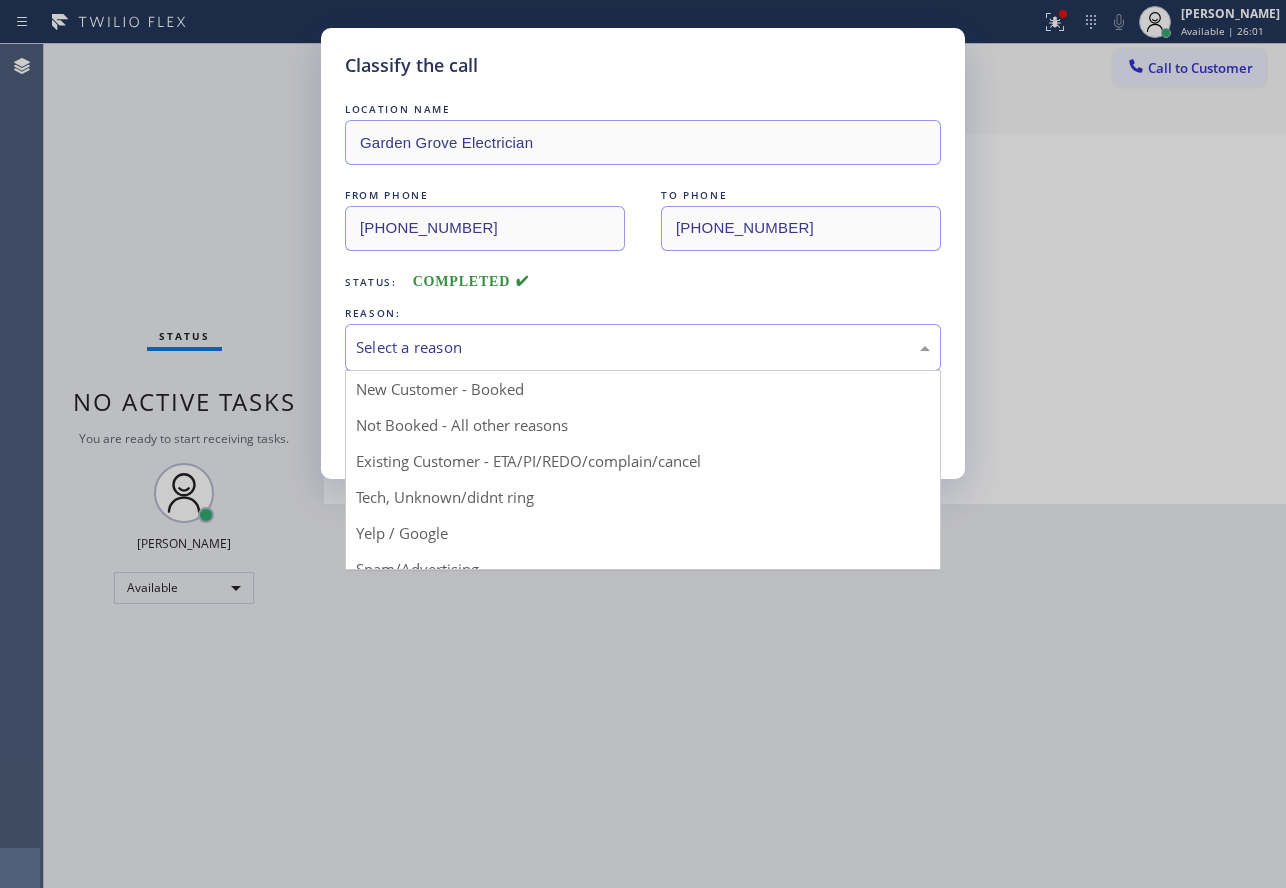 click on "Select a reason" at bounding box center (643, 347) 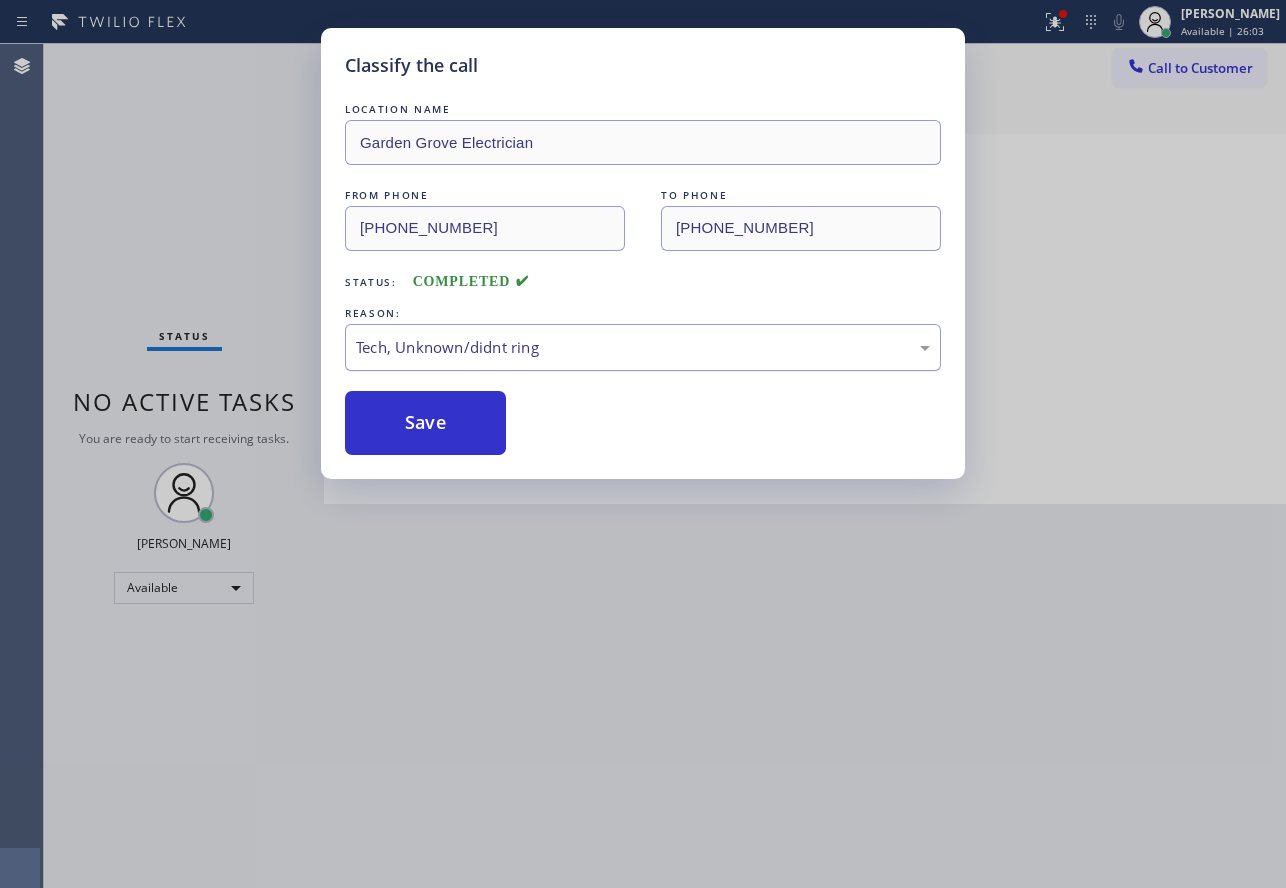 click on "Tech, Unknown/didnt ring" at bounding box center [643, 347] 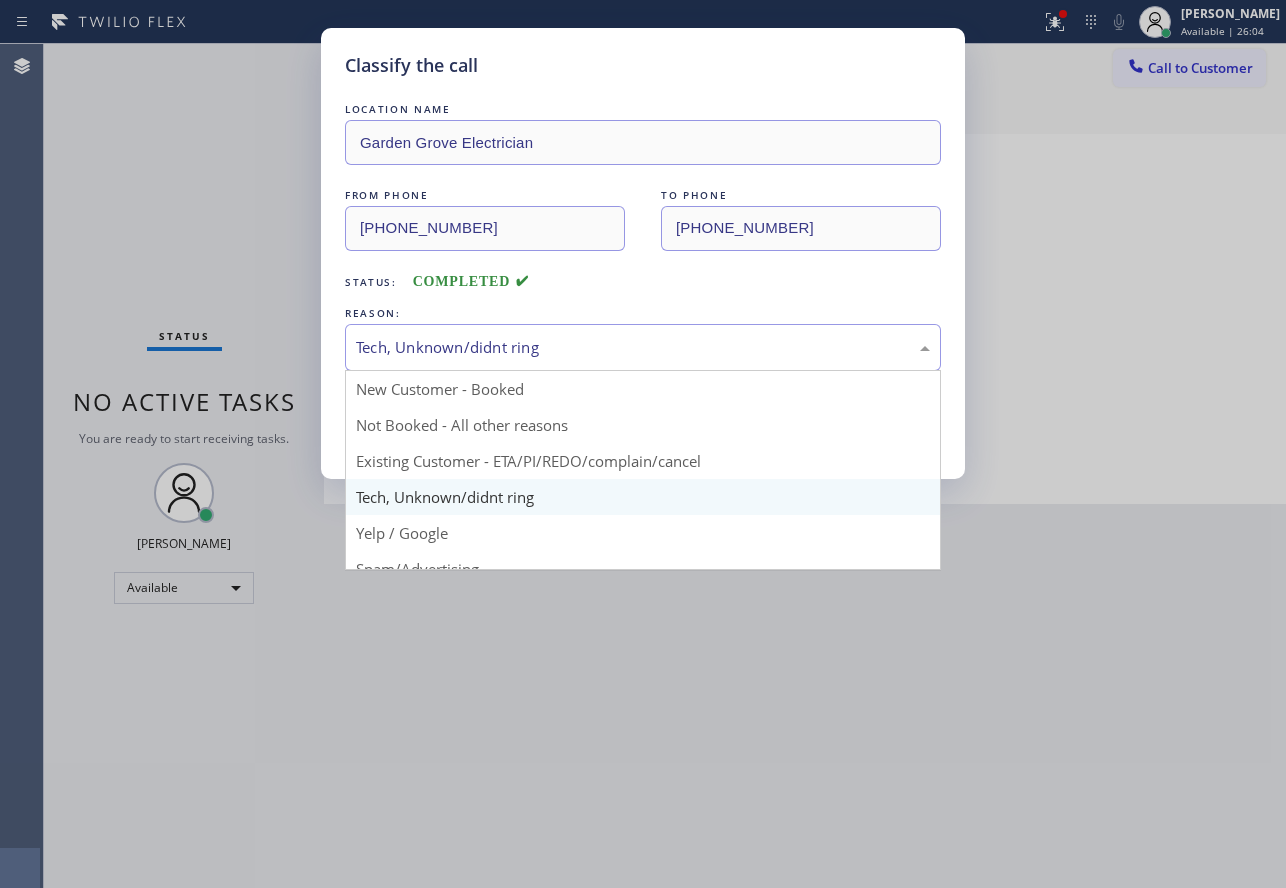 click on "Classify the call LOCATION NAME Garden Grove Electrician FROM PHONE (213) 306-0416 TO PHONE (657) 341-1796 Status: COMPLETED REASON: Tech, Unknown/didnt ring New Customer - Booked Not Booked - All other reasons Existing Customer - ETA/PI/REDO/complain/cancel Tech, Unknown/didnt ring Yelp / Google  Spam/Advertising Transferred HouseCallPro / HomeAdvisor / Other platforms  Test call Save" at bounding box center [643, 444] 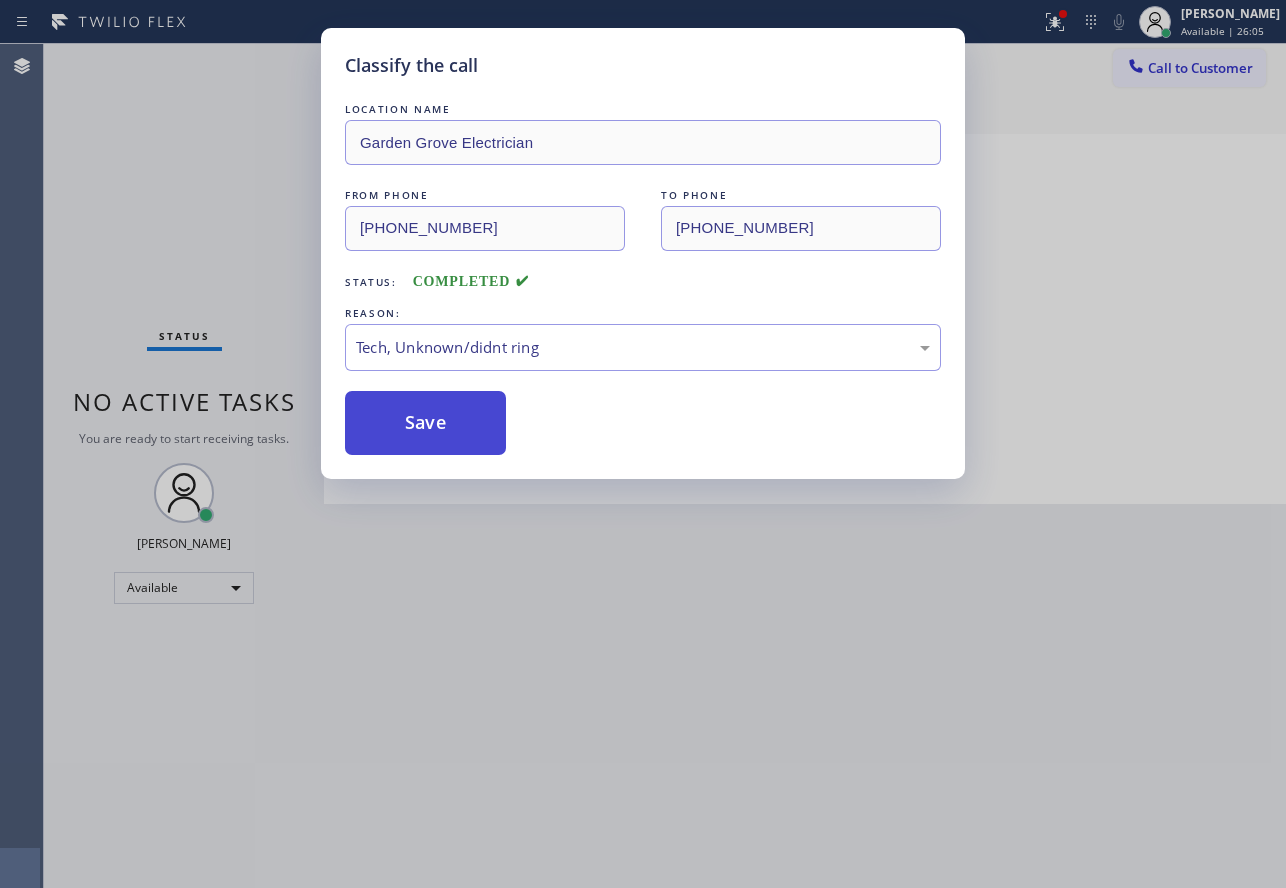click on "Save" at bounding box center (425, 423) 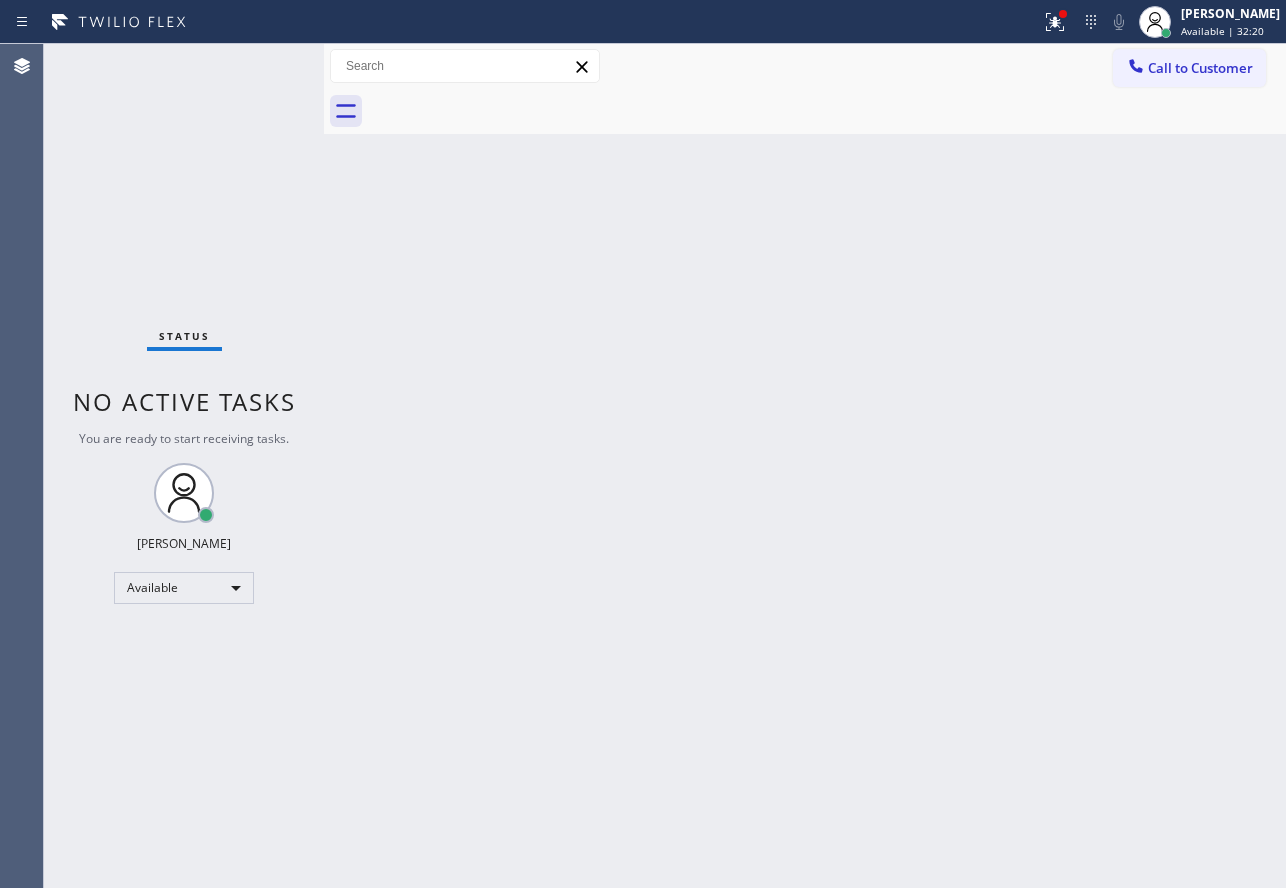 click on "Back to Dashboard Change Sender ID Customers Technicians Select a contact Outbound call Technician Search Technician Your caller id phone number Your caller id phone number Call Technician info Name   Phone none Address none Change Sender ID HVAC +18559994417 5 Star Appliance +18557314952 Appliance Repair +18554611149 Plumbing +18889090120 Air Duct Cleaning +18006865038  Electricians +18005688664 Cancel Change Check personal SMS Reset Change No tabs Call to Customer Outbound call Location American Service Alliance Calumet City Your caller id phone number (708) 554-7898 Customer number Call Outbound call Technician Search Technician Your caller id phone number Your caller id phone number Call" at bounding box center (805, 466) 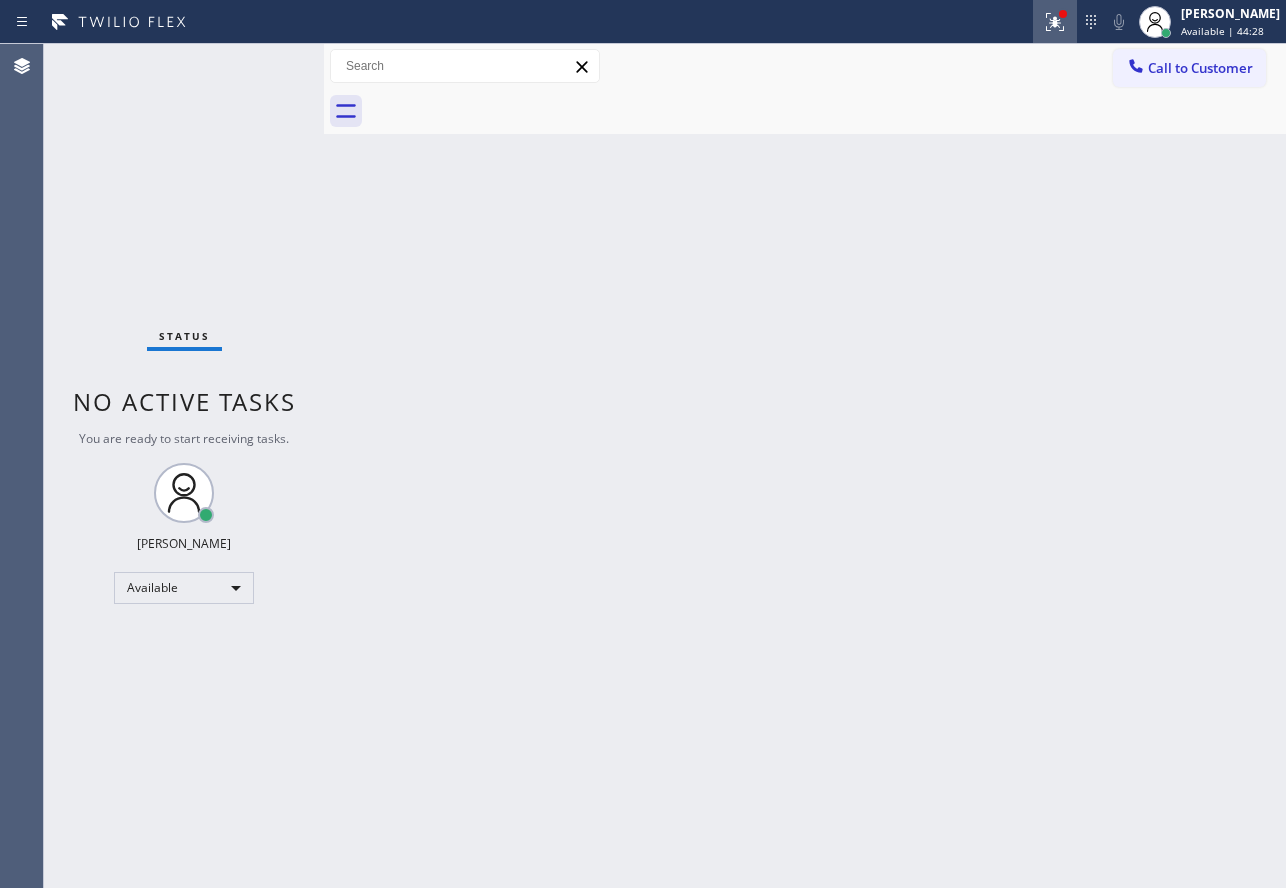 click 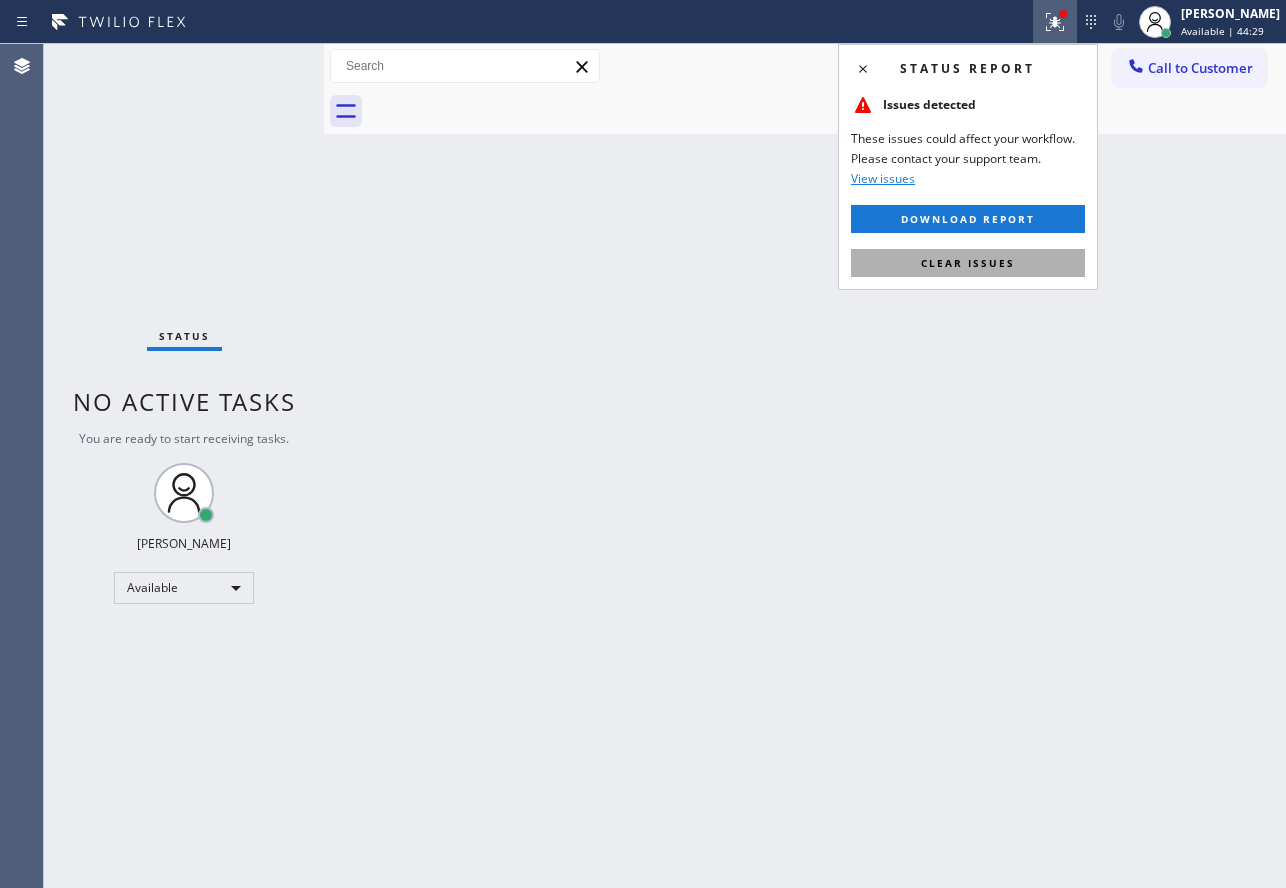 click on "Clear issues" at bounding box center [968, 263] 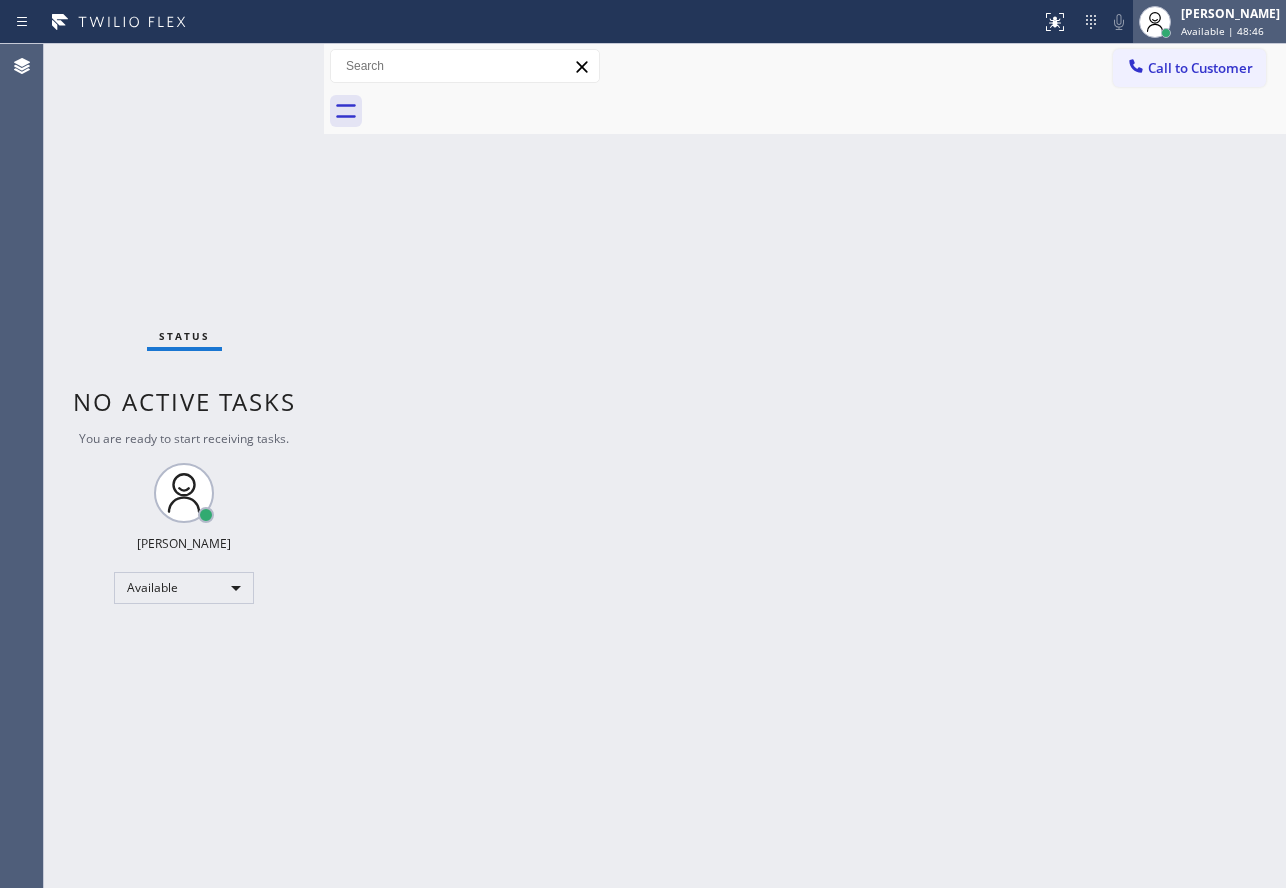 click on "Available | 48:46" at bounding box center [1222, 31] 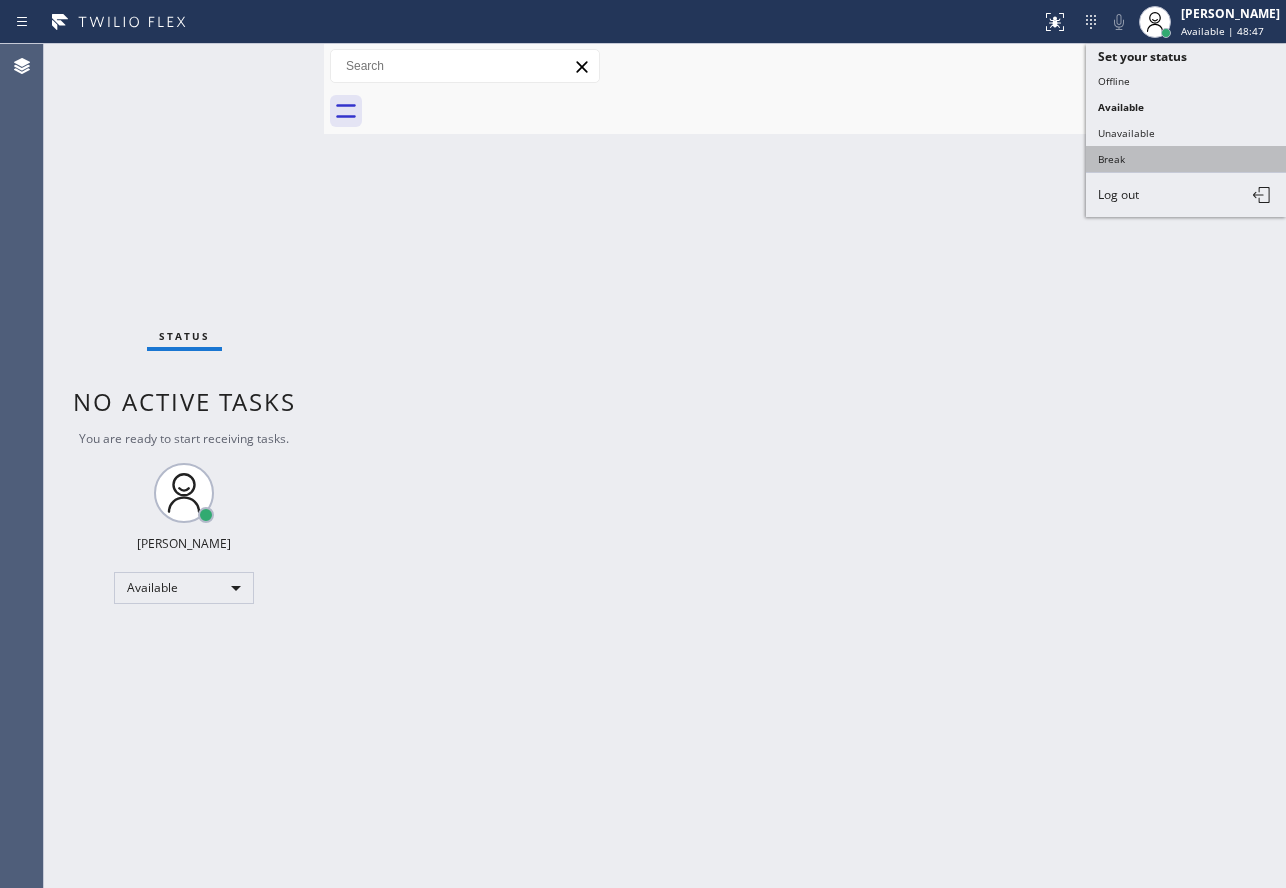 click on "Break" at bounding box center [1186, 159] 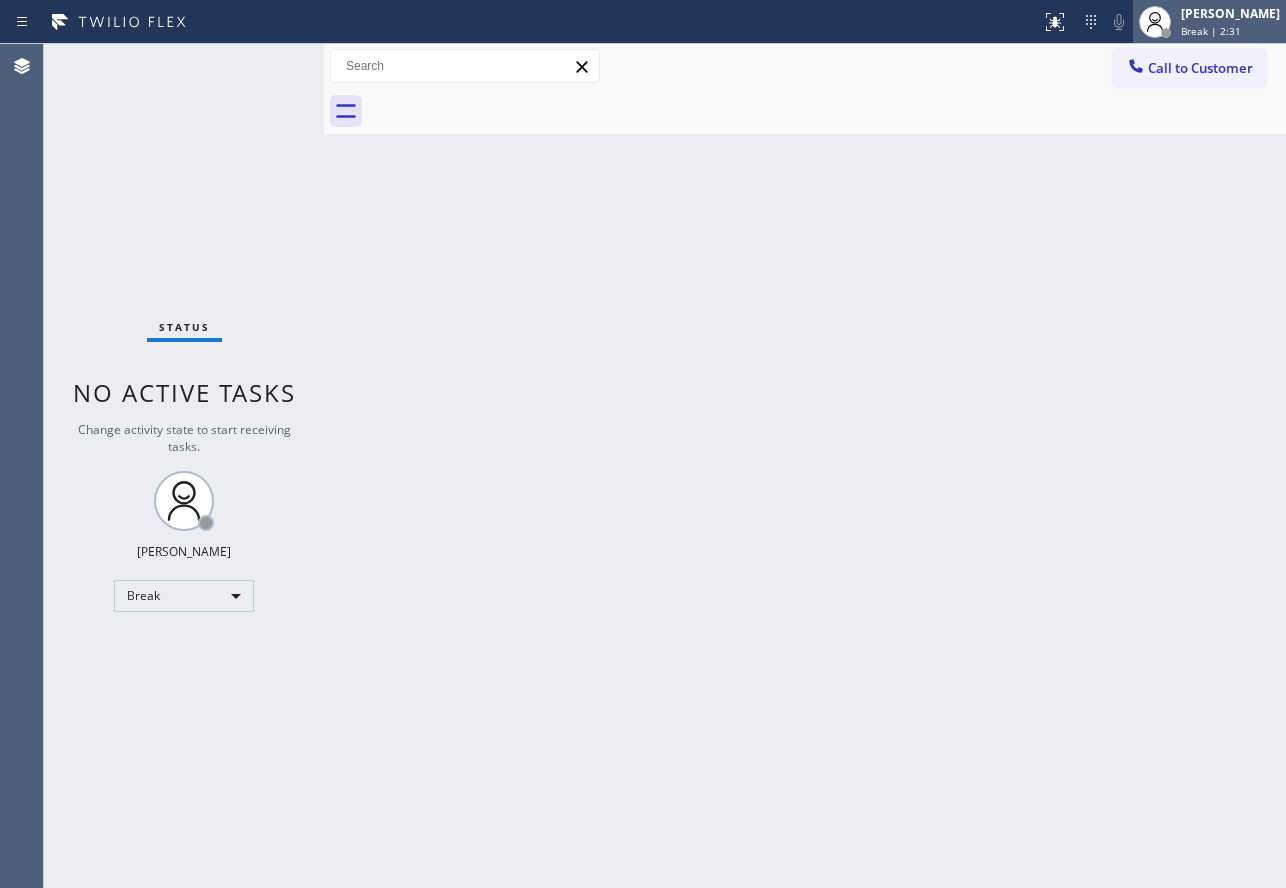 click at bounding box center (1155, 22) 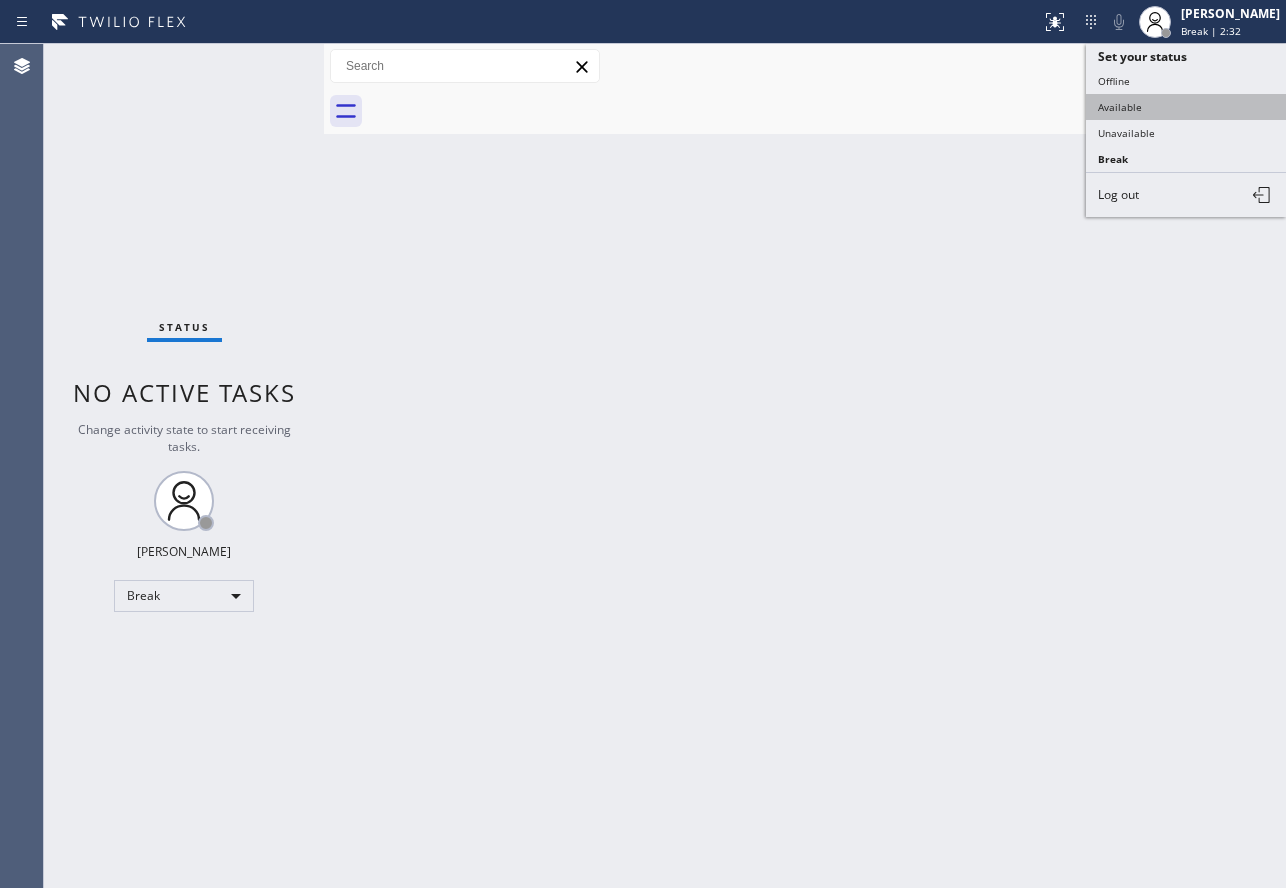 click on "Available" at bounding box center (1186, 107) 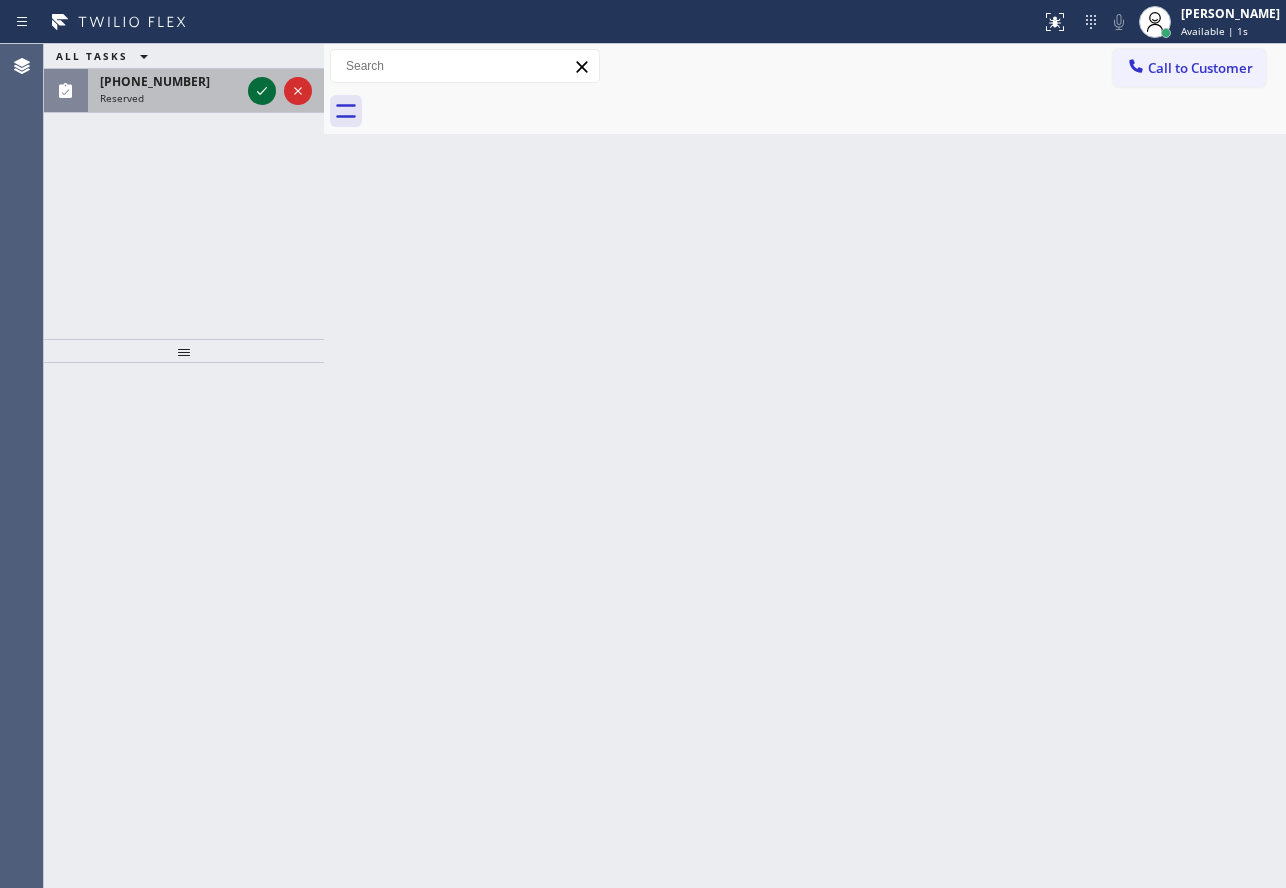 click 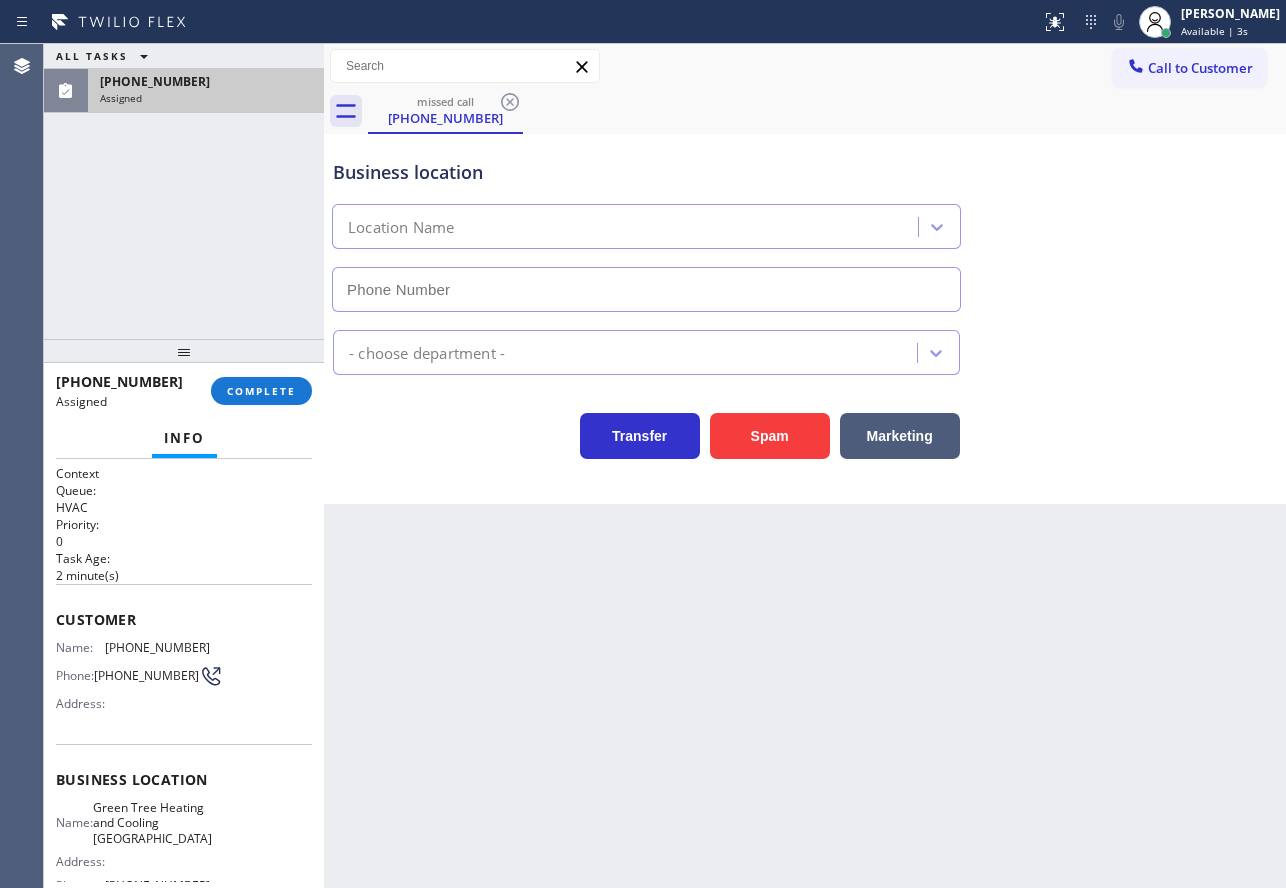 type on "(714) 908-8968" 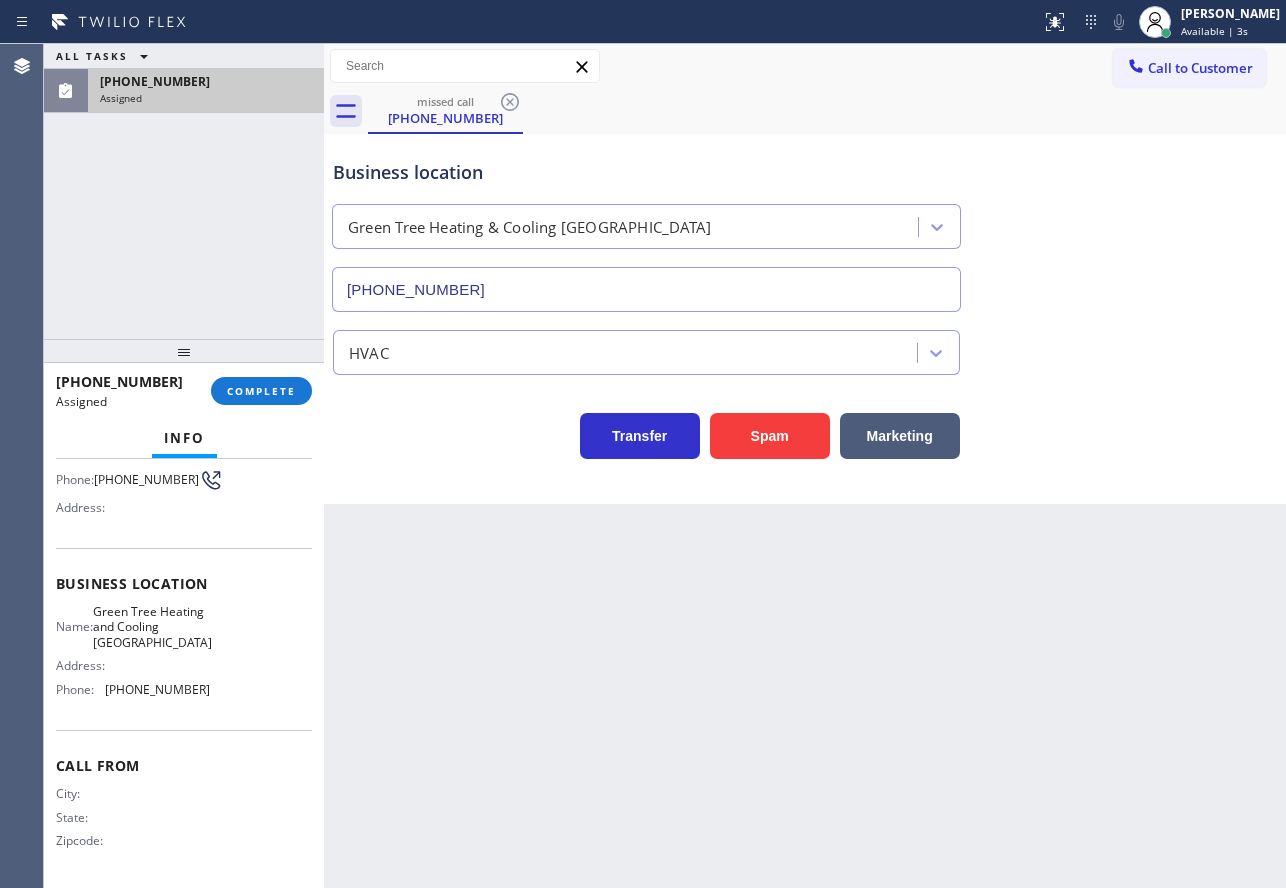 scroll, scrollTop: 200, scrollLeft: 0, axis: vertical 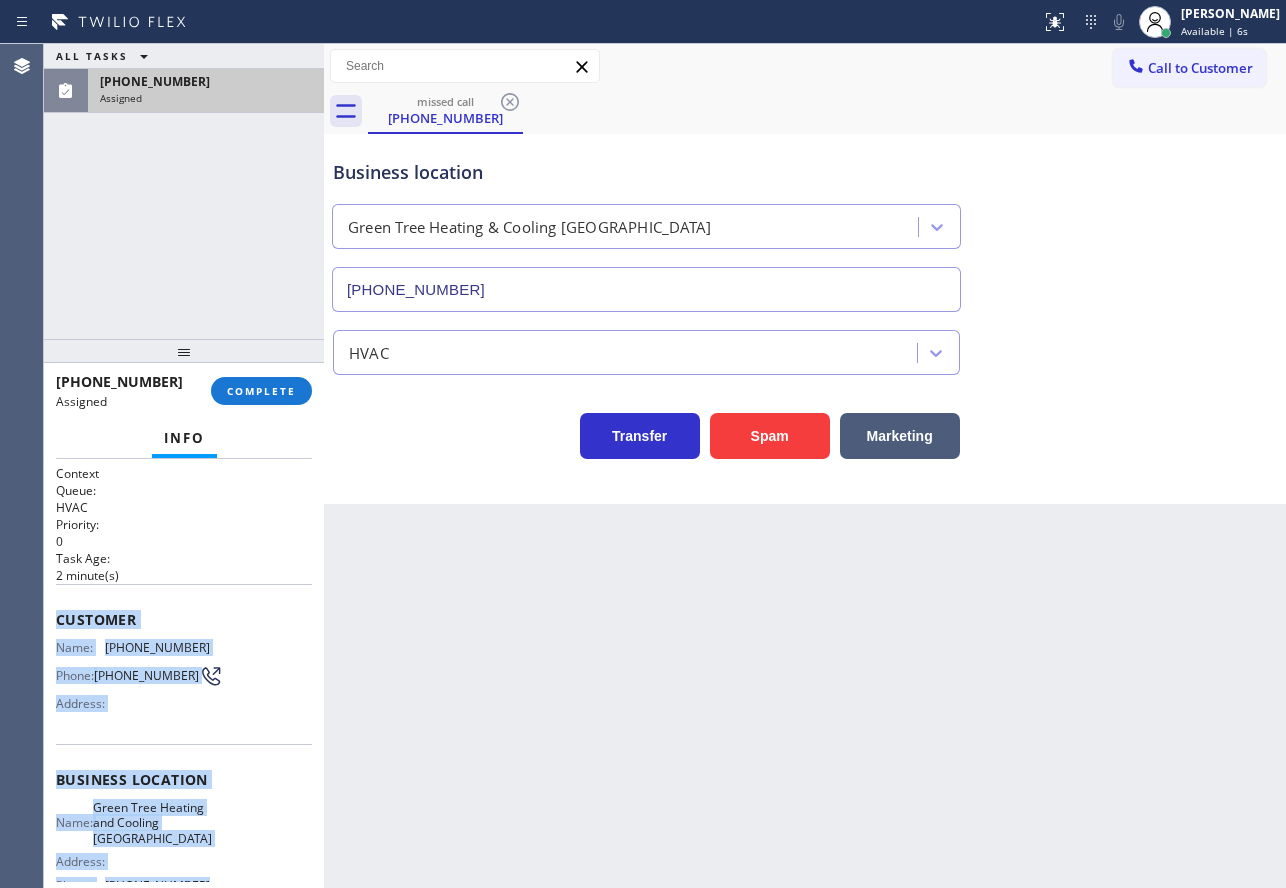 copy on "Customer Name: (714) 394-2127 Phone: (714) 394-2127 Address: Business location Name: Green Tree Heating  and  Cooling Buena Park Address:   Phone: (714) 908-8968" 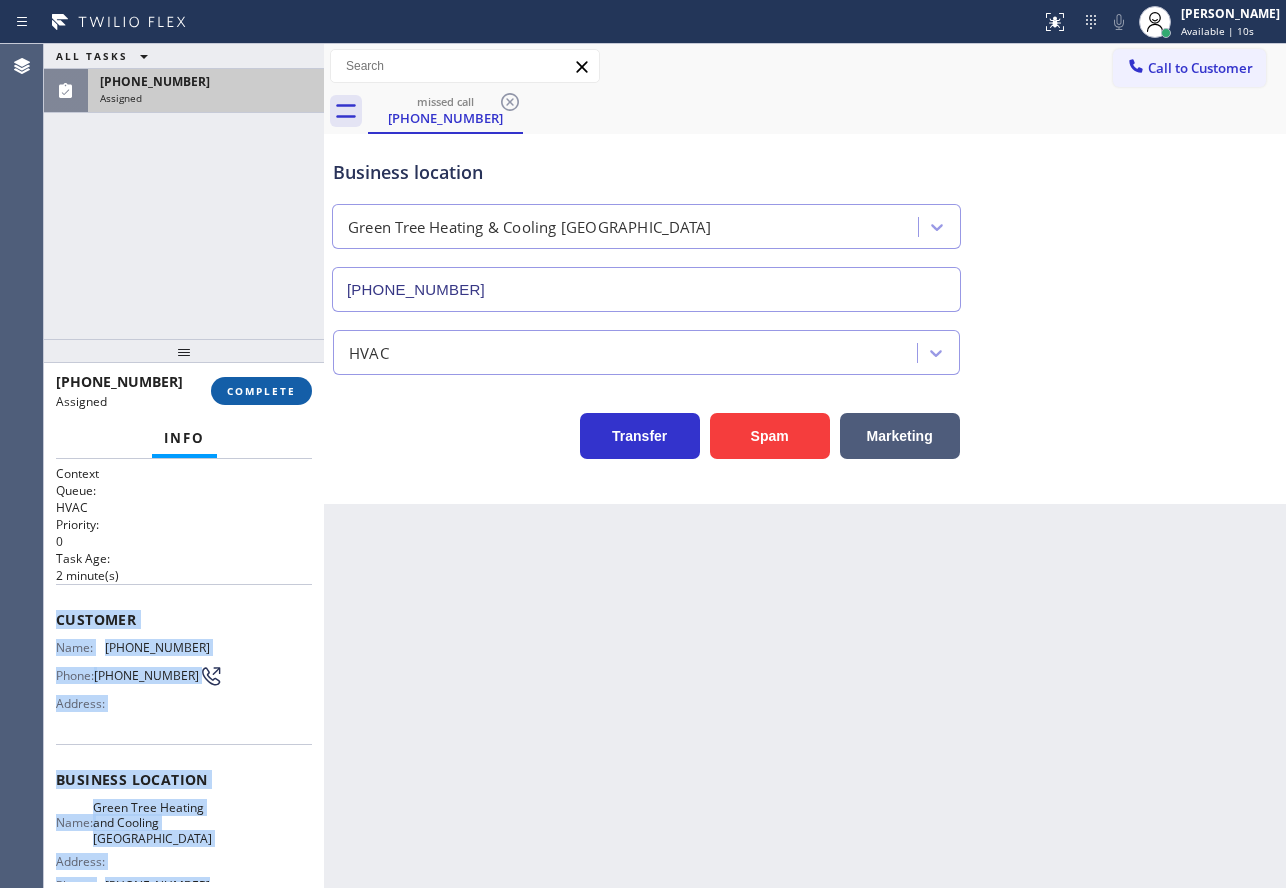 click on "COMPLETE" at bounding box center (261, 391) 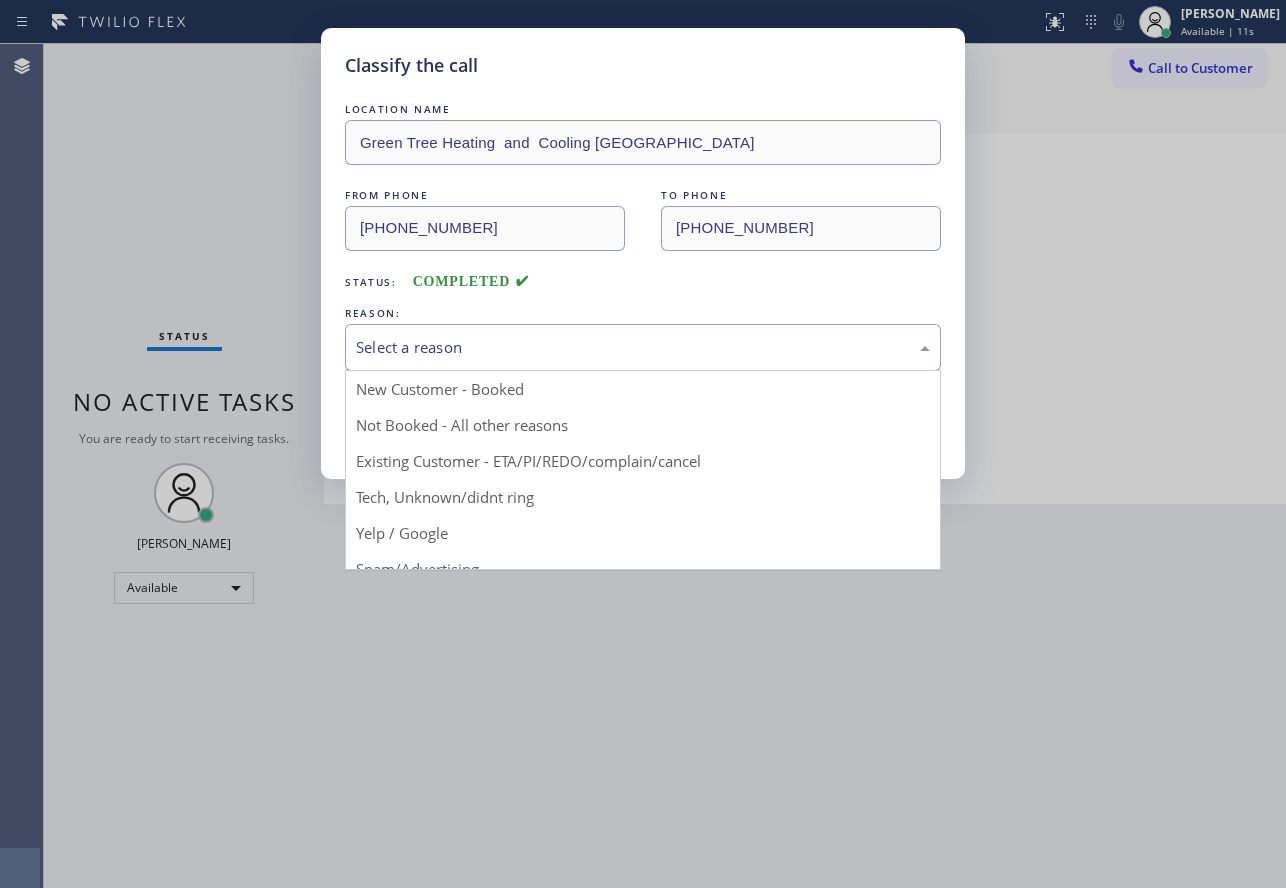 click on "Select a reason" at bounding box center [643, 347] 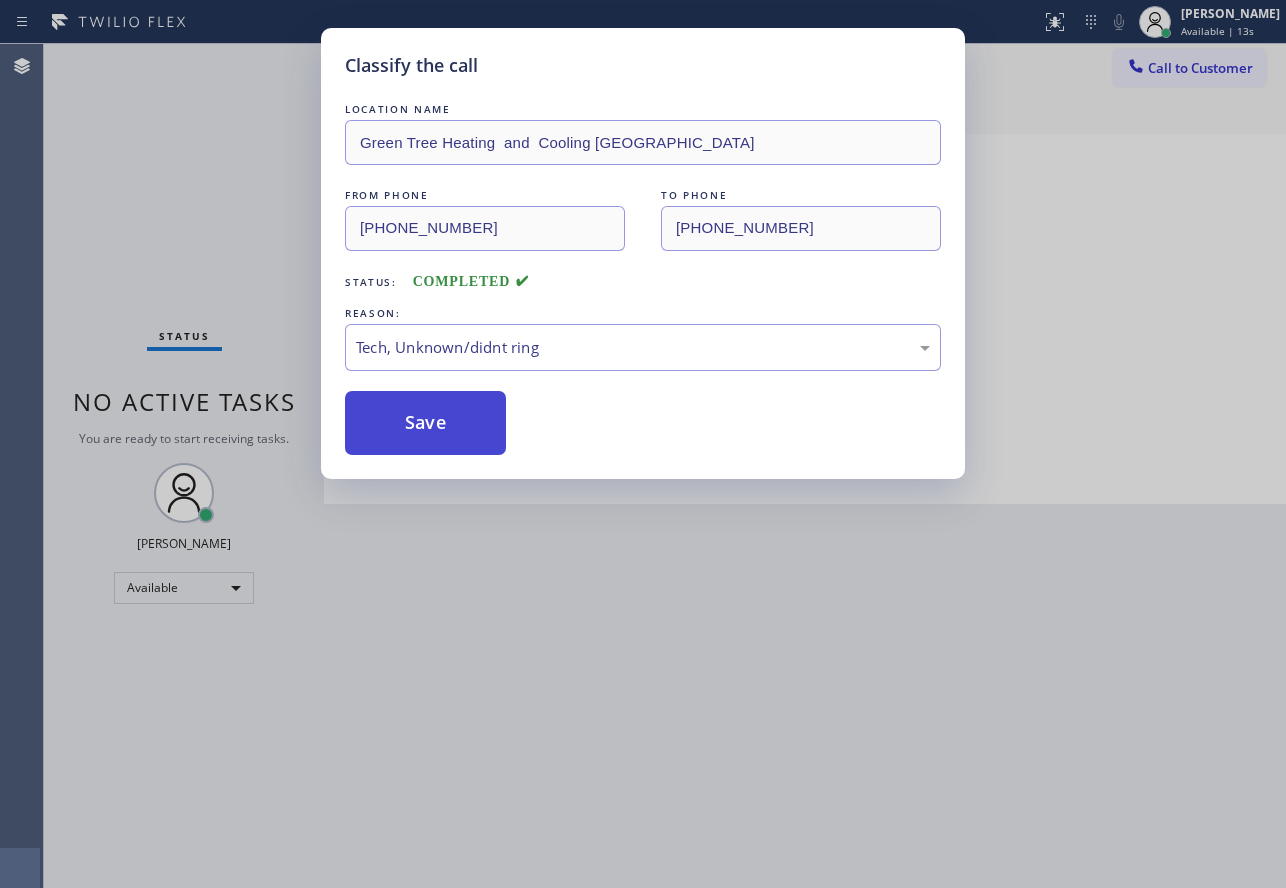 click on "Save" at bounding box center [425, 423] 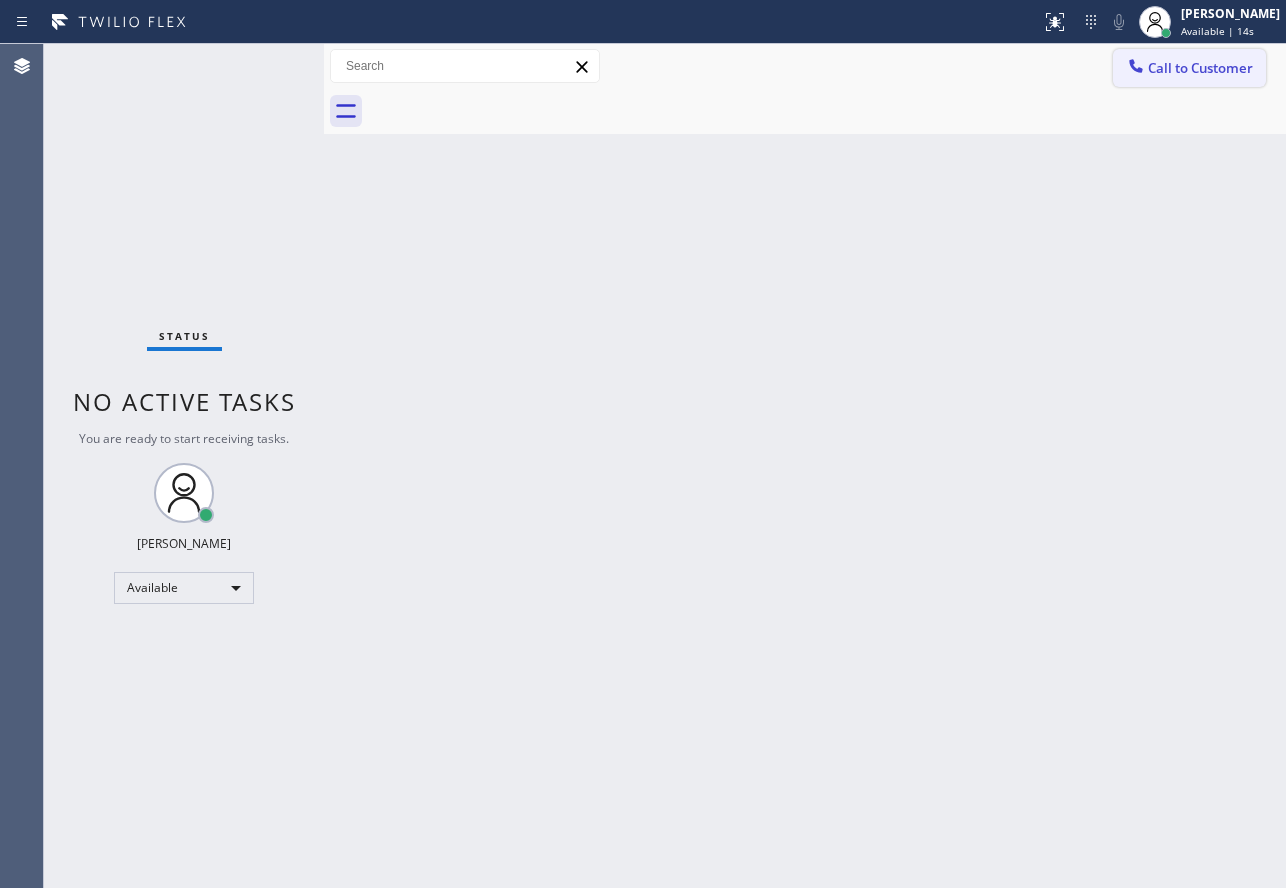 click on "Call to Customer" at bounding box center [1200, 68] 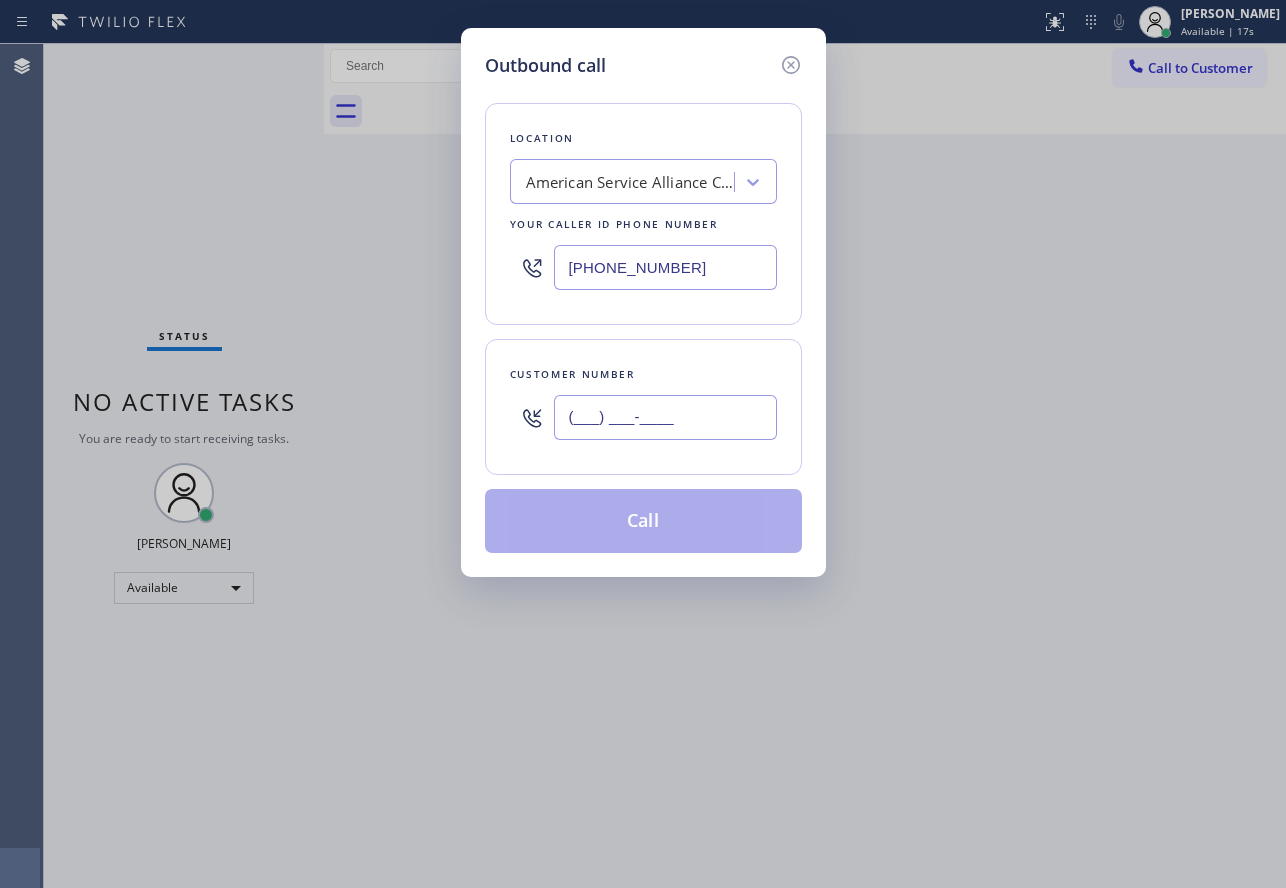 click on "(___) ___-____" at bounding box center (665, 417) 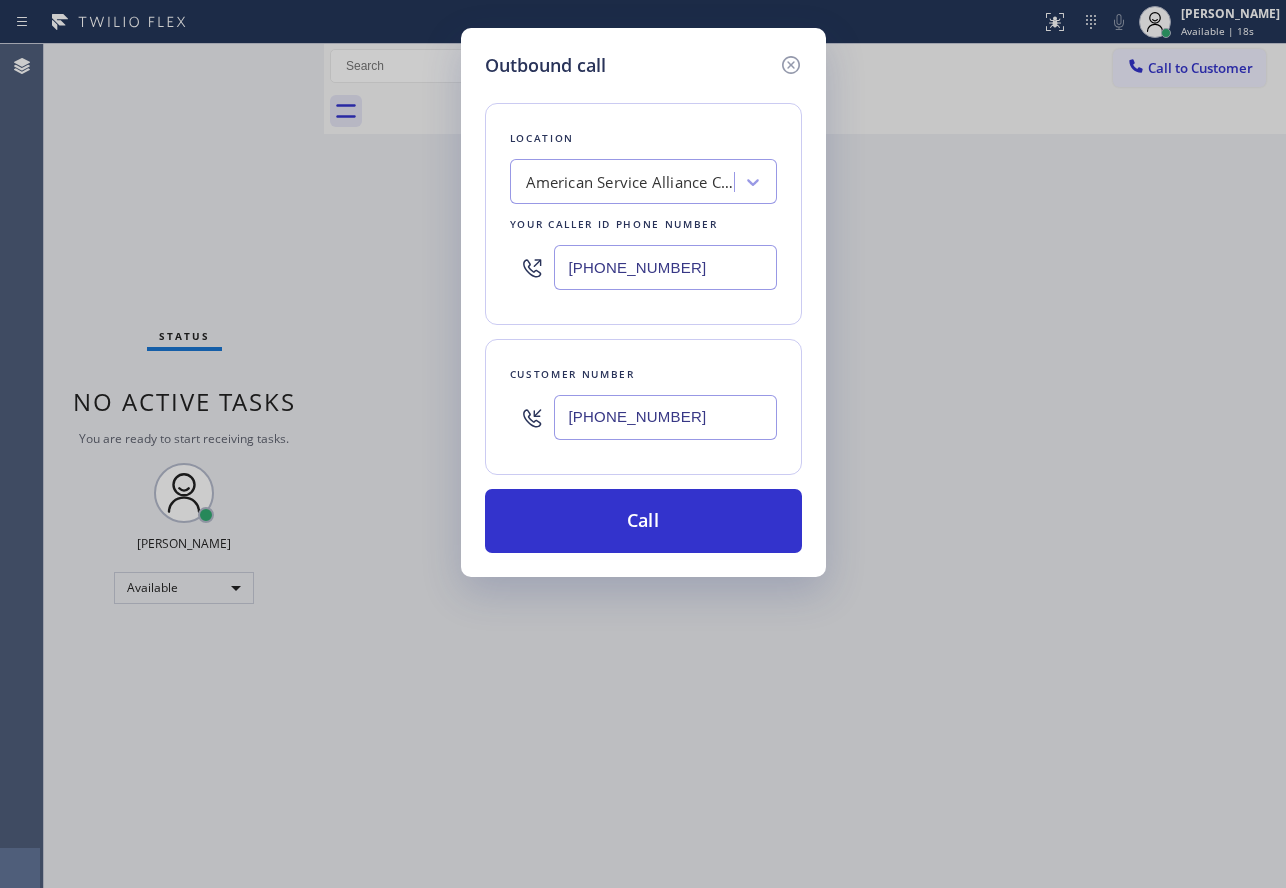 type on "(714) 394-2127" 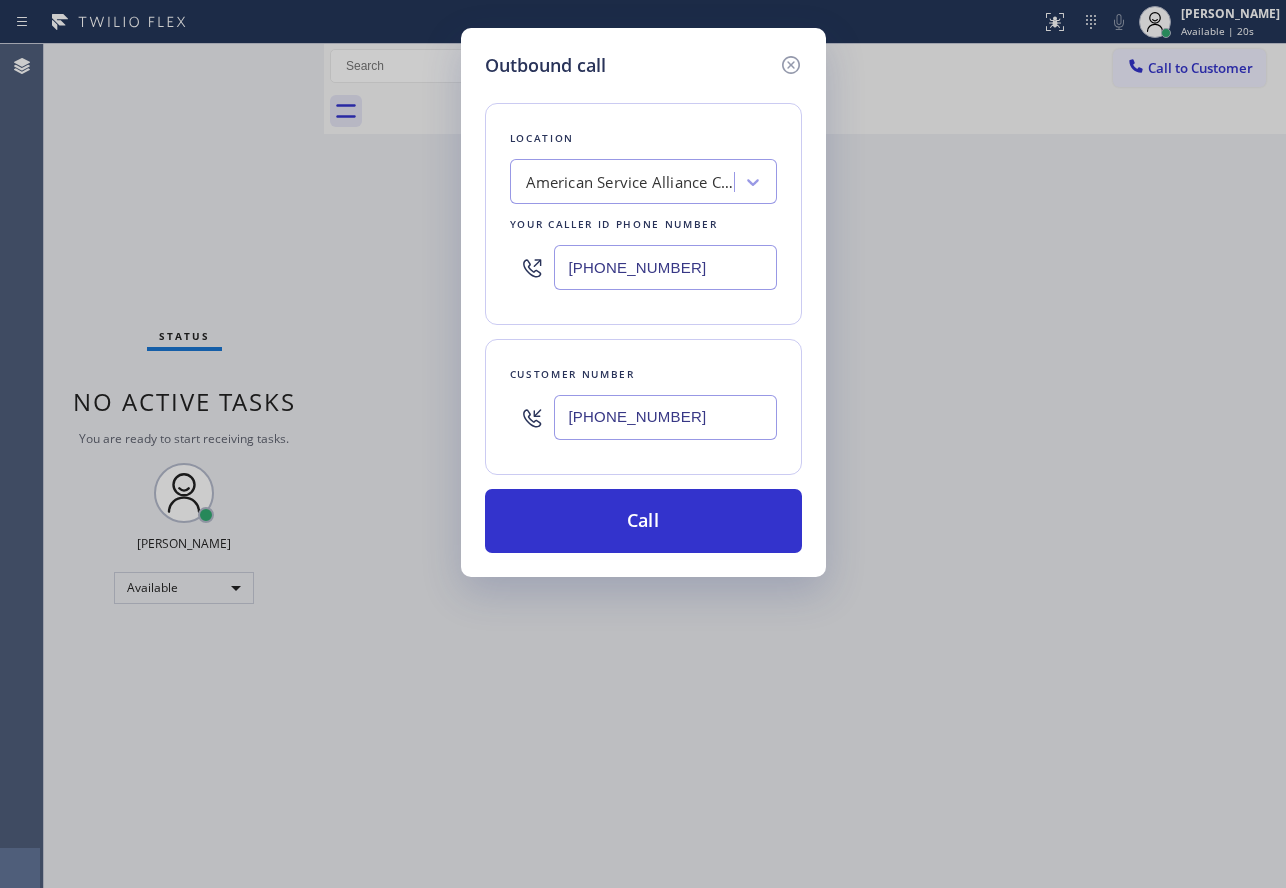 drag, startPoint x: 693, startPoint y: 265, endPoint x: 515, endPoint y: 271, distance: 178.10109 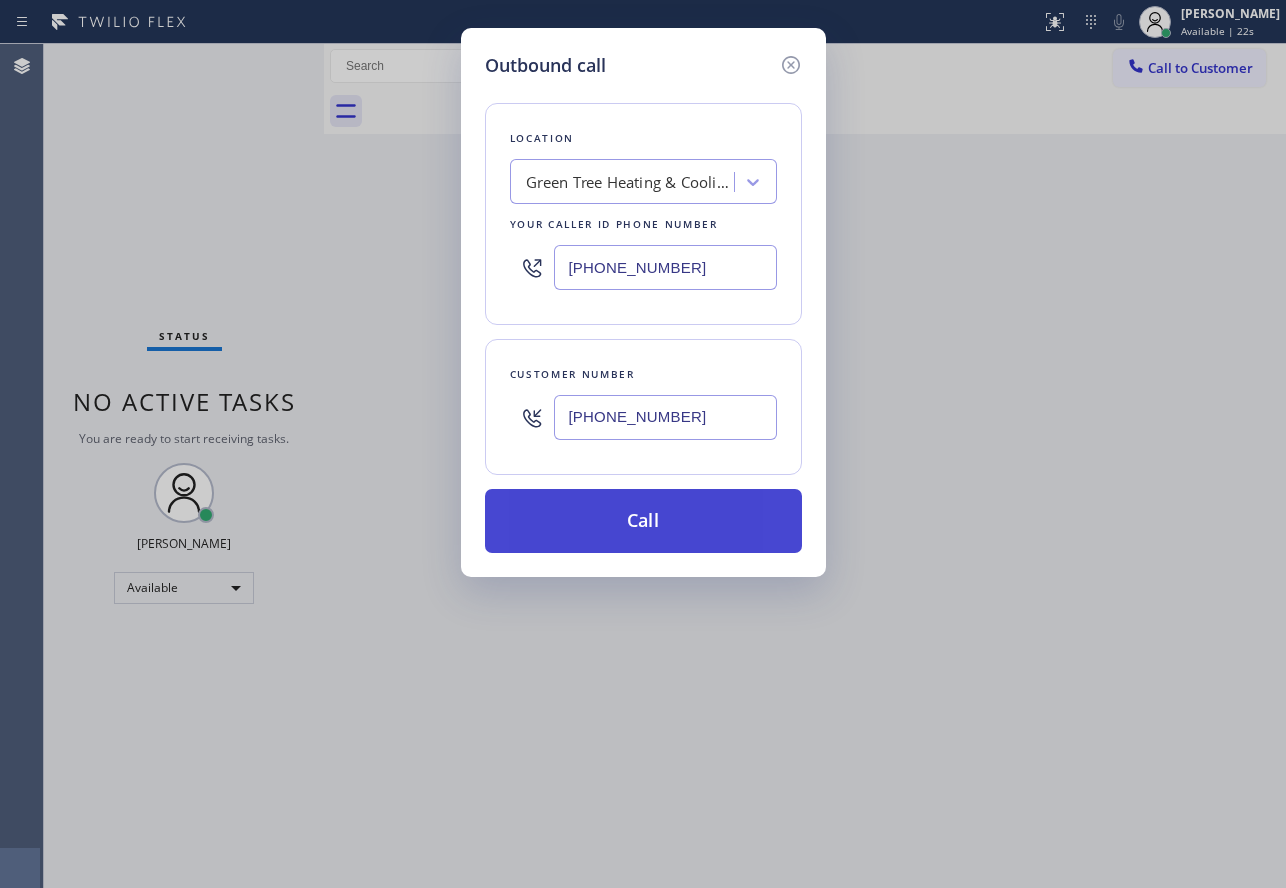 type on "(714) 908-8968" 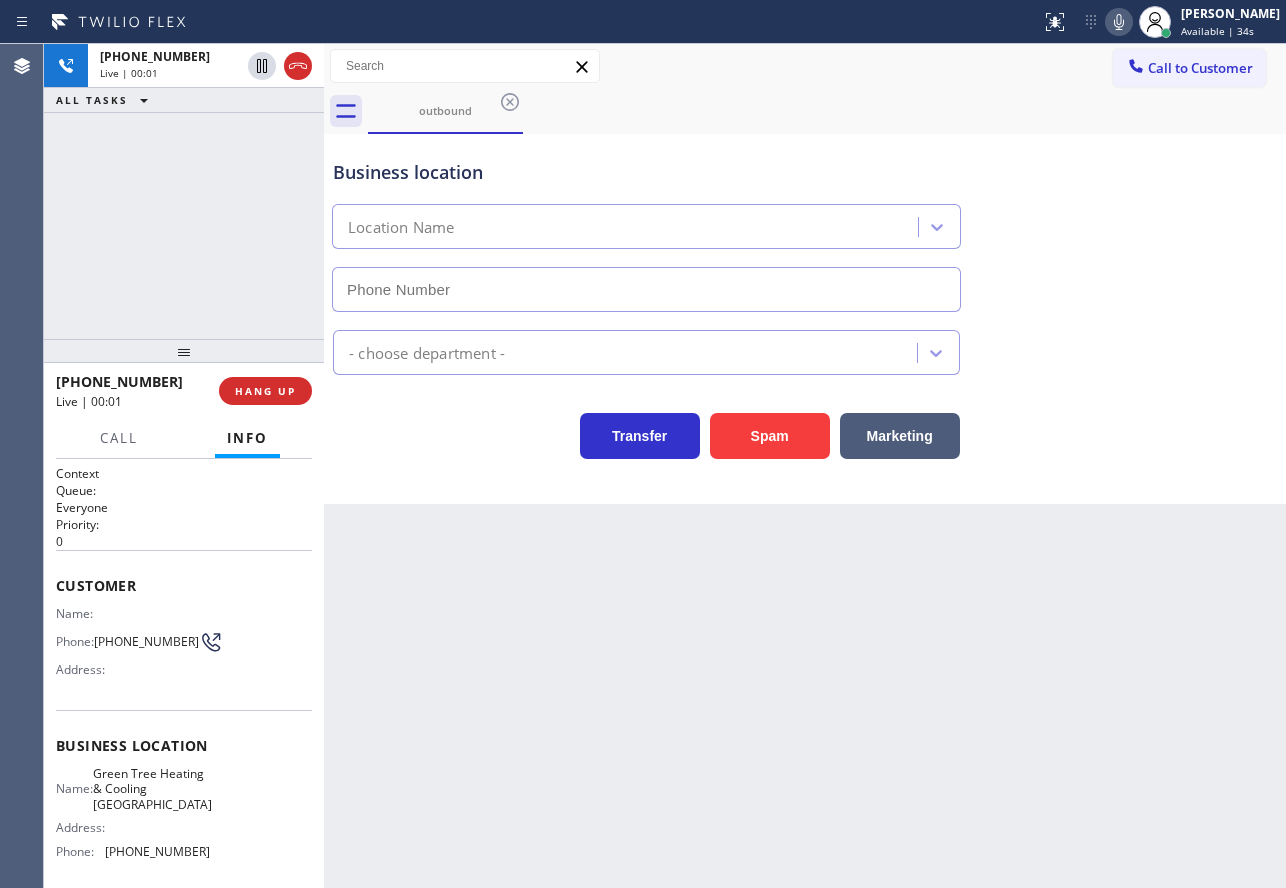 type on "(714) 908-8968" 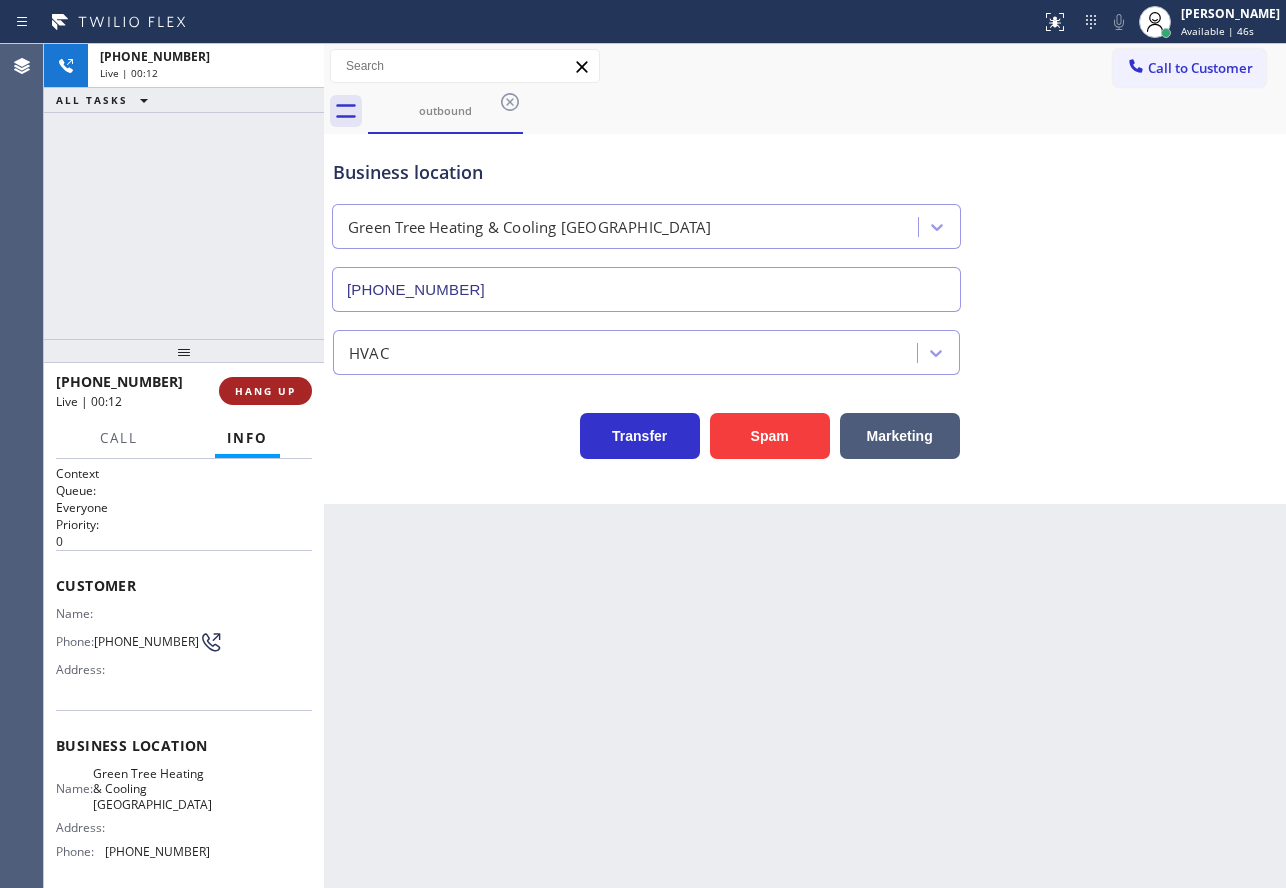 click on "HANG UP" at bounding box center (265, 391) 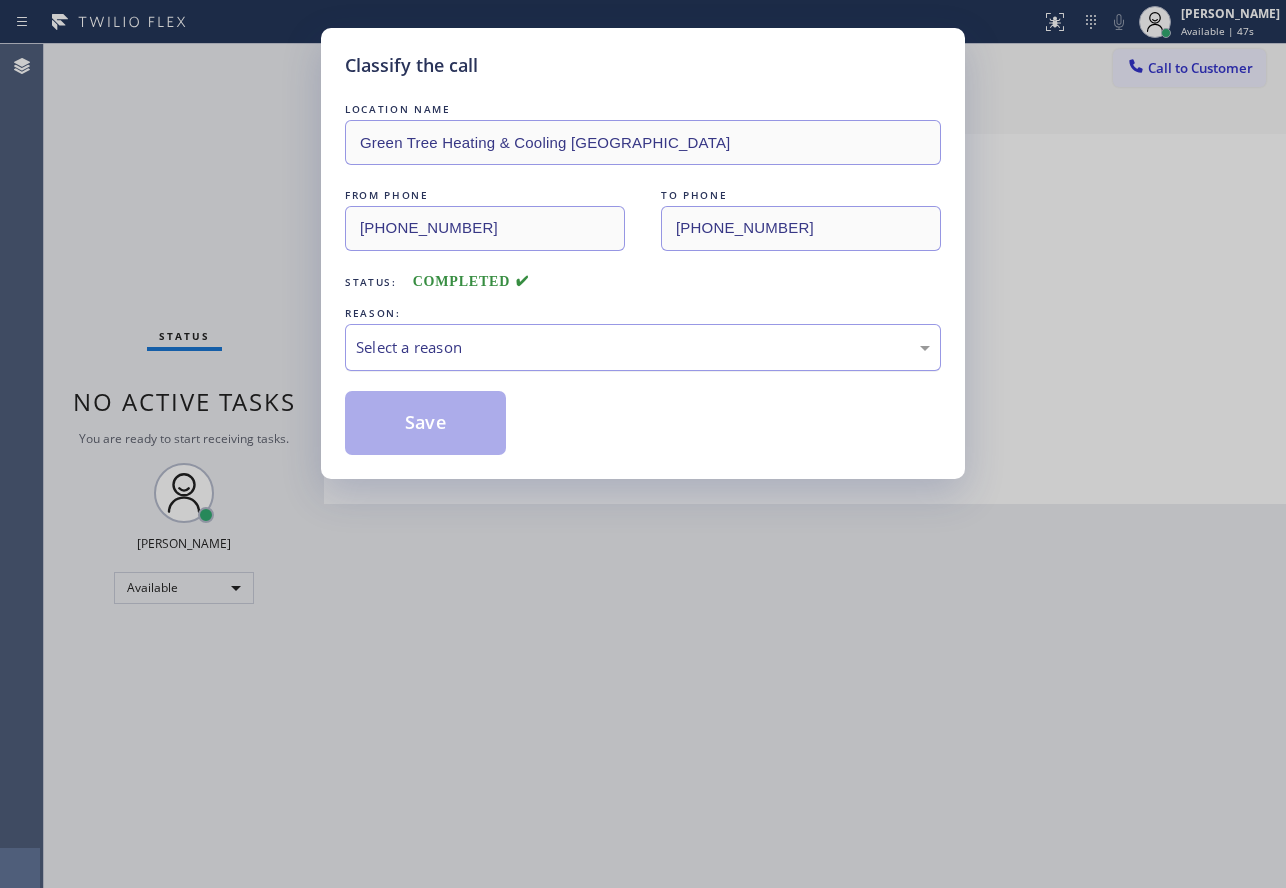 click on "Select a reason" at bounding box center [643, 347] 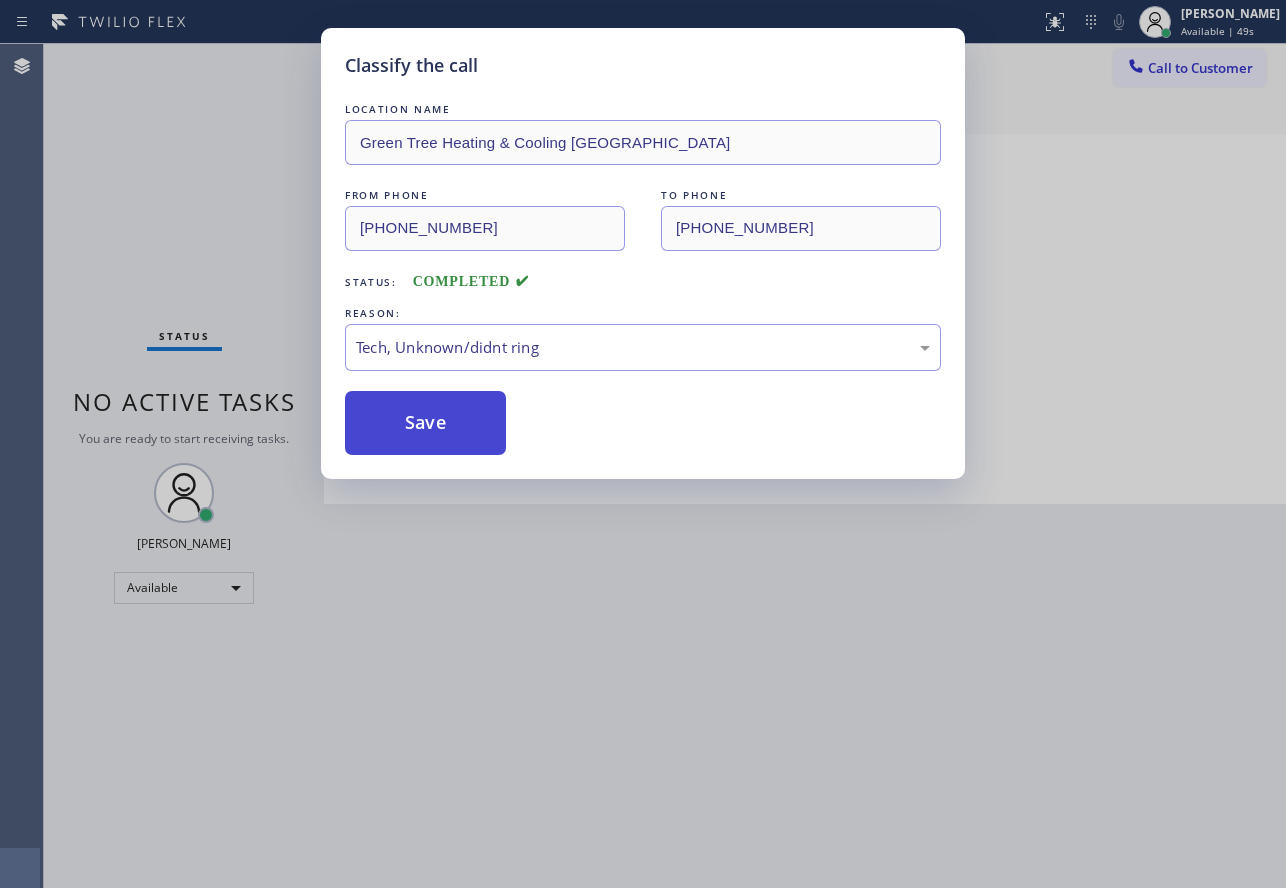 click on "Save" at bounding box center (425, 423) 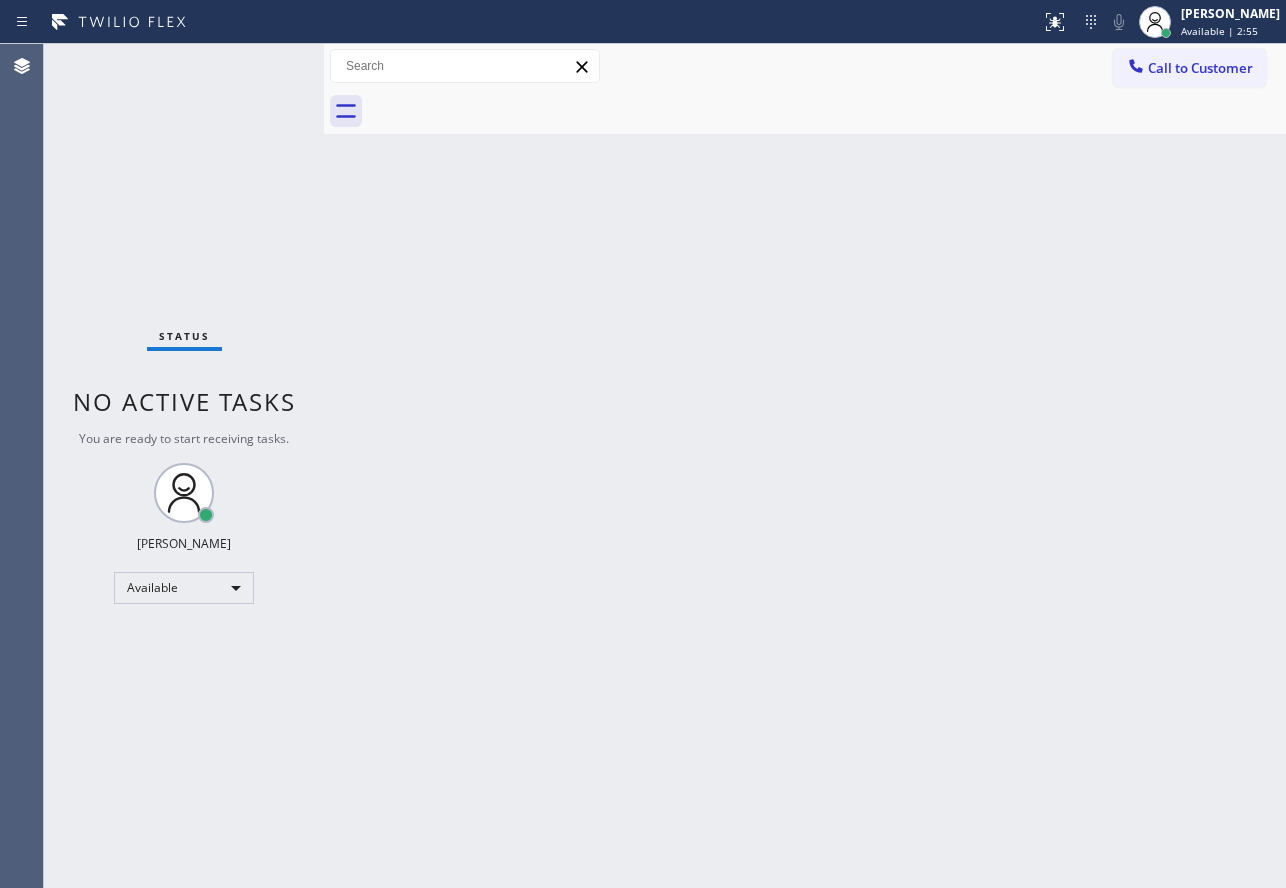 click on "Back to Dashboard Change Sender ID Customers Technicians Select a contact Outbound call Technician Search Technician Your caller id phone number Your caller id phone number Call Technician info Name   Phone none Address none Change Sender ID HVAC +18559994417 5 Star Appliance +18557314952 Appliance Repair +18554611149 Plumbing +18889090120 Air Duct Cleaning +18006865038  Electricians +18005688664 Cancel Change Check personal SMS Reset Change No tabs Call to Customer Outbound call Location Green Tree Heating & Cooling Buena Park Your caller id phone number (714) 908-8968 Customer number Call Outbound call Technician Search Technician Your caller id phone number Your caller id phone number Call" at bounding box center [805, 466] 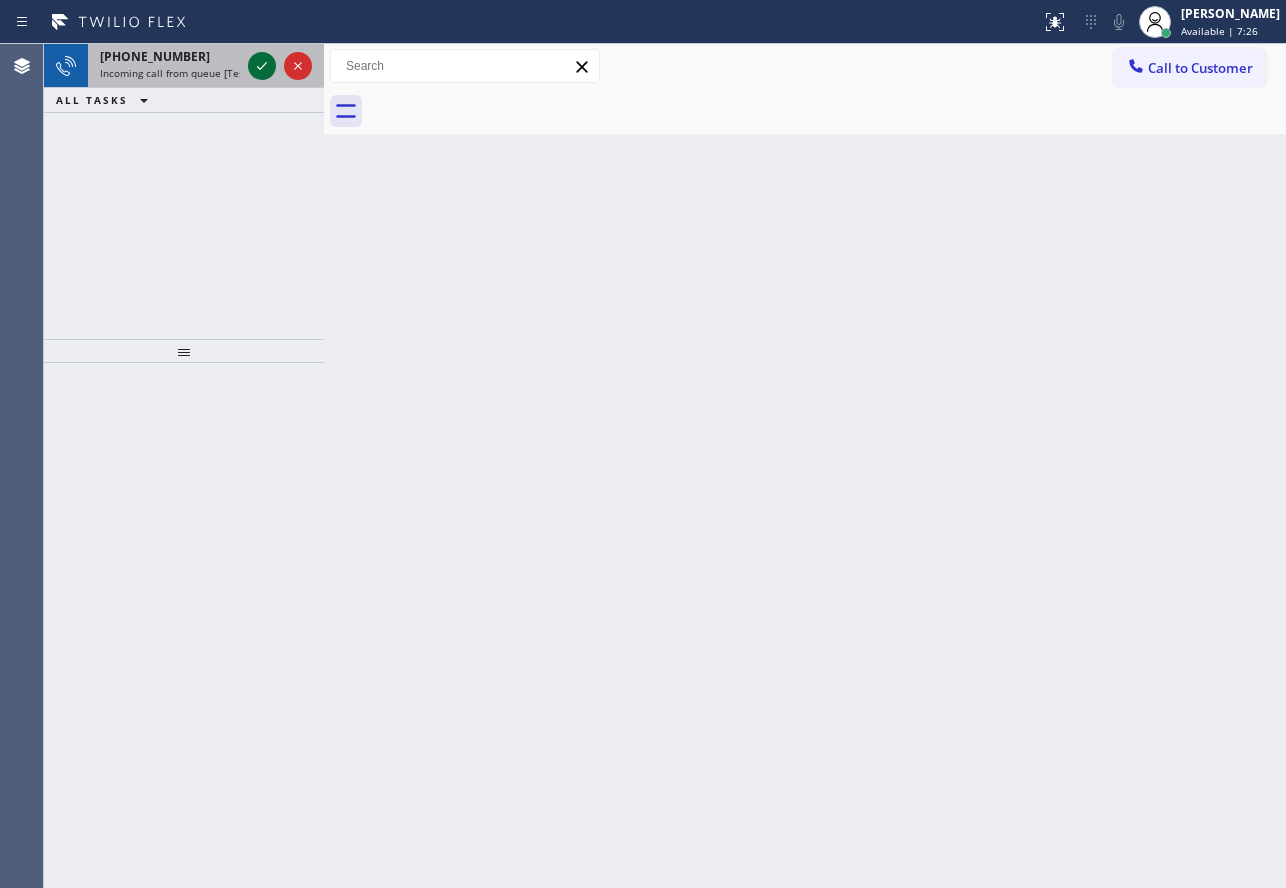 click 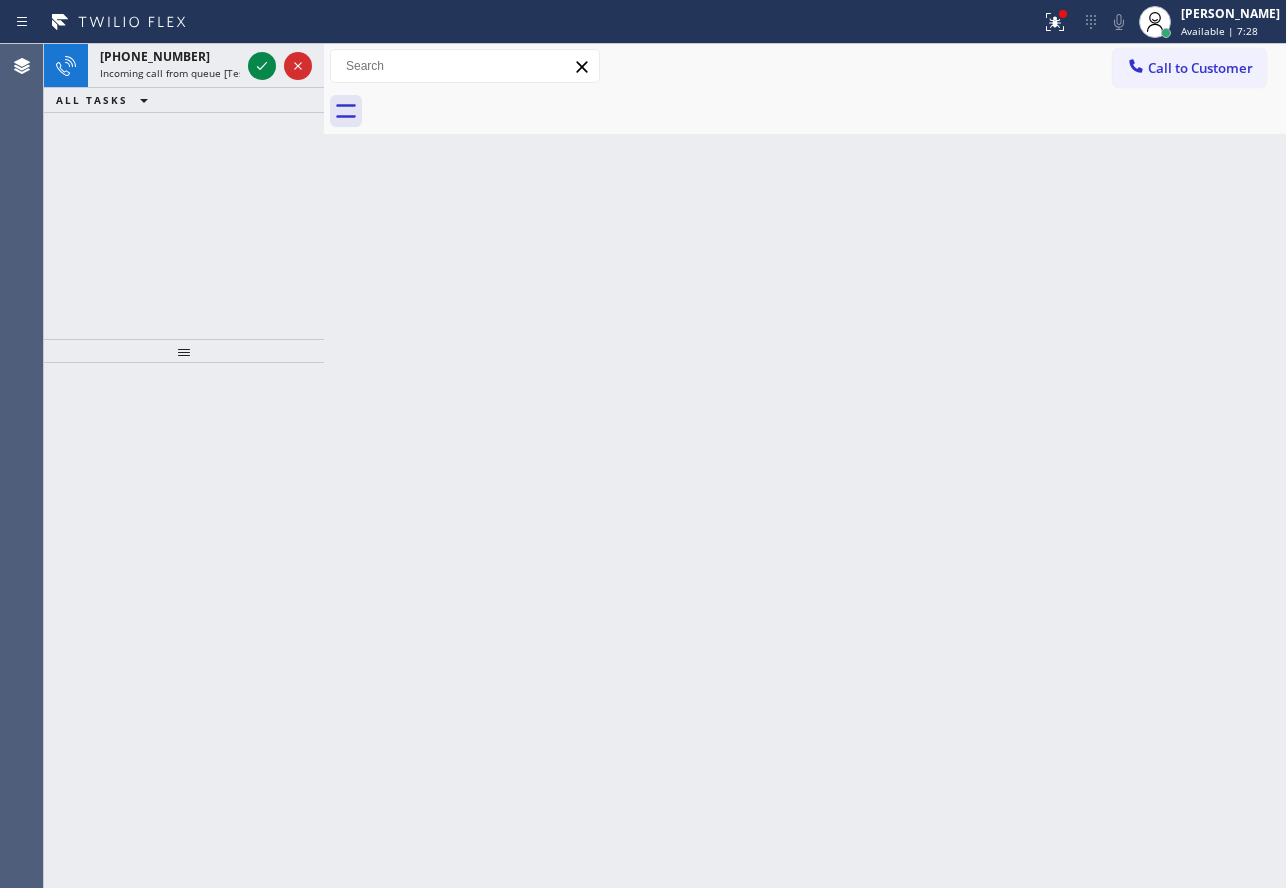 click 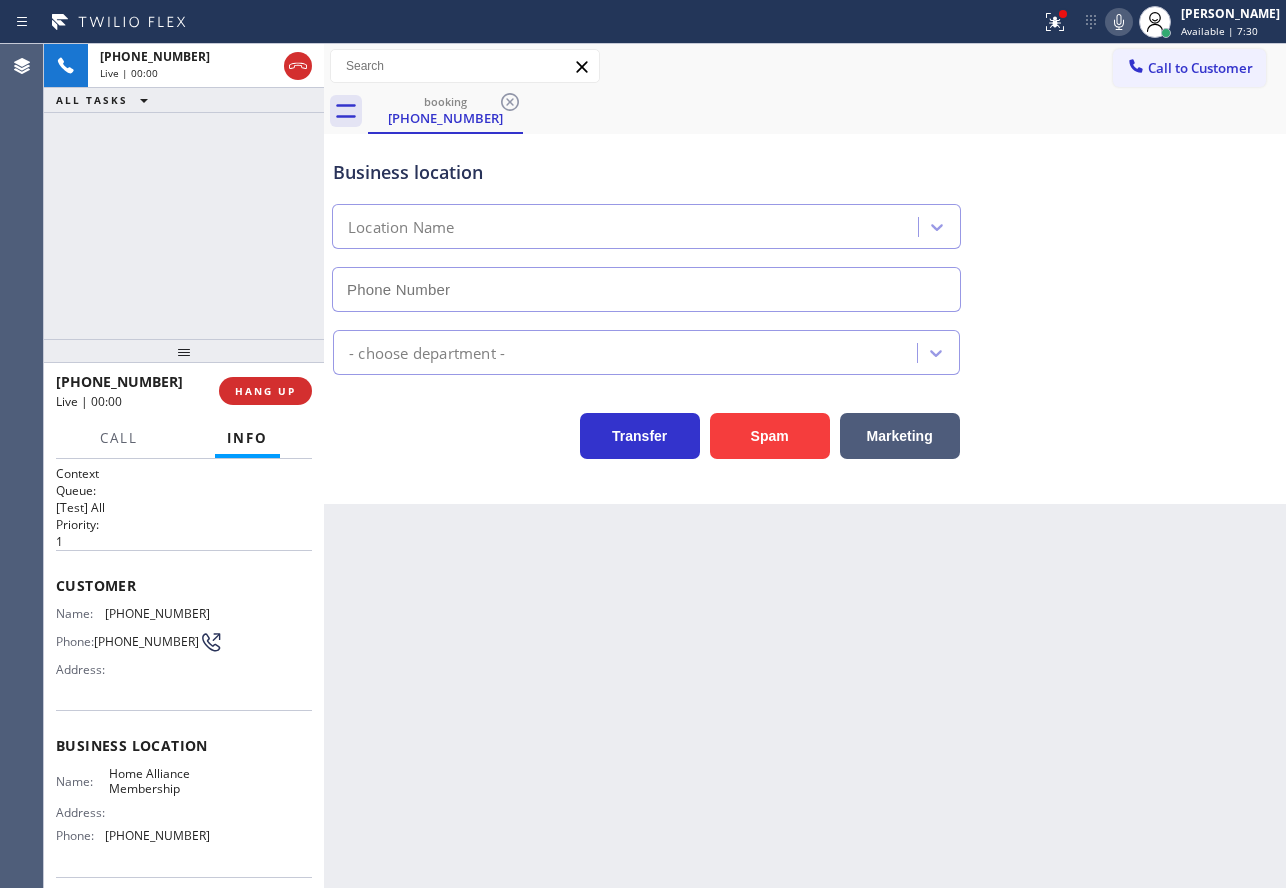 type on "(855) 946-3605" 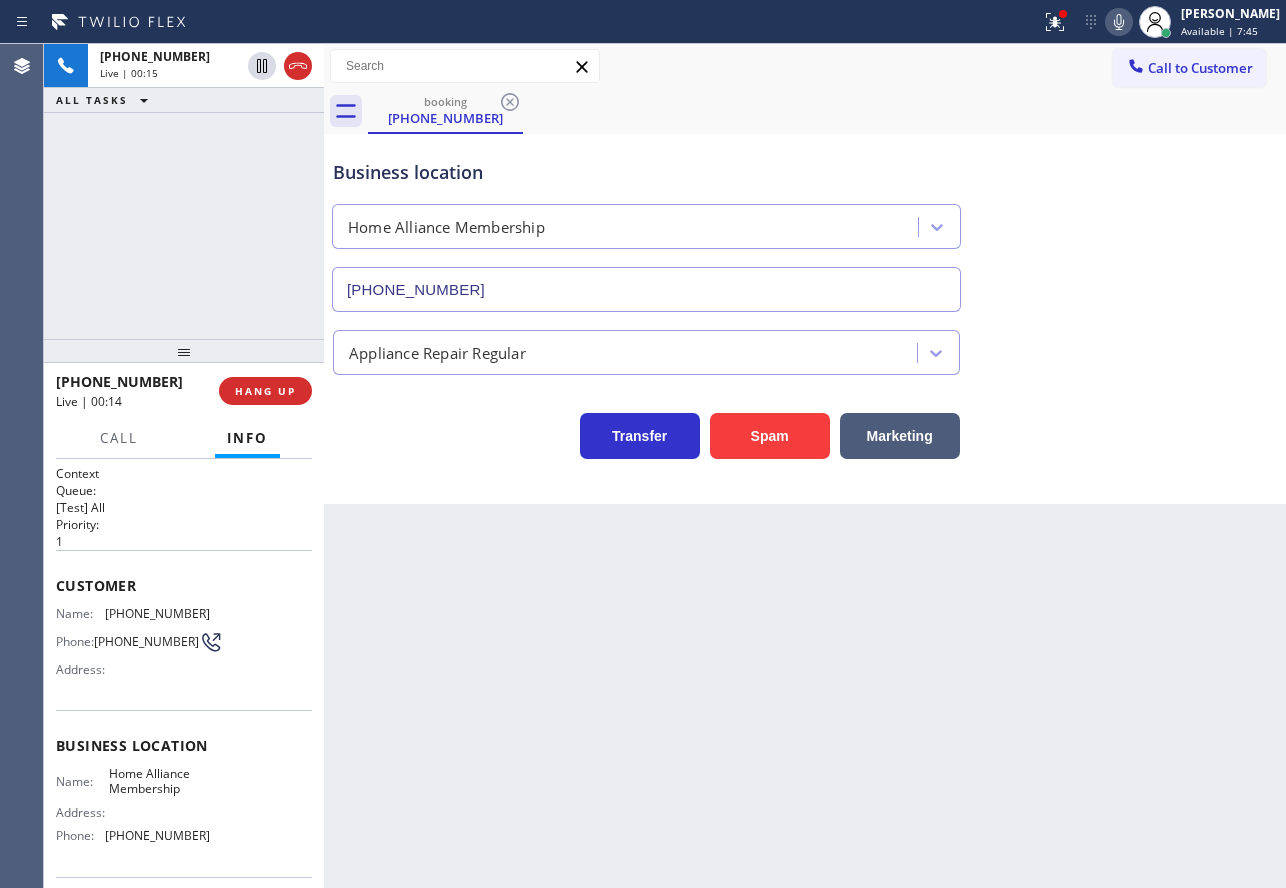 click 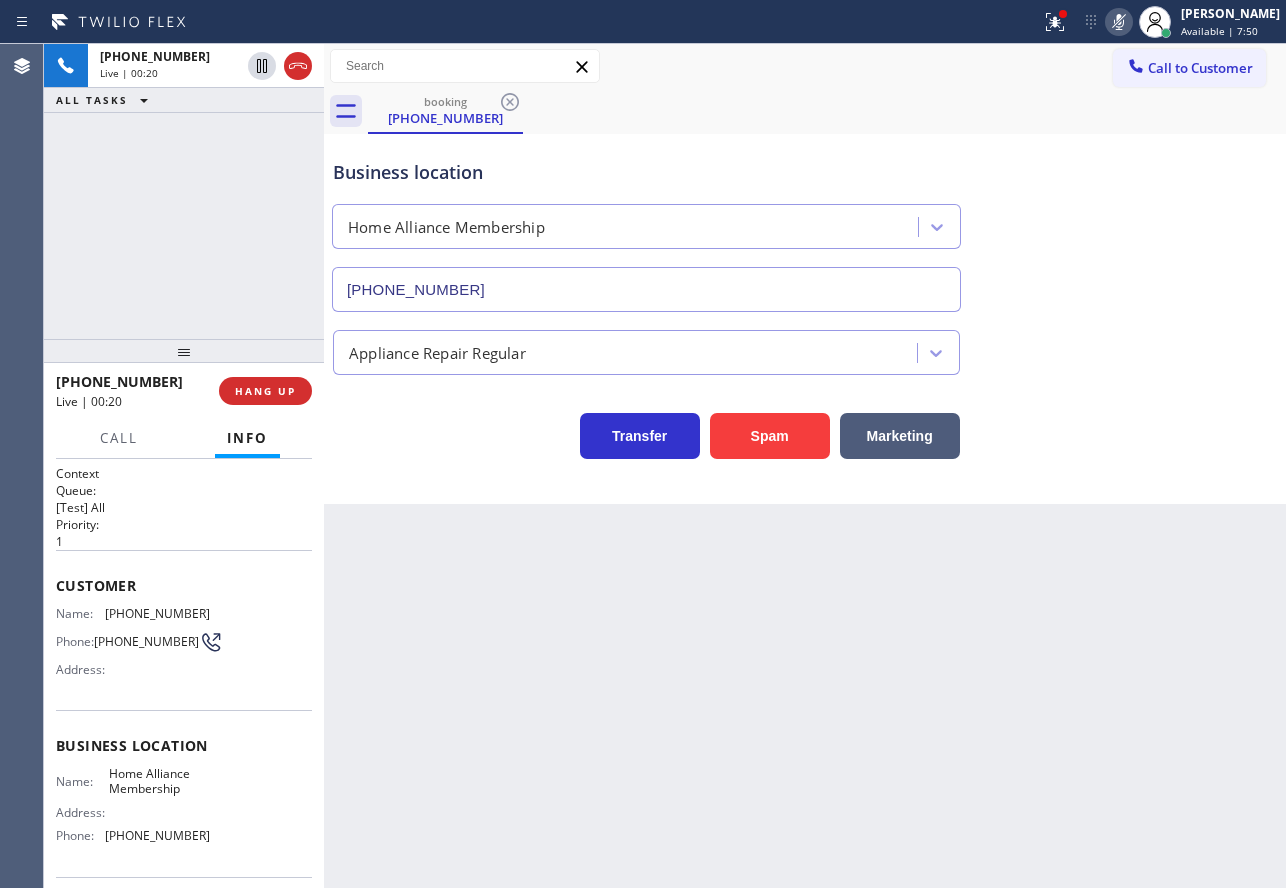 click 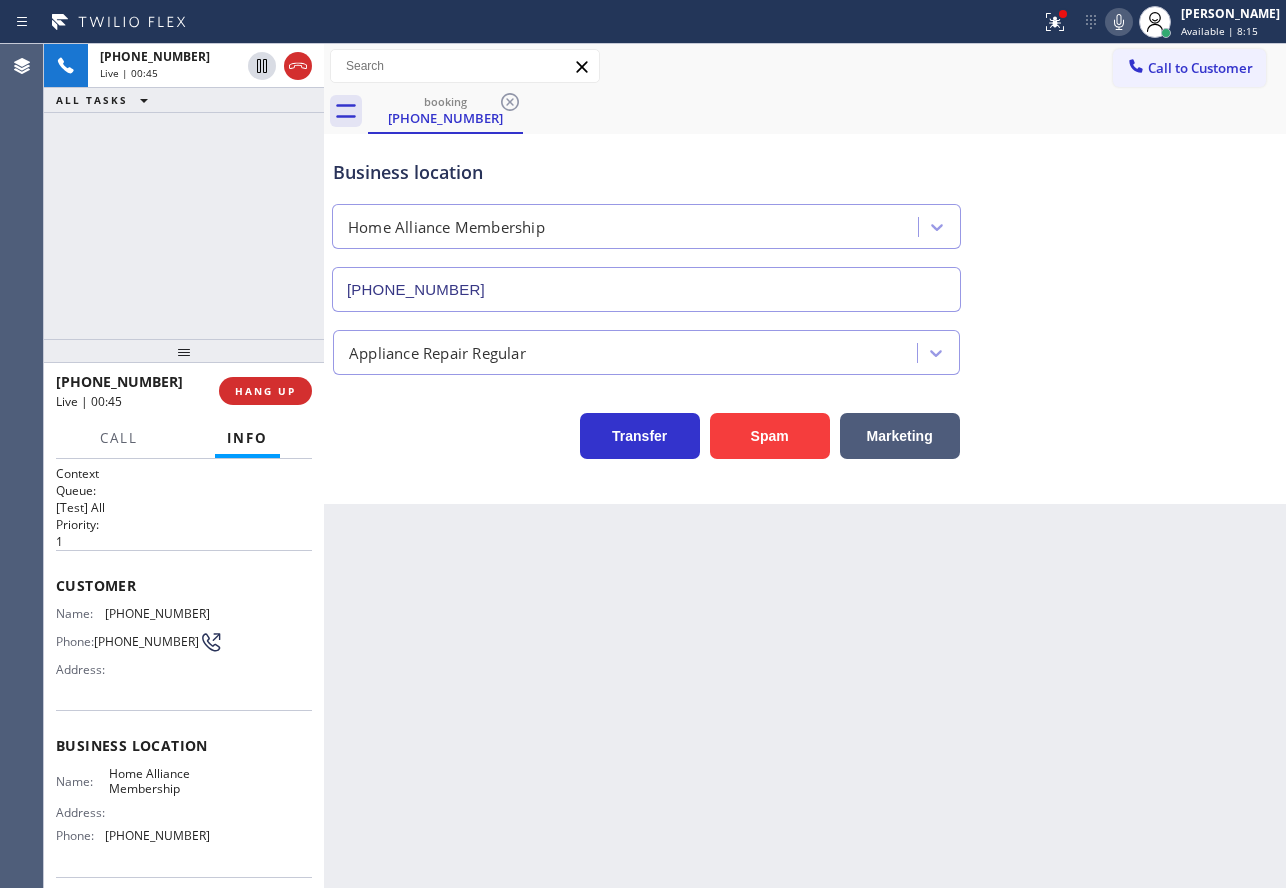 click on "booking (708) 686-1628" at bounding box center [827, 111] 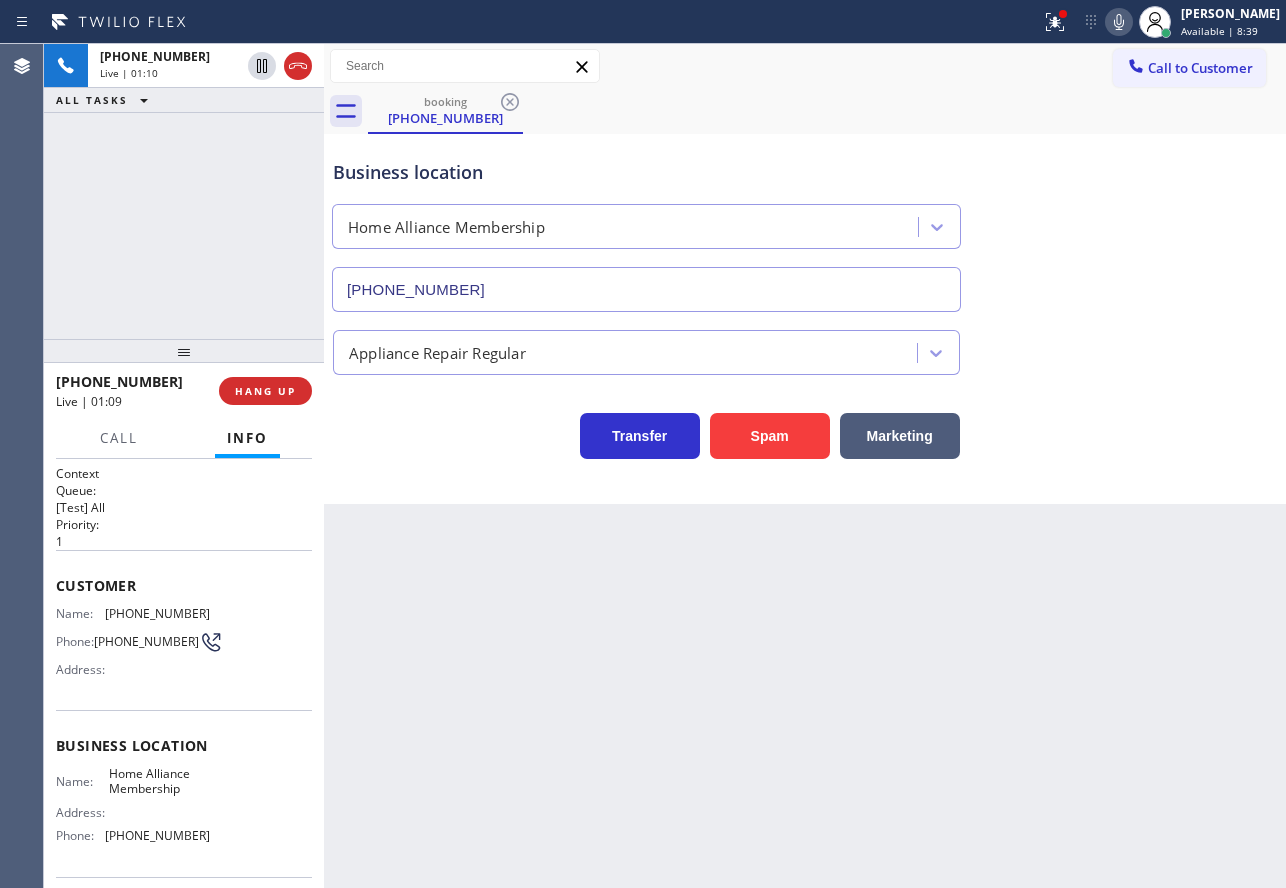 click on "Business location Home Alliance Membership (855) 946-3605 Appliance Repair Regular Transfer Spam Marketing" at bounding box center [805, 319] 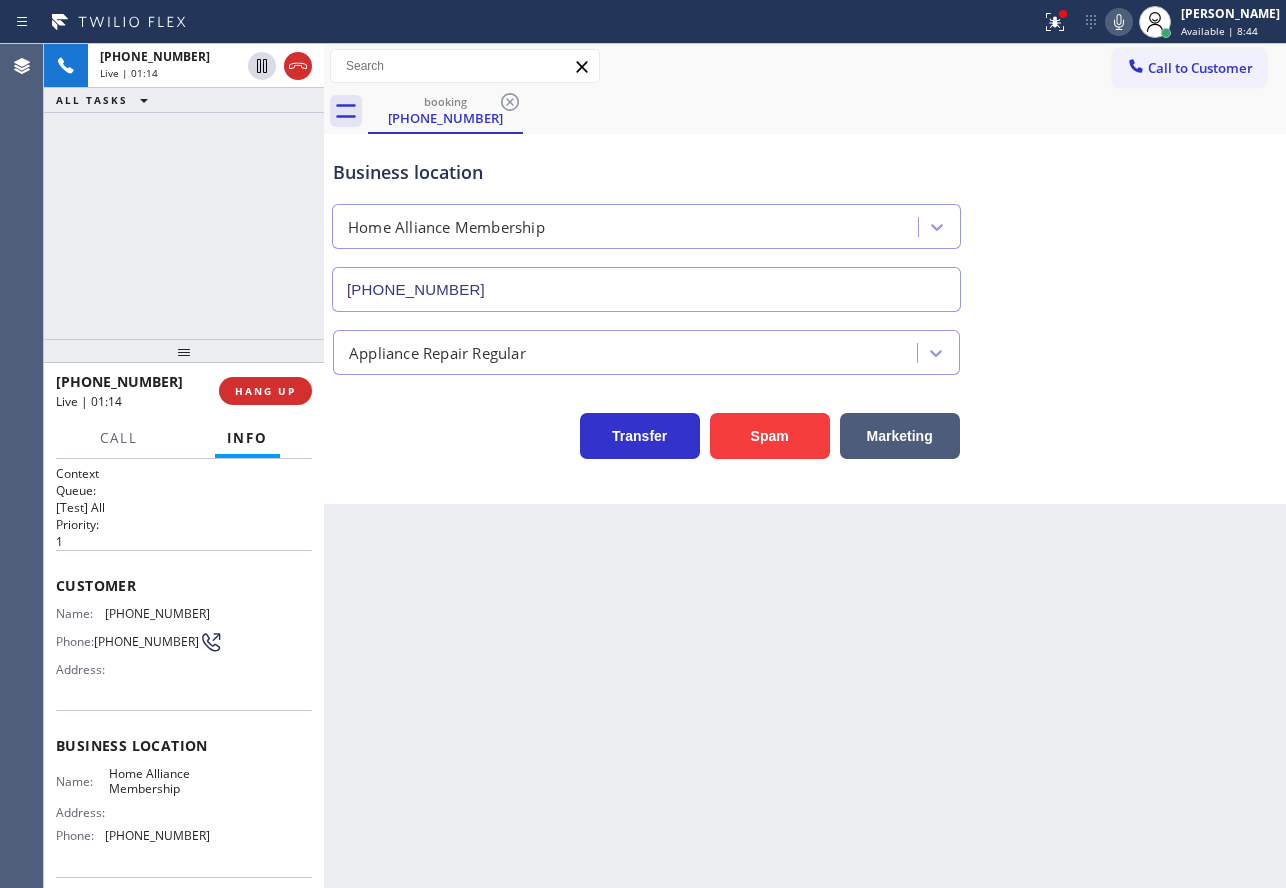click 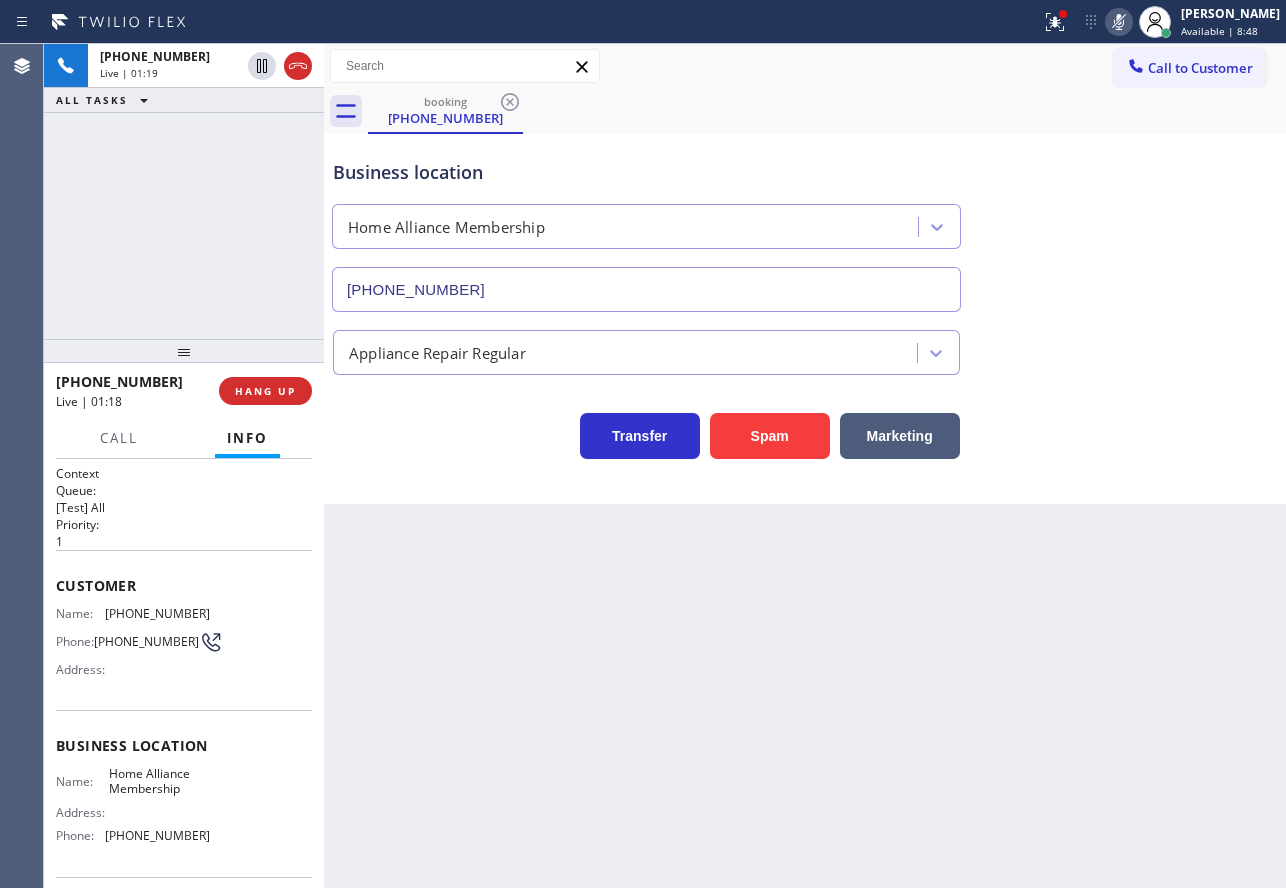 click 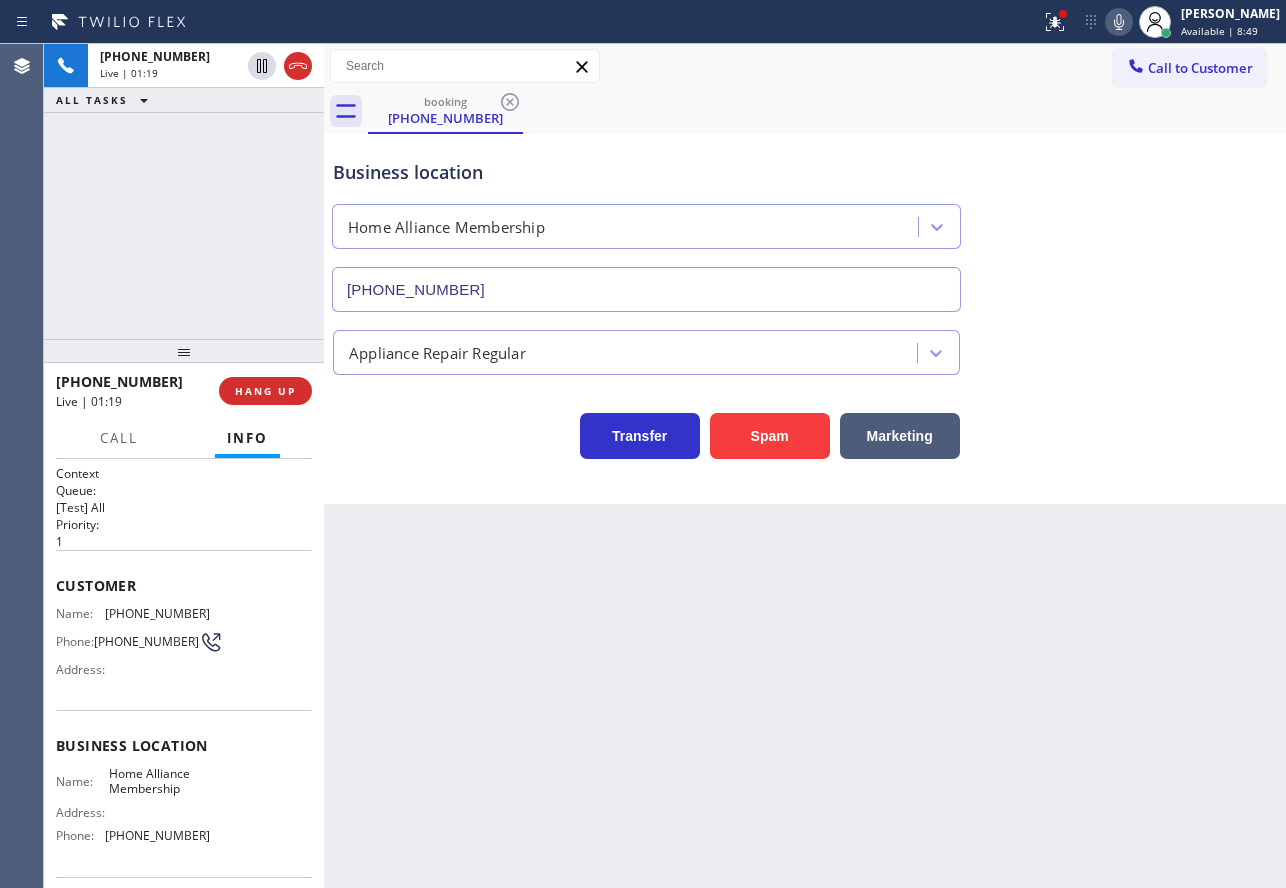 click on "Business location Home Alliance Membership (855) 946-3605" at bounding box center [805, 221] 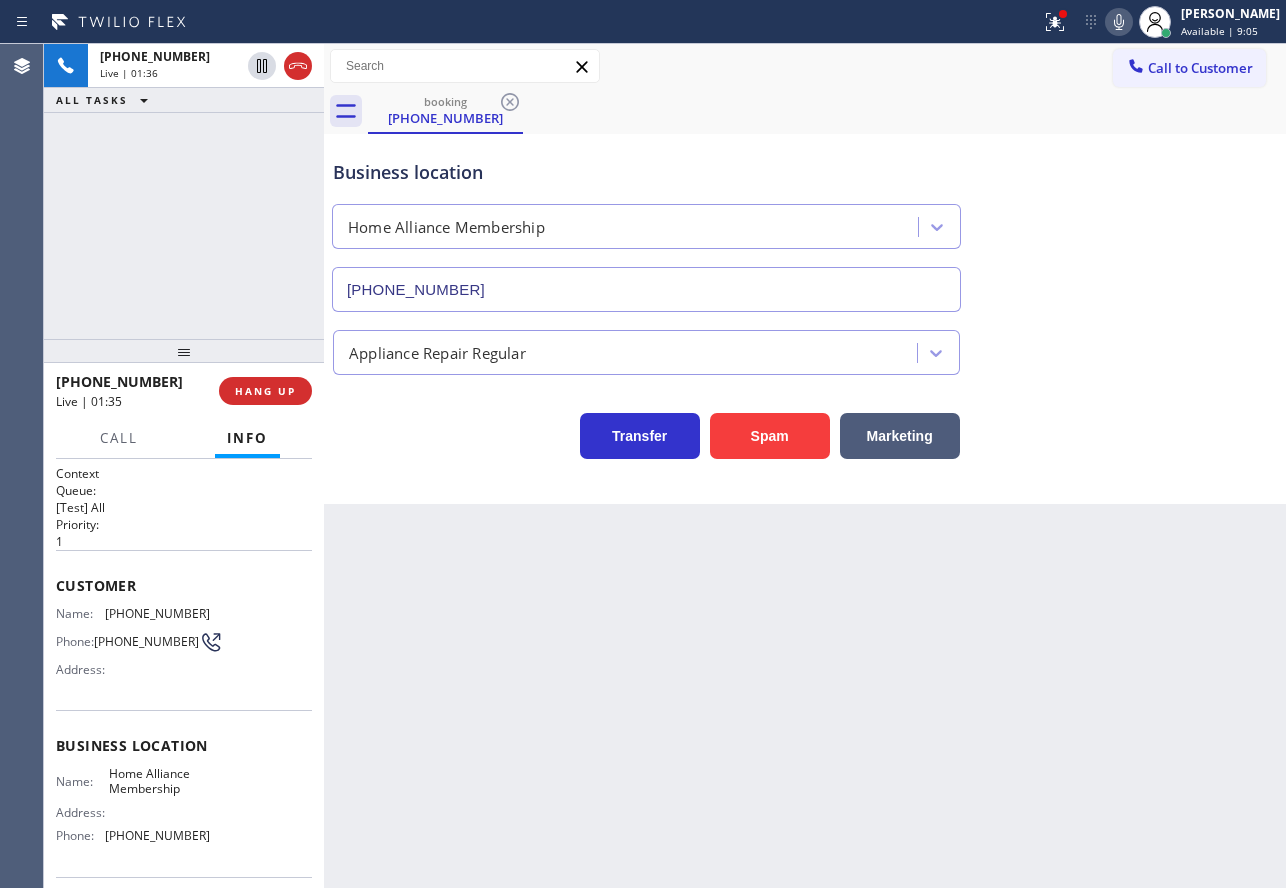 click 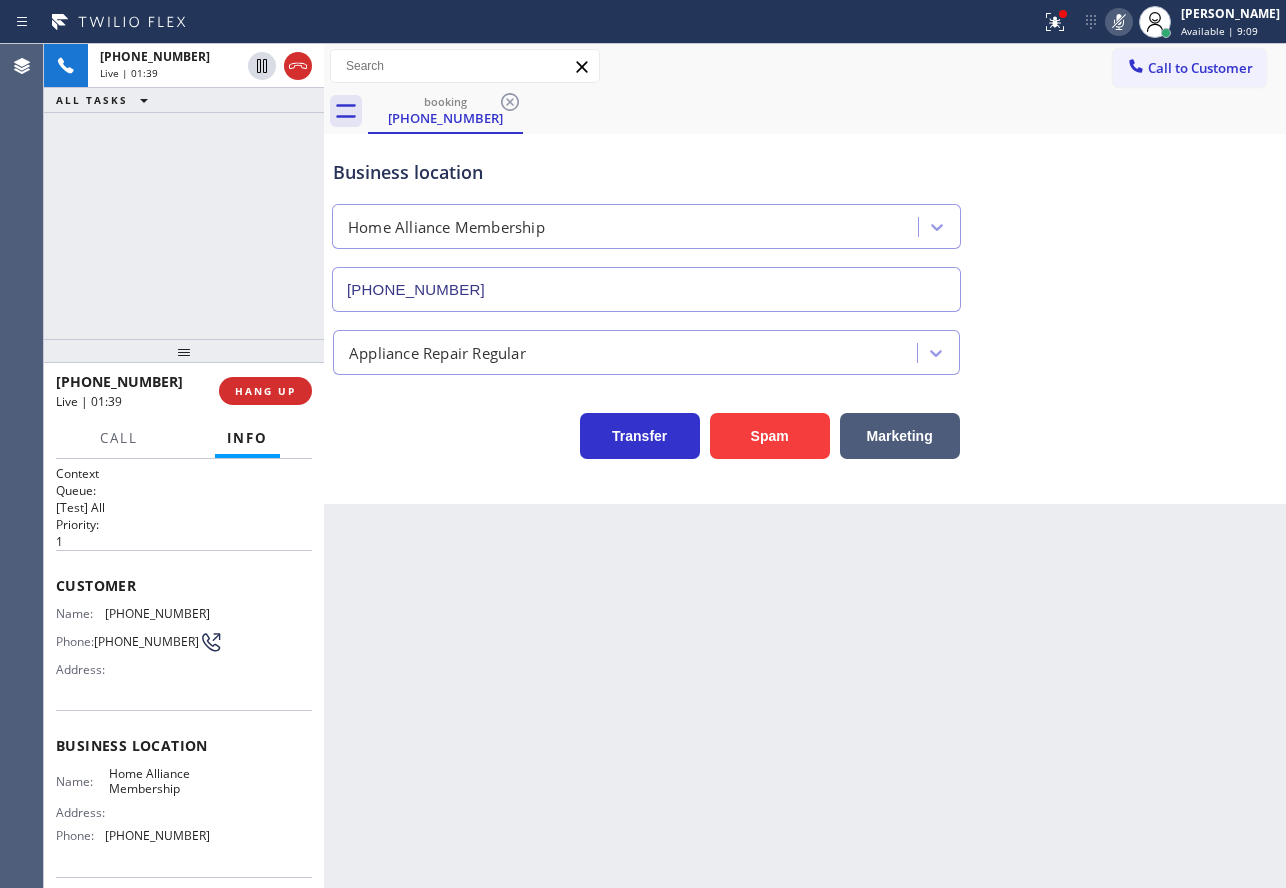 click 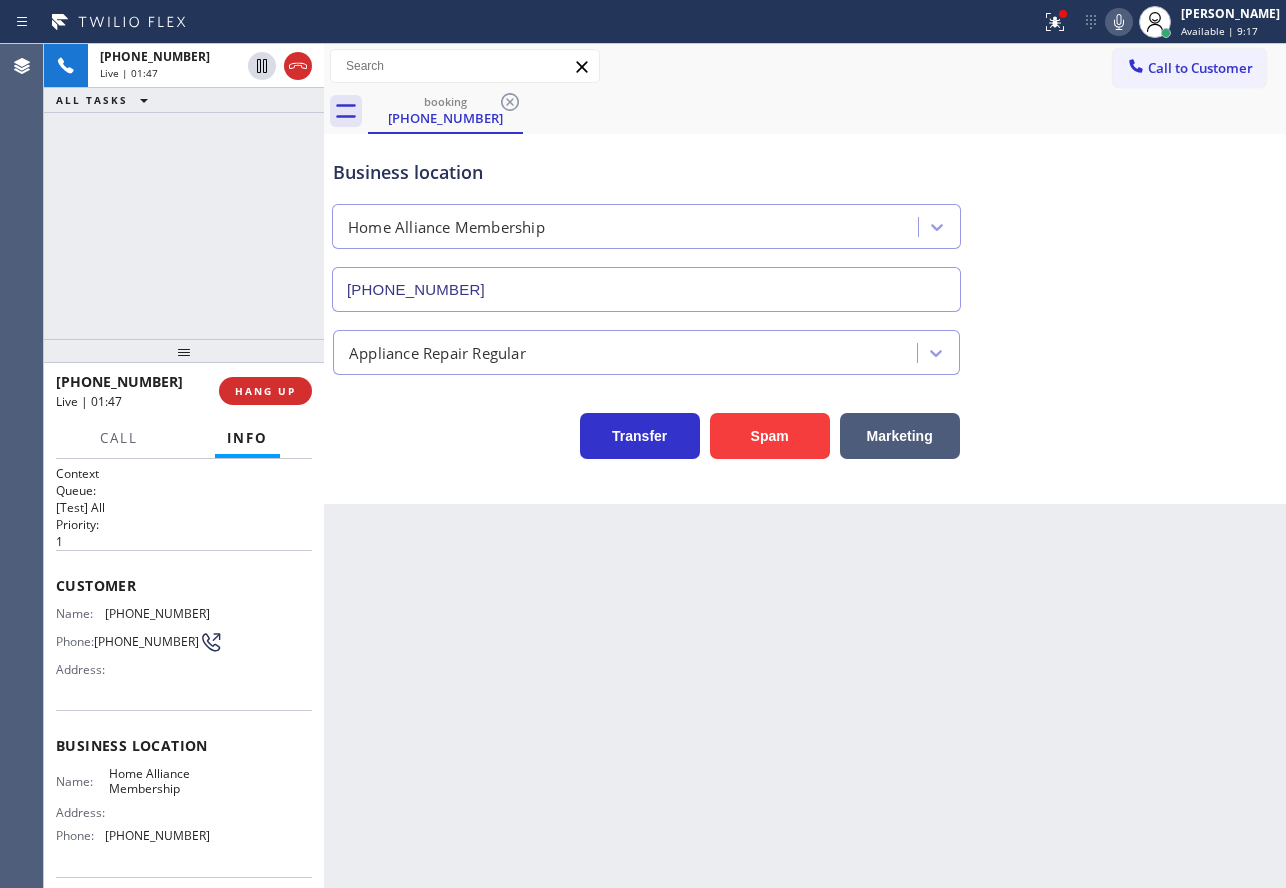 click on "Transfer Spam Marketing" at bounding box center [805, 417] 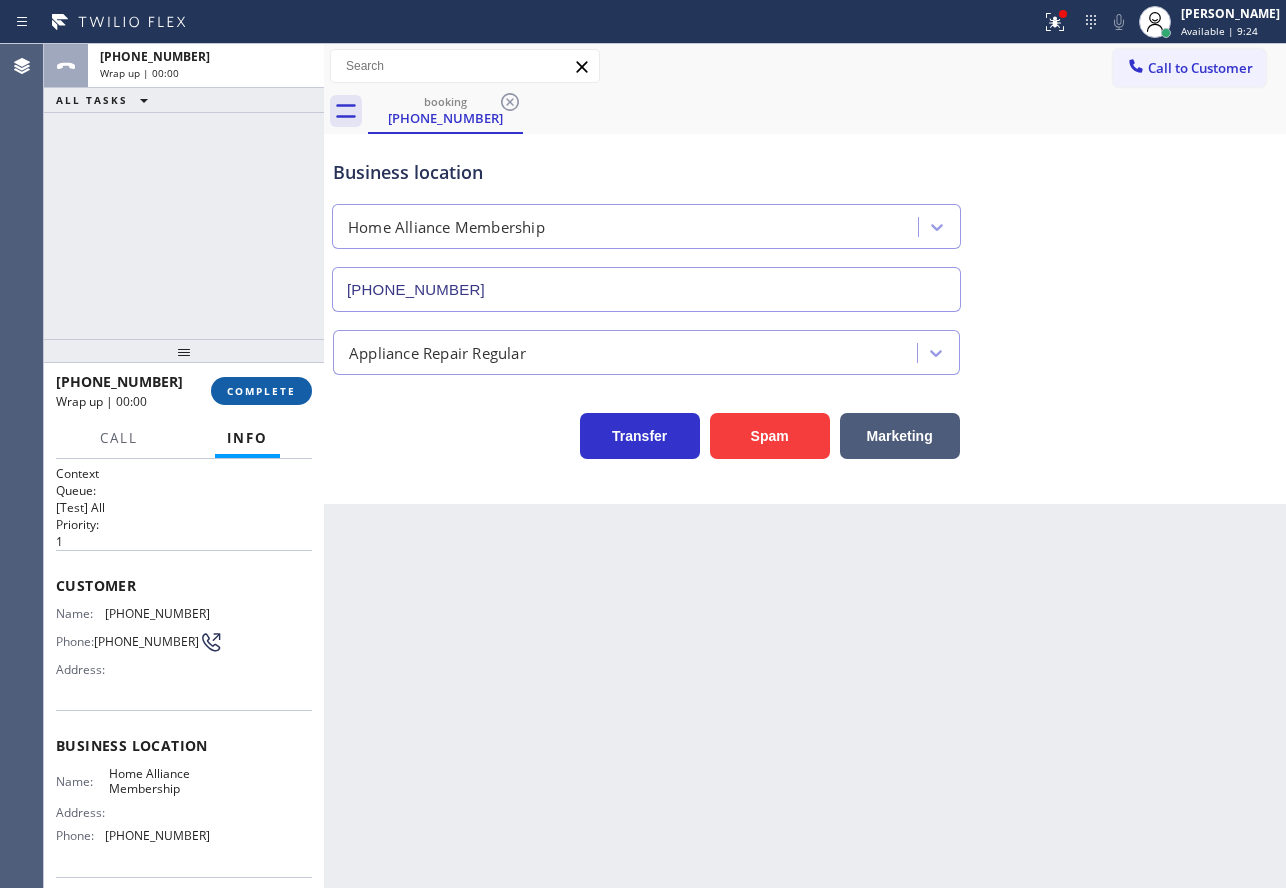 click on "COMPLETE" at bounding box center (261, 391) 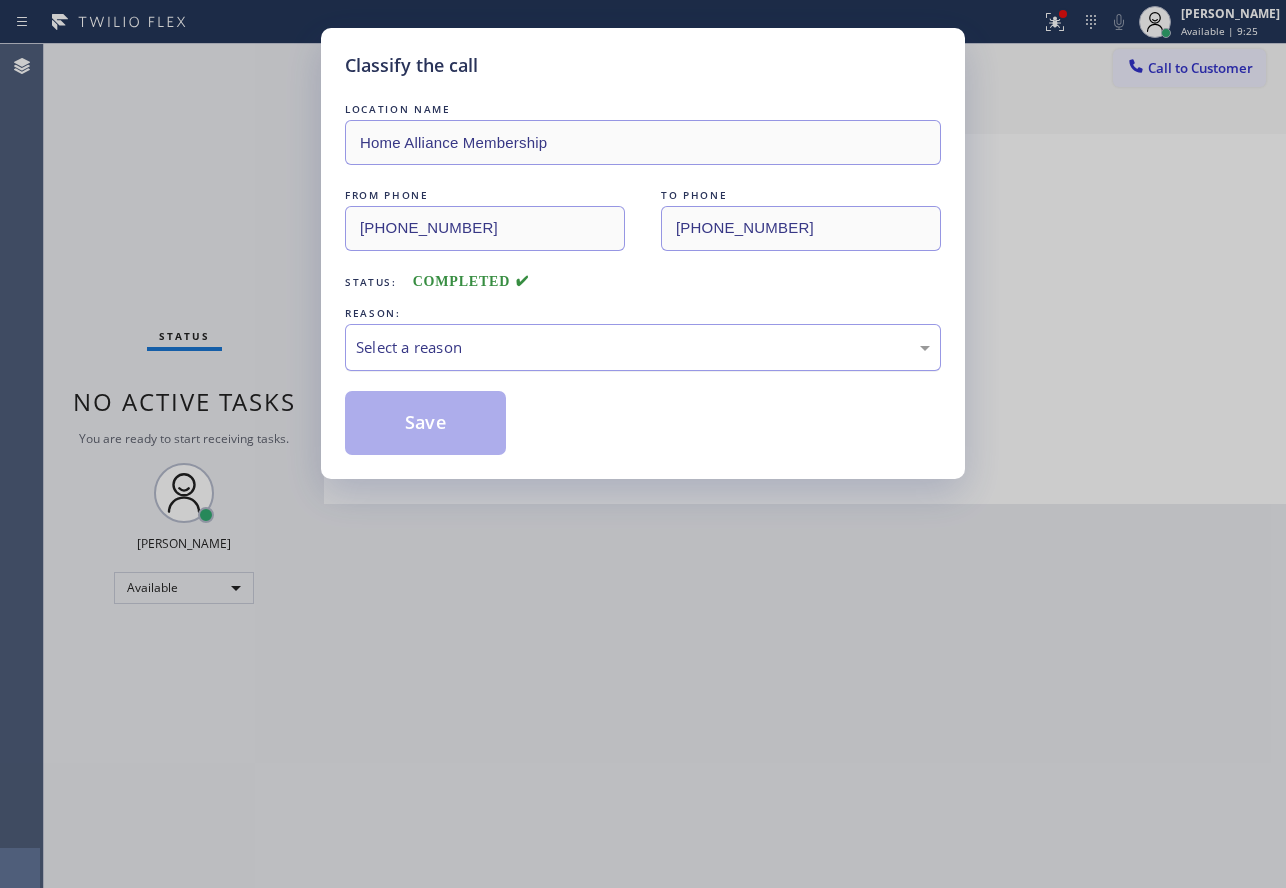 click on "Select a reason" at bounding box center [643, 347] 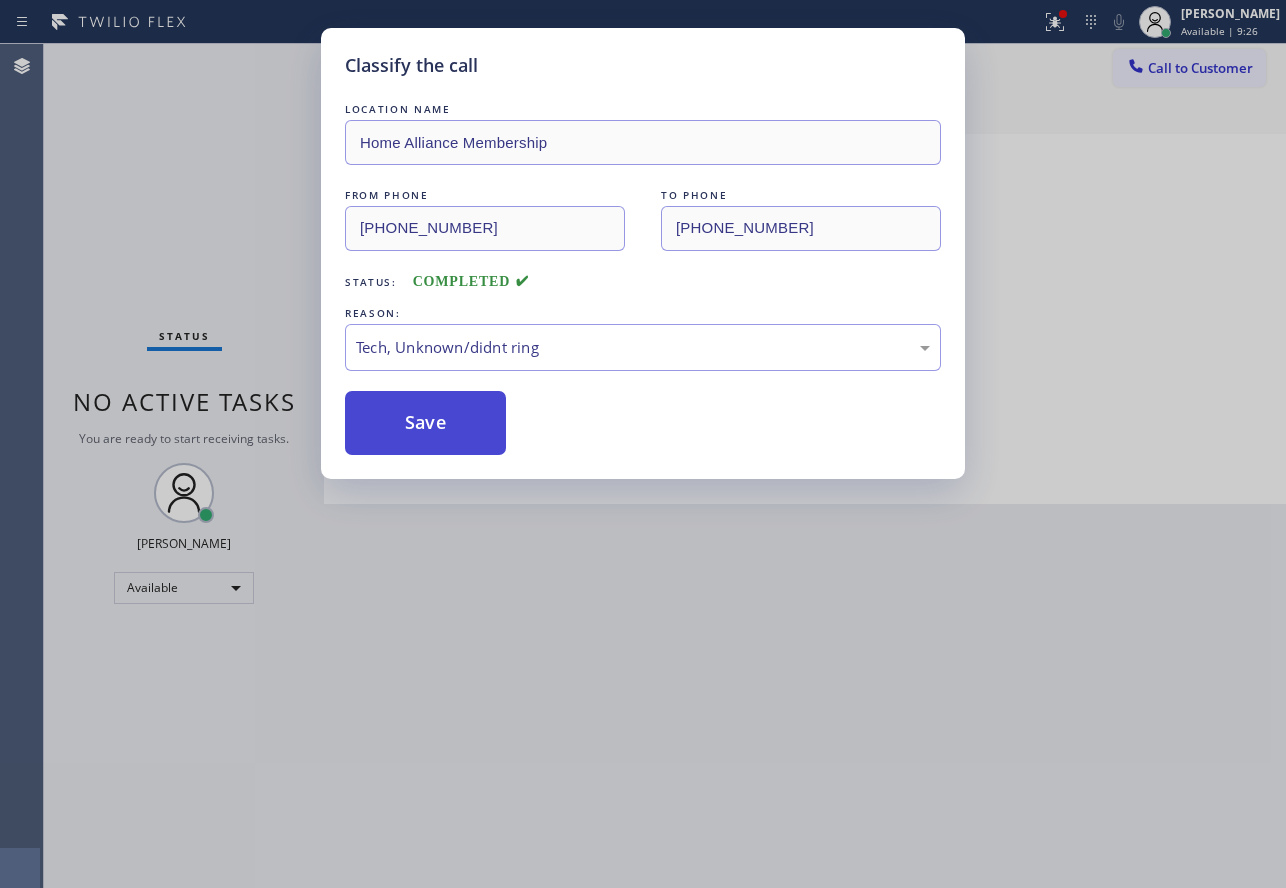 click on "Save" at bounding box center (425, 423) 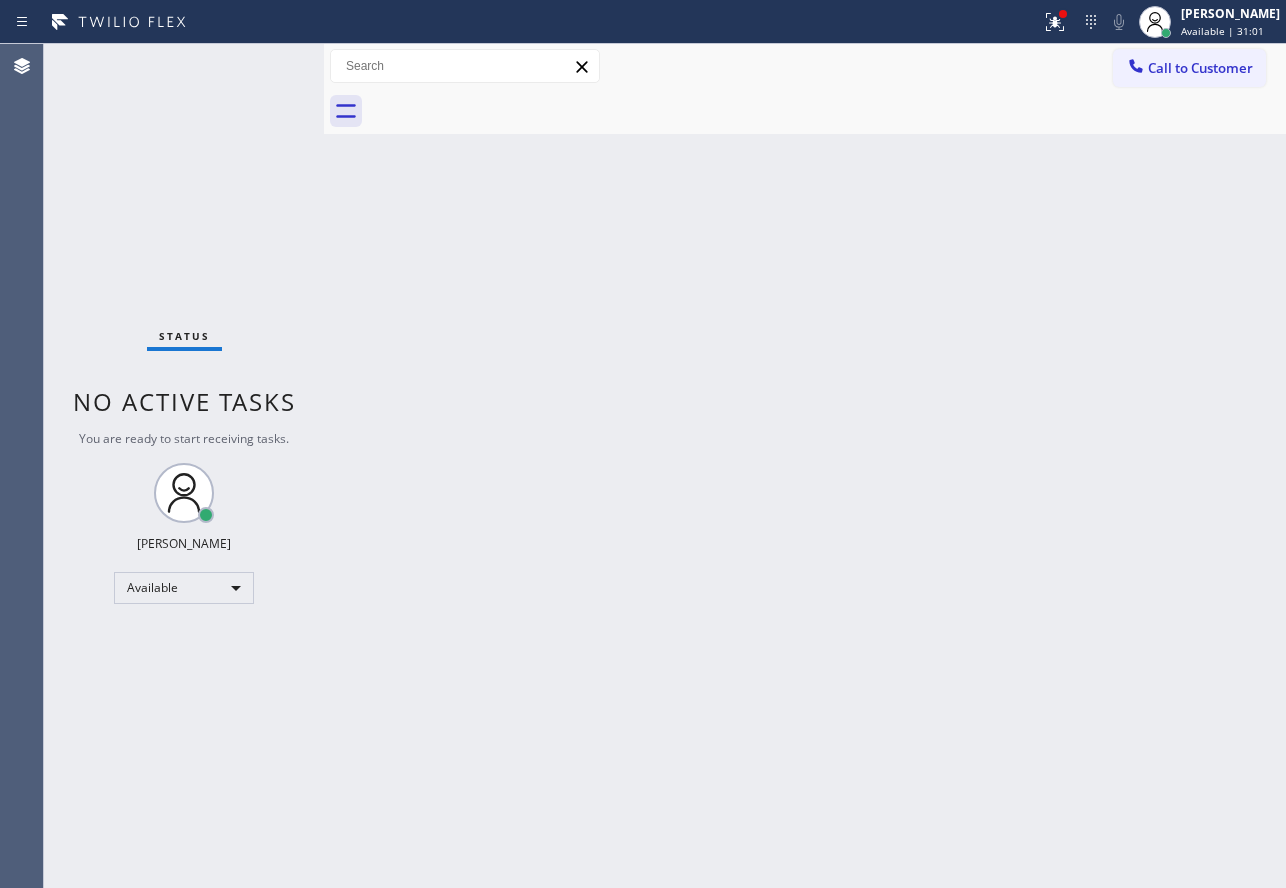 click on "Back to Dashboard Change Sender ID Customers Technicians Select a contact Outbound call Technician Search Technician Your caller id phone number Your caller id phone number Call Technician info Name   Phone none Address none Change Sender ID HVAC +18559994417 5 Star Appliance +18557314952 Appliance Repair +18554611149 Plumbing +18889090120 Air Duct Cleaning +18006865038  Electricians +18005688664 Cancel Change Check personal SMS Reset Change No tabs Call to Customer Outbound call Location Green Tree Heating & Cooling Buena Park Your caller id phone number (714) 908-8968 Customer number Call Outbound call Technician Search Technician Your caller id phone number Your caller id phone number Call" at bounding box center (805, 466) 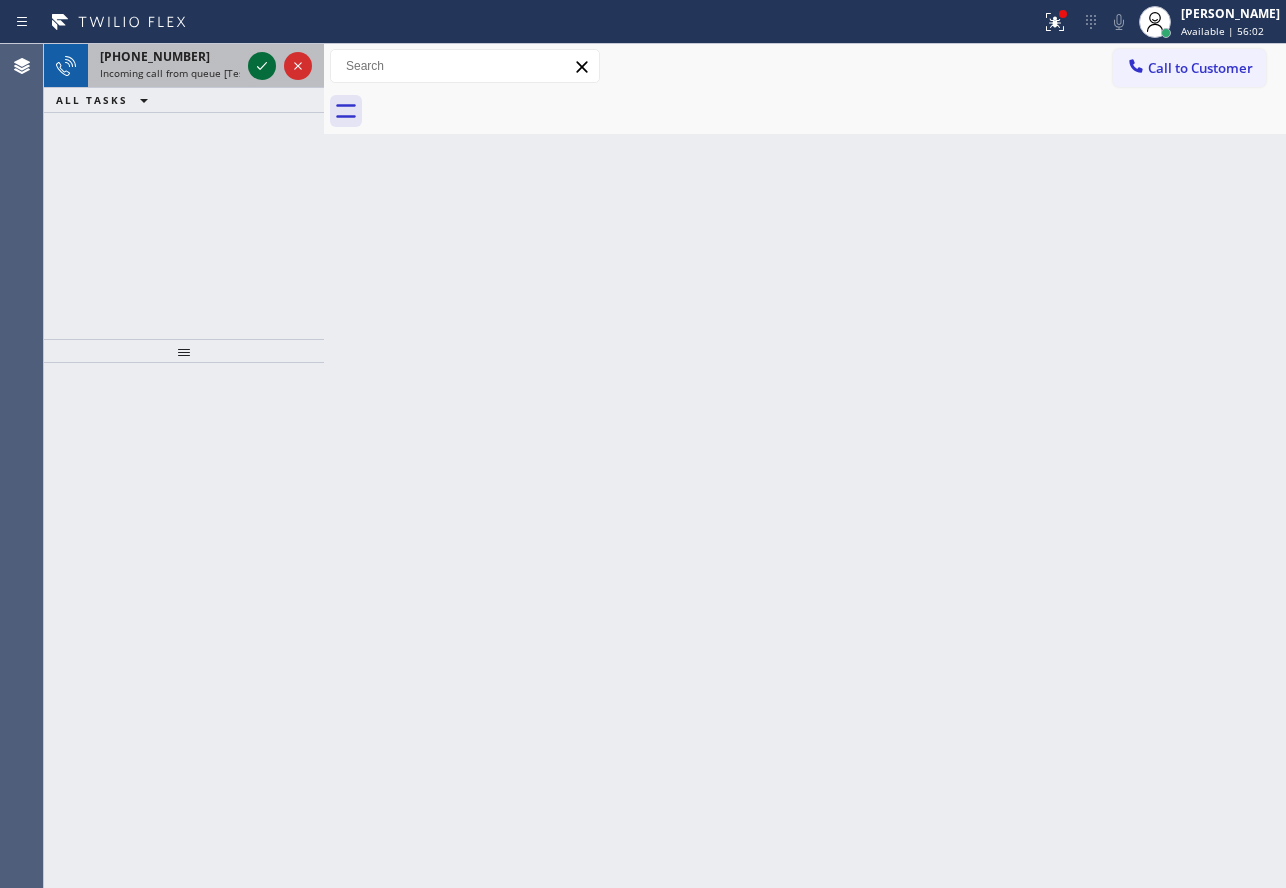 click 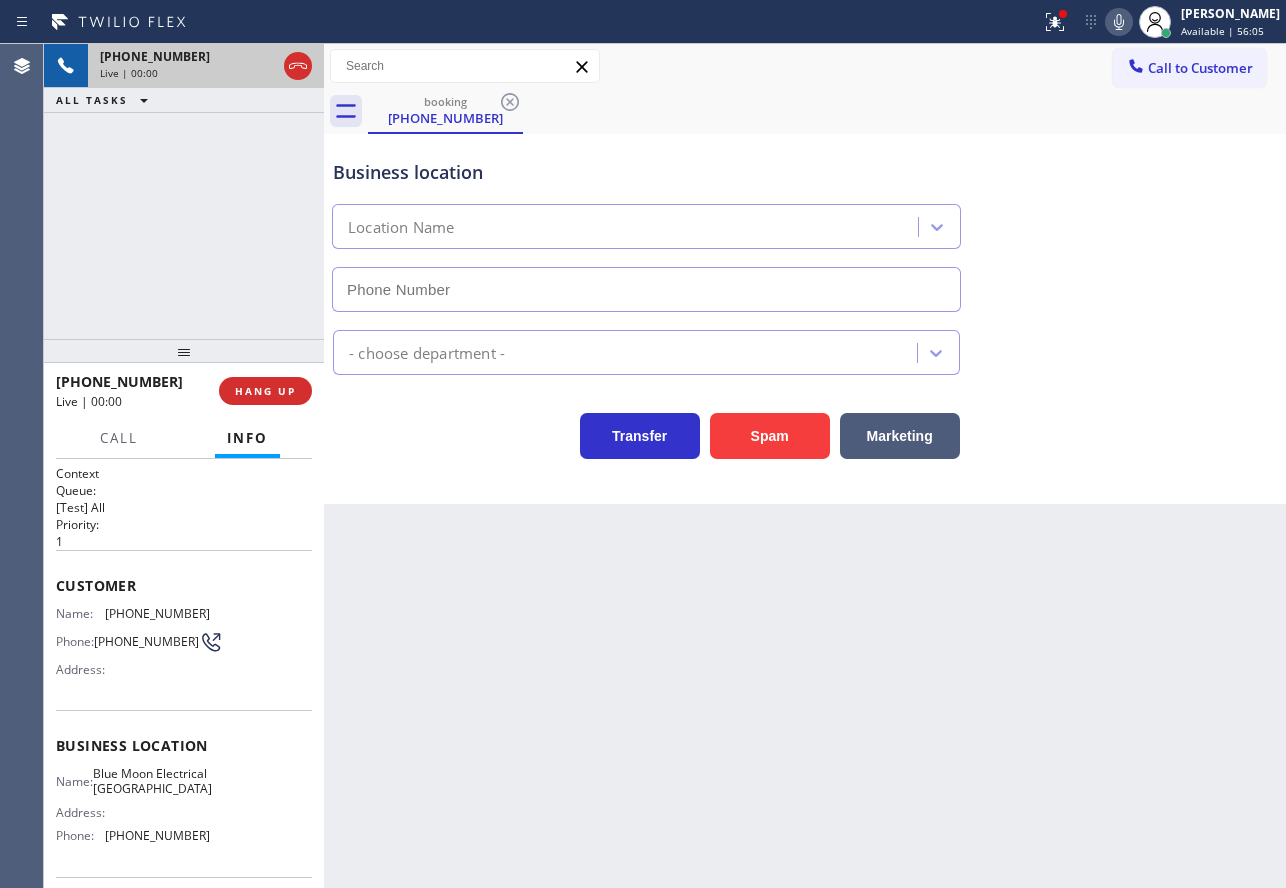 type on "(760) 388-9408" 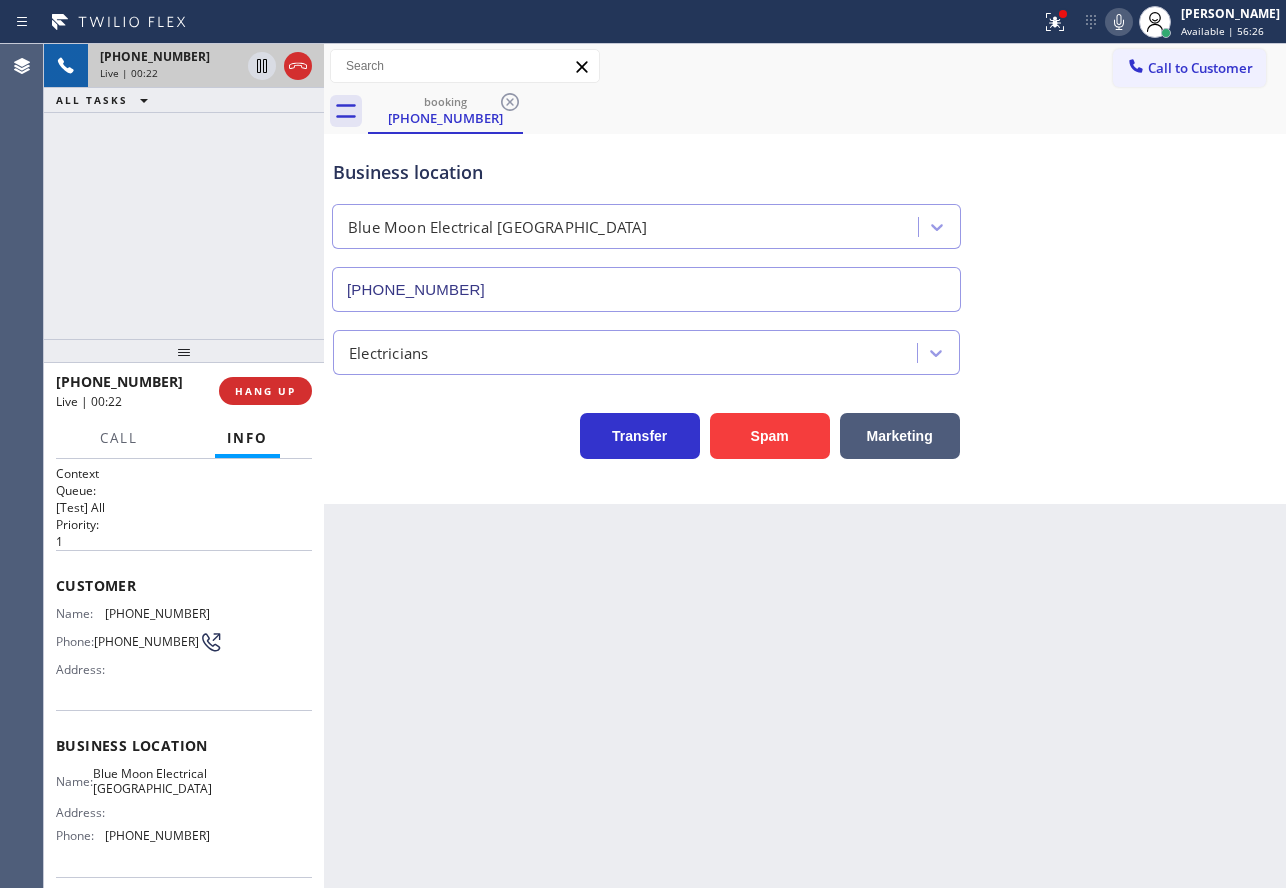 click on "Business location" at bounding box center [646, 172] 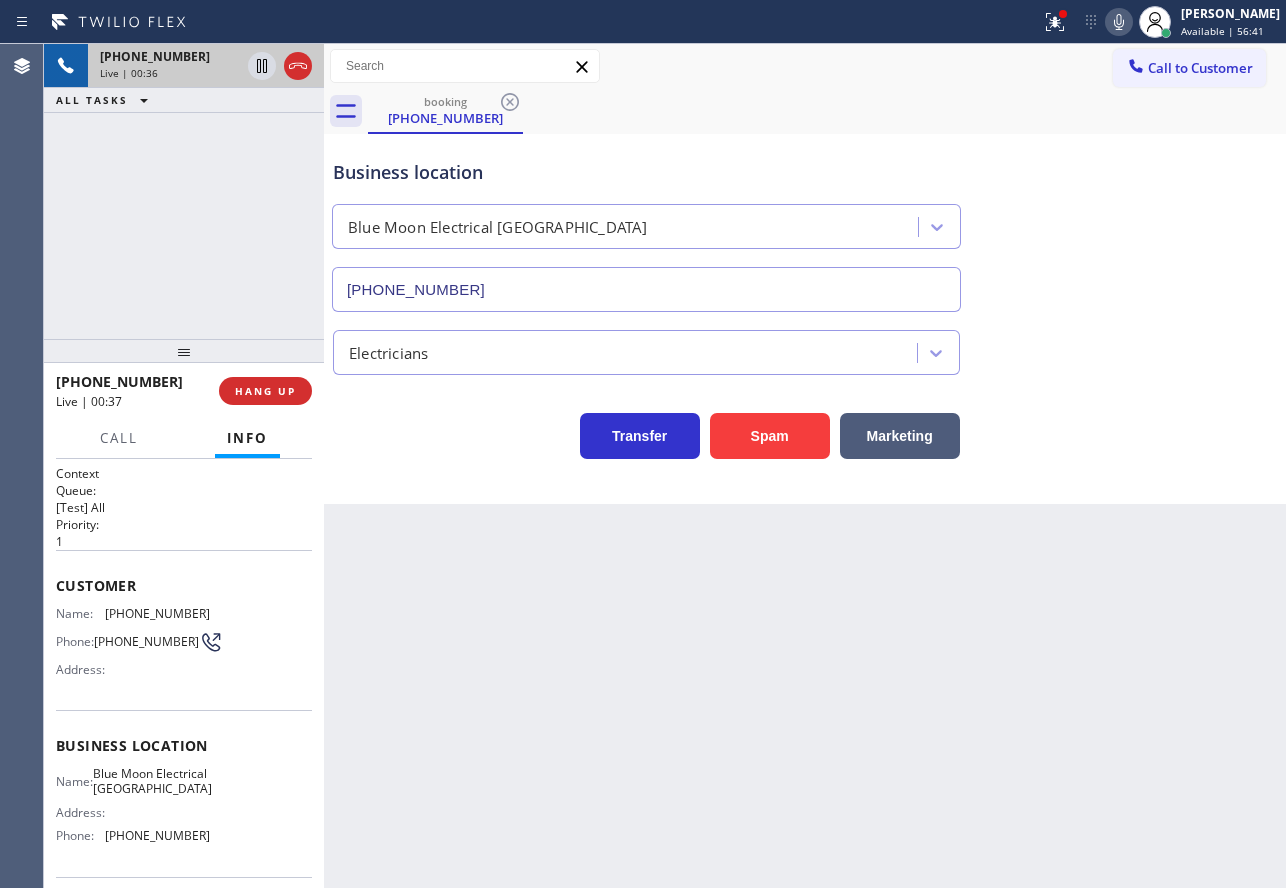 click 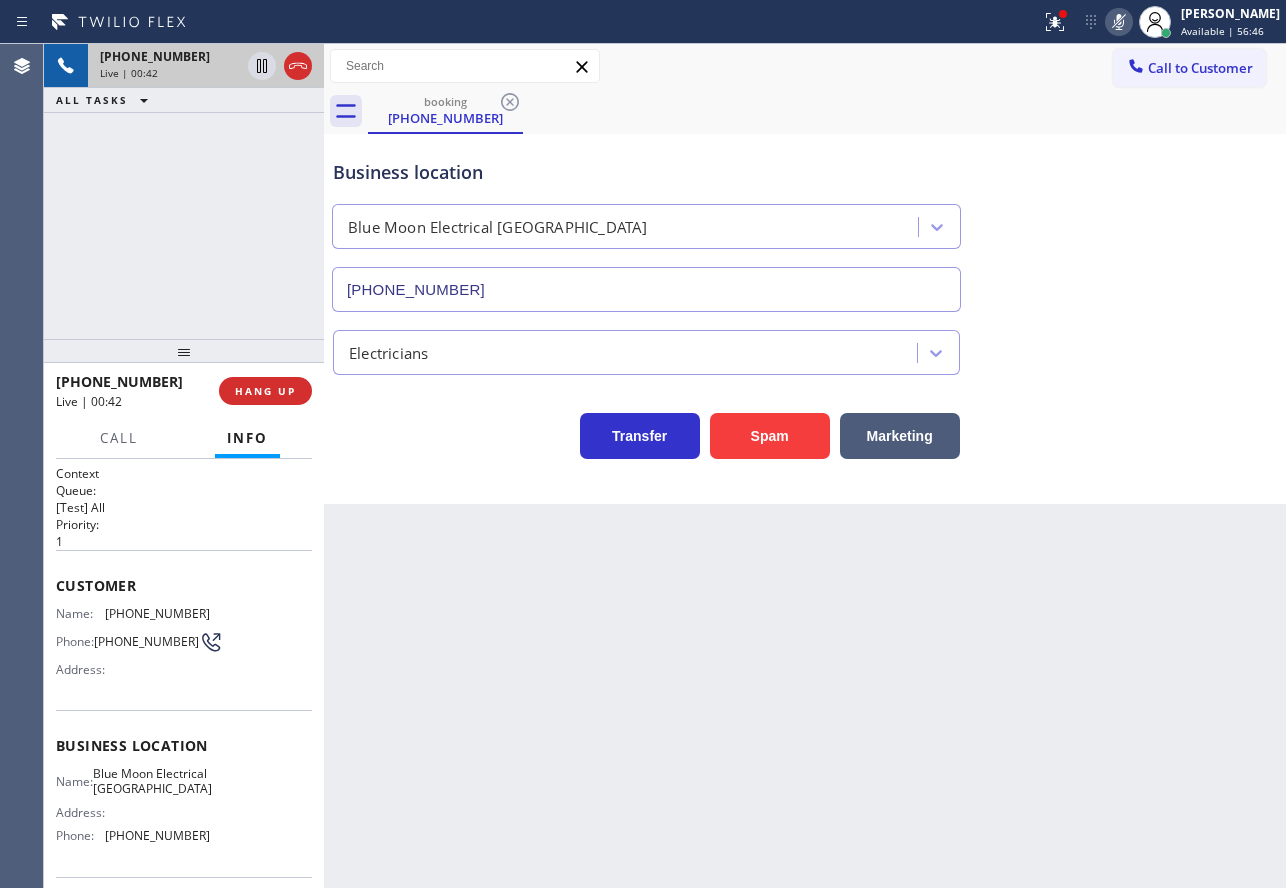 click 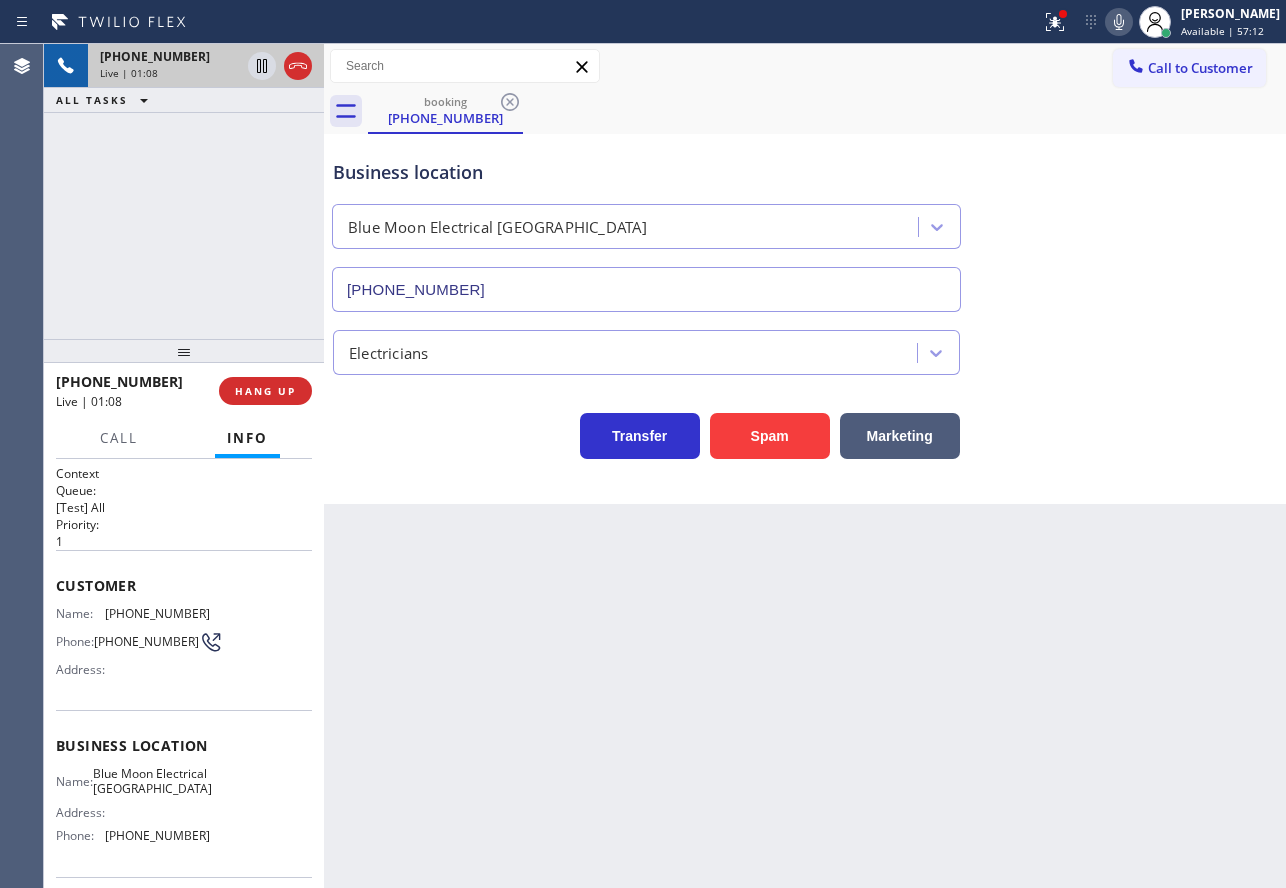click 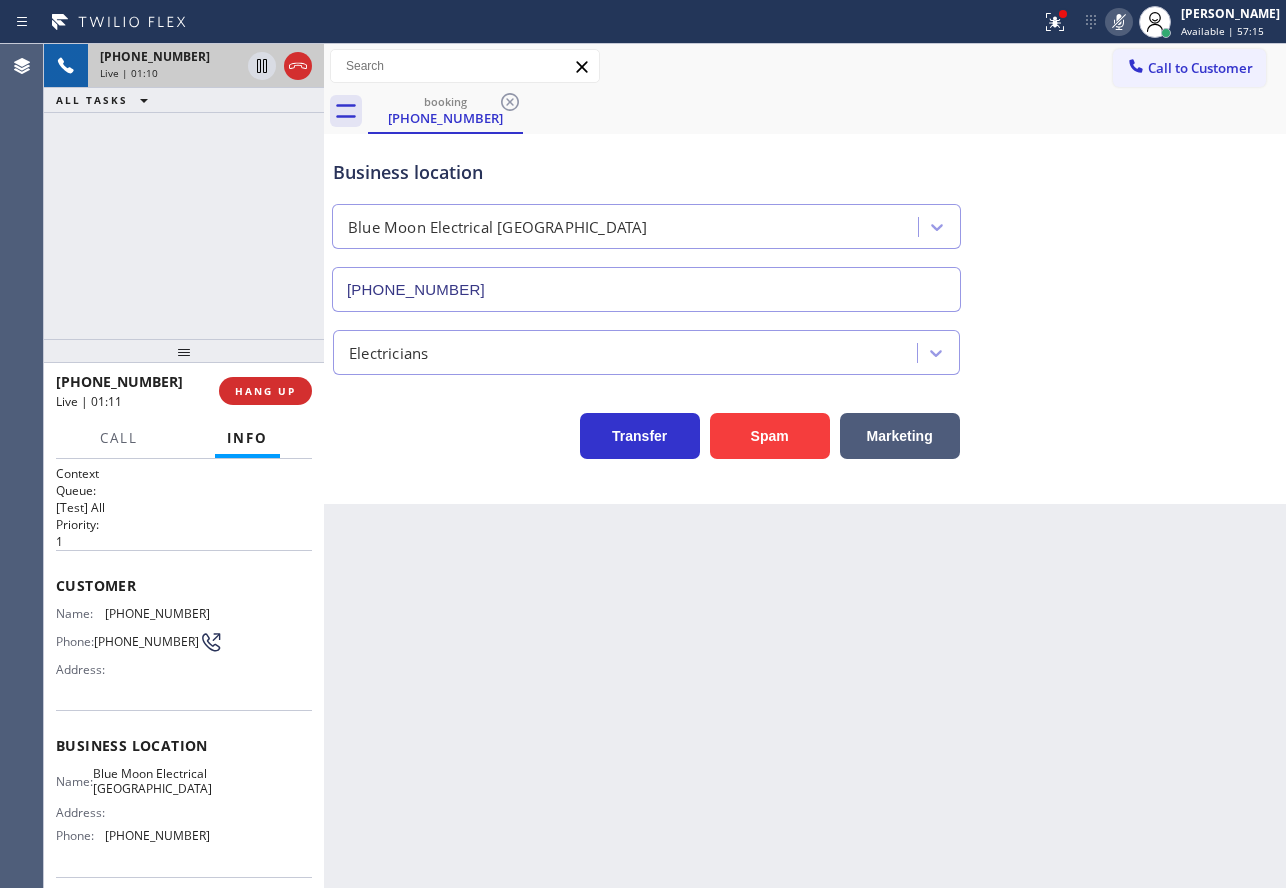 click 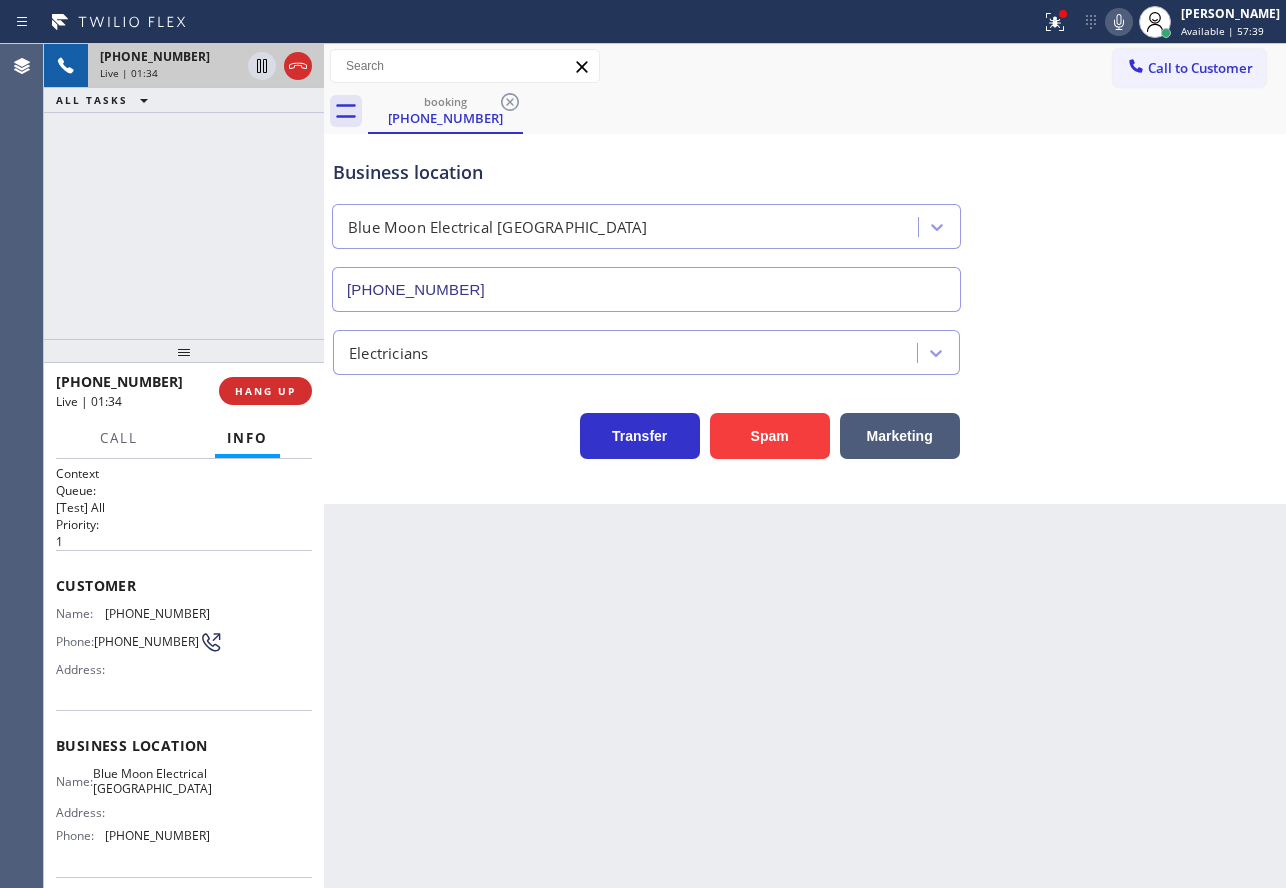 click 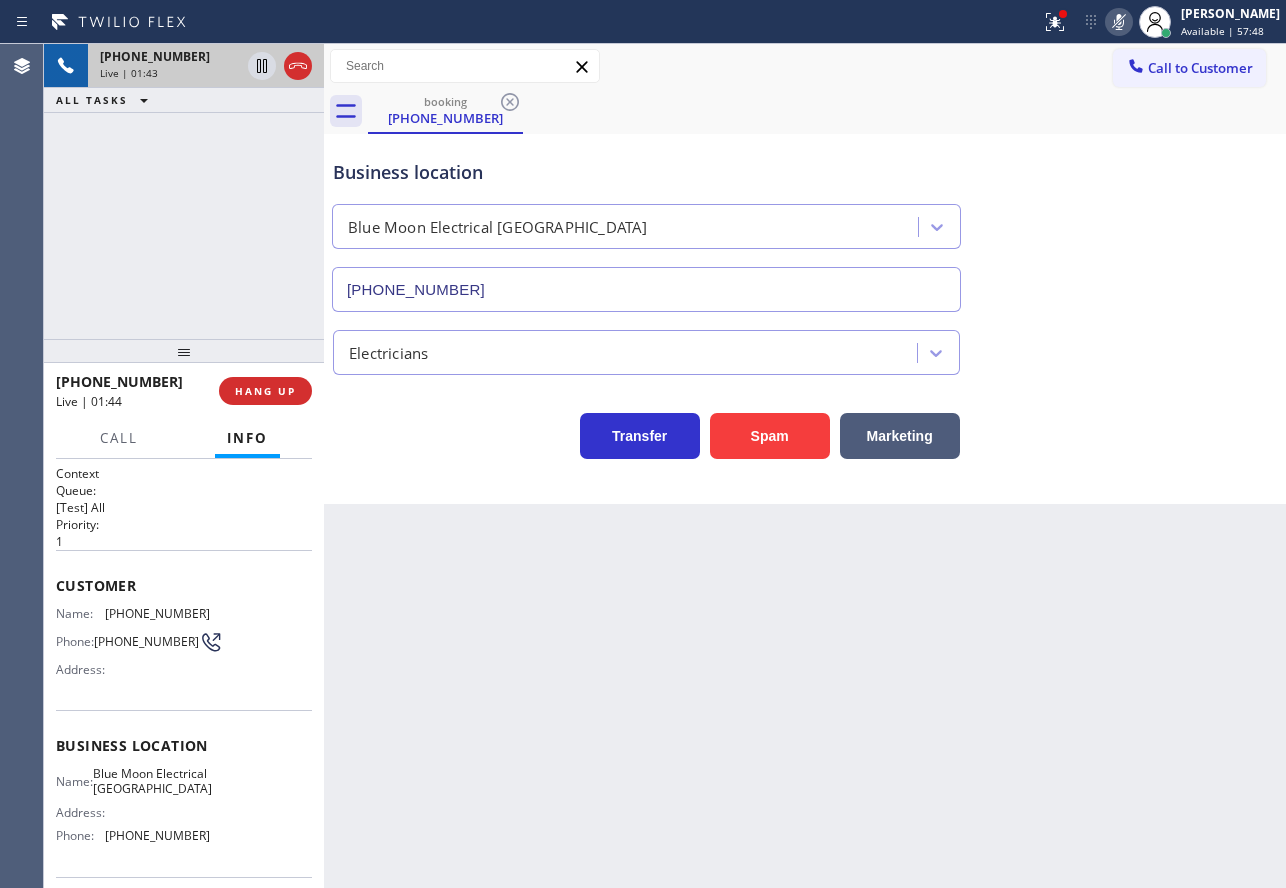 click 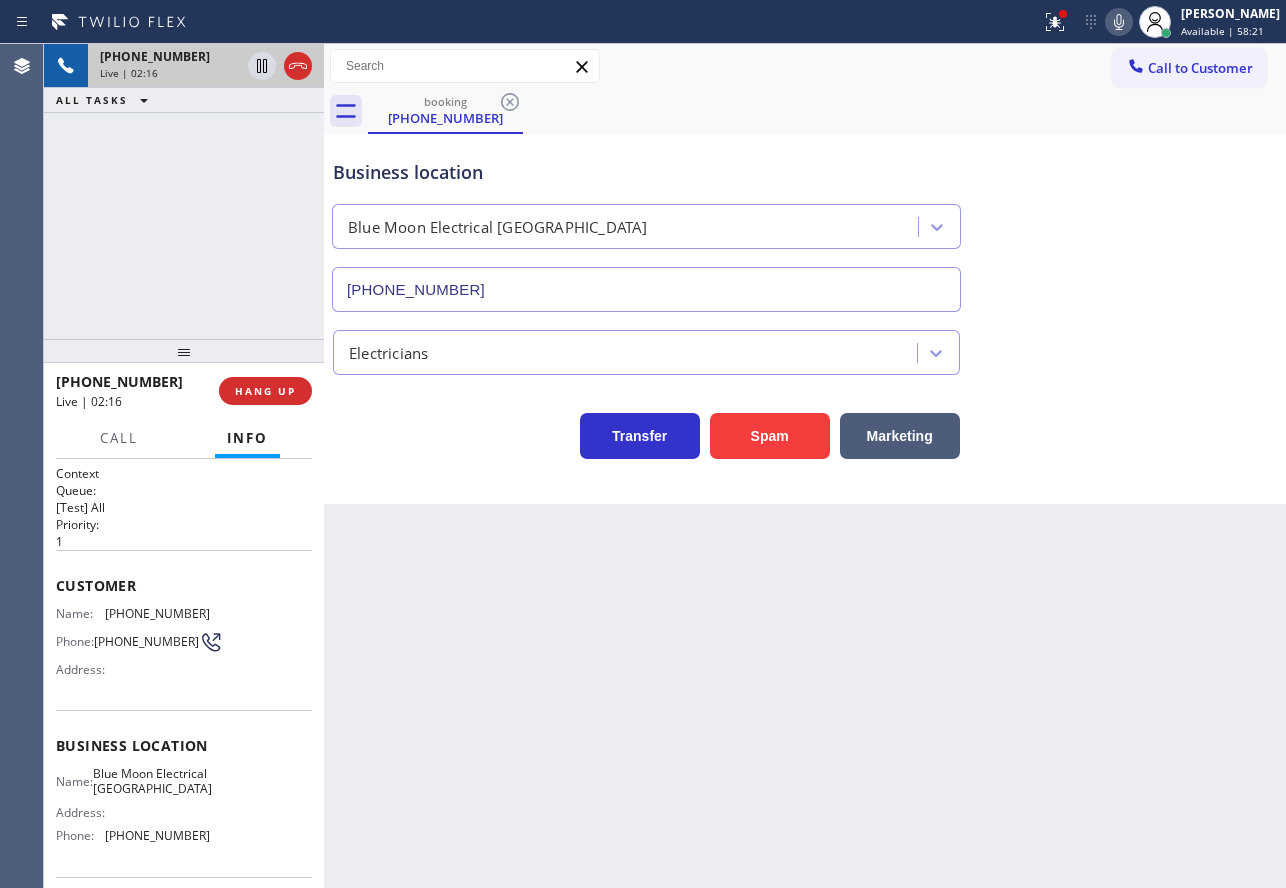 click 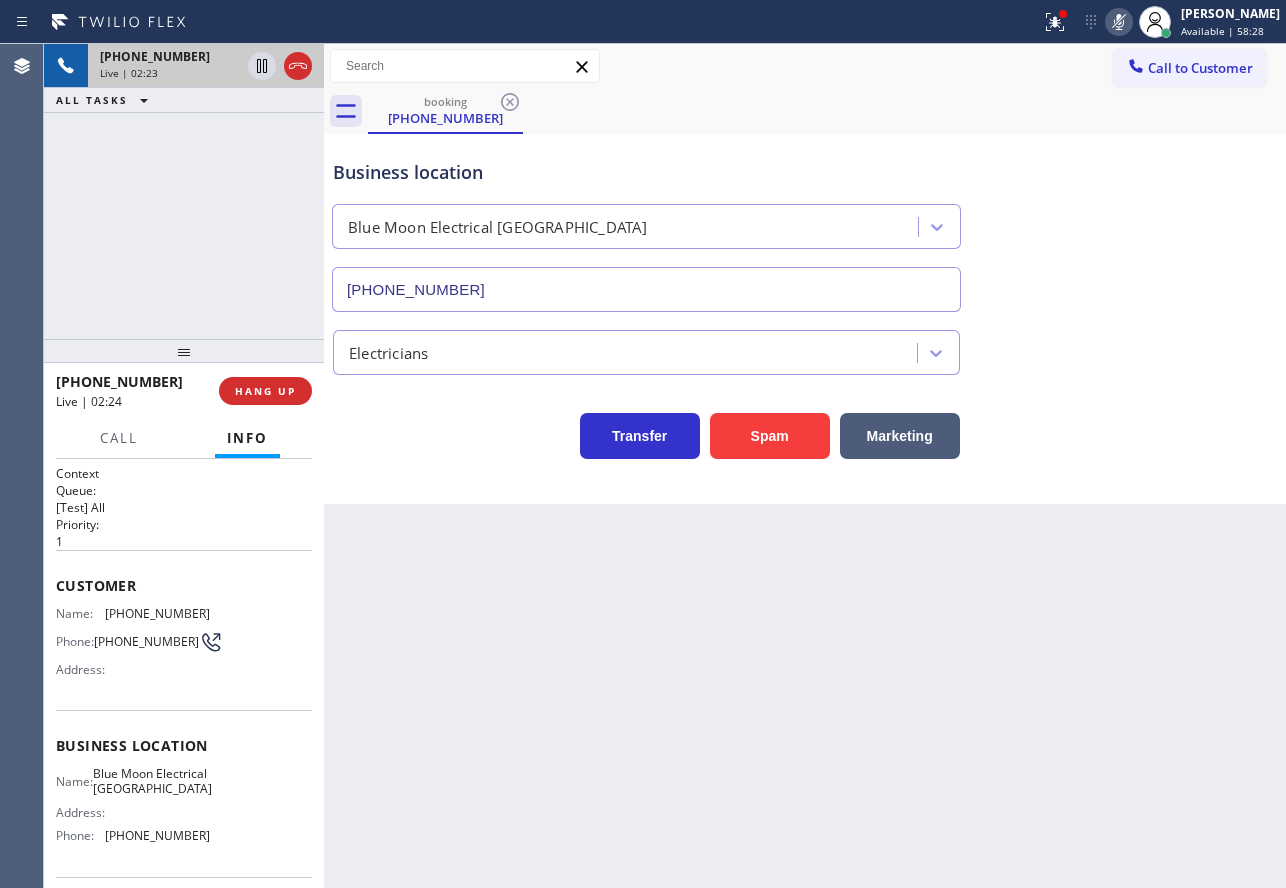 click 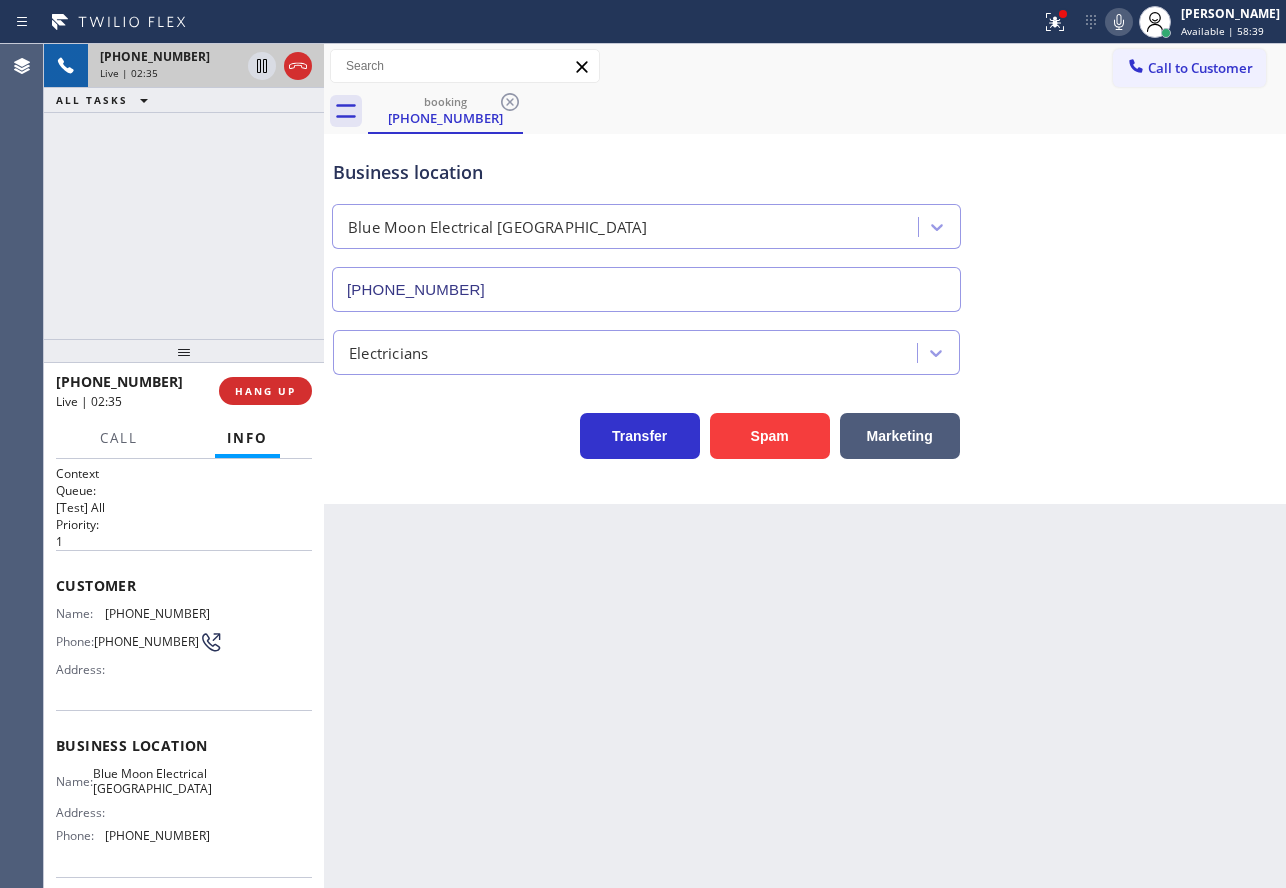 click 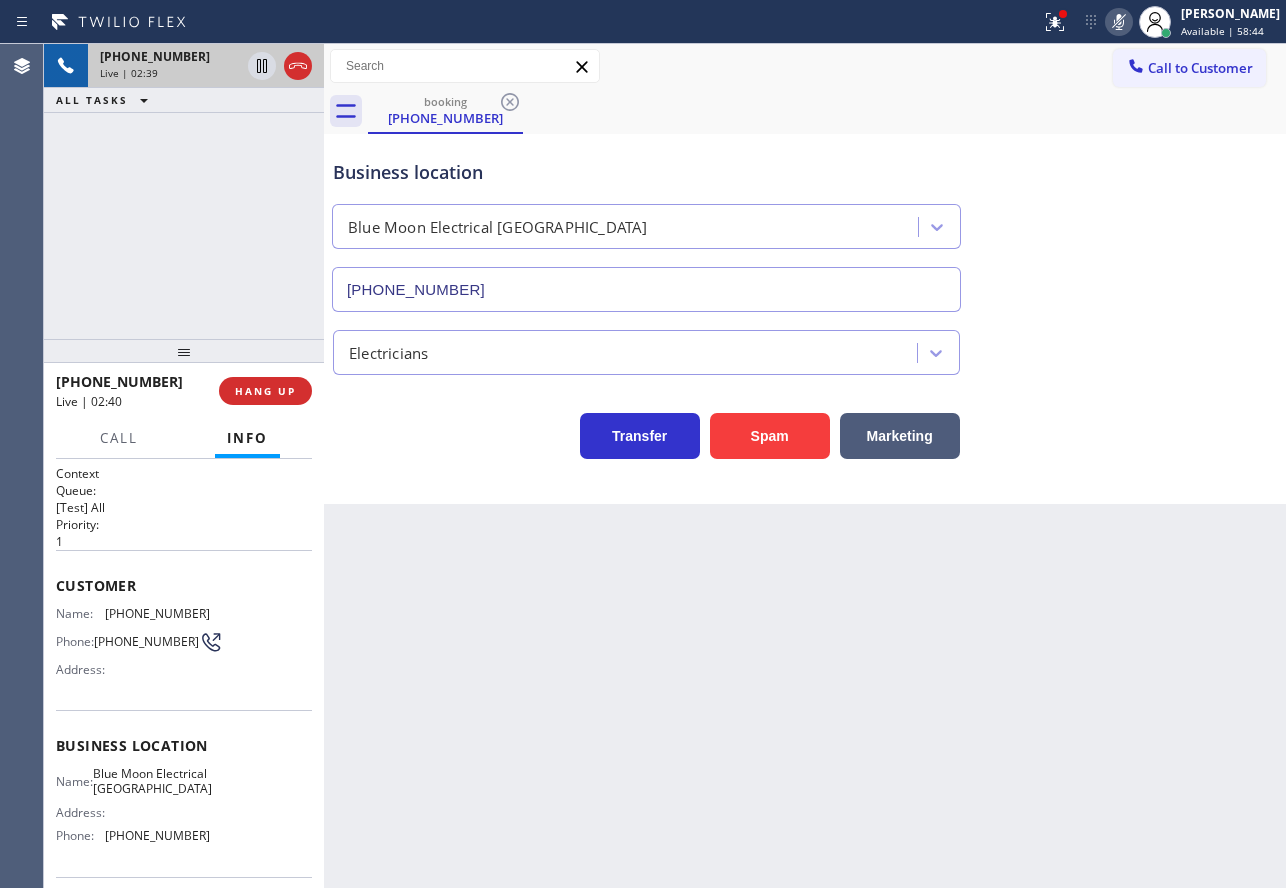 click 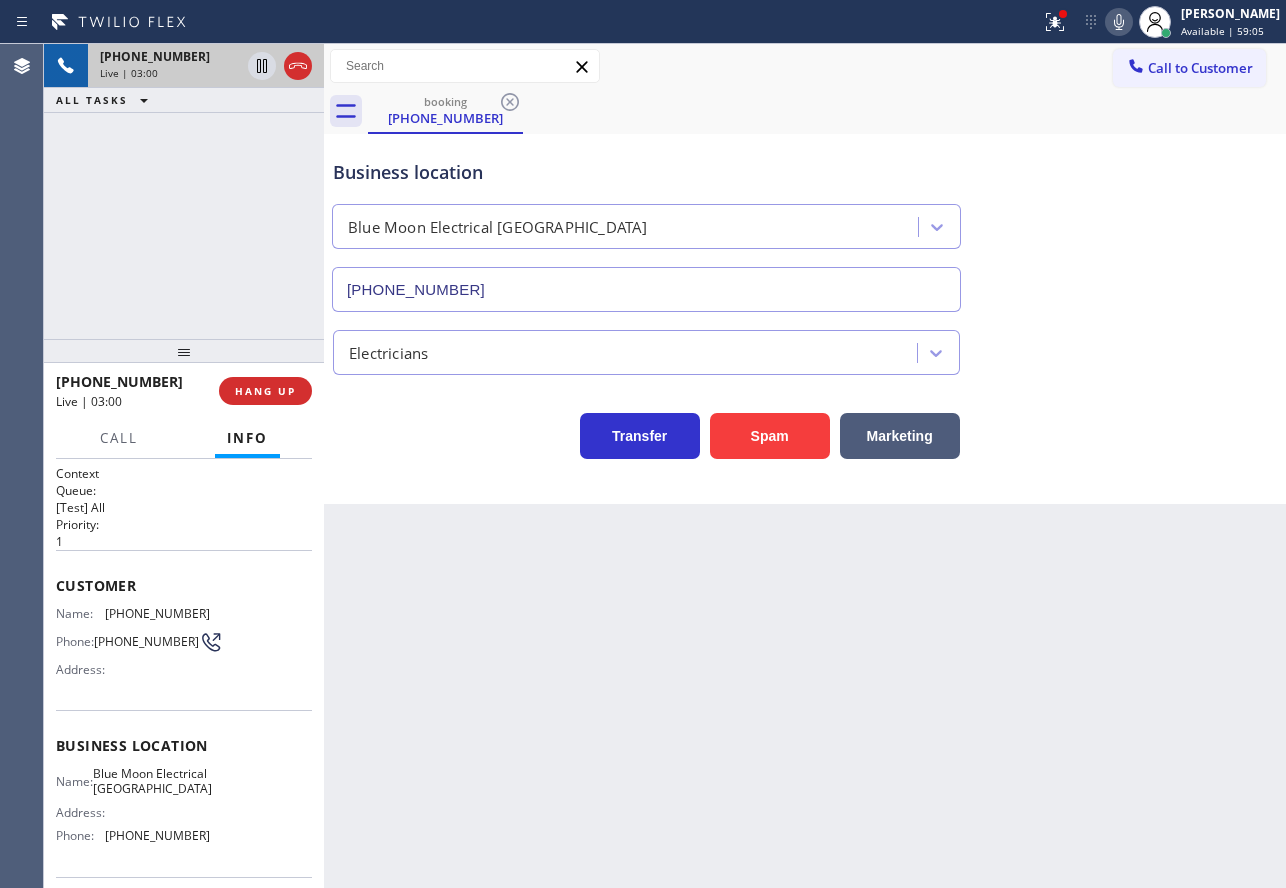 click 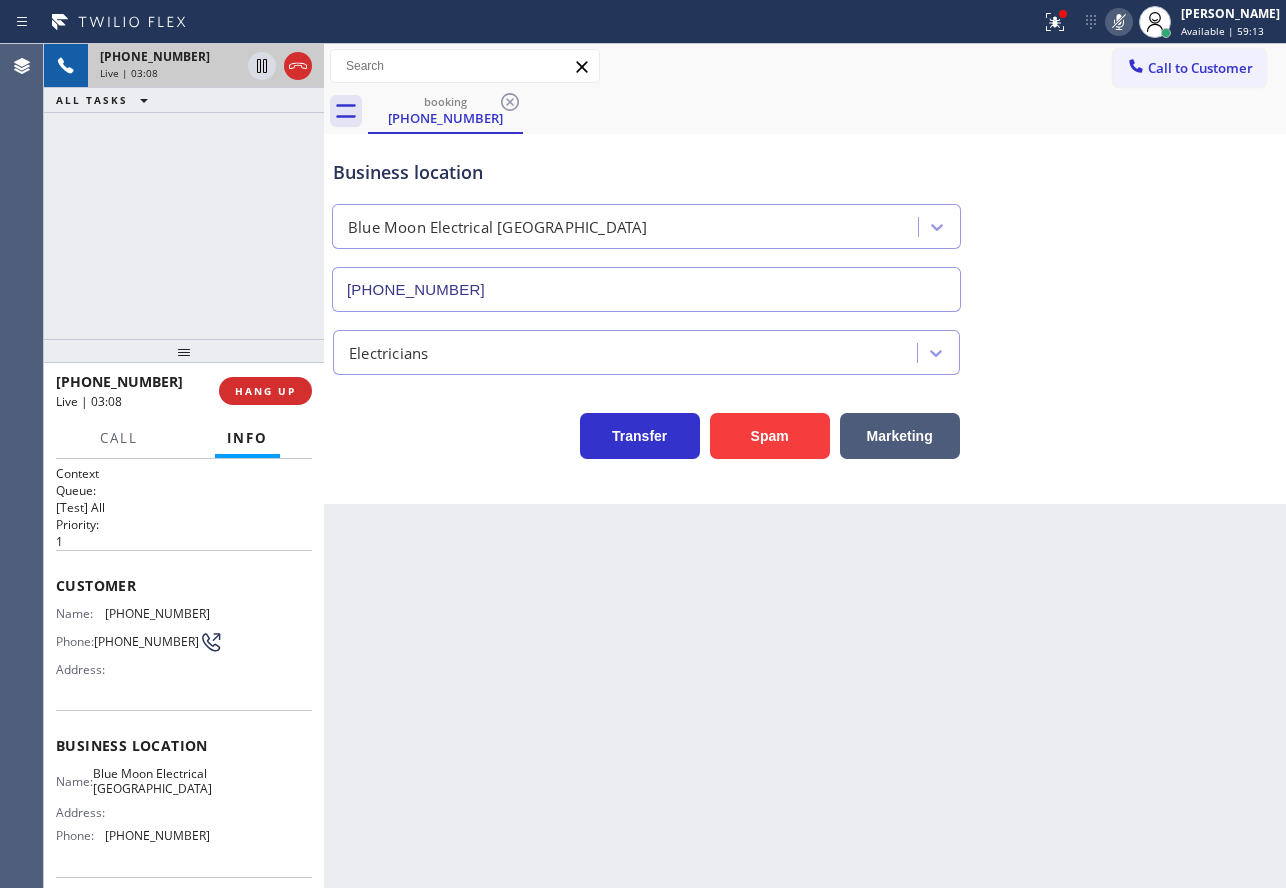 click 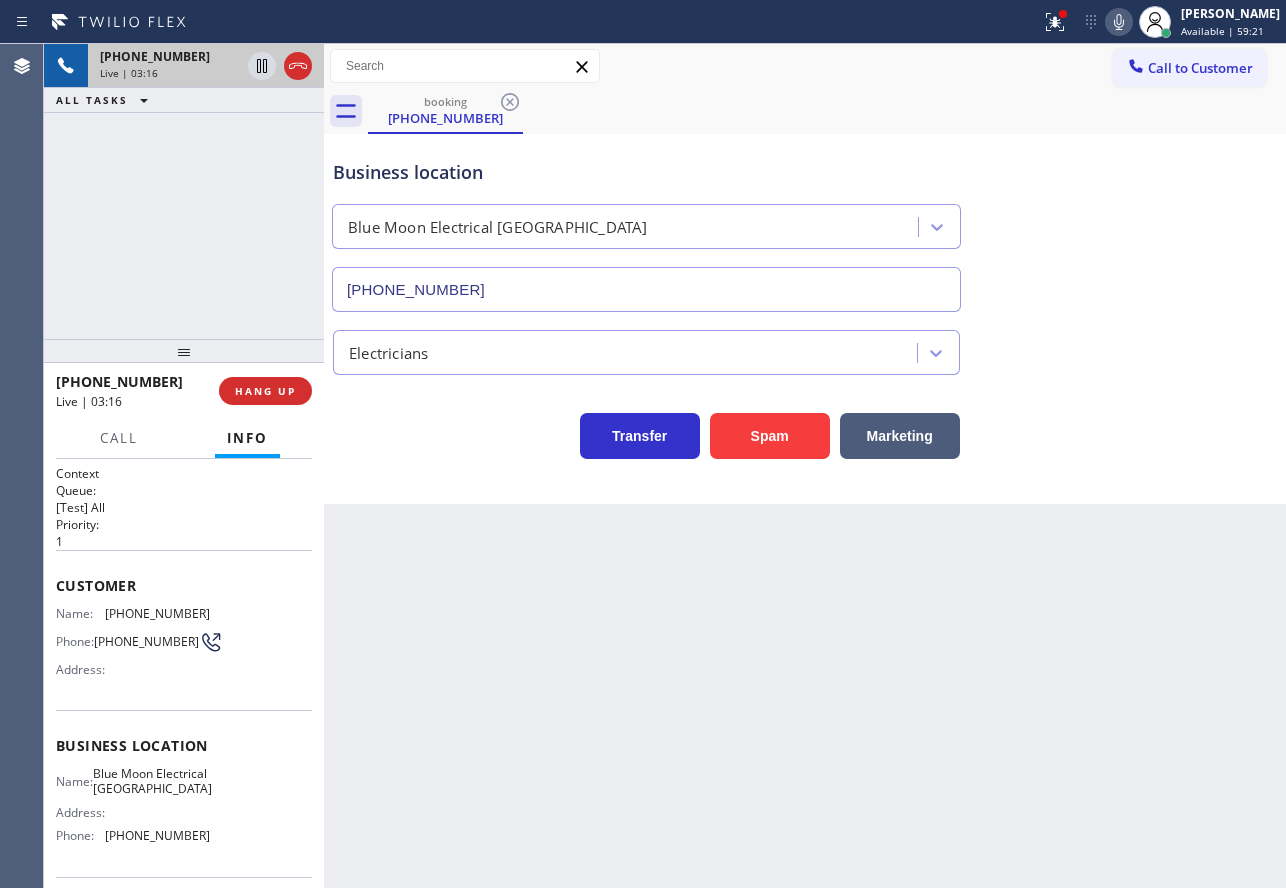 click 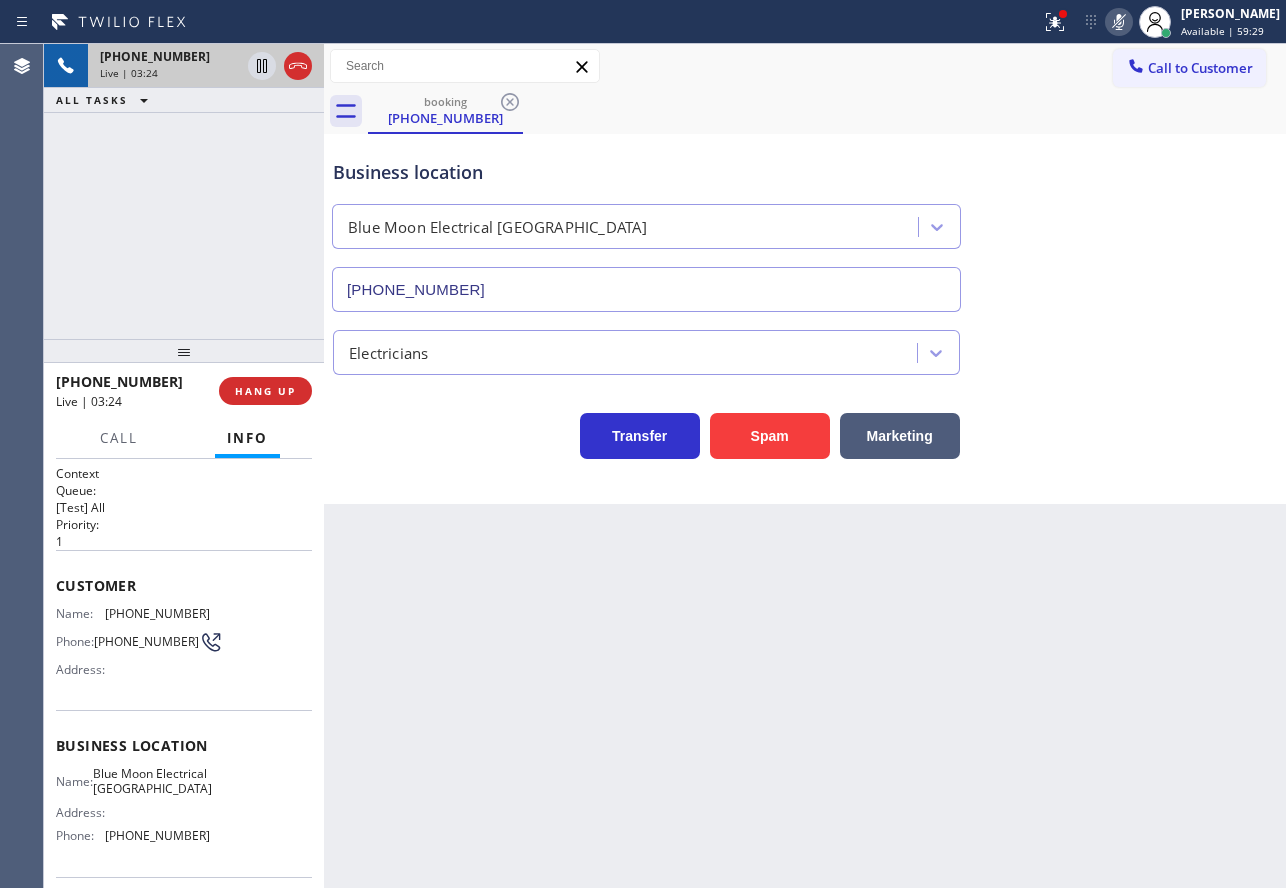 click 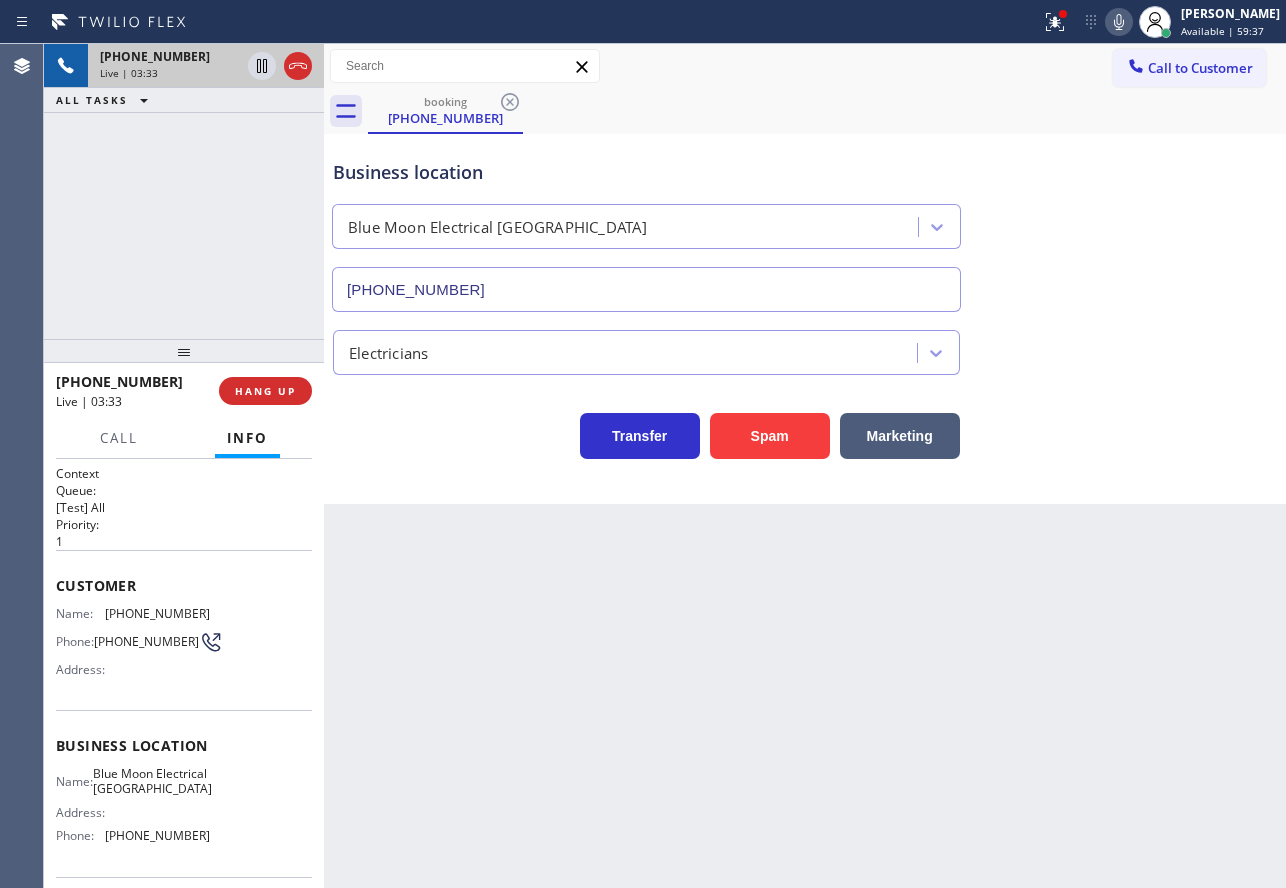 click 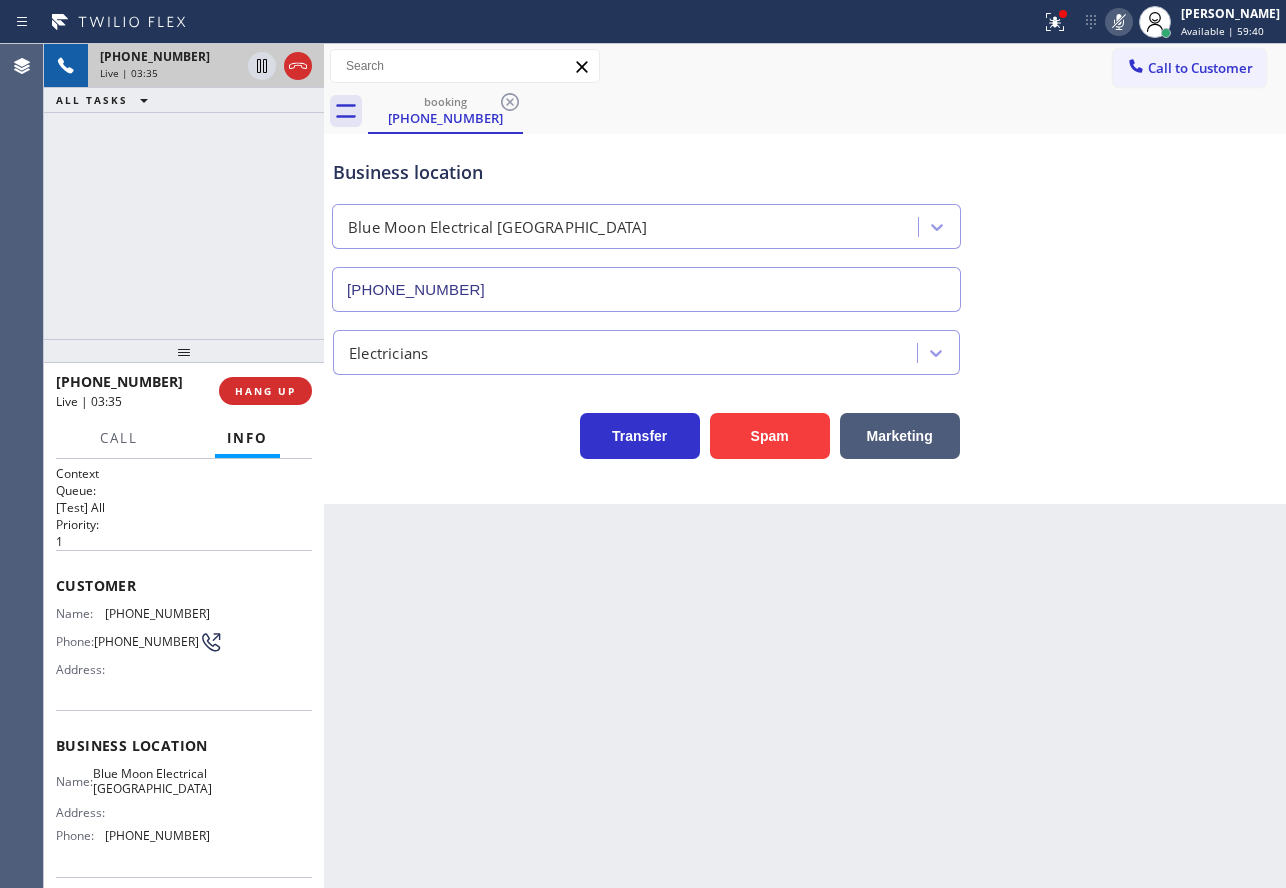 click 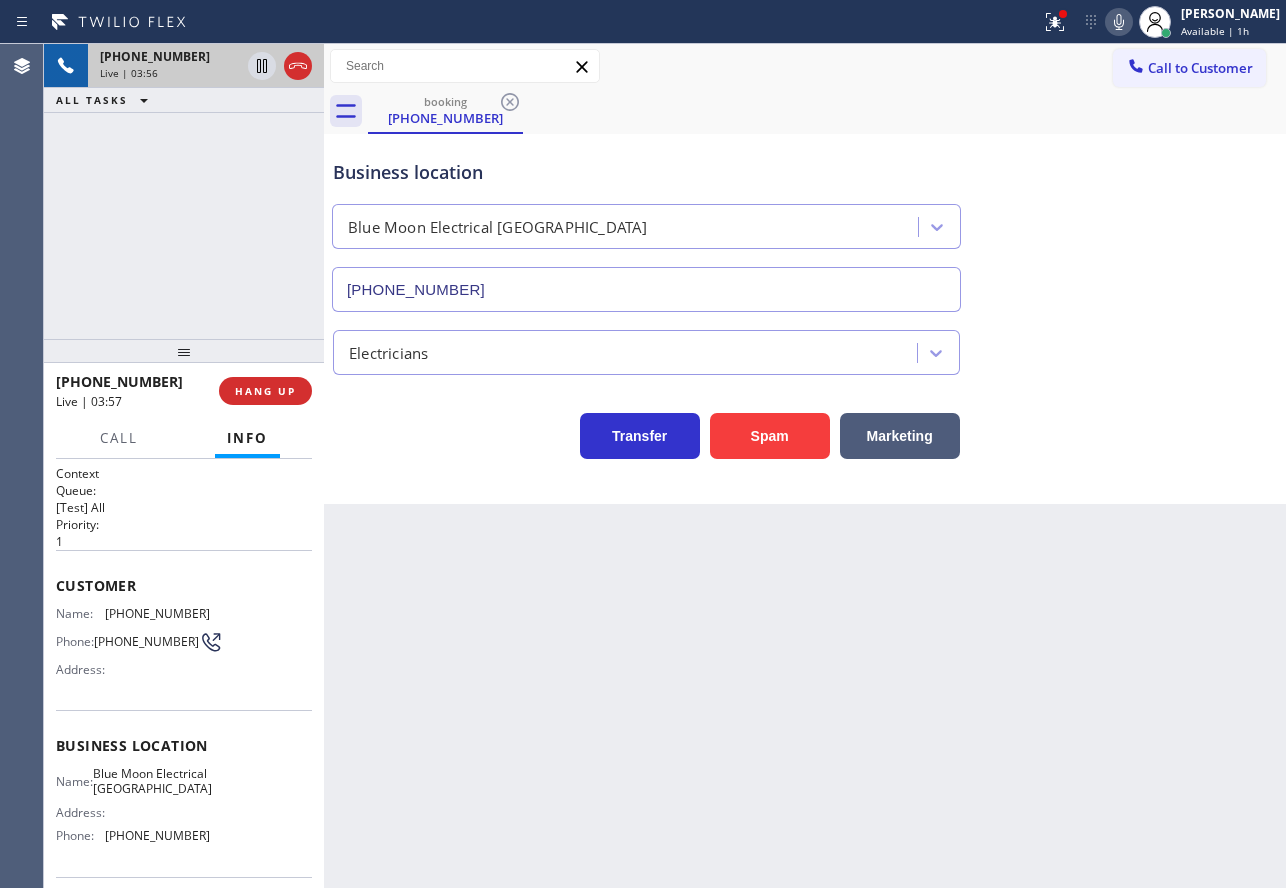 click 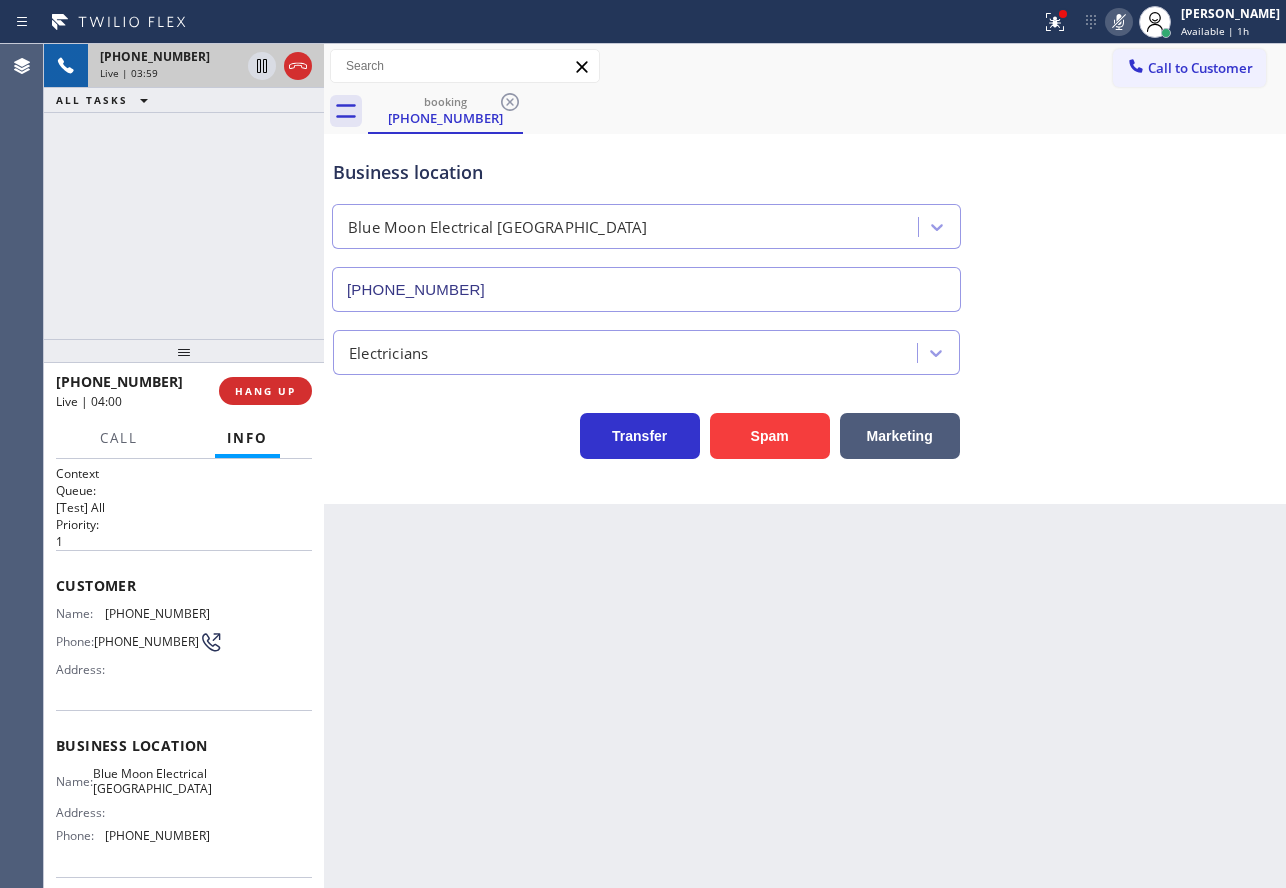 click 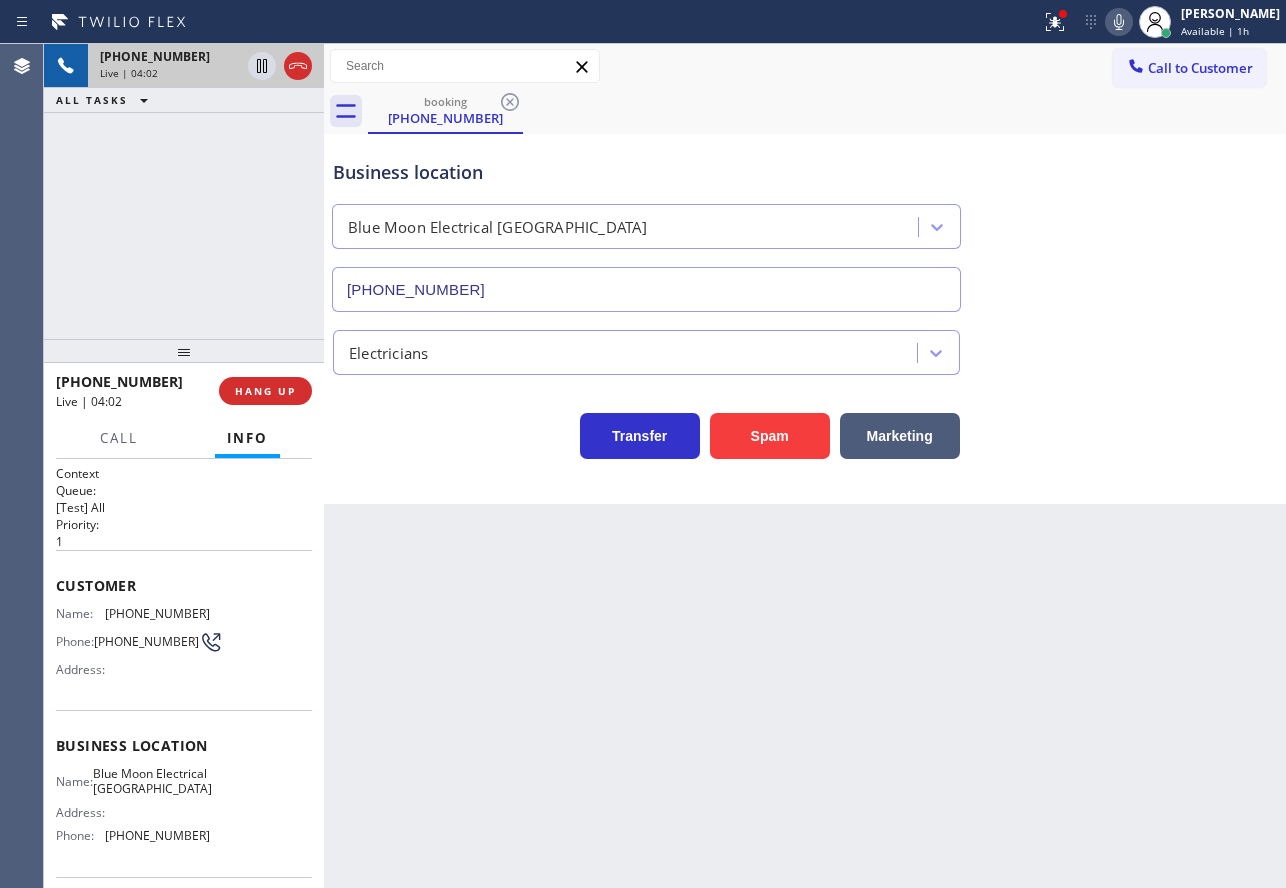 click 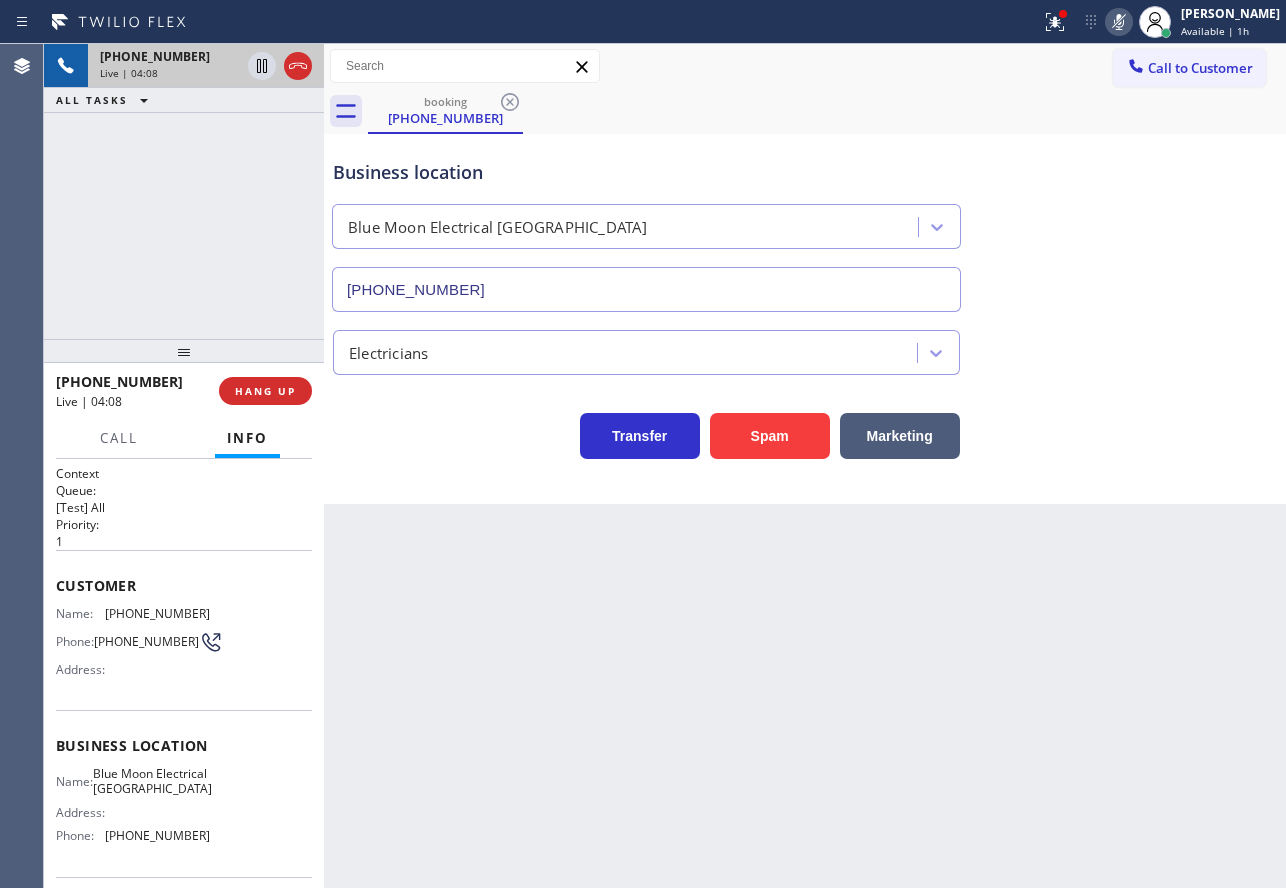 click 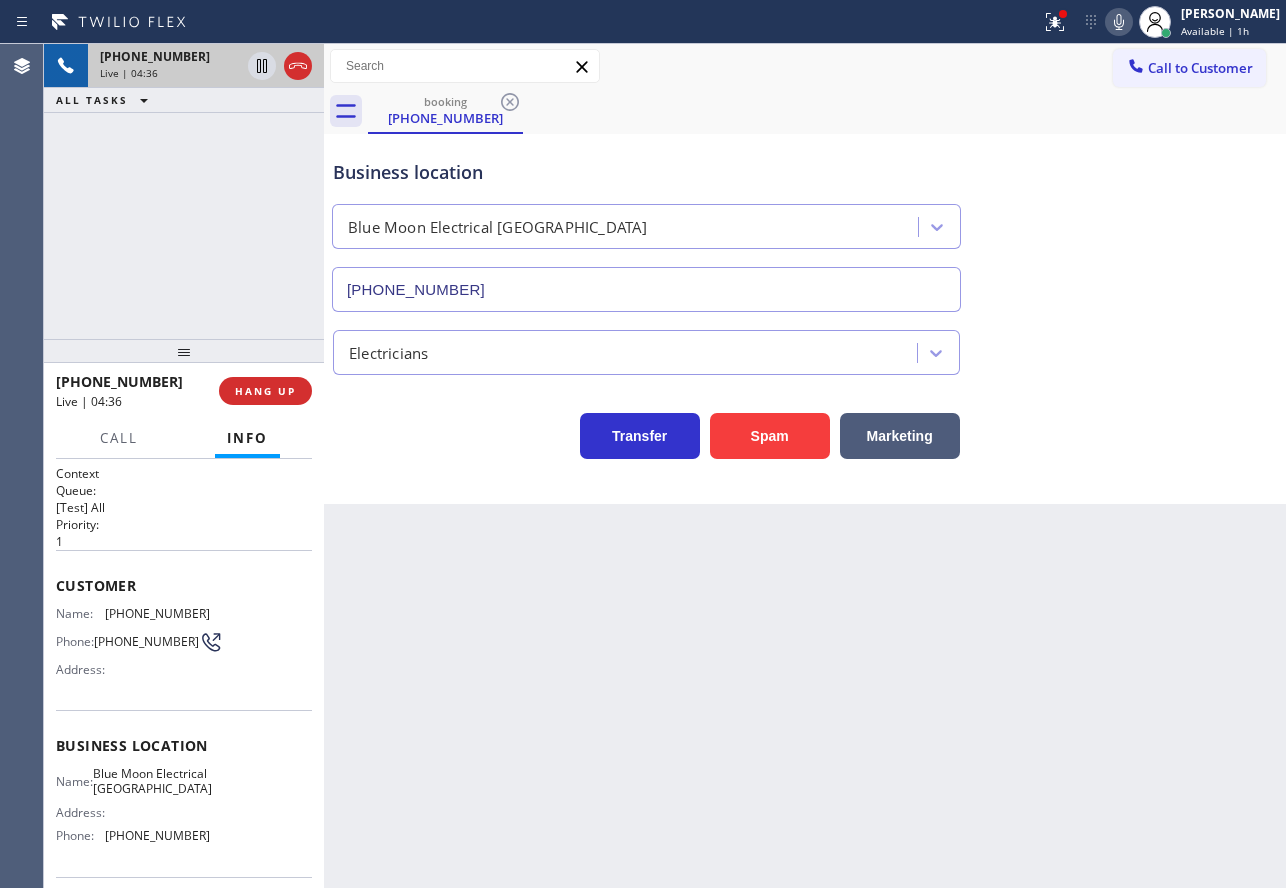 click 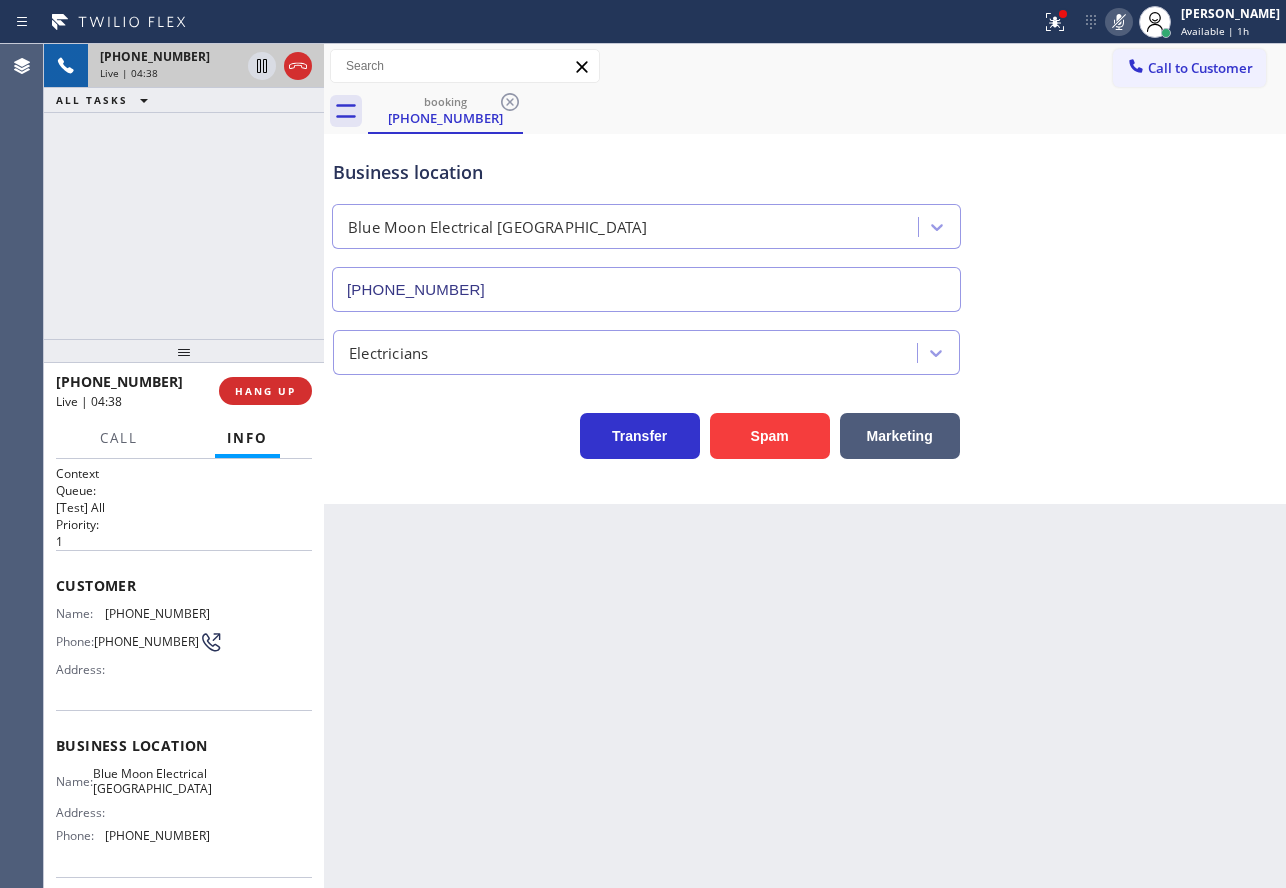 click 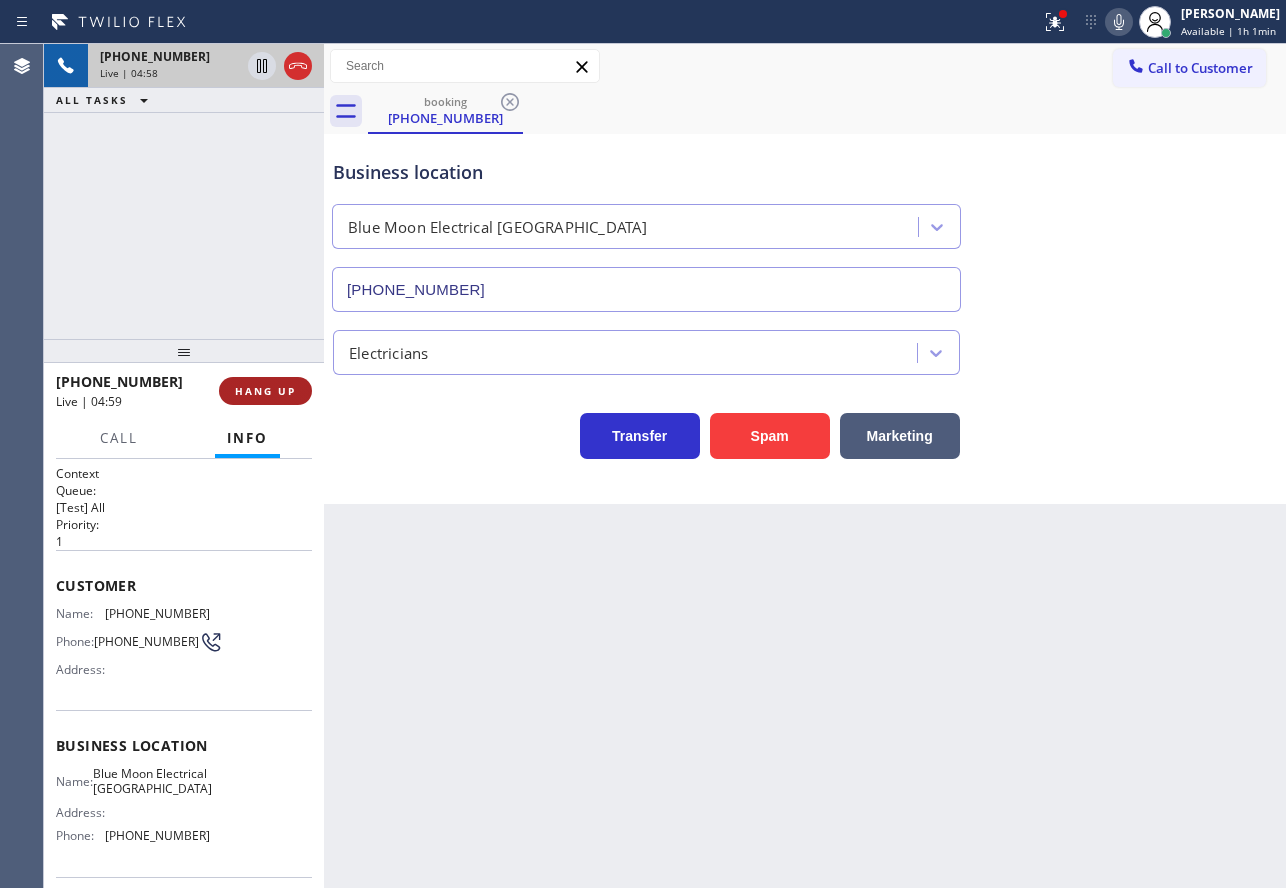click on "HANG UP" at bounding box center (265, 391) 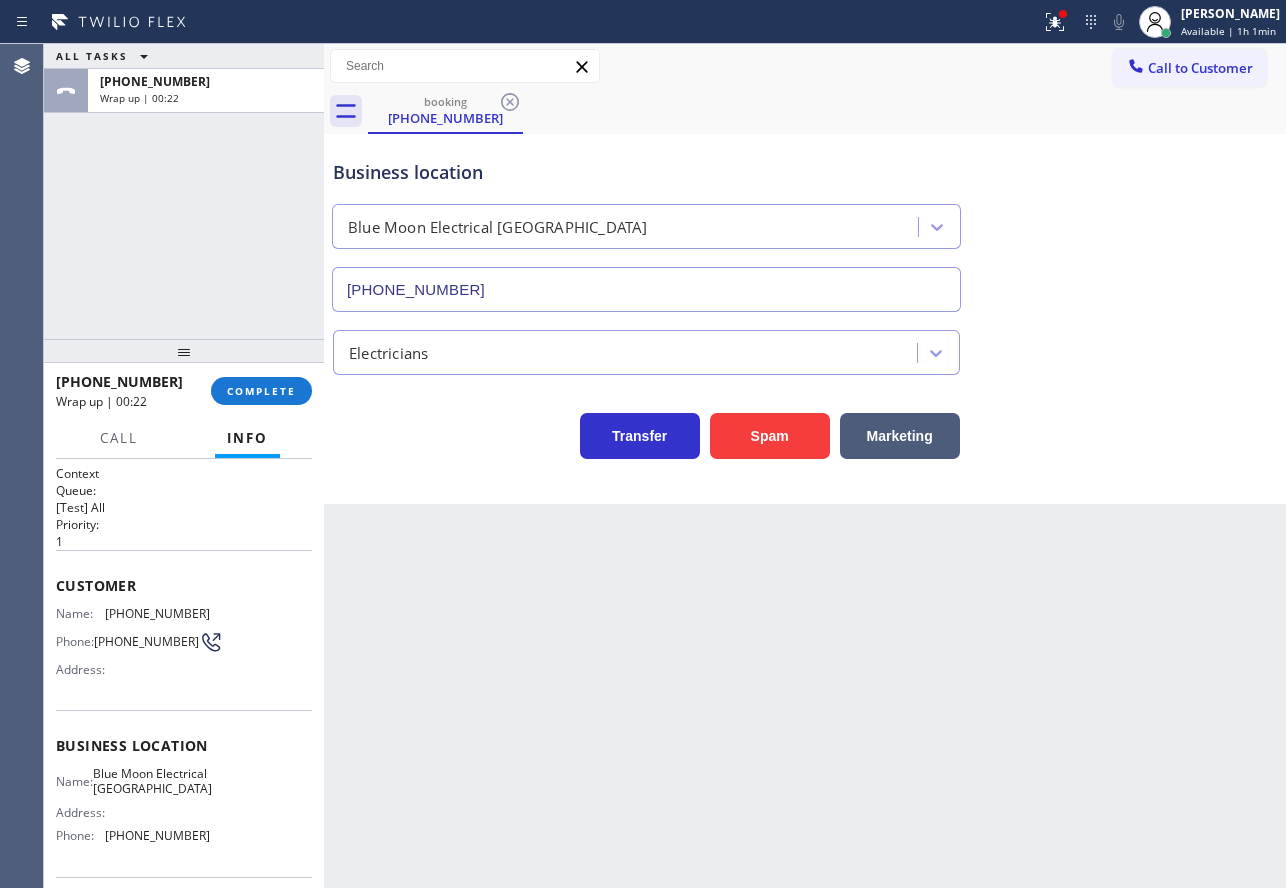 click on "(442) 400-6394" at bounding box center (157, 613) 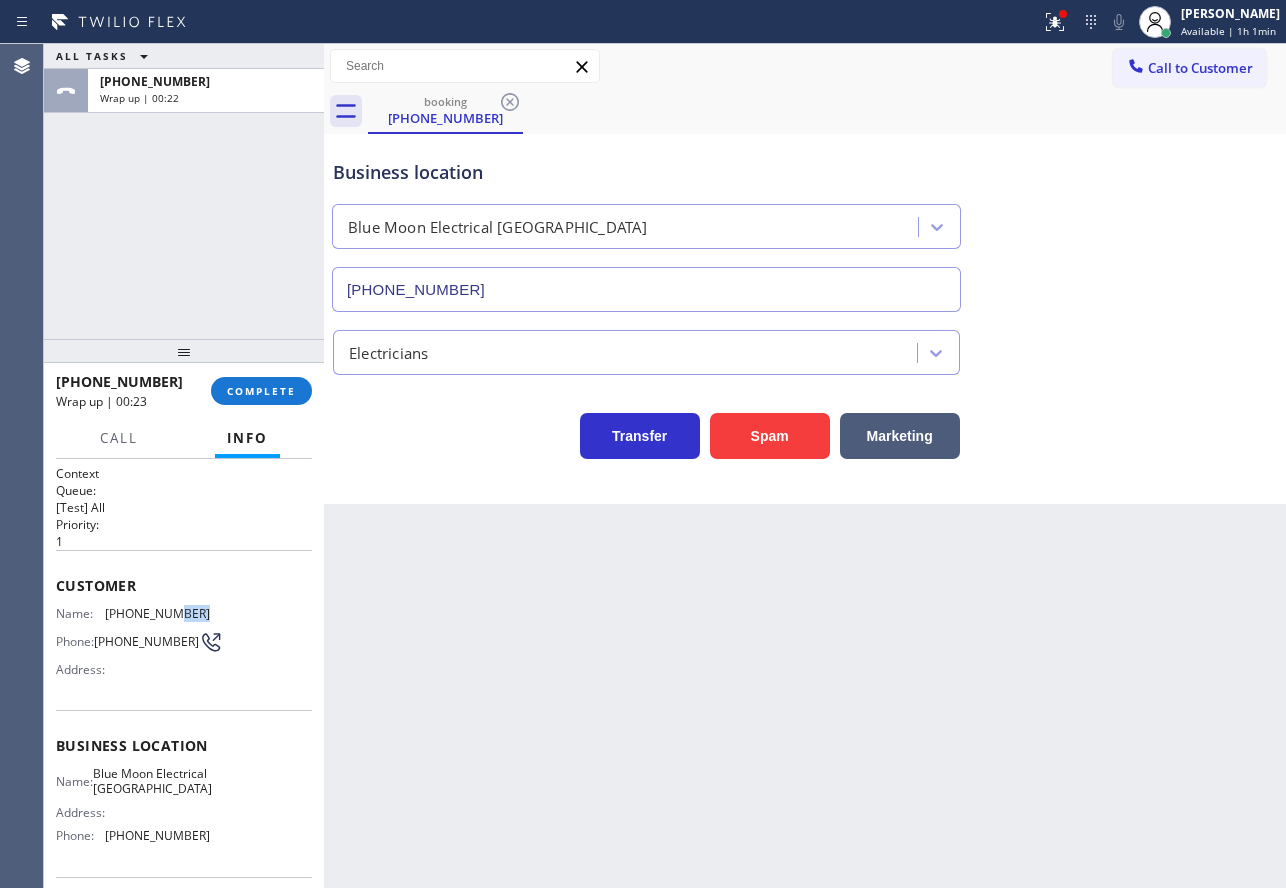 click on "(442) 400-6394" at bounding box center (157, 613) 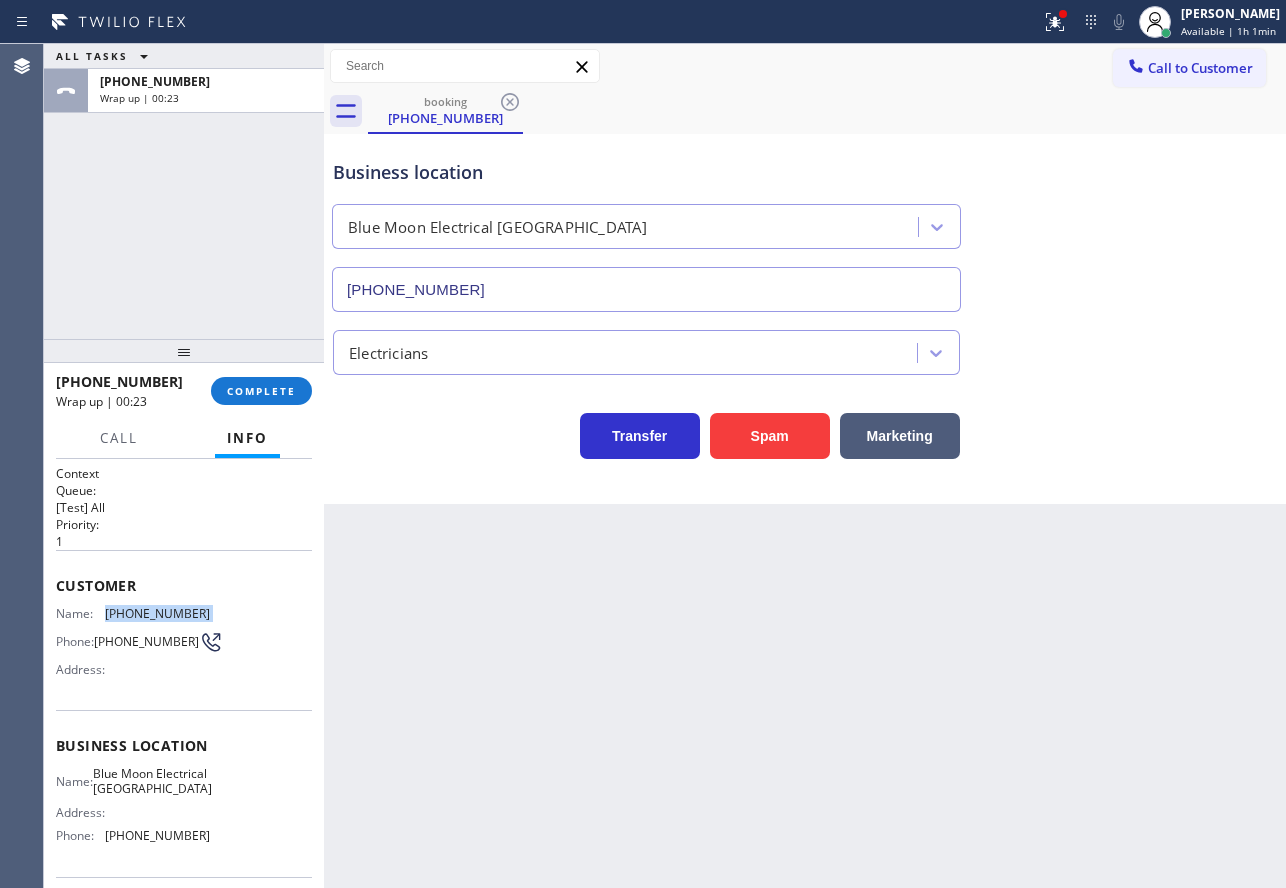 click on "(442) 400-6394" at bounding box center [157, 613] 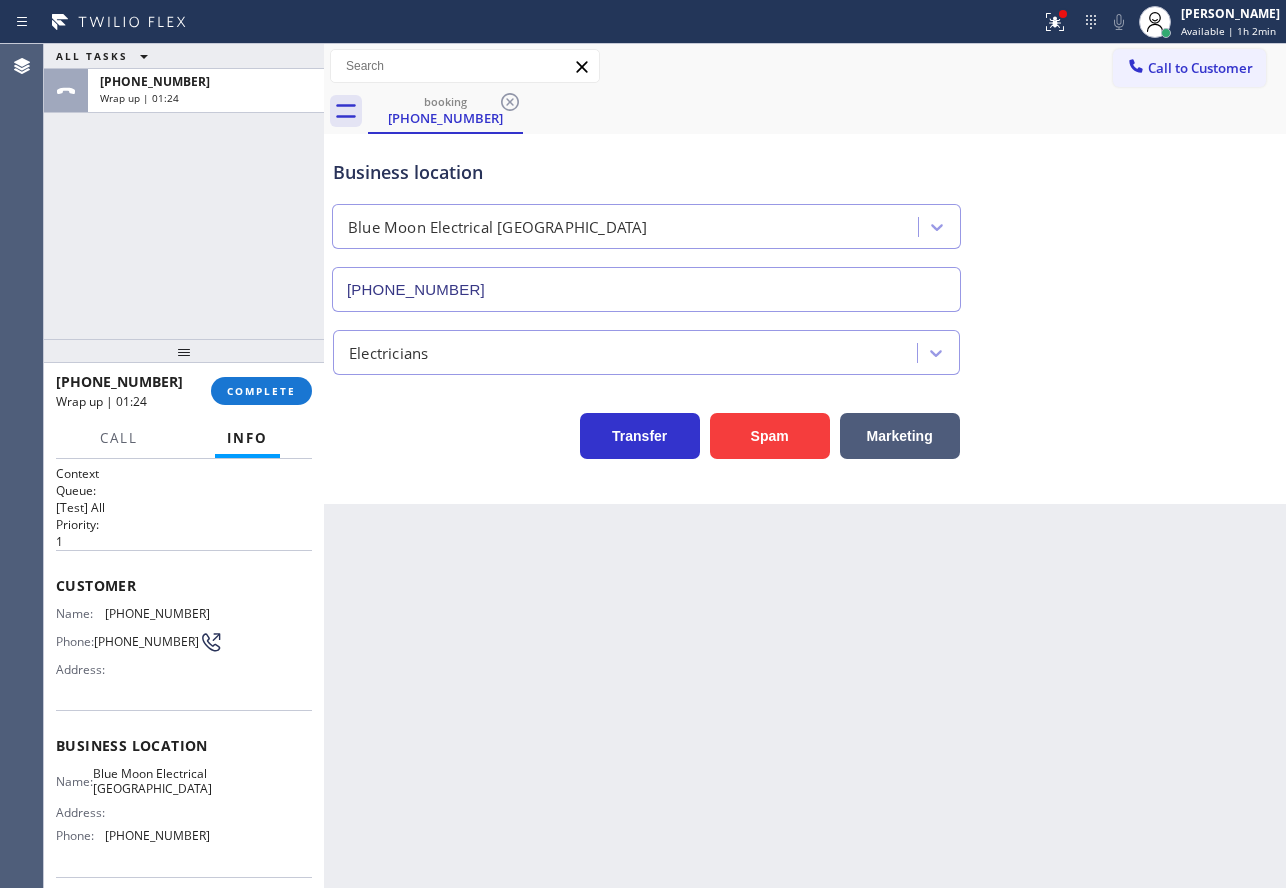 click on "(760) 388-9408" at bounding box center [157, 835] 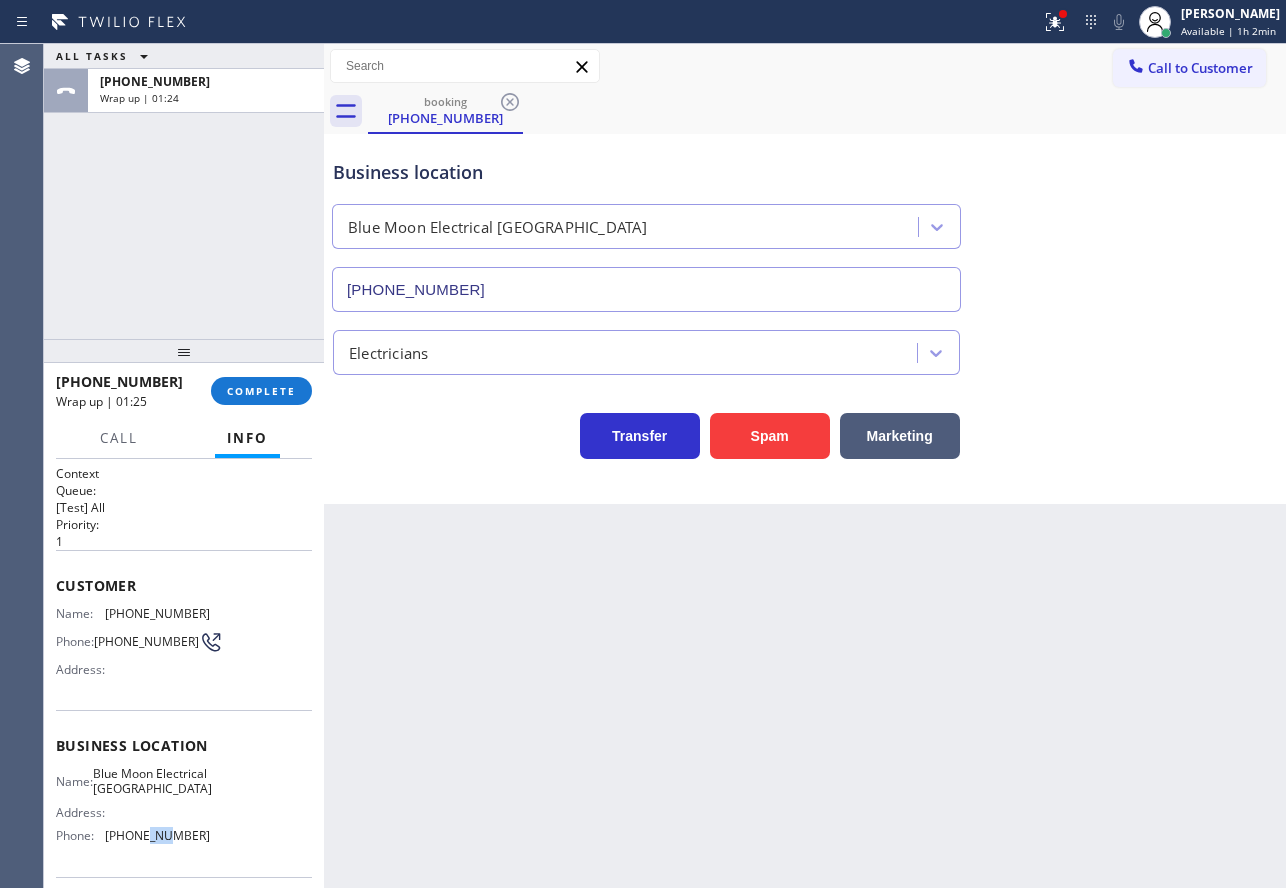 click on "(760) 388-9408" at bounding box center [157, 835] 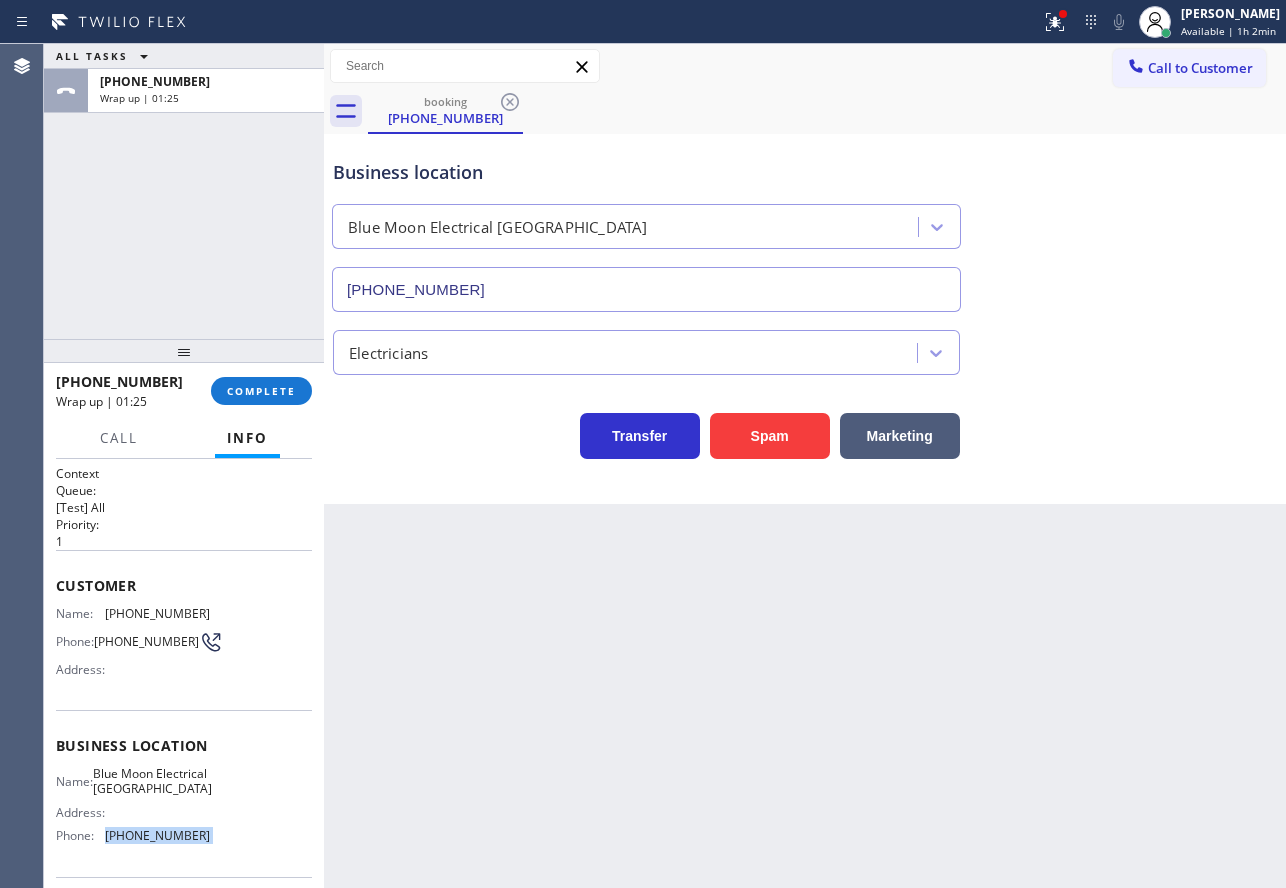 click on "(760) 388-9408" at bounding box center [157, 835] 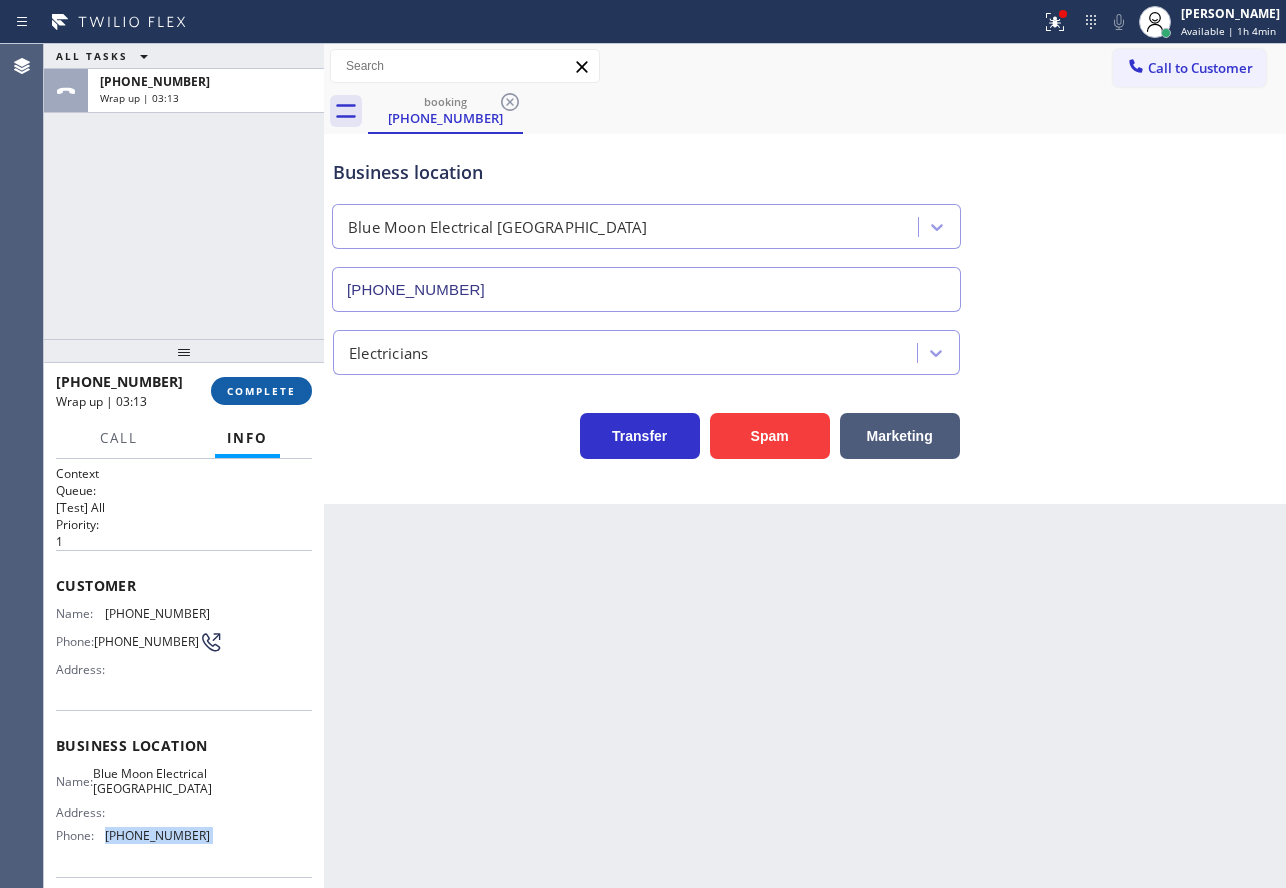 click on "COMPLETE" at bounding box center [261, 391] 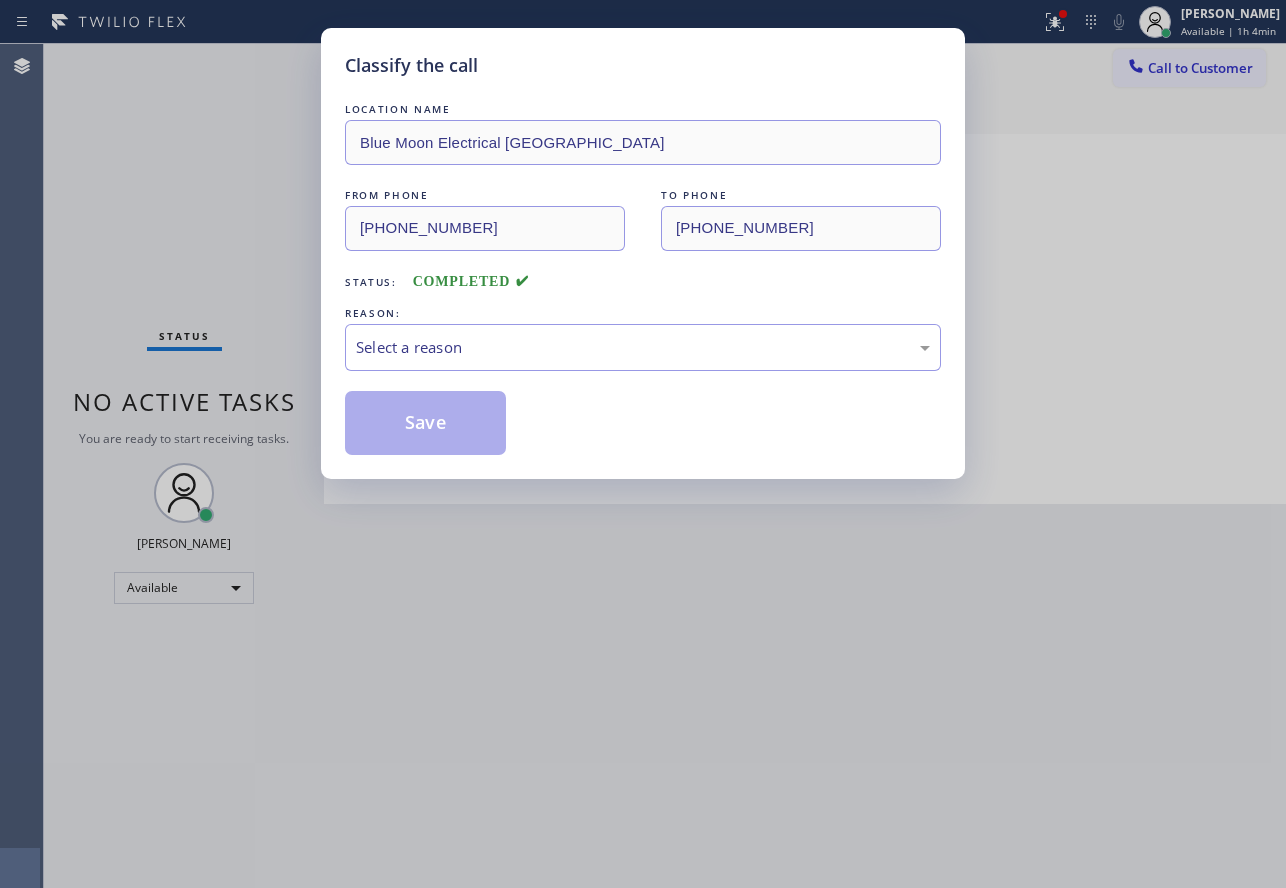 click on "Select a reason" at bounding box center [643, 347] 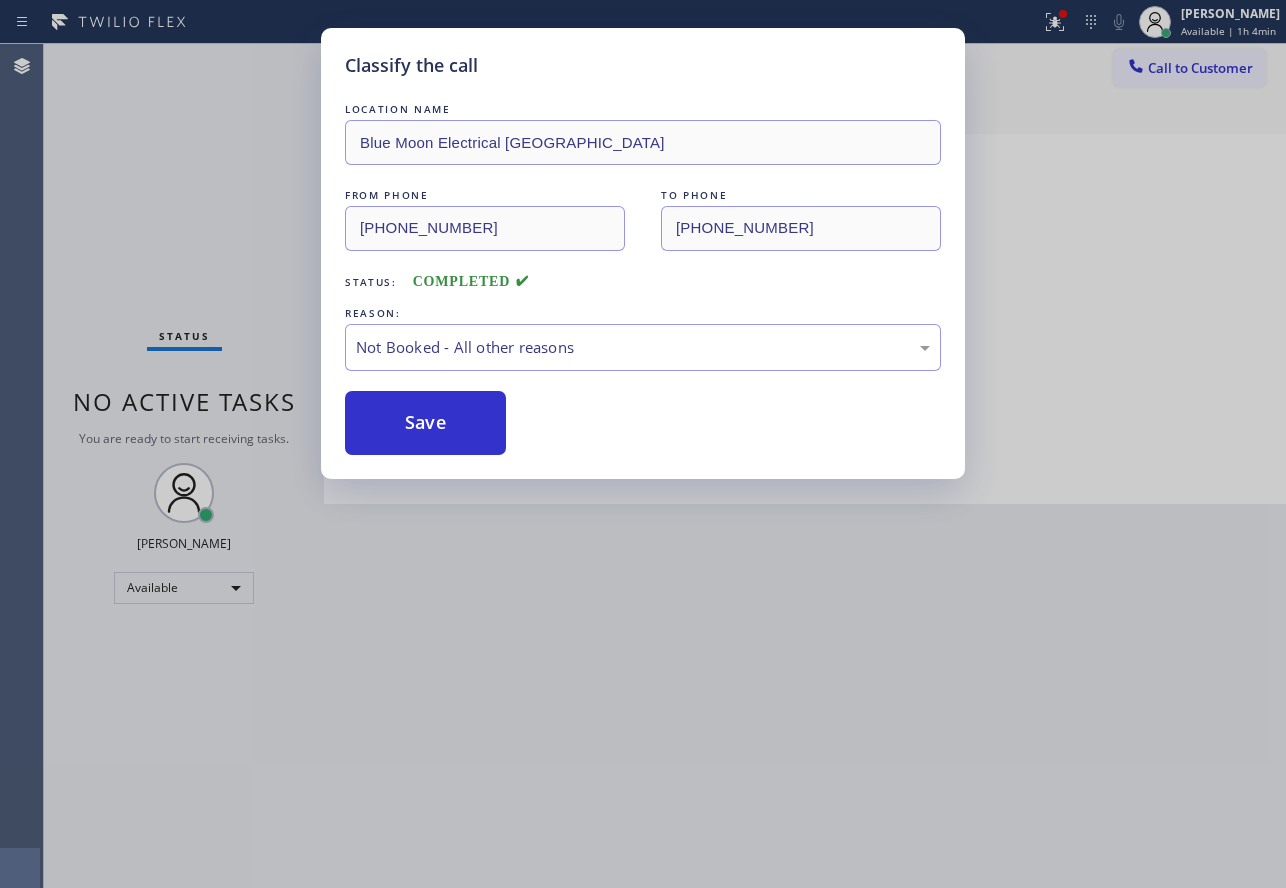 click on "Save" at bounding box center [425, 423] 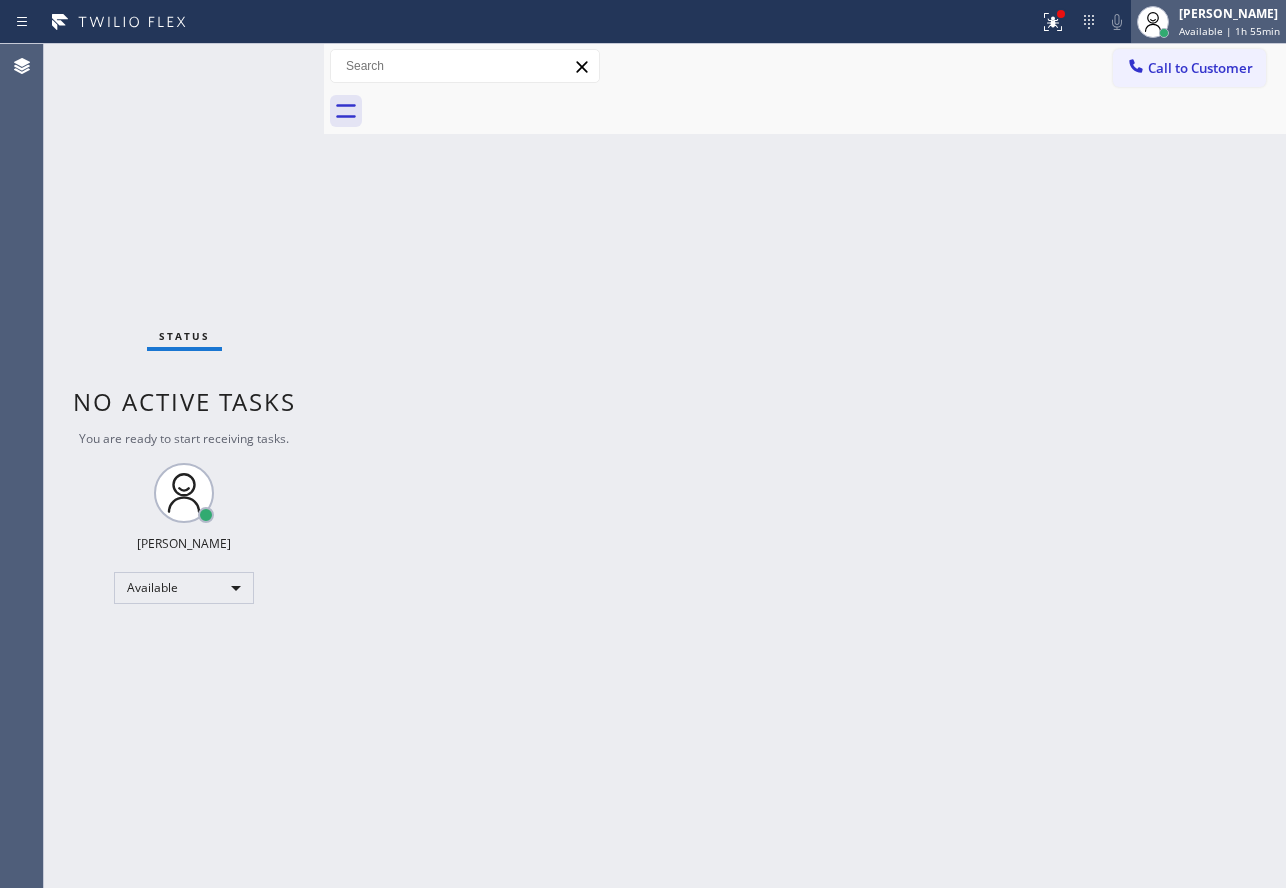 click on "Available | 1h 55min" at bounding box center (1229, 31) 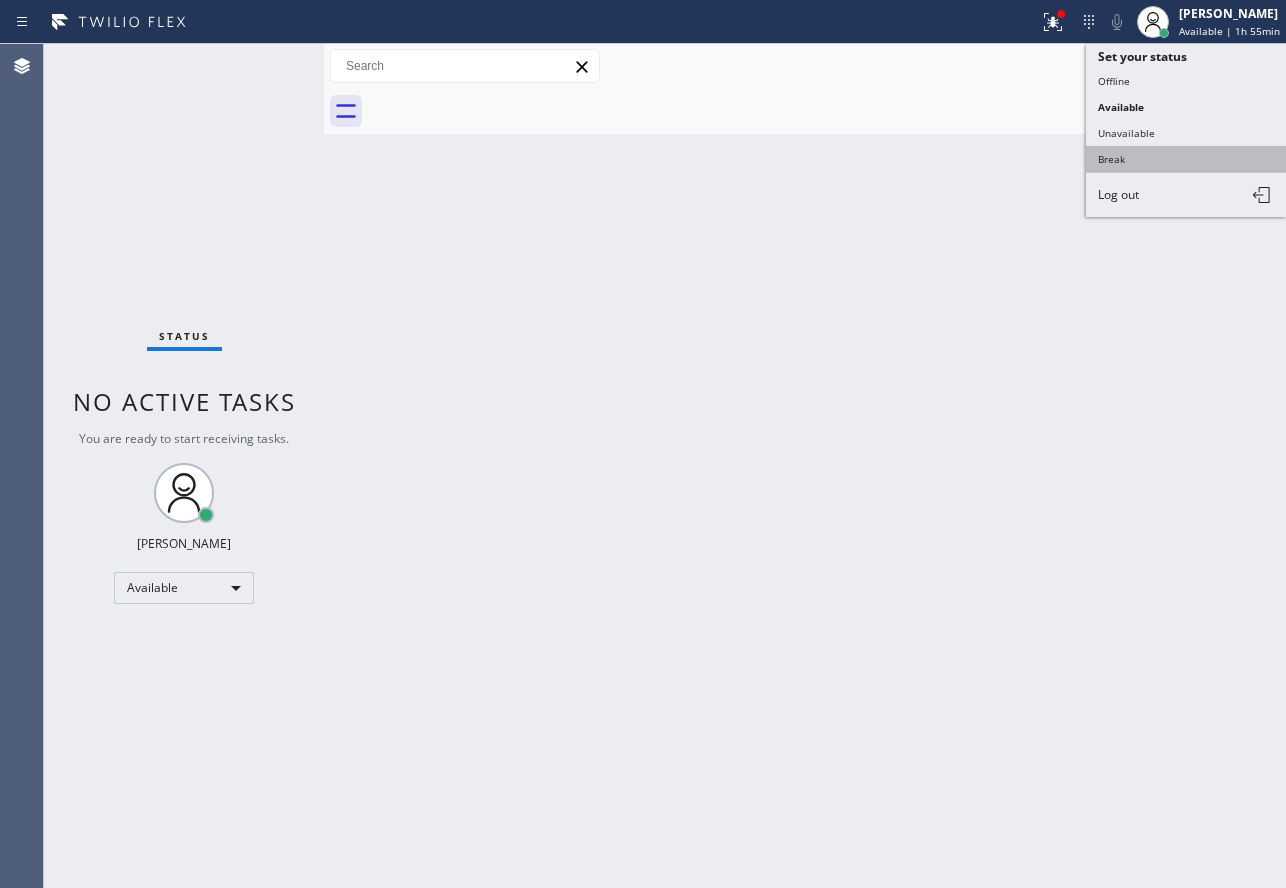click on "Break" at bounding box center (1186, 159) 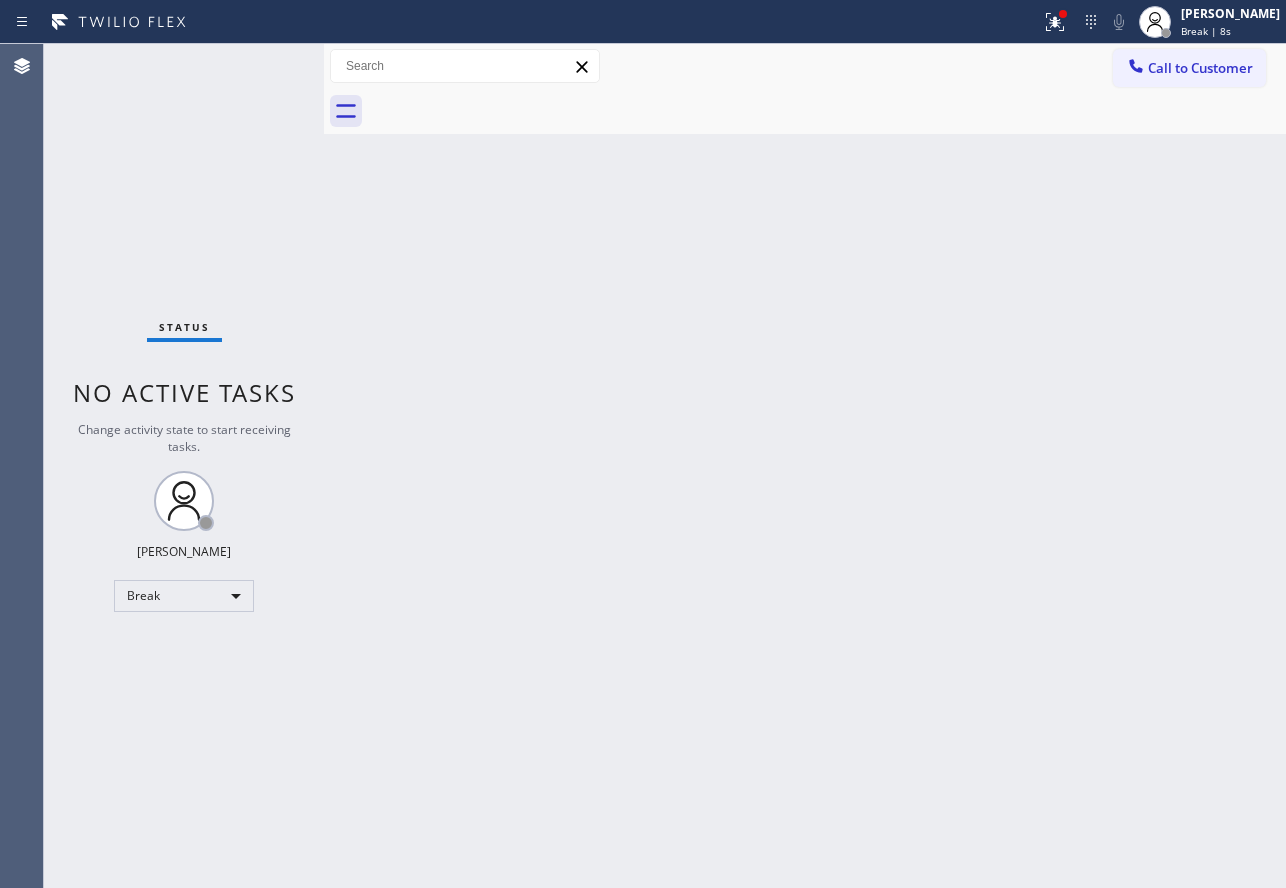 click on "Back to Dashboard Change Sender ID Customers Technicians Select a contact Outbound call Technician Search Technician Your caller id phone number Your caller id phone number Call Technician info Name   Phone none Address none Change Sender ID HVAC +18559994417 5 Star Appliance +18557314952 Appliance Repair +18554611149 Plumbing +18889090120 Air Duct Cleaning +18006865038  Electricians +18005688664 Cancel Change Check personal SMS Reset Change No tabs Call to Customer Outbound call Location Green Tree Heating & Cooling Buena Park Your caller id phone number (714) 908-8968 Customer number Call Outbound call Technician Search Technician Your caller id phone number Your caller id phone number Call" at bounding box center (805, 466) 